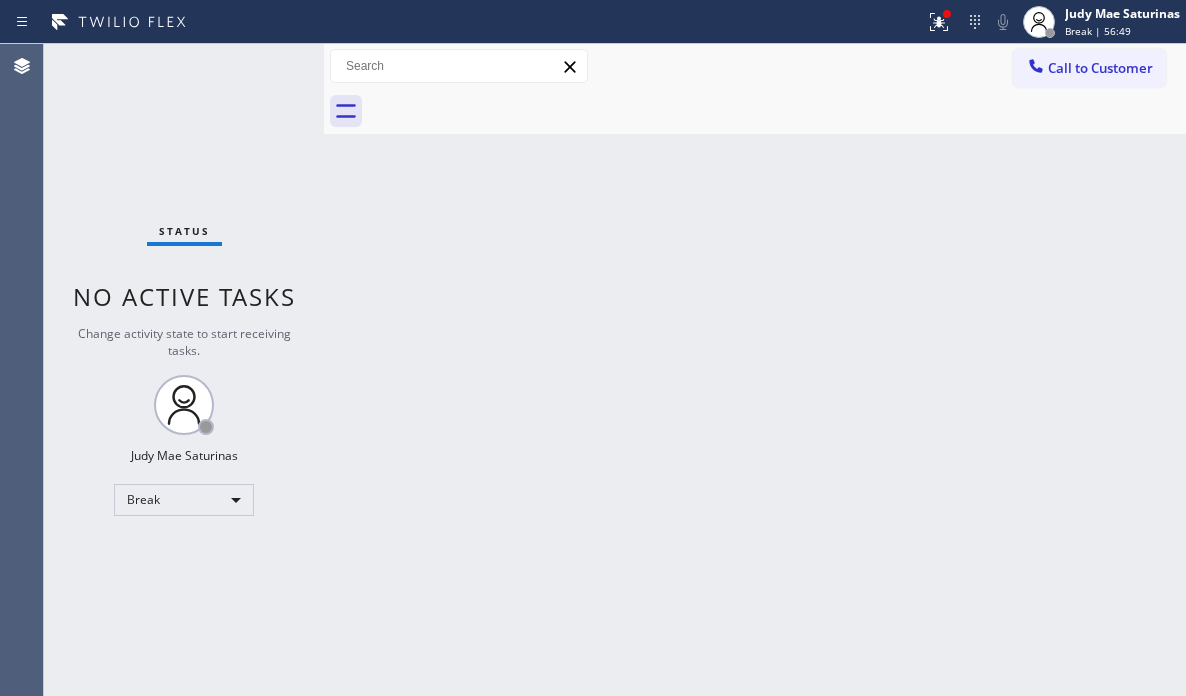 scroll, scrollTop: 0, scrollLeft: 0, axis: both 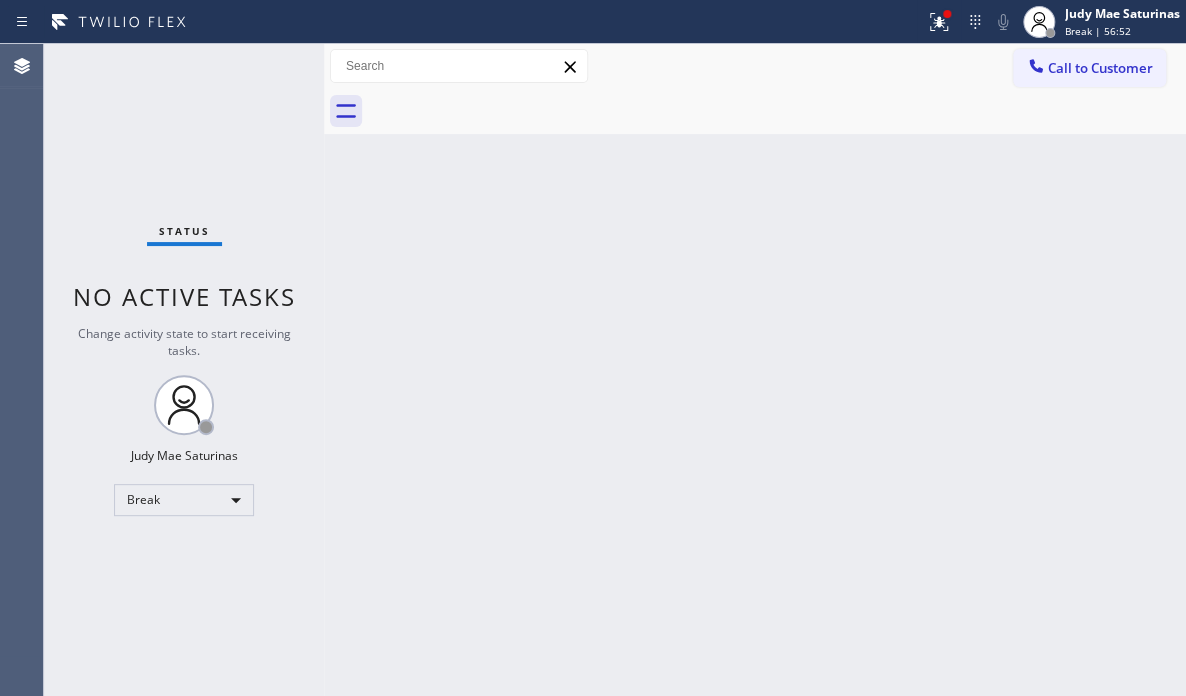 click on "Status No active tasks Change activity state to start receiving tasks. [FIRST] [LAST] Break" at bounding box center (184, 370) 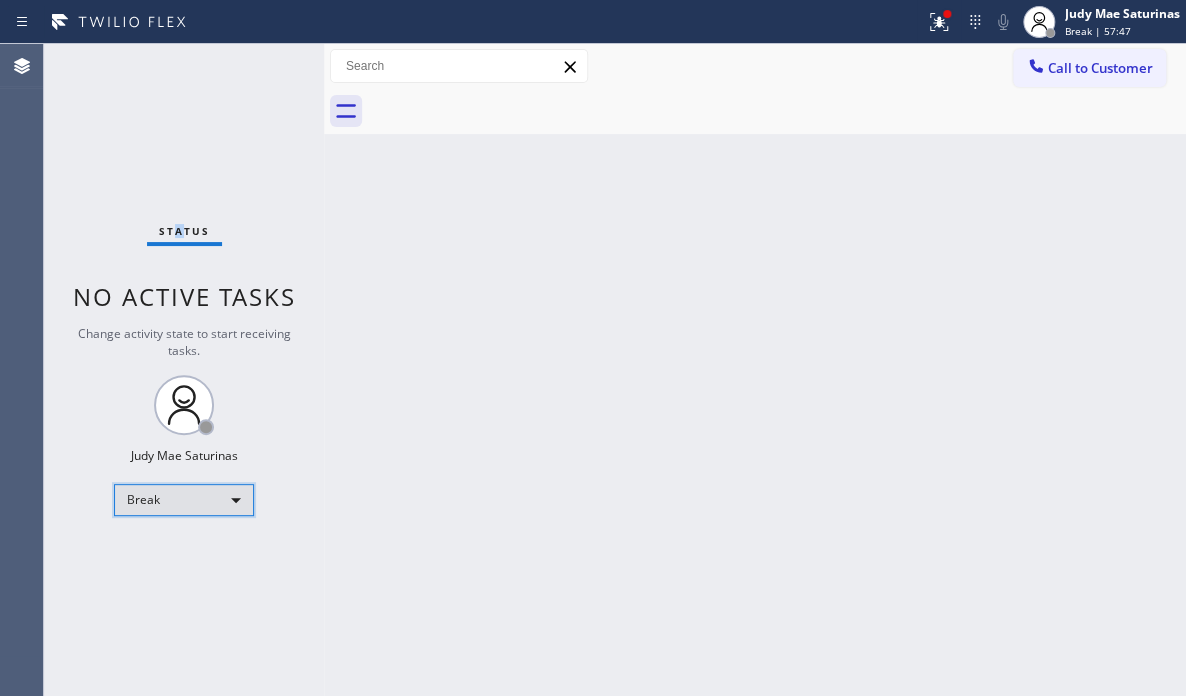 click on "Break" at bounding box center (184, 500) 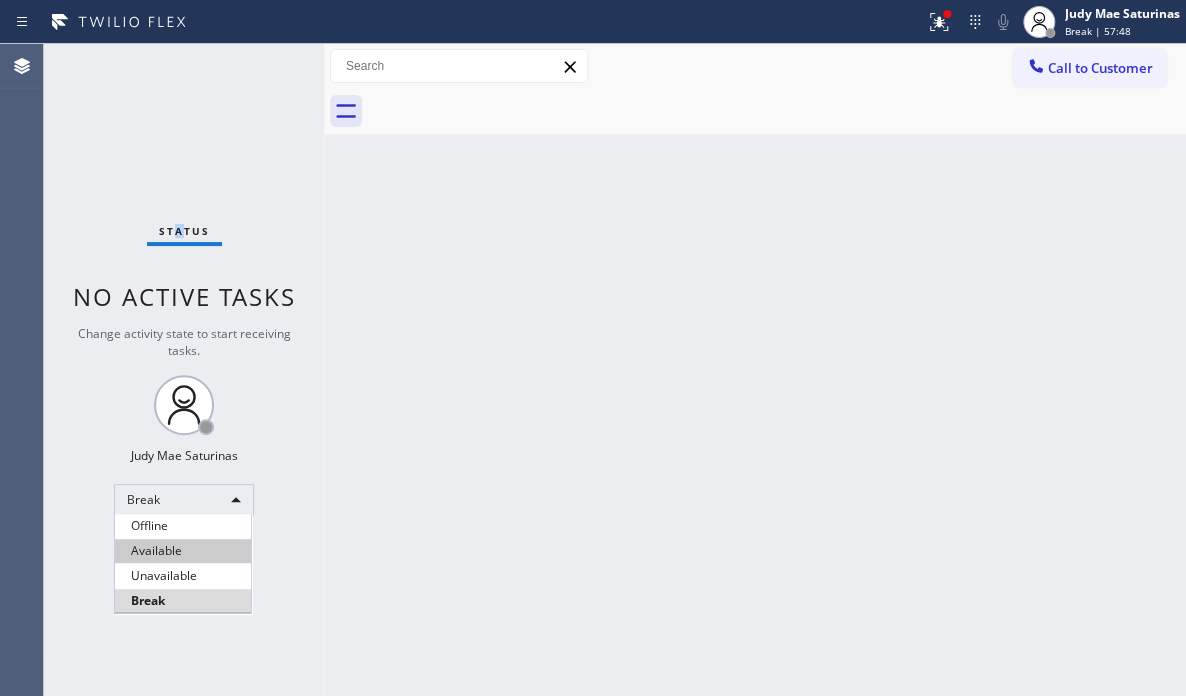 click on "Available" at bounding box center [183, 551] 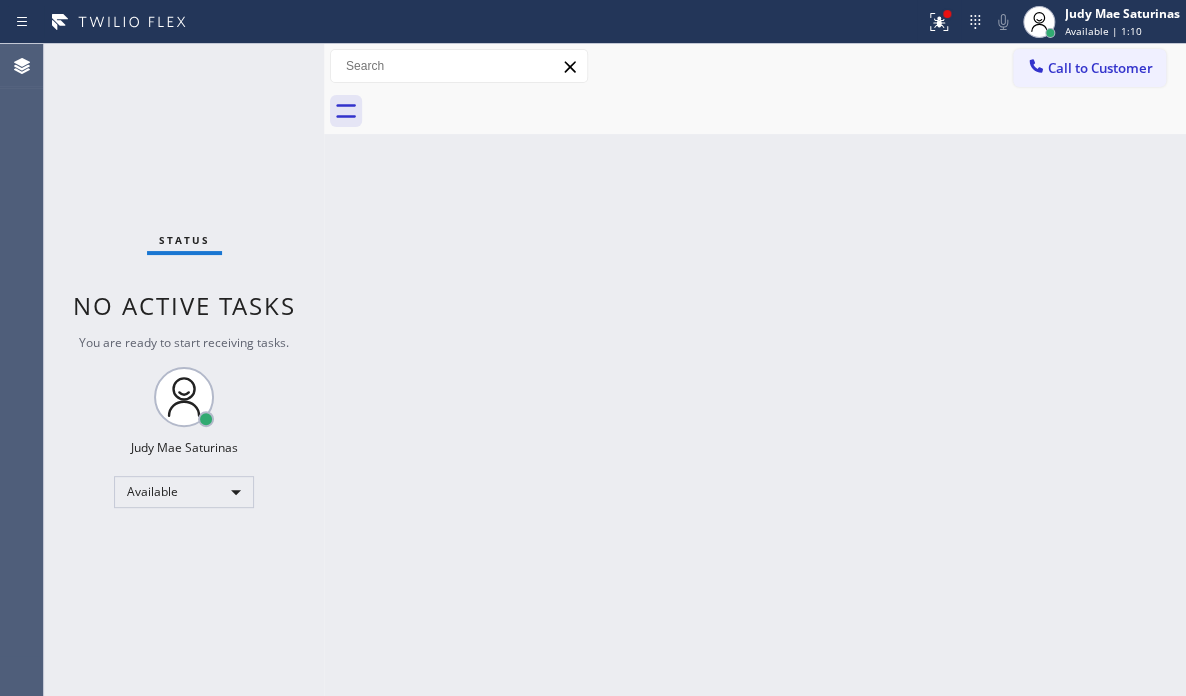 click on "Status   No active tasks     You are ready to start receiving tasks.   [FIRST] [LAST] Available" at bounding box center (184, 370) 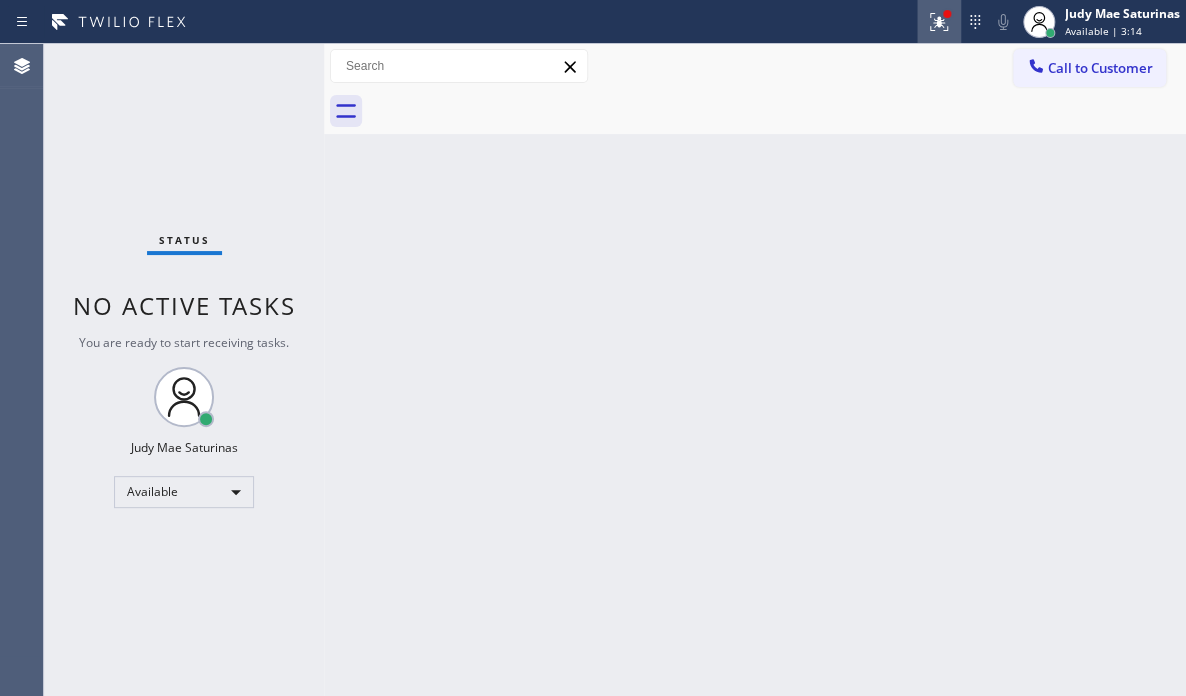 click 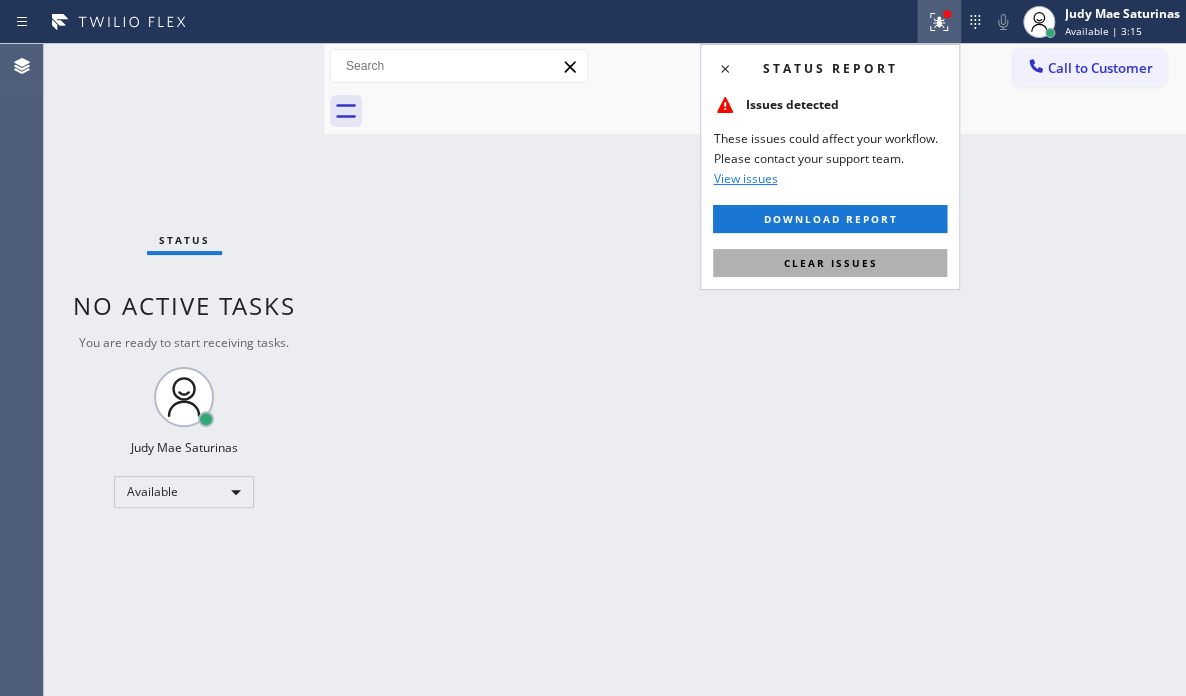 click on "Clear issues" at bounding box center [830, 263] 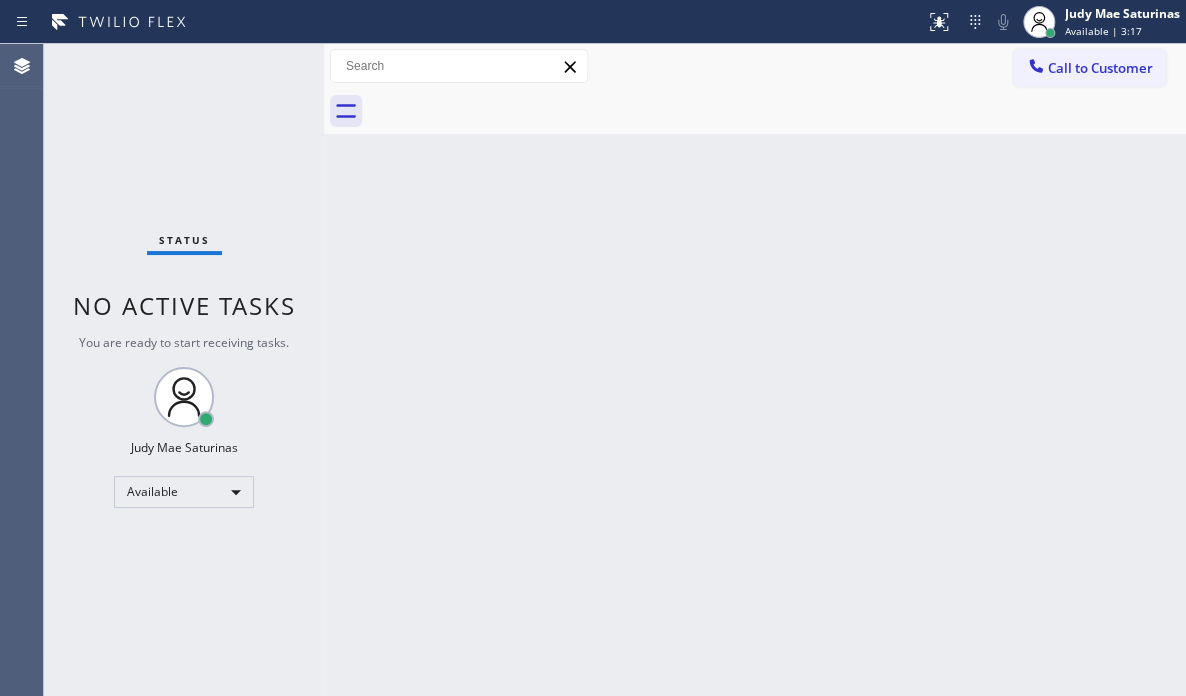 click on "Status   No active tasks     You are ready to start receiving tasks.   [FIRST] [LAST] Available" at bounding box center (184, 370) 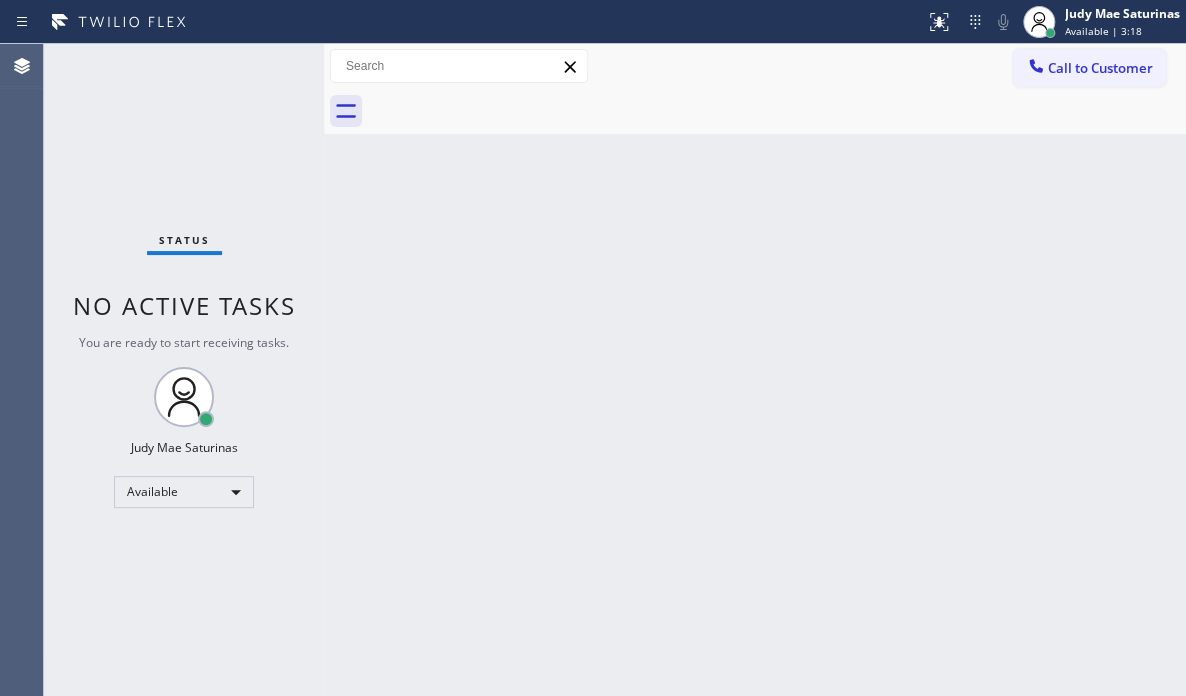 click on "Status   No active tasks     You are ready to start receiving tasks.   [FIRST] [LAST] Available" at bounding box center [184, 370] 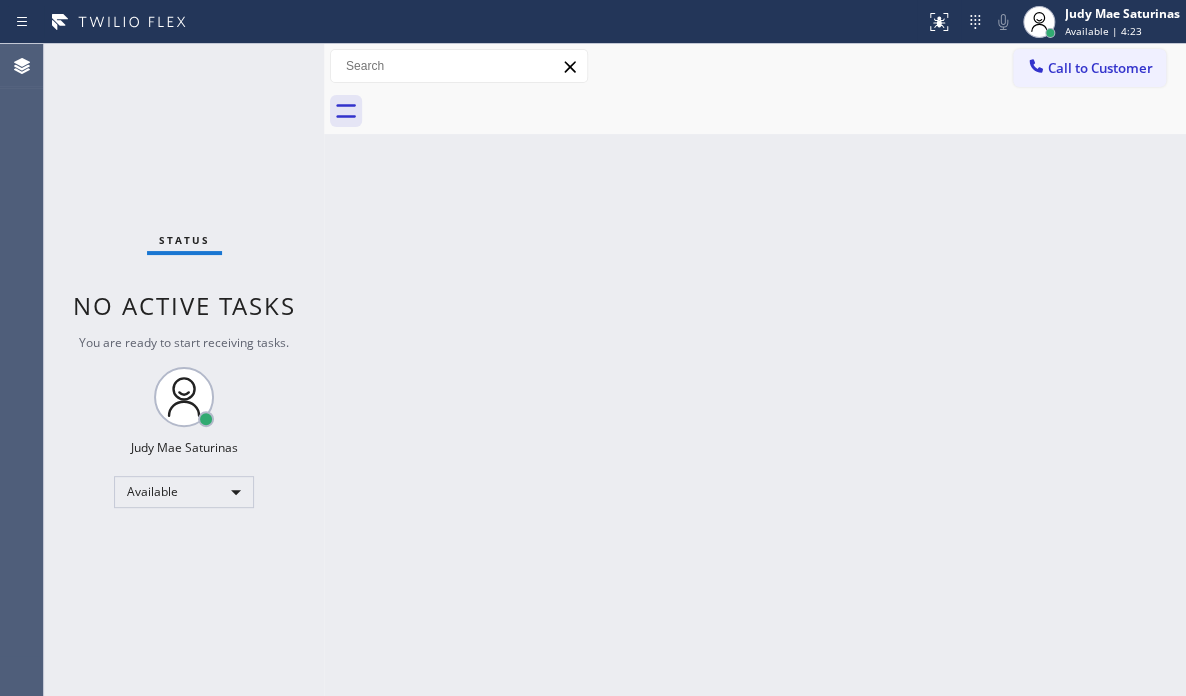 click on "Status   No active tasks     You are ready to start receiving tasks.   [FIRST] [LAST] Available" at bounding box center (184, 370) 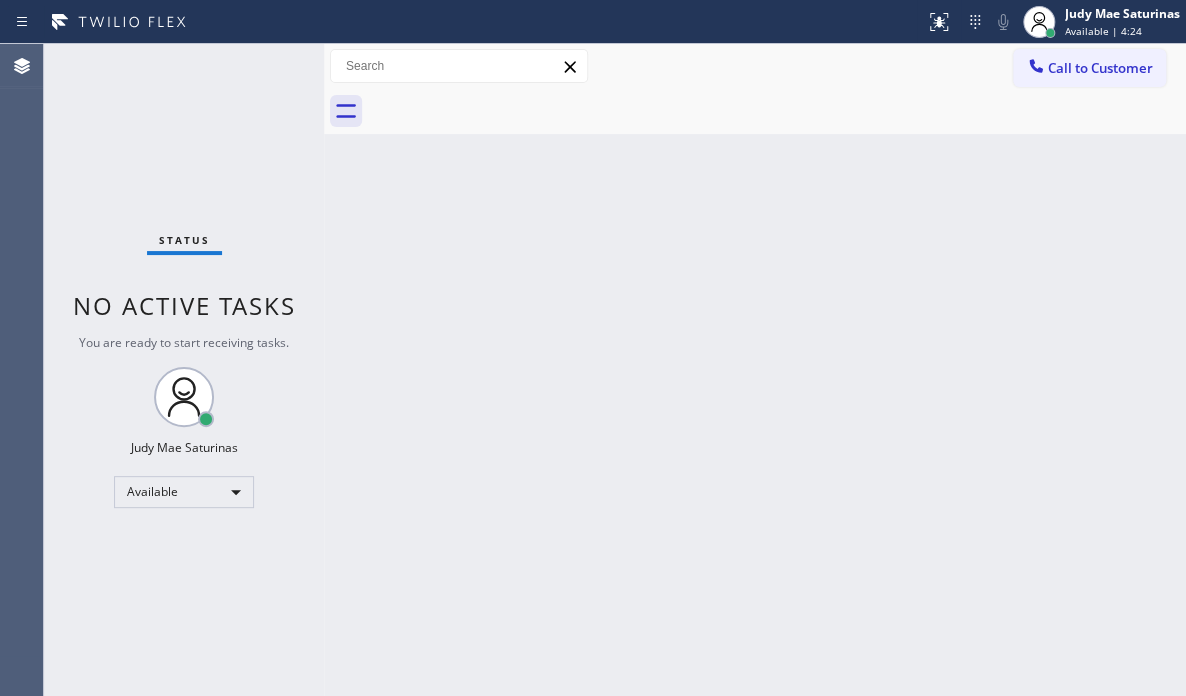 click on "Status   No active tasks     You are ready to start receiving tasks.   [FIRST] [LAST] Available" at bounding box center (184, 370) 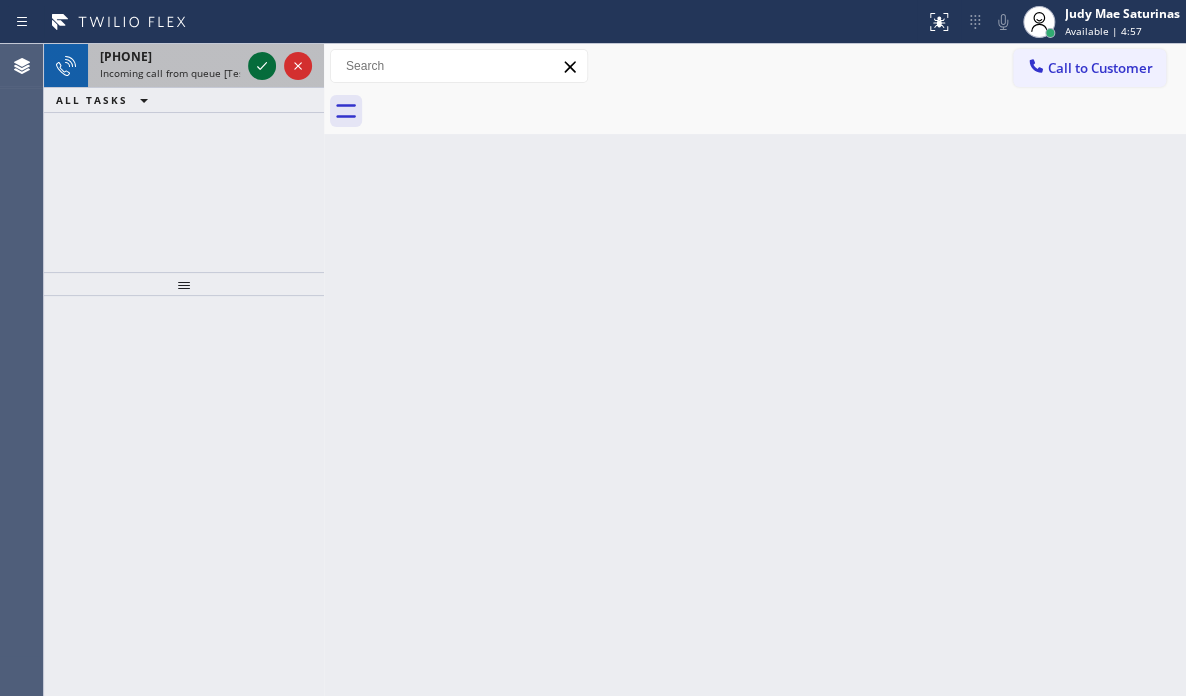 click 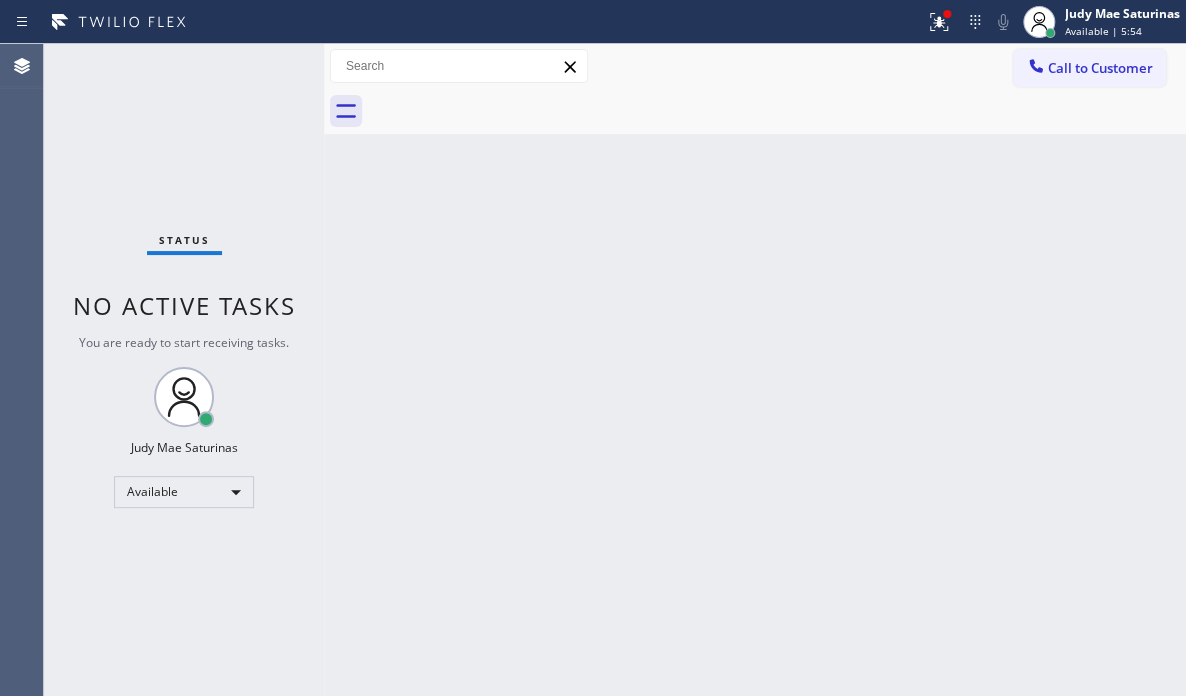 click on "Status   No active tasks     You are ready to start receiving tasks.   [FIRST] [LAST] Available" at bounding box center (184, 370) 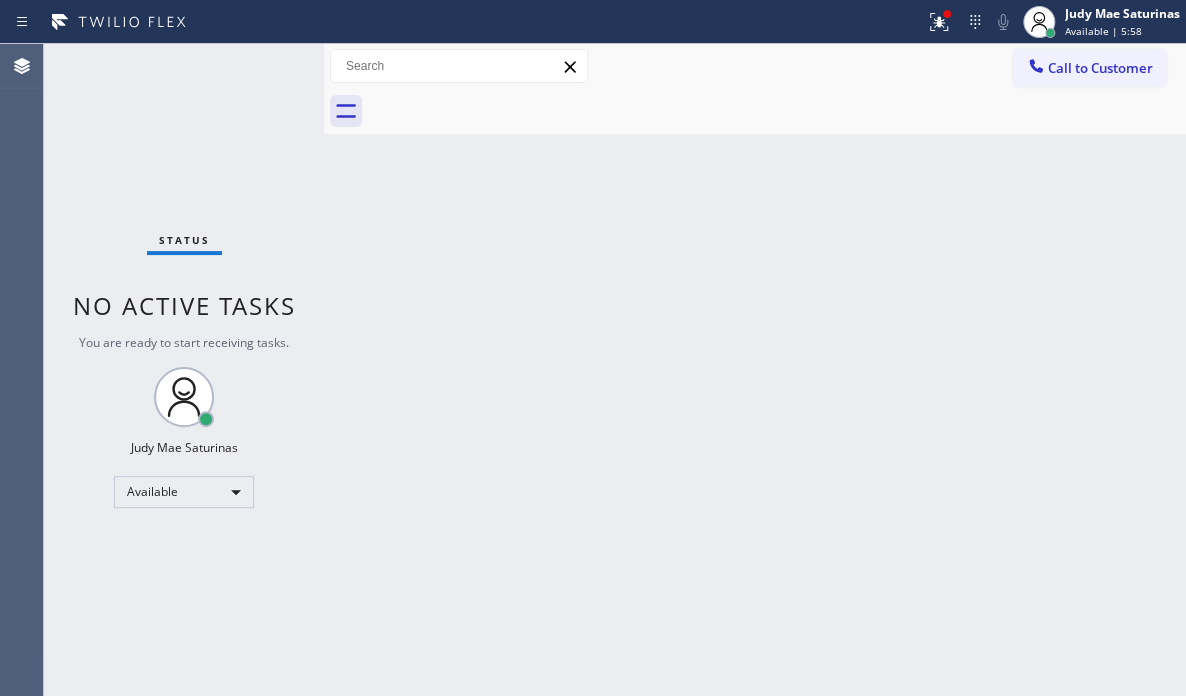 click on "Status   No active tasks     You are ready to start receiving tasks.   [FIRST] [LAST] Available" at bounding box center (184, 370) 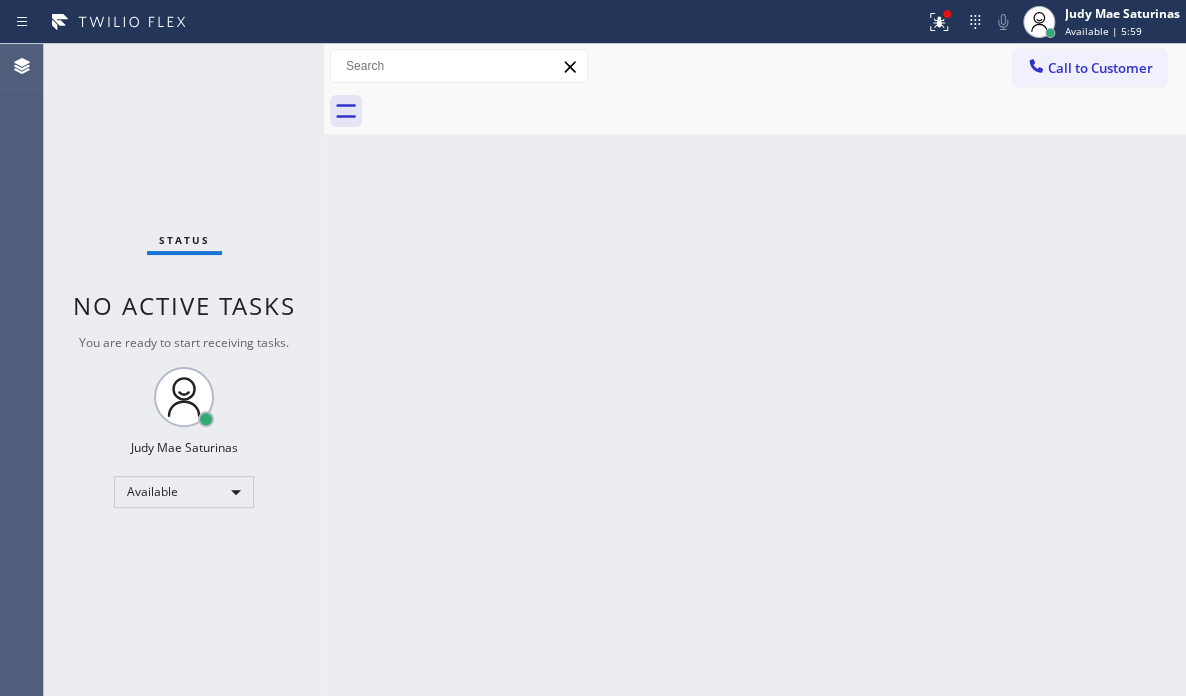 click on "Status   No active tasks     You are ready to start receiving tasks.   [FIRST] [LAST] Available" at bounding box center (184, 370) 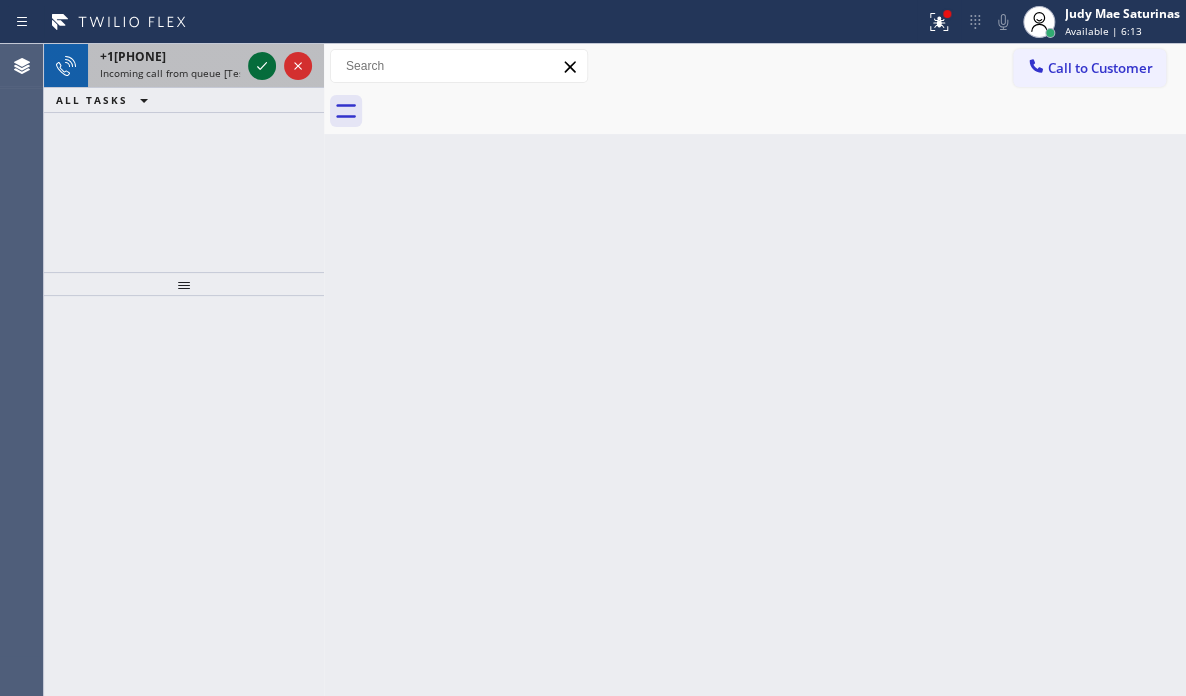 click 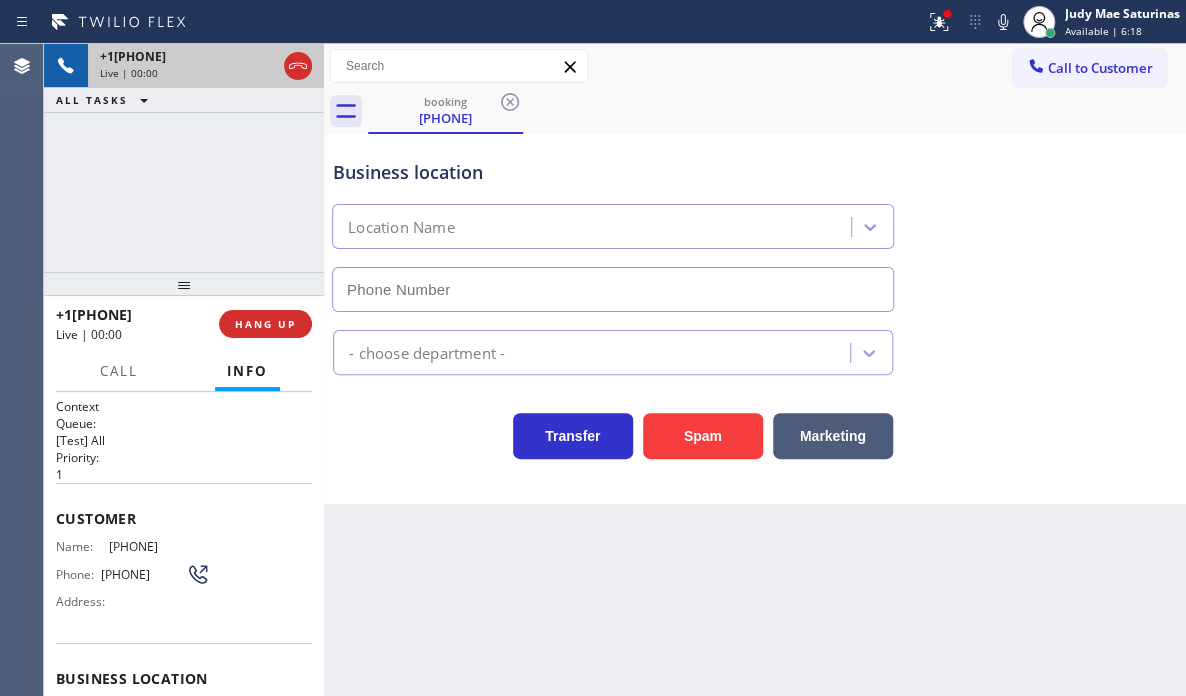 type on "([PHONE])" 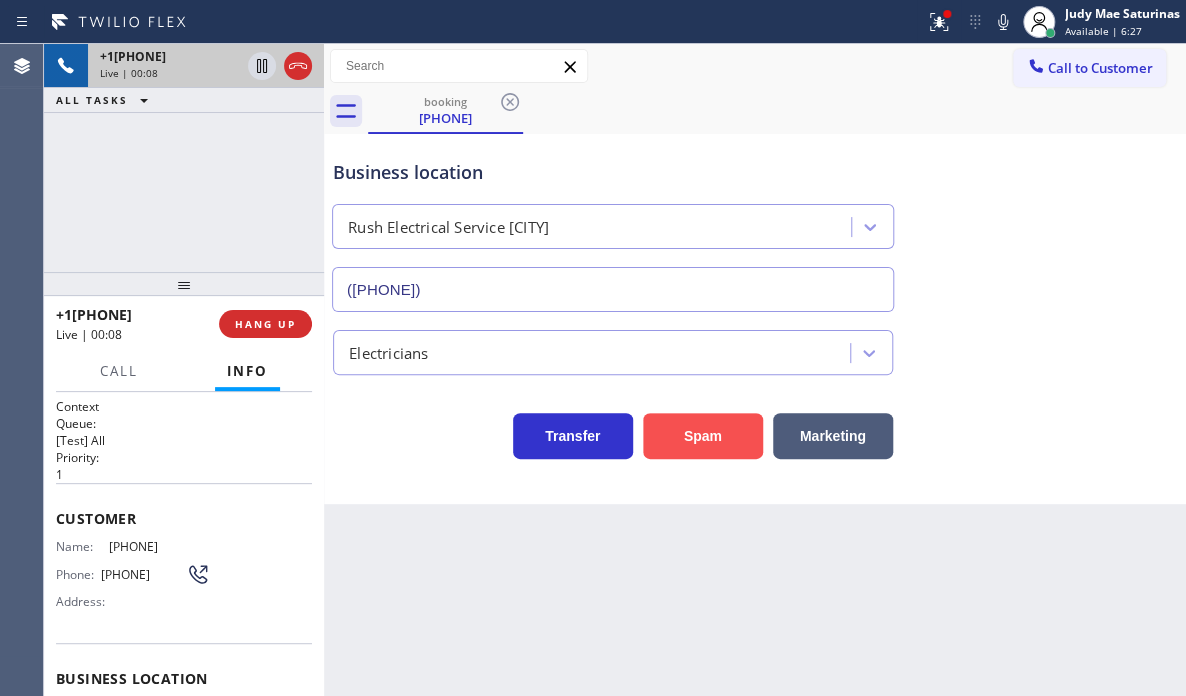 click on "Spam" at bounding box center [703, 436] 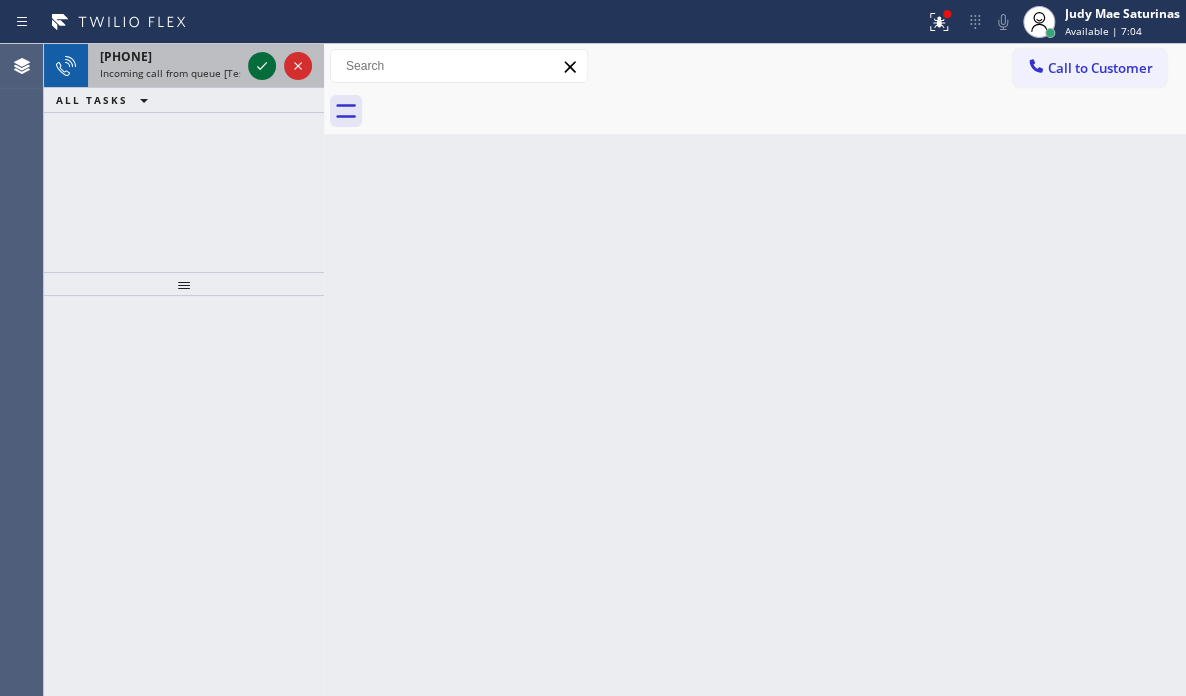 click 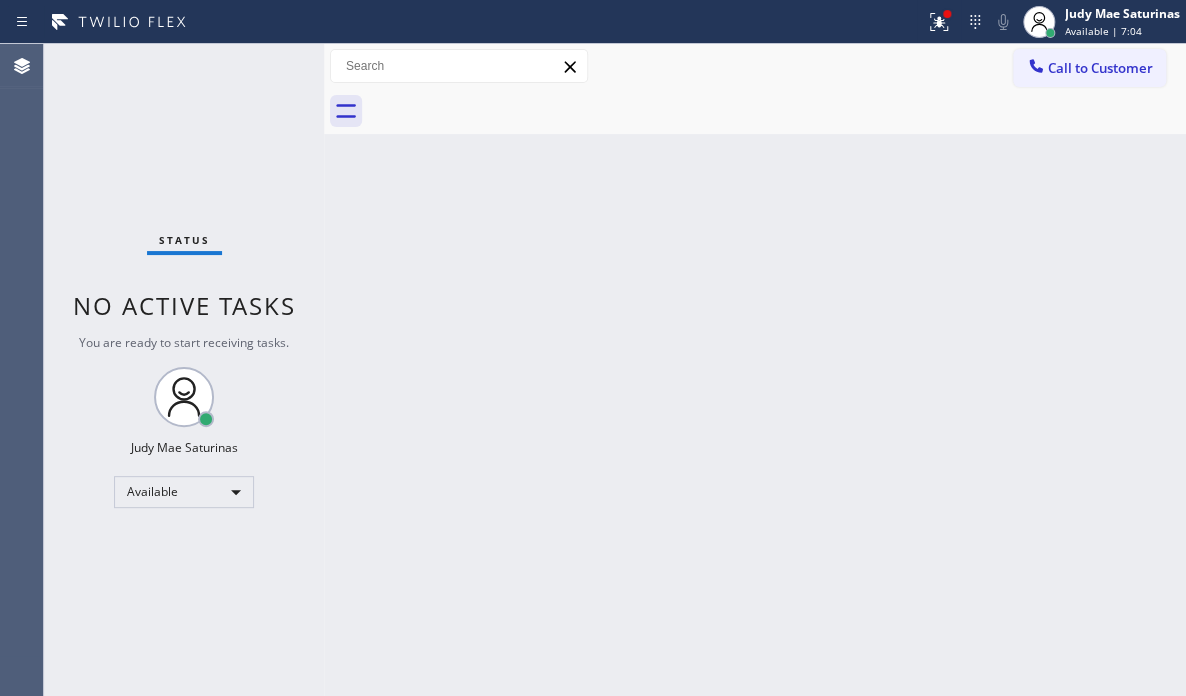 click on "Status   No active tasks     You are ready to start receiving tasks.   [FIRST] [LAST] Available" at bounding box center (184, 370) 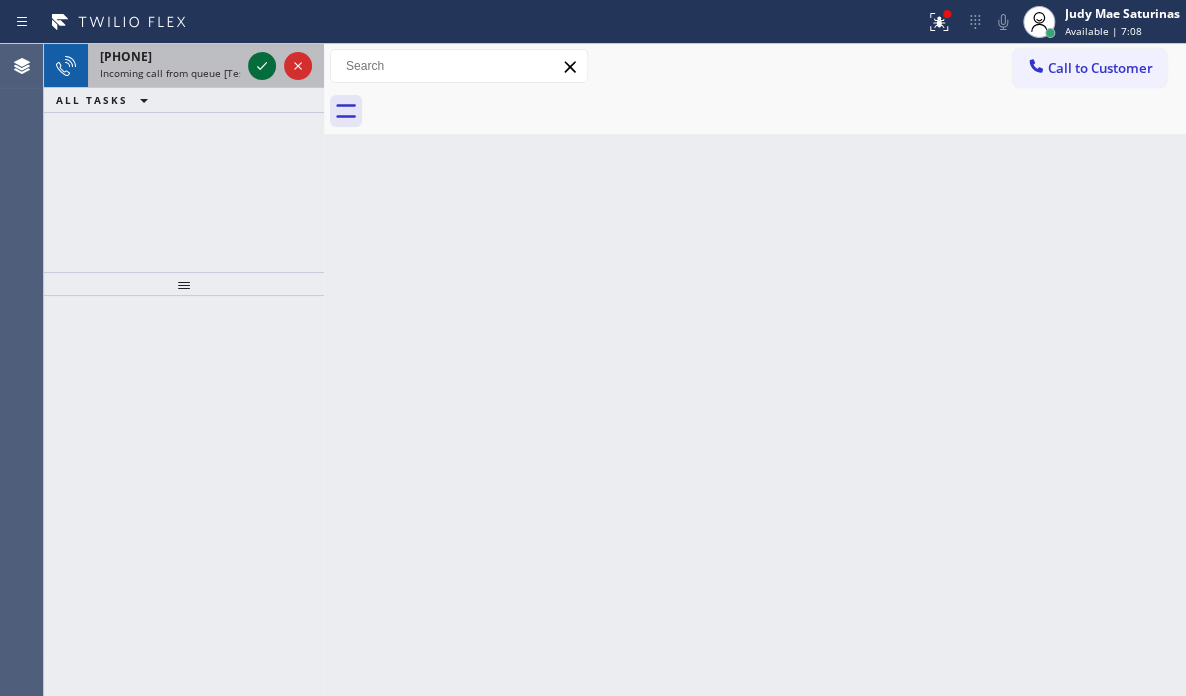 click 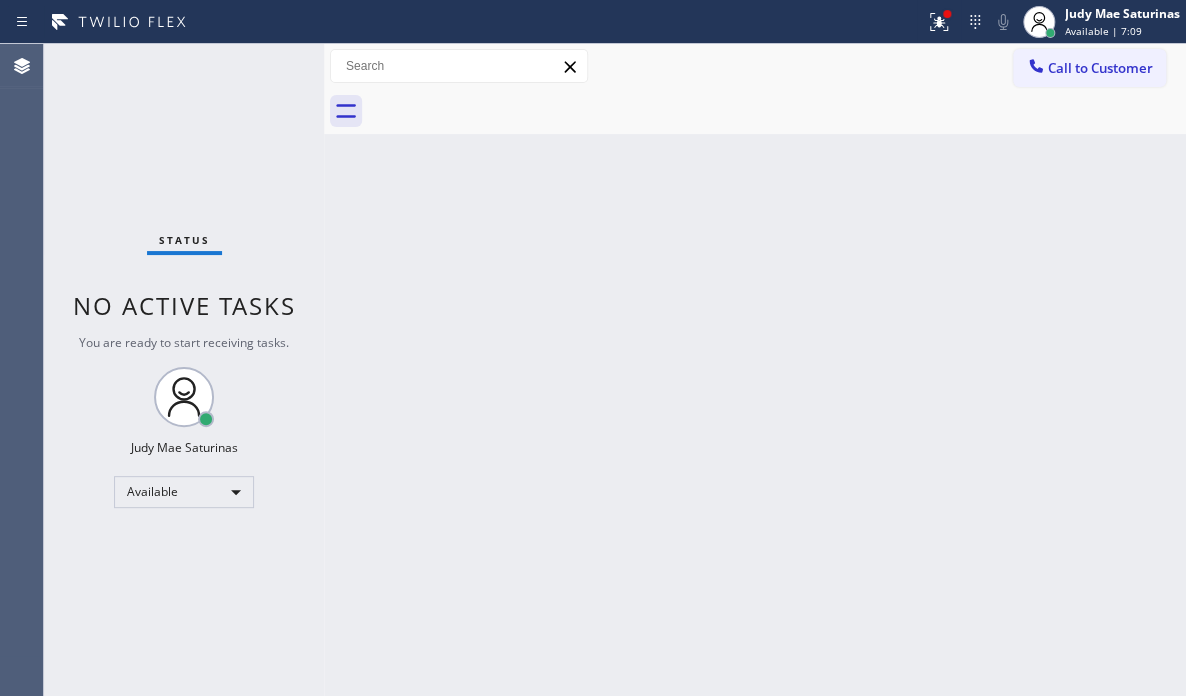 click on "Status   No active tasks     You are ready to start receiving tasks.   [FIRST] [LAST] Available" at bounding box center [184, 370] 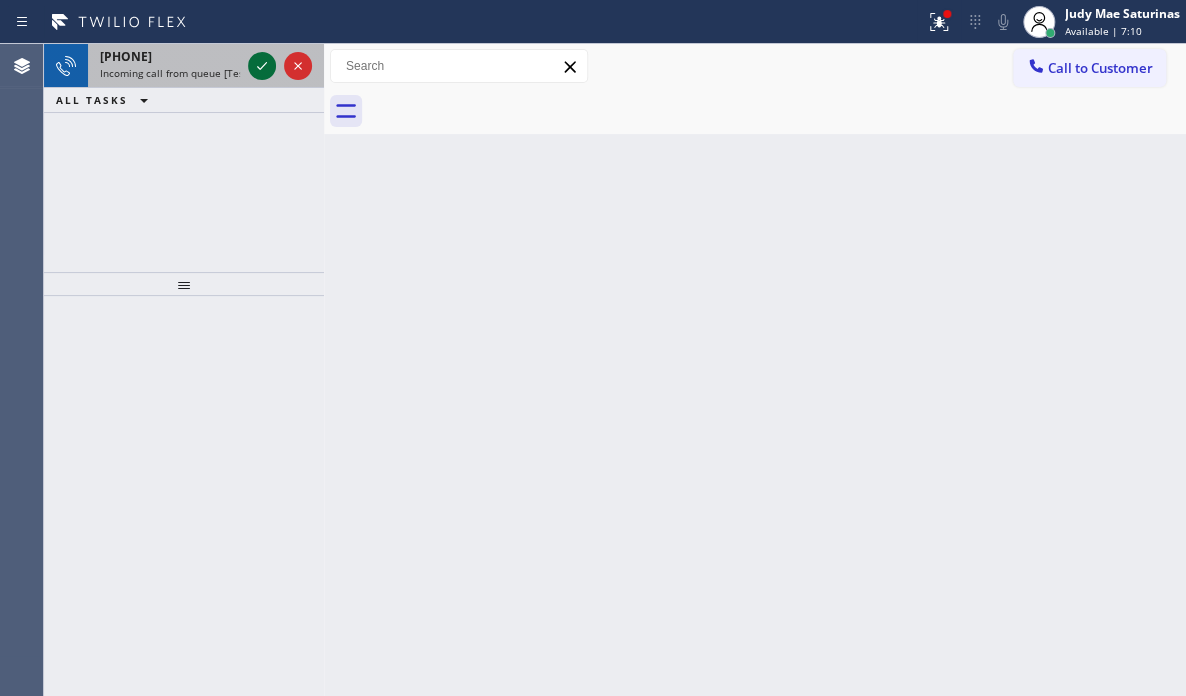 click 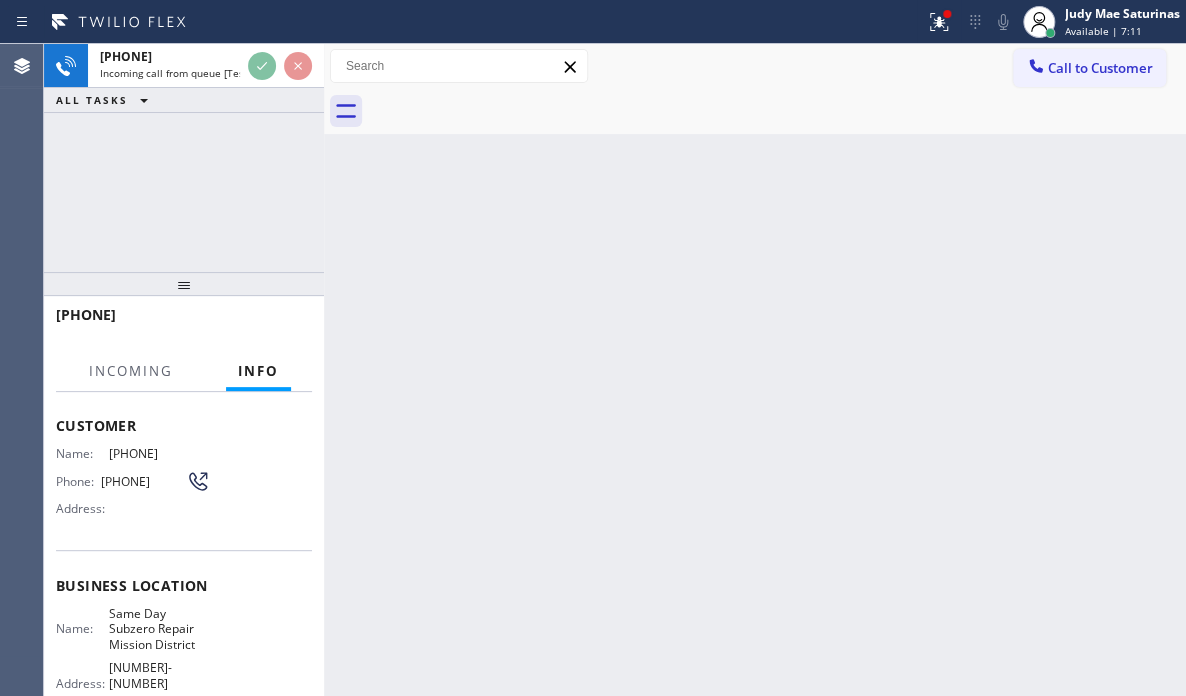 scroll, scrollTop: 200, scrollLeft: 0, axis: vertical 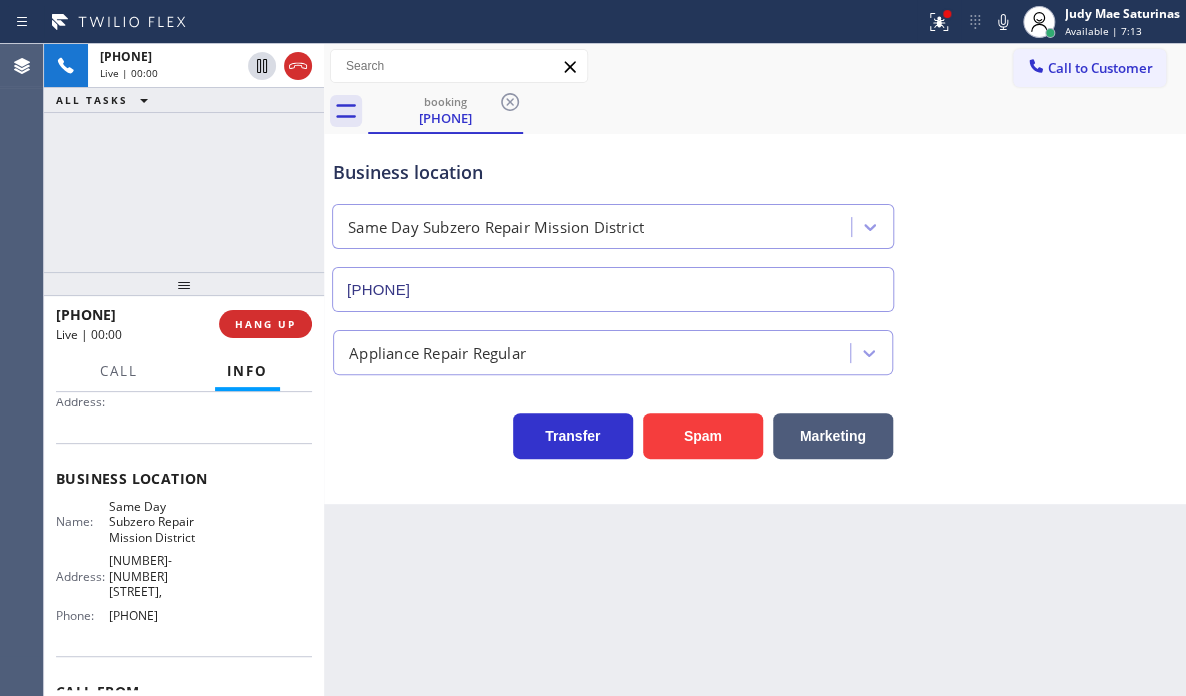 type on "[PHONE]" 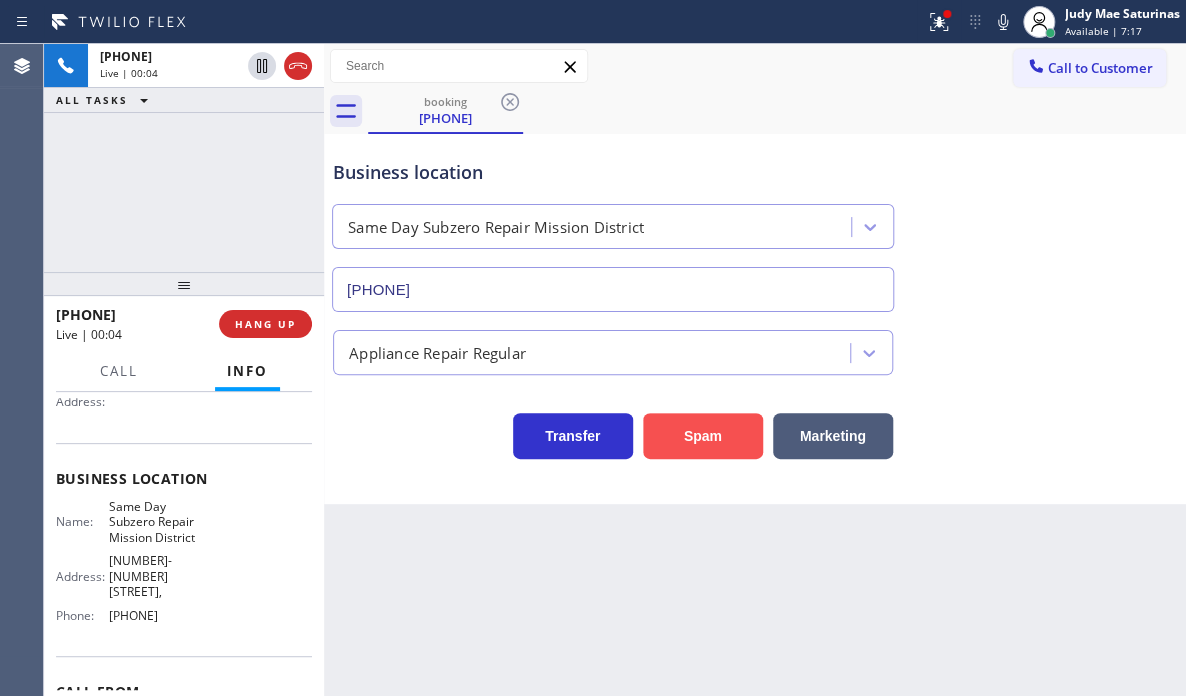 click on "Spam" at bounding box center (703, 436) 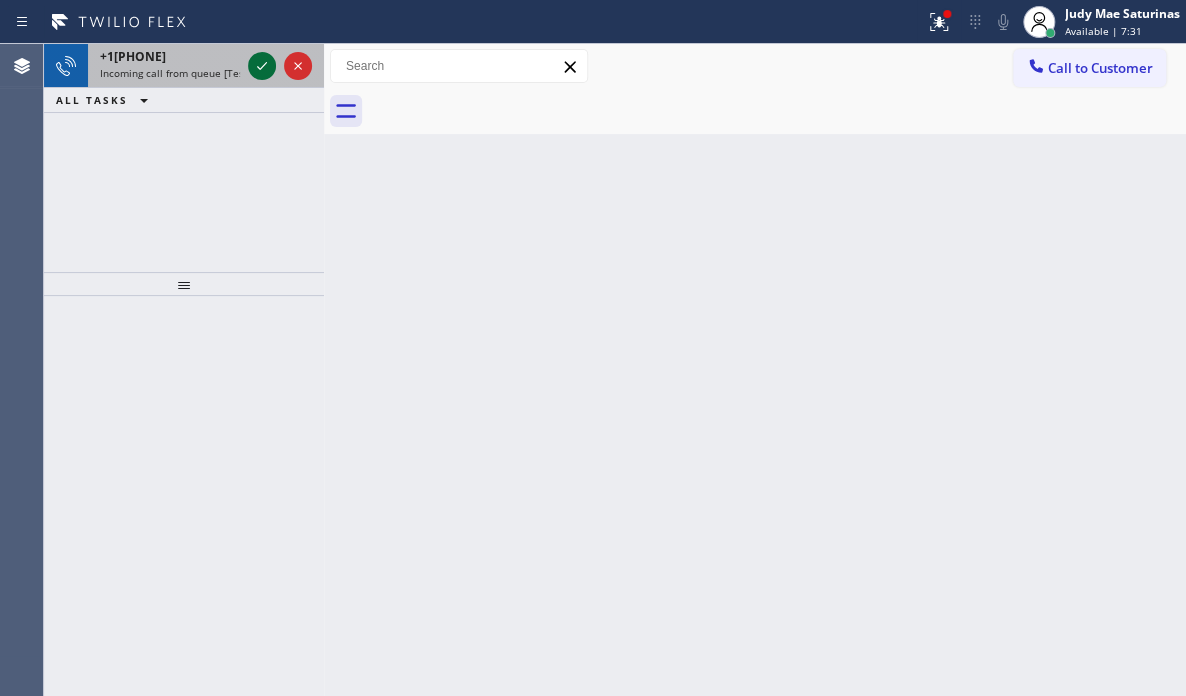 click 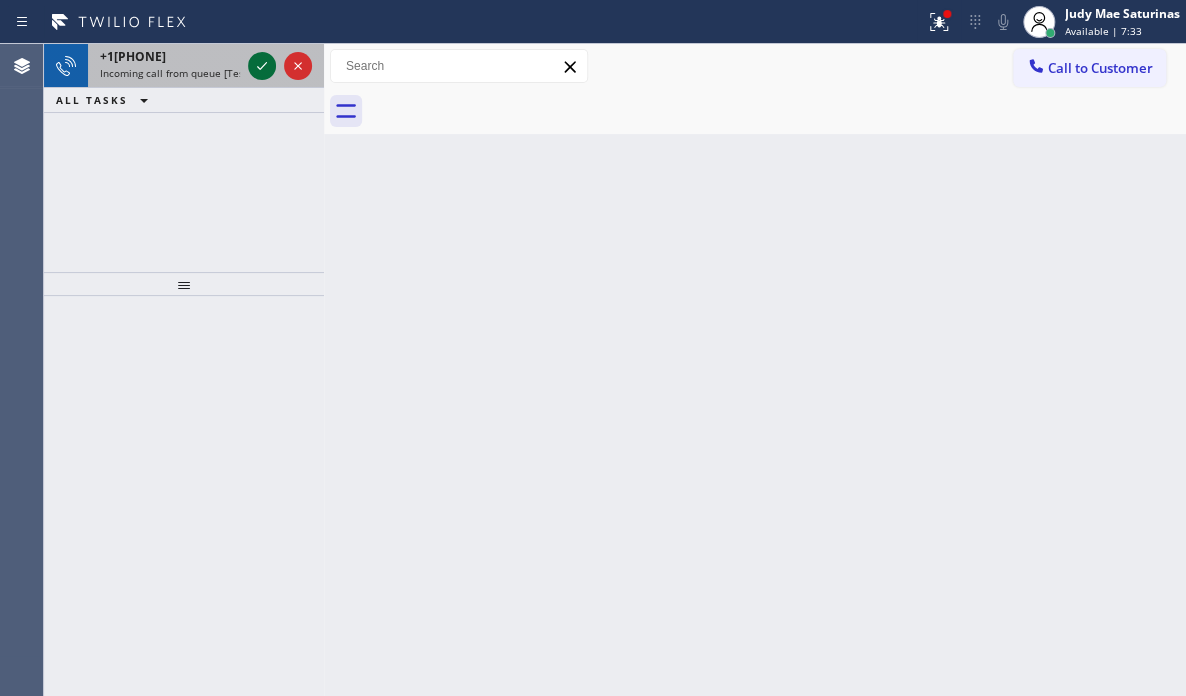 click 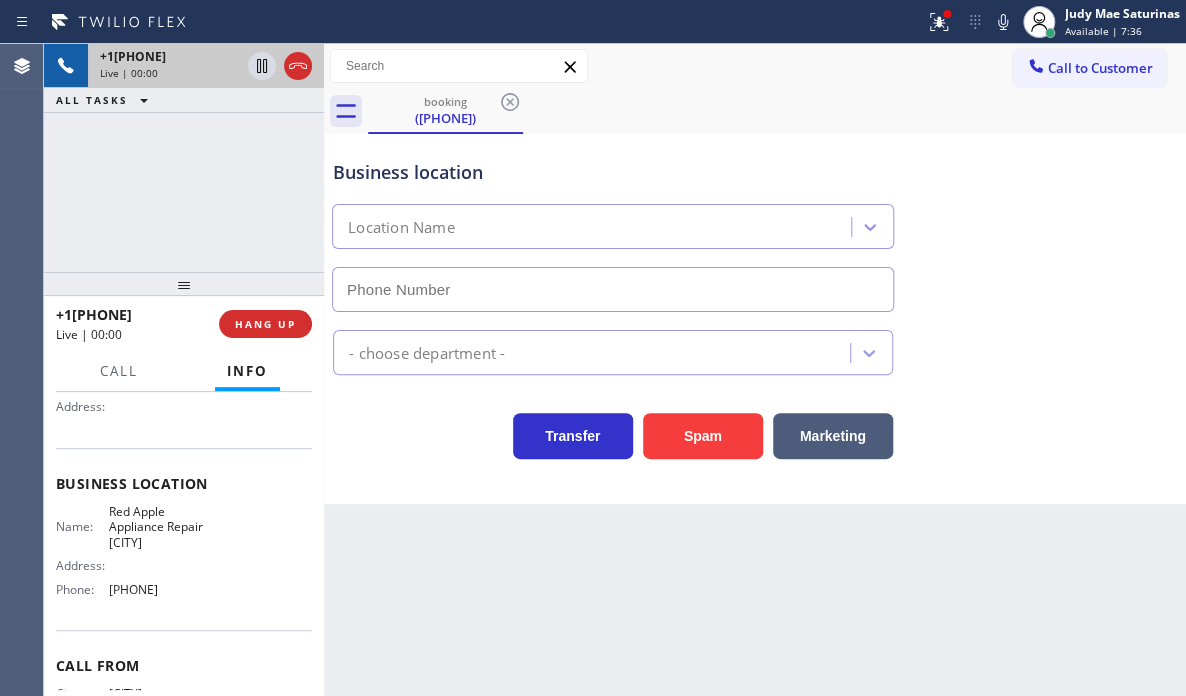 type on "[PHONE]" 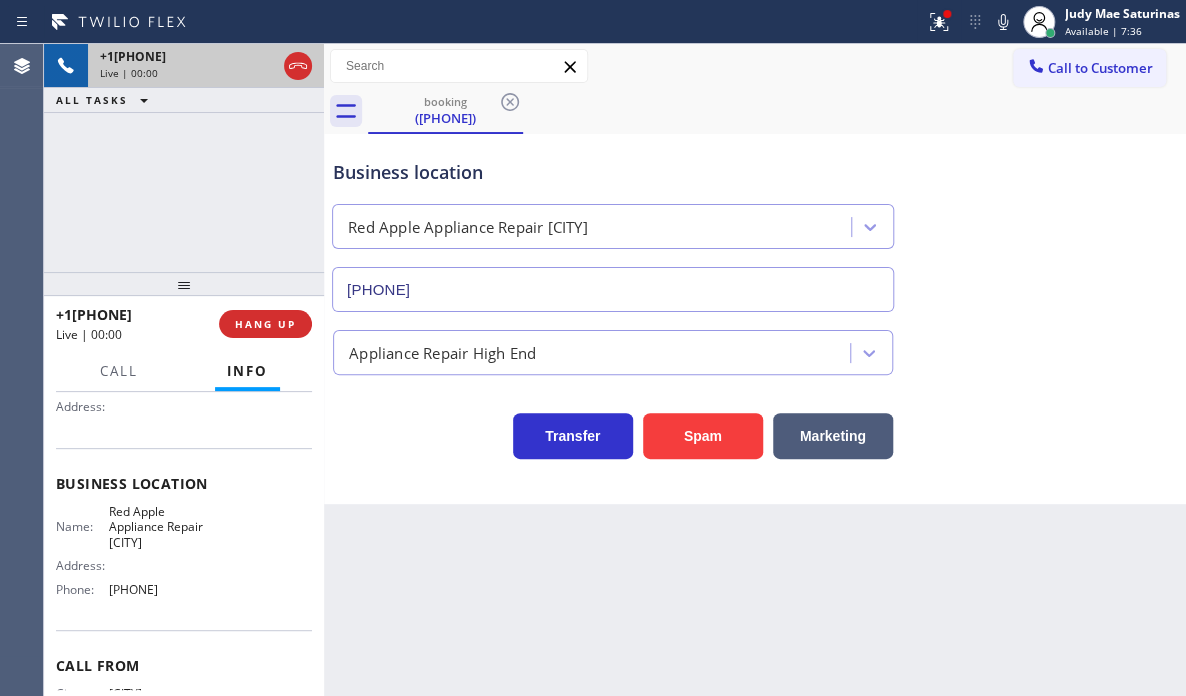 scroll, scrollTop: 200, scrollLeft: 0, axis: vertical 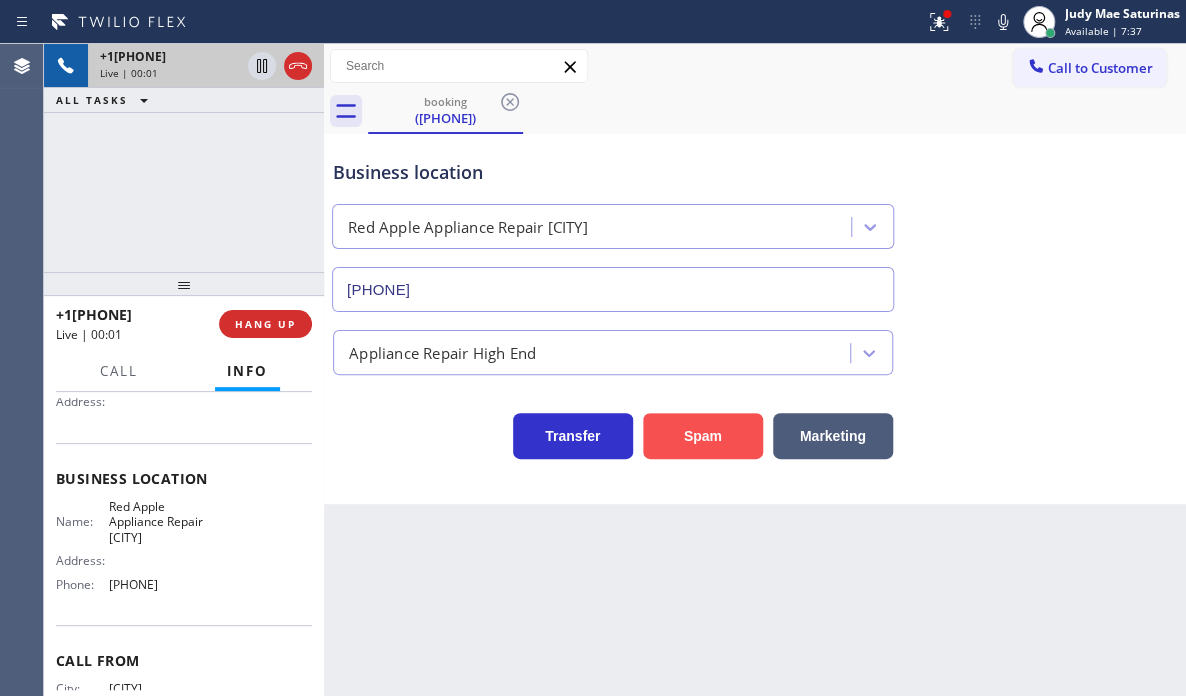 click on "Spam" at bounding box center (703, 436) 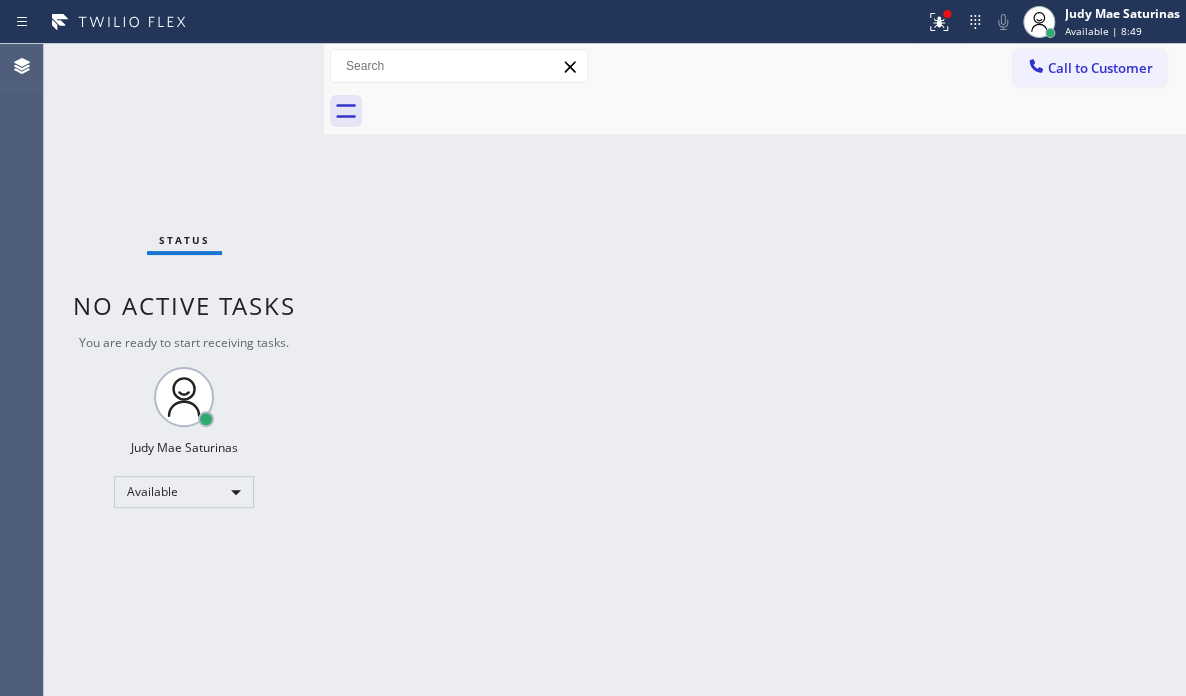 click on "Status   No active tasks     You are ready to start receiving tasks.   [FIRST] [LAST] Available" at bounding box center (184, 370) 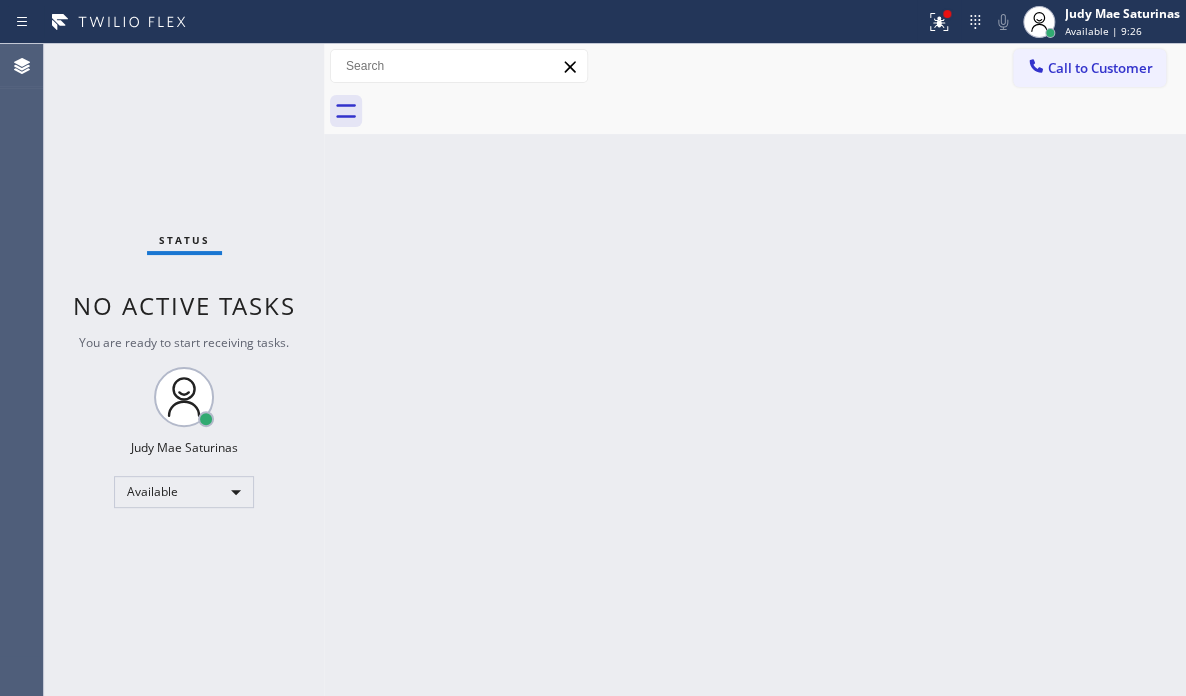 drag, startPoint x: 258, startPoint y: 63, endPoint x: 243, endPoint y: 33, distance: 33.54102 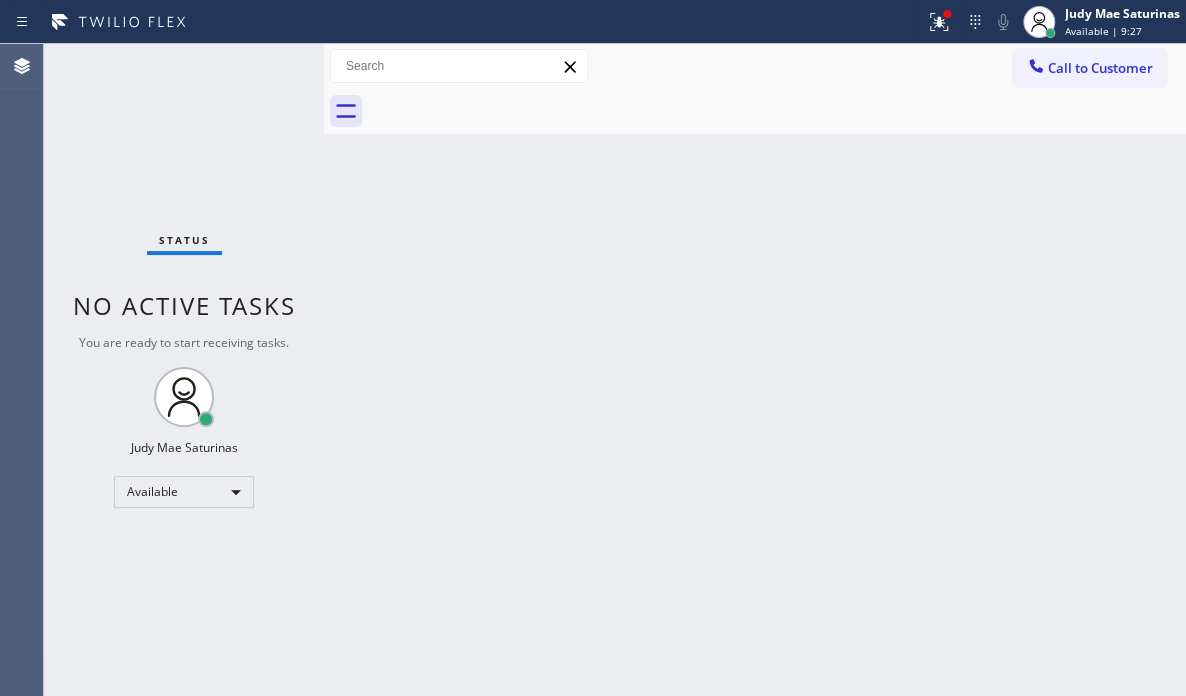click at bounding box center [462, 22] 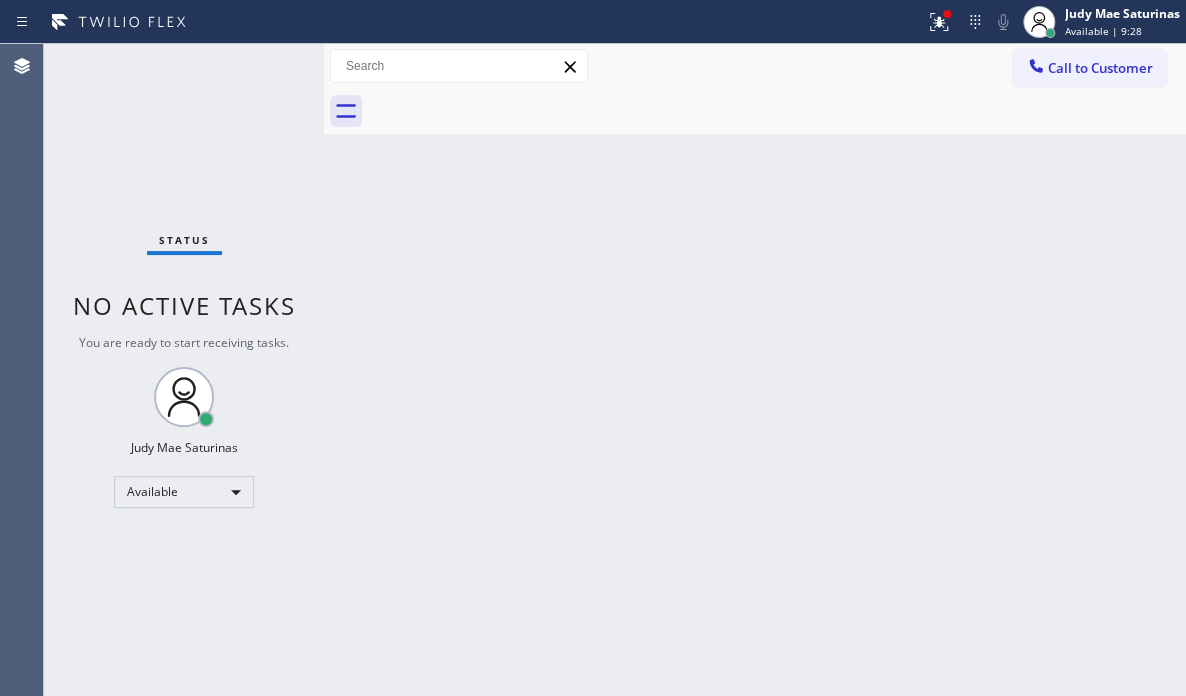 drag, startPoint x: 248, startPoint y: 56, endPoint x: 260, endPoint y: 89, distance: 35.1141 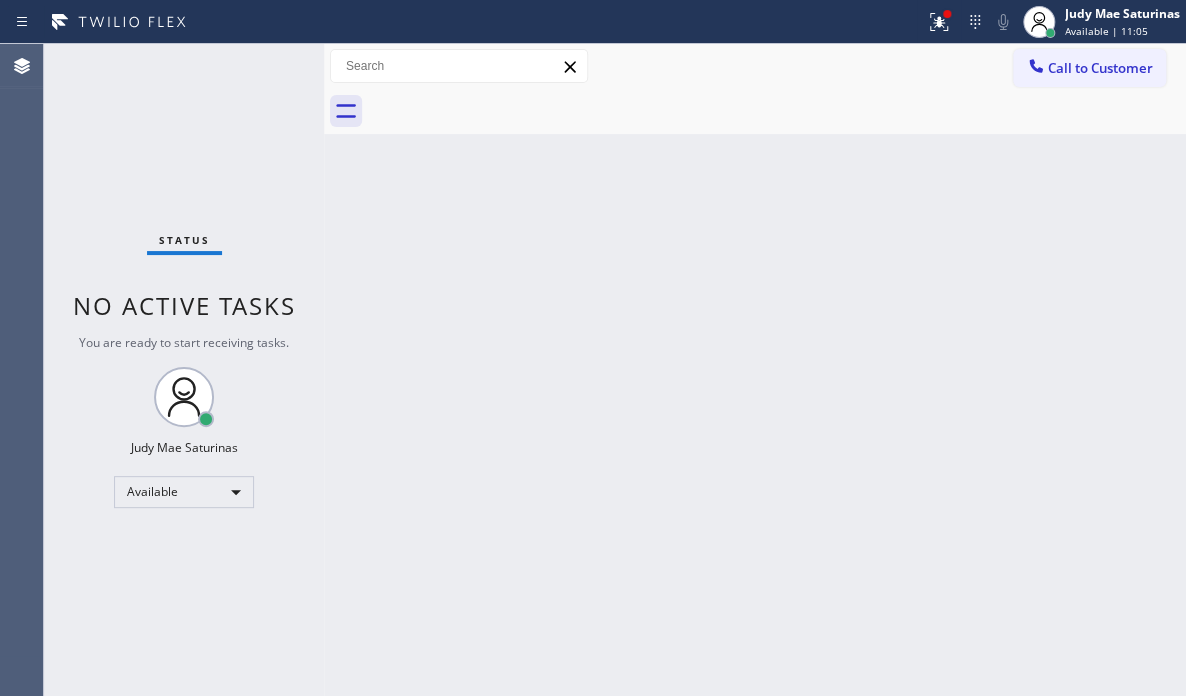 click on "Status   No active tasks     You are ready to start receiving tasks.   [FIRST] [LAST] Available" at bounding box center (184, 370) 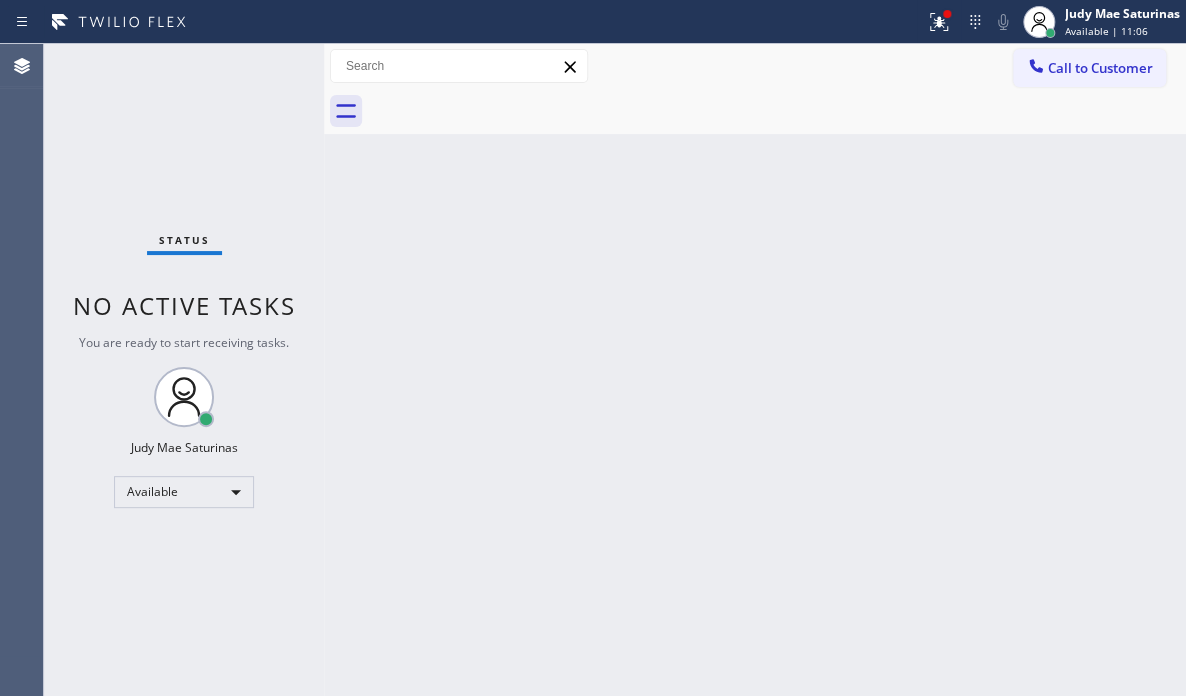 click on "Status   No active tasks     You are ready to start receiving tasks.   [FIRST] [LAST] Available" at bounding box center [184, 370] 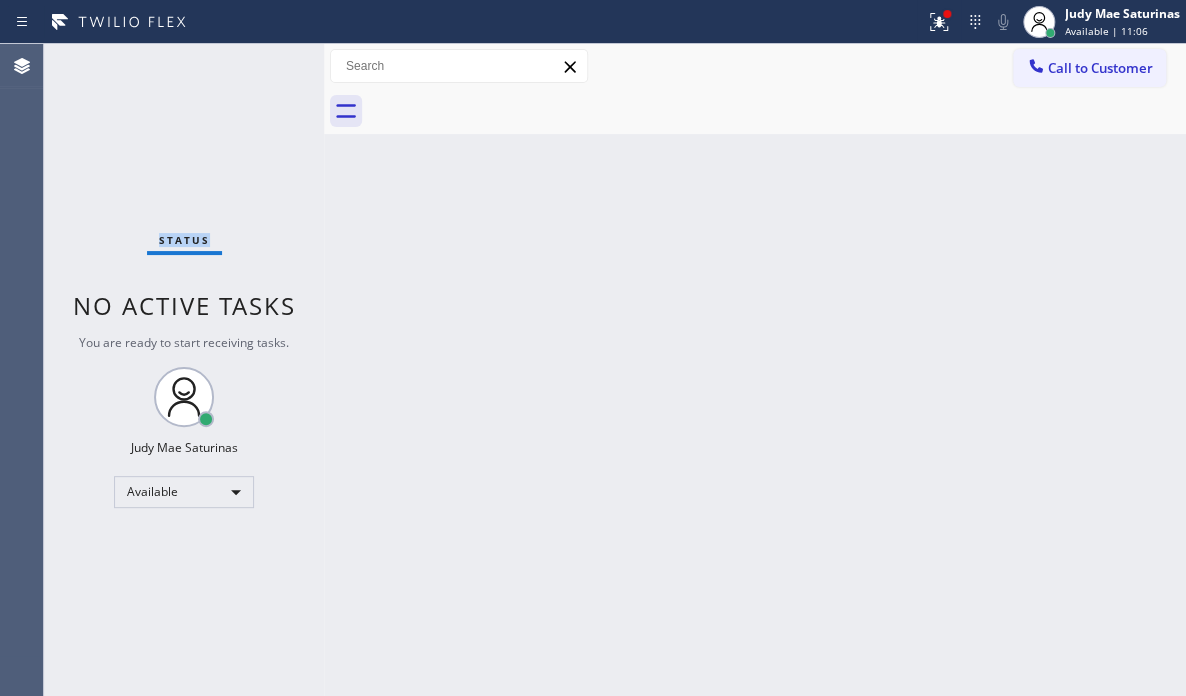 click on "Status   No active tasks     You are ready to start receiving tasks.   [FIRST] [LAST] Available" at bounding box center (184, 370) 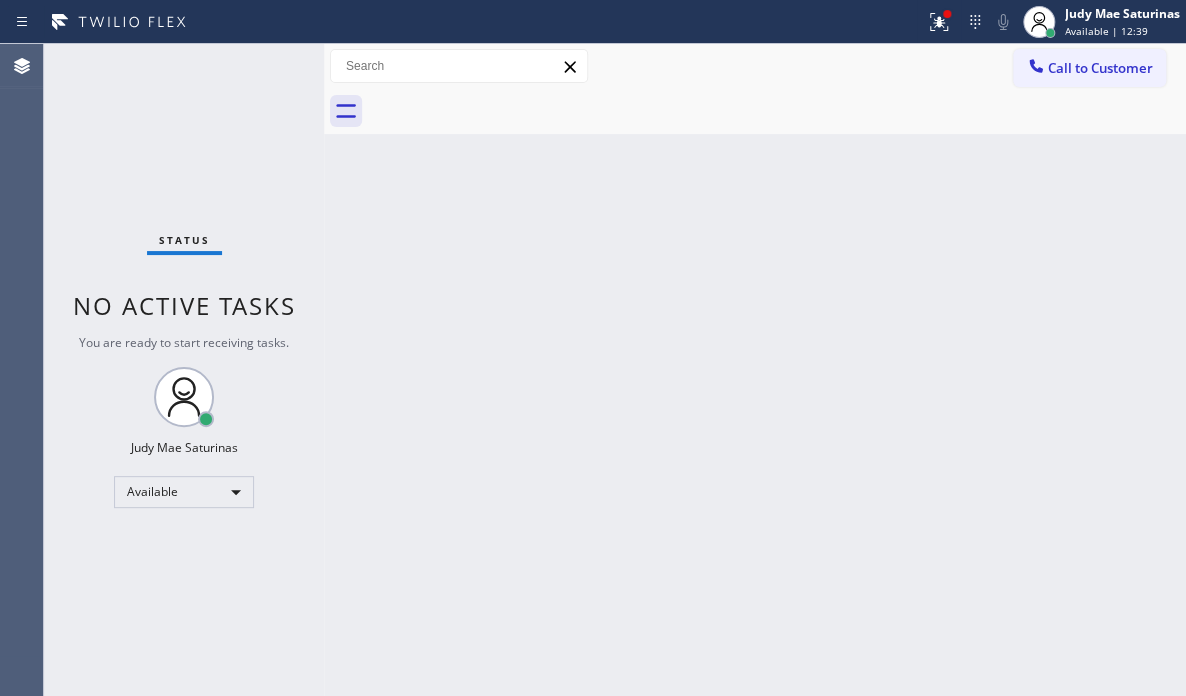 click on "Status   No active tasks     You are ready to start receiving tasks.   [FIRST] [LAST] Available" at bounding box center [184, 370] 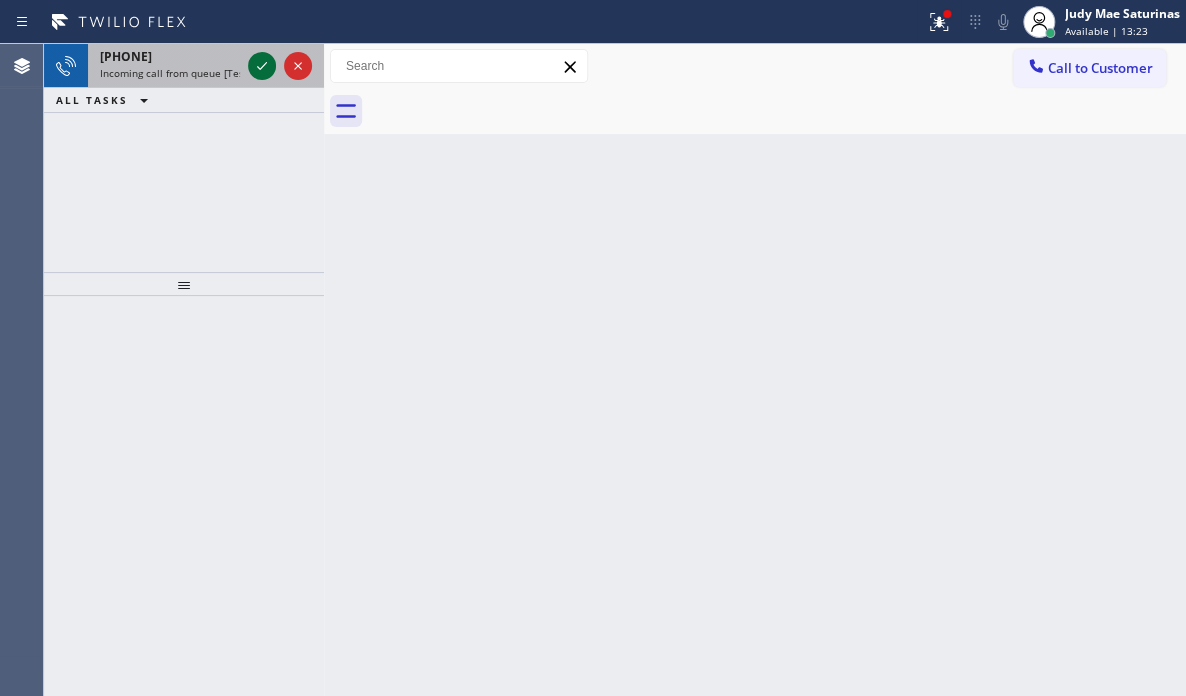 click 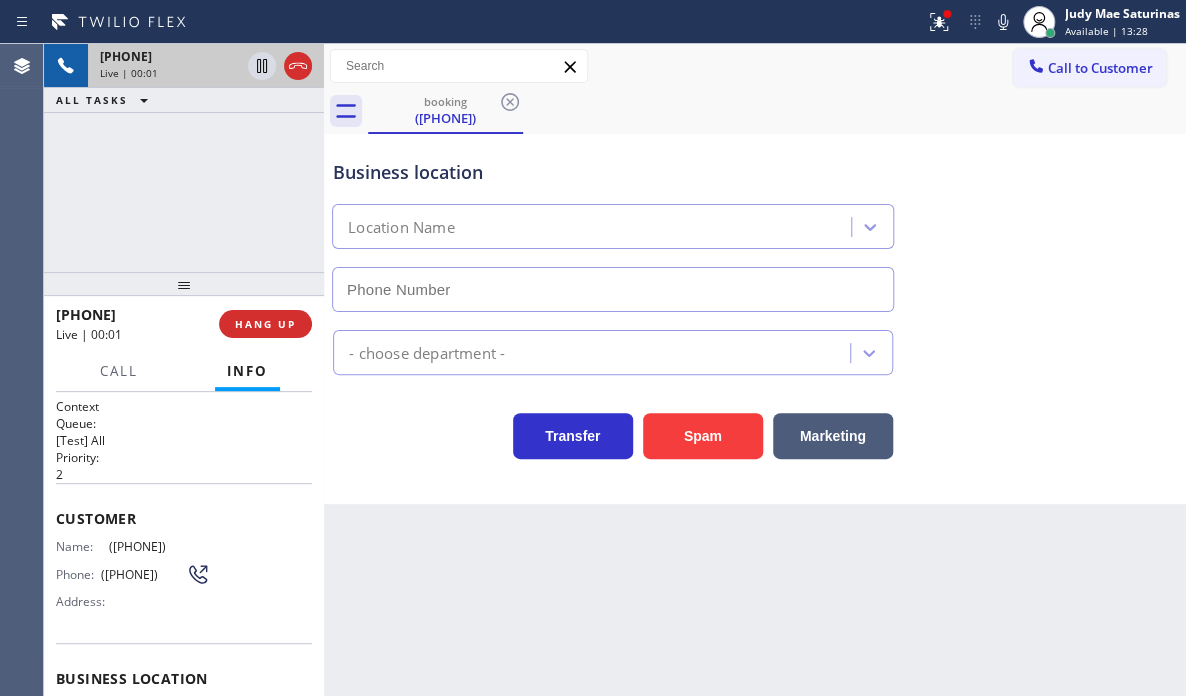 type on "([PHONE])" 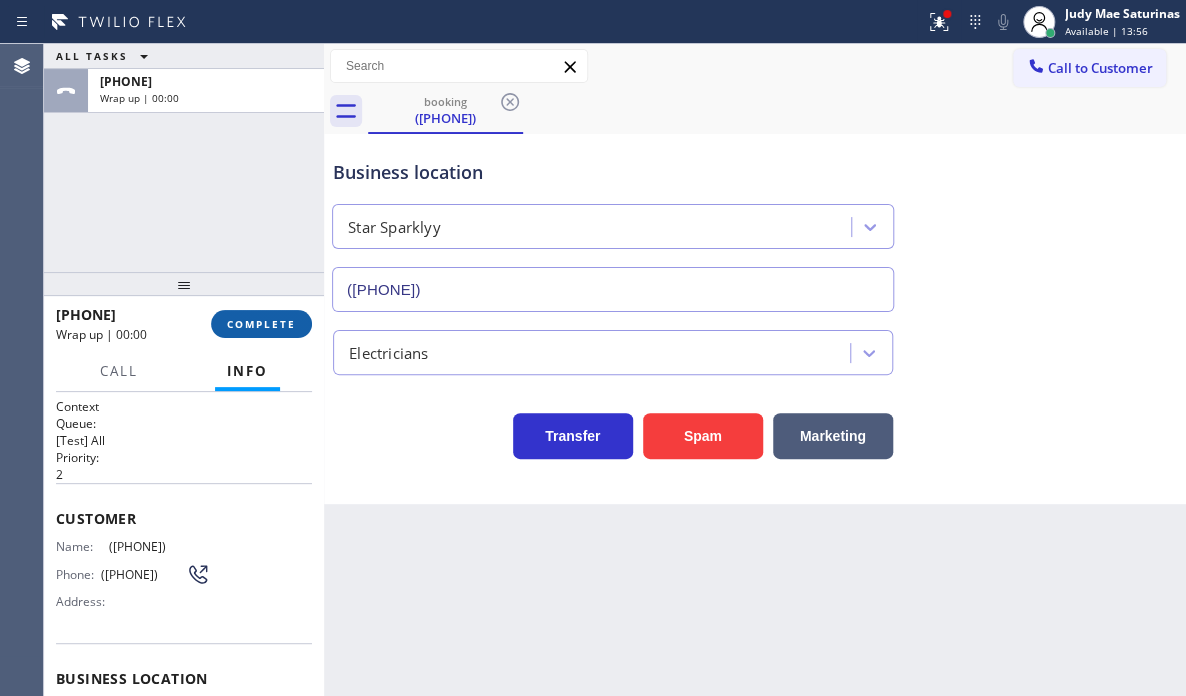 click on "COMPLETE" at bounding box center [261, 324] 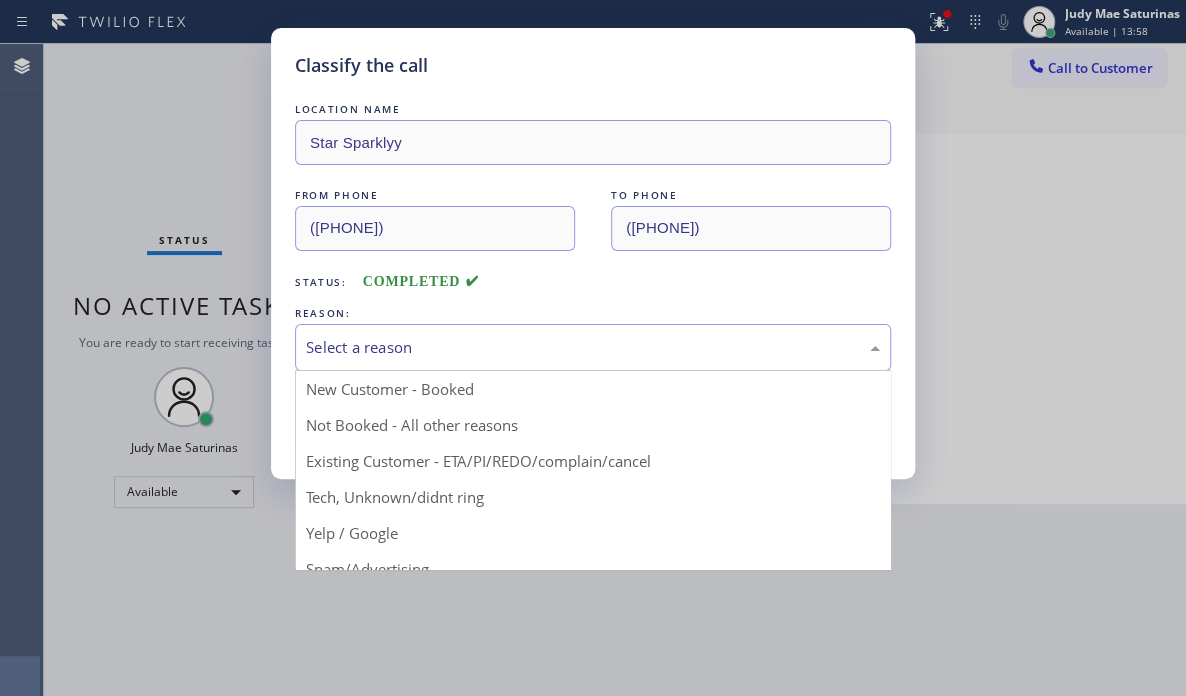 click on "Select a reason" at bounding box center [593, 347] 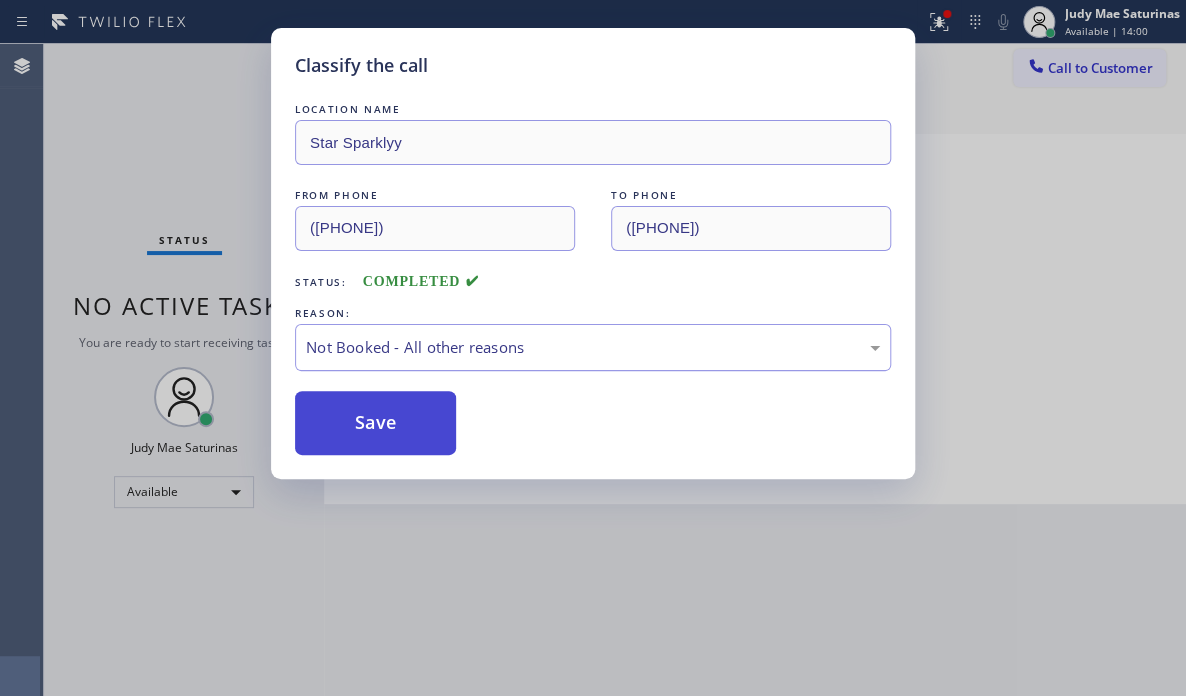 click on "Save" at bounding box center [375, 423] 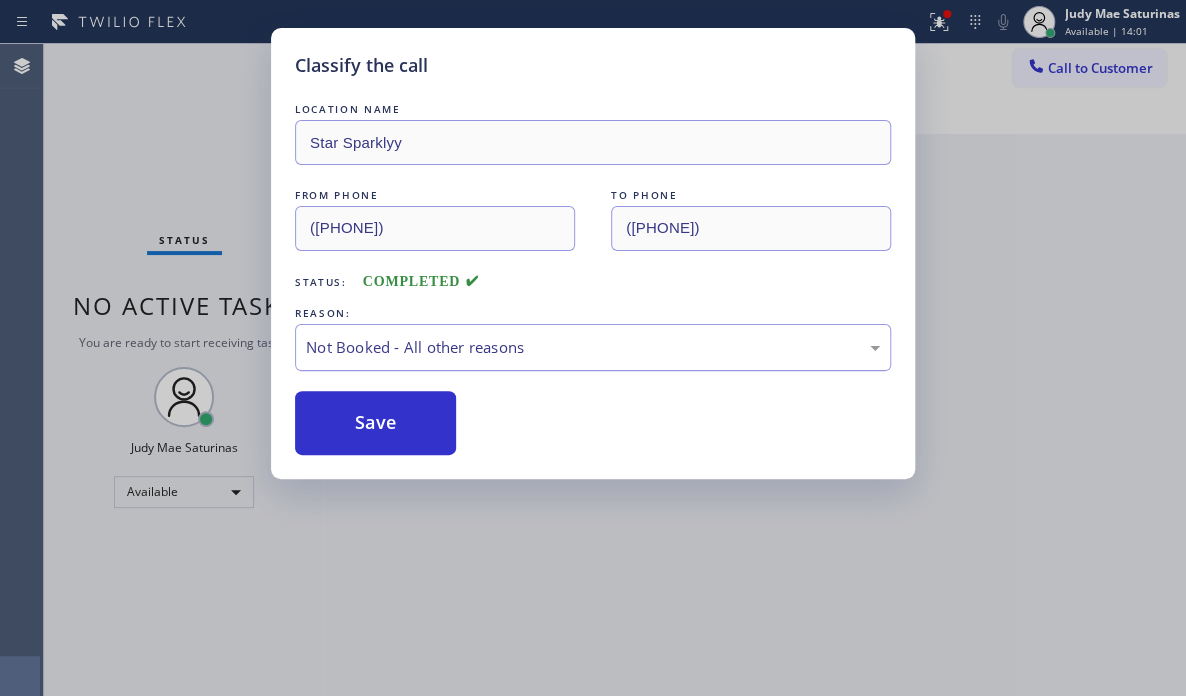 click on "Classify the call LOCATION NAME 5 Star Electricians Hidden Hills FROM PHONE ([PHONE]) TO PHONE ([PHONE]) Status: COMPLETED REASON: Existing Customer - ETA/PI/REDO/complain/cancel Save Classify the call LOCATION NAME GE Monogram Repair Expert Tampa FROM PHONE ([PHONE]) TO PHONE ([PHONE]) Status: COMPLETED REASON: Tech, Unknown/didnt ring Save Classify the call LOCATION NAME GE Monogram Repair Expert Tampa FROM PHONE ([PHONE]) TO PHONE ([PHONE]) Status: COMPLETED REASON: Tech, Unknown/didnt ring Save Classify the call LOCATION NAME Calumet Heights Appliance Repair FROM PHONE ([PHONE]) TO PHONE ([PHONE]) Status: COMPLETED REASON: Existing Customer - ETA/PI/REDO/complain/cancel Save Classify the call LOCATION NAME Viking Repair Pro Hinsdale FROM PHONE ([PHONE]) TO PHONE ([PHONE]) Status: COMPLETED REASON: Existing Customer - ETA/PI/REDO/complain/cancel Save Classify the call LOCATION NAME Innovative Appliance Repair Solutions SB FROM PHONE ([PHONE]) TO PHONE" at bounding box center [615, 370] 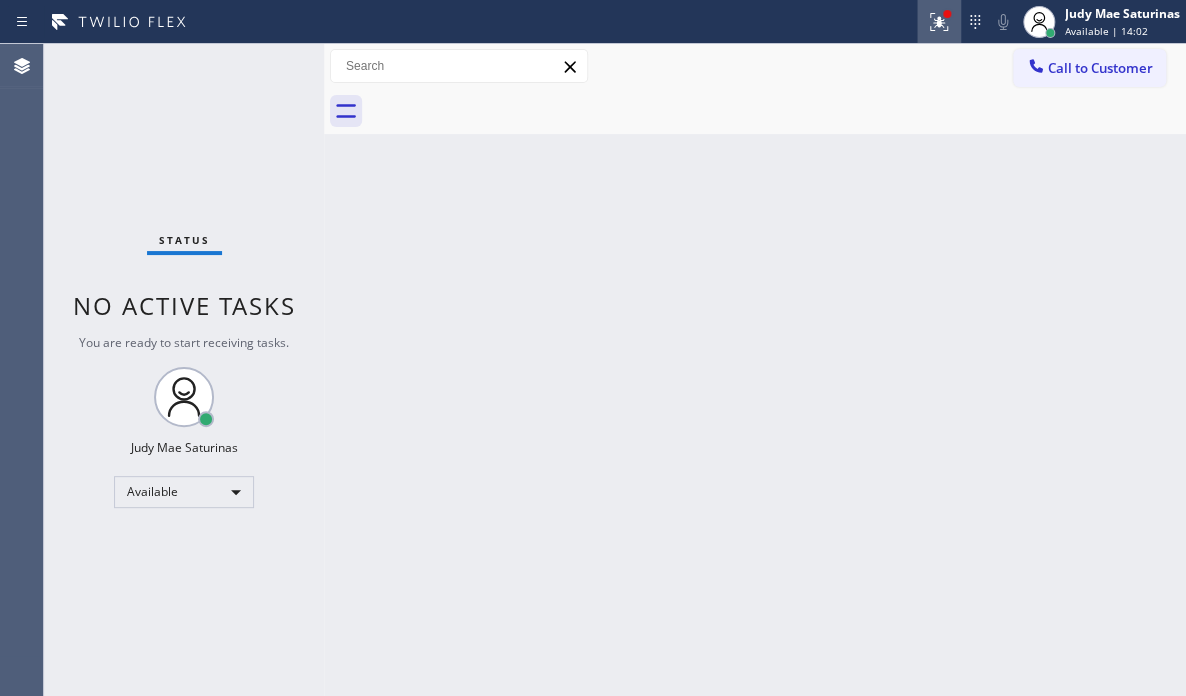 click 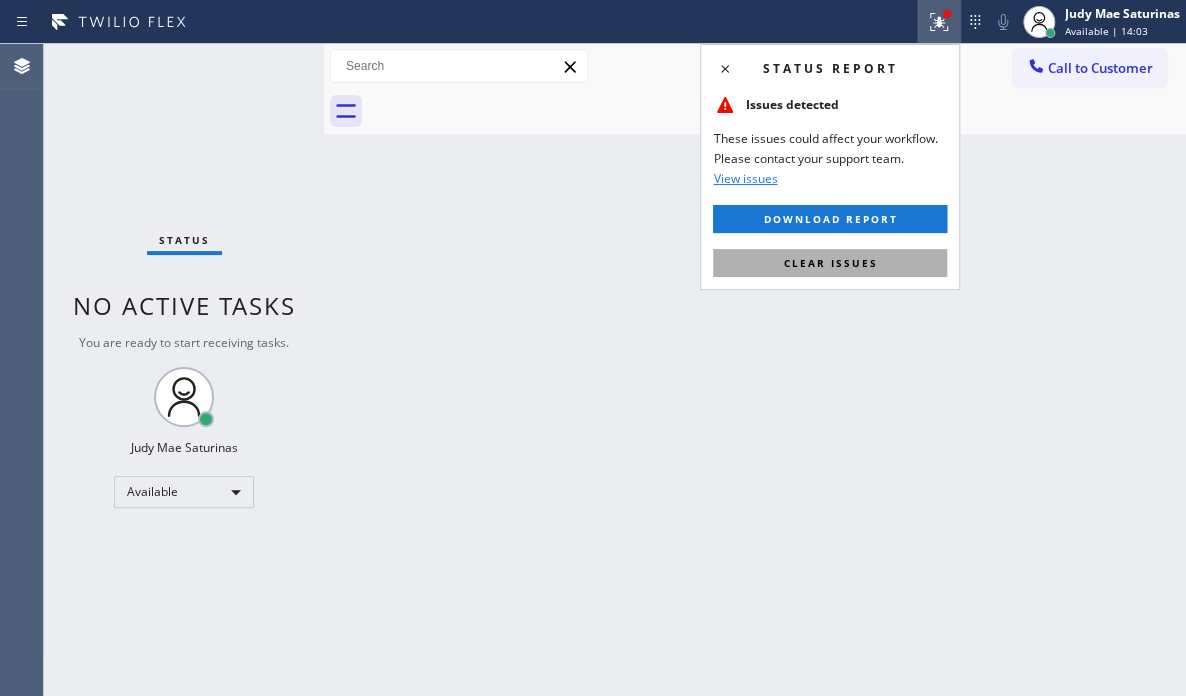 click on "Clear issues" at bounding box center (830, 263) 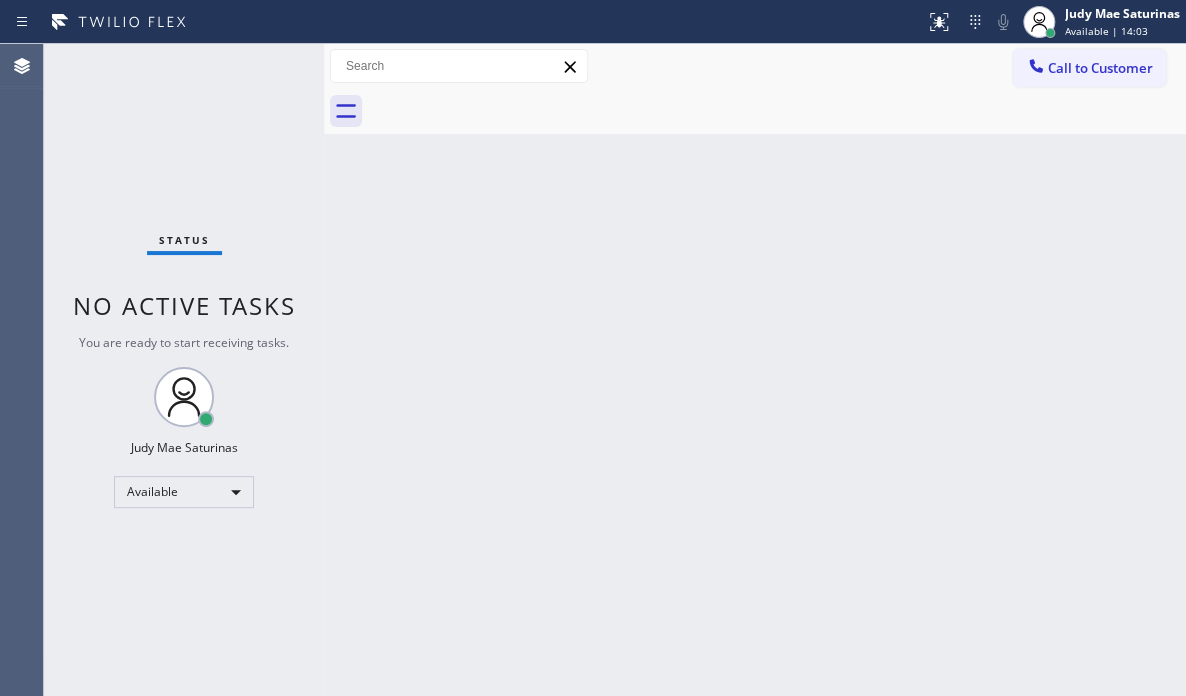 click on "Back to Dashboard Change Sender ID Customers Technicians Select a contact Outbound call Technician Search Technician Your caller id phone number Your caller id phone number Call Technician info Name Phone none Address none Change Sender ID HVAC [PHONE] 5 Star Appliance [PHONE] Appliance Repair [PHONE] Plumbing [PHONE] Air Duct Cleaning [PHONE] Electricians [PHONE] Cancel Change Check personal SMS Reset Change No tabs Call to Customer Outbound call Technician Search Technician Your caller id phone number Your caller id phone number Call Outbound call Technician Search Technician Your caller id phone number Your caller id phone number Call" at bounding box center [755, 370] 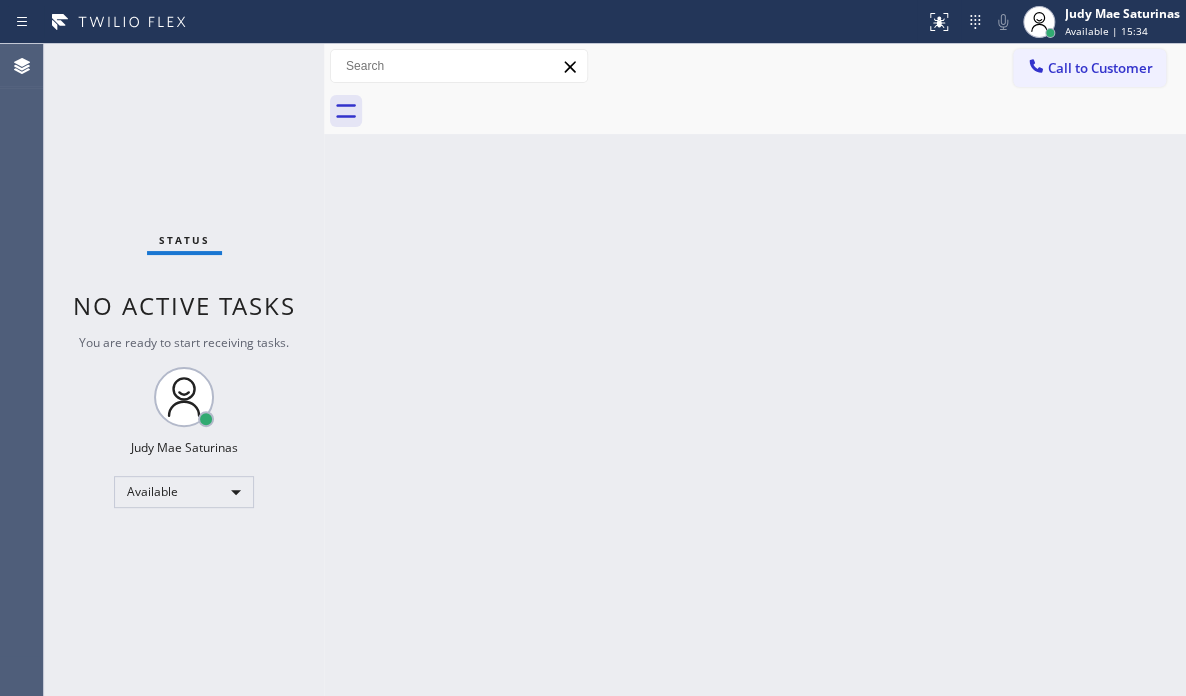 click on "Status   No active tasks     You are ready to start receiving tasks.   [FIRST] [LAST] Available" at bounding box center [184, 370] 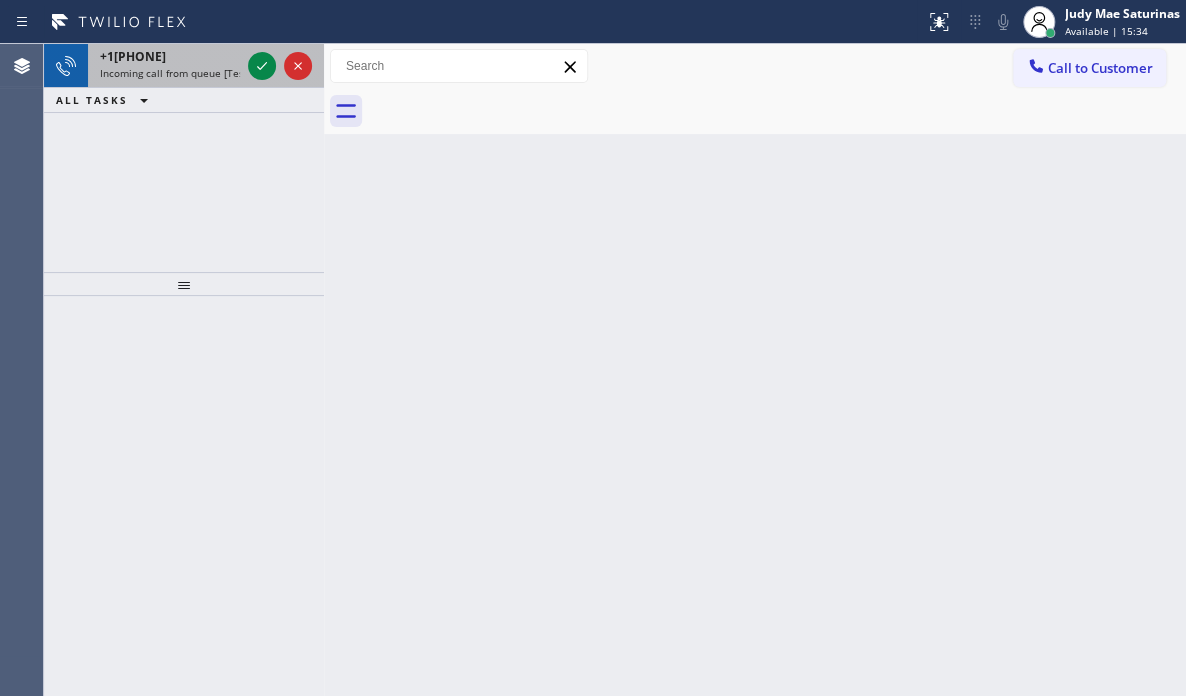 click at bounding box center [280, 66] 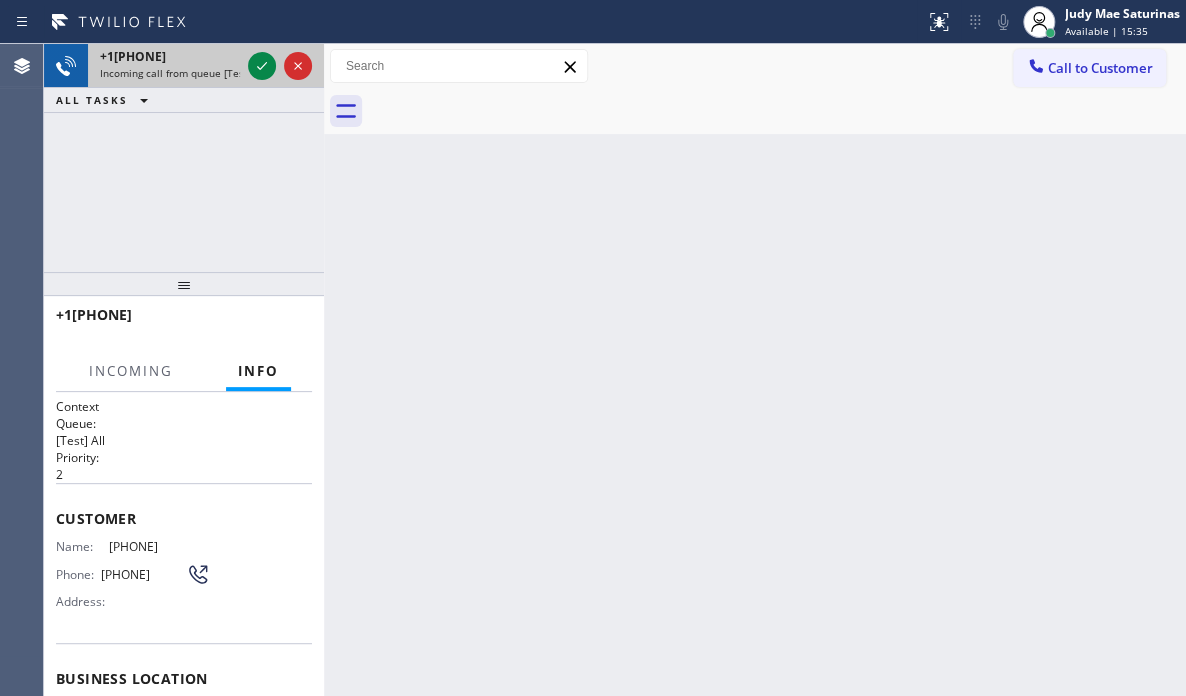 click at bounding box center (280, 66) 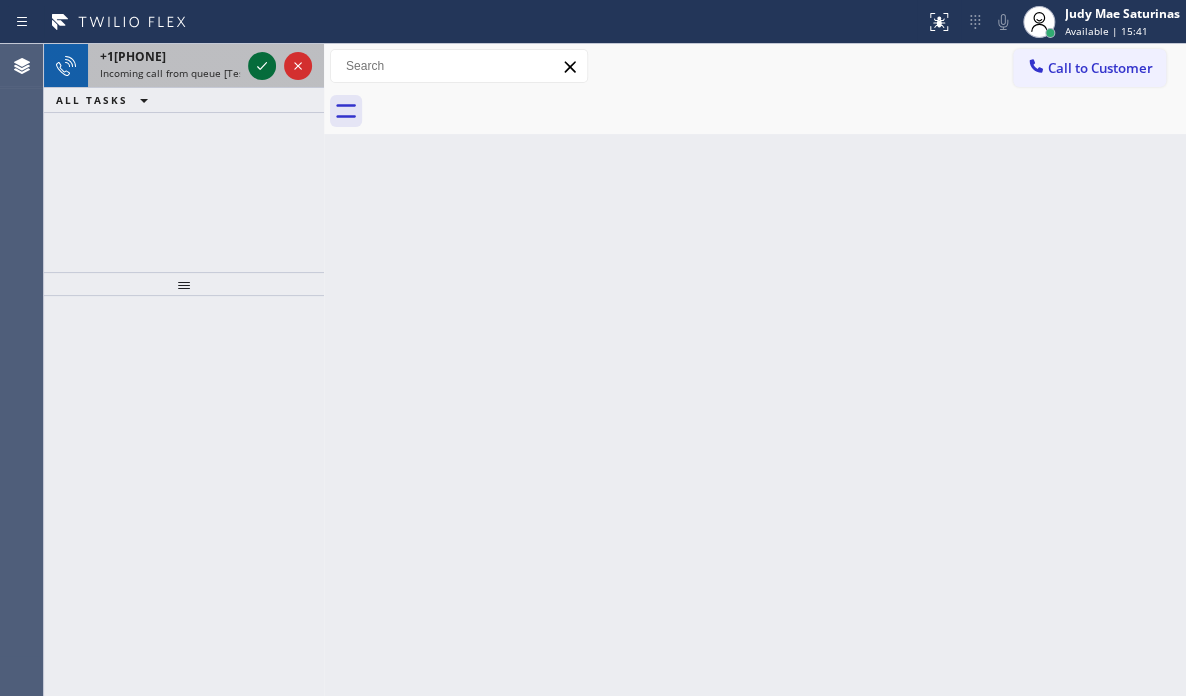click 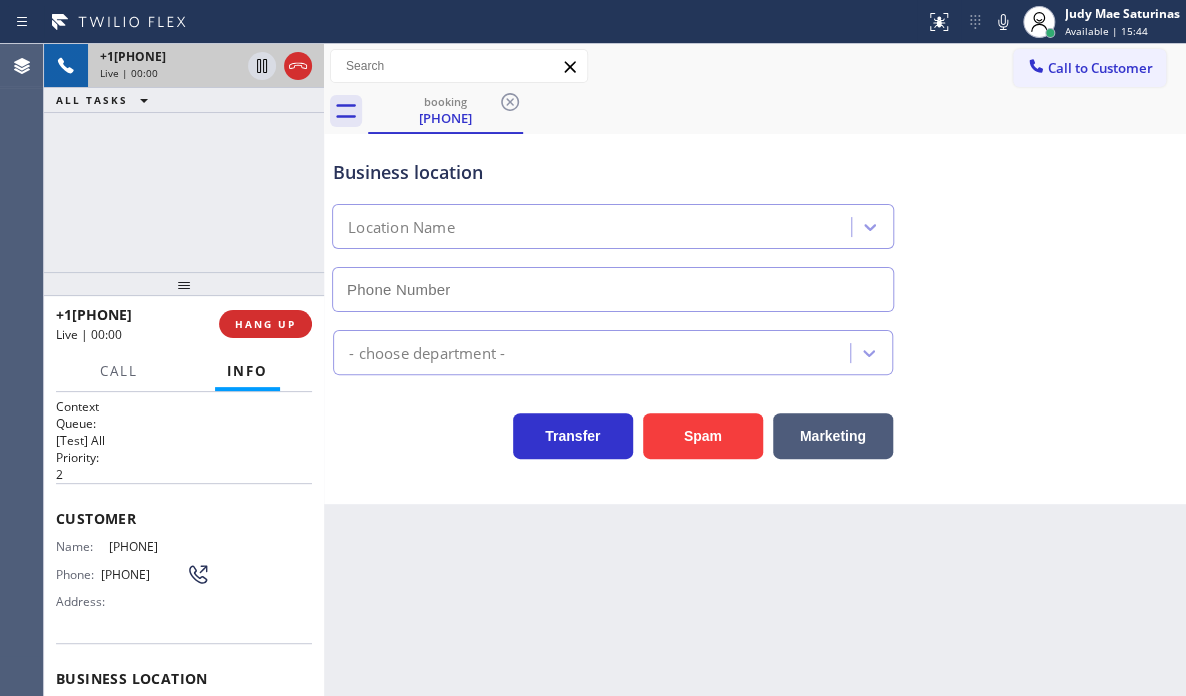 type on "([PHONE])" 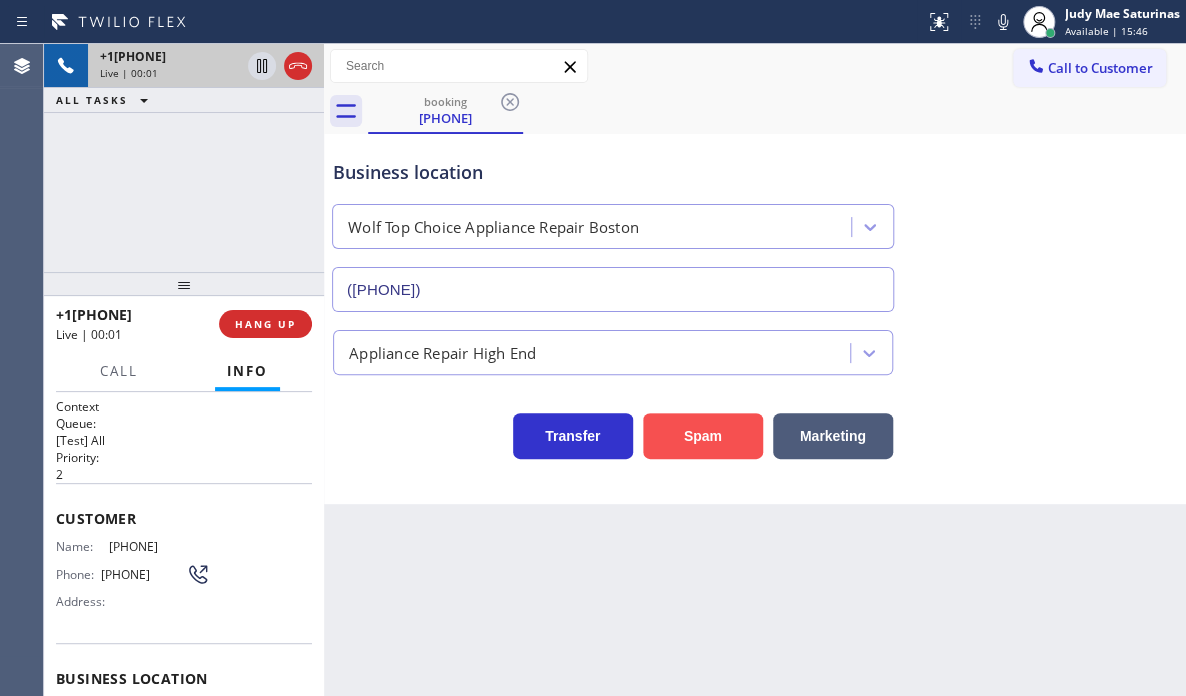 click on "Spam" at bounding box center (703, 436) 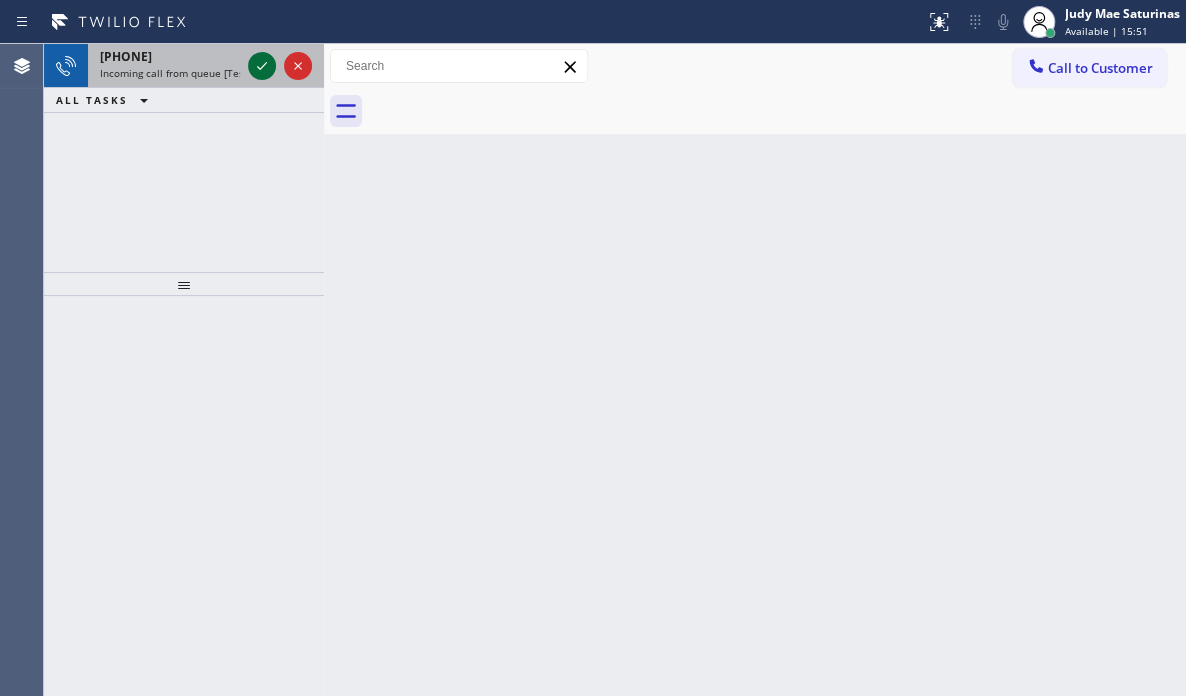 click at bounding box center [262, 66] 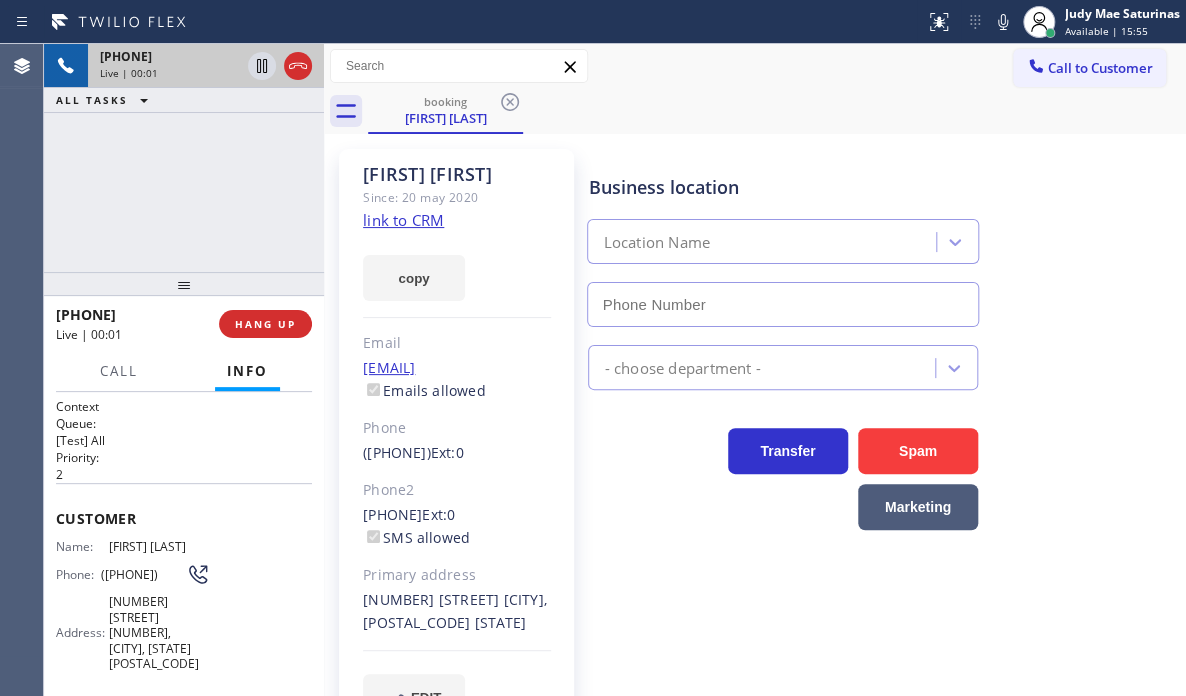 type on "[PHONE]" 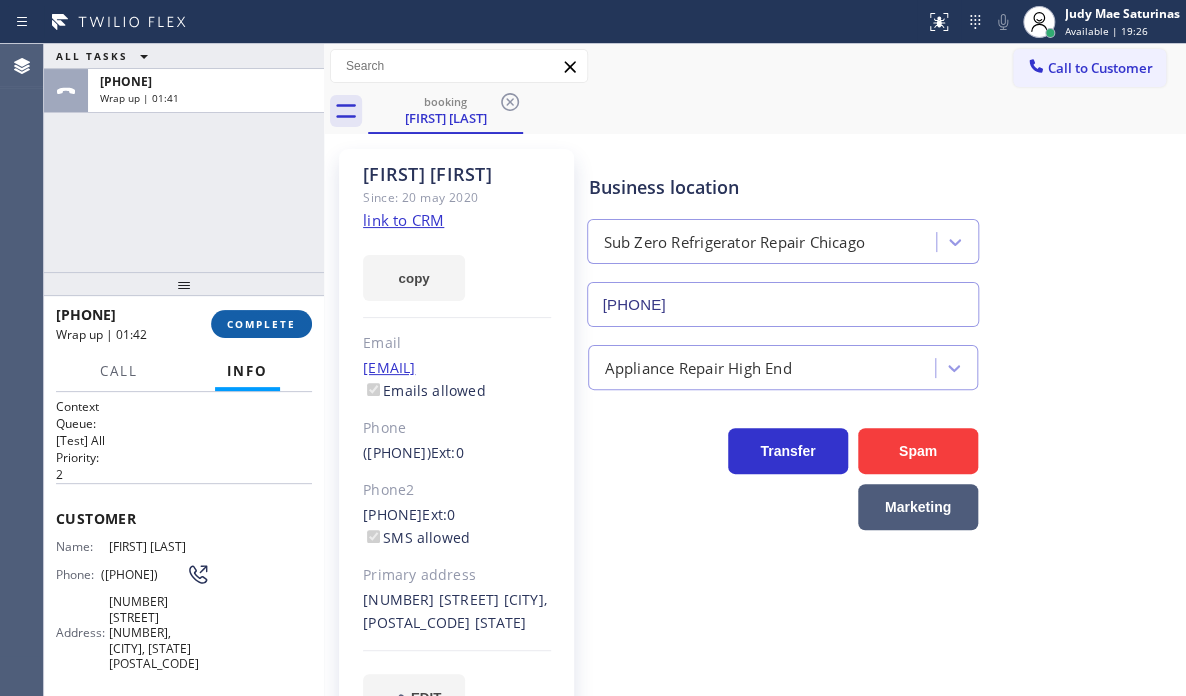 click on "COMPLETE" at bounding box center [261, 324] 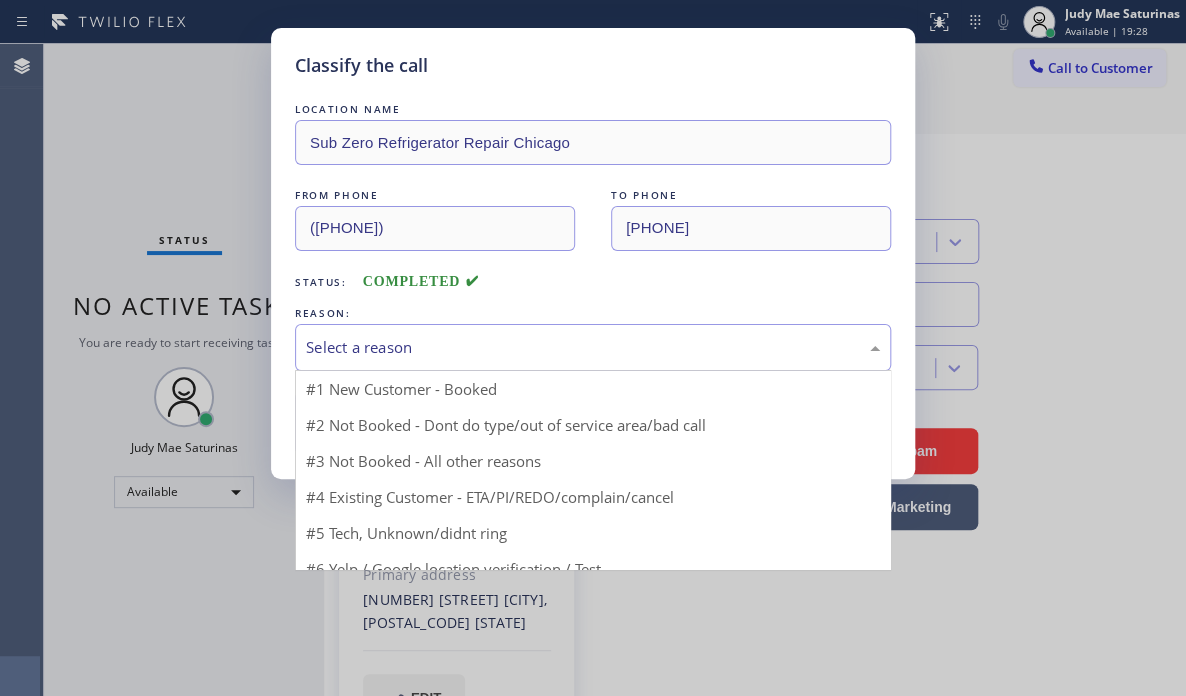 click on "Select a reason" at bounding box center [593, 347] 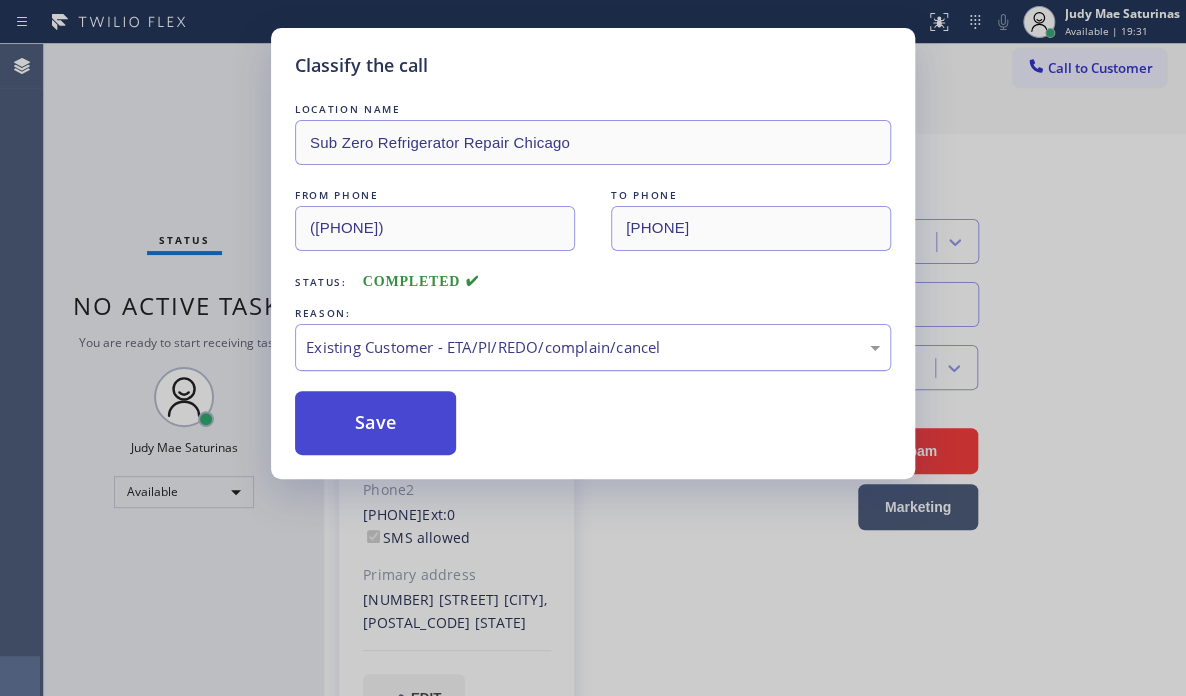 click on "Save" at bounding box center [375, 423] 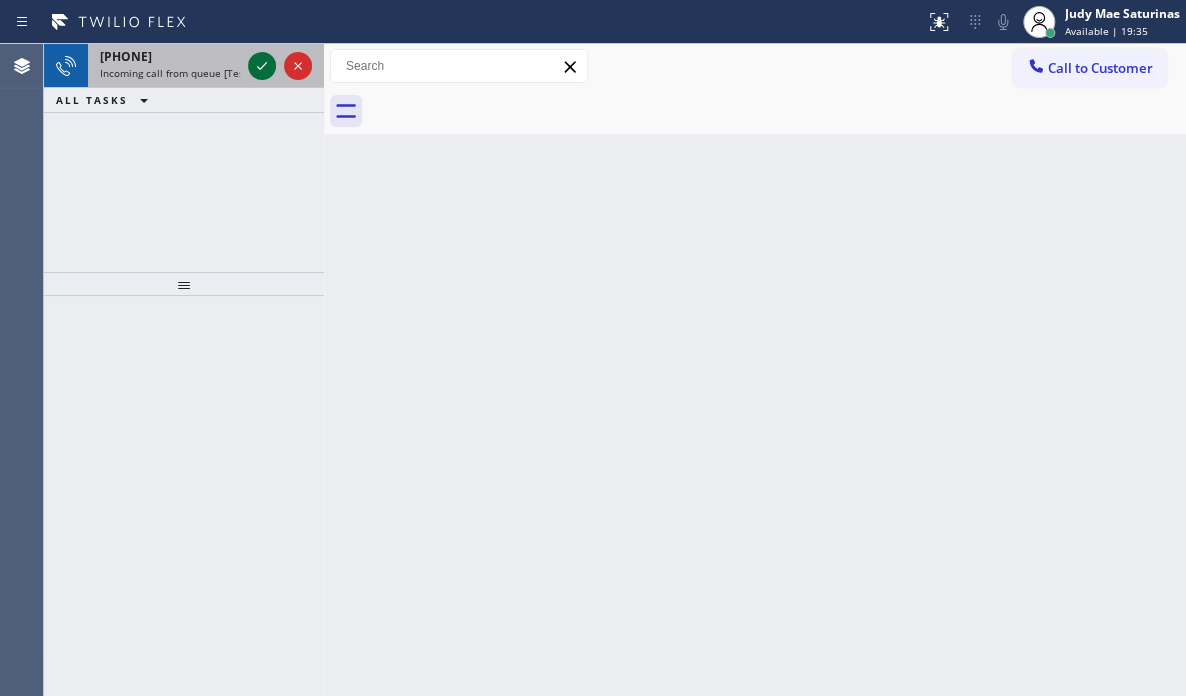 drag, startPoint x: 255, startPoint y: 62, endPoint x: 264, endPoint y: 73, distance: 14.21267 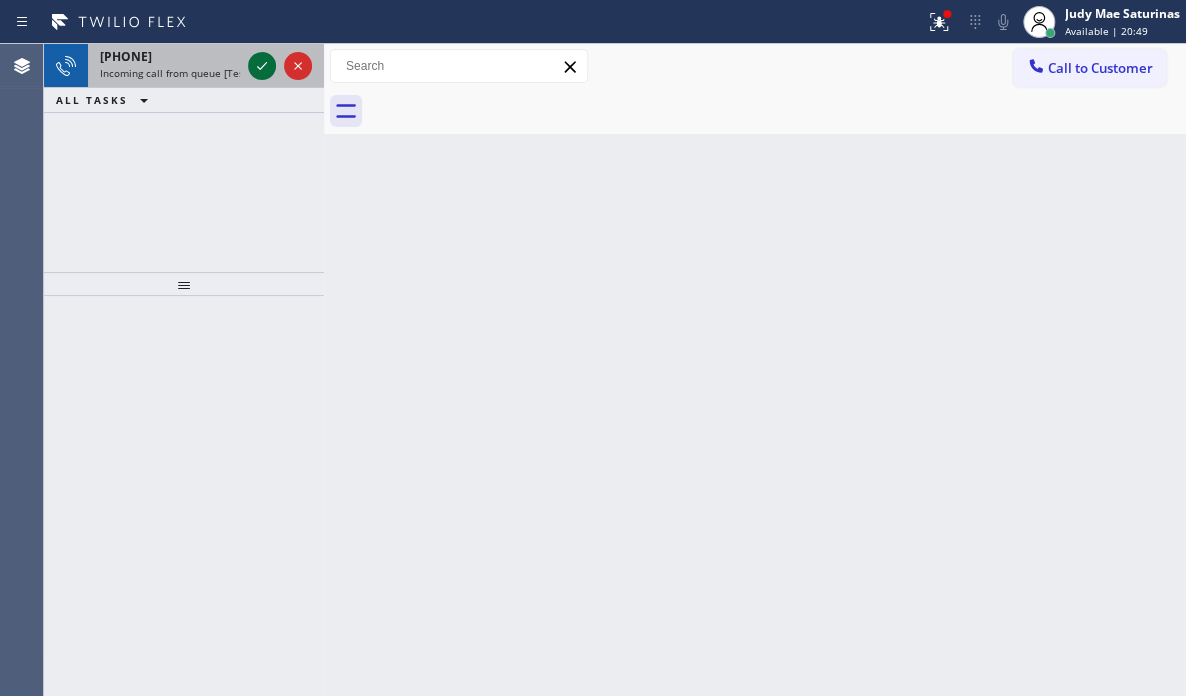 click 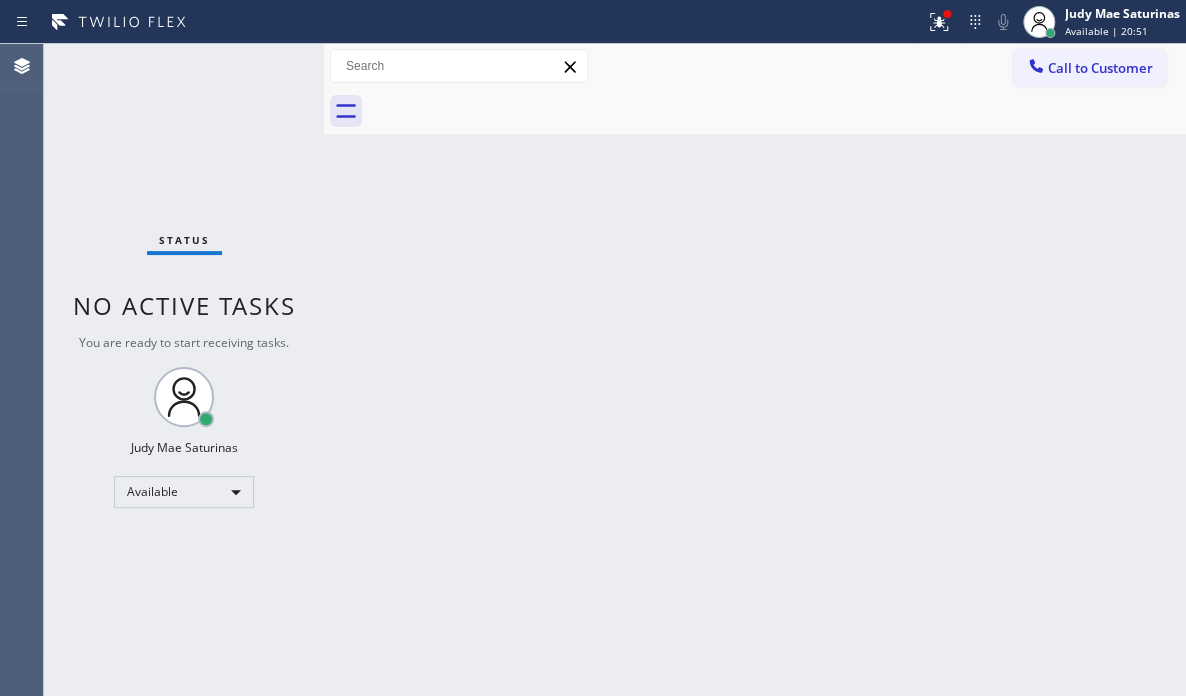 click on "Status   No active tasks     You are ready to start receiving tasks.   [FIRST] [LAST] Available" at bounding box center (184, 370) 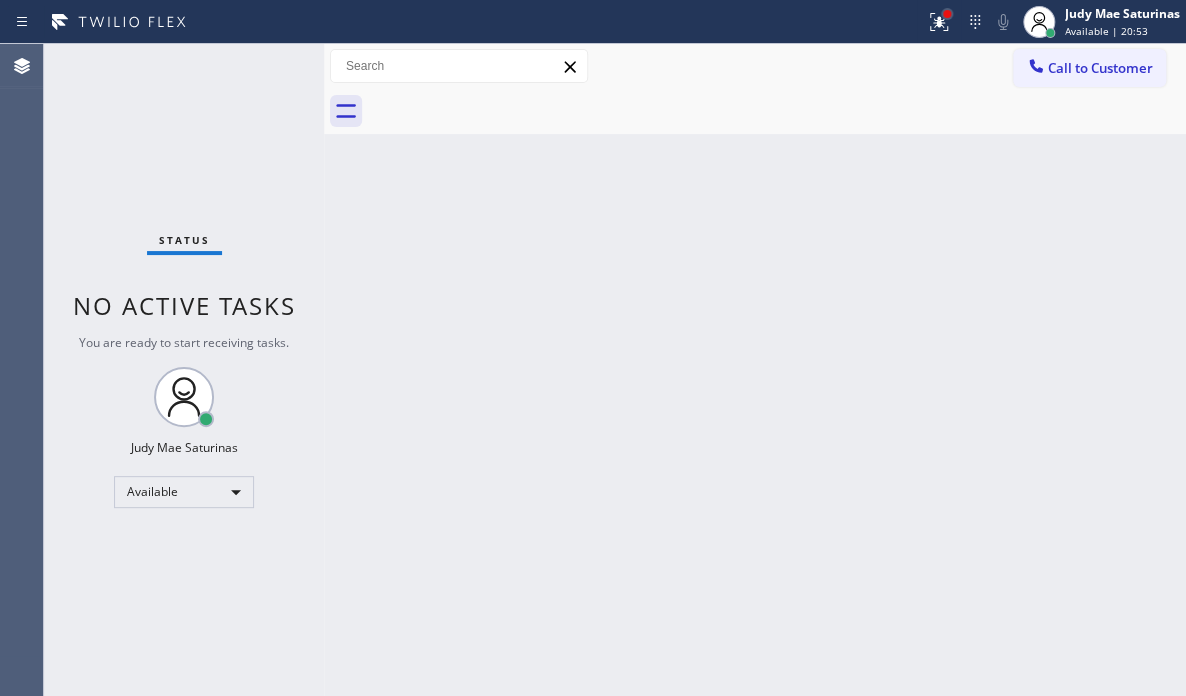 click at bounding box center [947, 14] 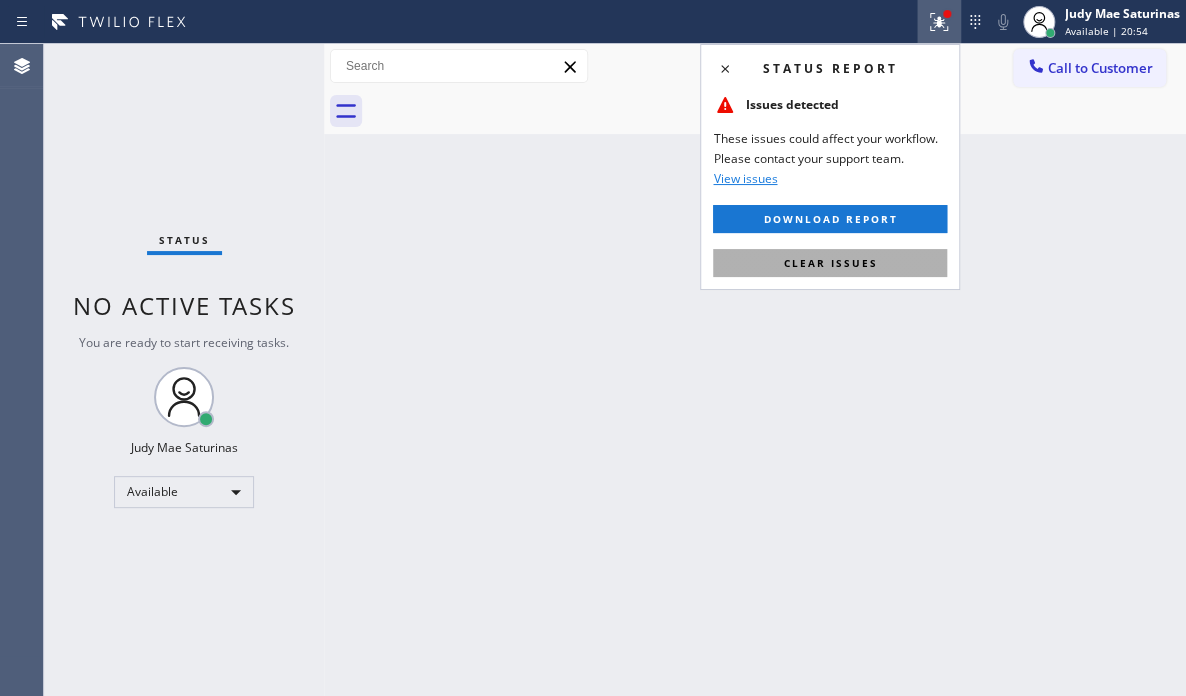 click on "Clear issues" at bounding box center (830, 263) 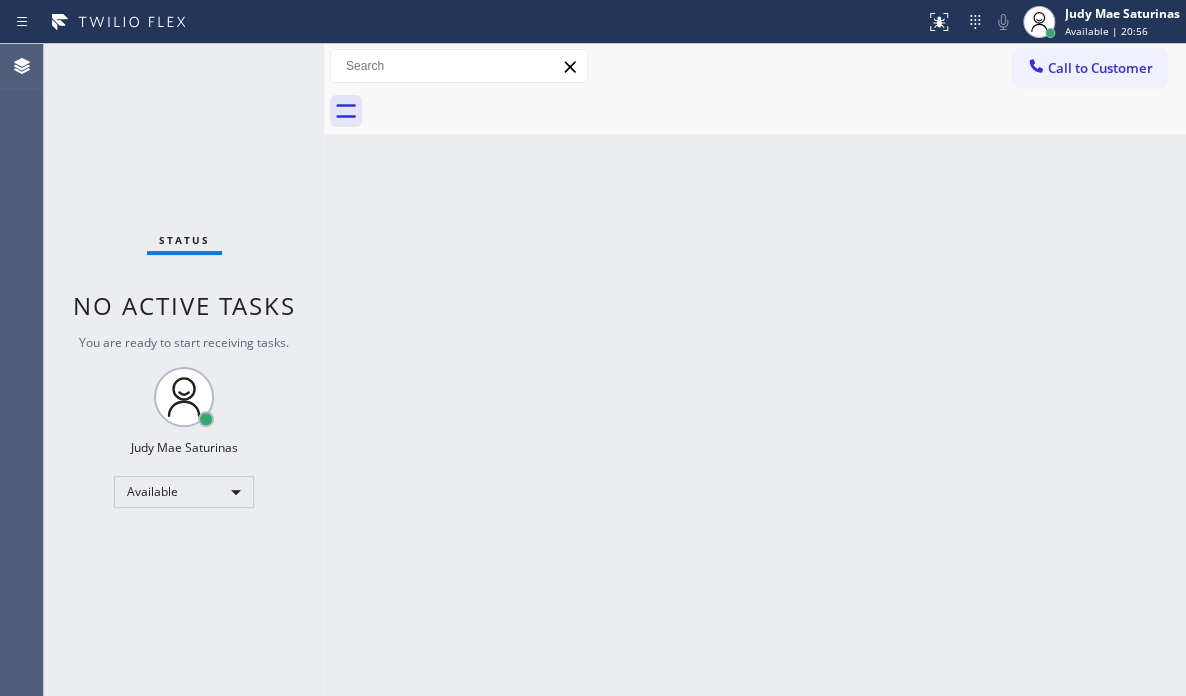 click on "Status   No active tasks     You are ready to start receiving tasks.   [FIRST] [LAST] Available" at bounding box center [184, 370] 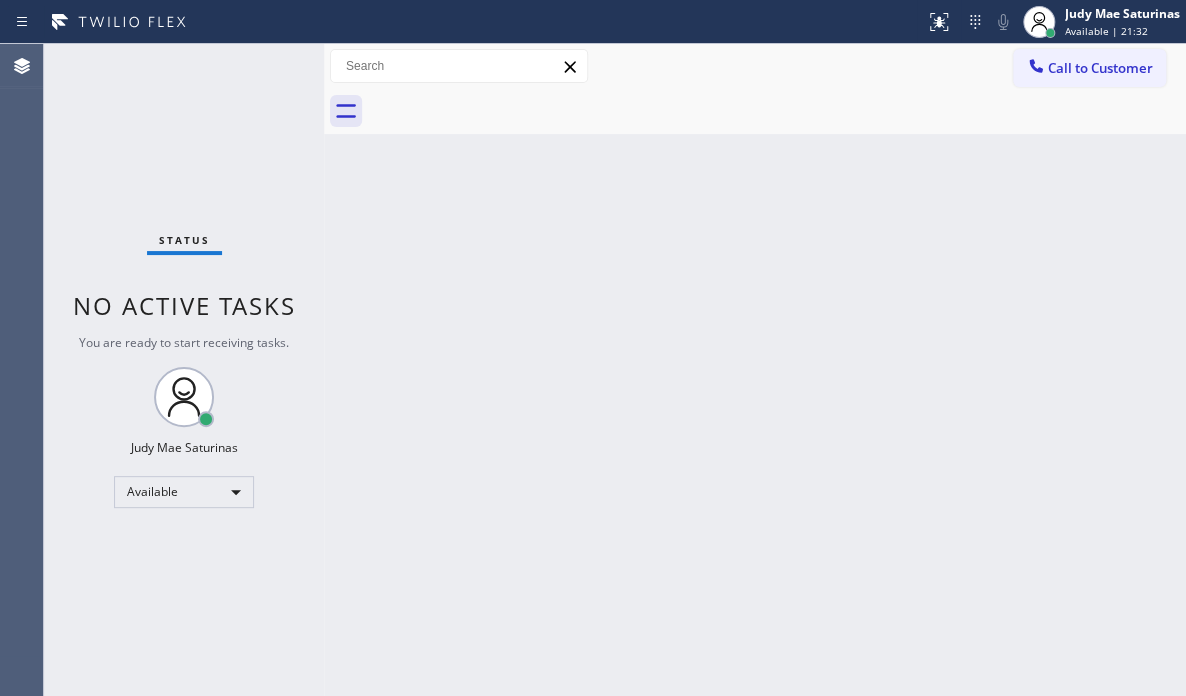 click on "Status   No active tasks     You are ready to start receiving tasks.   [FIRST] [LAST] Available" at bounding box center [184, 370] 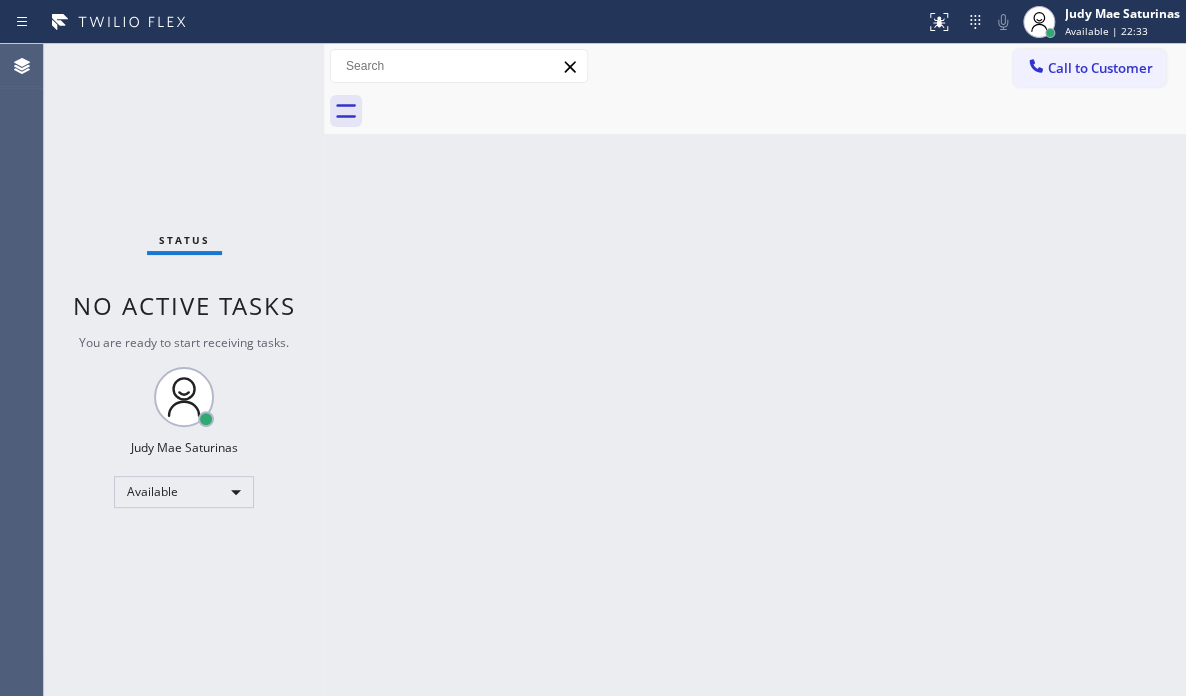 click on "Status   No active tasks     You are ready to start receiving tasks.   [FIRST] [LAST] Available" at bounding box center (184, 370) 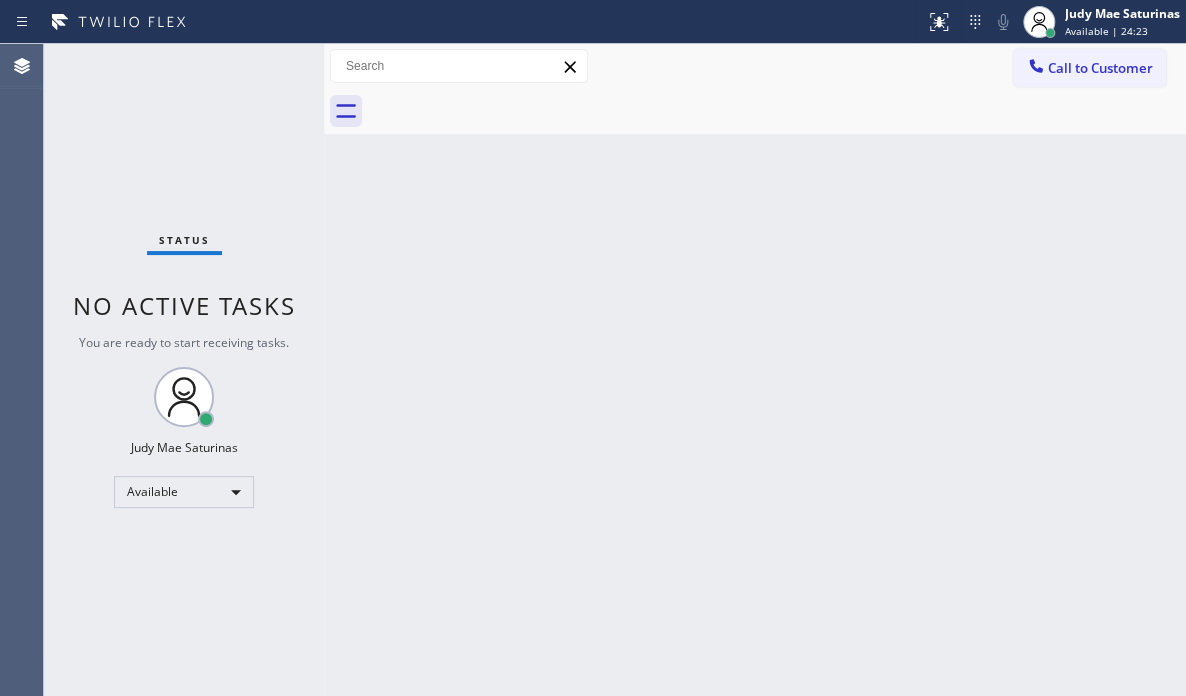 click on "Status   No active tasks     You are ready to start receiving tasks.   [FIRST] [LAST] Available" at bounding box center (184, 370) 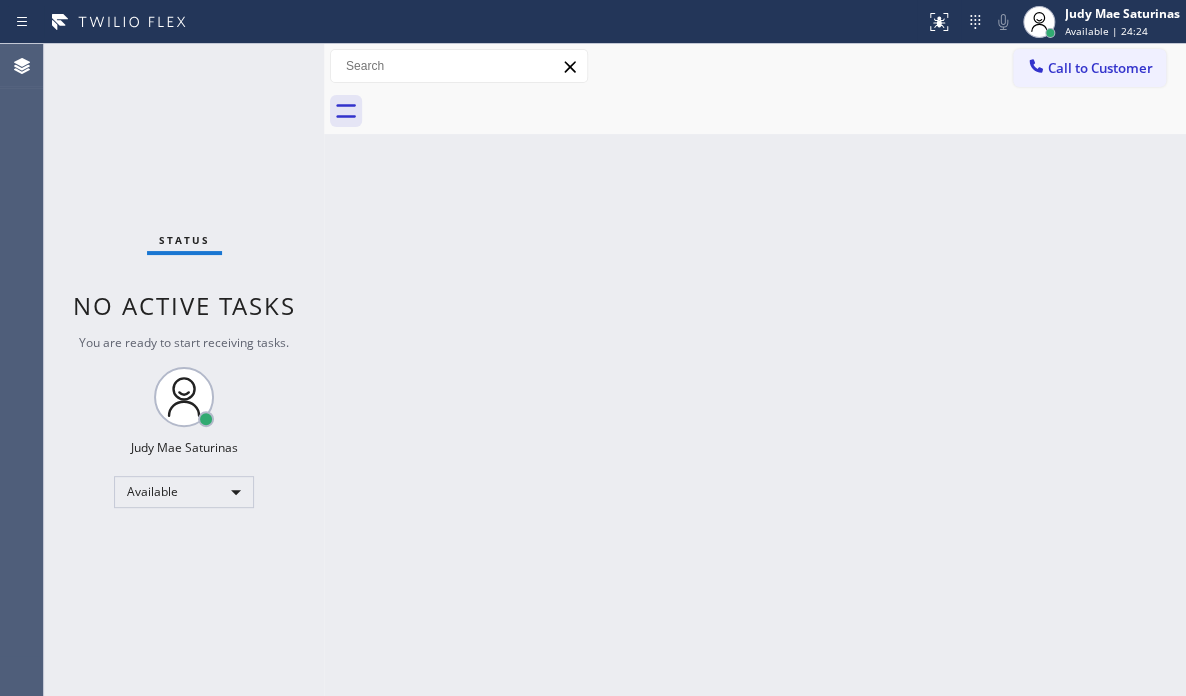 click on "Status   No active tasks     You are ready to start receiving tasks.   [FIRST] [LAST] Available" at bounding box center (184, 370) 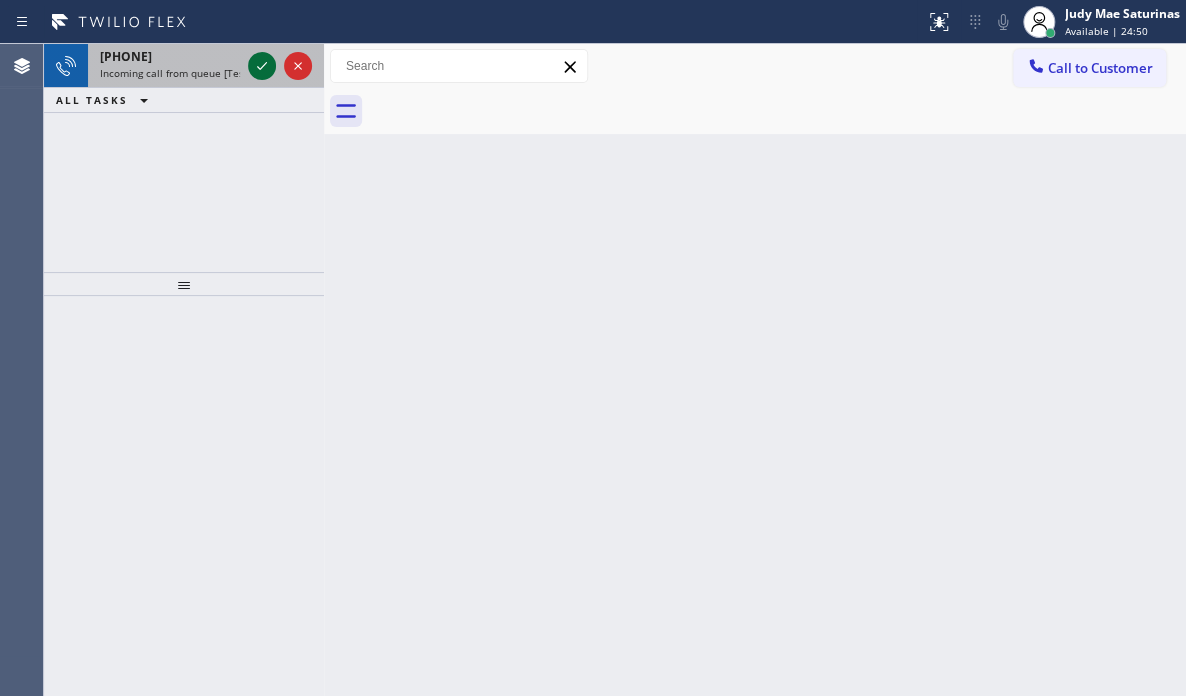click 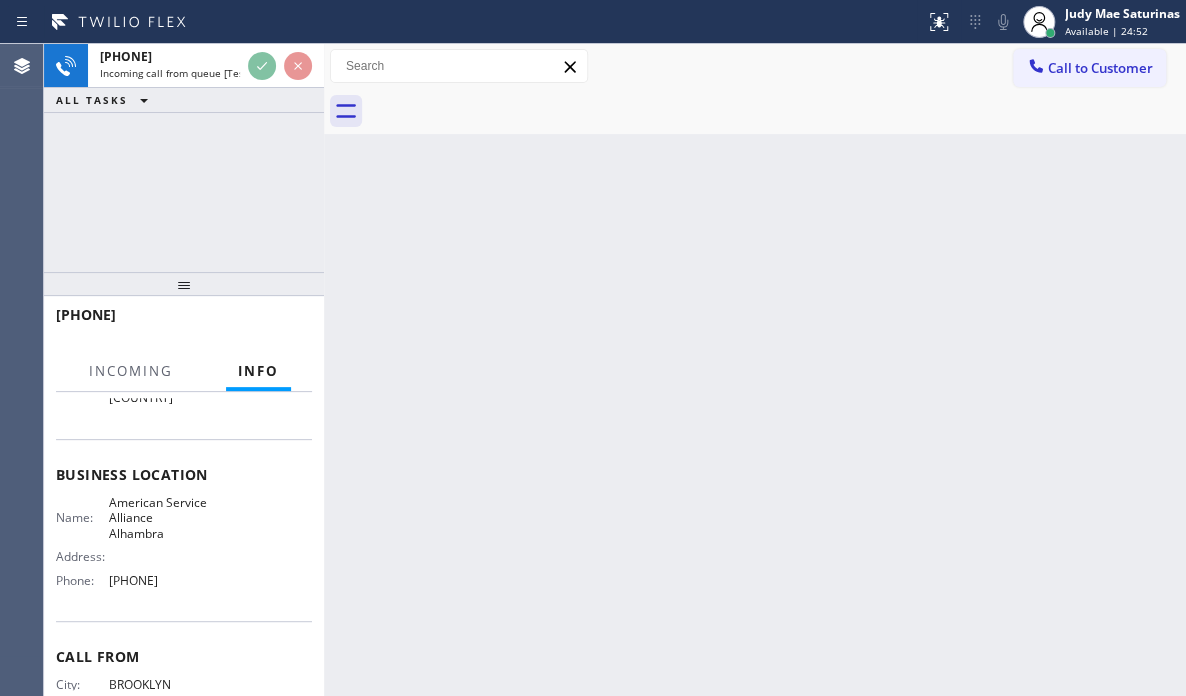 scroll, scrollTop: 300, scrollLeft: 0, axis: vertical 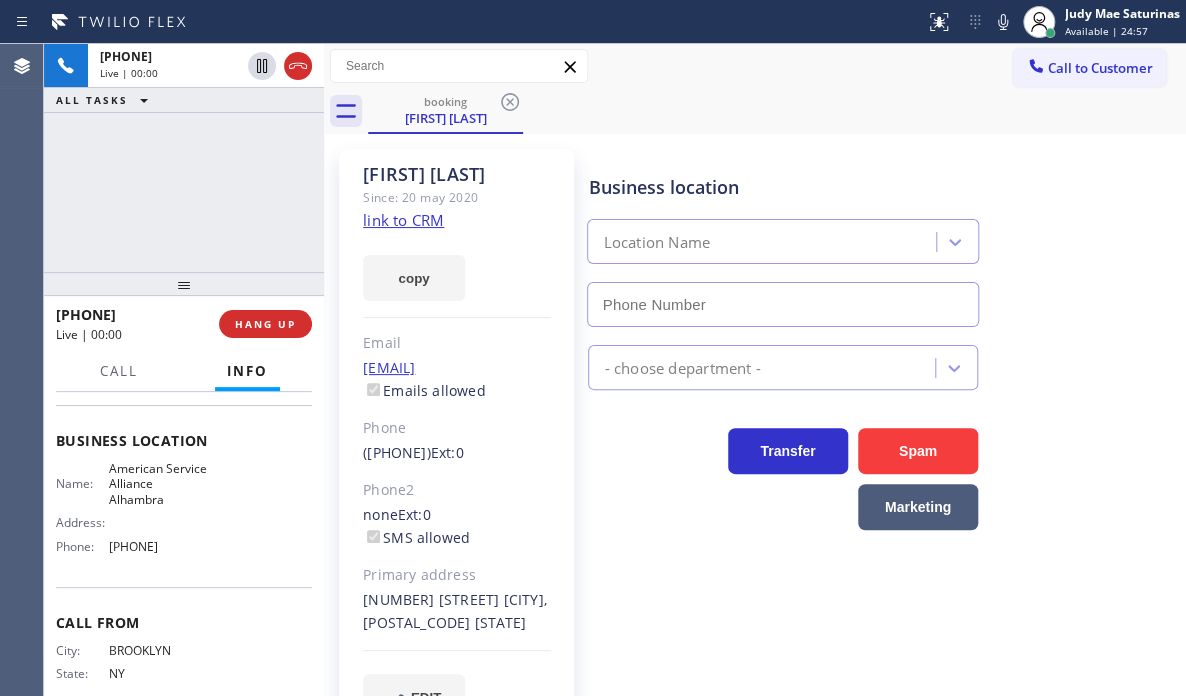 type on "[PHONE]" 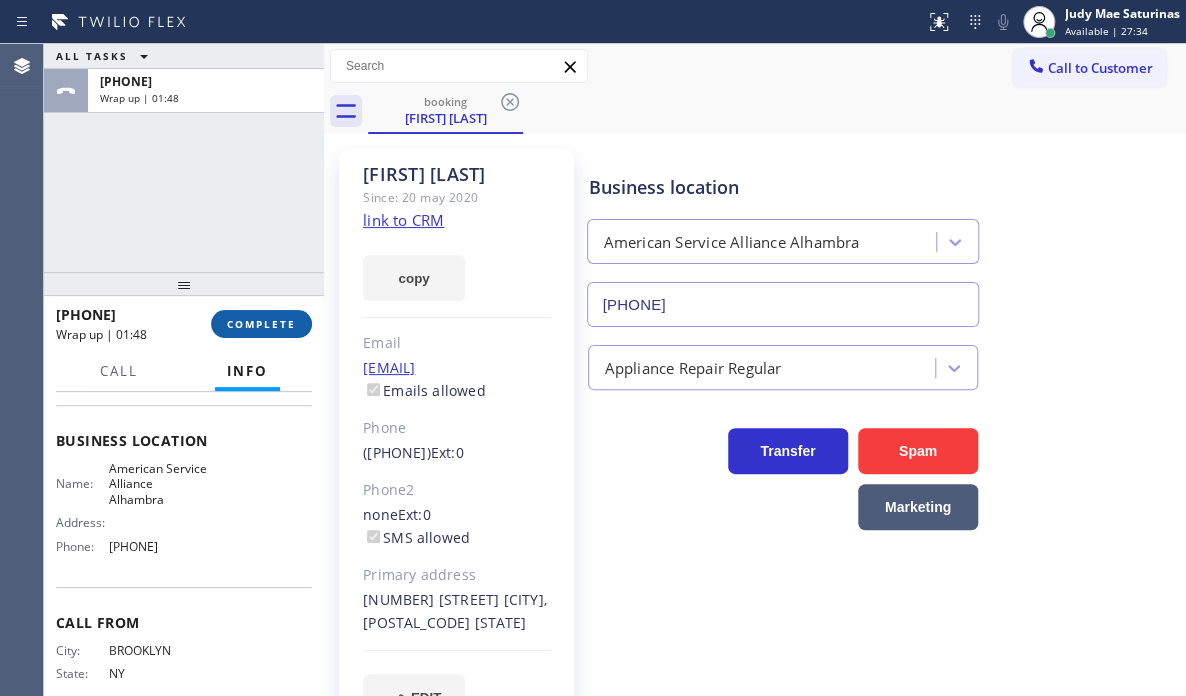 click on "COMPLETE" at bounding box center (261, 324) 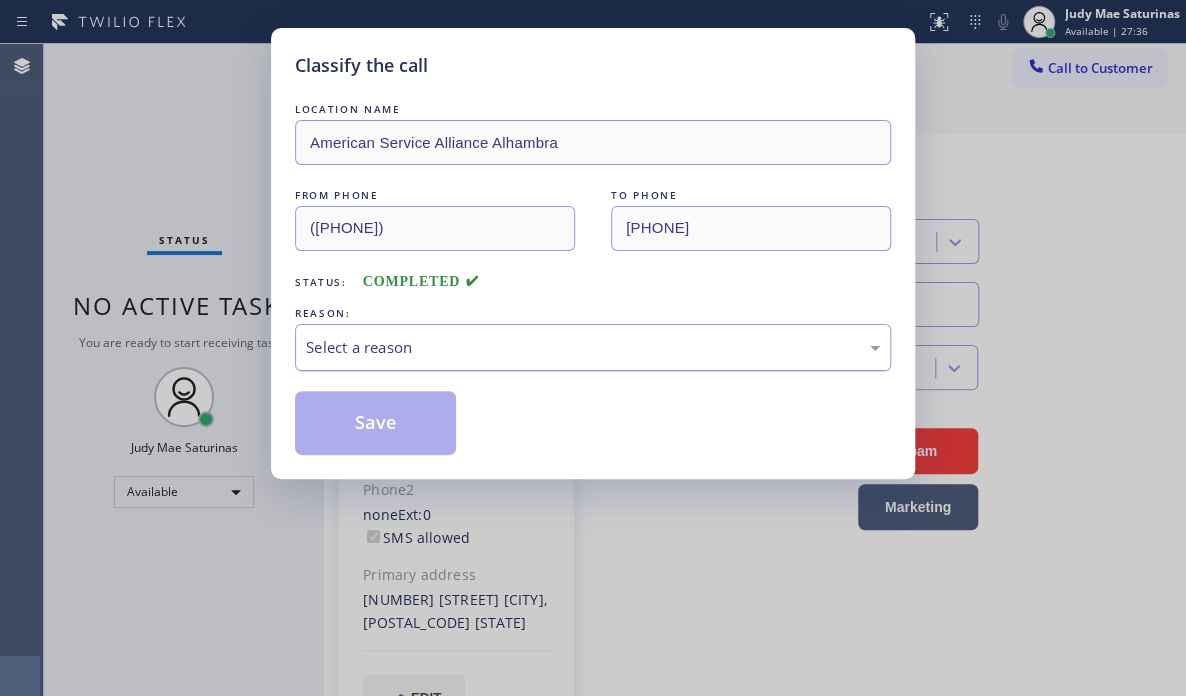 click on "Select a reason" at bounding box center (593, 347) 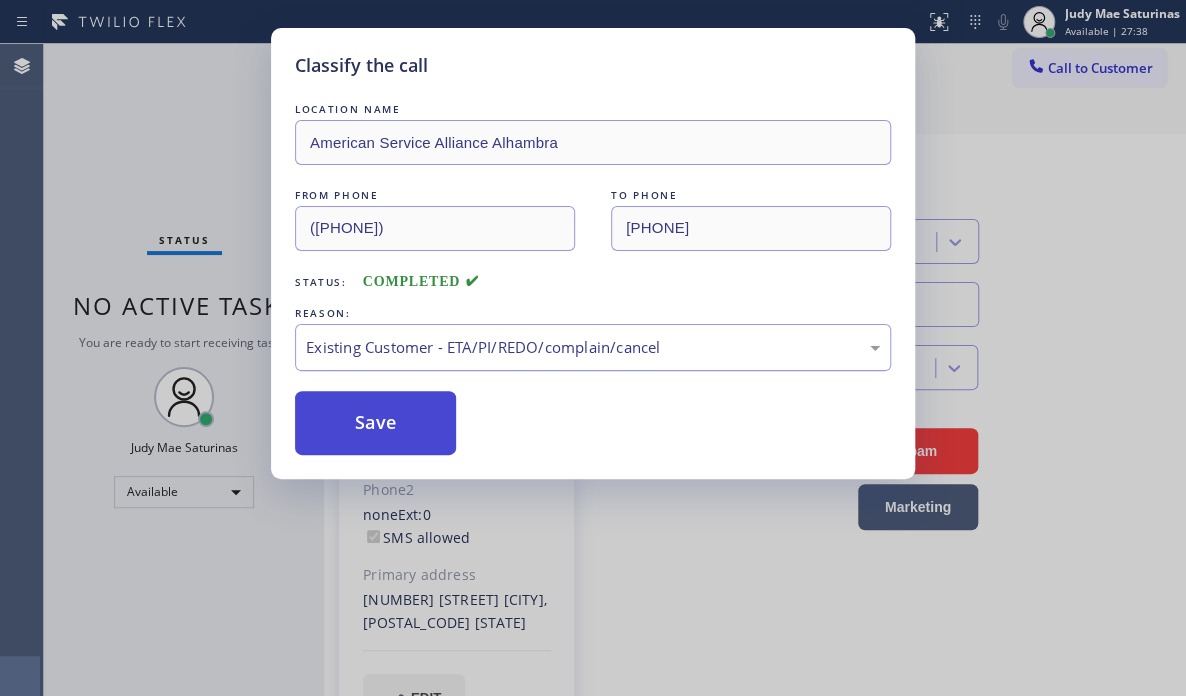 click on "Save" at bounding box center [375, 423] 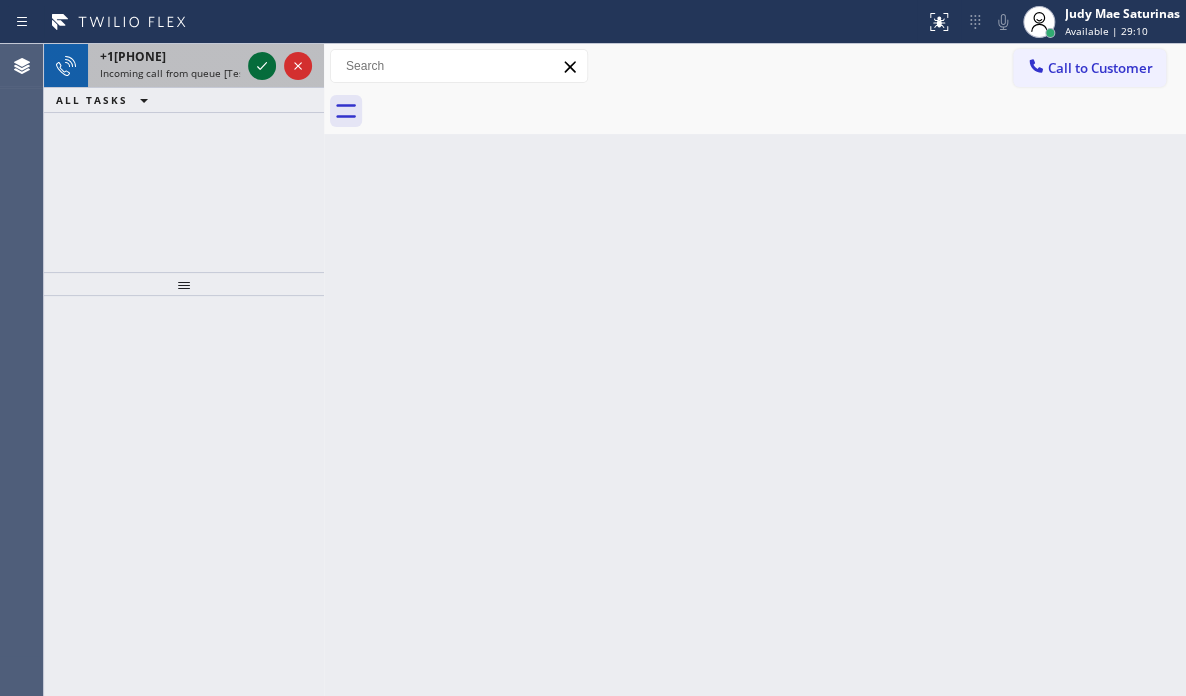 click 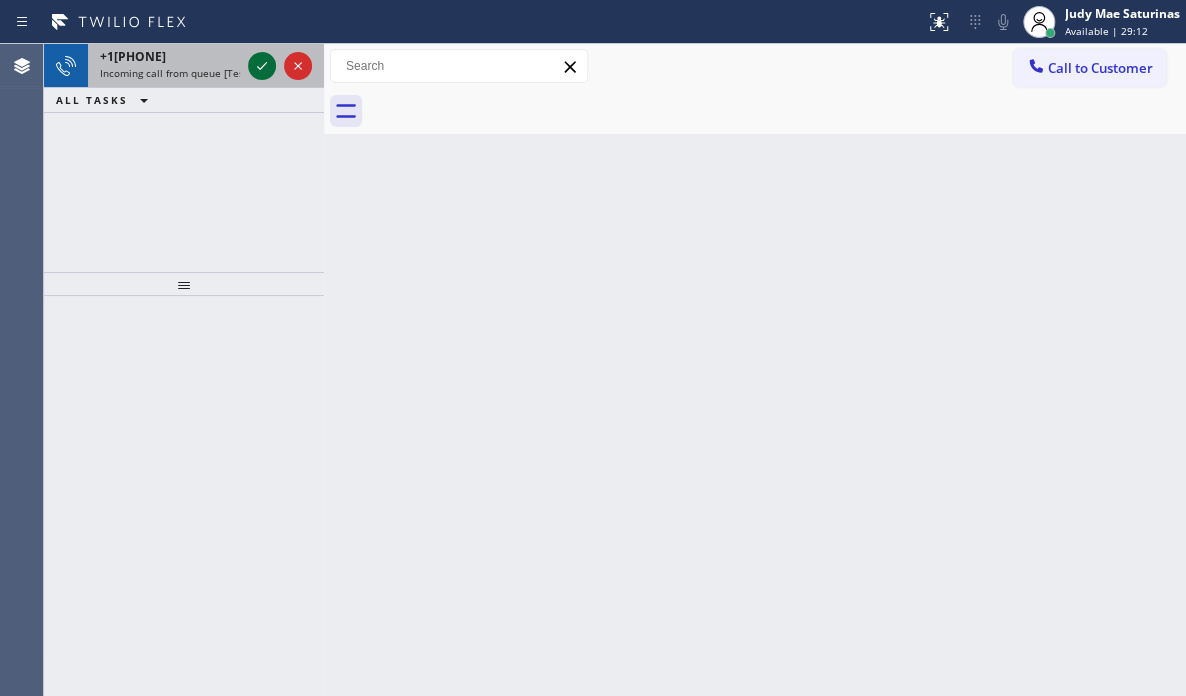 click 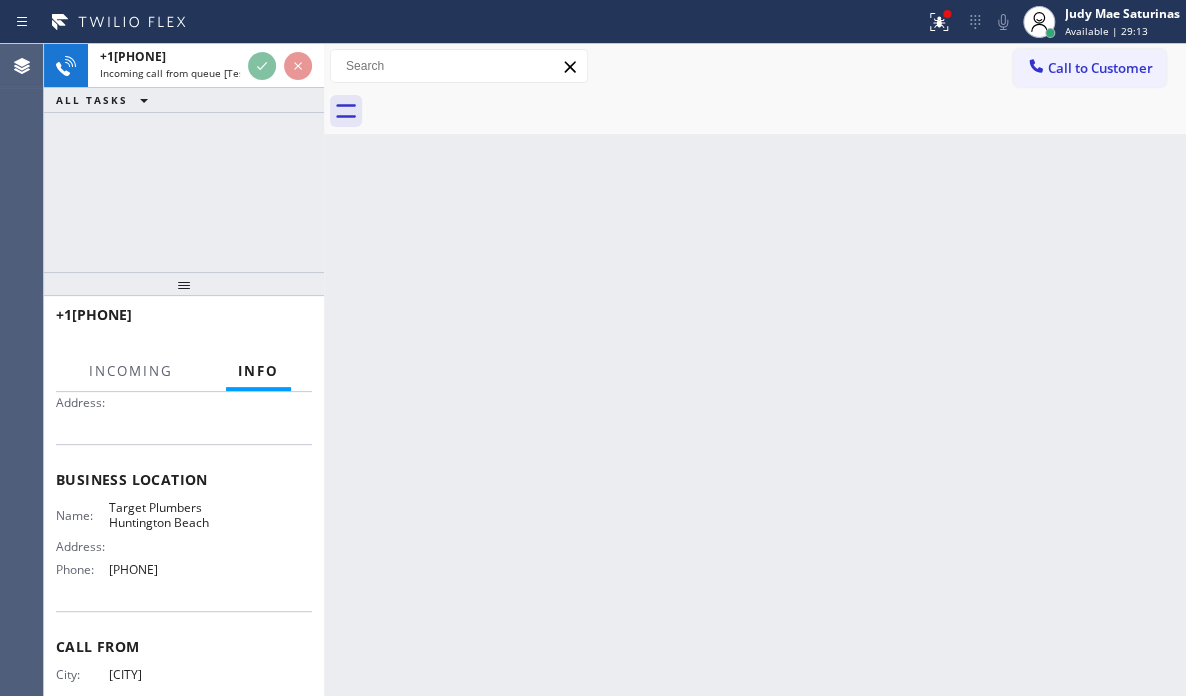 scroll, scrollTop: 200, scrollLeft: 0, axis: vertical 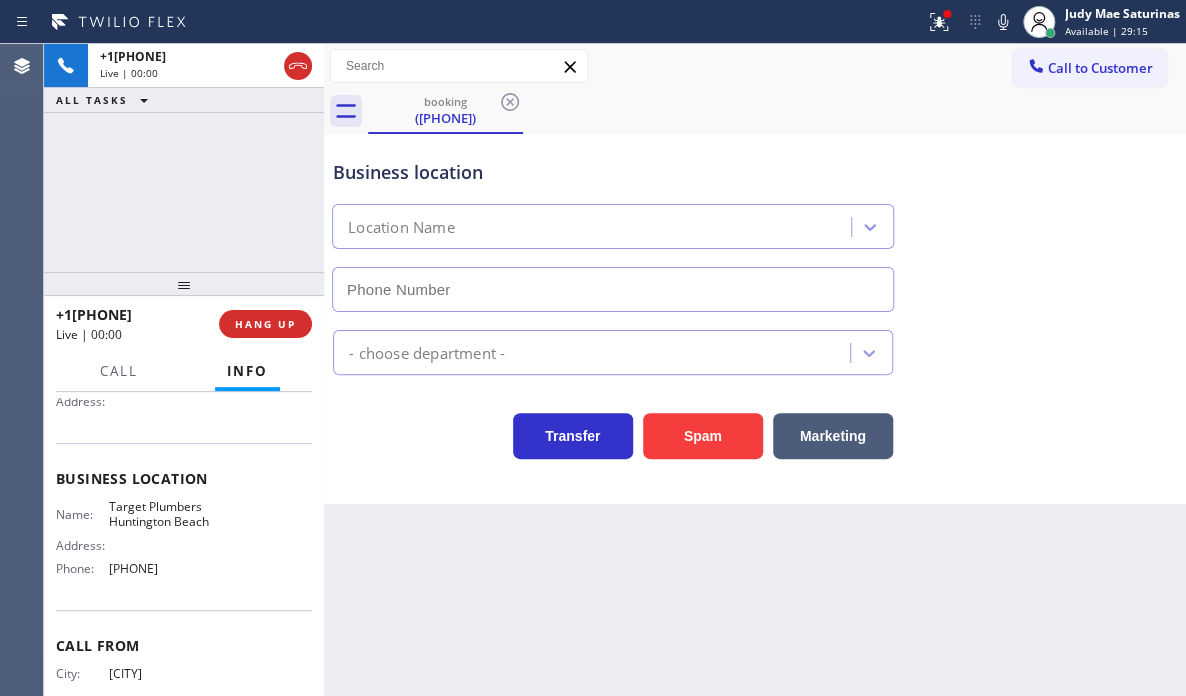 type on "[PHONE]" 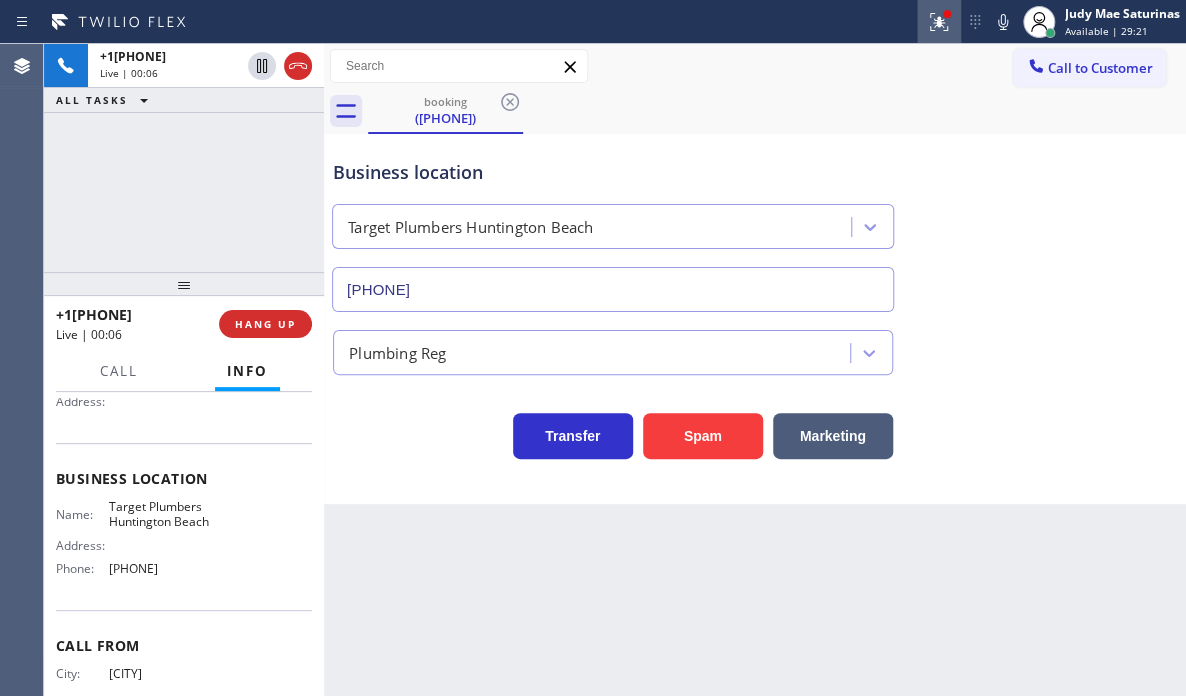 click 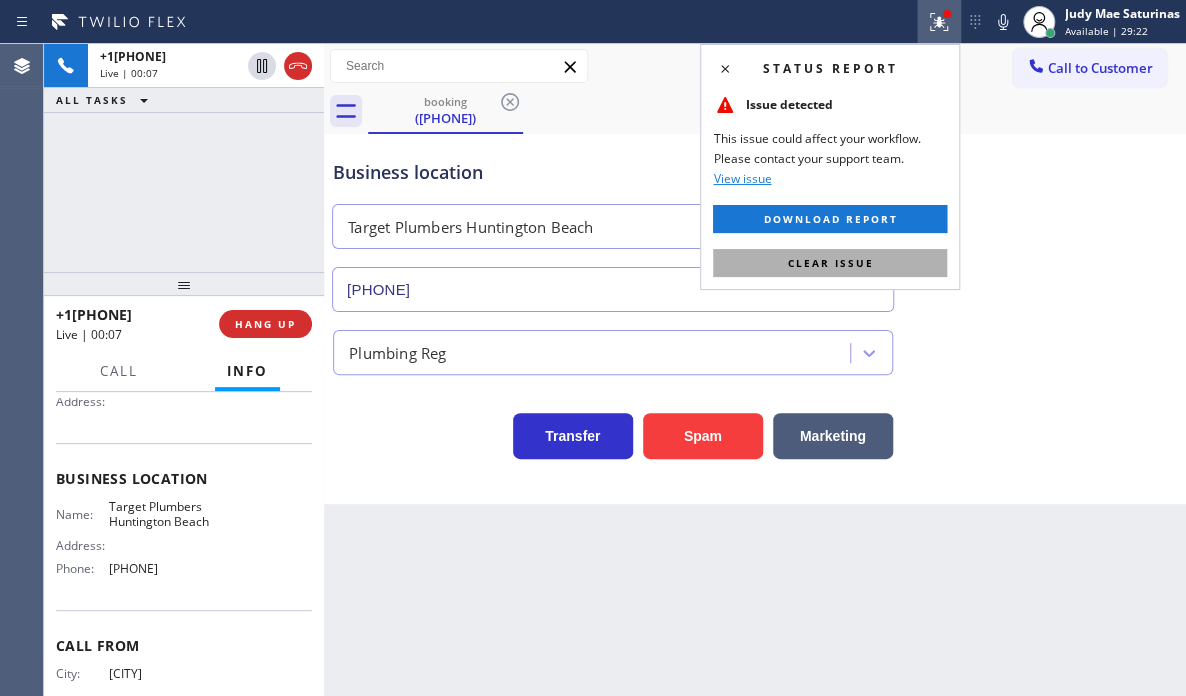 click on "Clear issue" at bounding box center [830, 263] 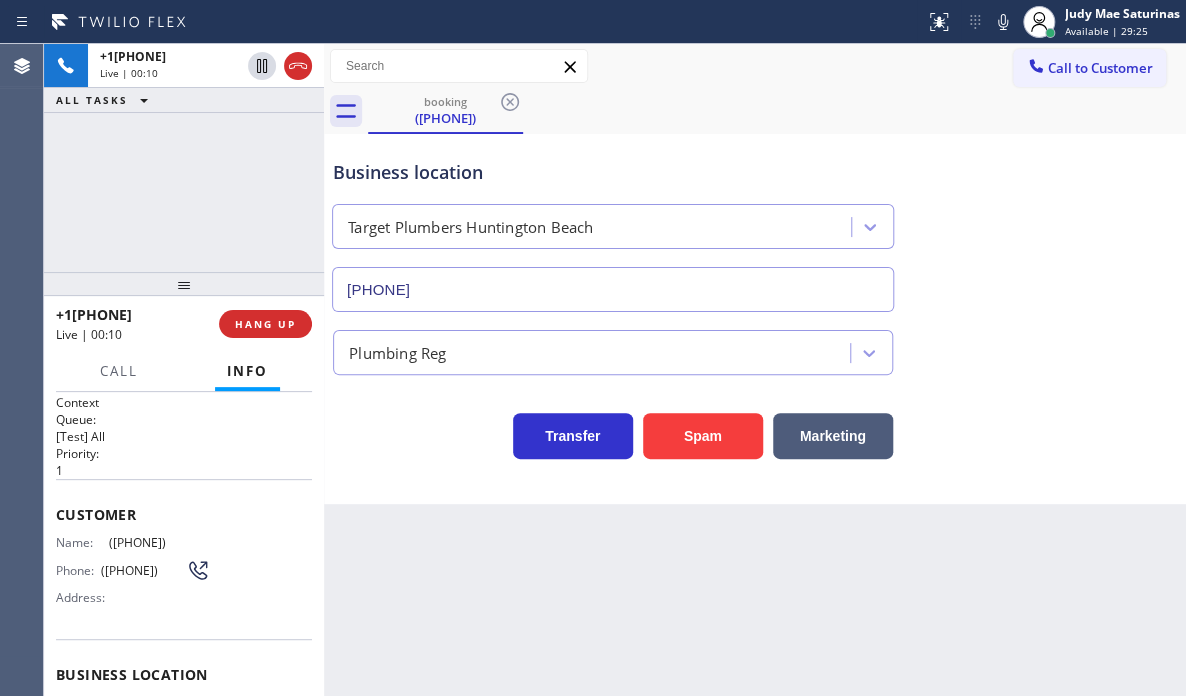 scroll, scrollTop: 0, scrollLeft: 0, axis: both 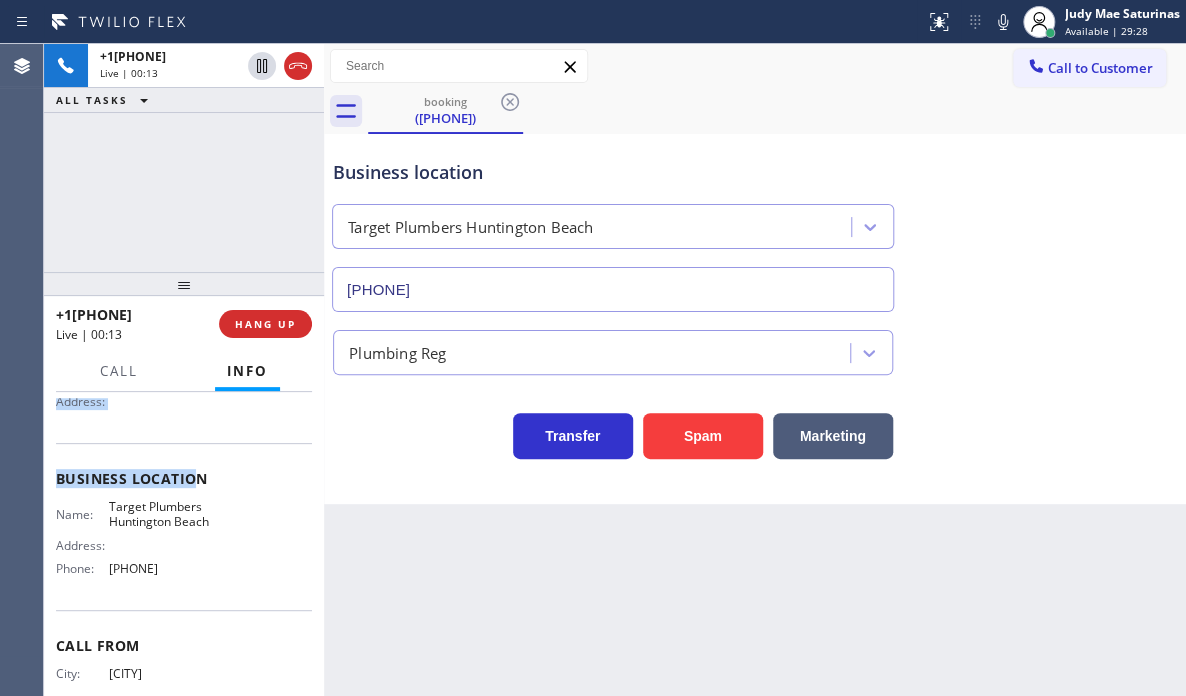 drag, startPoint x: 59, startPoint y: 504, endPoint x: 190, endPoint y: 590, distance: 156.70673 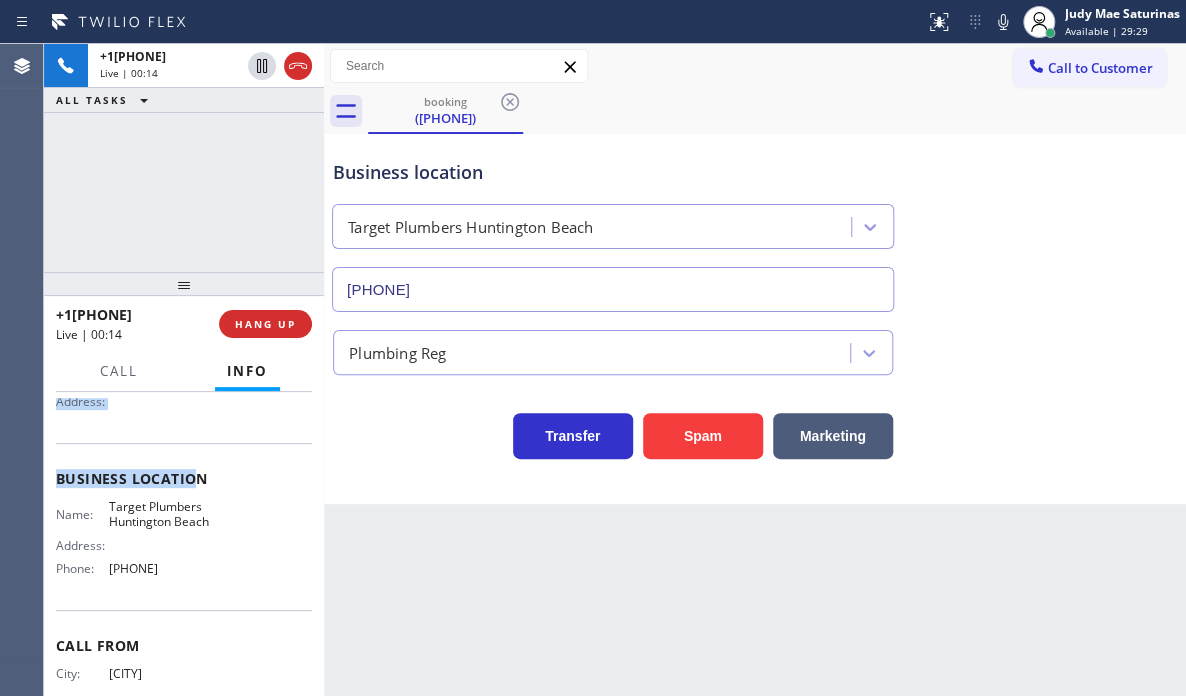 copy on "Customer Name: ([PHONE]) Phone: ([PHONE]) Address: Business location Name: Target Plumbers Huntington Beach Address:   Phone: ([PHONE])" 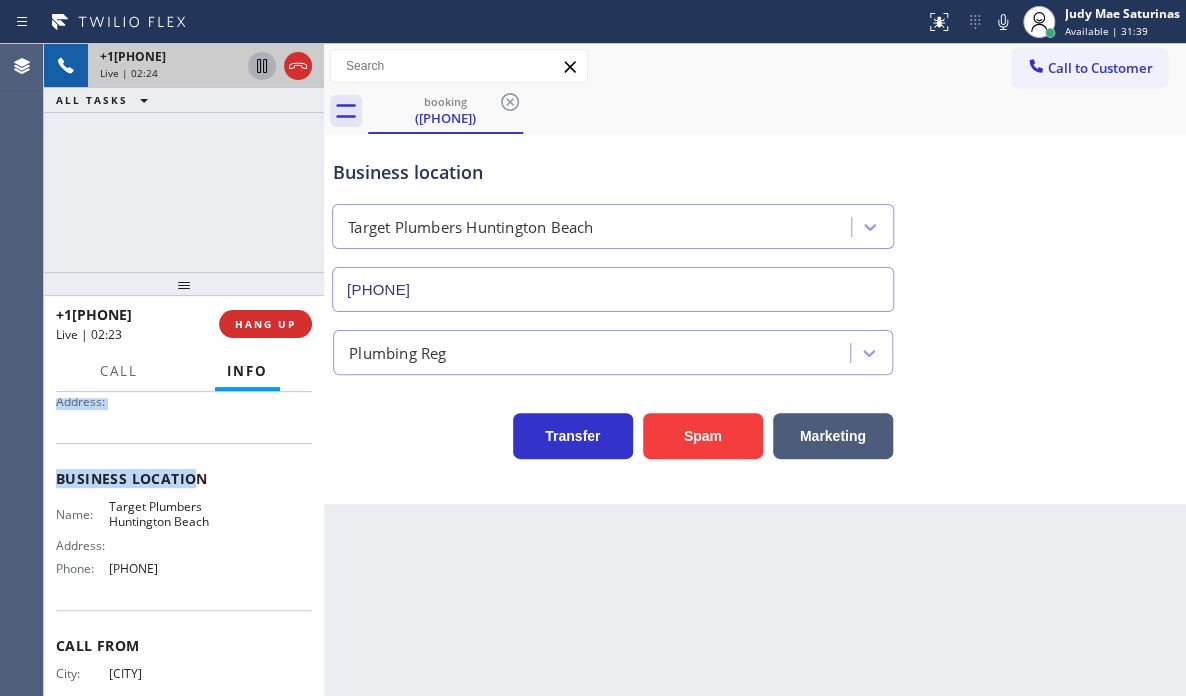 click 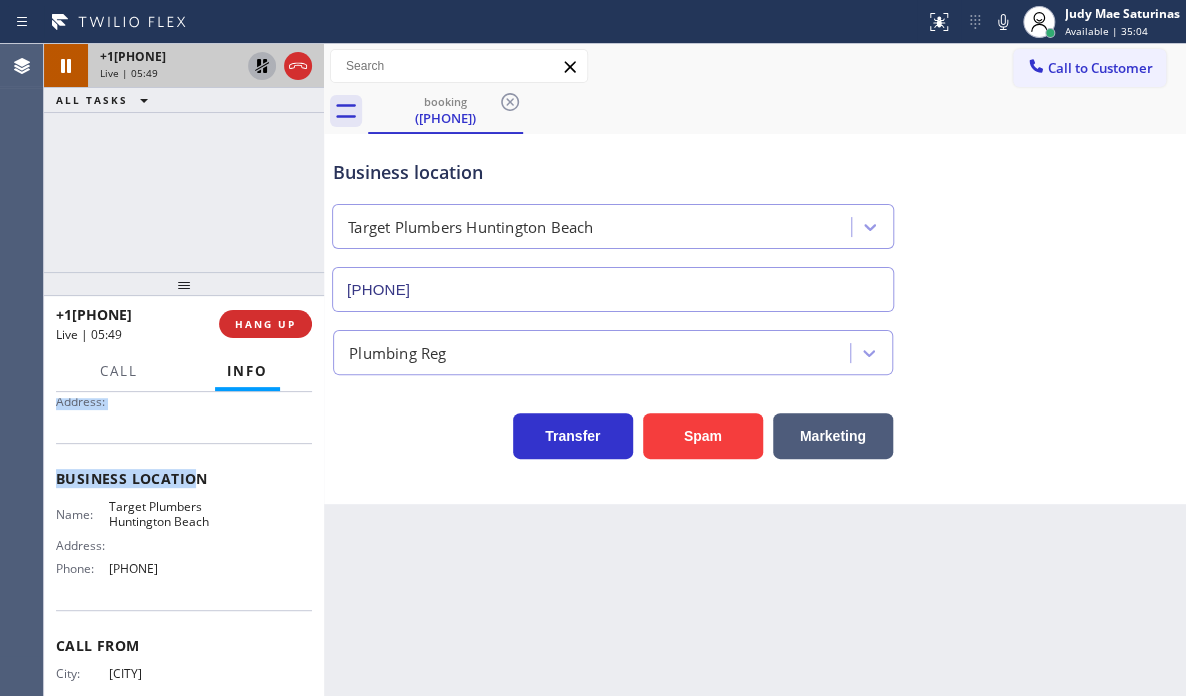 click 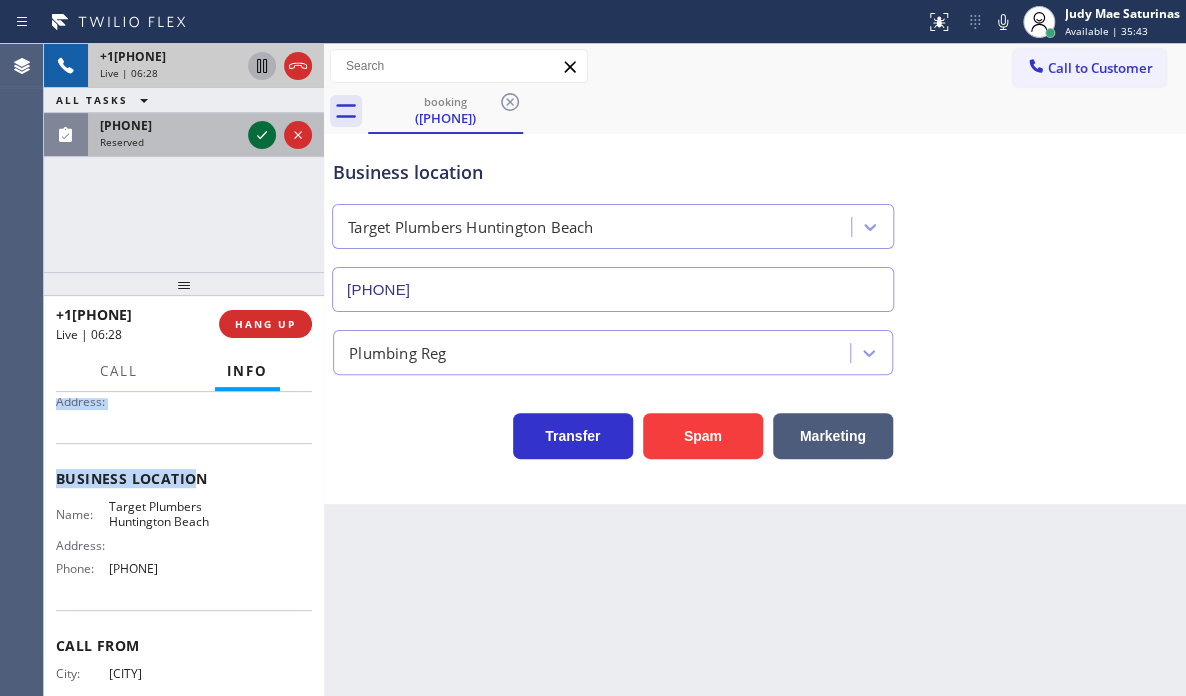 click 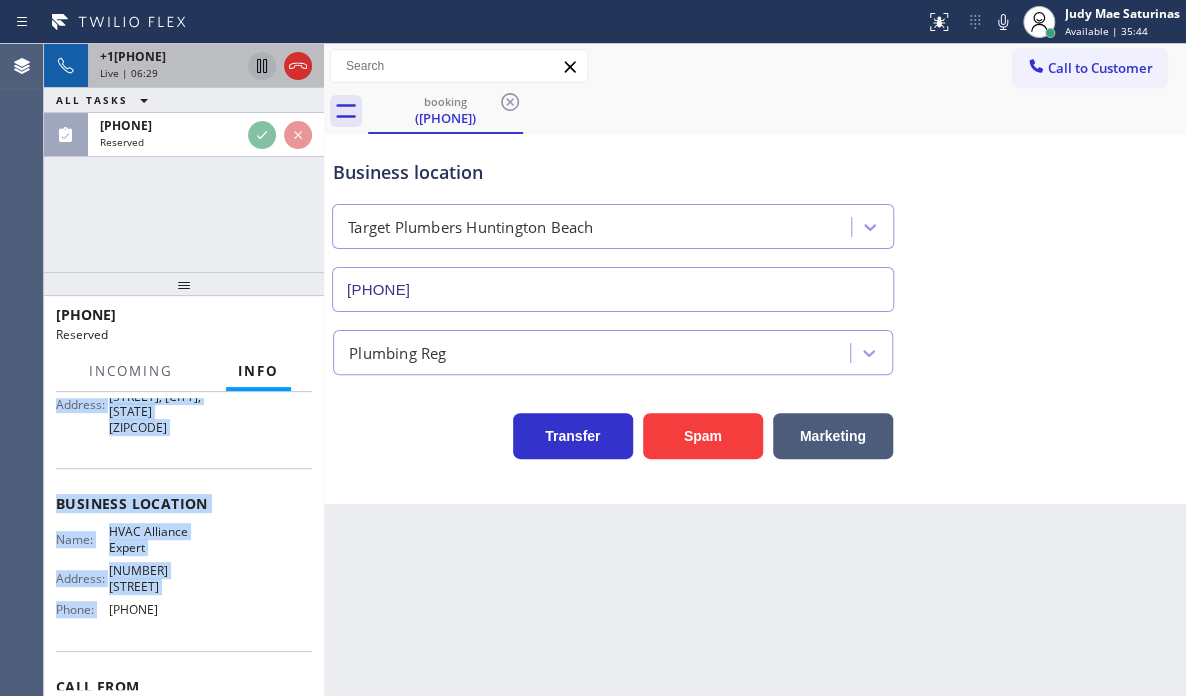 scroll, scrollTop: 239, scrollLeft: 0, axis: vertical 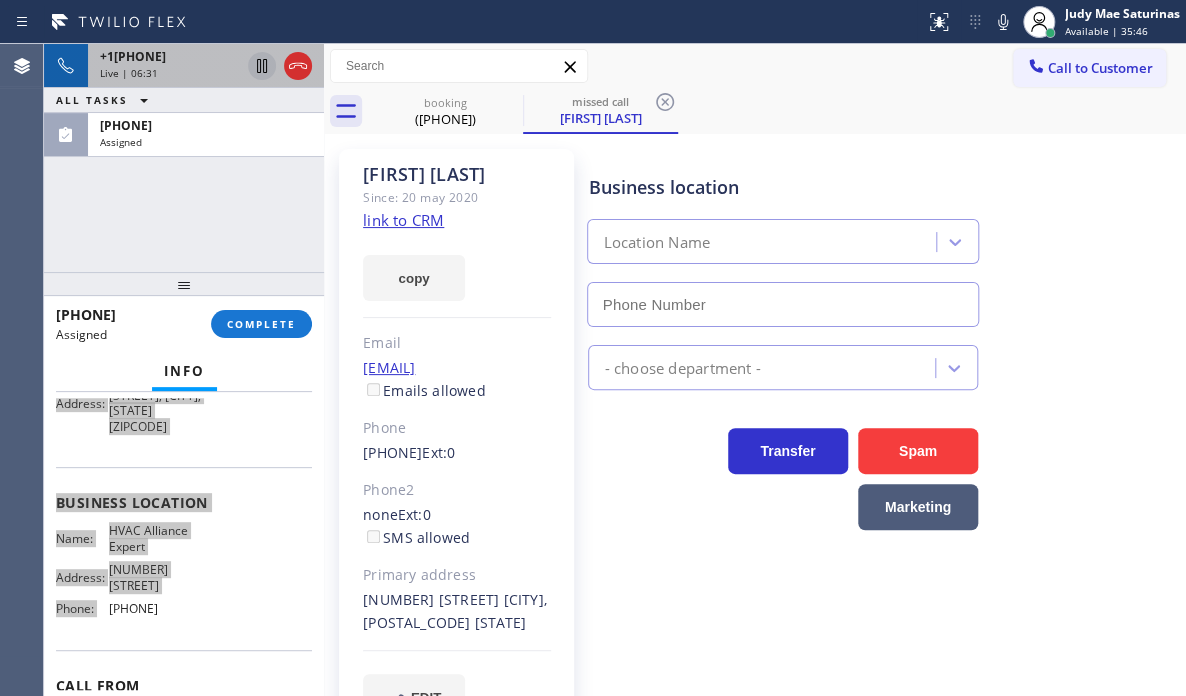 type on "[PHONE]" 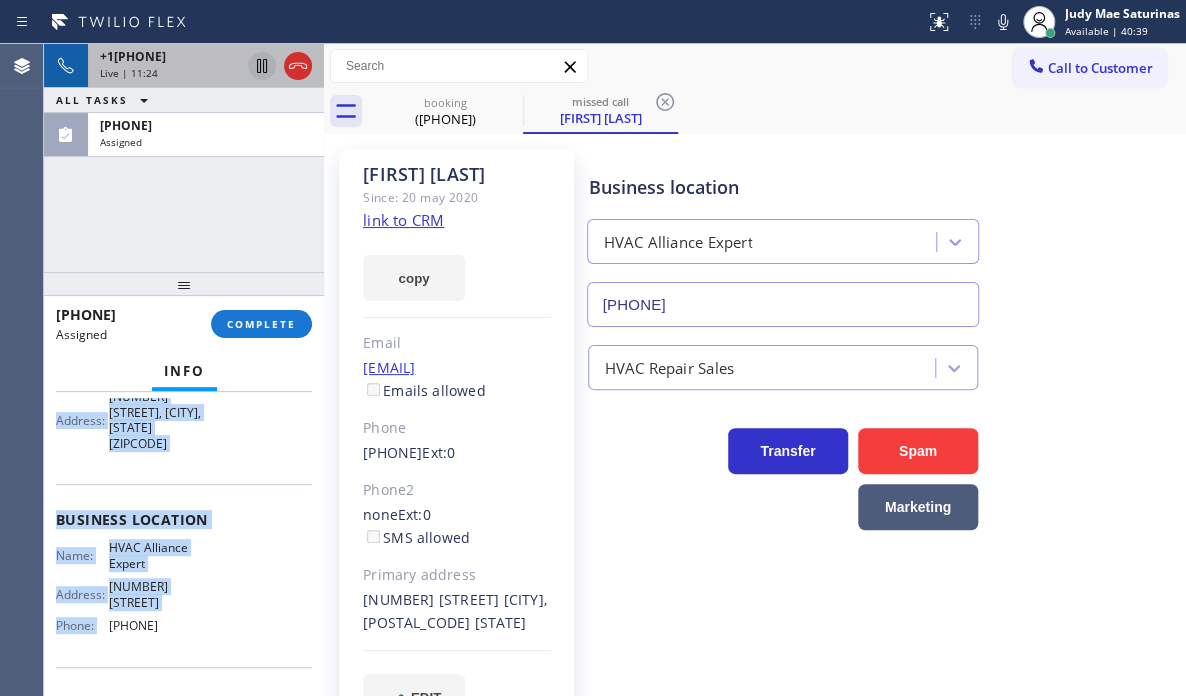 scroll, scrollTop: 255, scrollLeft: 0, axis: vertical 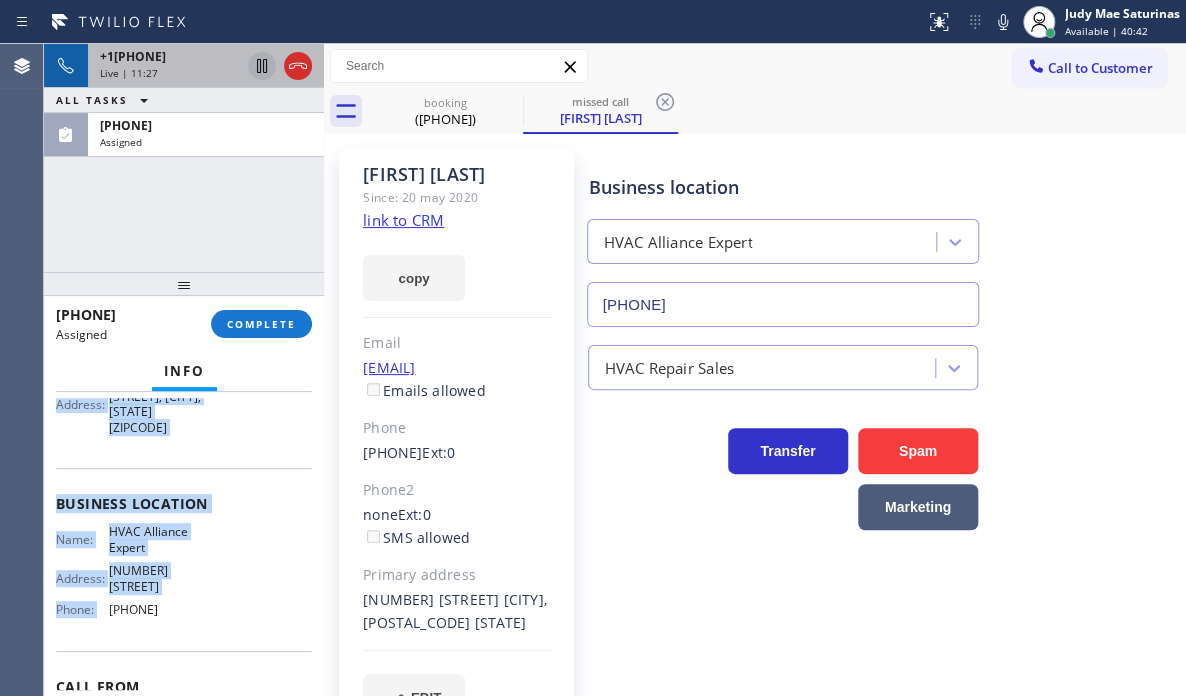 click on "+1[PHONE] Live | [TIME]" at bounding box center [166, 66] 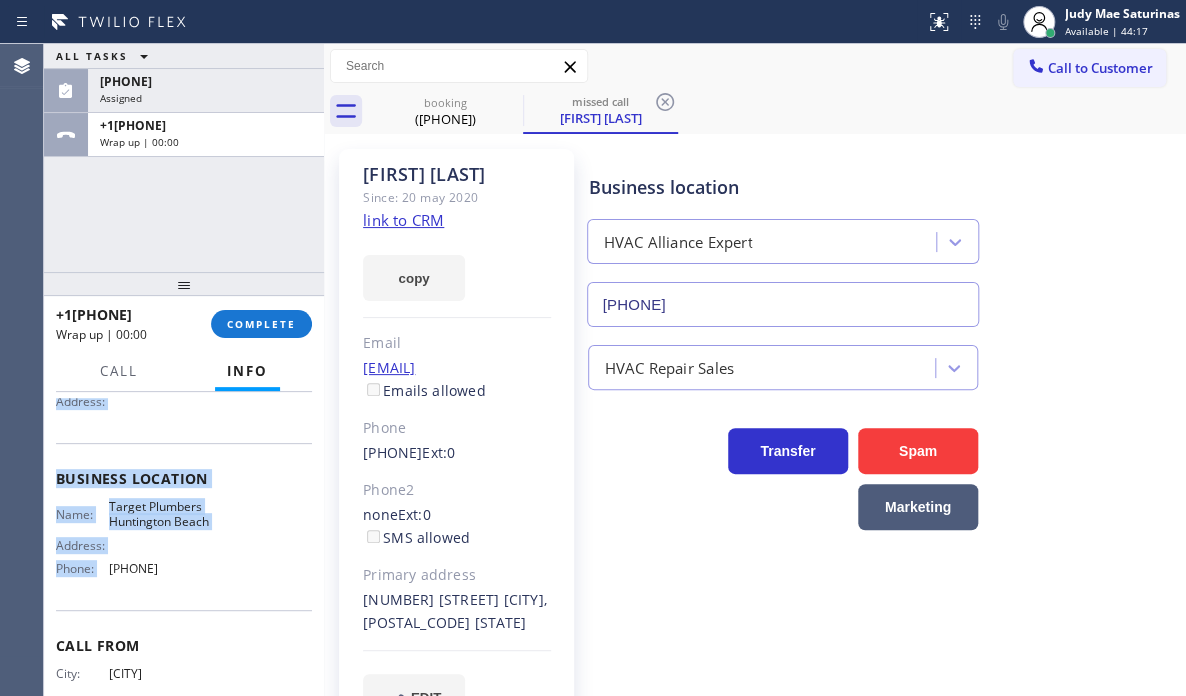 drag, startPoint x: 296, startPoint y: 71, endPoint x: 235, endPoint y: 46, distance: 65.9242 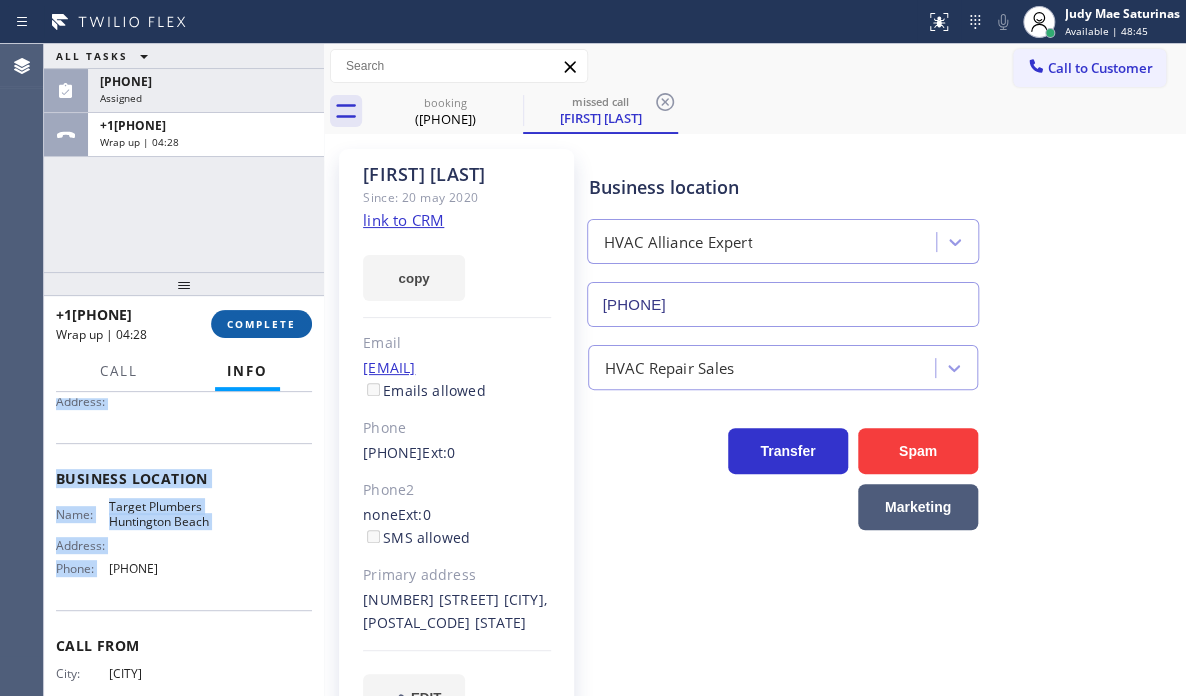 click on "COMPLETE" at bounding box center (261, 324) 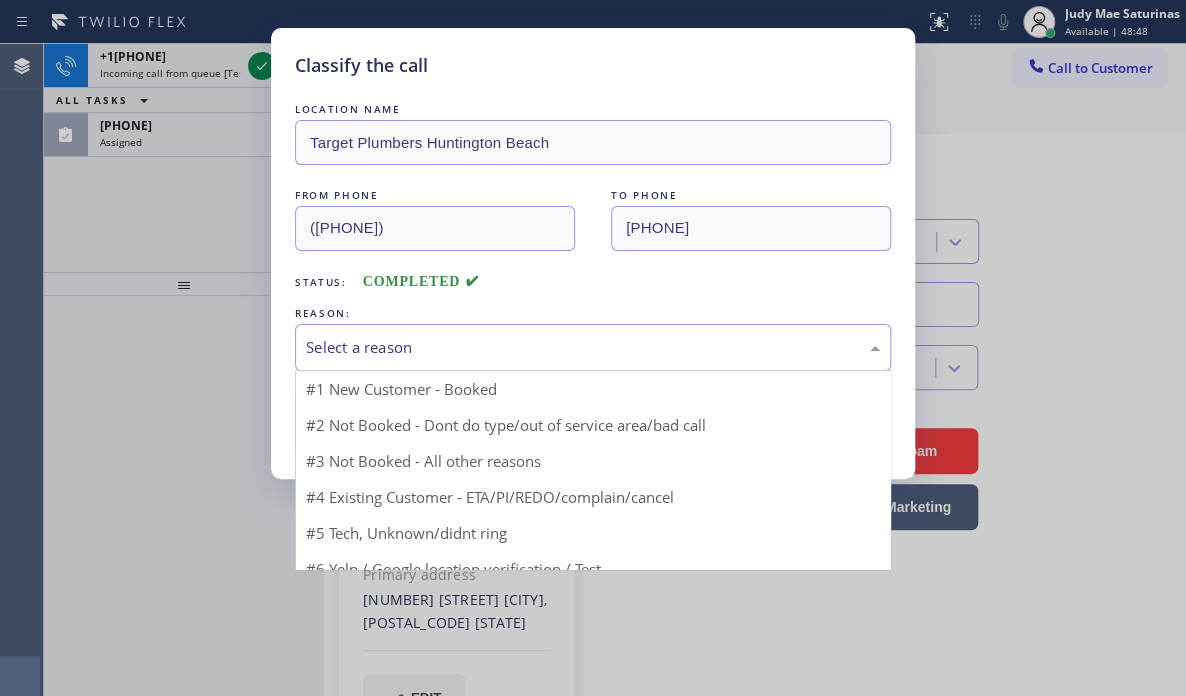 click on "Select a reason" at bounding box center [593, 347] 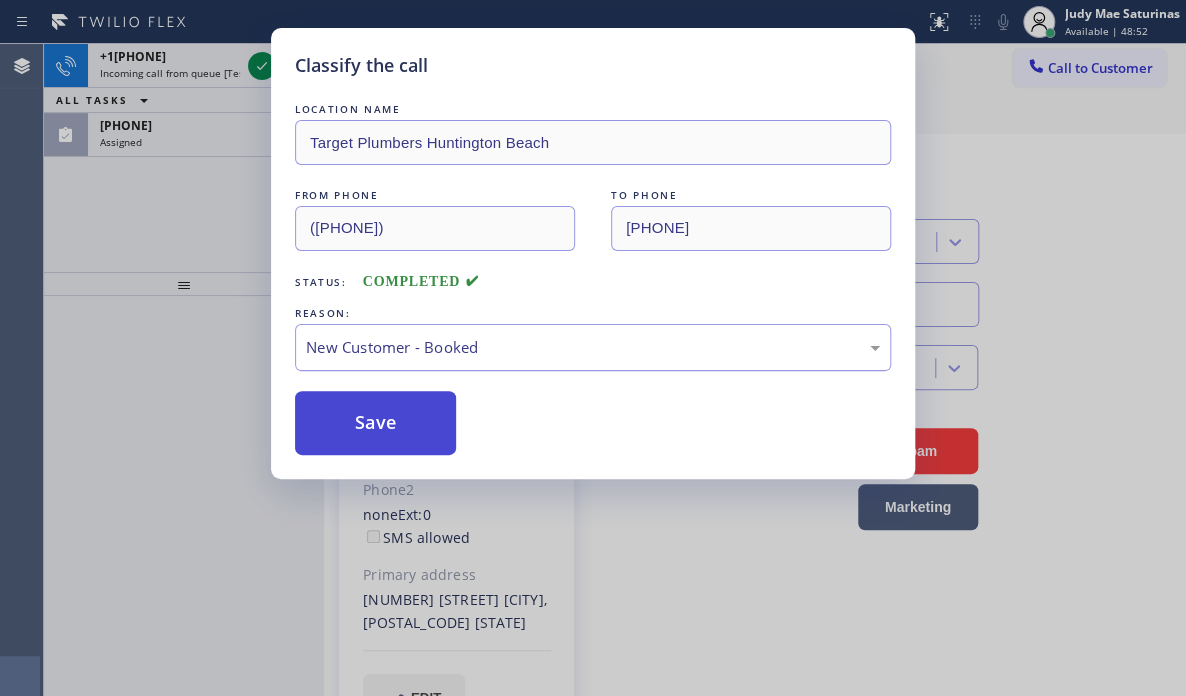 click on "Save" at bounding box center (375, 423) 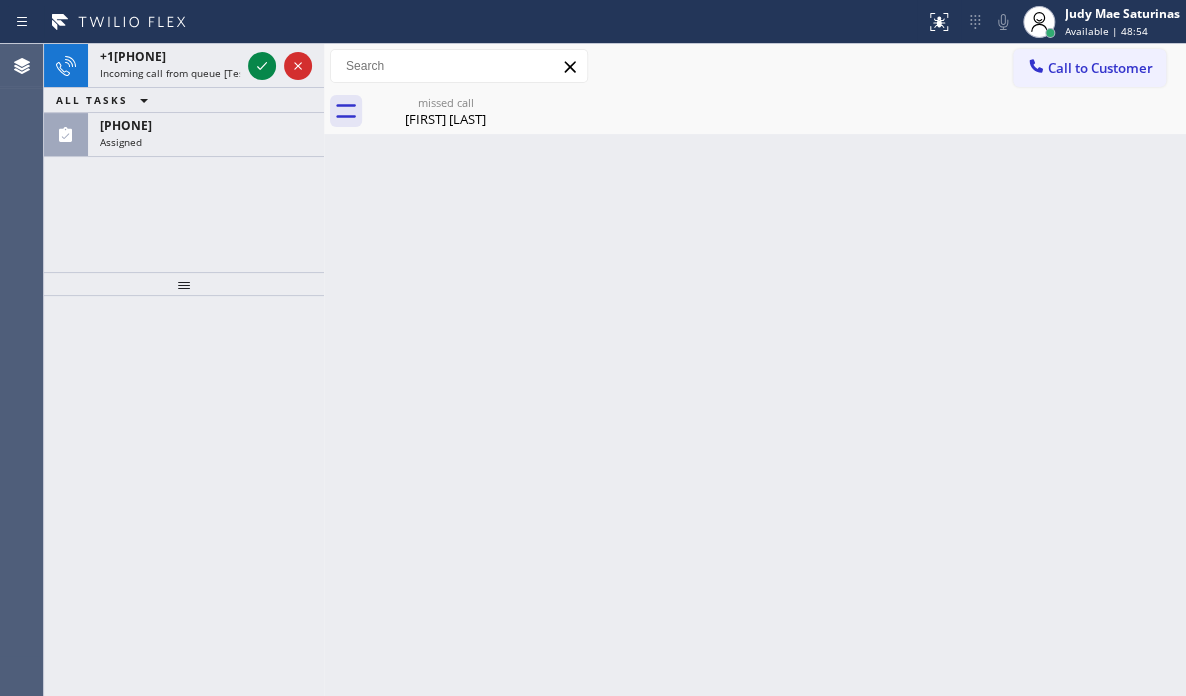 click on "+1[PHONE]" at bounding box center [170, 56] 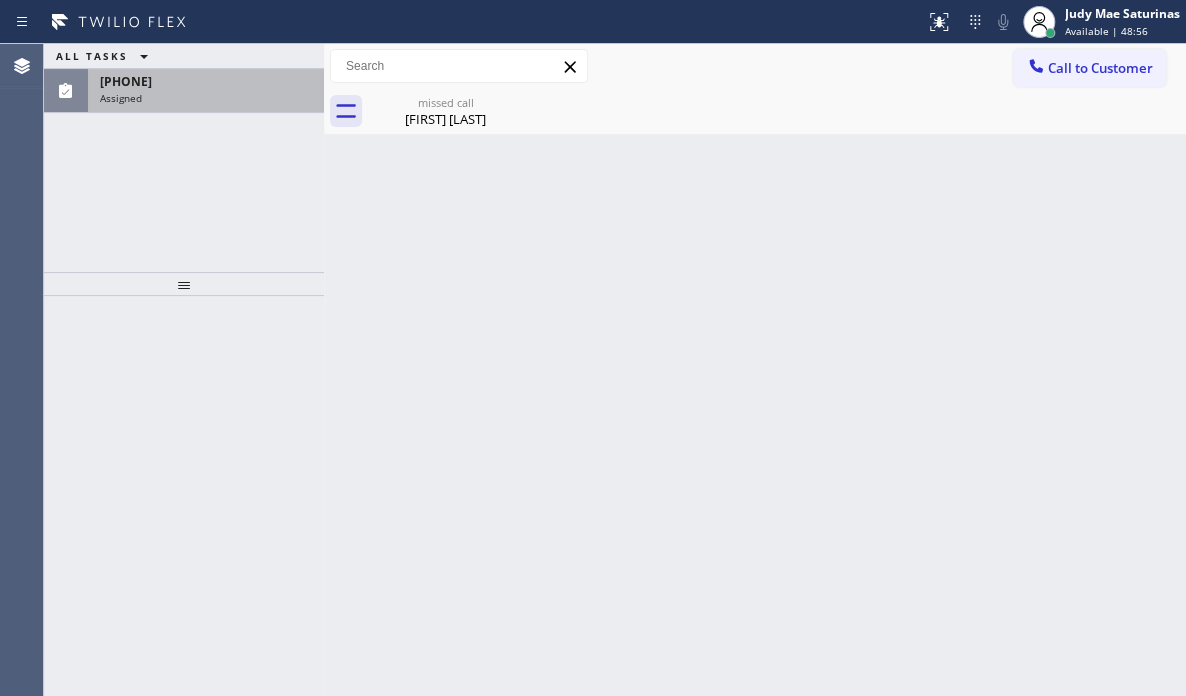 click on "Assigned" at bounding box center (206, 98) 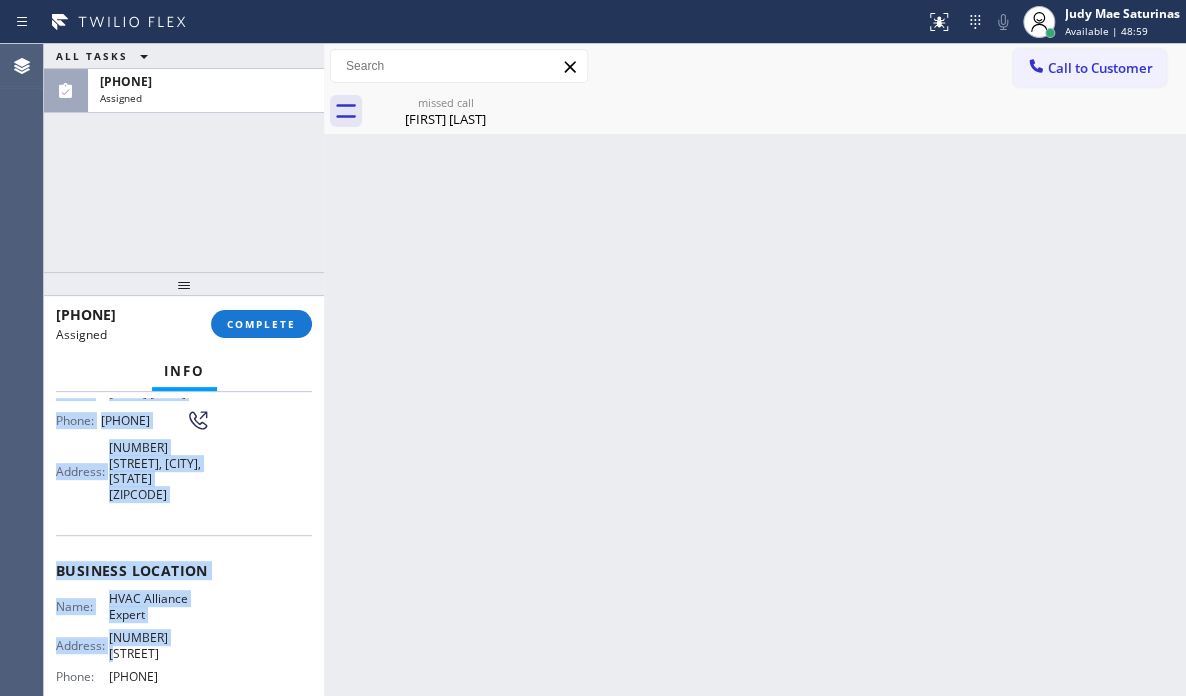 scroll, scrollTop: 200, scrollLeft: 0, axis: vertical 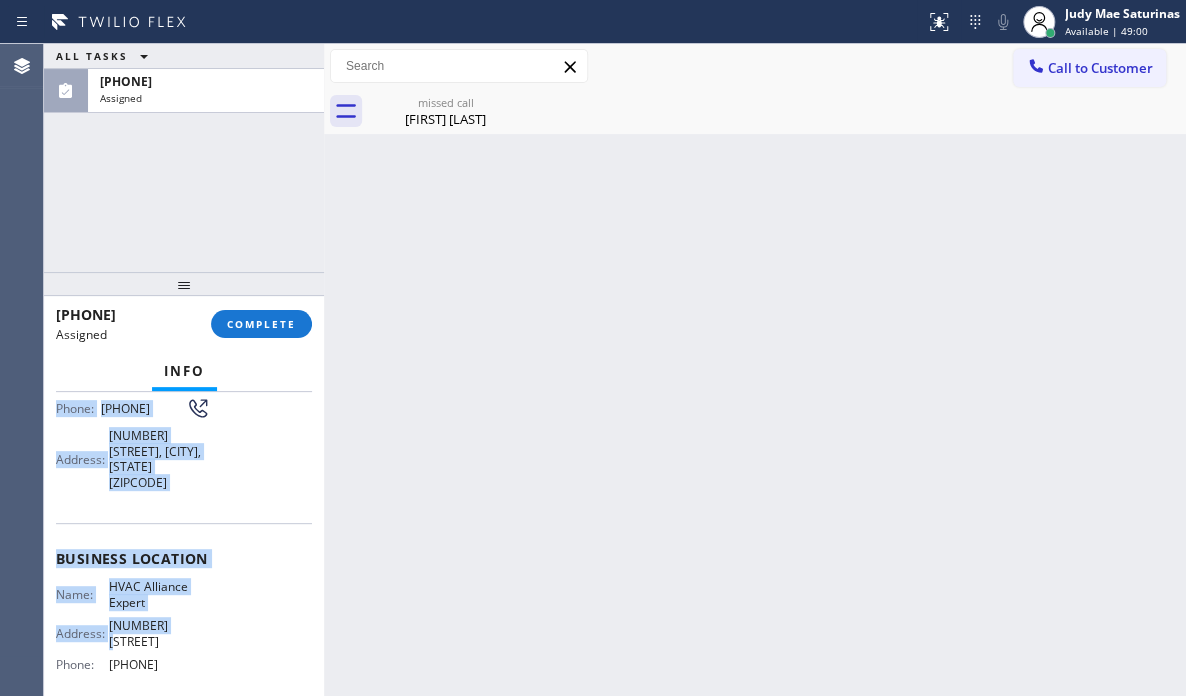 drag, startPoint x: 52, startPoint y: 539, endPoint x: 208, endPoint y: 646, distance: 189.16924 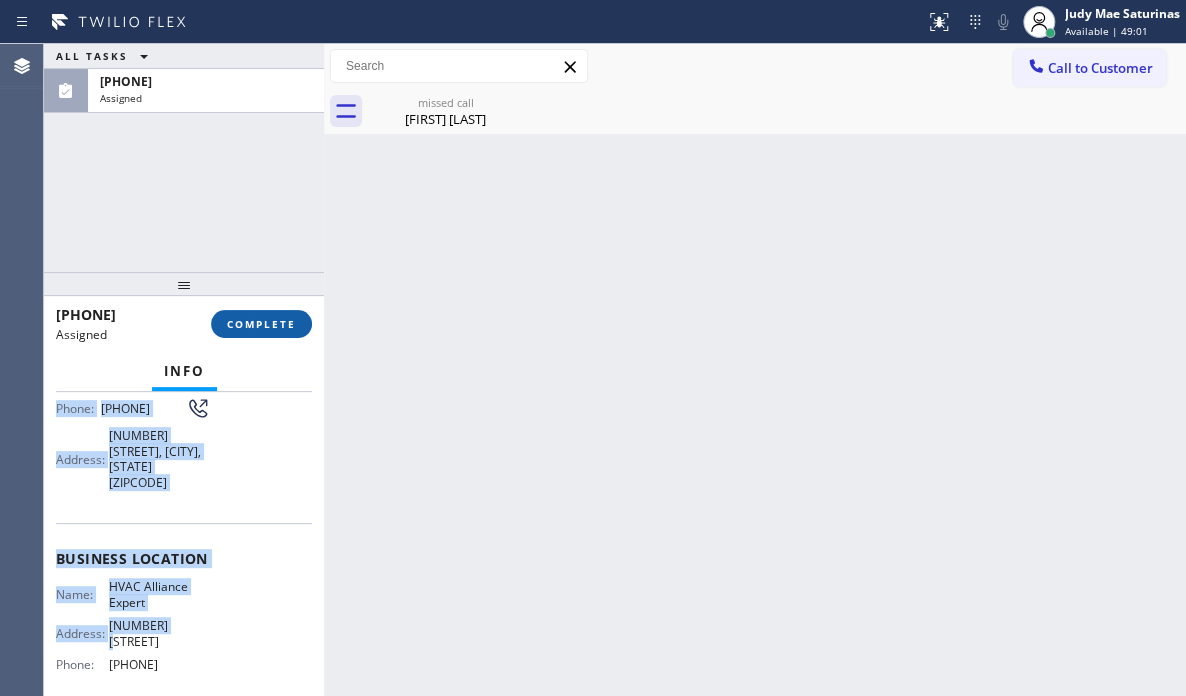 click on "COMPLETE" at bounding box center [261, 324] 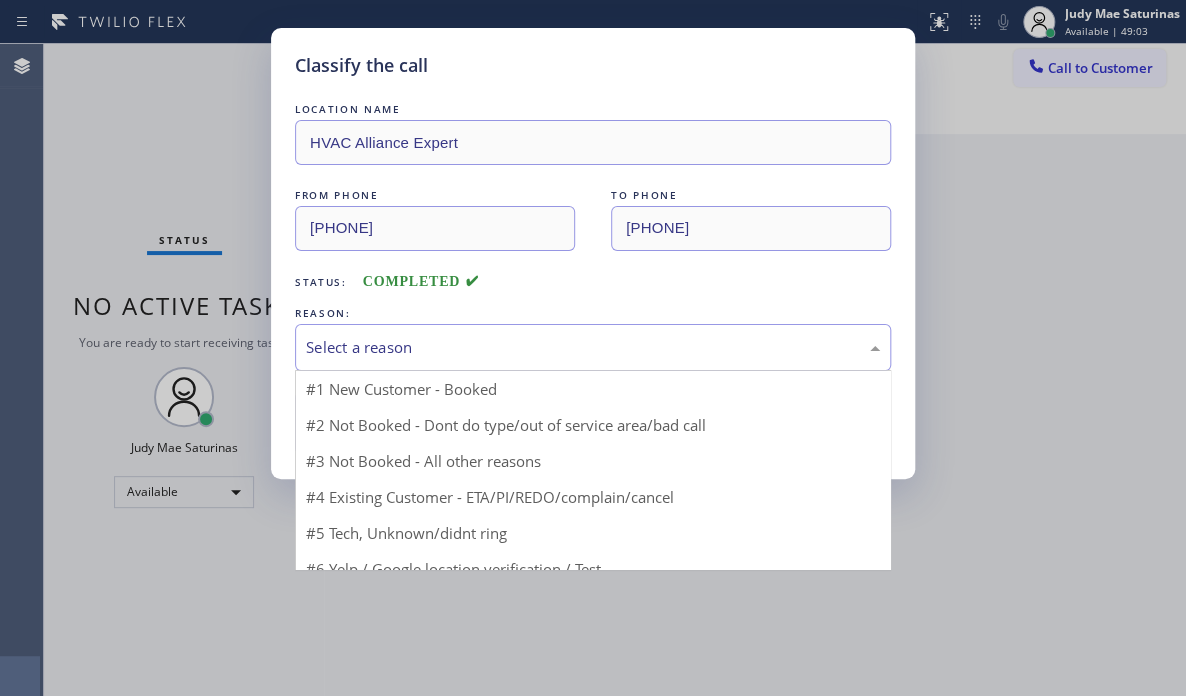 click on "Select a reason" at bounding box center (593, 347) 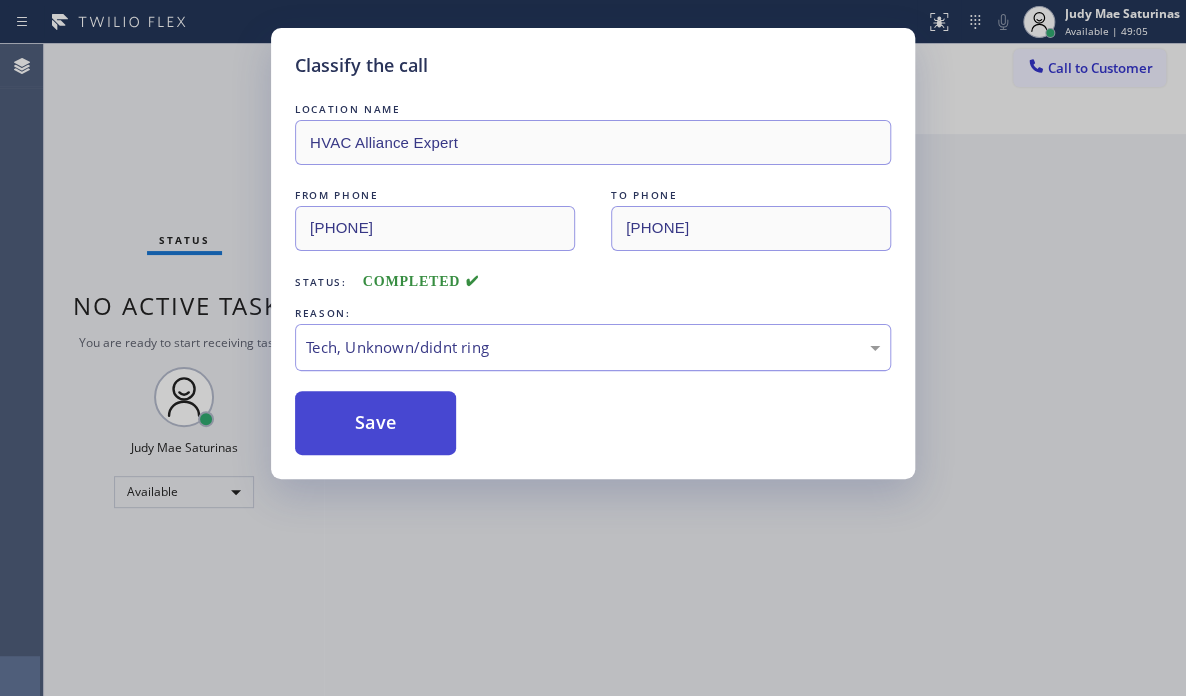 click on "Save" at bounding box center [375, 423] 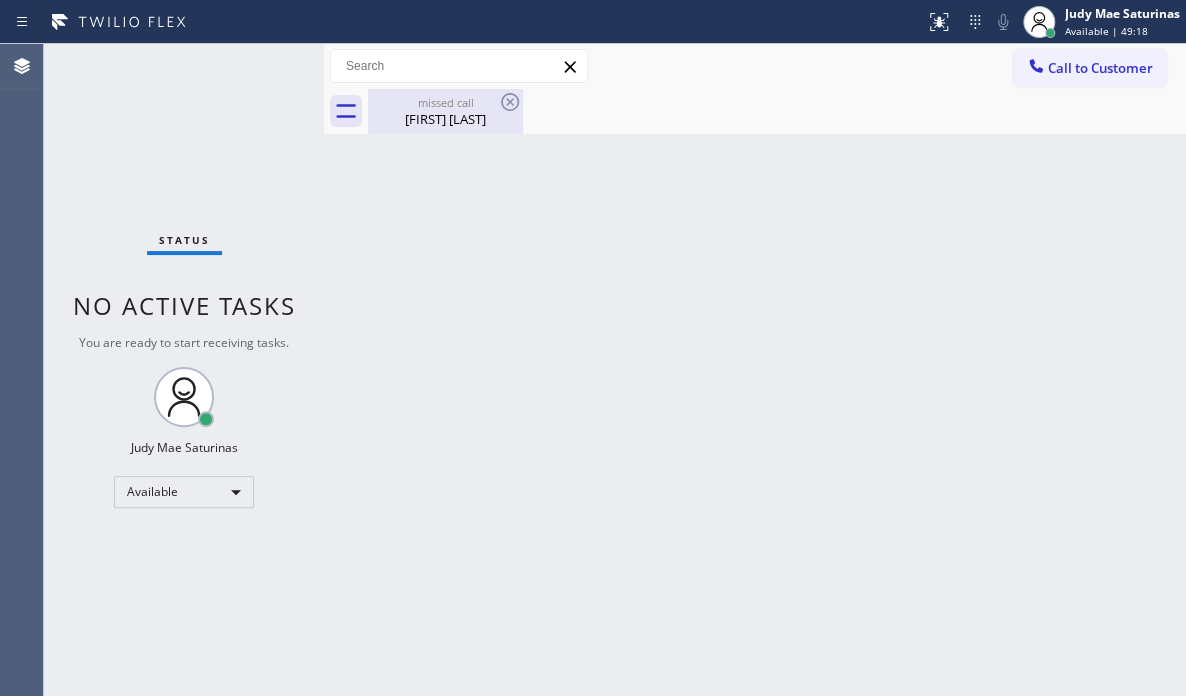 click on "[FIRST] [LAST]" at bounding box center (445, 119) 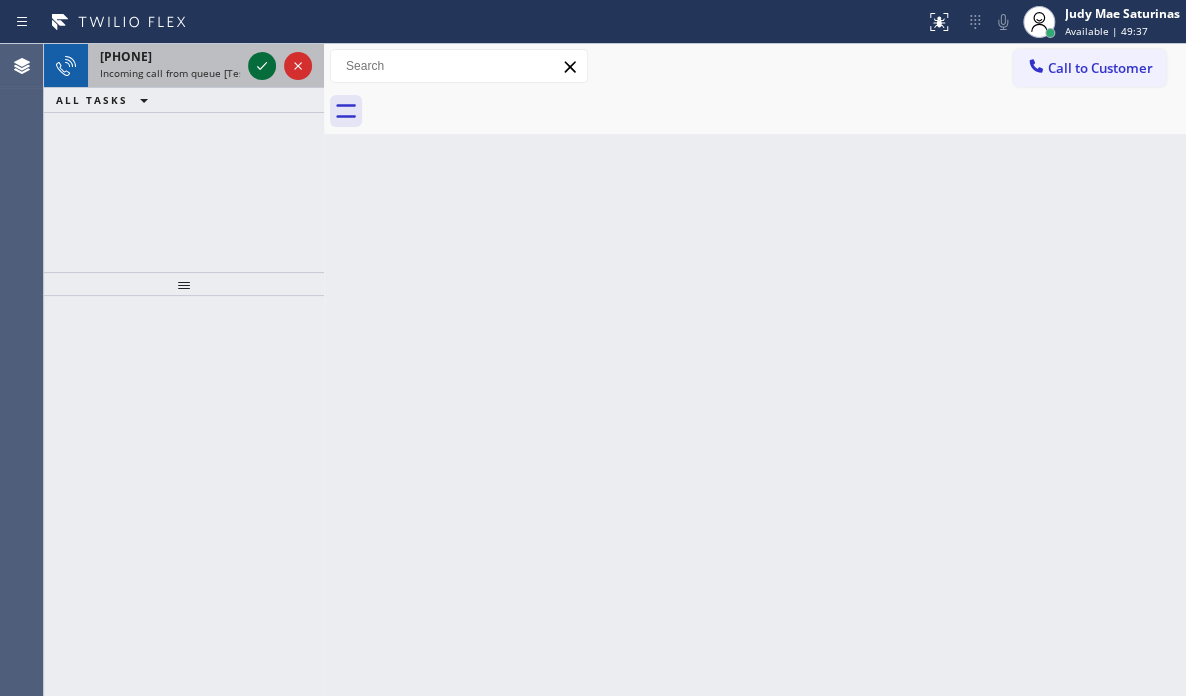 click 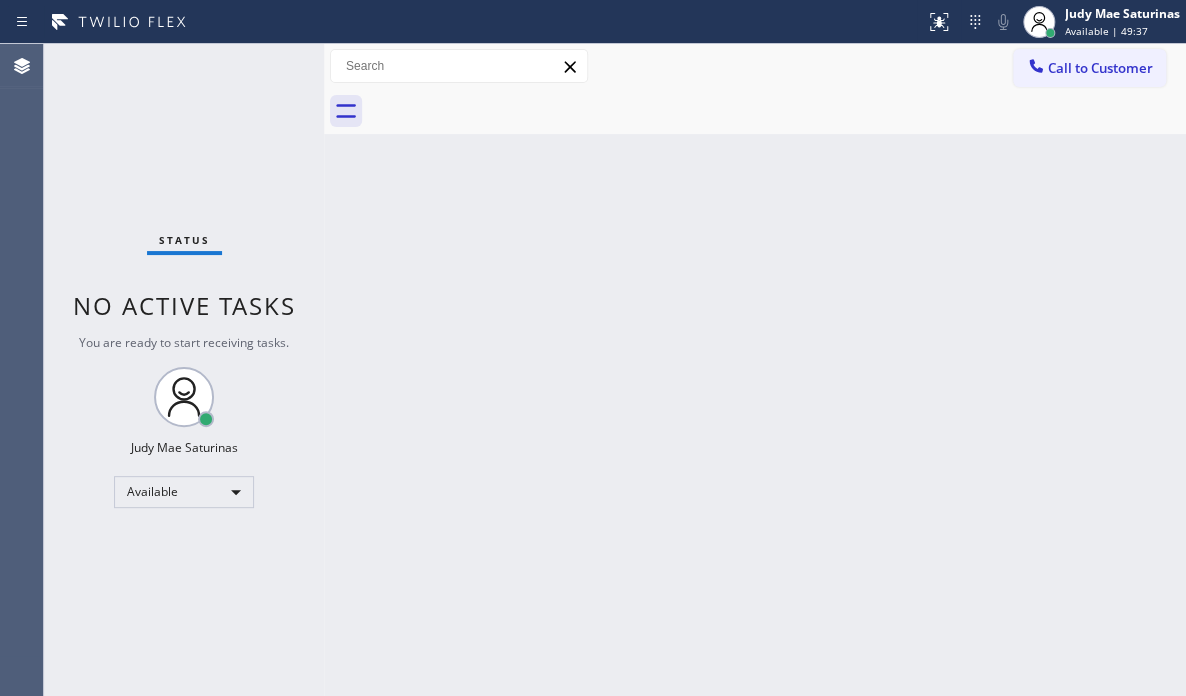 click on "Status   No active tasks     You are ready to start receiving tasks.   [FIRST] [LAST] Available" at bounding box center [184, 370] 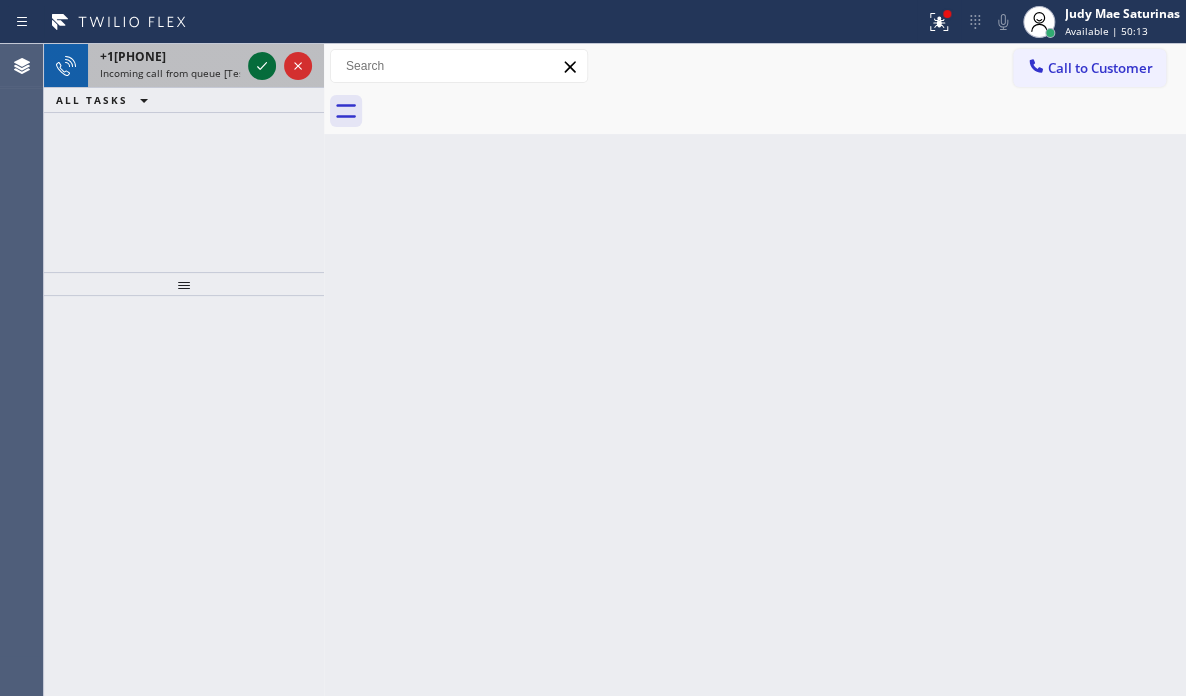 click 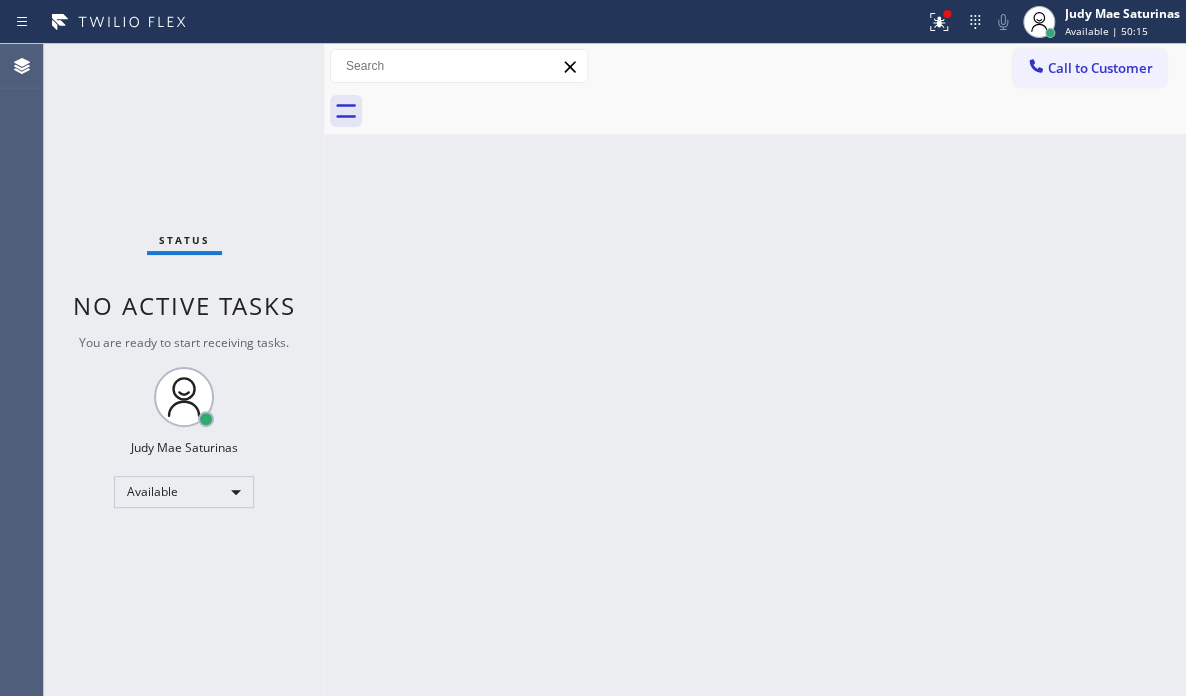 click at bounding box center [947, 14] 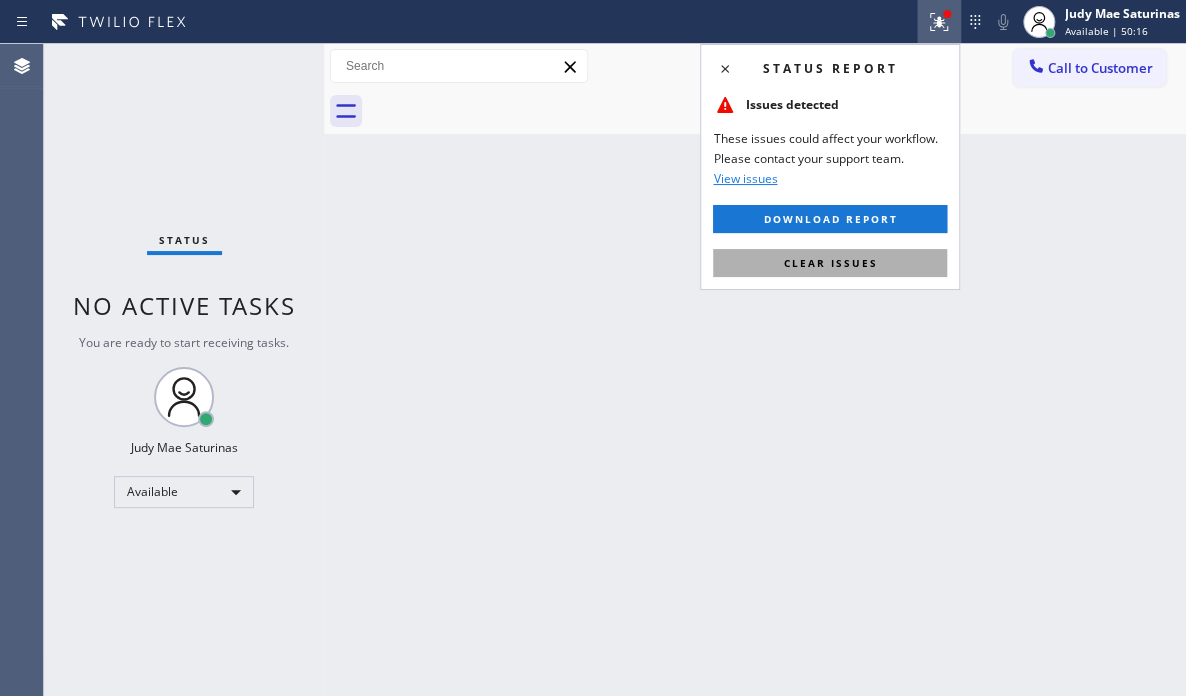 click on "Clear issues" at bounding box center (830, 263) 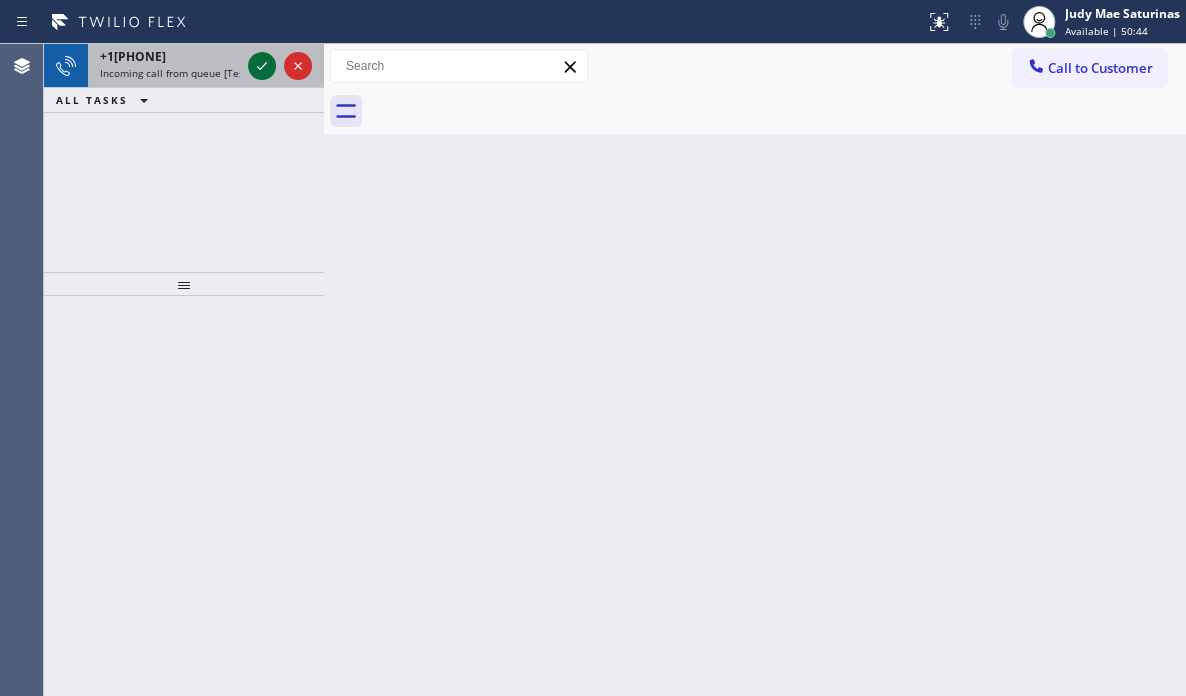 click 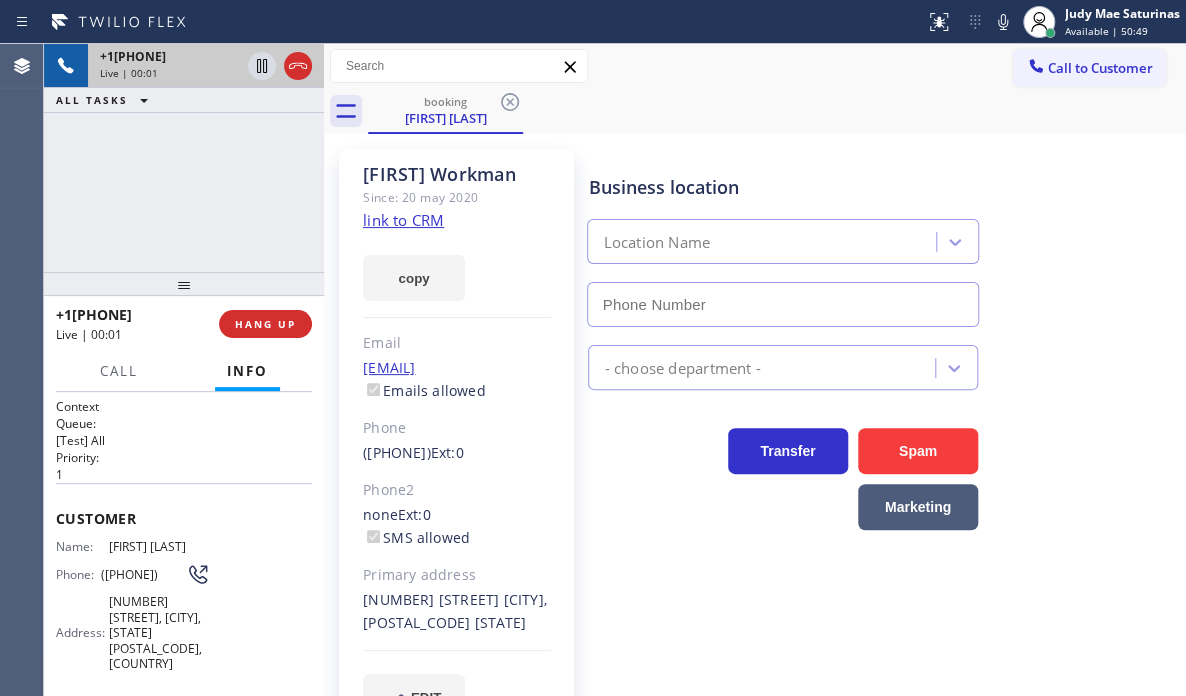 type on "[PHONE]" 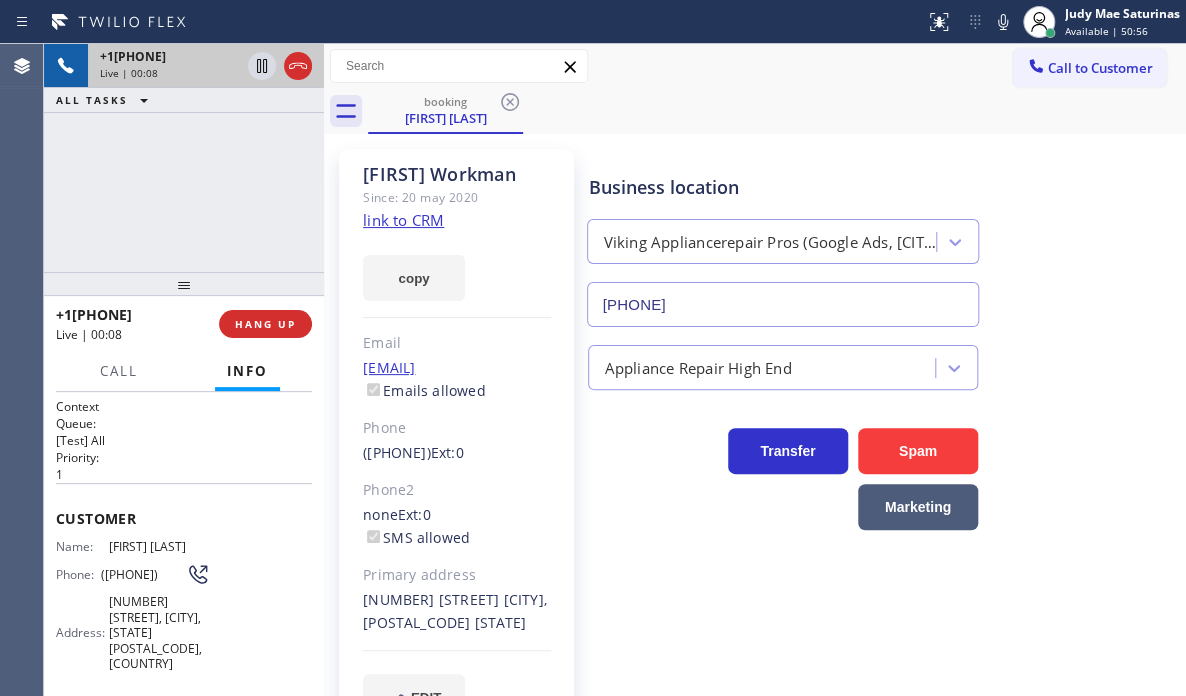 click on "link to CRM" 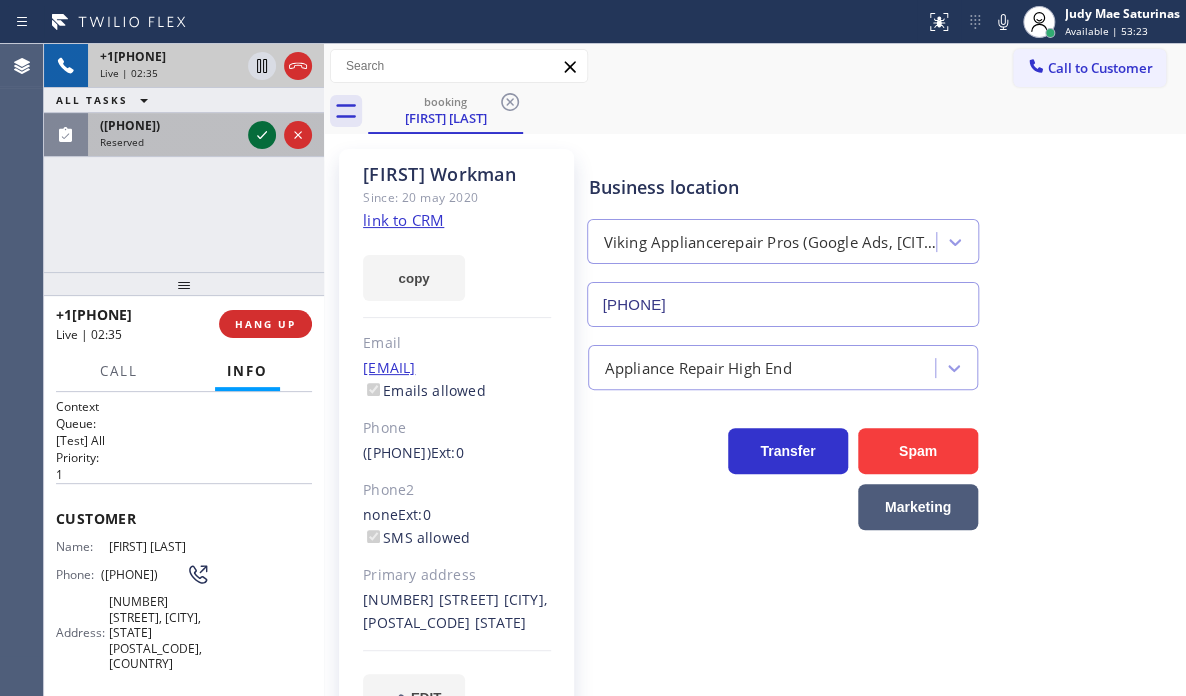 click 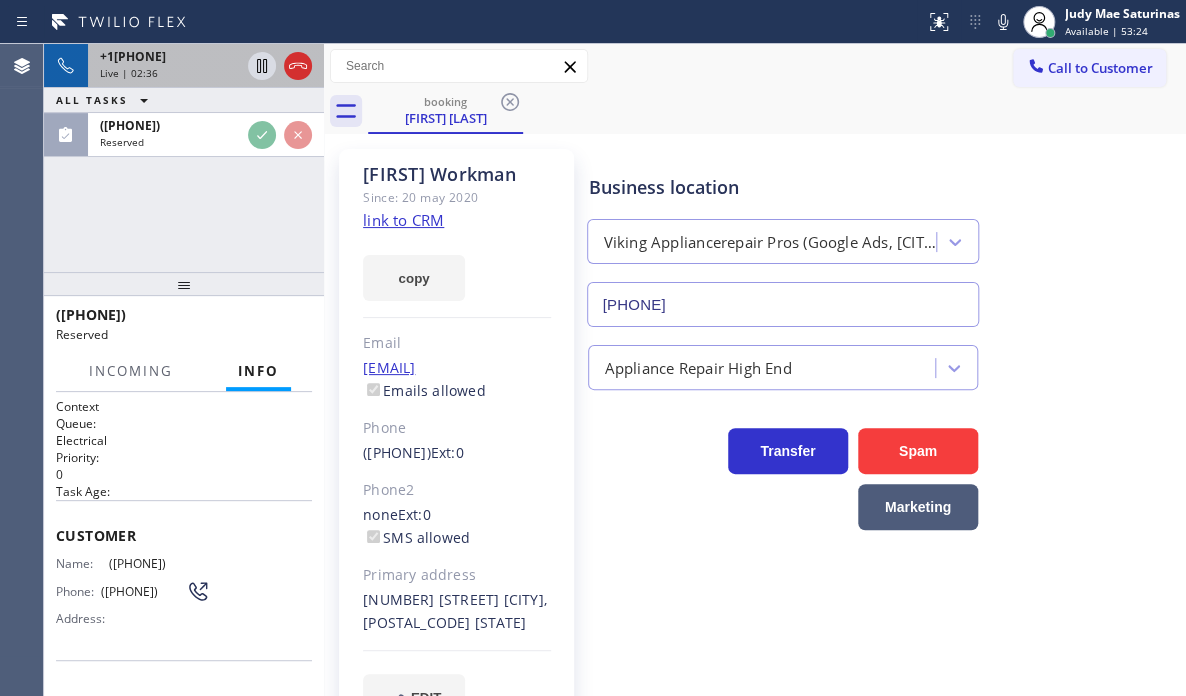 click on "Live | 02:36" at bounding box center (170, 73) 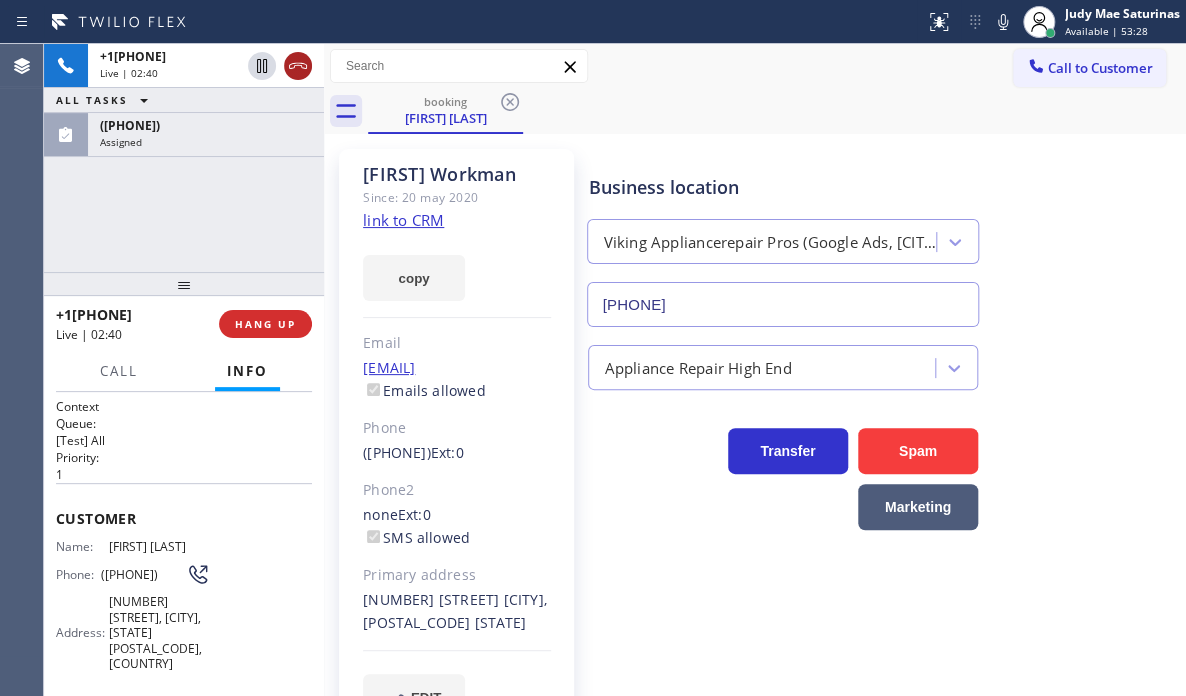 click 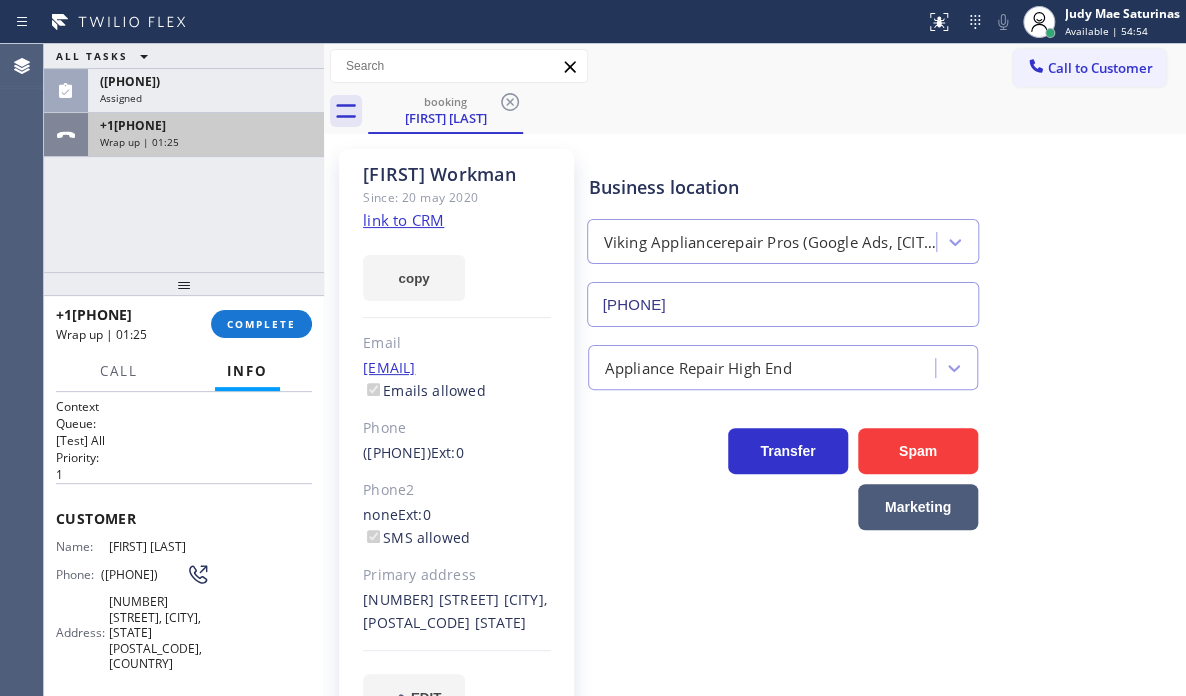 click on "Wrap up | 01:25" at bounding box center [206, 142] 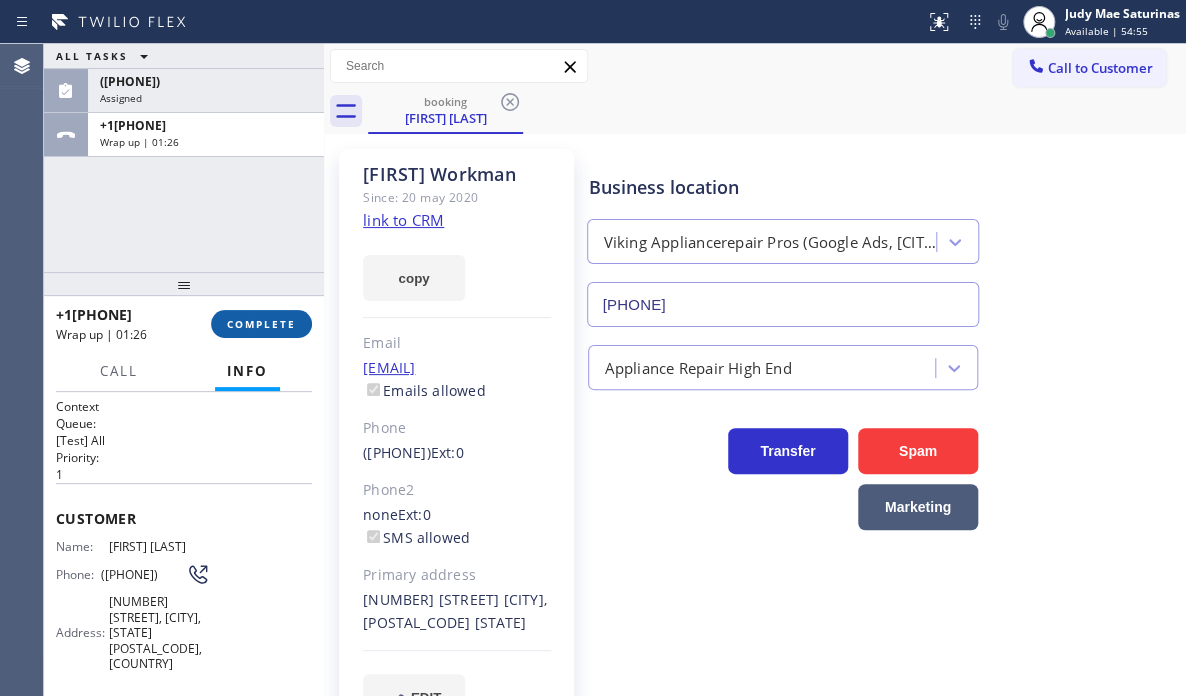 click on "COMPLETE" at bounding box center [261, 324] 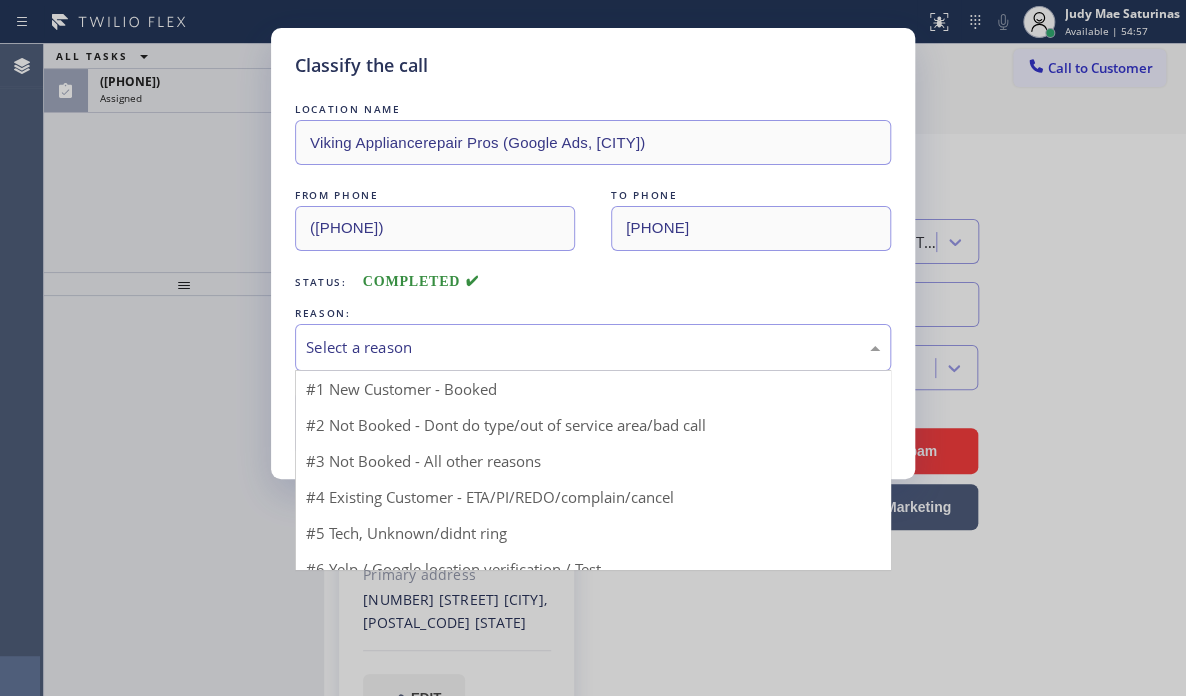 click on "Select a reason" at bounding box center [593, 347] 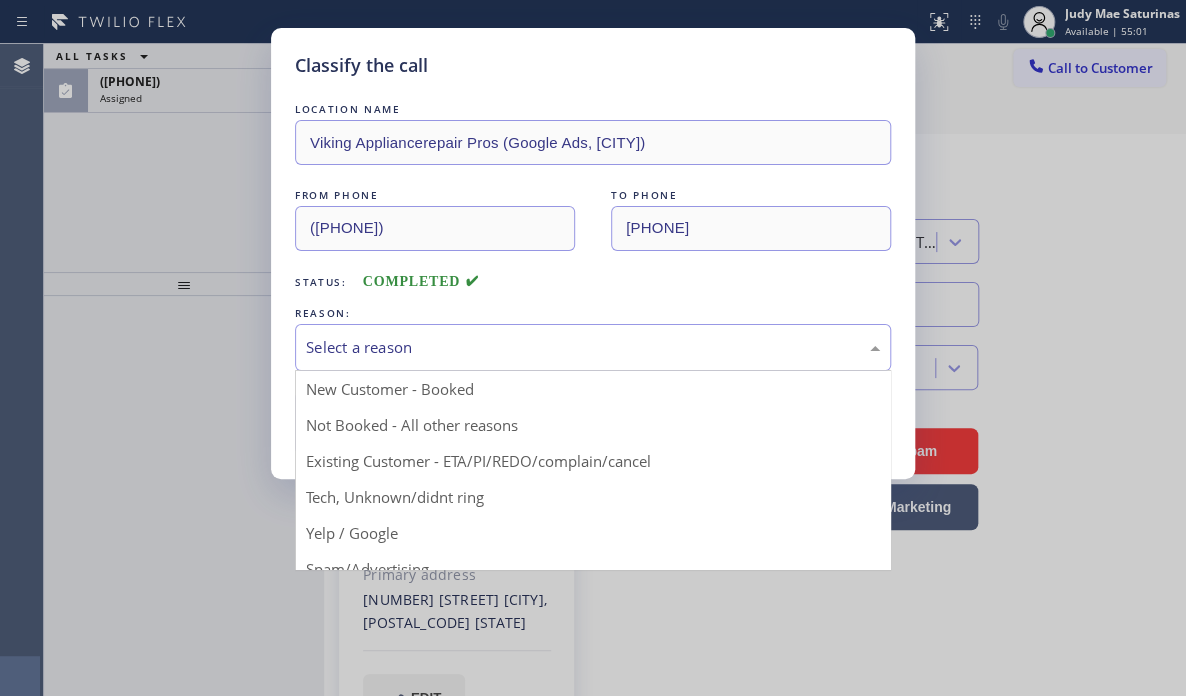 drag, startPoint x: 400, startPoint y: 459, endPoint x: 404, endPoint y: 475, distance: 16.492422 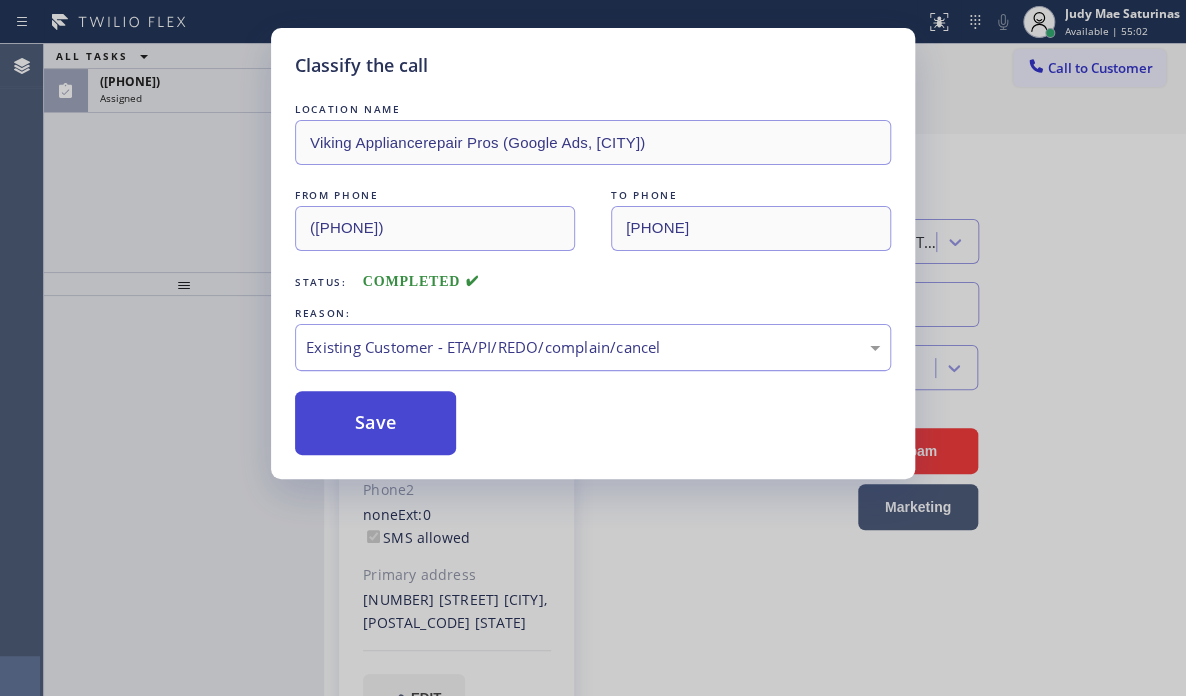click on "Save" at bounding box center [375, 423] 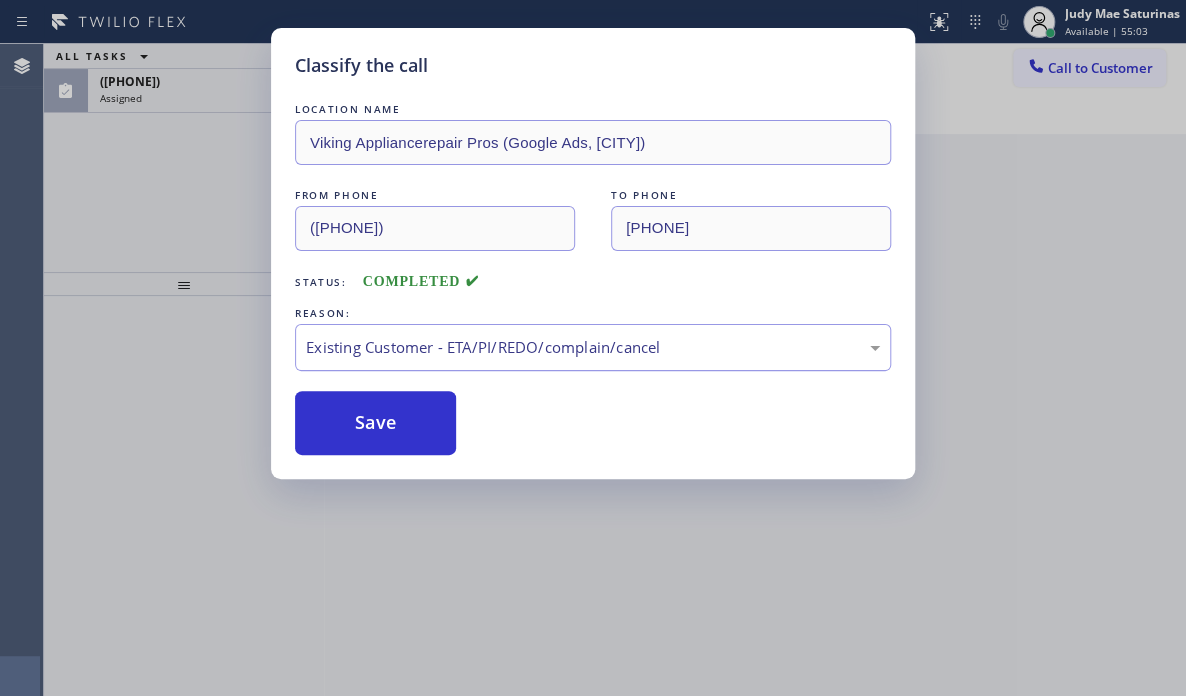 click on "Classify the call LOCATION NAME Viking Appliancerepair Pros (Google Ads, LA) FROM PHONE ([PHONE]) TO PHONE ([PHONE]) Status: COMPLETED REASON: Existing Customer - ETA/PI/REDO/complain/cancel Save" at bounding box center (593, 348) 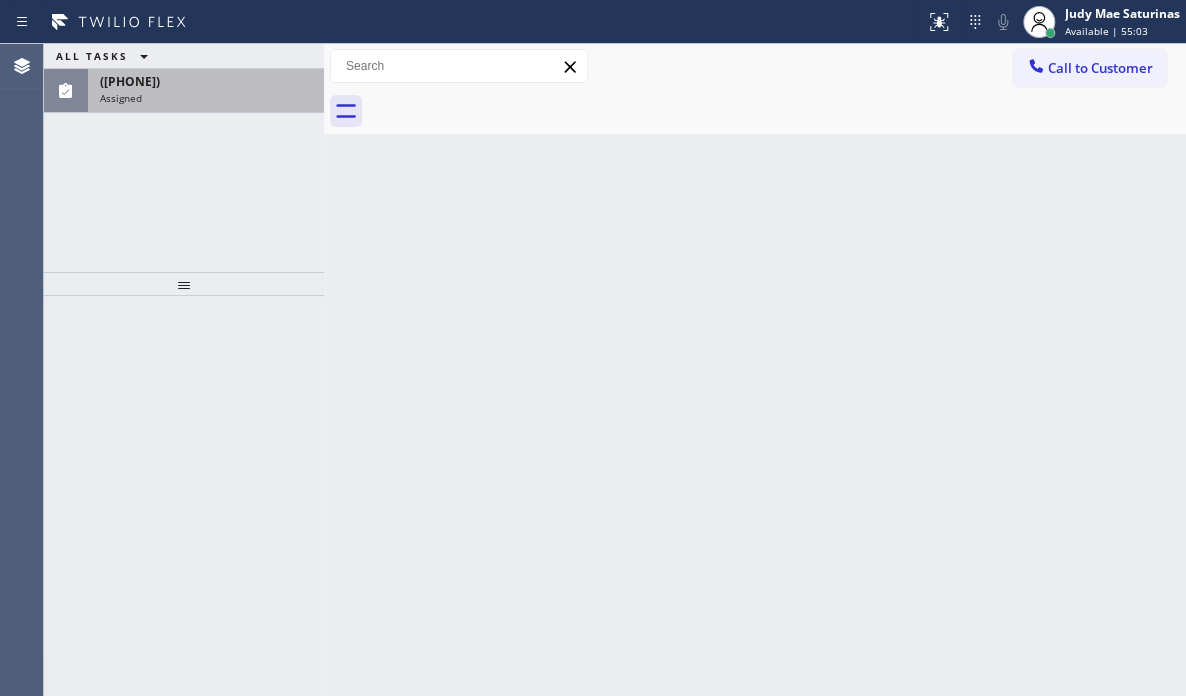 click on "([PHONE])" at bounding box center (206, 81) 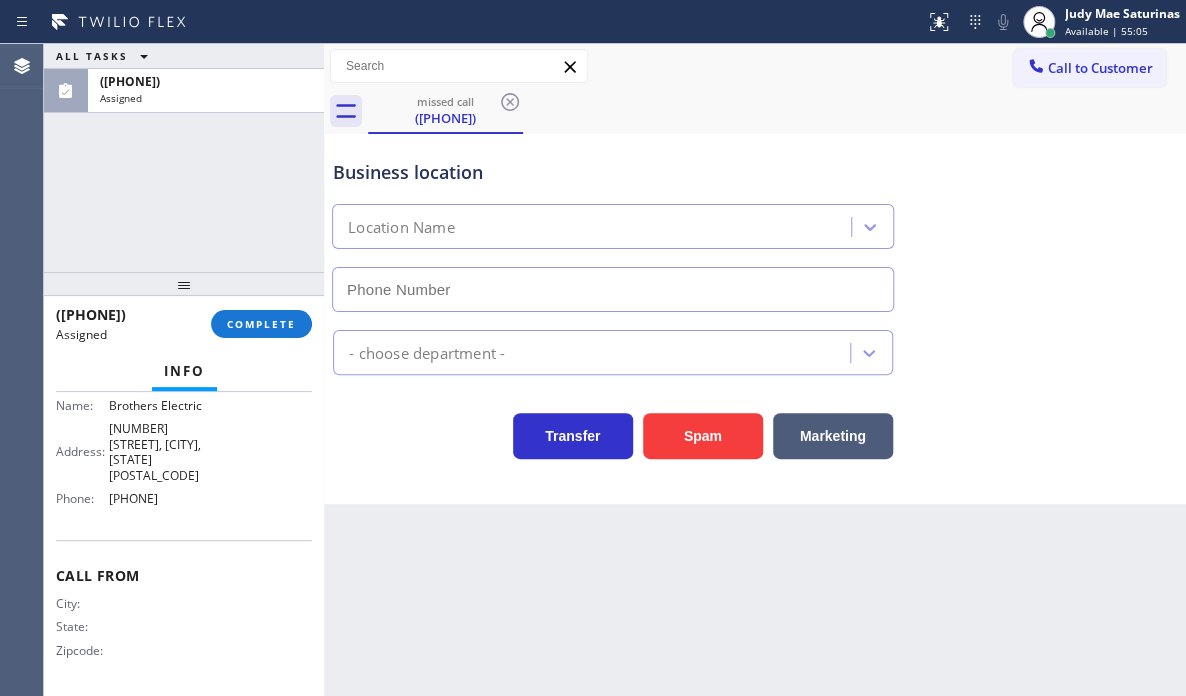 type on "[PHONE]" 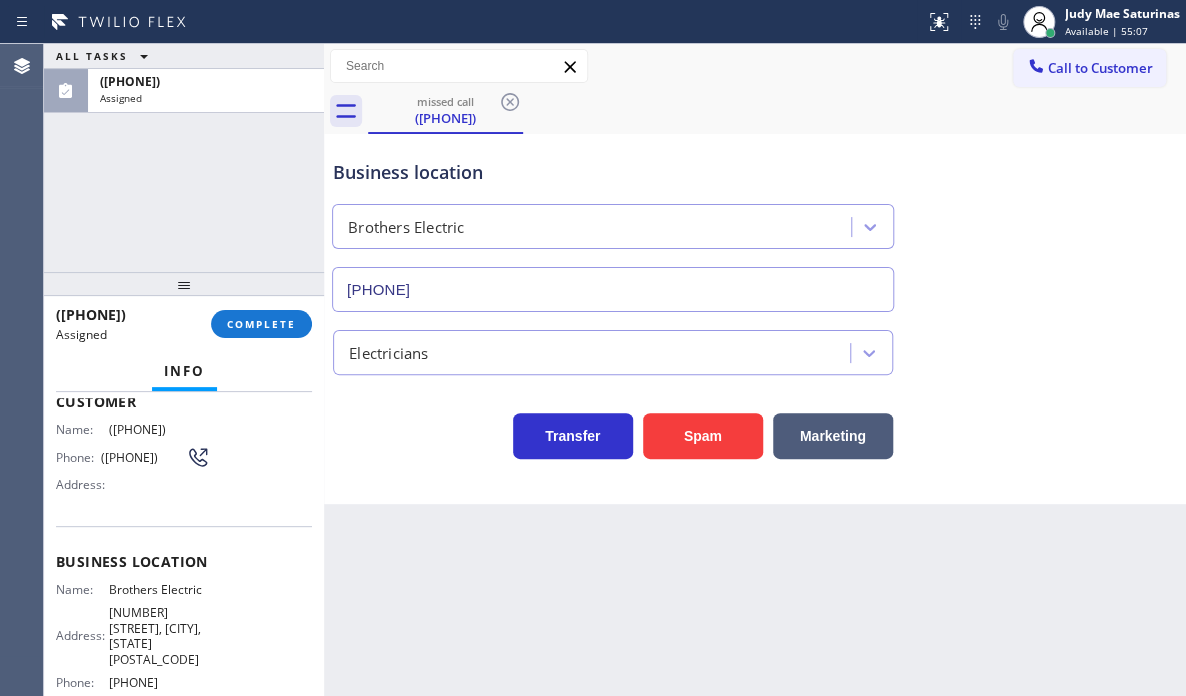 scroll, scrollTop: 35, scrollLeft: 0, axis: vertical 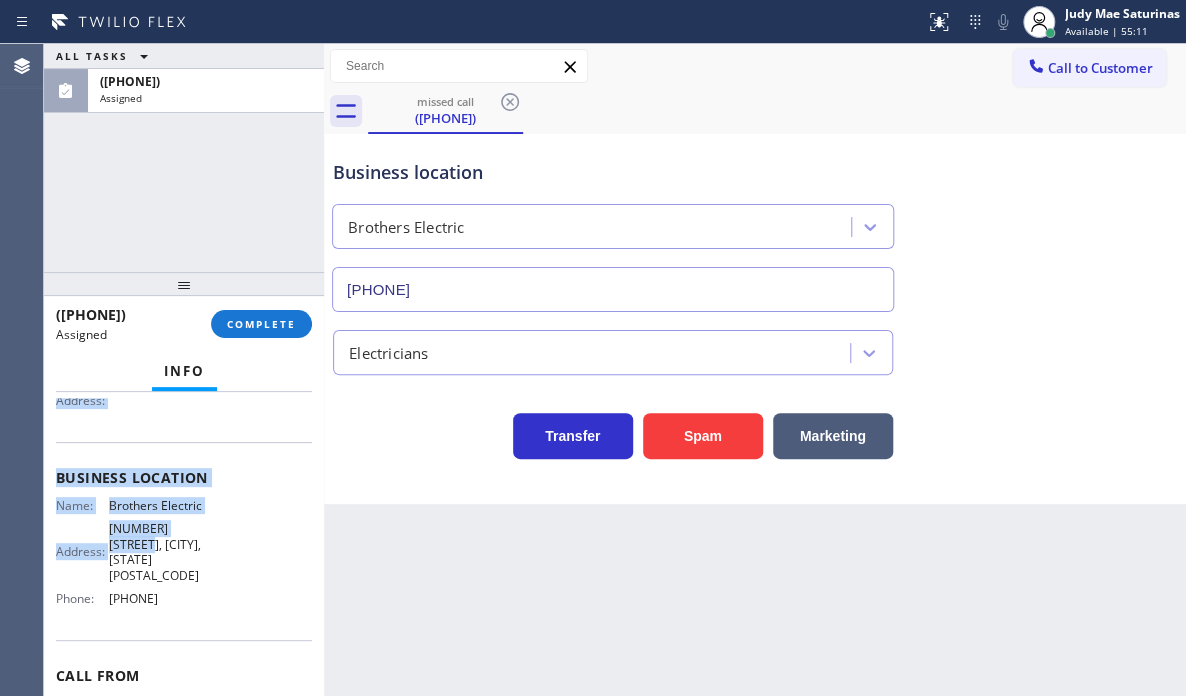 drag, startPoint x: 54, startPoint y: 503, endPoint x: 234, endPoint y: 619, distance: 214.14014 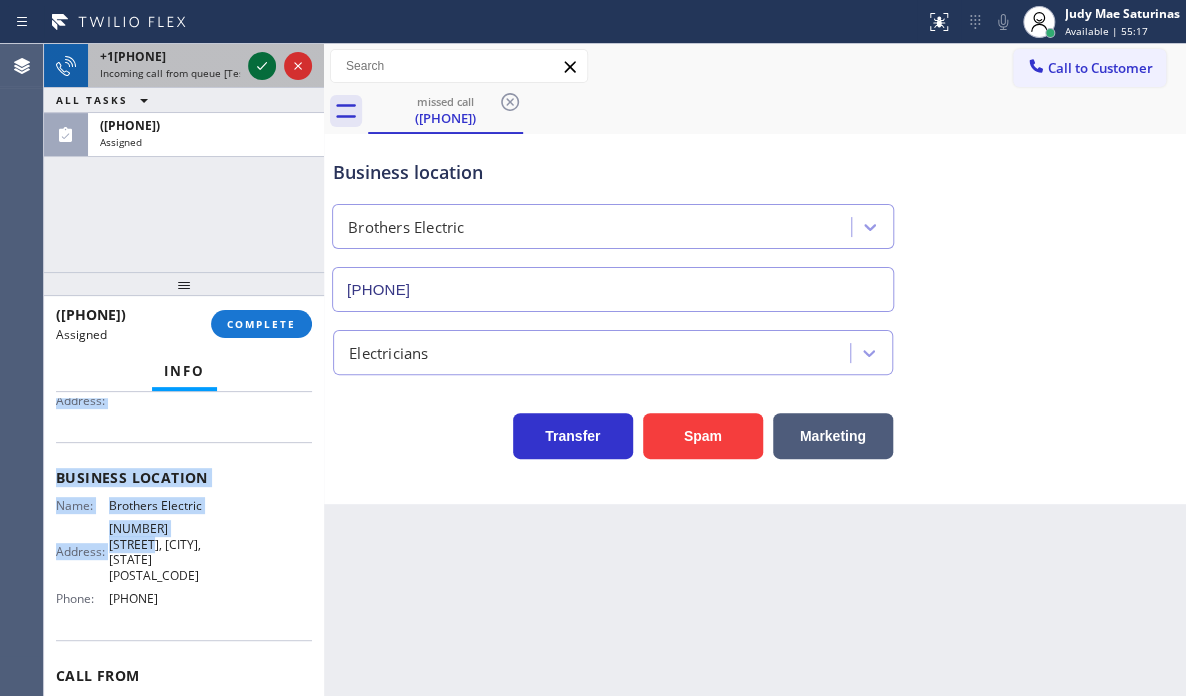 click 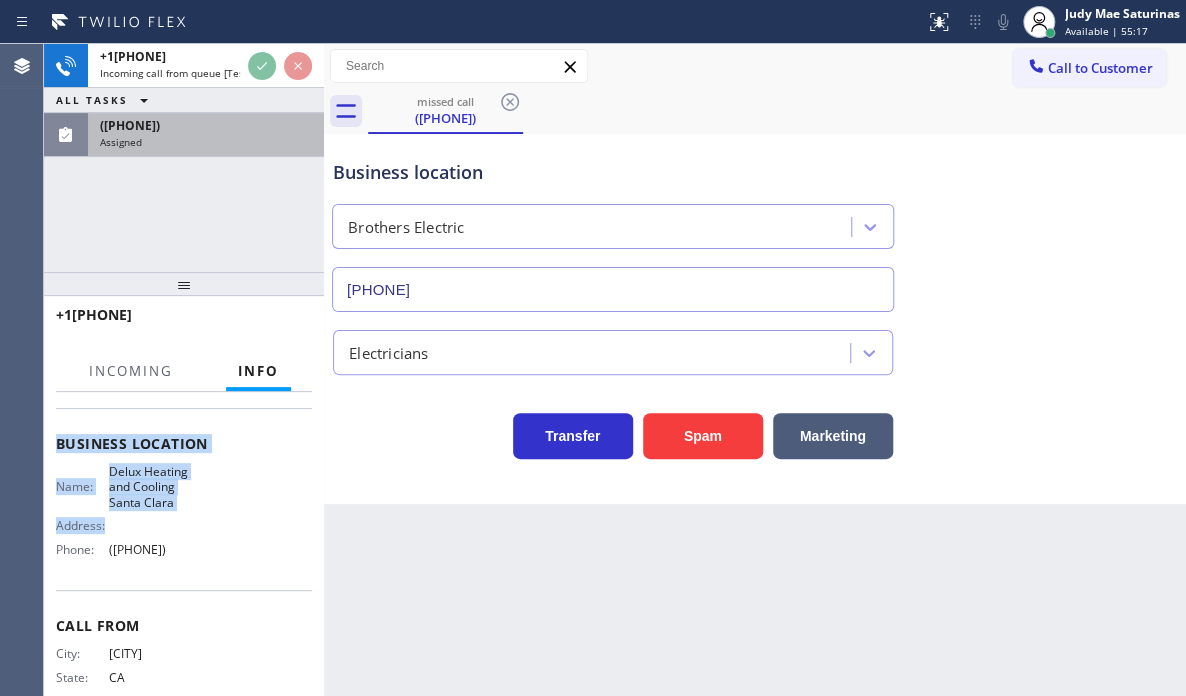 scroll, scrollTop: 203, scrollLeft: 0, axis: vertical 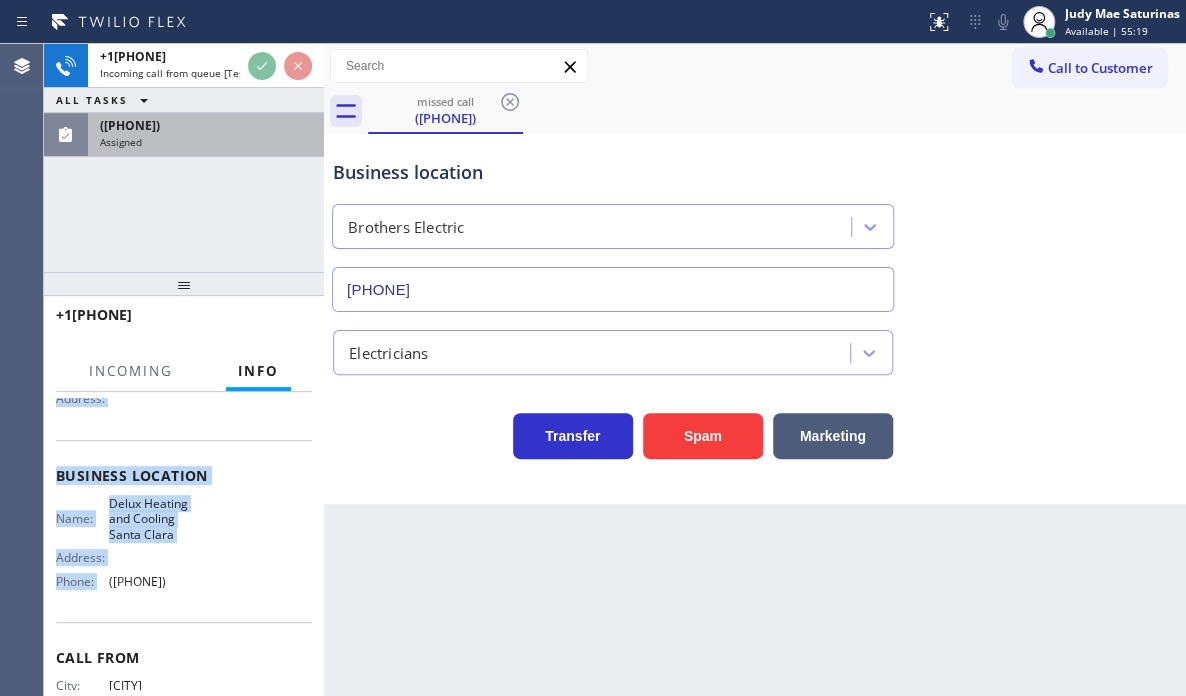 click on "([PHONE])" at bounding box center [206, 125] 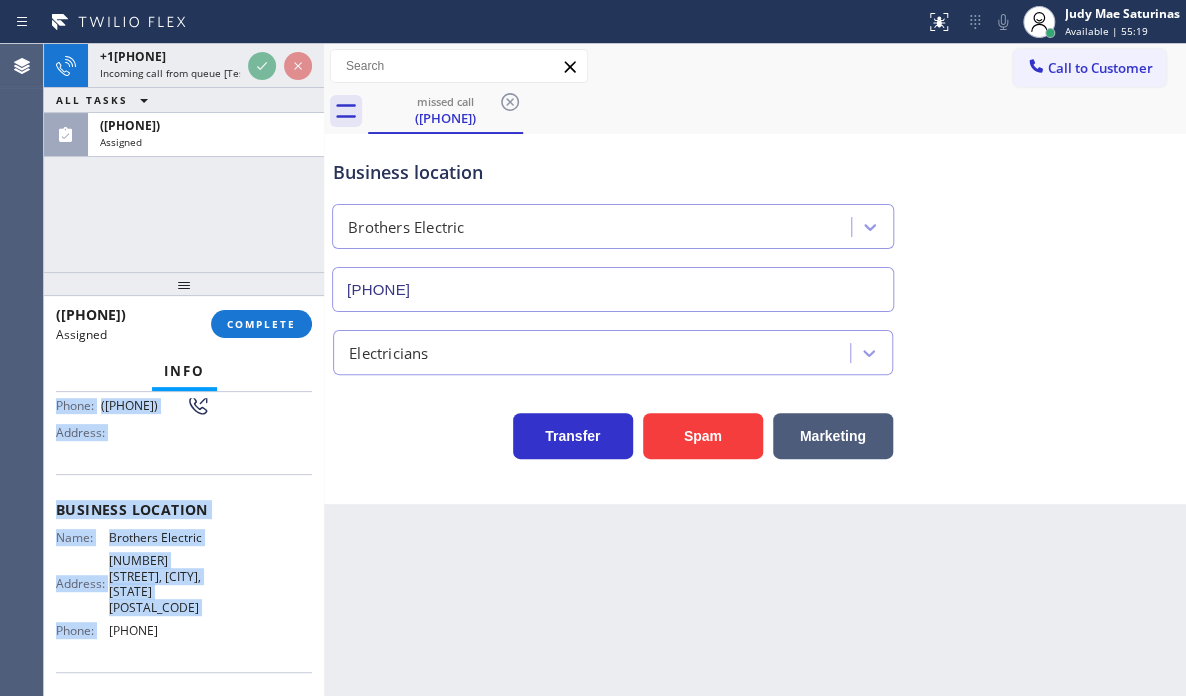 scroll, scrollTop: 235, scrollLeft: 0, axis: vertical 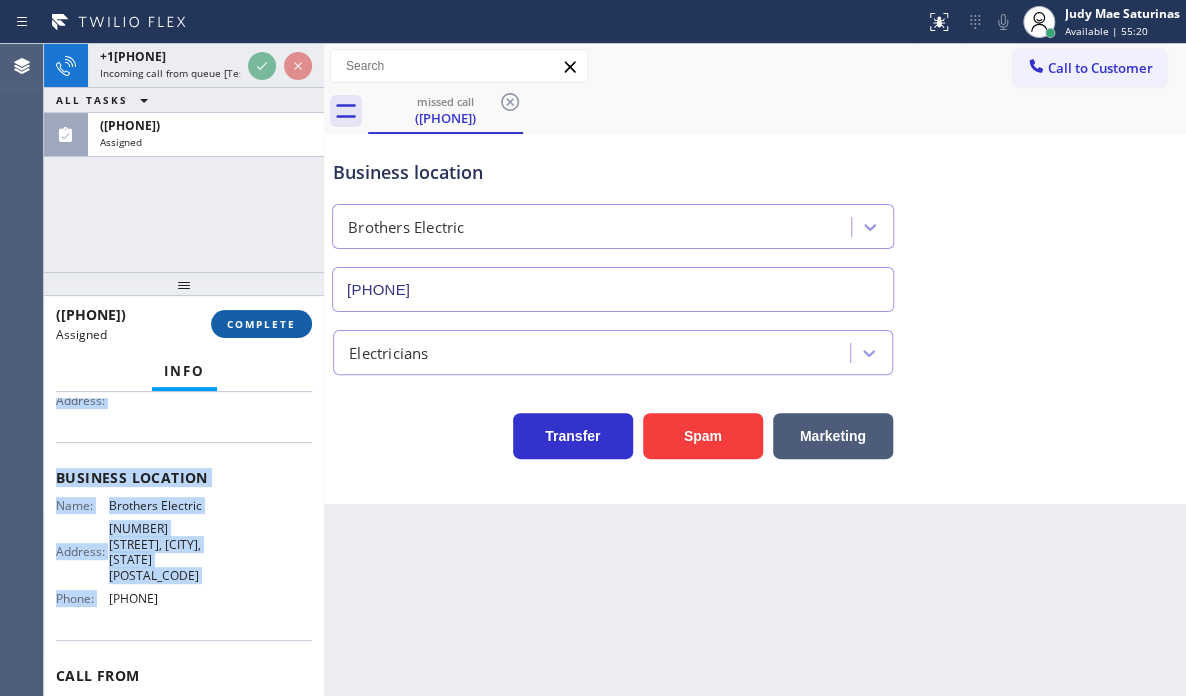 click on "COMPLETE" at bounding box center (261, 324) 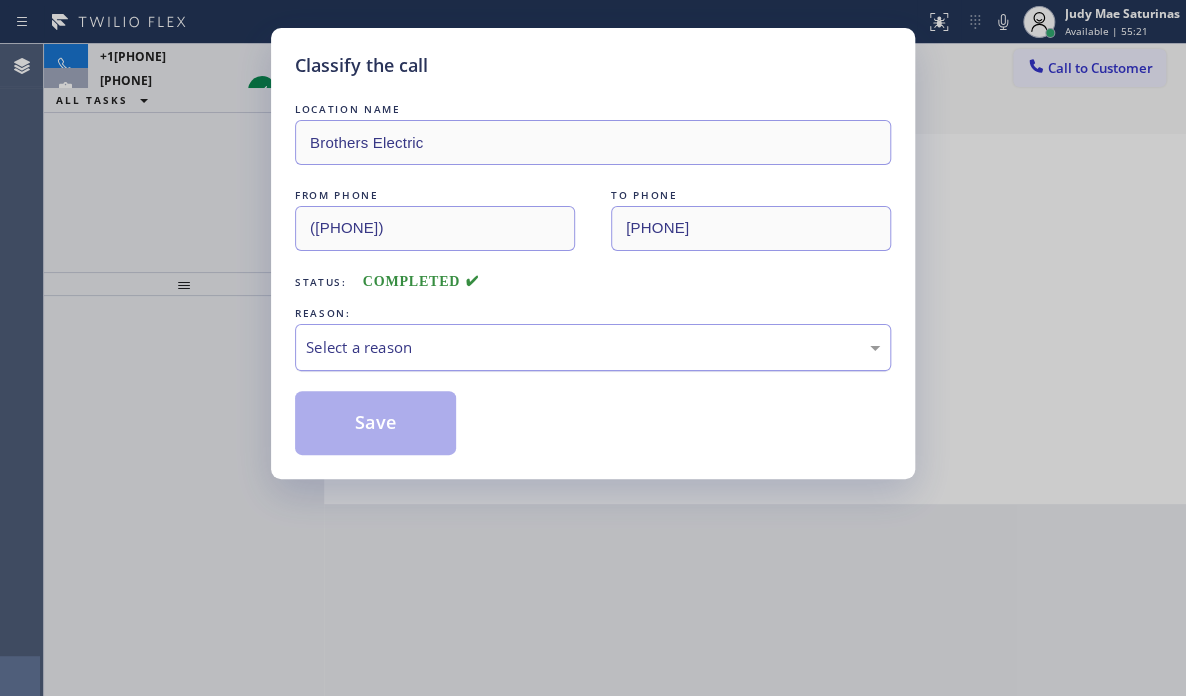 click on "Select a reason" at bounding box center [593, 347] 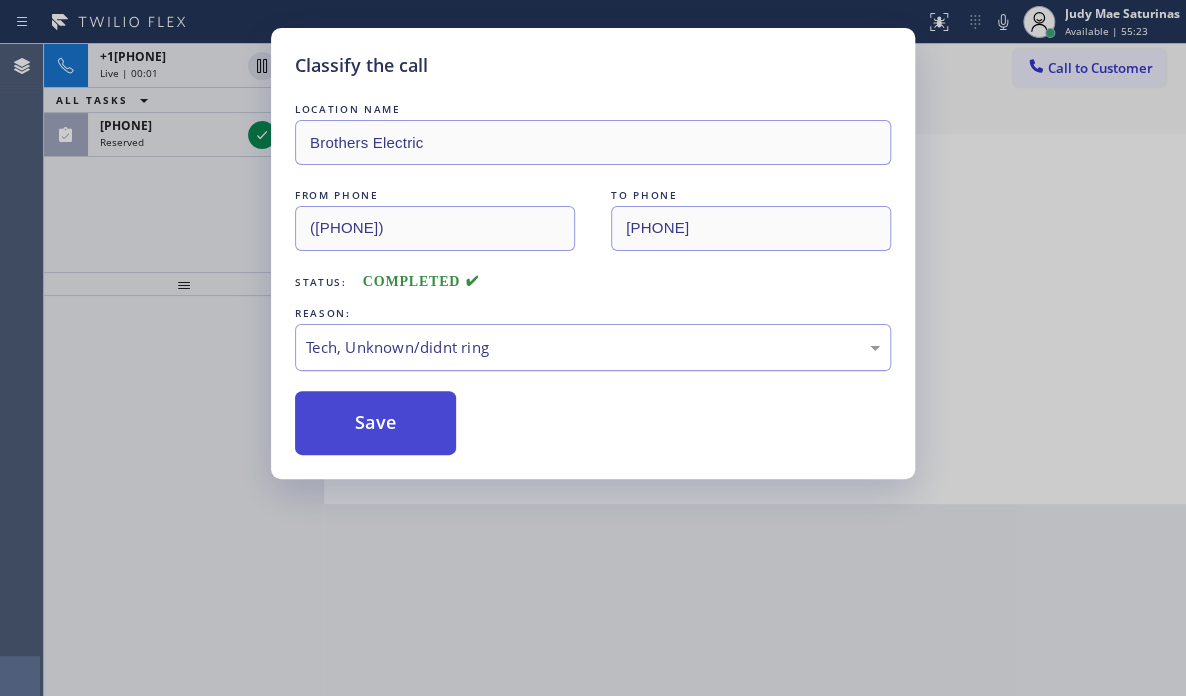 click on "Save" at bounding box center (375, 423) 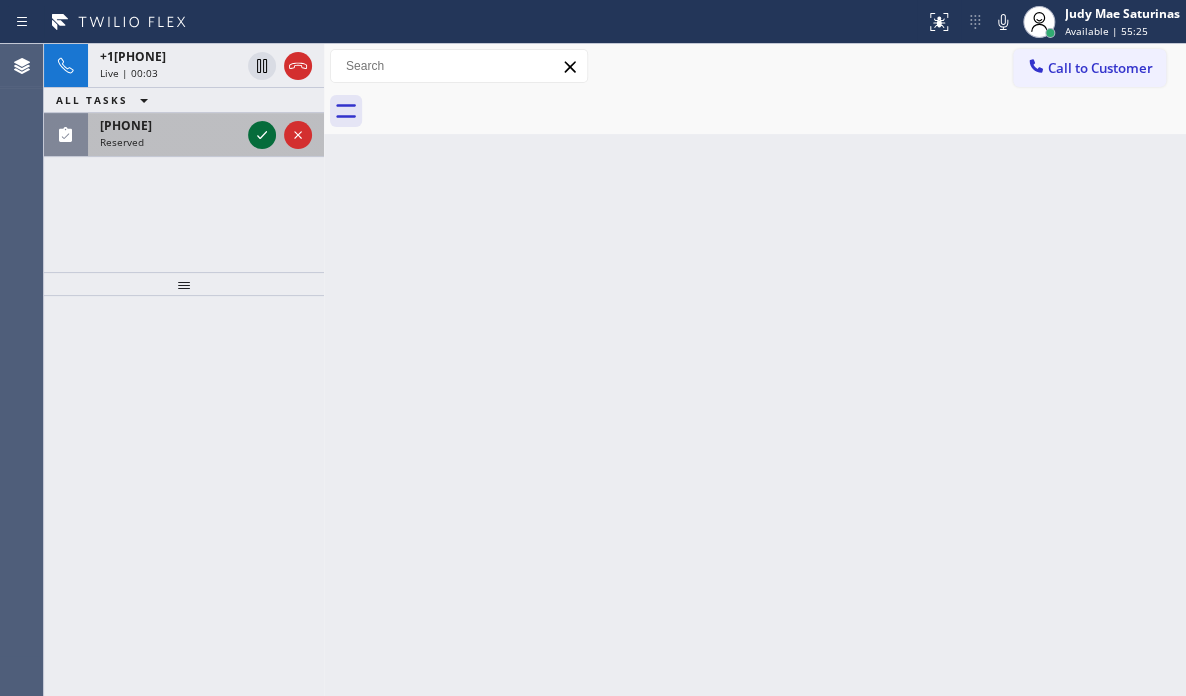 click 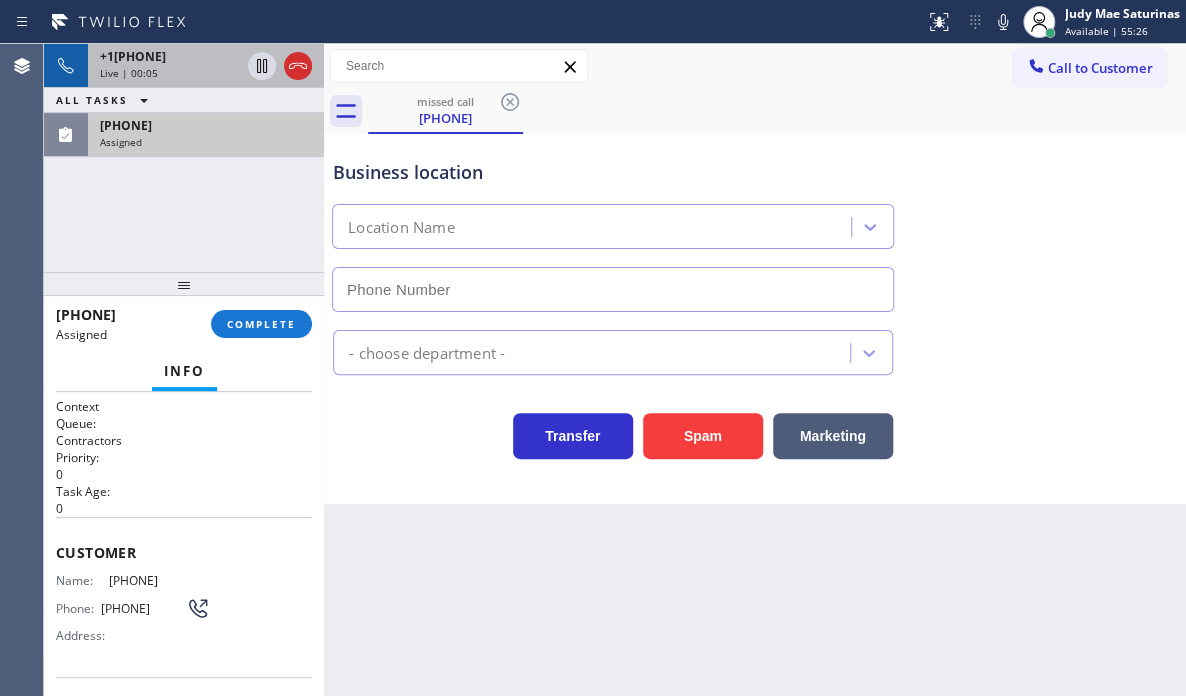 click on "Live | 00:05" at bounding box center [170, 73] 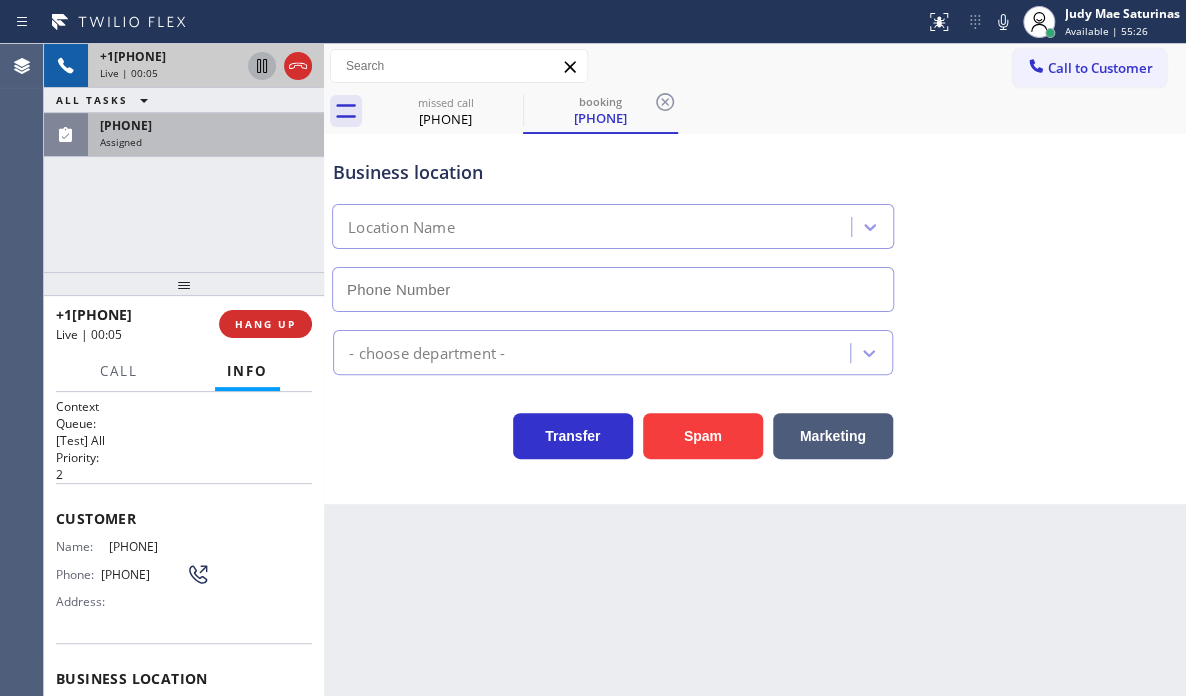 type on "[PHONE]" 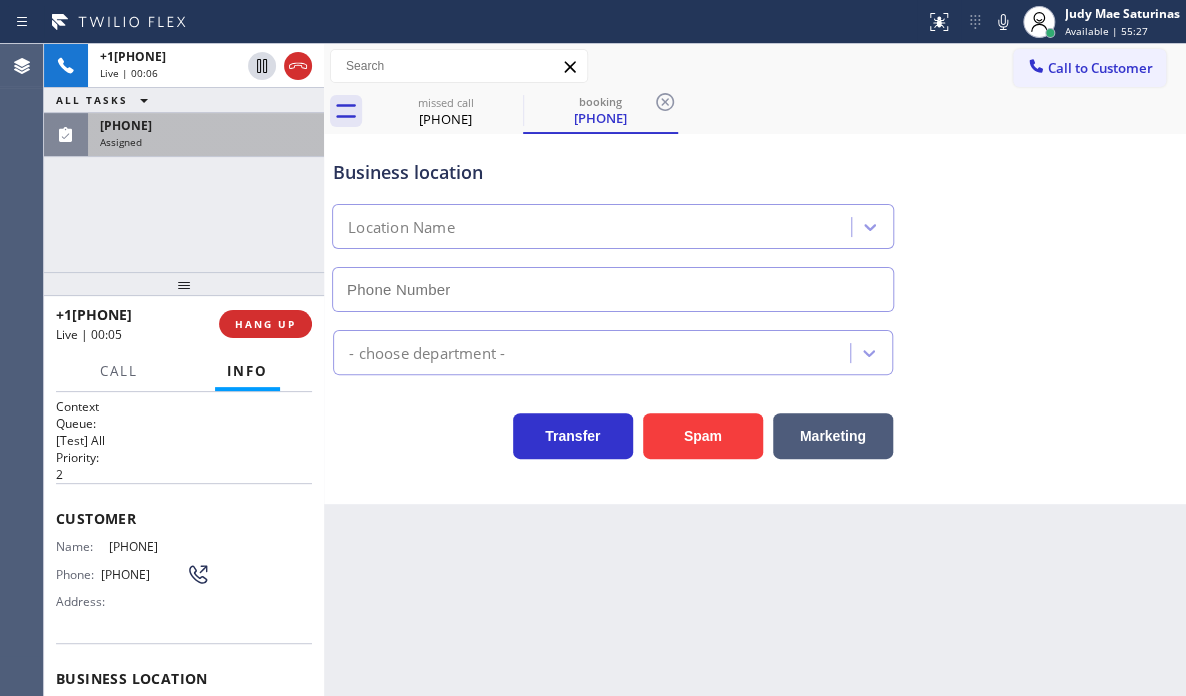 type on "([PHONE])" 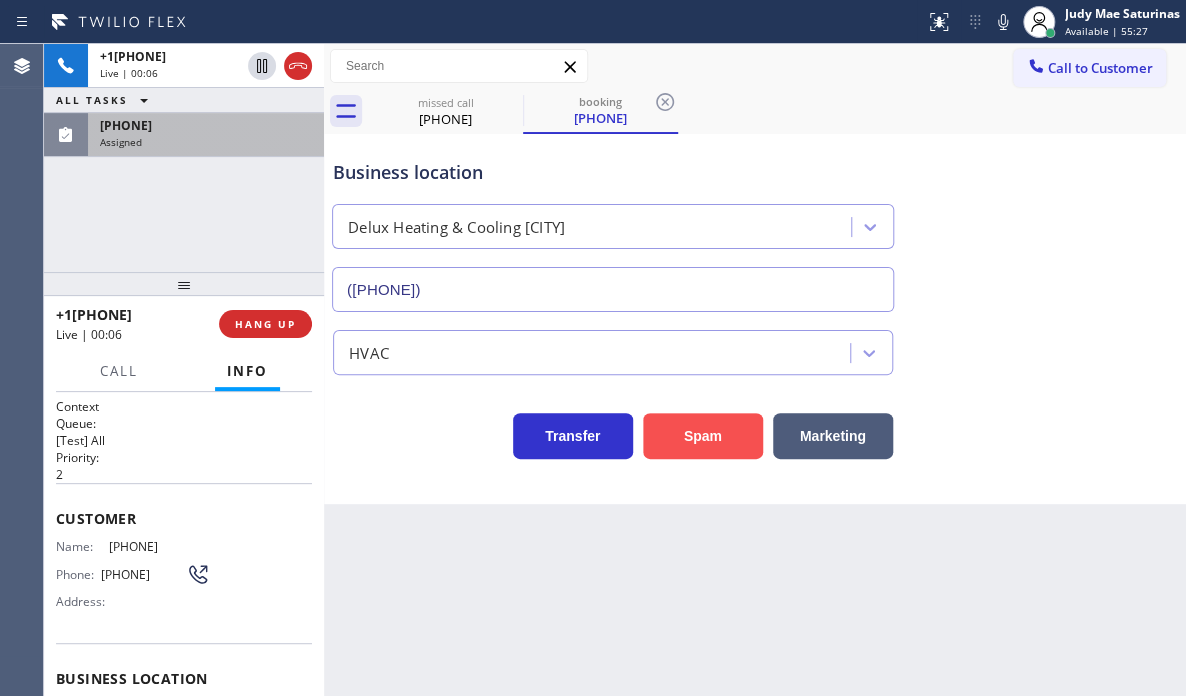 click on "Spam" at bounding box center [703, 436] 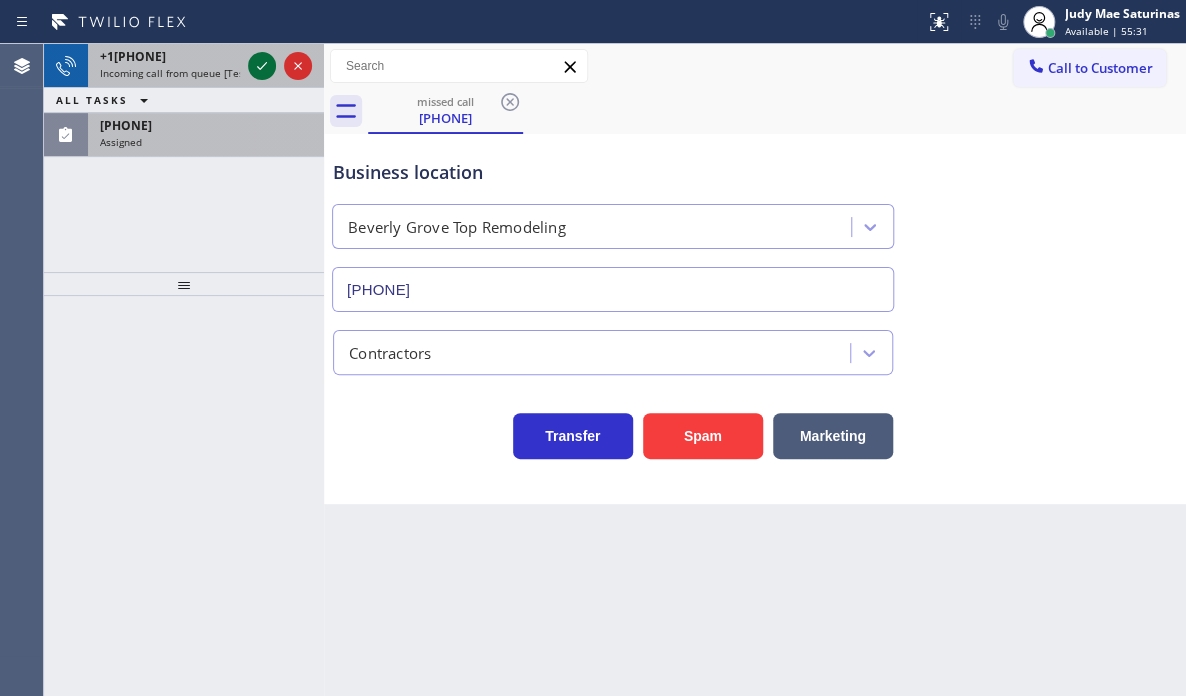 click 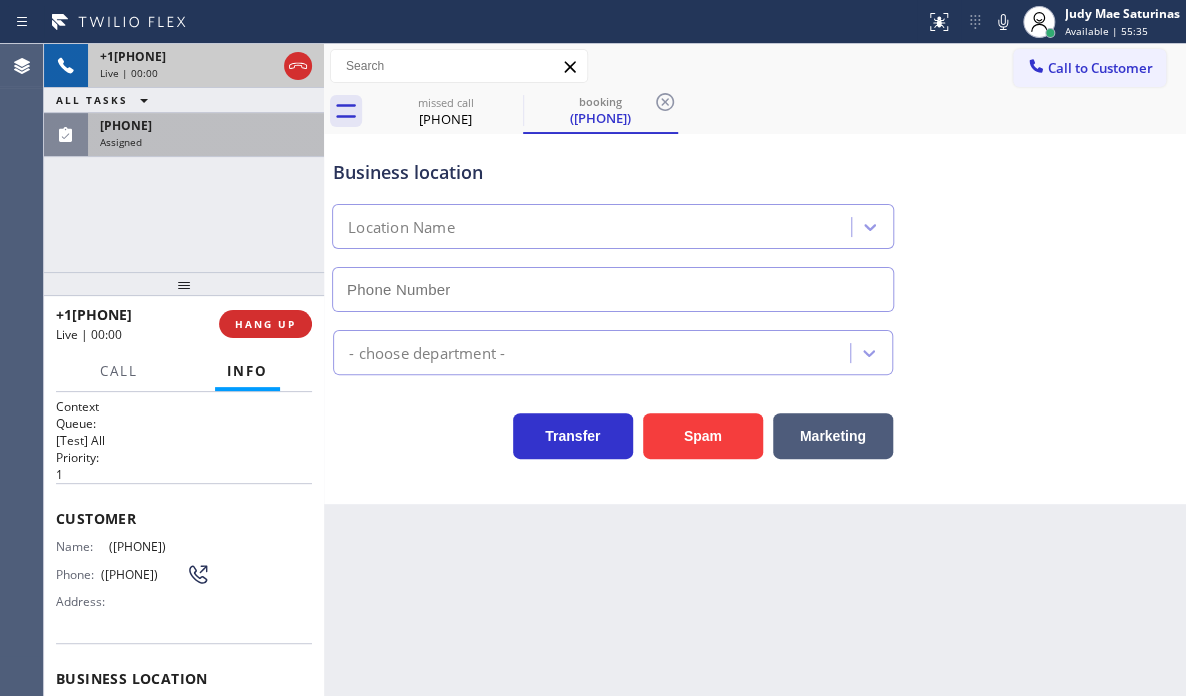 type on "([PHONE])" 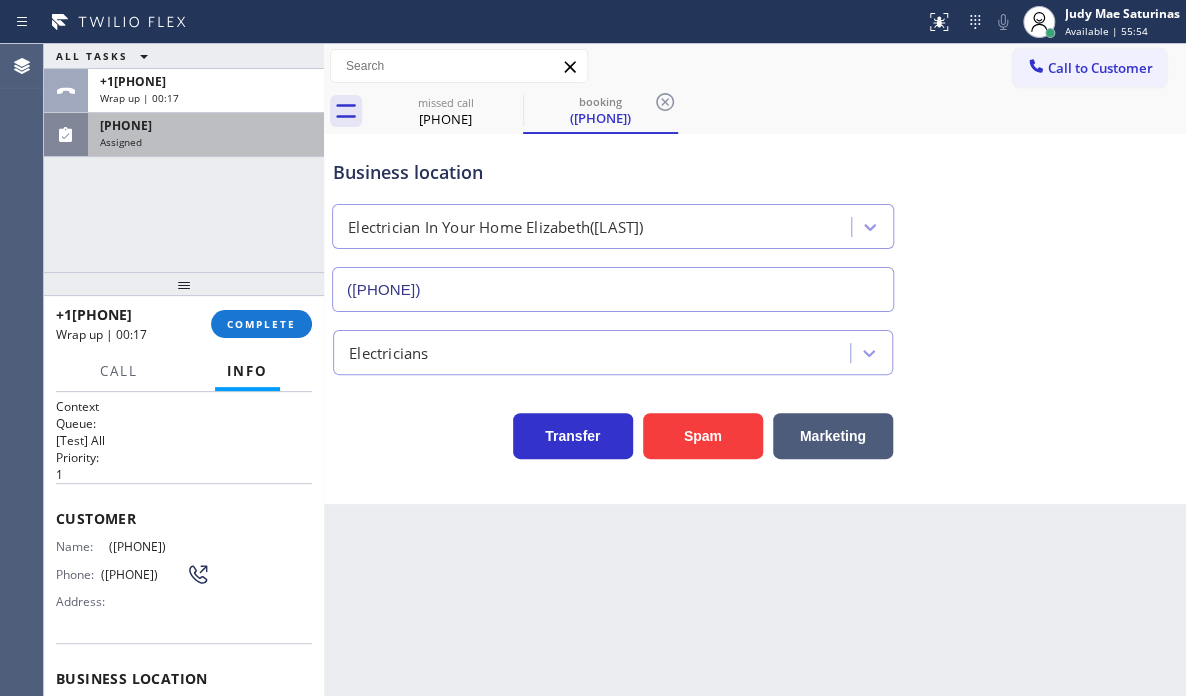 click on "Assigned" at bounding box center [206, 142] 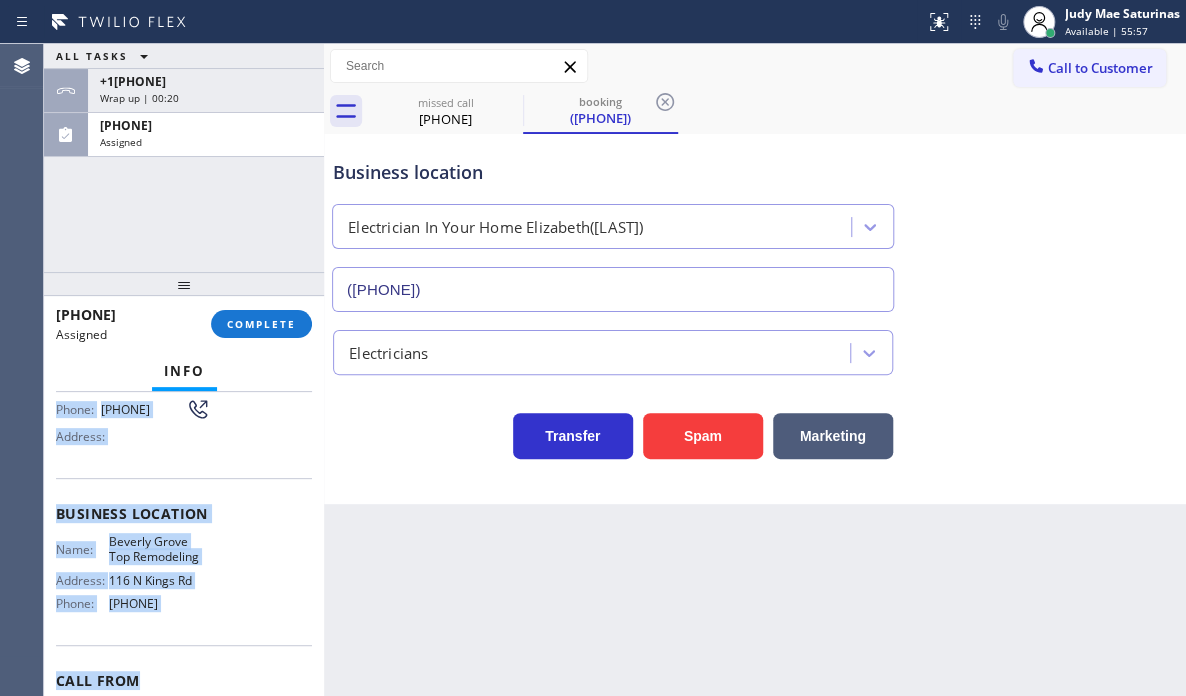 scroll, scrollTop: 200, scrollLeft: 0, axis: vertical 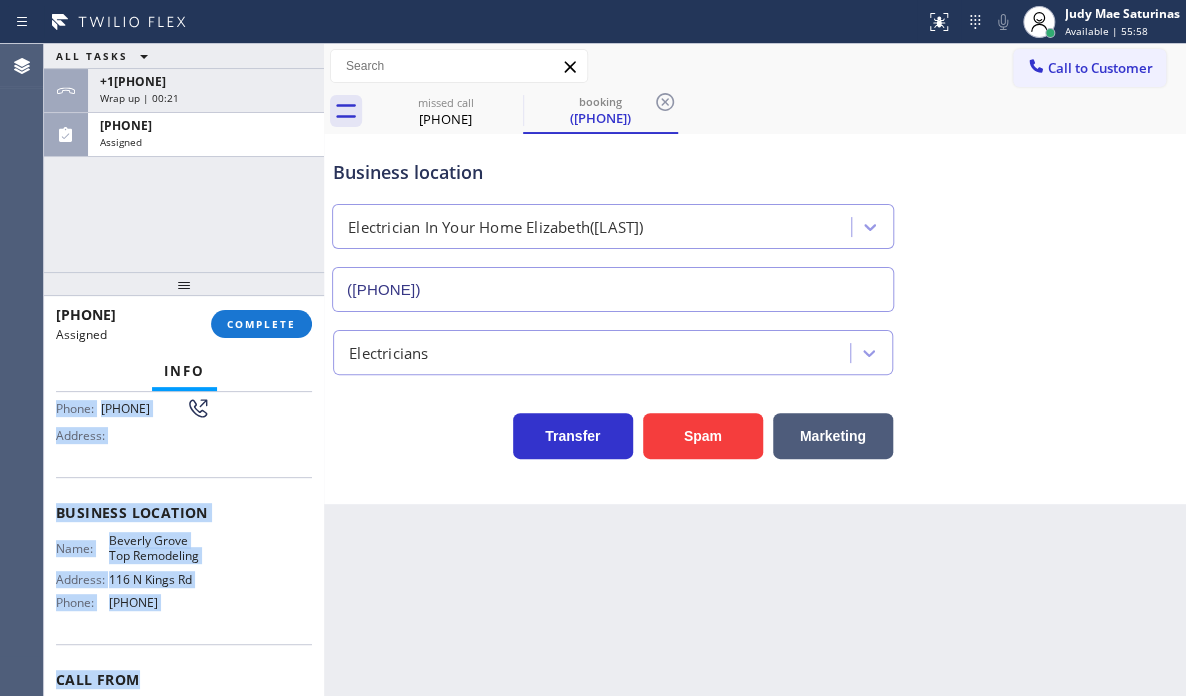 drag, startPoint x: 48, startPoint y: 536, endPoint x: 219, endPoint y: 631, distance: 195.61697 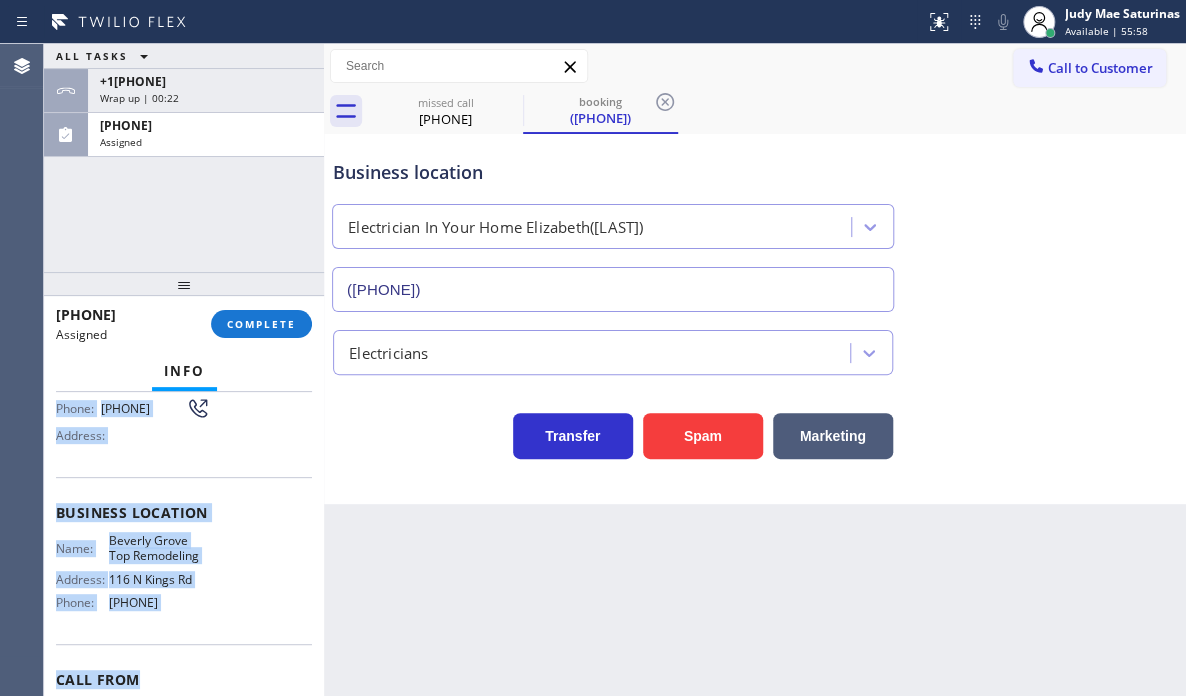 copy on "Customer Name: ([PHONE]) Phone: ([PHONE]) Address: Business location Name: Beverly Grove Top Remodeling Address: [NUMBER] [STREET]  Phone: ([PHONE])" 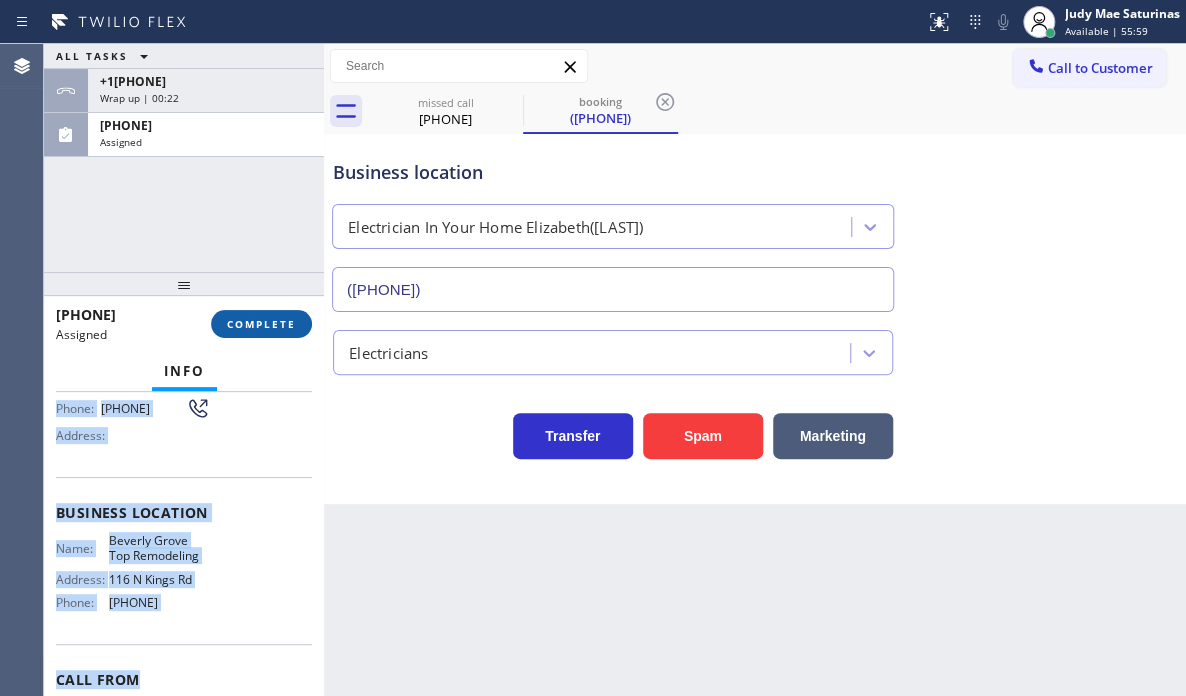 click on "COMPLETE" at bounding box center (261, 324) 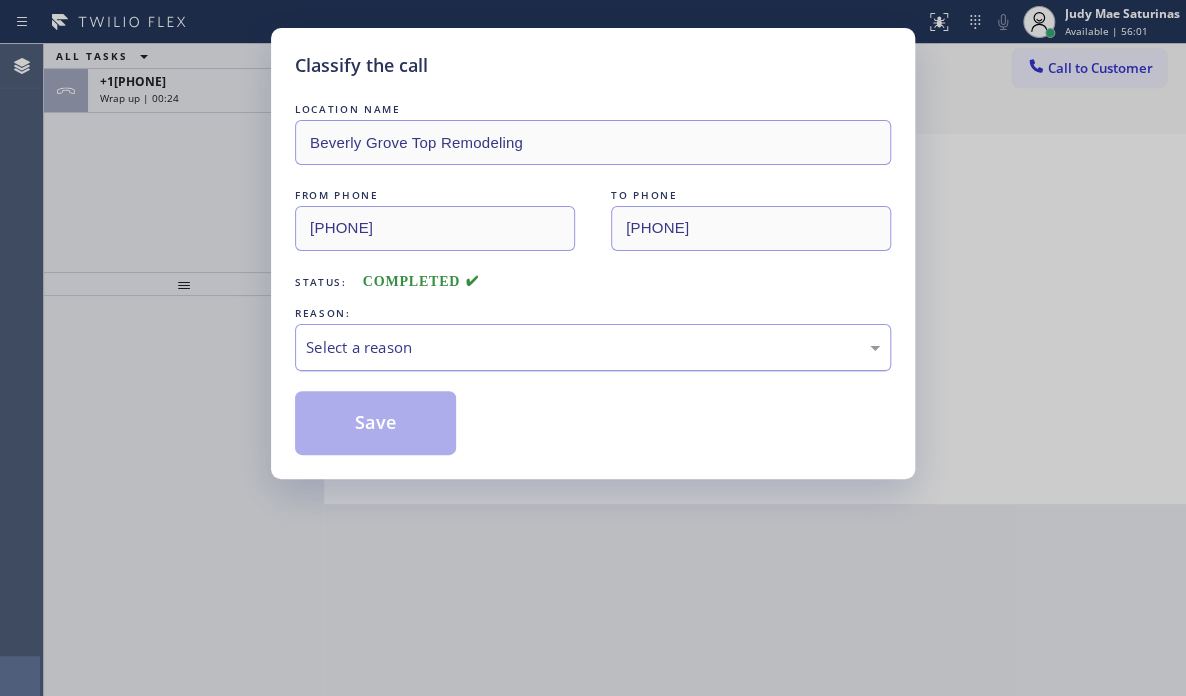 click on "Select a reason" at bounding box center [593, 347] 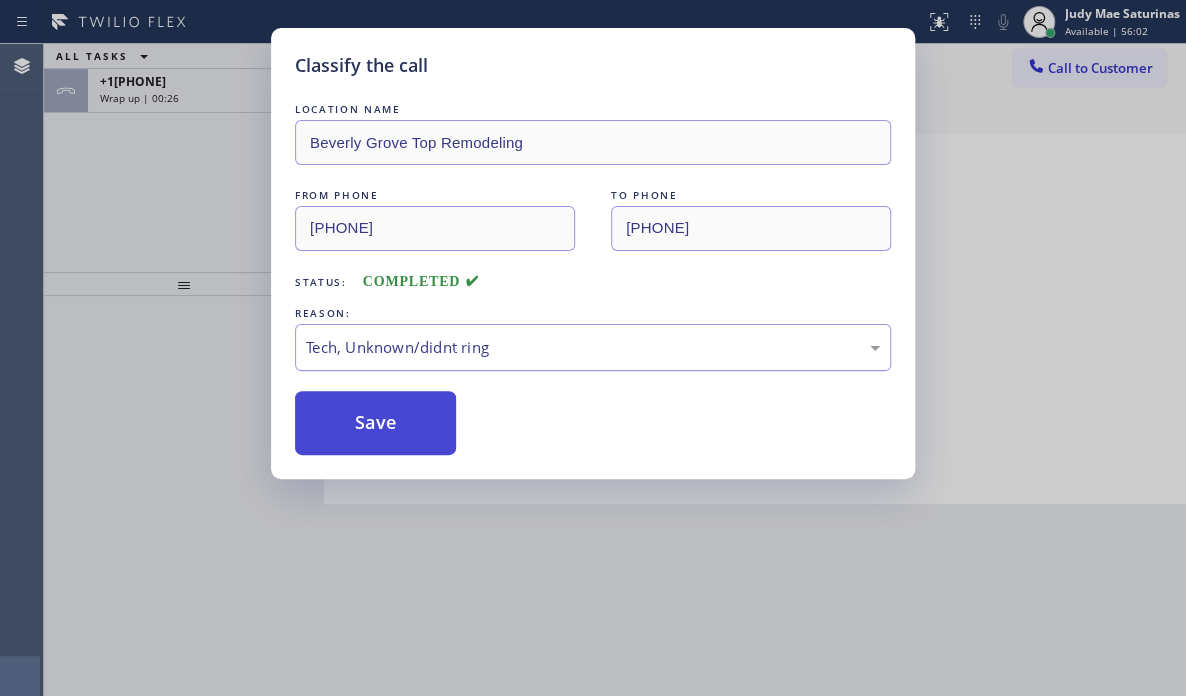 click on "Save" at bounding box center [375, 423] 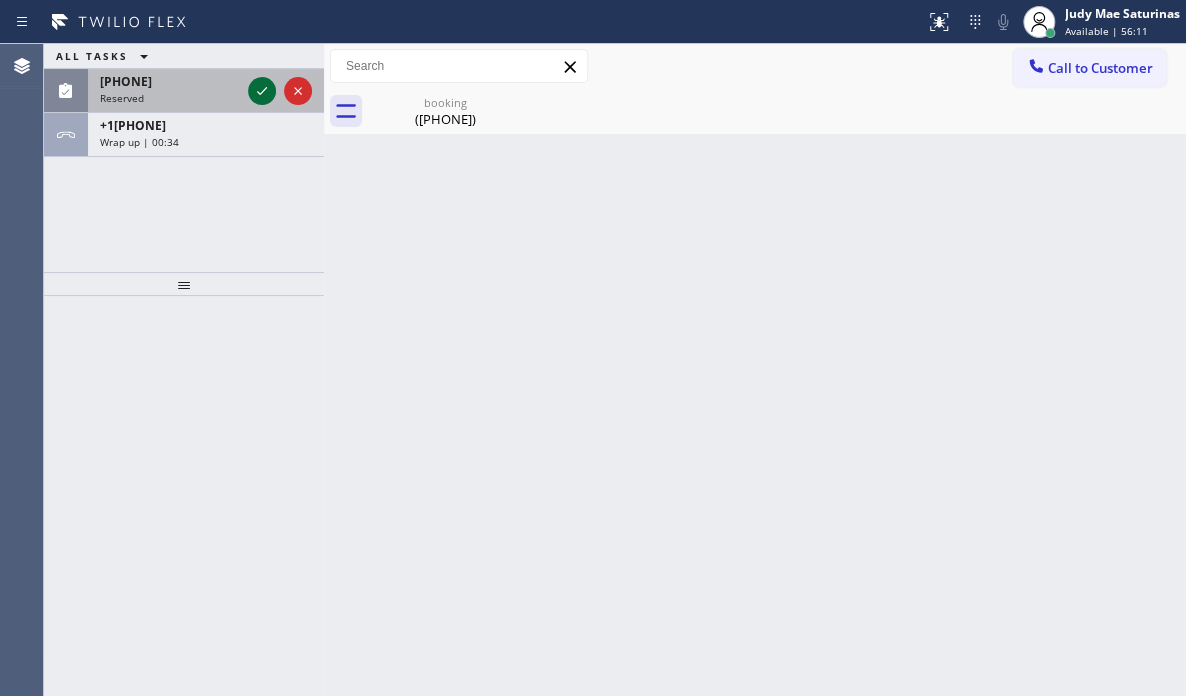 click 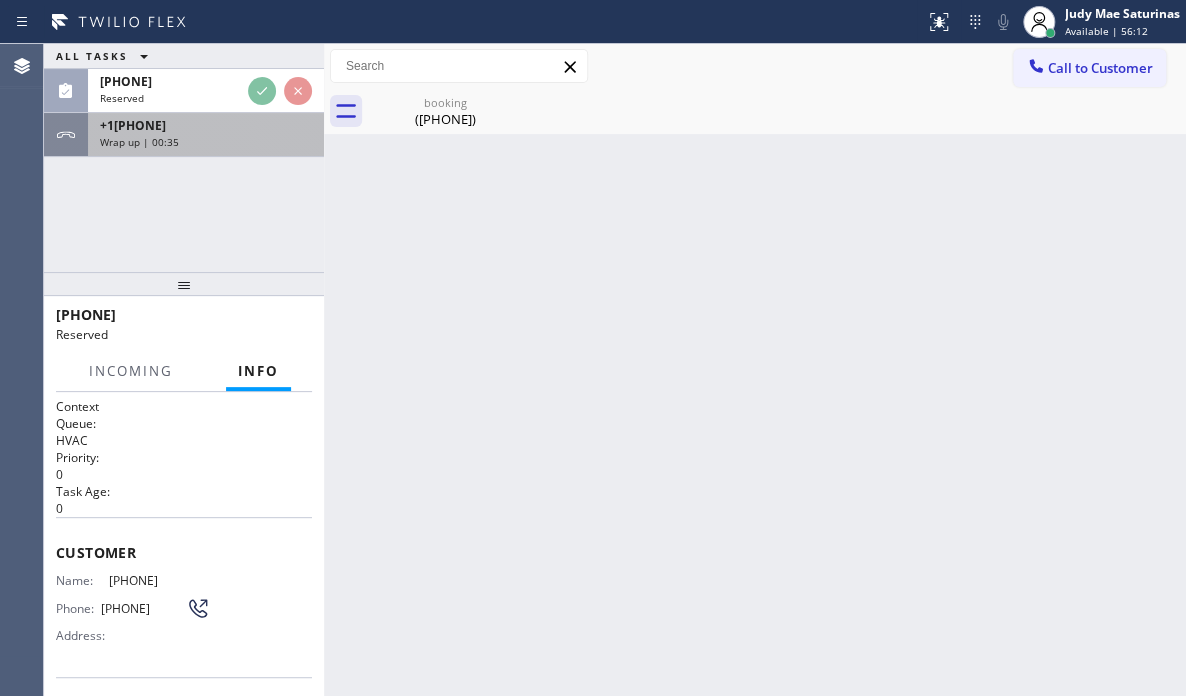 click on "Wrap up | 00:35" at bounding box center [206, 142] 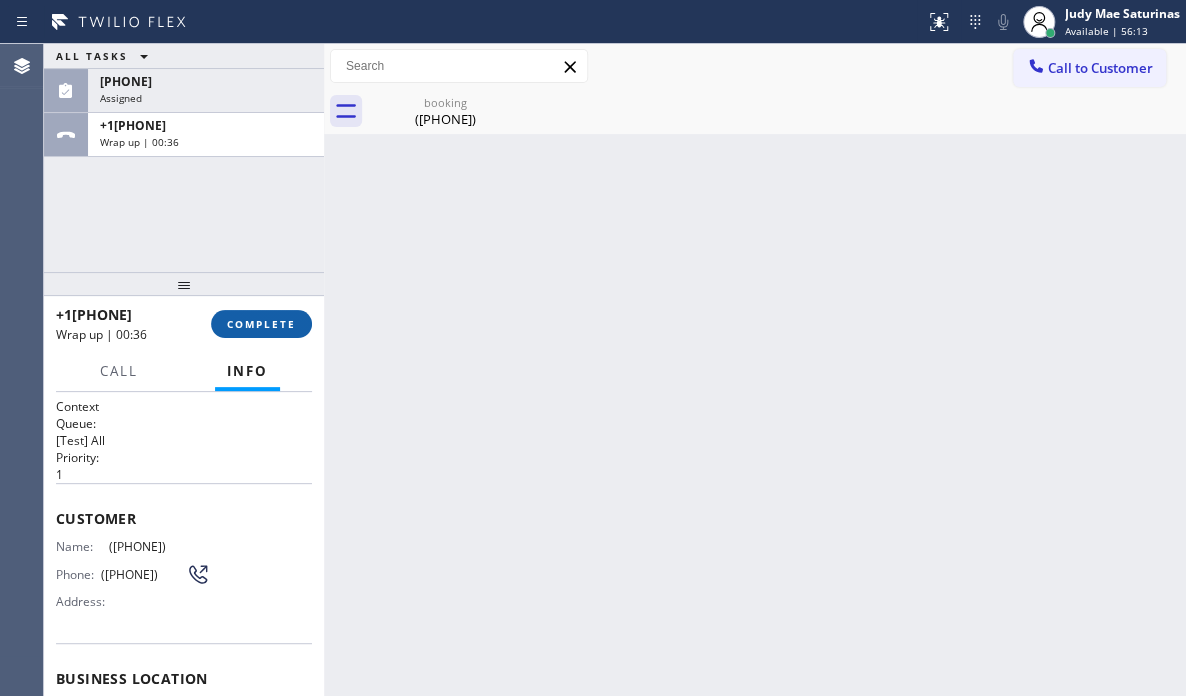 click on "COMPLETE" at bounding box center [261, 324] 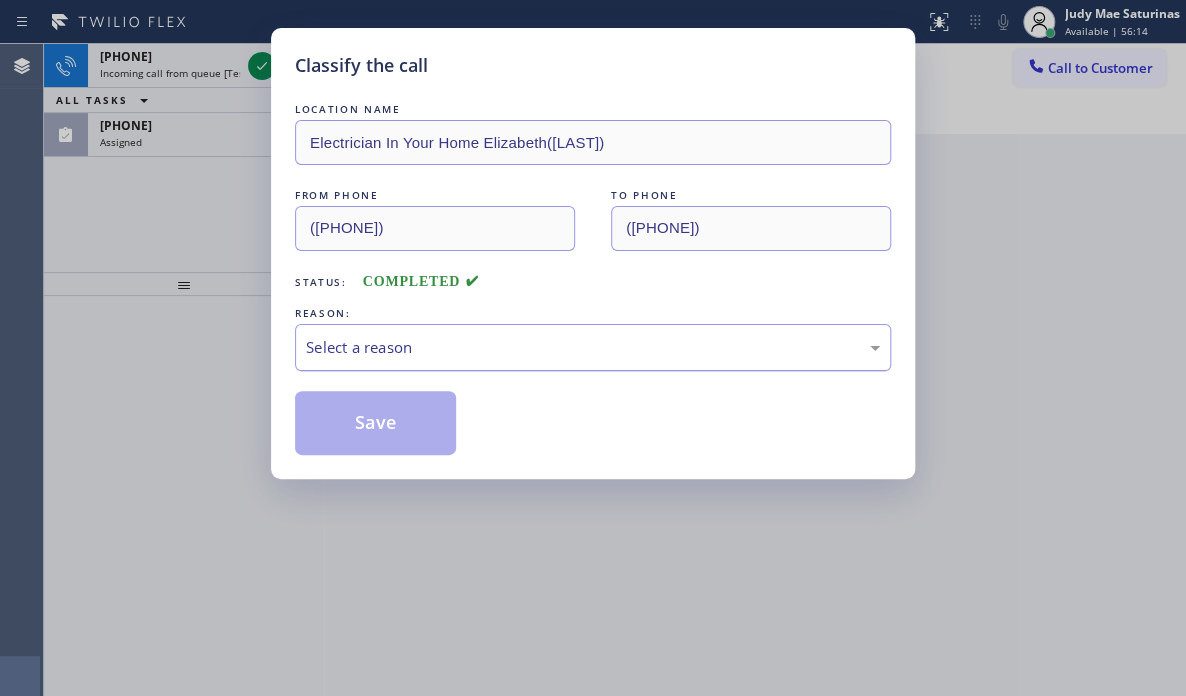 click on "Select a reason" at bounding box center [593, 347] 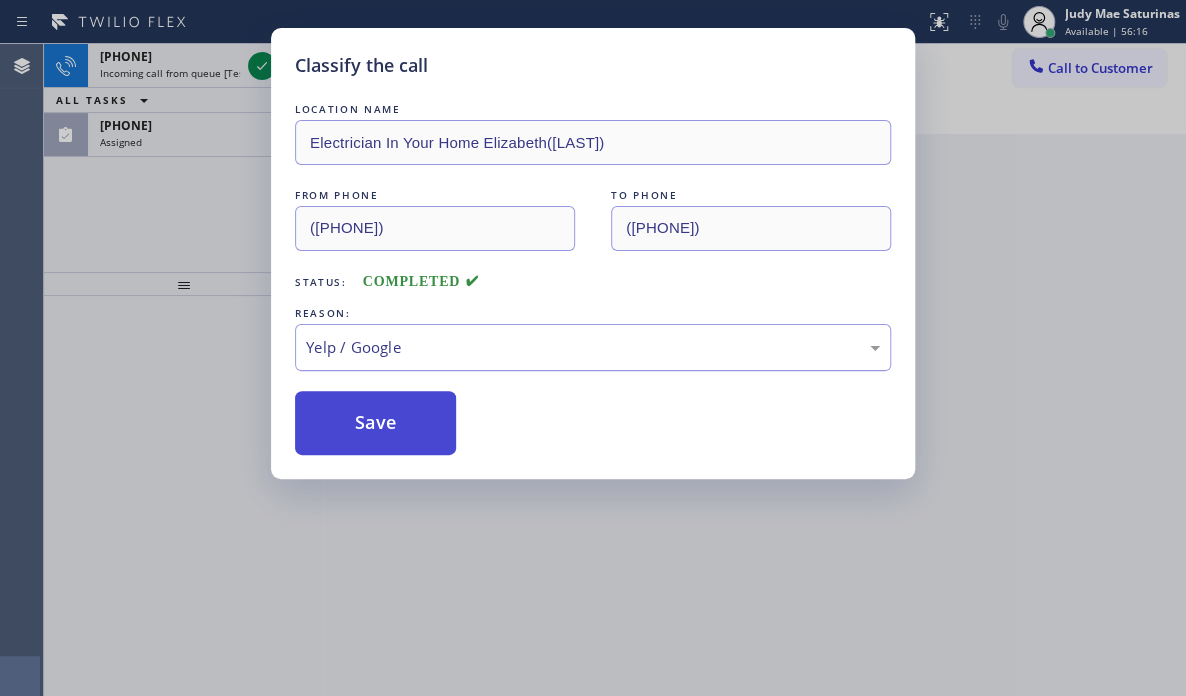 click on "Save" at bounding box center (375, 423) 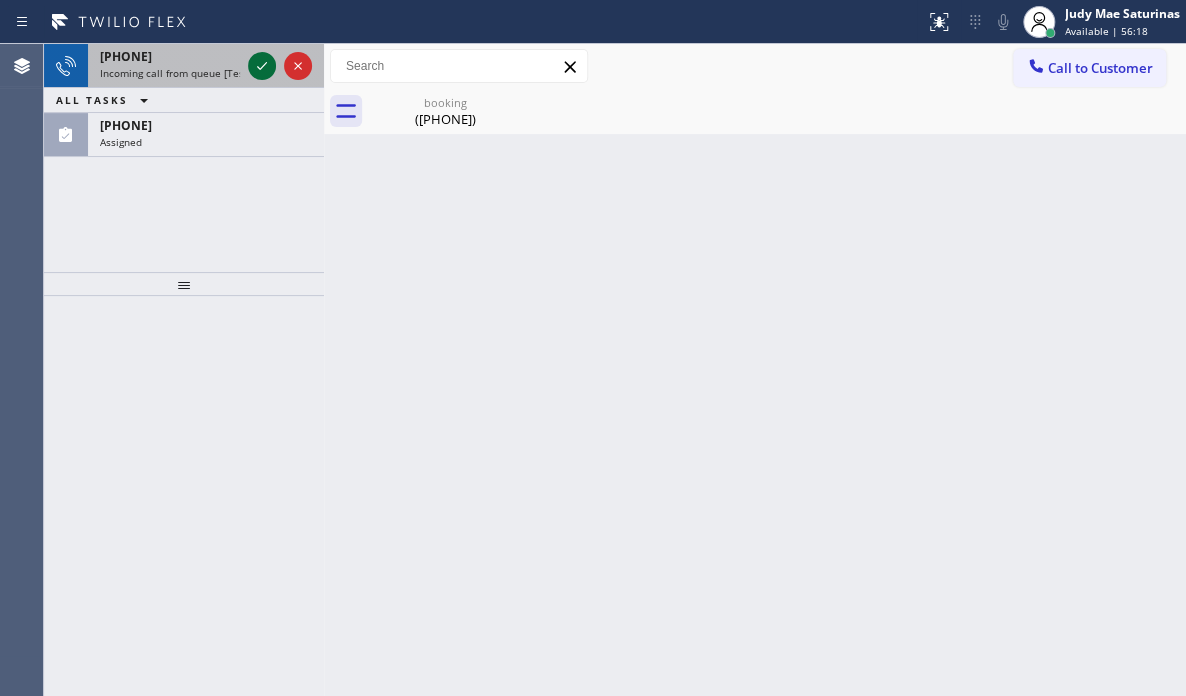 click 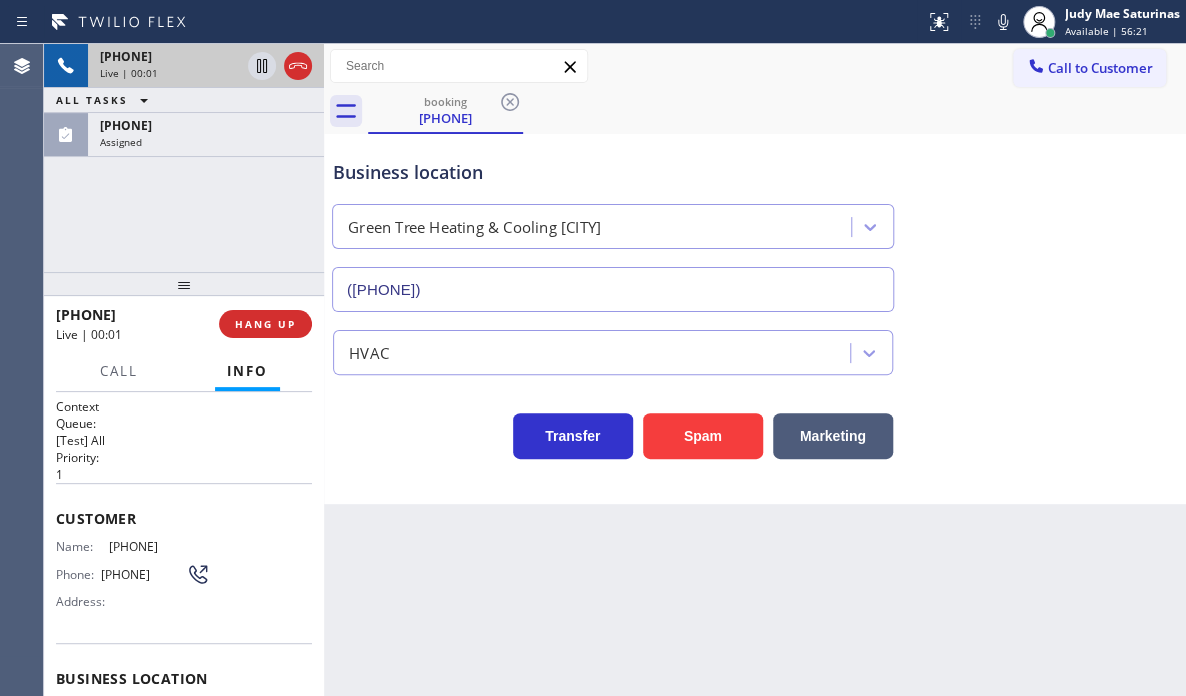 type on "([PHONE])" 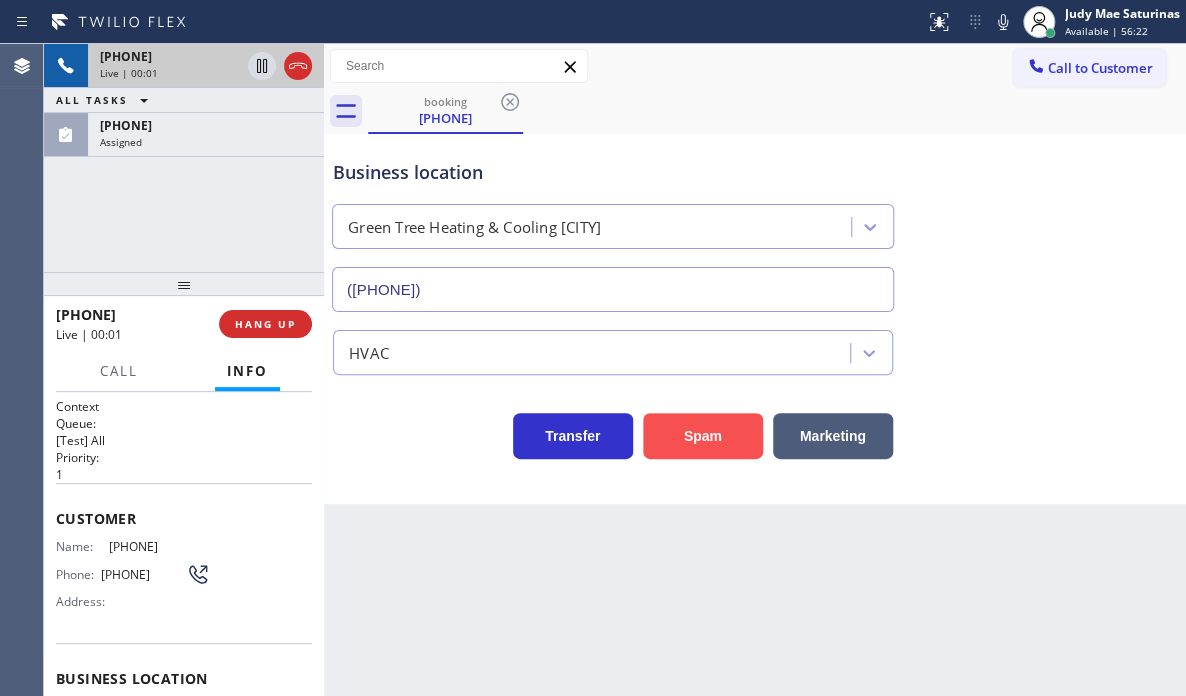 click on "Spam" at bounding box center [703, 436] 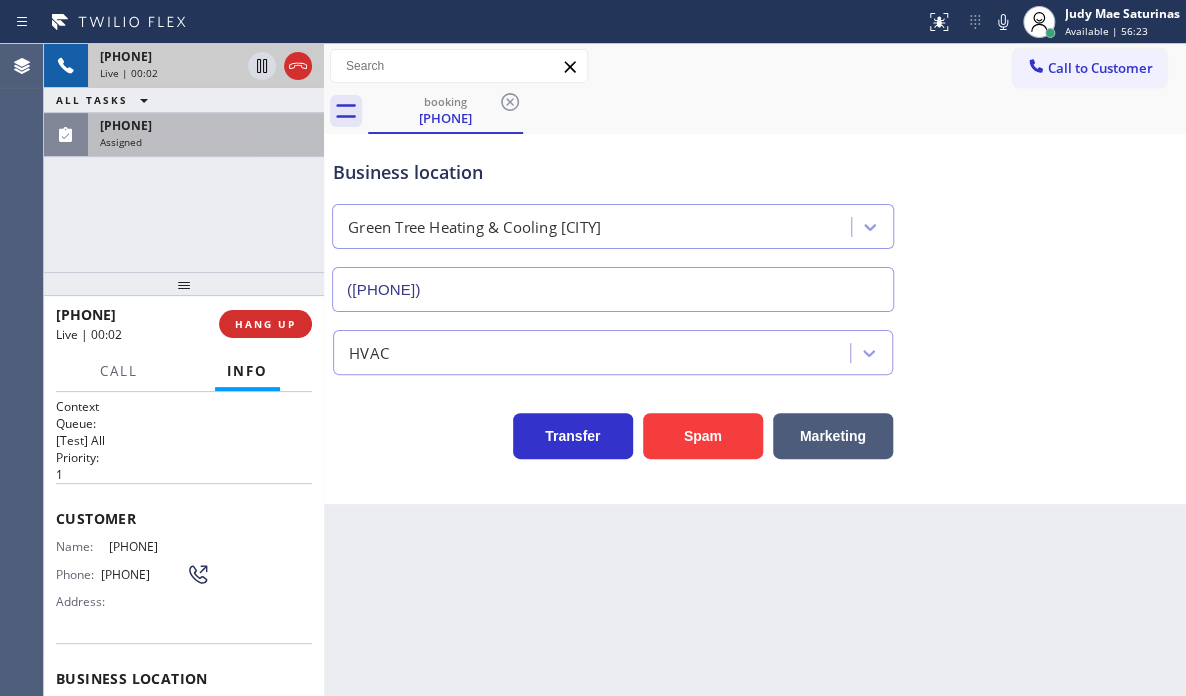 click on "Assigned" at bounding box center (206, 142) 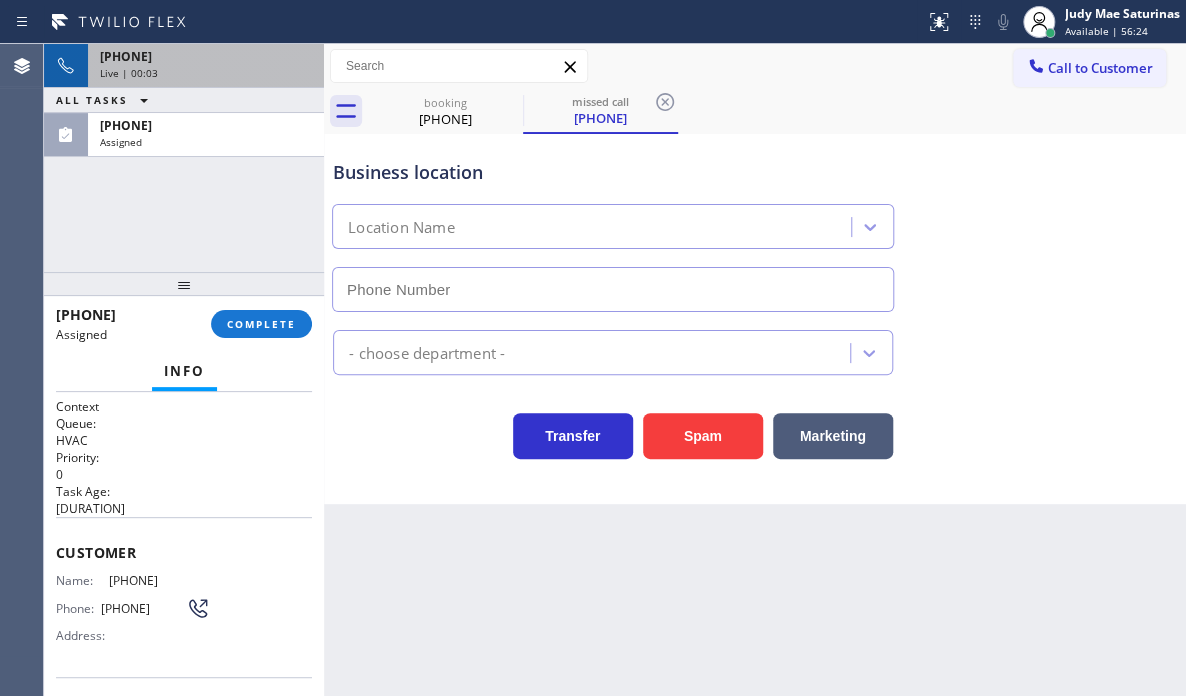 type on "([PHONE])" 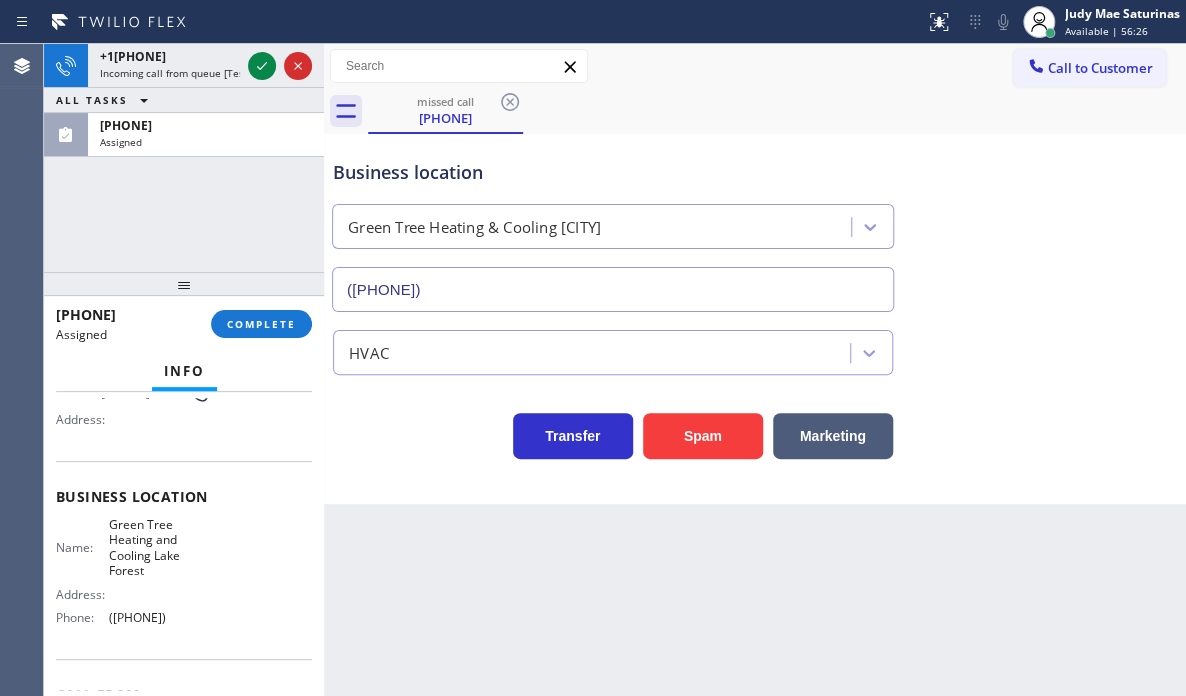 scroll, scrollTop: 200, scrollLeft: 0, axis: vertical 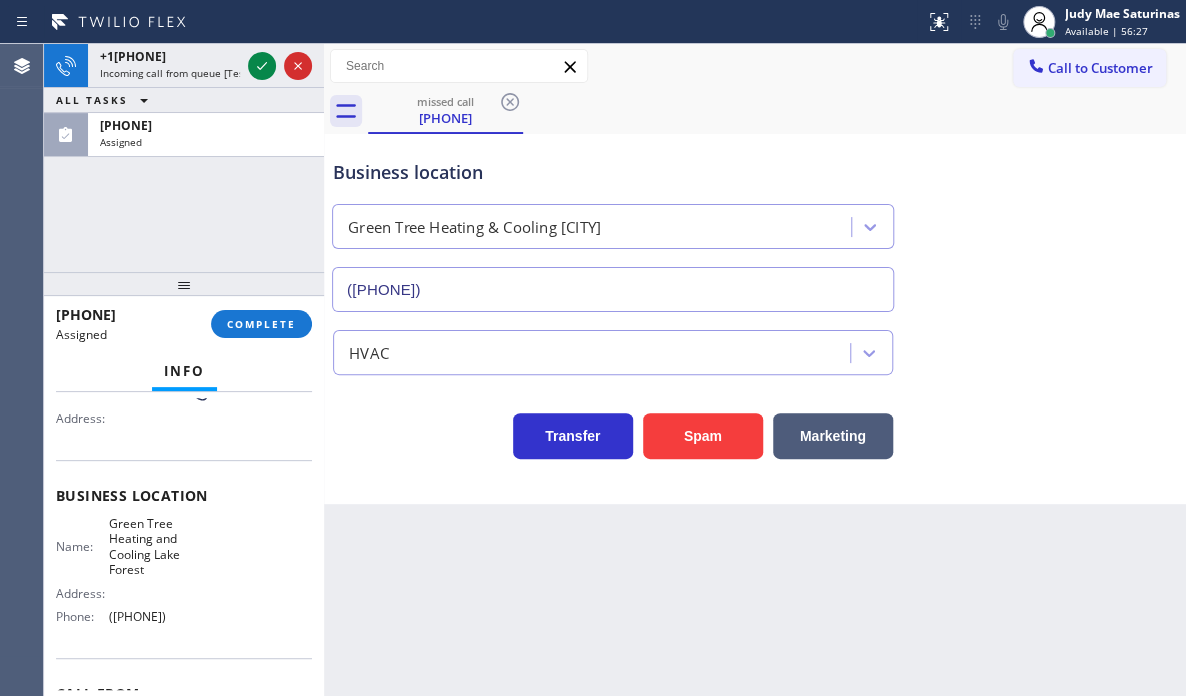 drag, startPoint x: 54, startPoint y: 523, endPoint x: 224, endPoint y: 635, distance: 203.57799 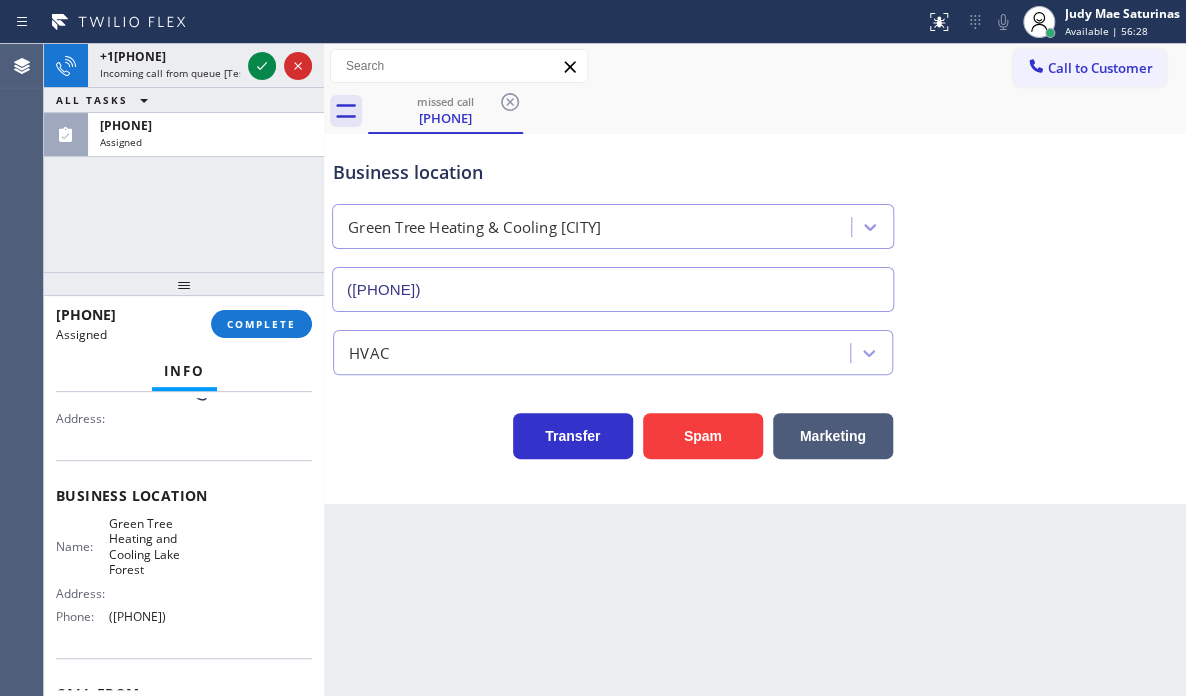 copy on "Customer Name: ([PHONE]) Phone: ([PHONE]) Address: Business location Name: Green Tree Heating  and  Cooling Lake Forest Address:   Phone: ([PHONE])" 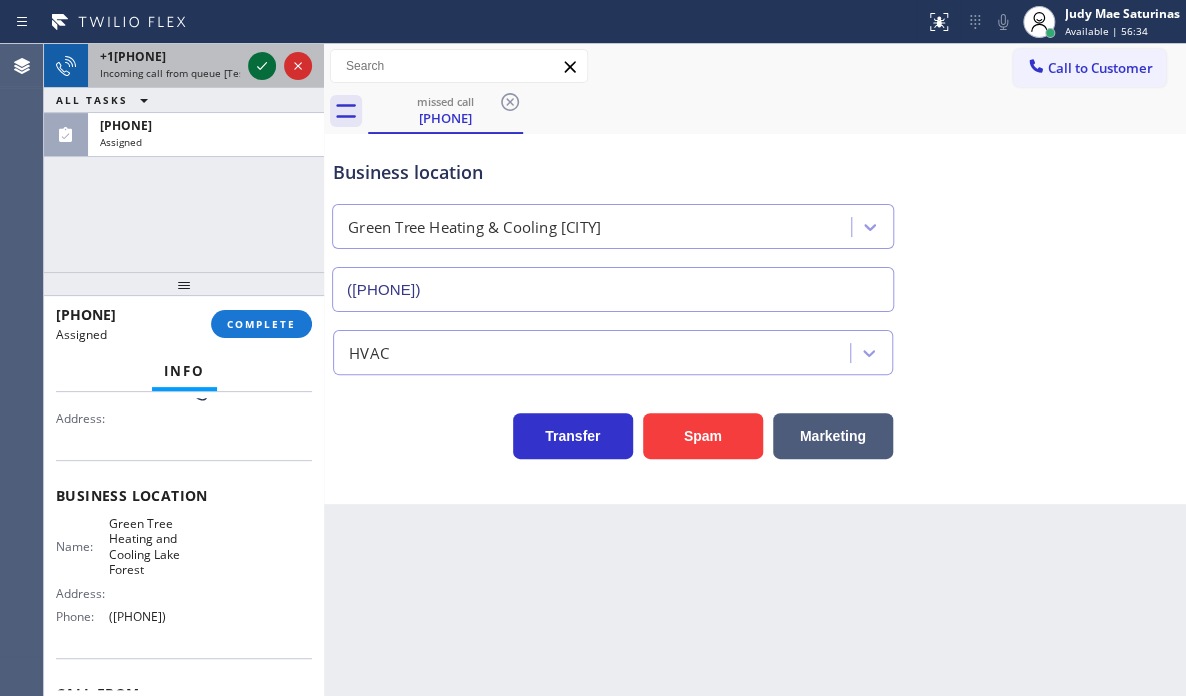 click 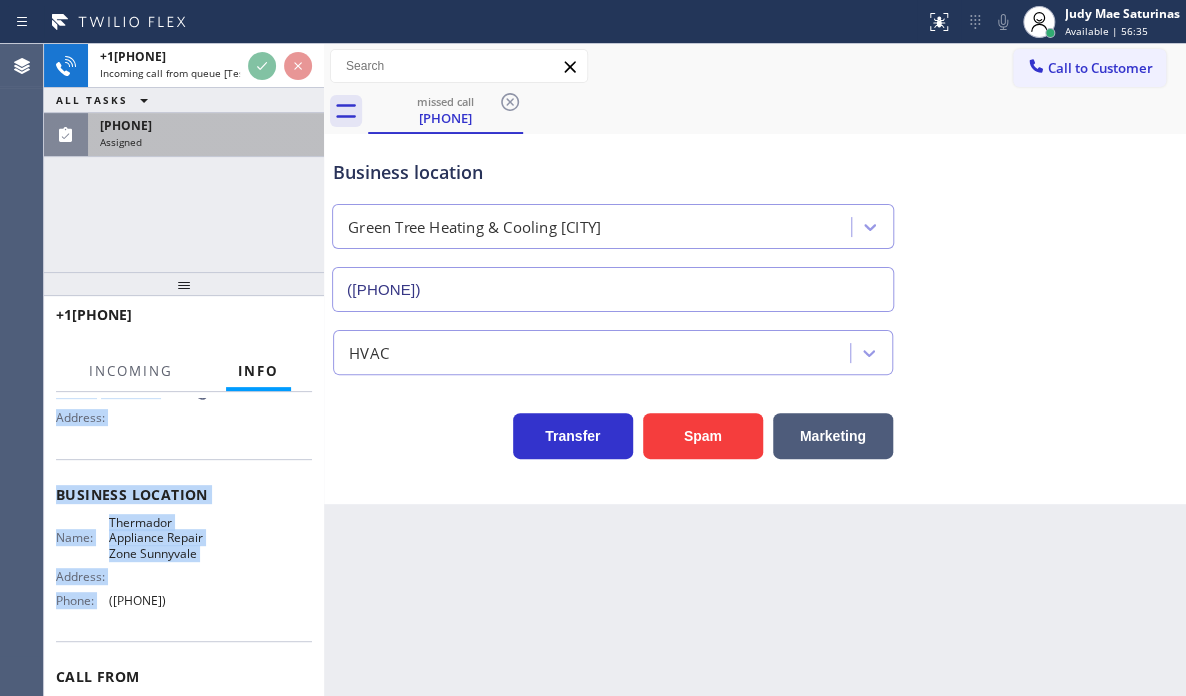 click on "[PHONE]" at bounding box center [206, 125] 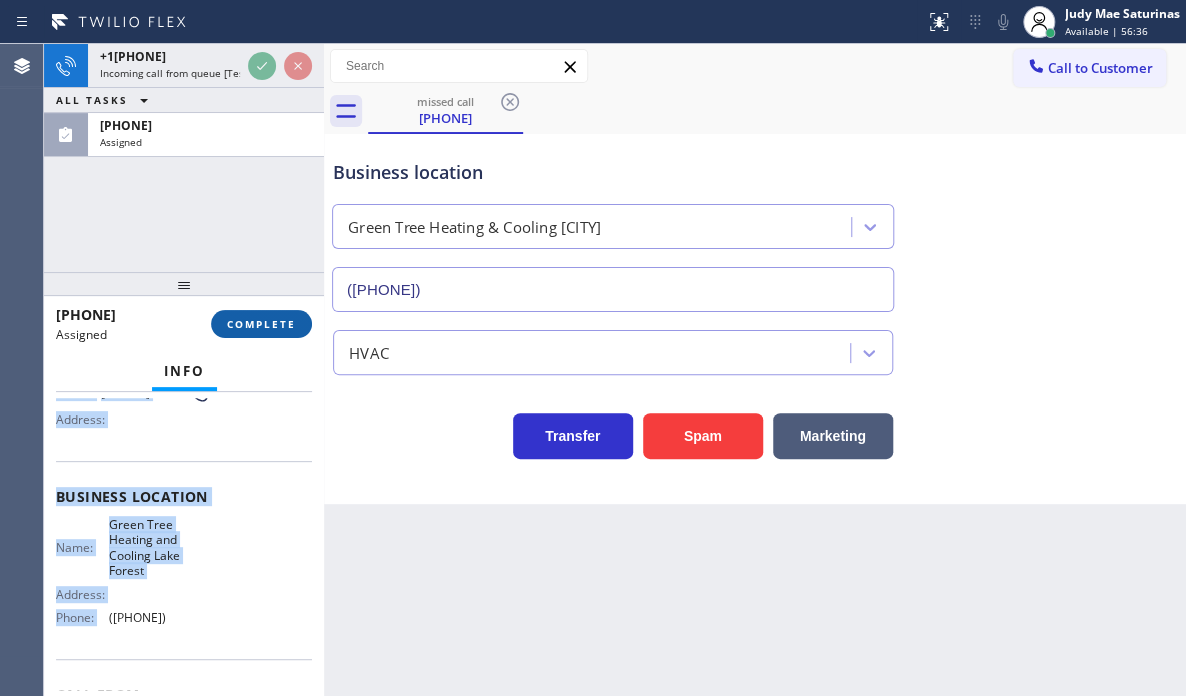 click on "COMPLETE" at bounding box center [261, 324] 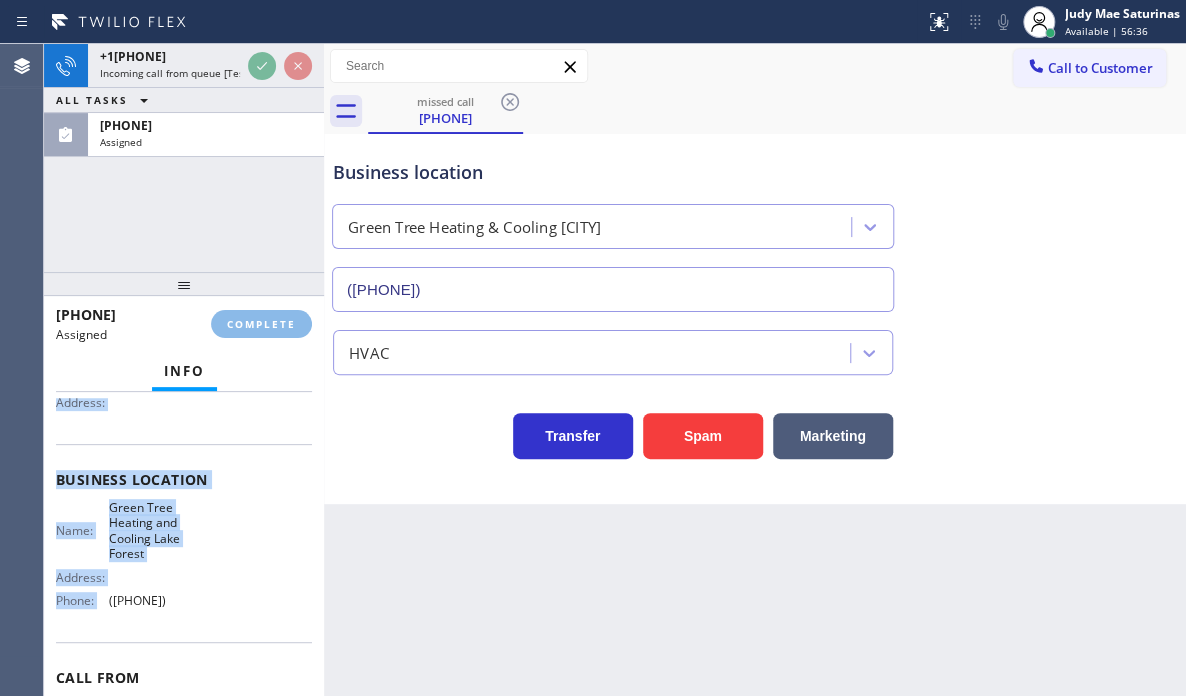 scroll, scrollTop: 200, scrollLeft: 0, axis: vertical 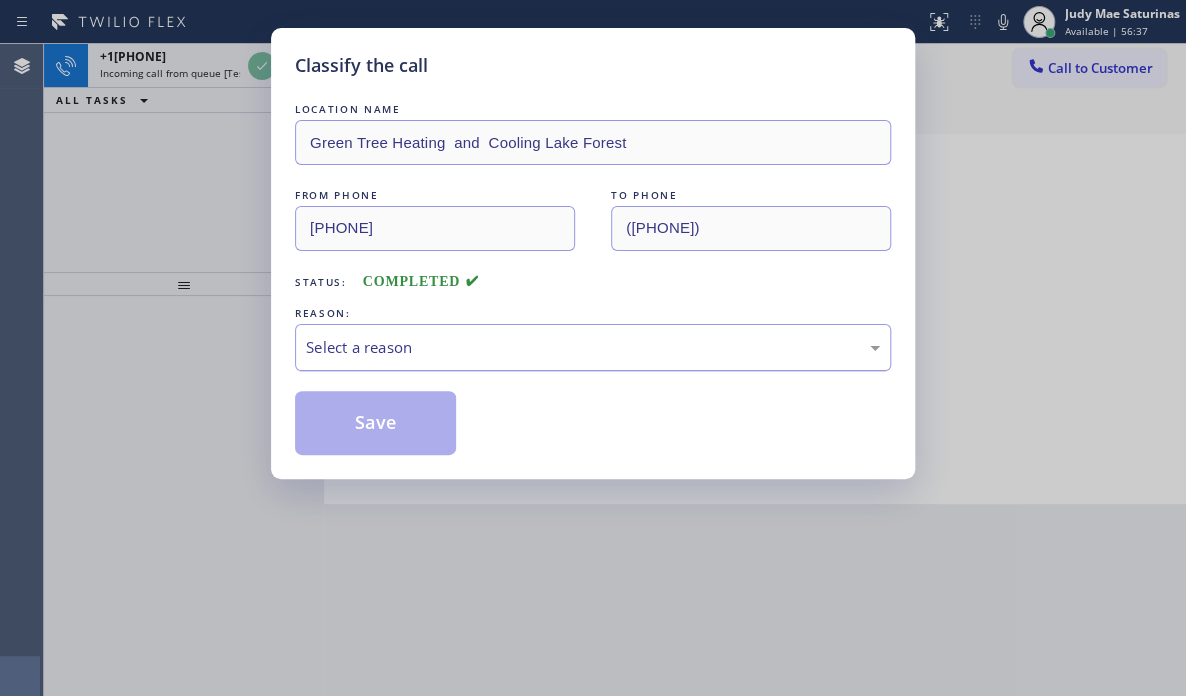 click on "Select a reason" at bounding box center (593, 347) 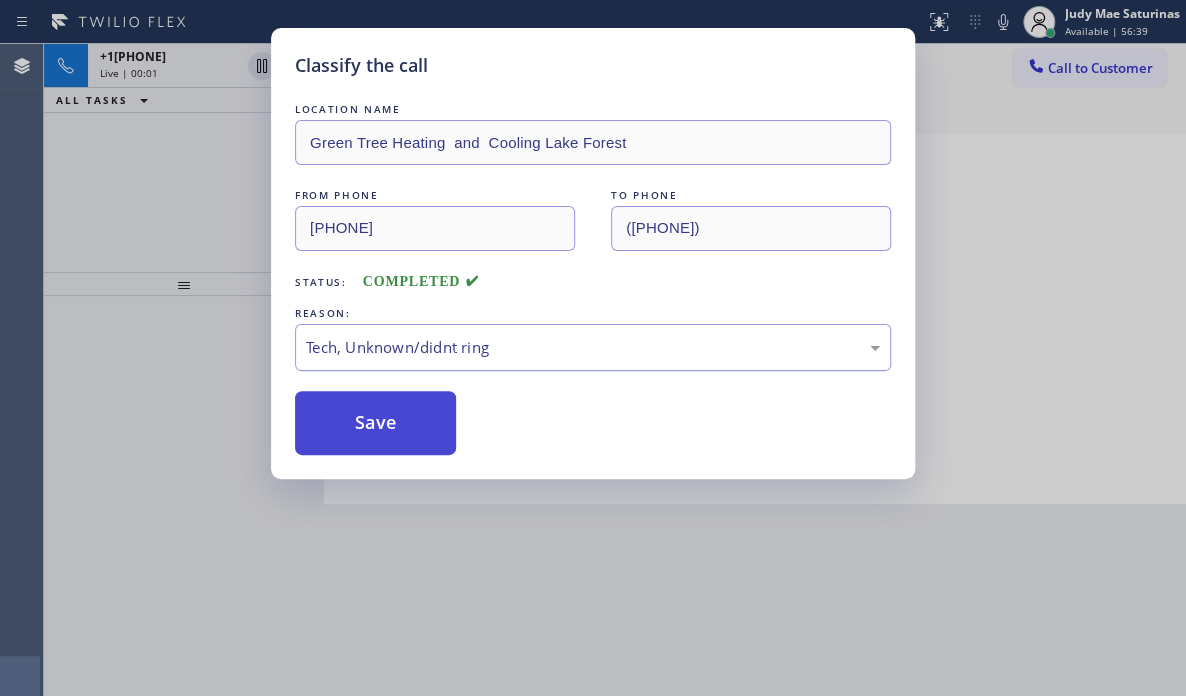 click on "Save" at bounding box center [375, 423] 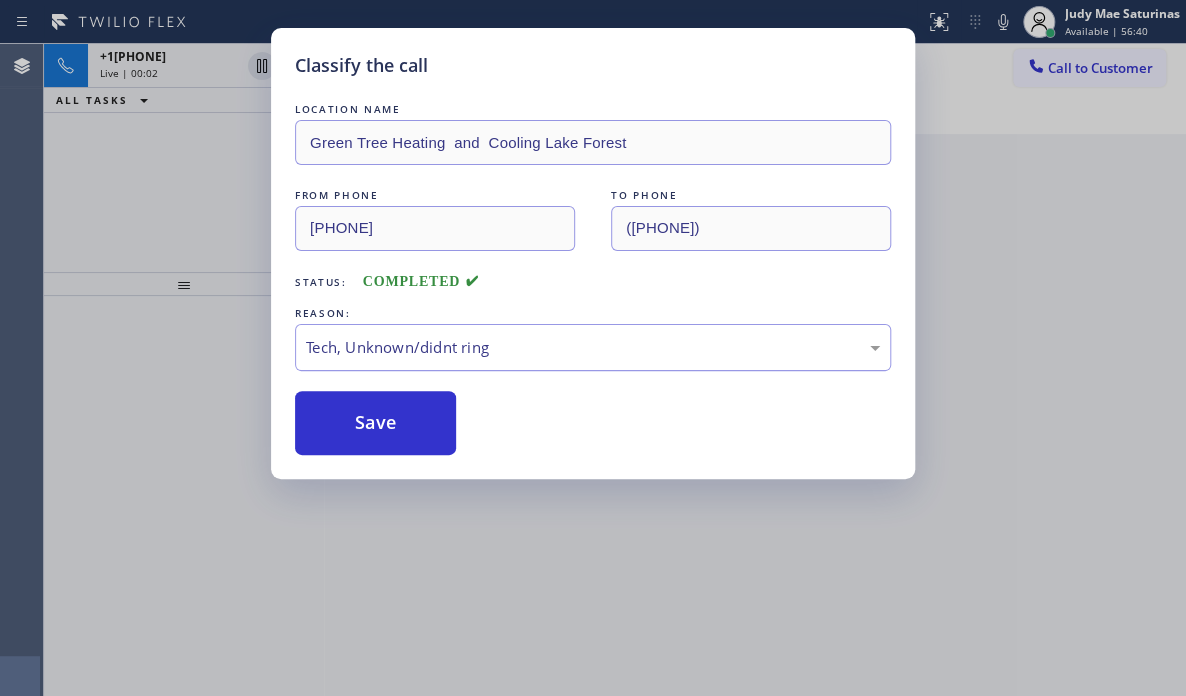 click on "Classify the call LOCATION NAME 5 Star Electricians Hidden Hills FROM PHONE ([PHONE]) TO PHONE ([PHONE]) Status: COMPLETED REASON: Existing Customer - ETA/PI/REDO/complain/cancel Save Classify the call LOCATION NAME GE Monogram Repair Expert Tampa FROM PHONE ([PHONE]) TO PHONE ([PHONE]) Status: COMPLETED REASON: Tech, Unknown/didnt ring Save Classify the call LOCATION NAME GE Monogram Repair Expert Tampa FROM PHONE ([PHONE]) TO PHONE ([PHONE]) Status: COMPLETED REASON: Tech, Unknown/didnt ring Save Classify the call LOCATION NAME Calumet Heights Appliance Repair FROM PHONE ([PHONE]) TO PHONE ([PHONE]) Status: COMPLETED REASON: Existing Customer - ETA/PI/REDO/complain/cancel Save Classify the call LOCATION NAME Viking Repair Pro Hinsdale FROM PHONE ([PHONE]) TO PHONE ([PHONE]) Status: COMPLETED REASON: Existing Customer - ETA/PI/REDO/complain/cancel Save Classify the call LOCATION NAME Innovative Appliance Repair Solutions SB FROM PHONE ([PHONE]) TO PHONE" at bounding box center [615, 370] 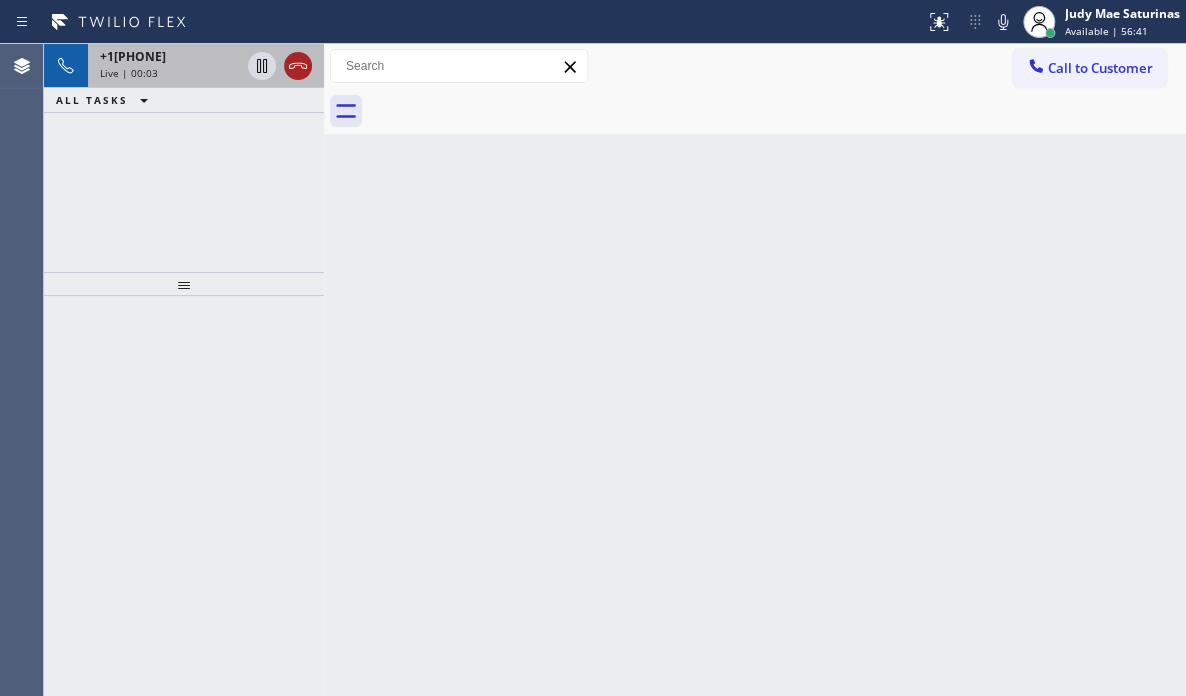 click 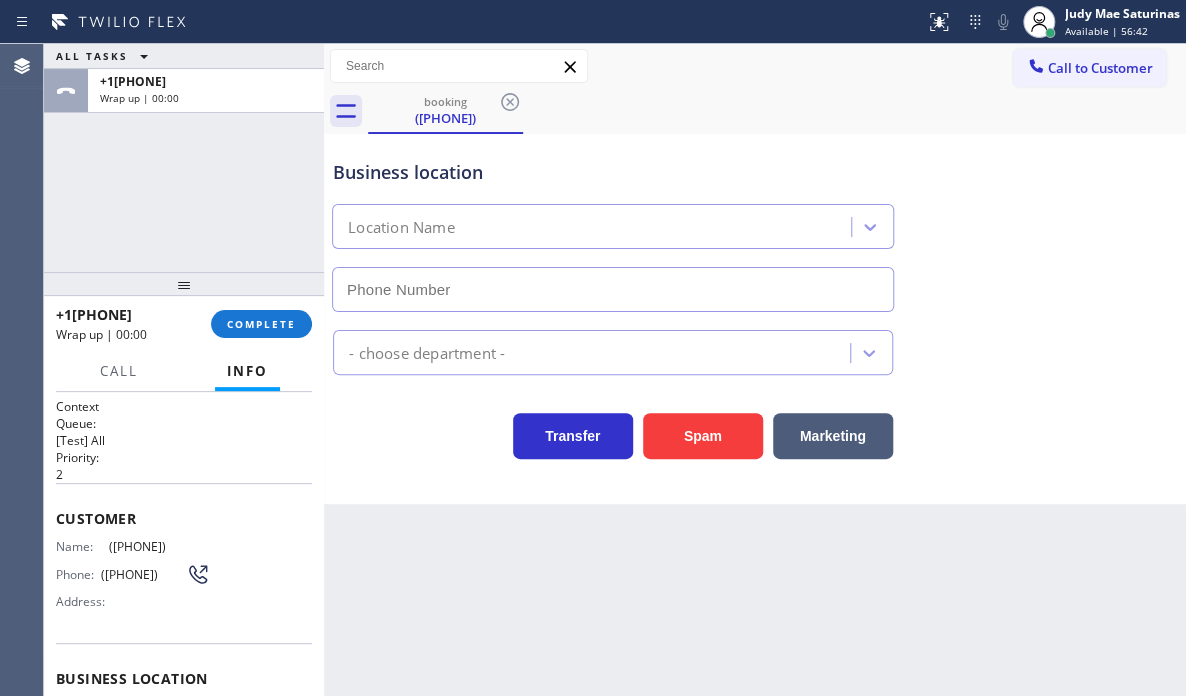 type on "([PHONE])" 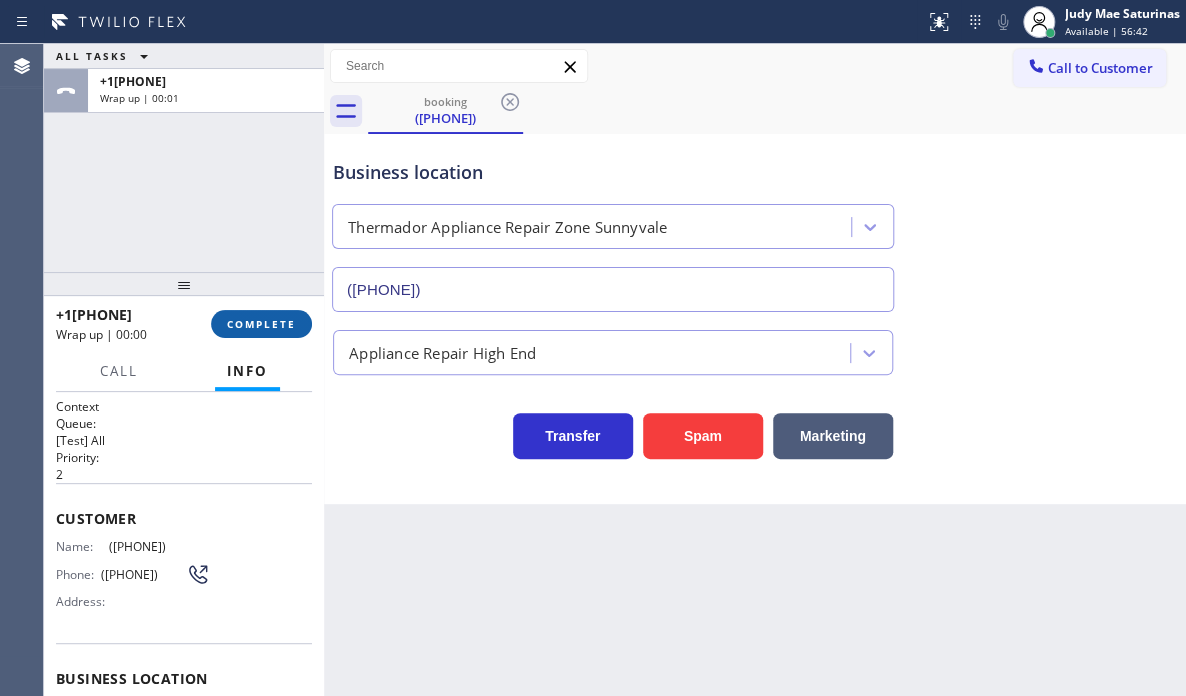 click on "COMPLETE" at bounding box center [261, 324] 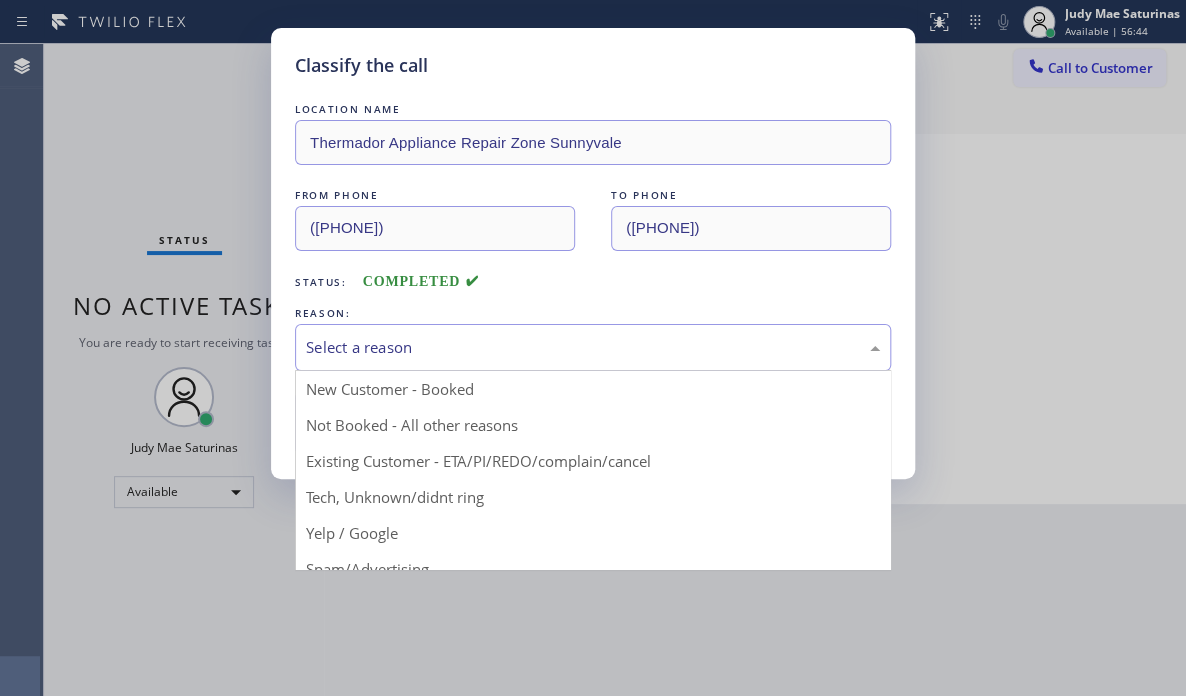 click on "Select a reason" at bounding box center [593, 347] 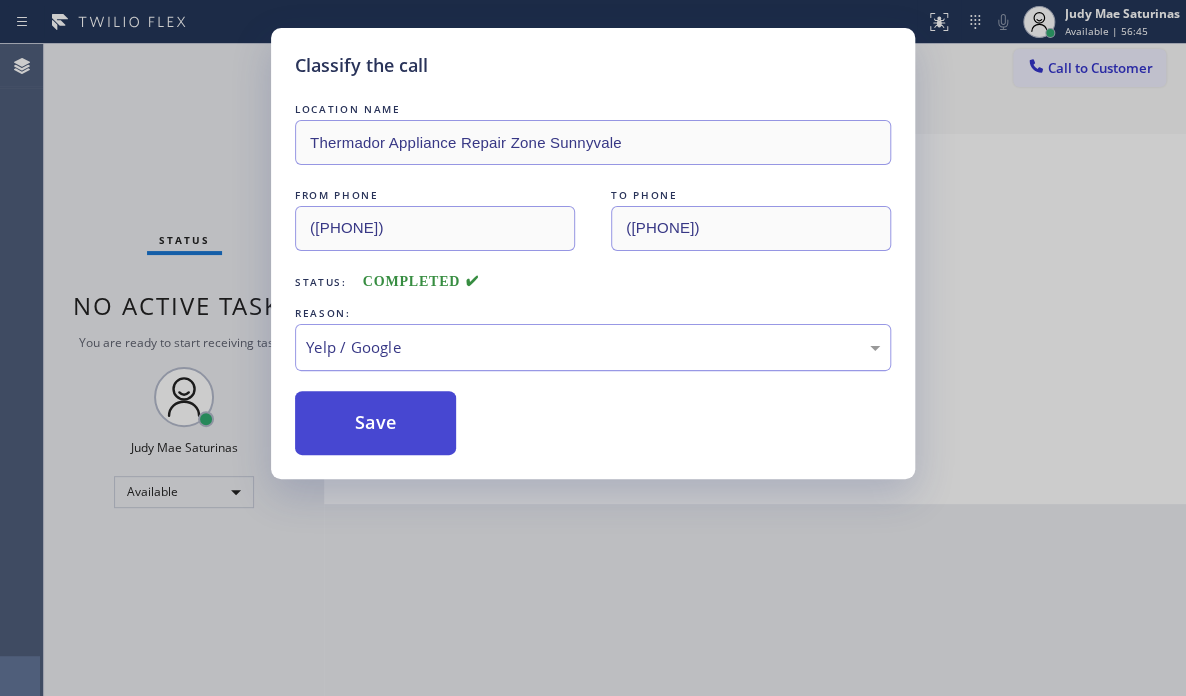 click on "Save" at bounding box center [375, 423] 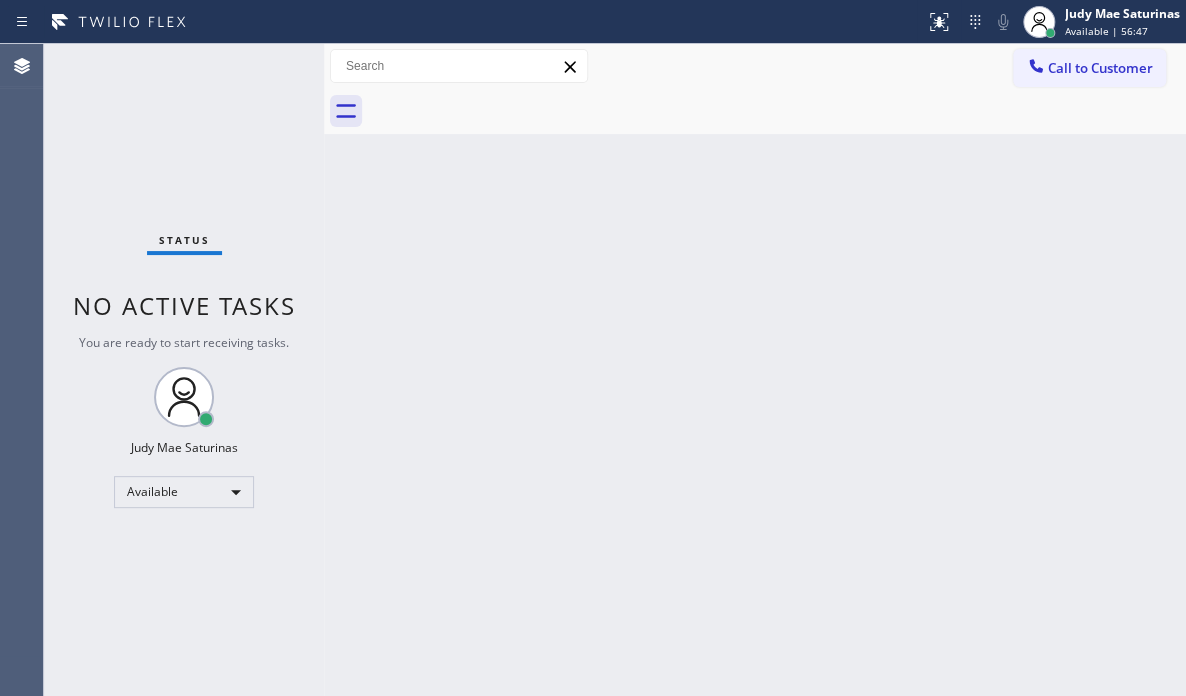 click on "Back to Dashboard Change Sender ID Customers Technicians Select a contact Outbound call Technician Search Technician Your caller id phone number Your caller id phone number Call Technician info Name Phone none Address none Change Sender ID HVAC [PHONE] 5 Star Appliance [PHONE] Appliance Repair [PHONE] Plumbing [PHONE] Air Duct Cleaning [PHONE] Electricians [PHONE] Cancel Change Check personal SMS Reset Change No tabs Call to Customer Outbound call Technician Search Technician Your caller id phone number Your caller id phone number Call Outbound call Technician Search Technician Your caller id phone number Your caller id phone number Call" at bounding box center [755, 370] 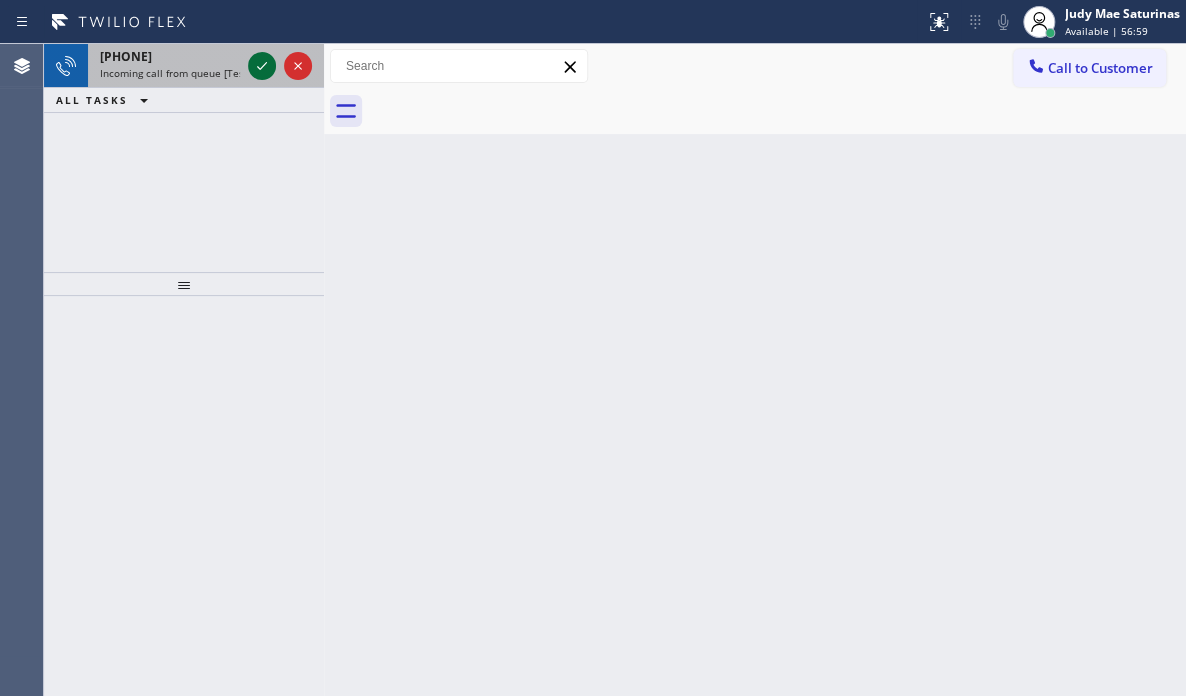 click 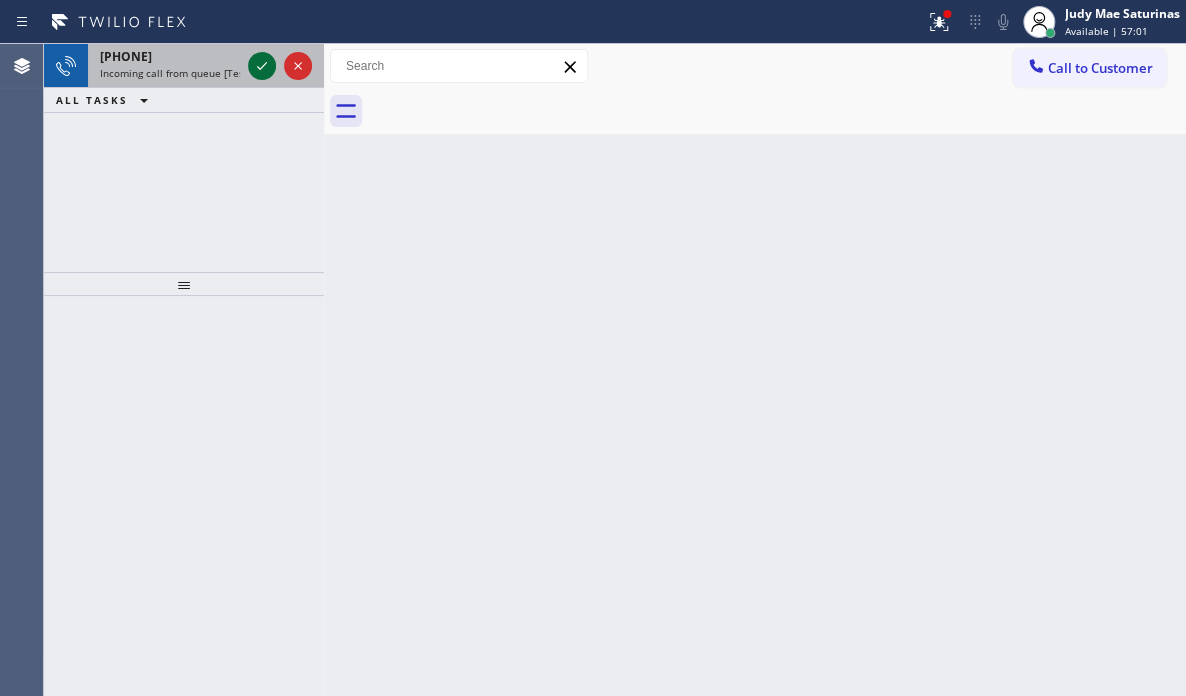 click 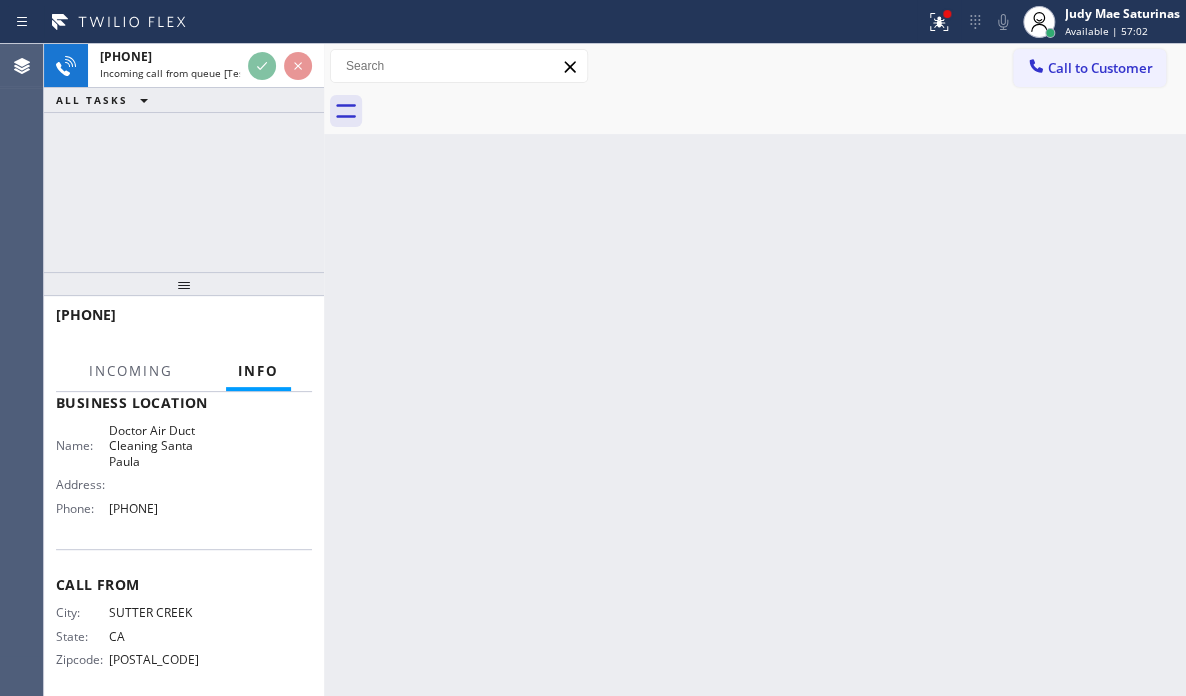 scroll, scrollTop: 288, scrollLeft: 0, axis: vertical 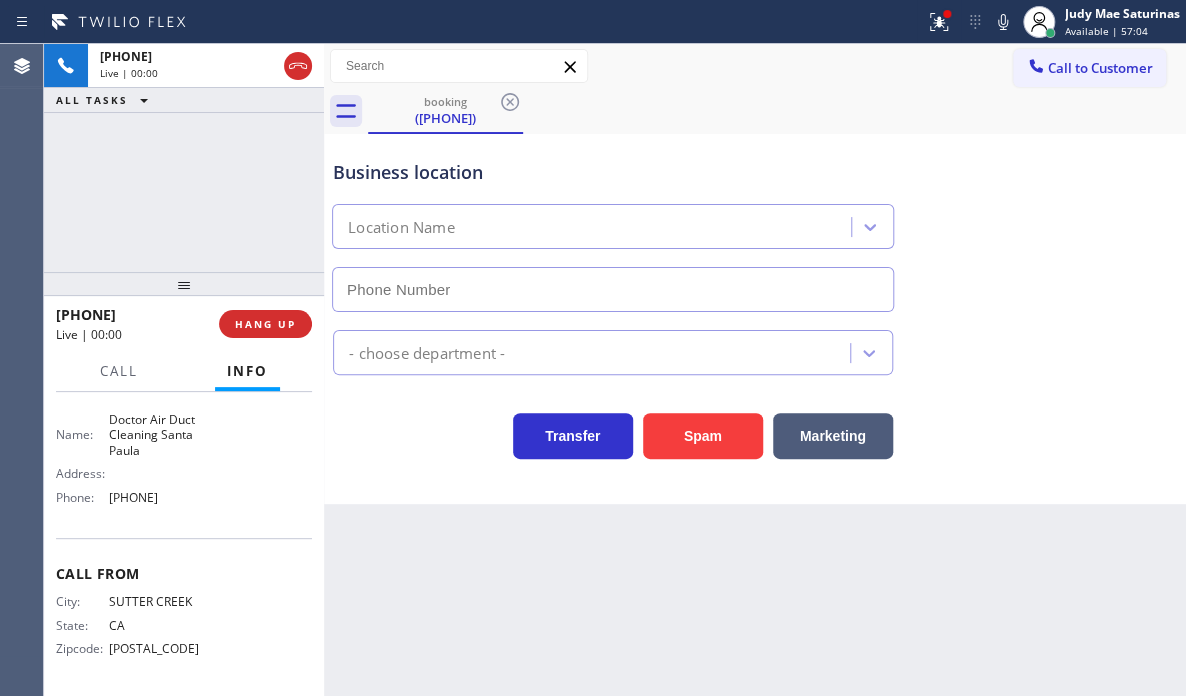 type on "[PHONE]" 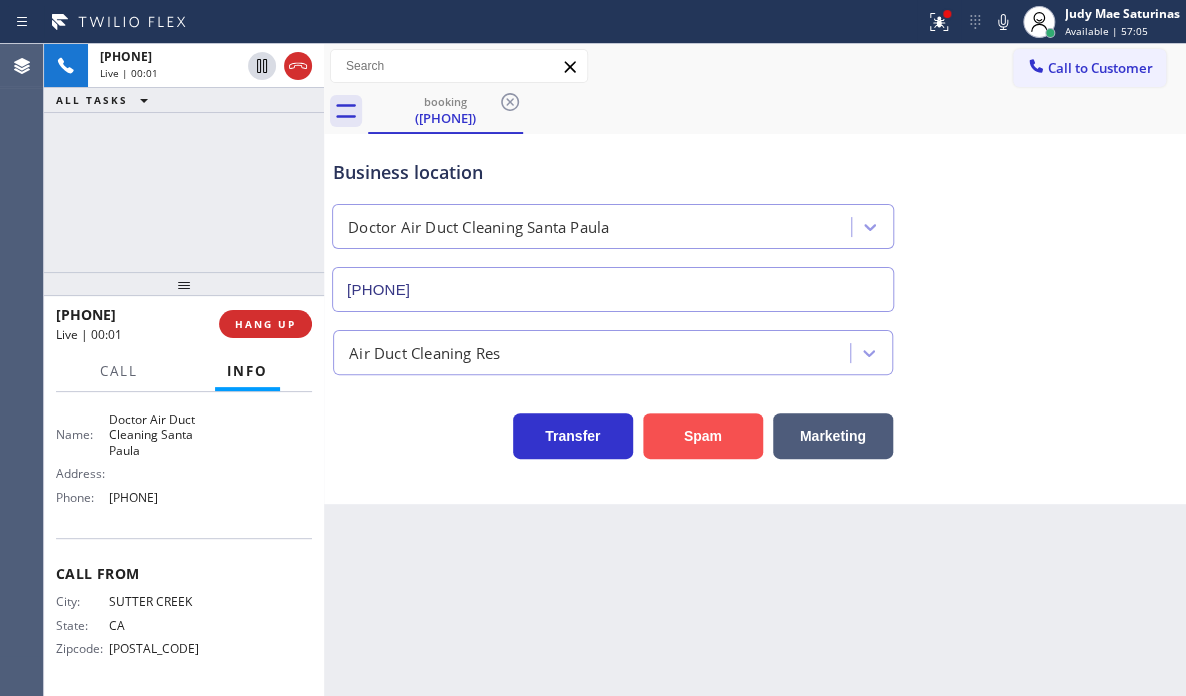 click on "Spam" at bounding box center [703, 436] 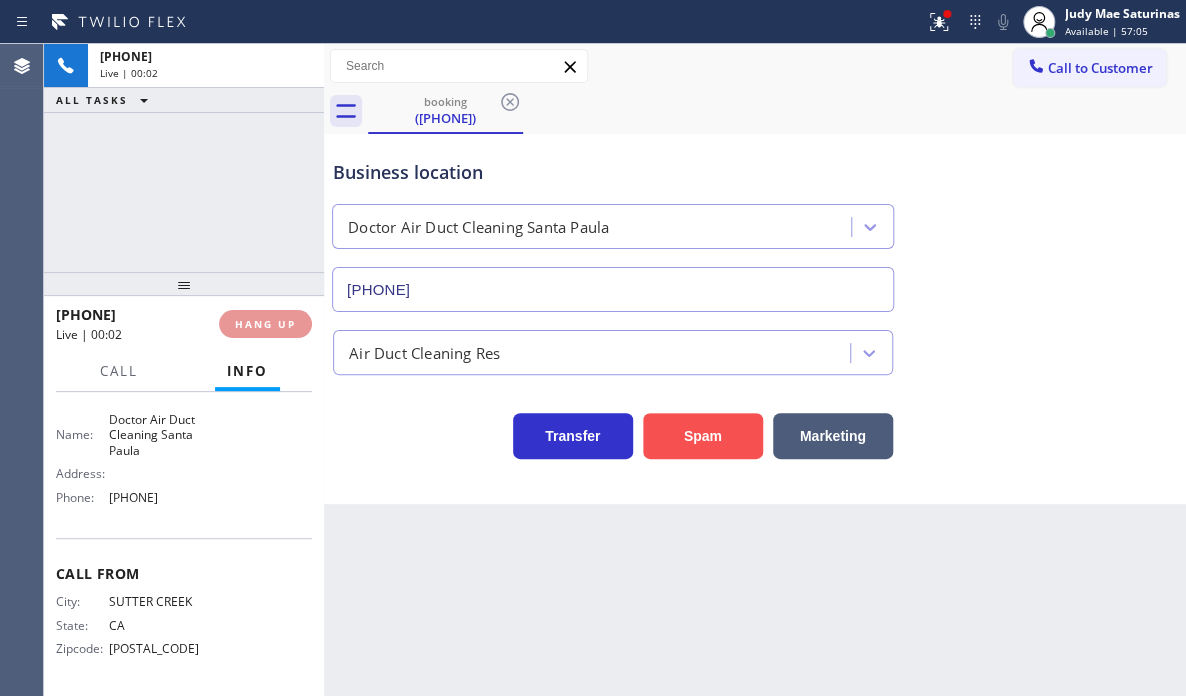 click on "Spam" at bounding box center [703, 436] 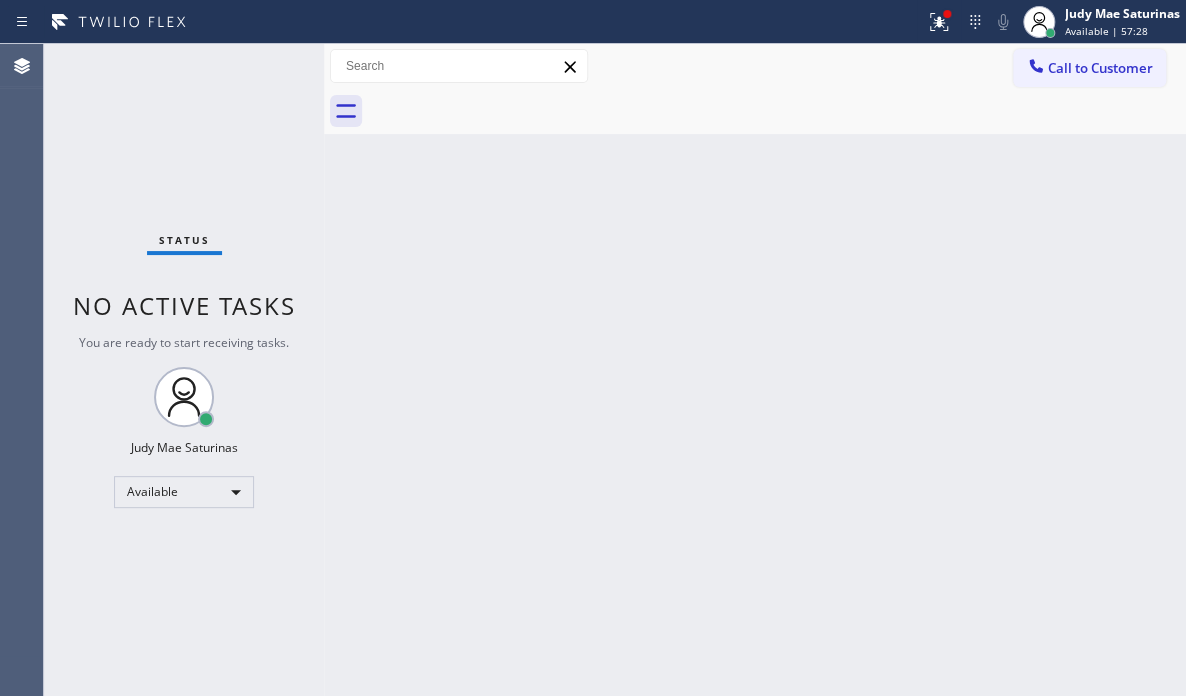 click on "Status   No active tasks     You are ready to start receiving tasks.   [FIRST] [LAST] Available" at bounding box center (184, 370) 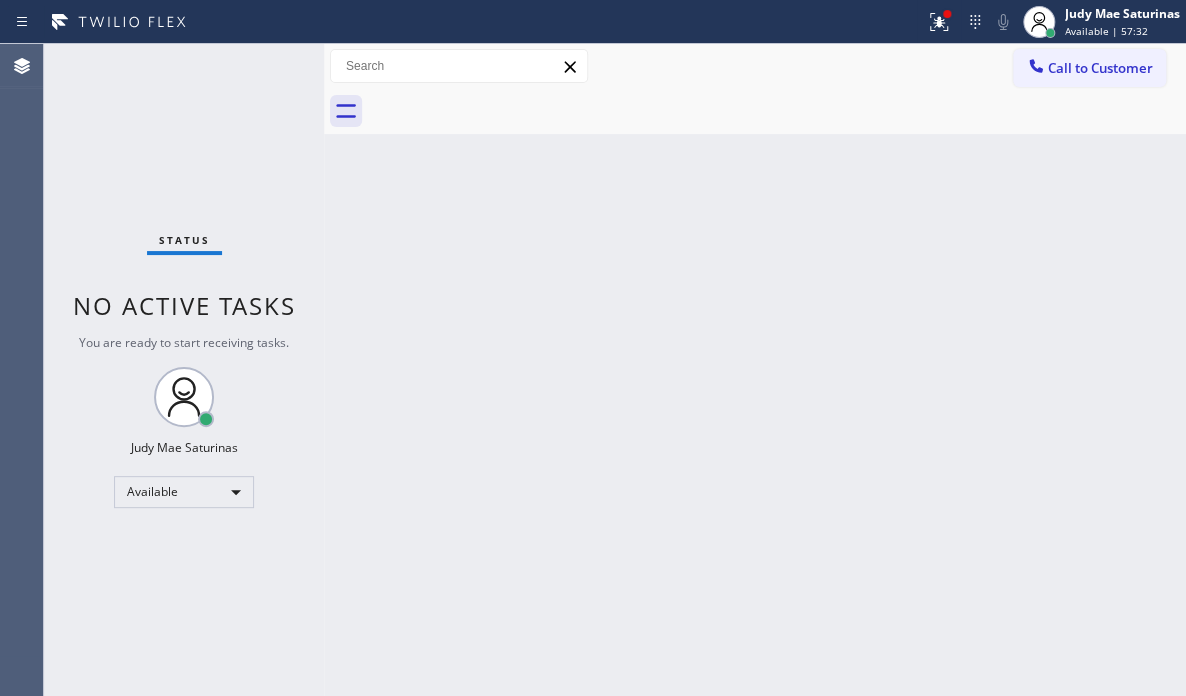 click on "Back to Dashboard Change Sender ID Customers Technicians Select a contact Outbound call Technician Search Technician Your caller id phone number Your caller id phone number Call Technician info Name Phone none Address none Change Sender ID HVAC [PHONE] 5 Star Appliance [PHONE] Appliance Repair [PHONE] Plumbing [PHONE] Air Duct Cleaning [PHONE] Electricians [PHONE] Cancel Change Check personal SMS Reset Change No tabs Call to Customer Outbound call Technician Search Technician Your caller id phone number Your caller id phone number Call Outbound call Technician Search Technician Your caller id phone number Your caller id phone number Call" at bounding box center (755, 370) 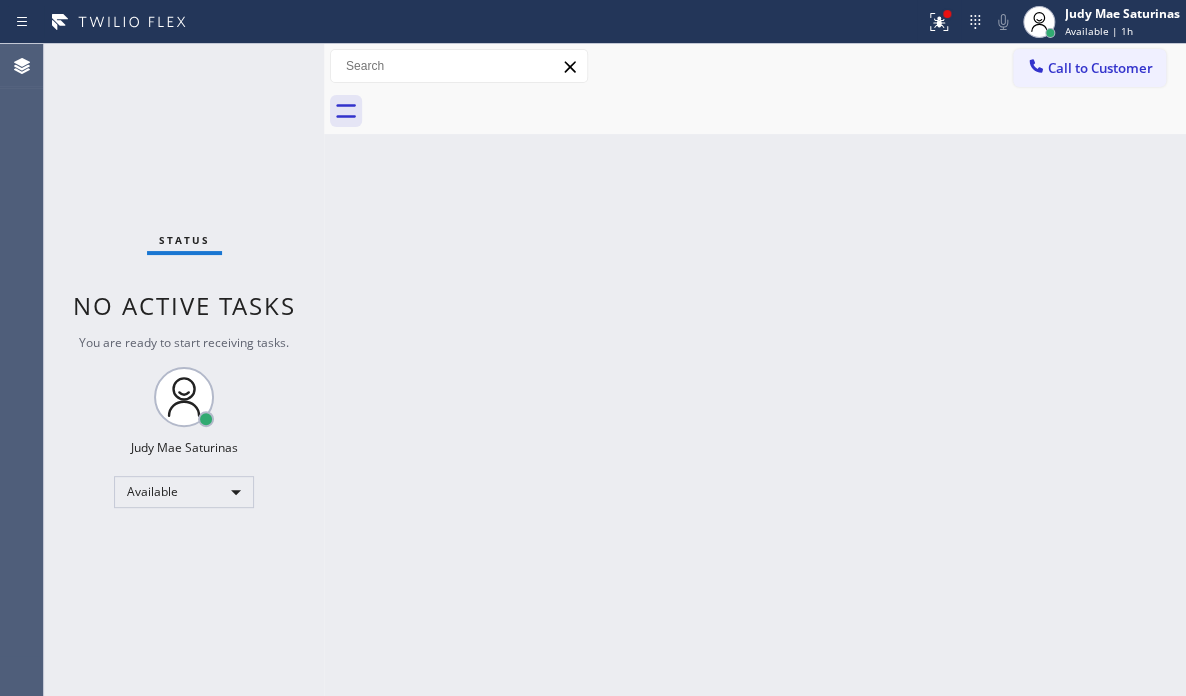 click on "Back to Dashboard Change Sender ID Customers Technicians Select a contact Outbound call Technician Search Technician Your caller id phone number Your caller id phone number Call Technician info Name Phone none Address none Change Sender ID HVAC [PHONE] 5 Star Appliance [PHONE] Appliance Repair [PHONE] Plumbing [PHONE] Air Duct Cleaning [PHONE] Electricians [PHONE] Cancel Change Check personal SMS Reset Change No tabs Call to Customer Outbound call Technician Search Technician Your caller id phone number Your caller id phone number Call Outbound call Technician Search Technician Your caller id phone number Your caller id phone number Call" at bounding box center [755, 370] 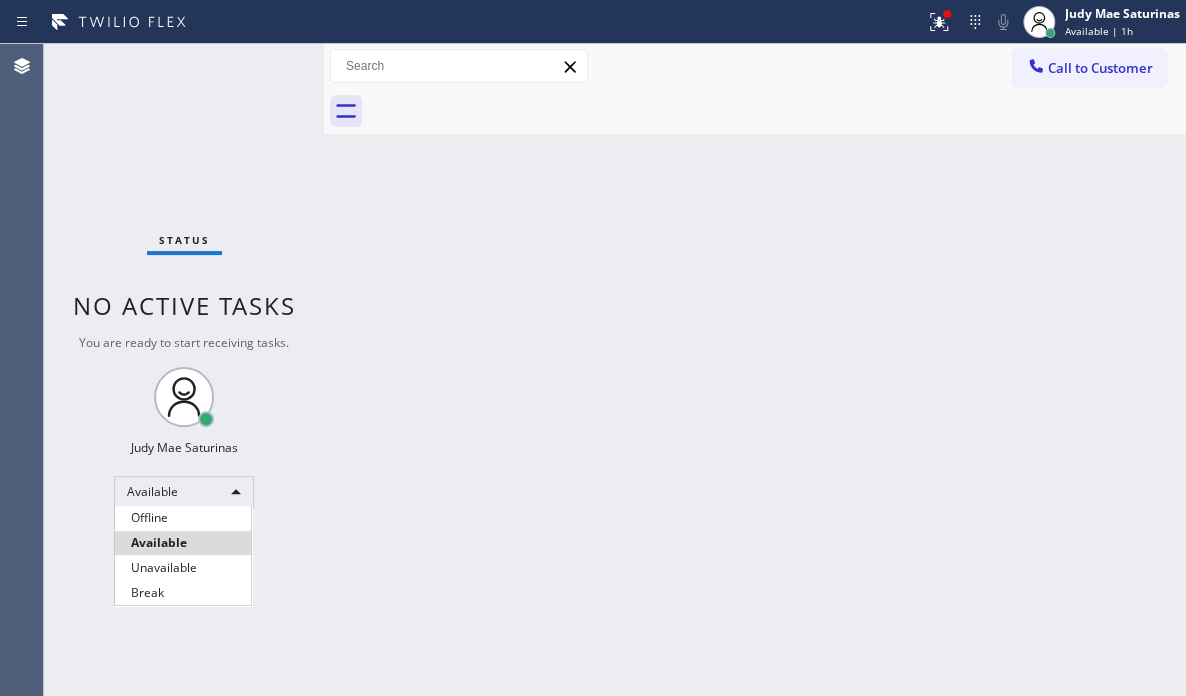 click at bounding box center [593, 348] 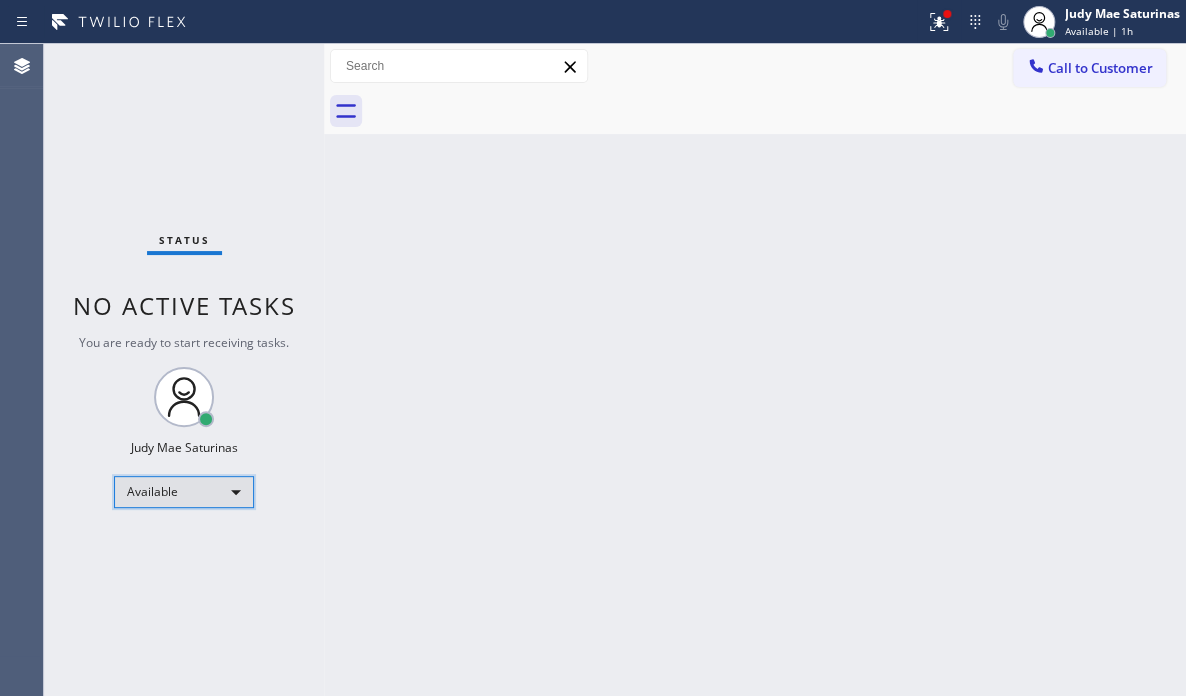 click on "Classify the call LOCATION NAME 5 Star Electricians Hidden Hills FROM PHONE [PHONE] TO PHONE [PHONE] Status: COMPLETED REASON: Existing Customer - ETA/PI/REDO/complain/cancel Save Classify the call LOCATION NAME GE Monogram Repair Expert Tampa FROM PHONE [PHONE] TO PHONE [PHONE] Status: COMPLETED REASON: Tech, Unknown/didnt ring Save Classify the call LOCATION NAME GE Monogram Repair Expert Tampa FROM PHONE [PHONE] TO PHONE [PHONE] Status: COMPLETED REASON: Tech, Unknown/didnt ring Save Classify the call LOCATION NAME Calumet Heights Appliance Repair FROM PHONE [PHONE] TO PHONE [PHONE] Status: COMPLETED REASON: Existing Customer - ETA/PI/REDO/complain/cancel Save Classify the call LOCATION NAME FROM PHONE" at bounding box center [593, 348] 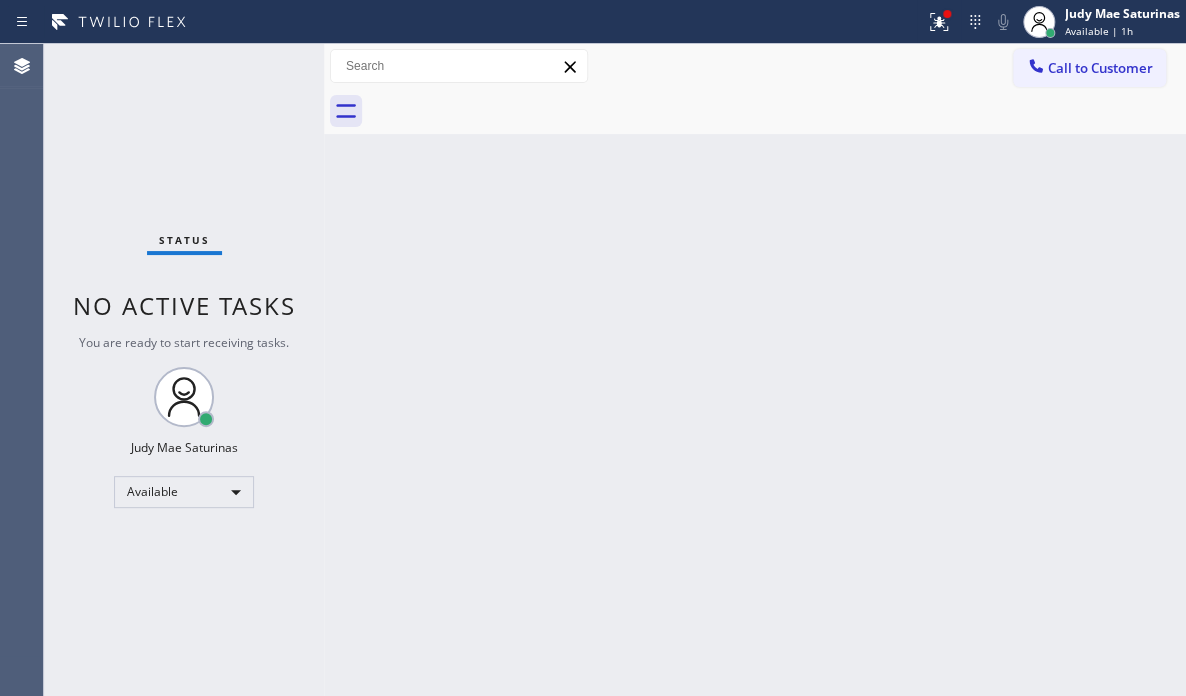 drag, startPoint x: 232, startPoint y: 491, endPoint x: 432, endPoint y: 410, distance: 215.77998 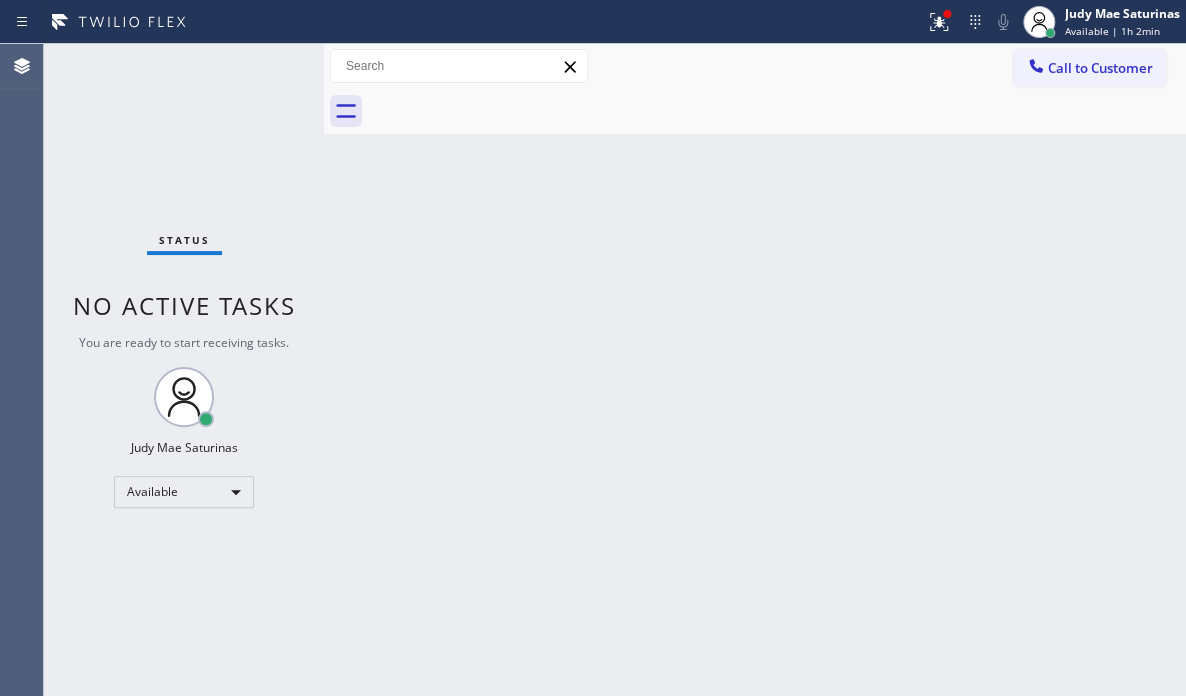 click on "Status   No active tasks     You are ready to start receiving tasks.   [FIRST] [LAST] Available" at bounding box center (184, 370) 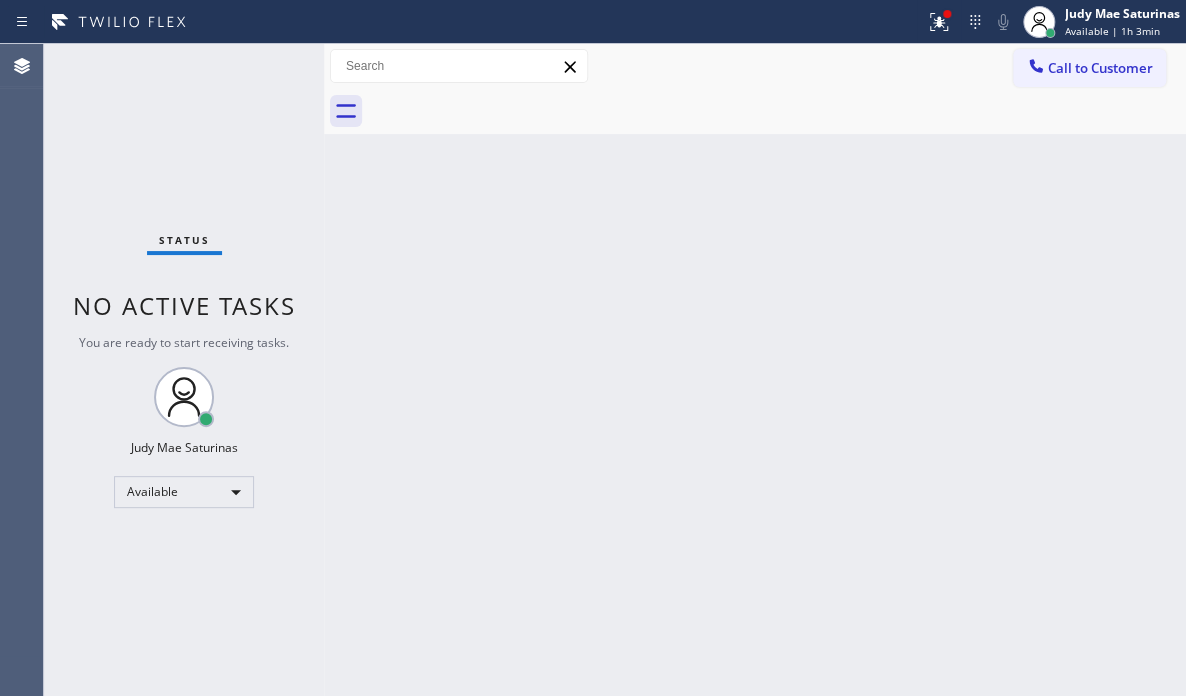 click on "Status   No active tasks     You are ready to start receiving tasks.   [FIRST] [LAST] Available" at bounding box center [184, 370] 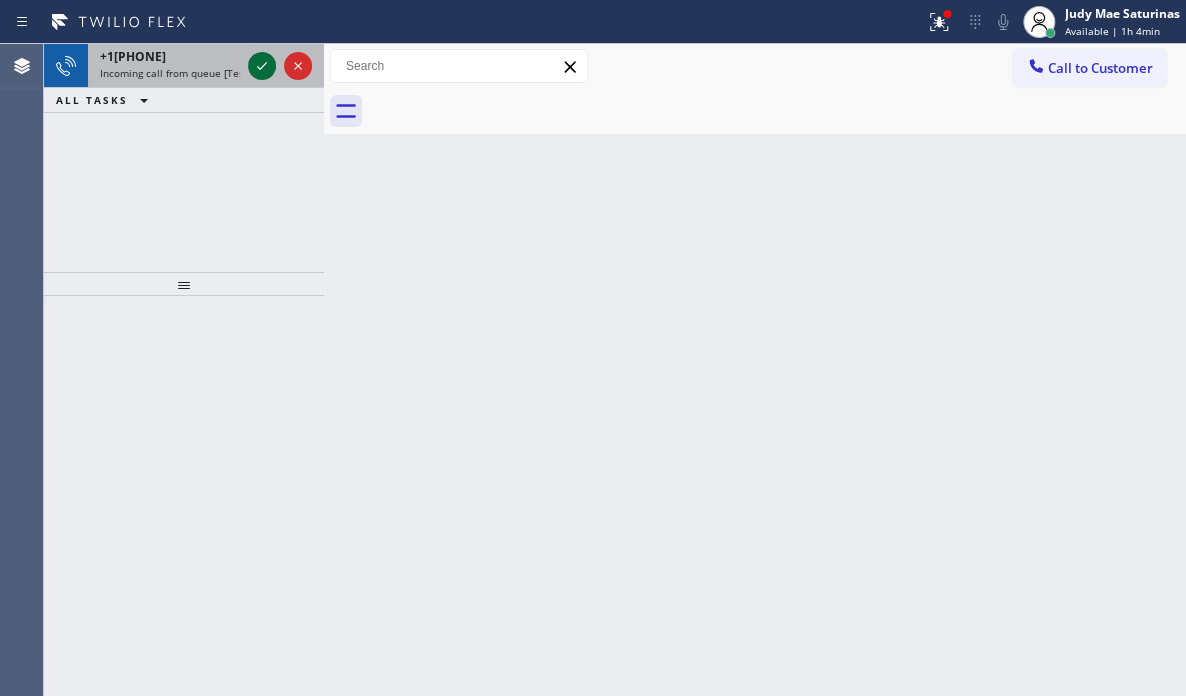 click 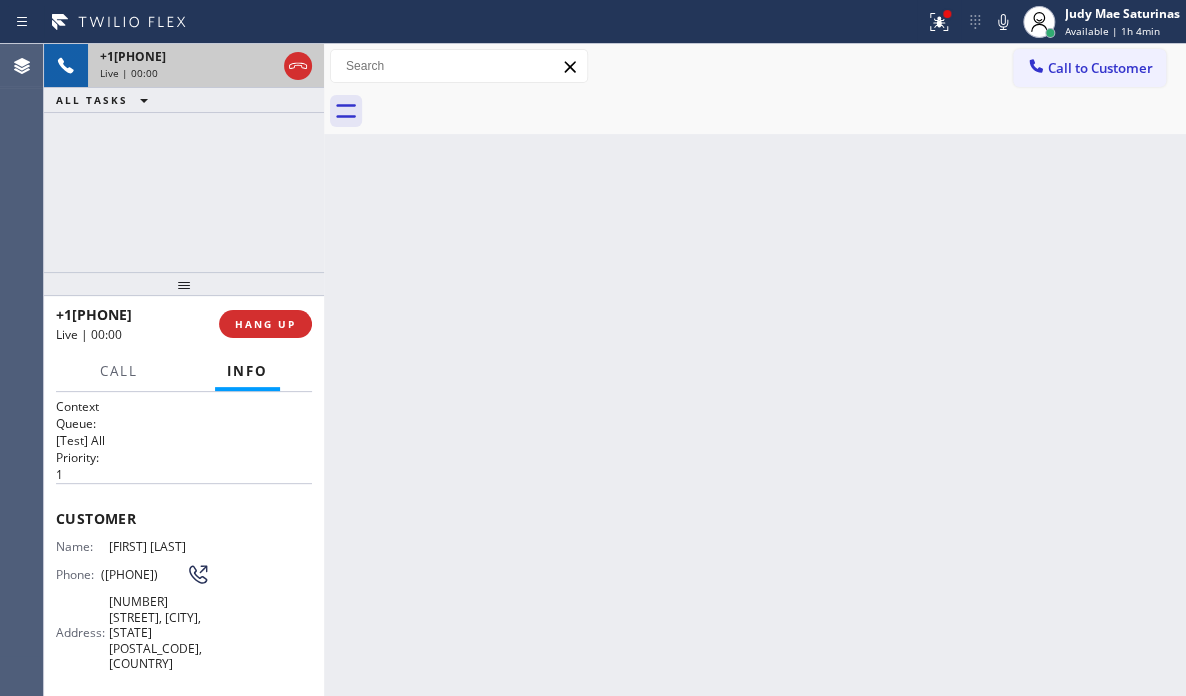 click on "Live | 00:00" at bounding box center (188, 73) 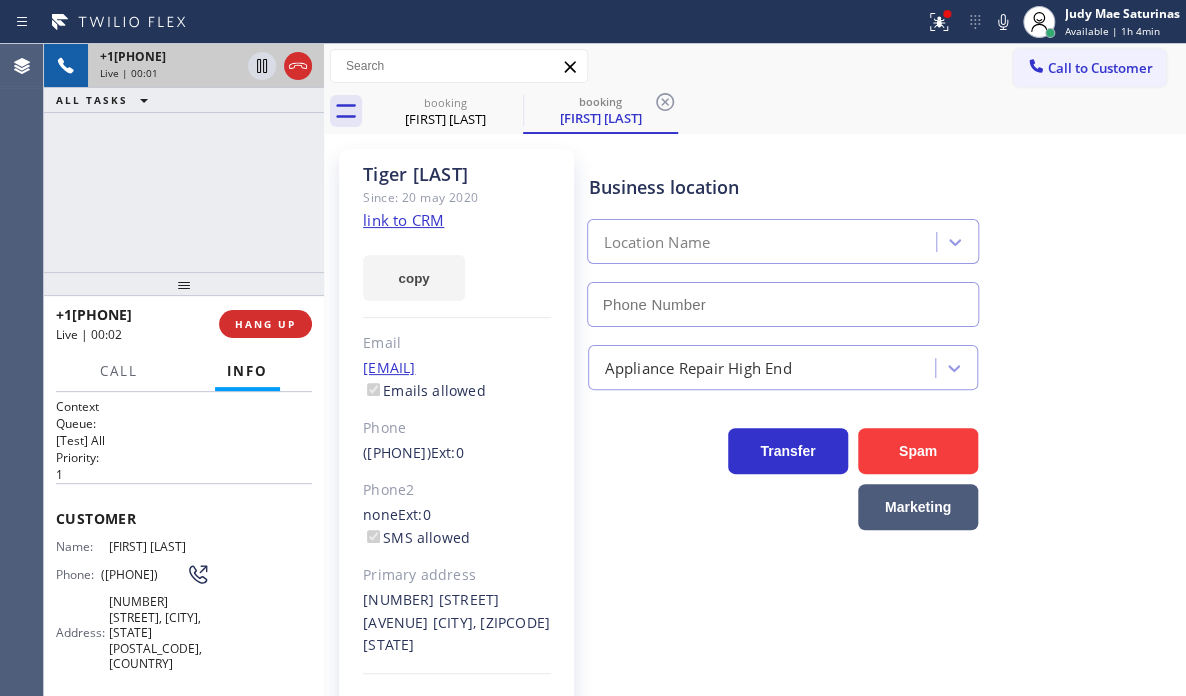 type on "([PHONE])" 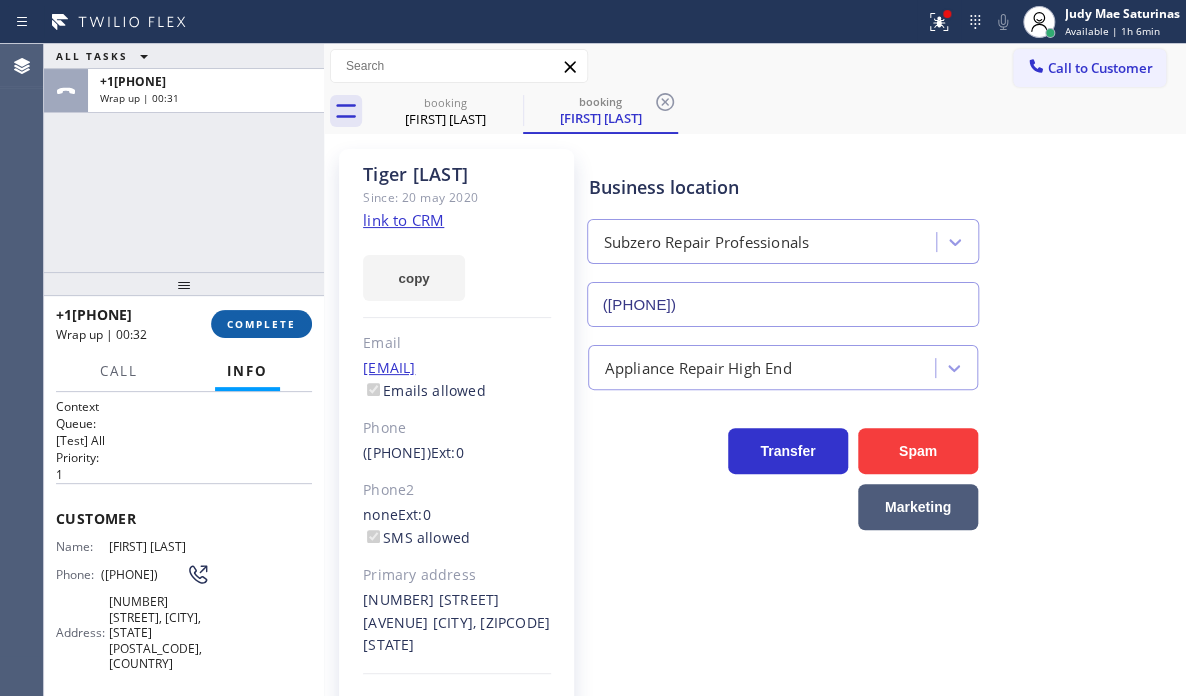 click on "COMPLETE" at bounding box center (261, 324) 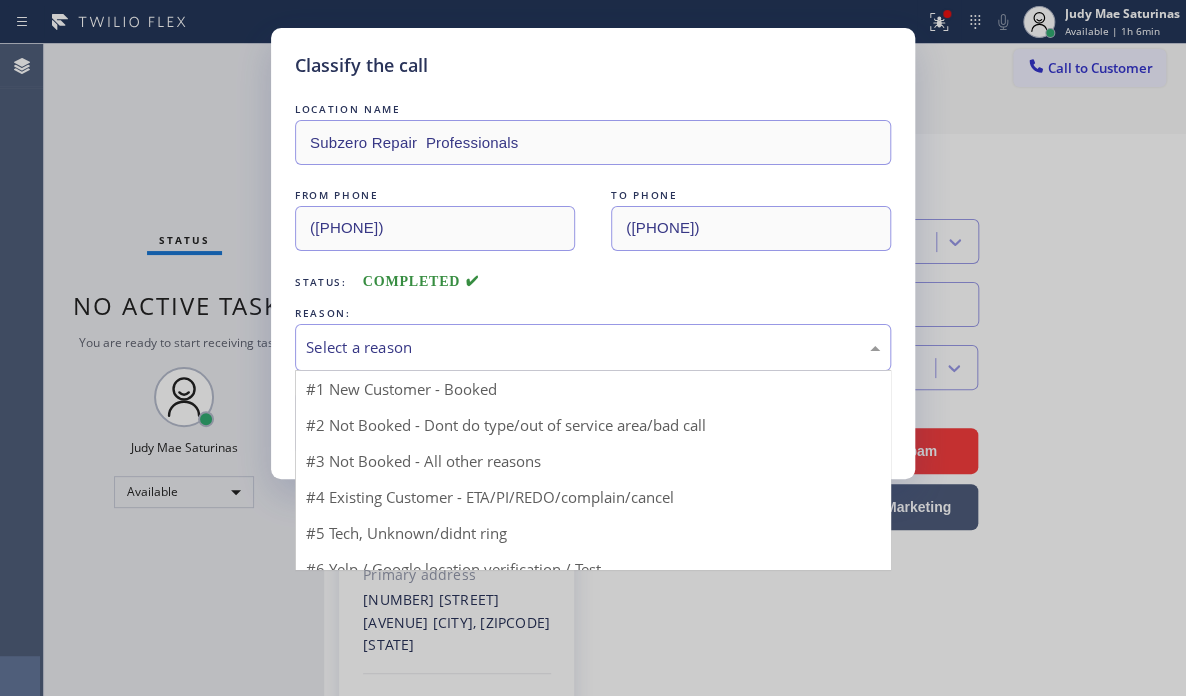 click on "Select a reason" at bounding box center [593, 347] 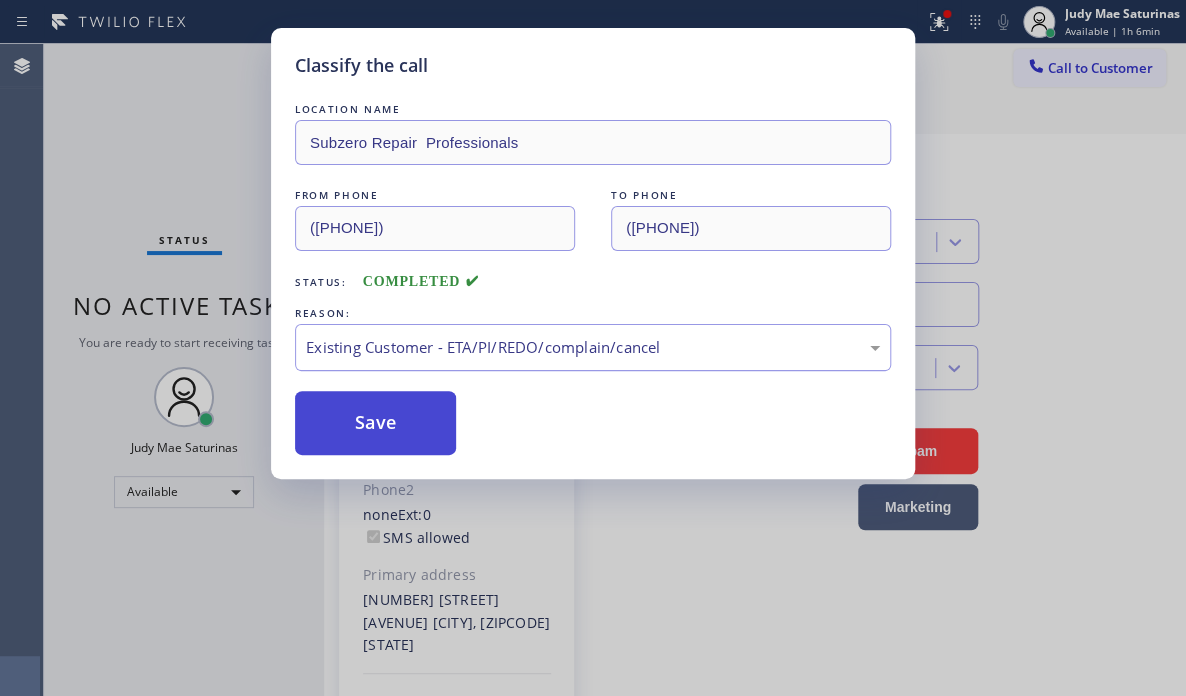 click on "Save" at bounding box center (375, 423) 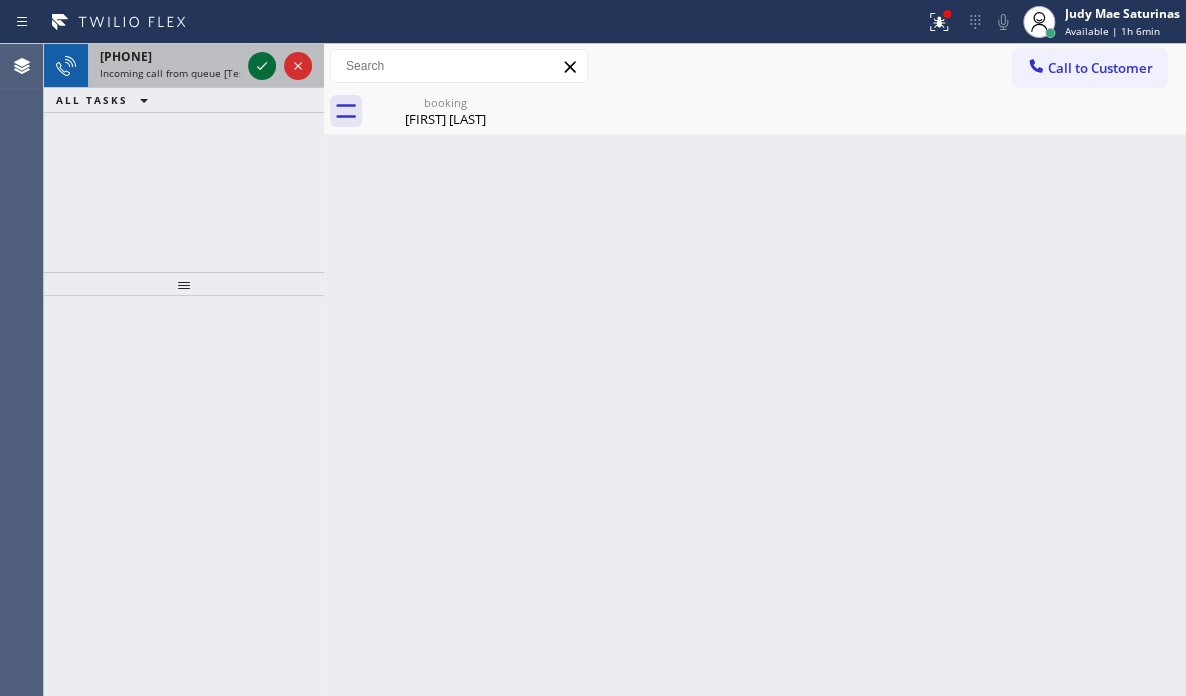 click 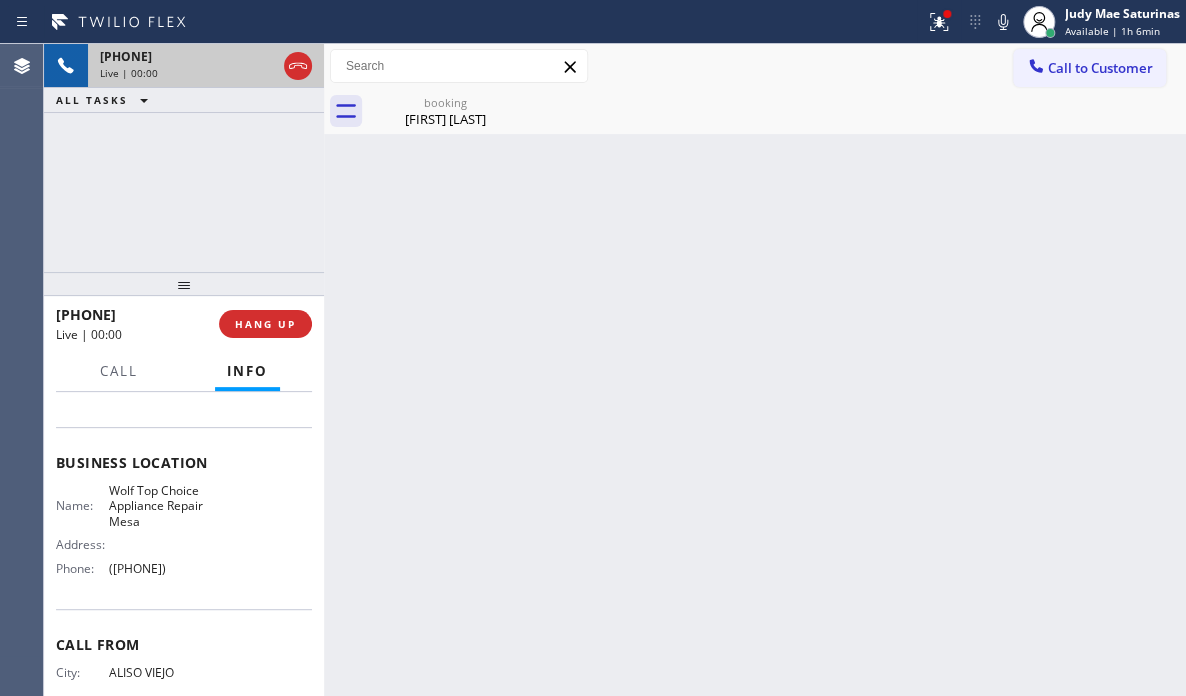 scroll, scrollTop: 300, scrollLeft: 0, axis: vertical 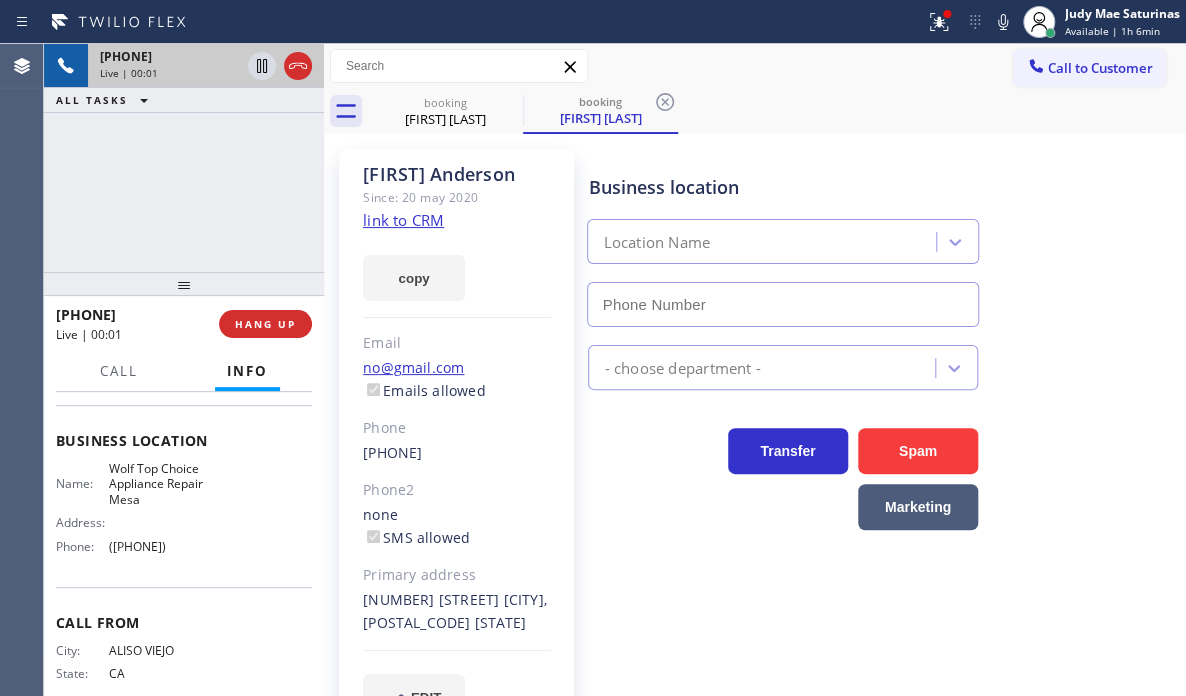 type on "([PHONE])" 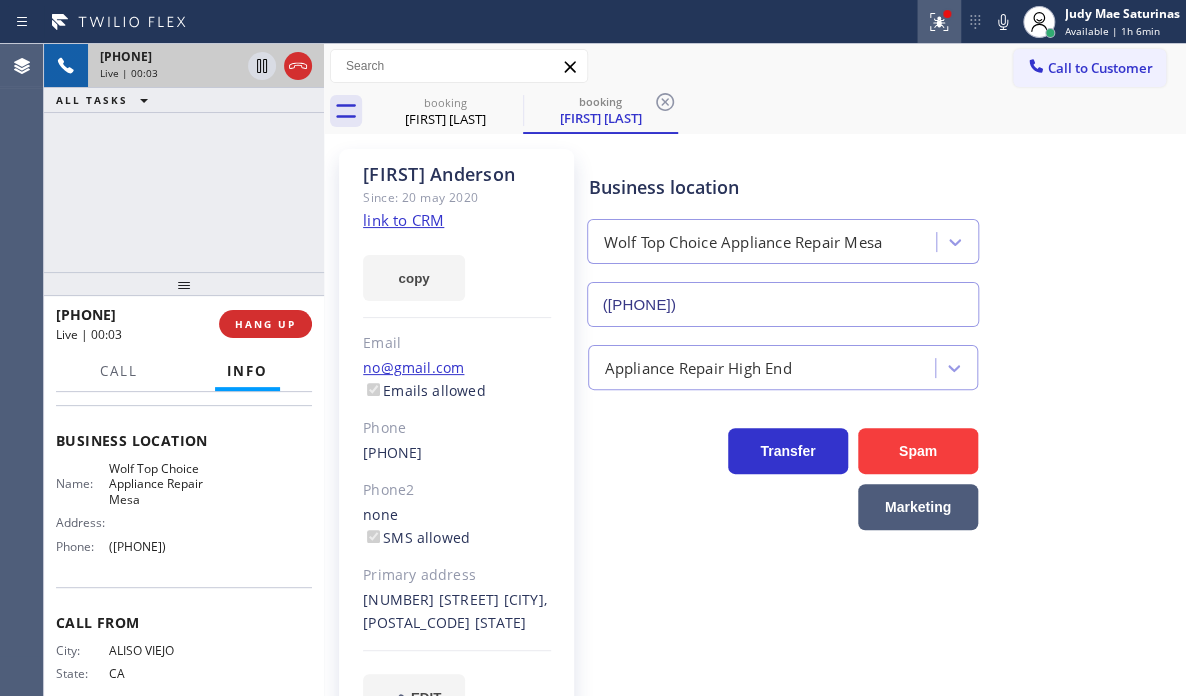 click 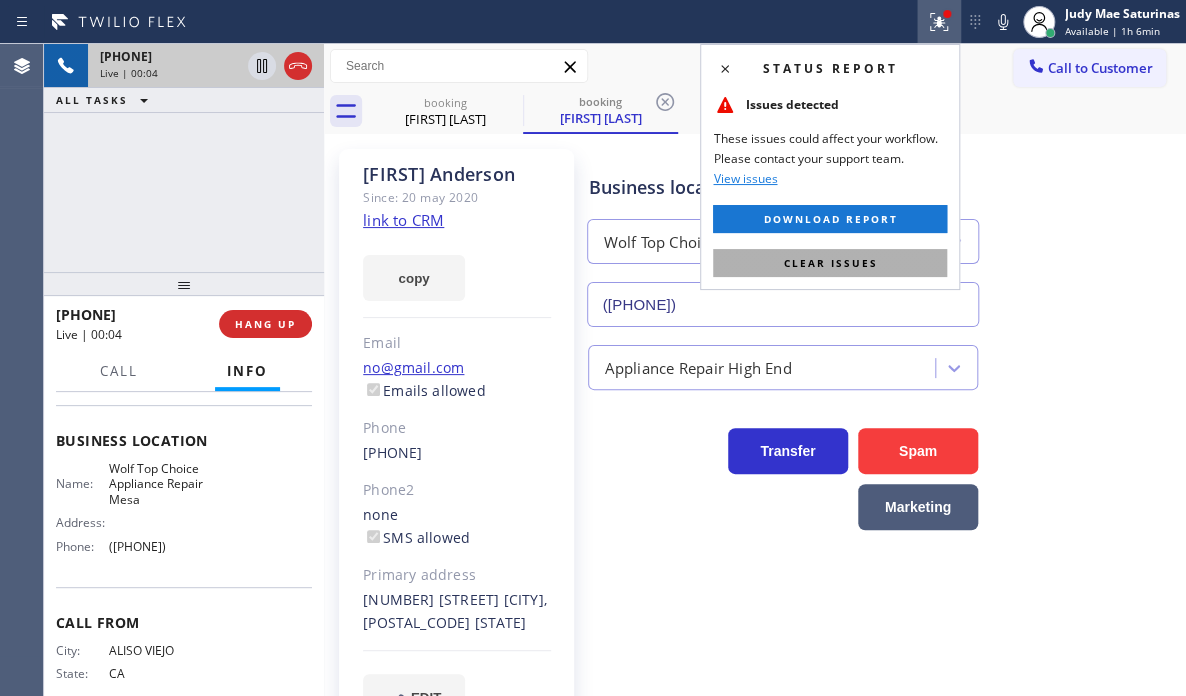click on "Clear issues" at bounding box center (830, 263) 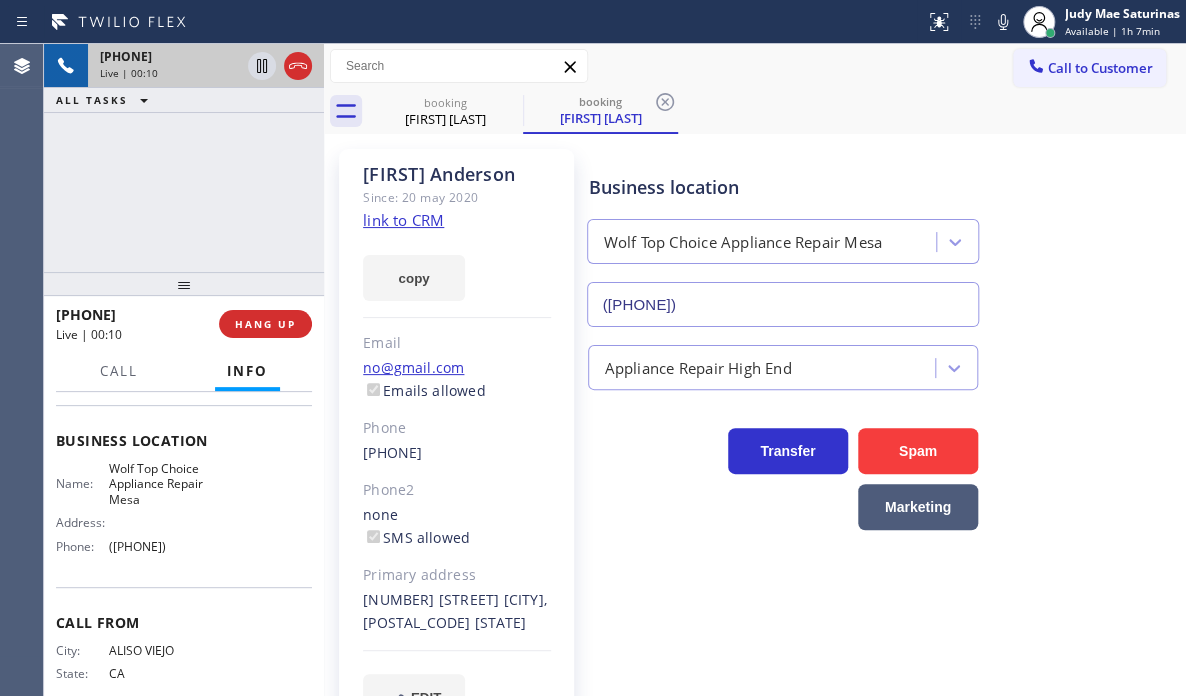 click on "link to CRM" 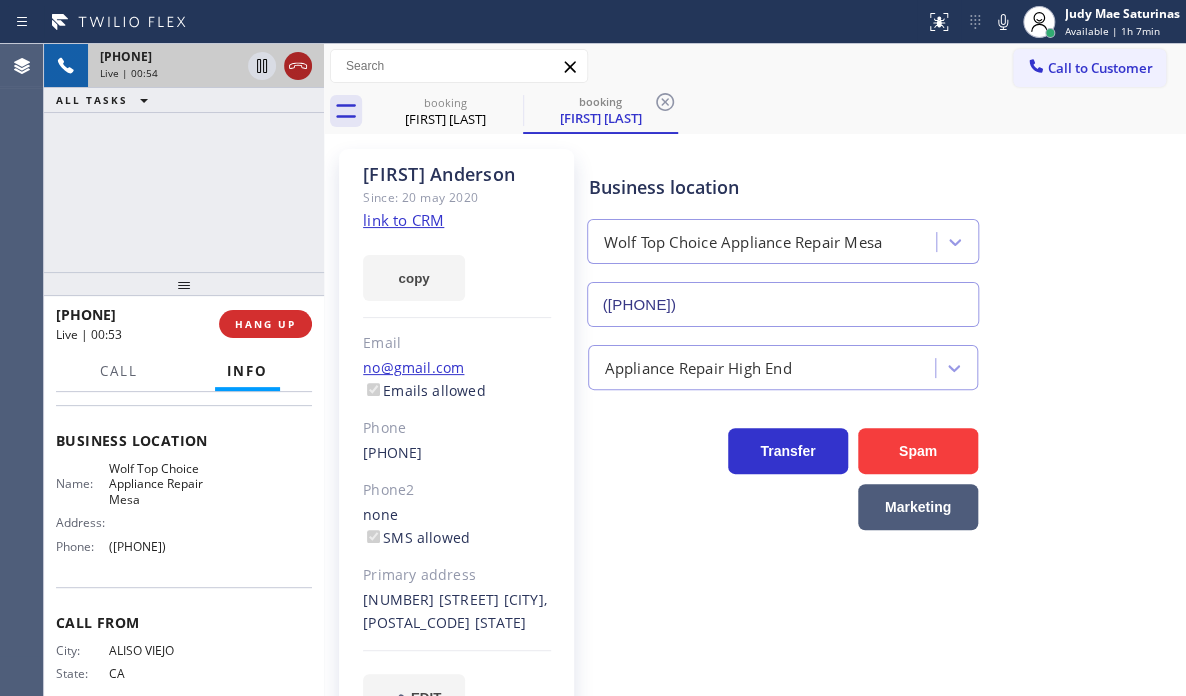 click 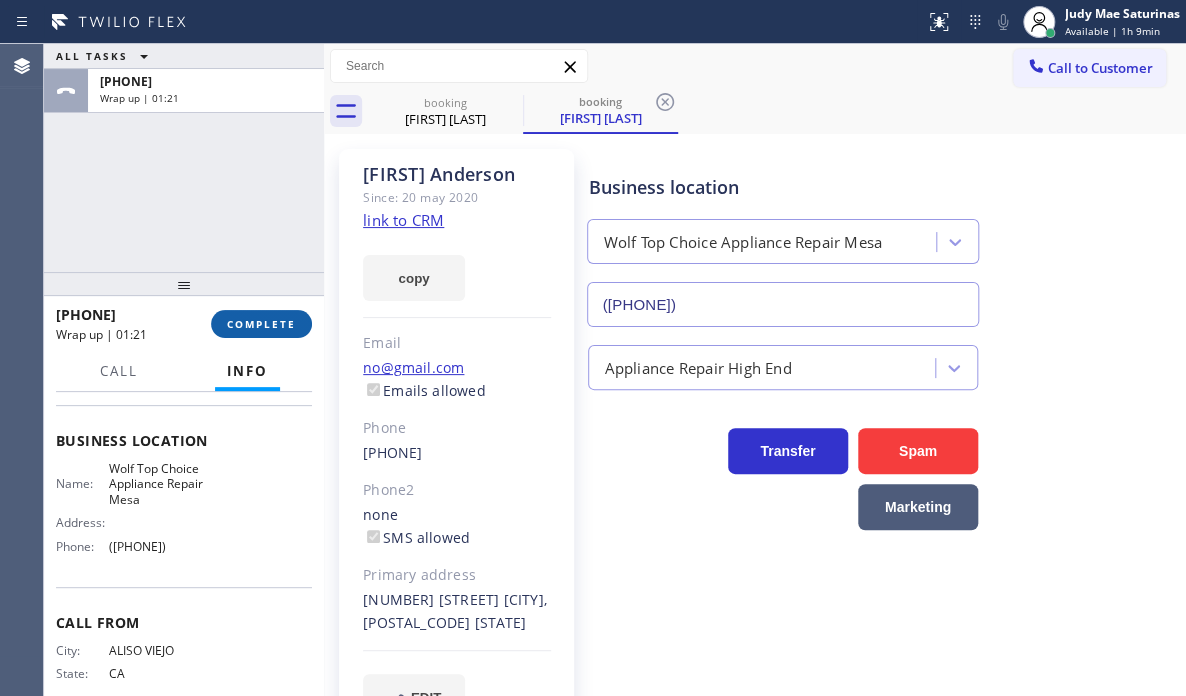 click on "COMPLETE" at bounding box center [261, 324] 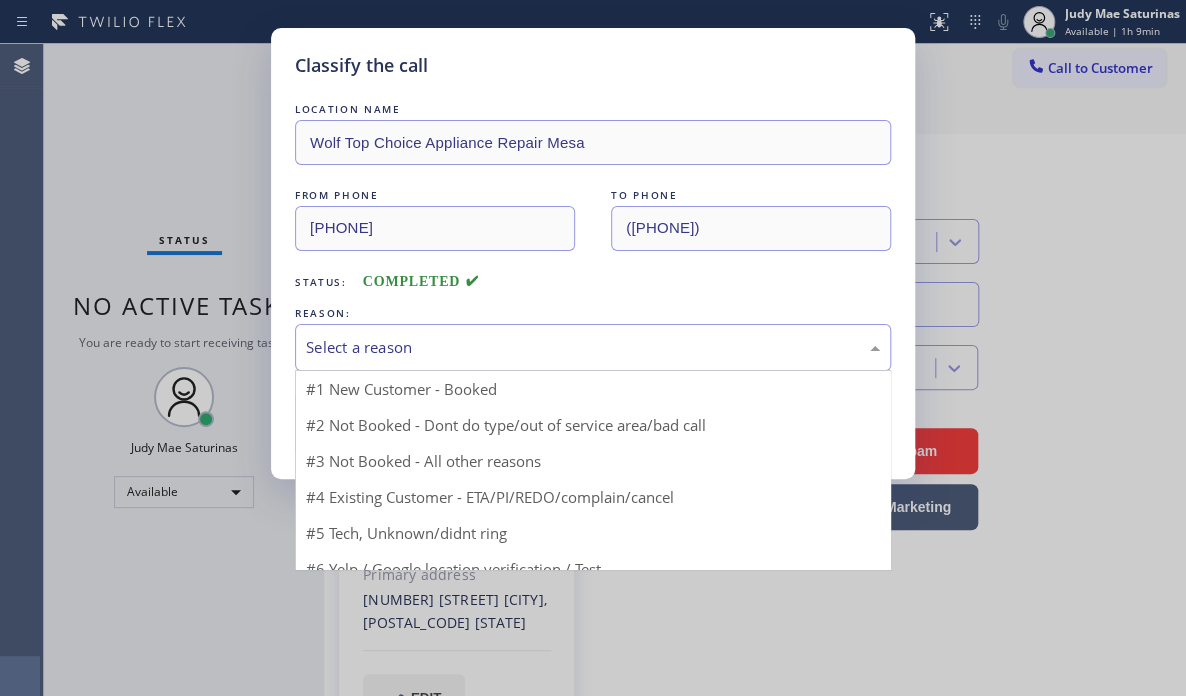 click on "Select a reason" at bounding box center (593, 347) 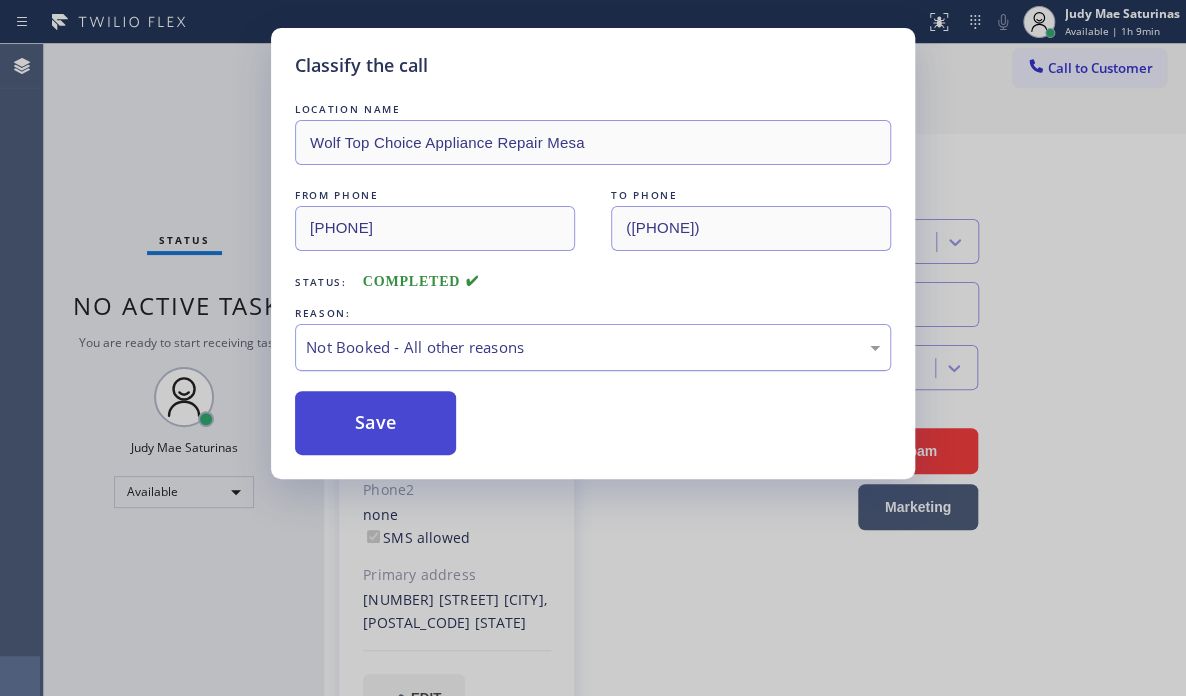 click on "Save" at bounding box center (375, 423) 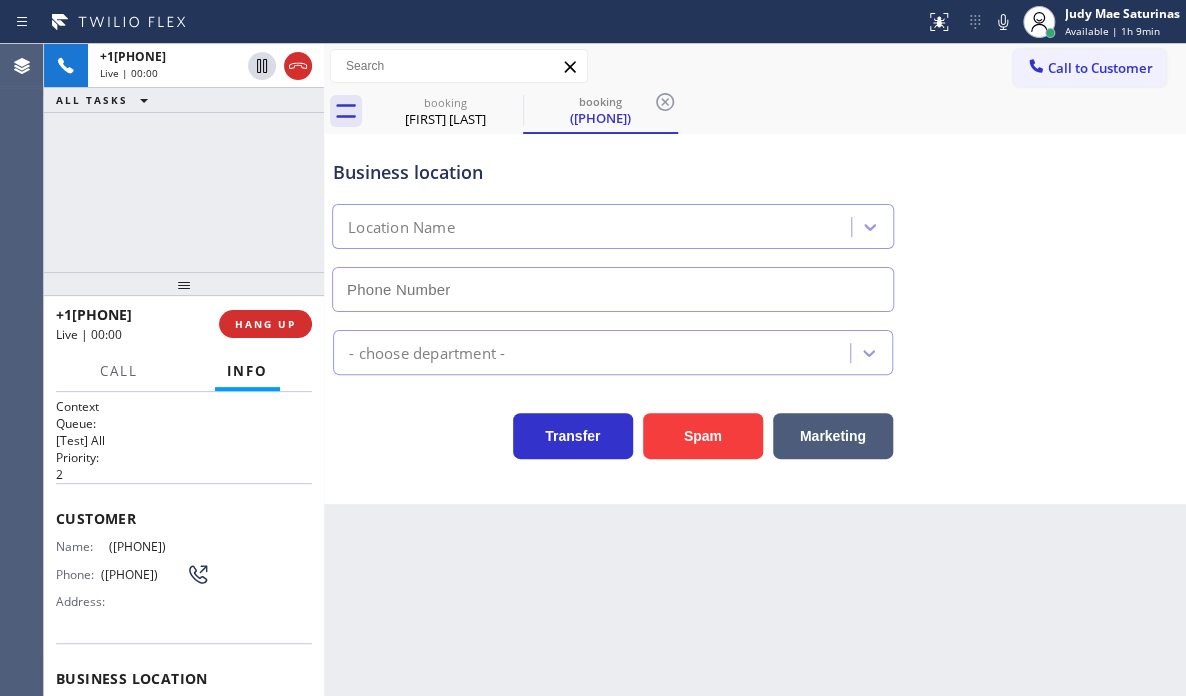 type on "([PHONE])" 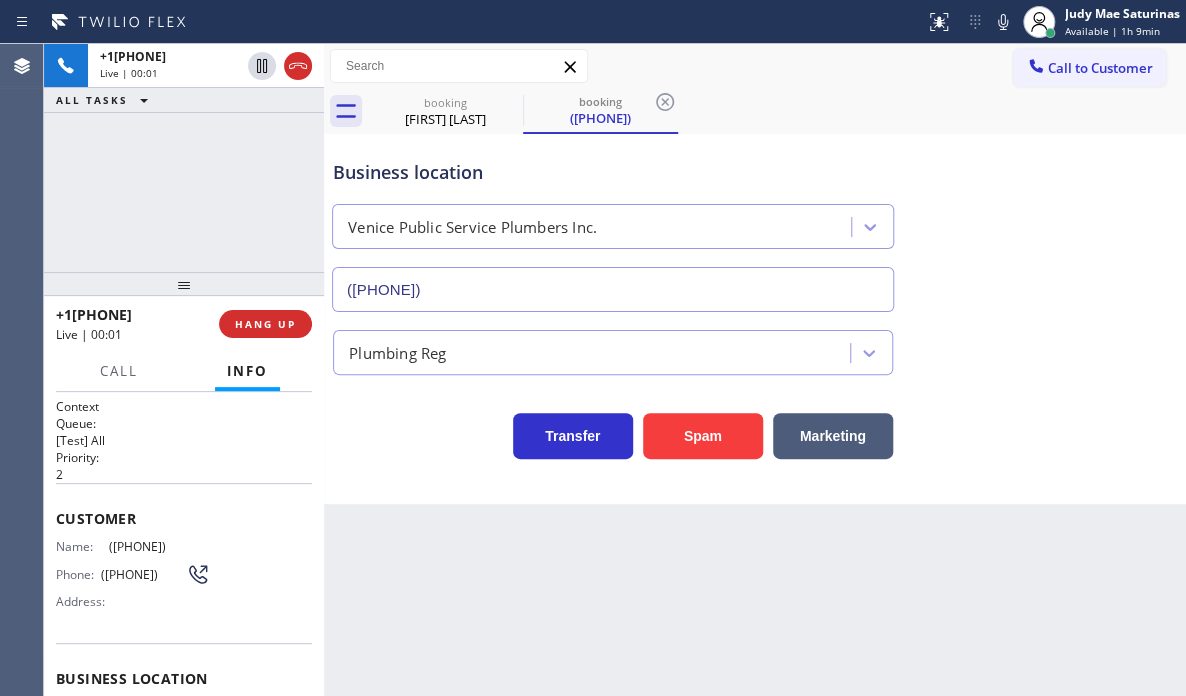 click on "Business location Venice Public Service Plumbers Inc. ([PHONE])" at bounding box center (755, 221) 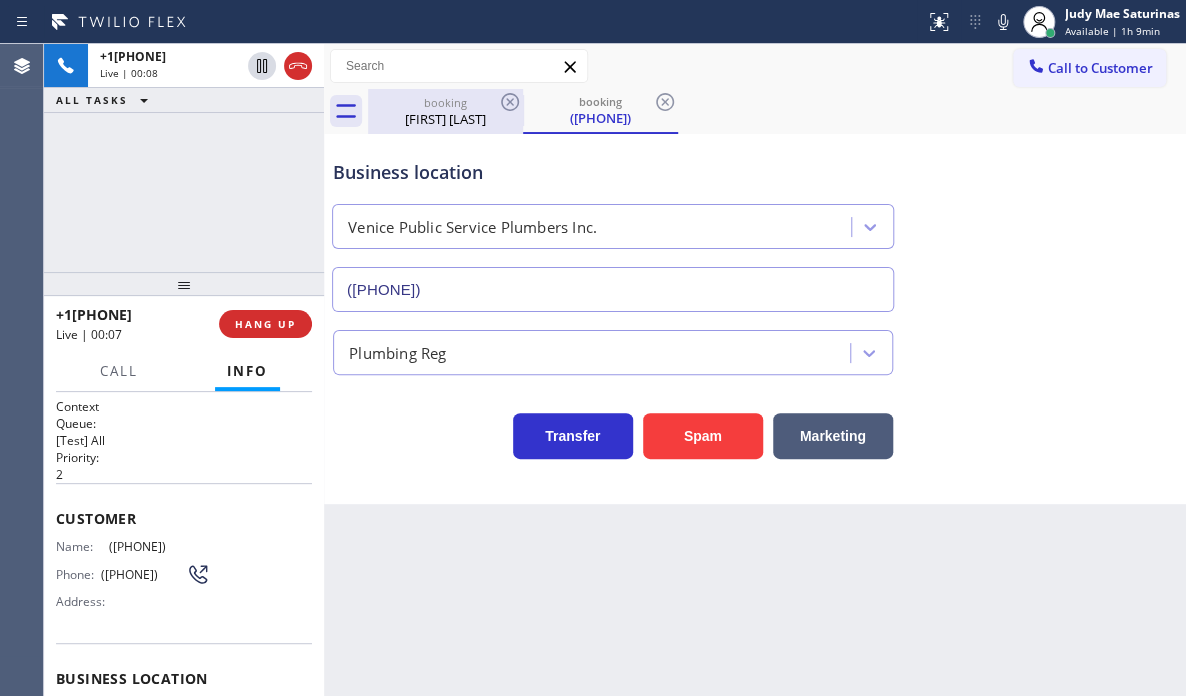 click on "[FIRST] [LAST]" at bounding box center (445, 119) 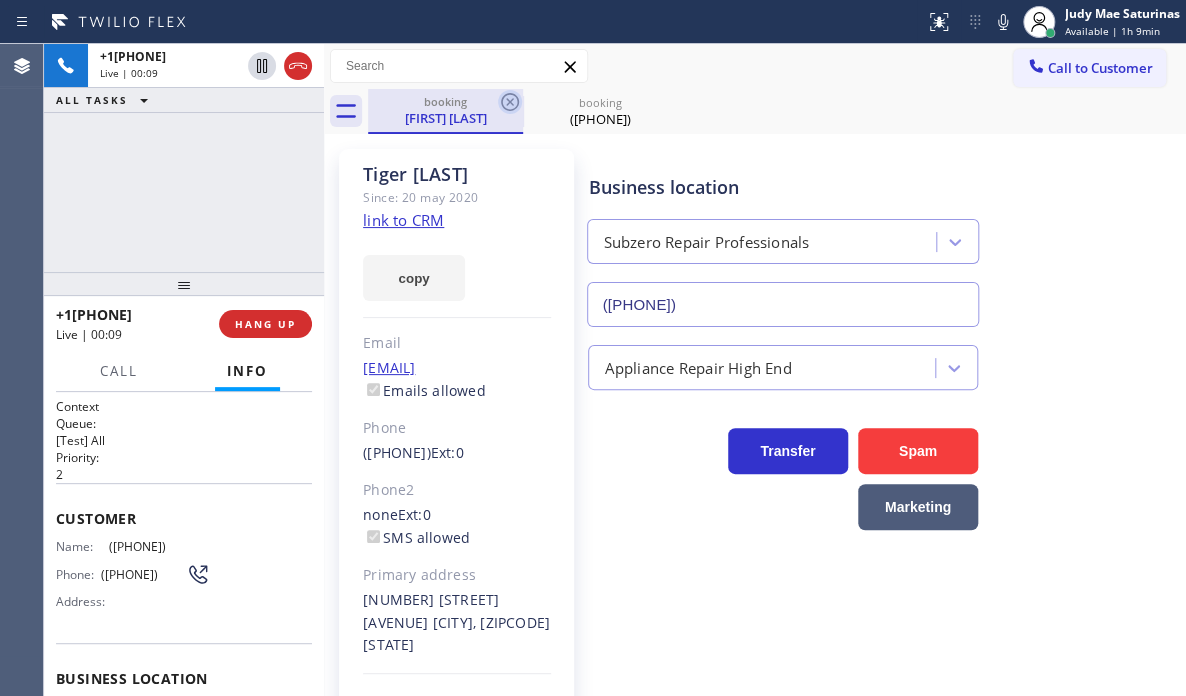 click 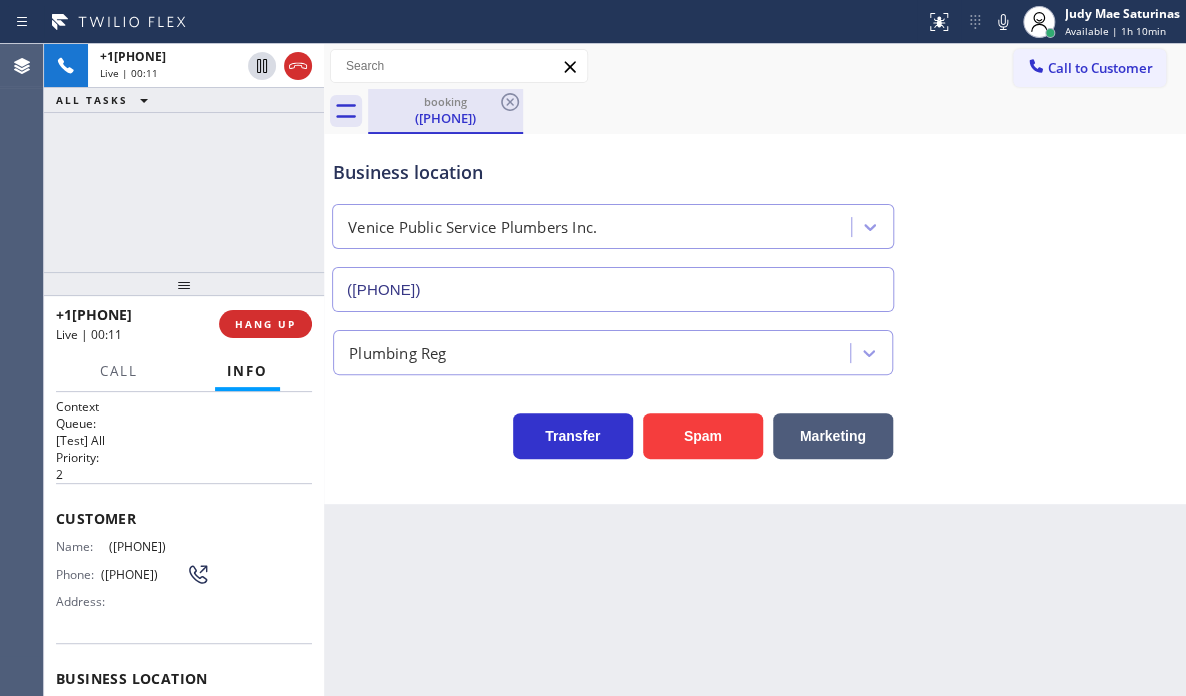 click on "([PHONE])" at bounding box center (445, 118) 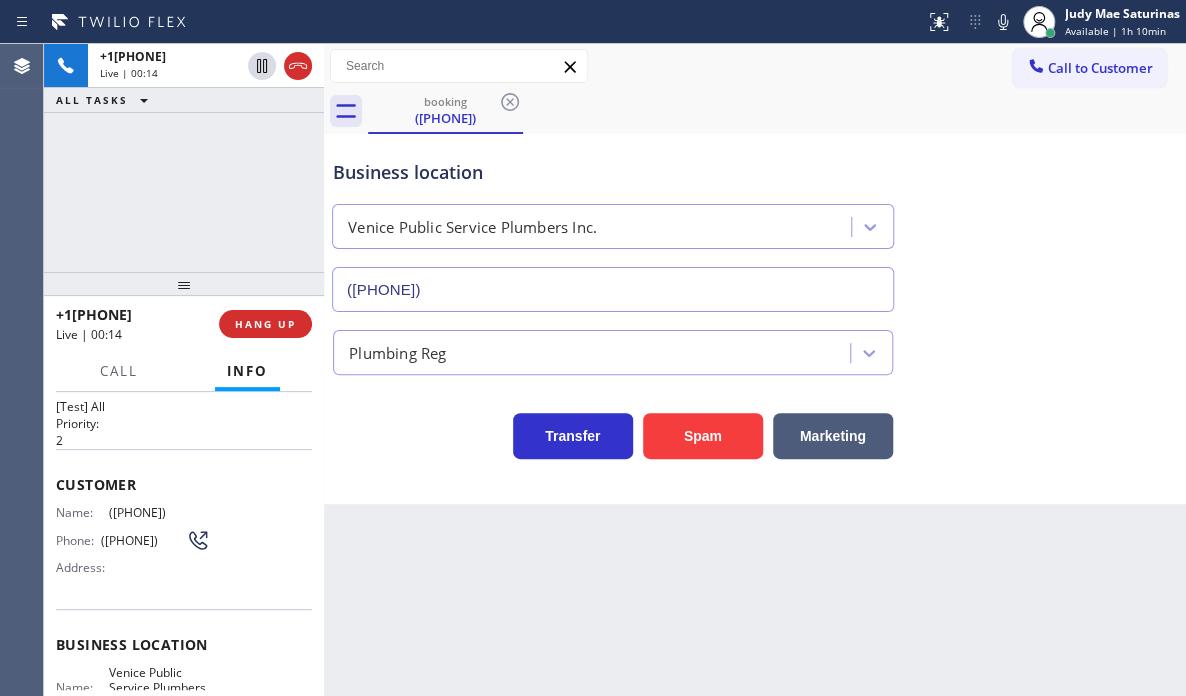 scroll, scrollTop: 0, scrollLeft: 0, axis: both 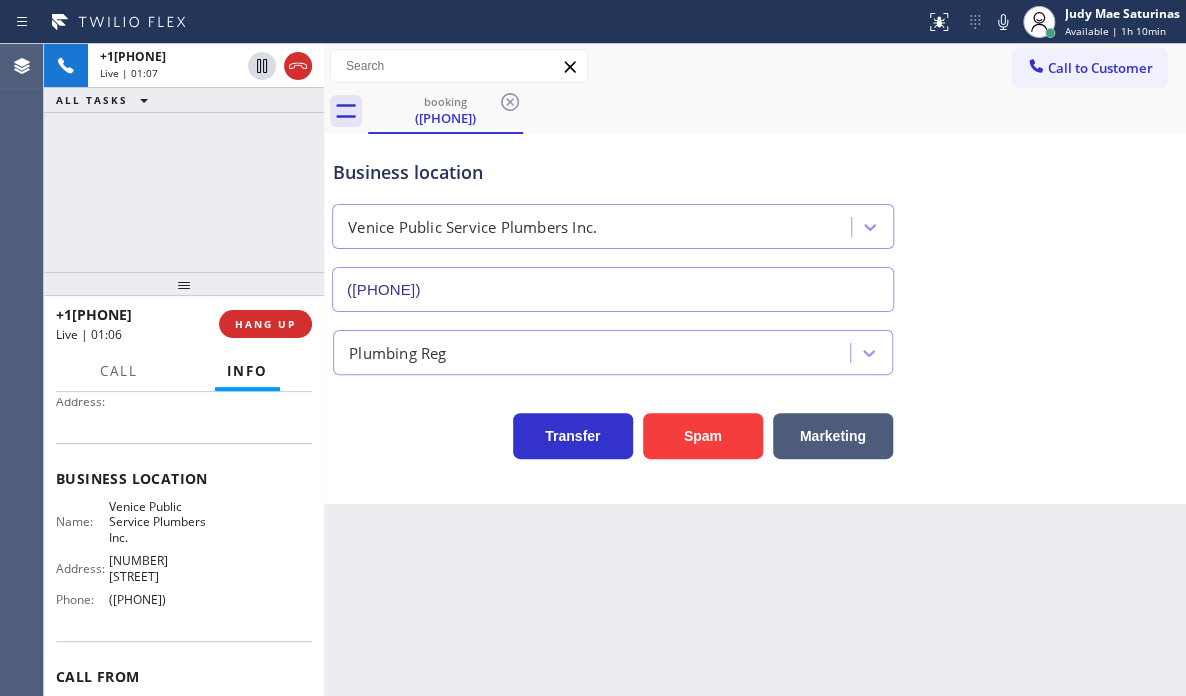 drag, startPoint x: 52, startPoint y: 508, endPoint x: 202, endPoint y: 616, distance: 184.83507 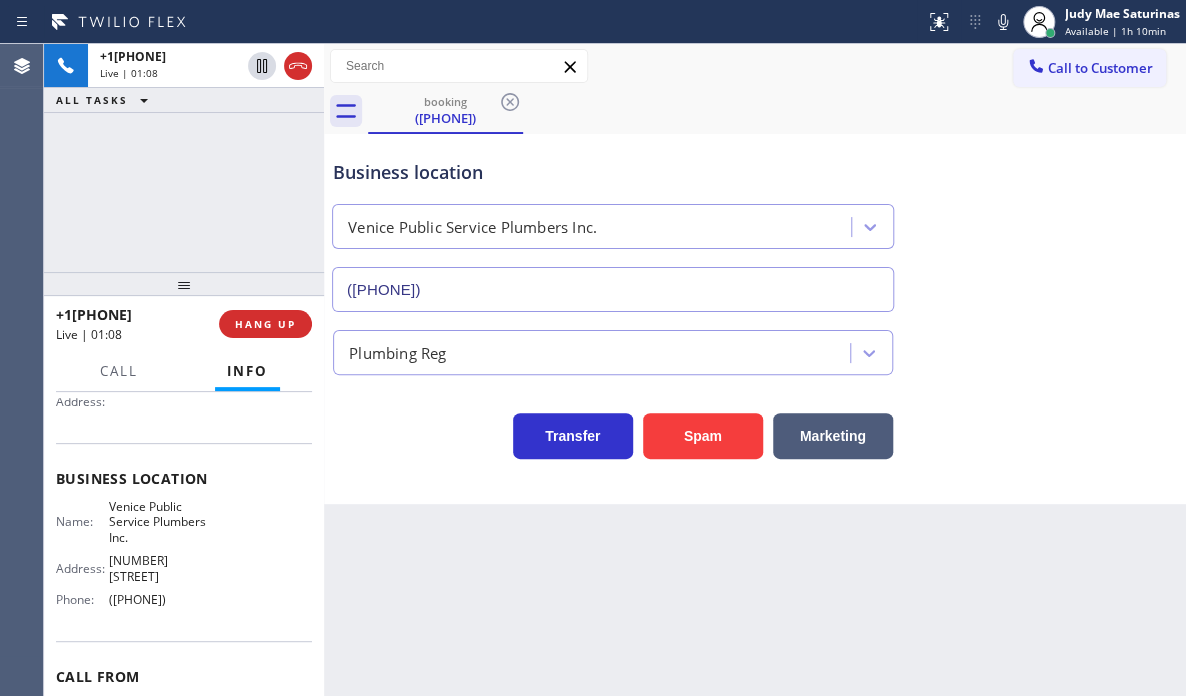 copy on "Customer Name: ([PHONE]) Phone: ([PHONE]) Address: Business location Name: Venice Public Service Plumbers Inc. Address: [NUMBER] [STREET]  Phone: ([PHONE])" 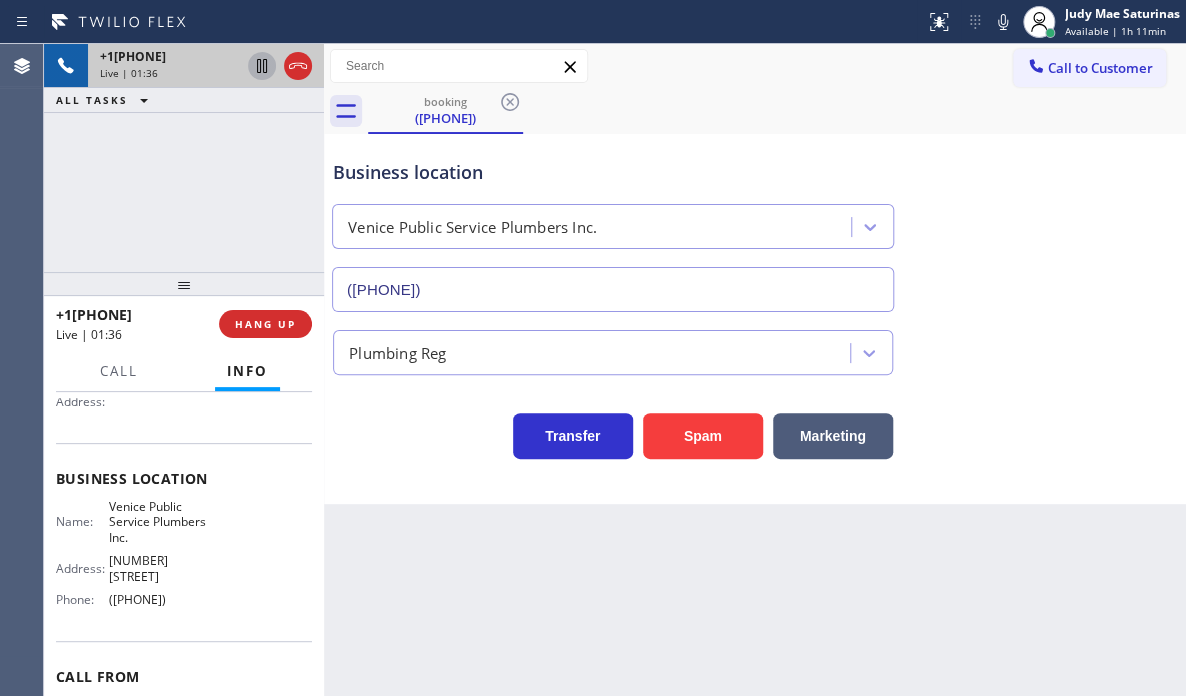 click 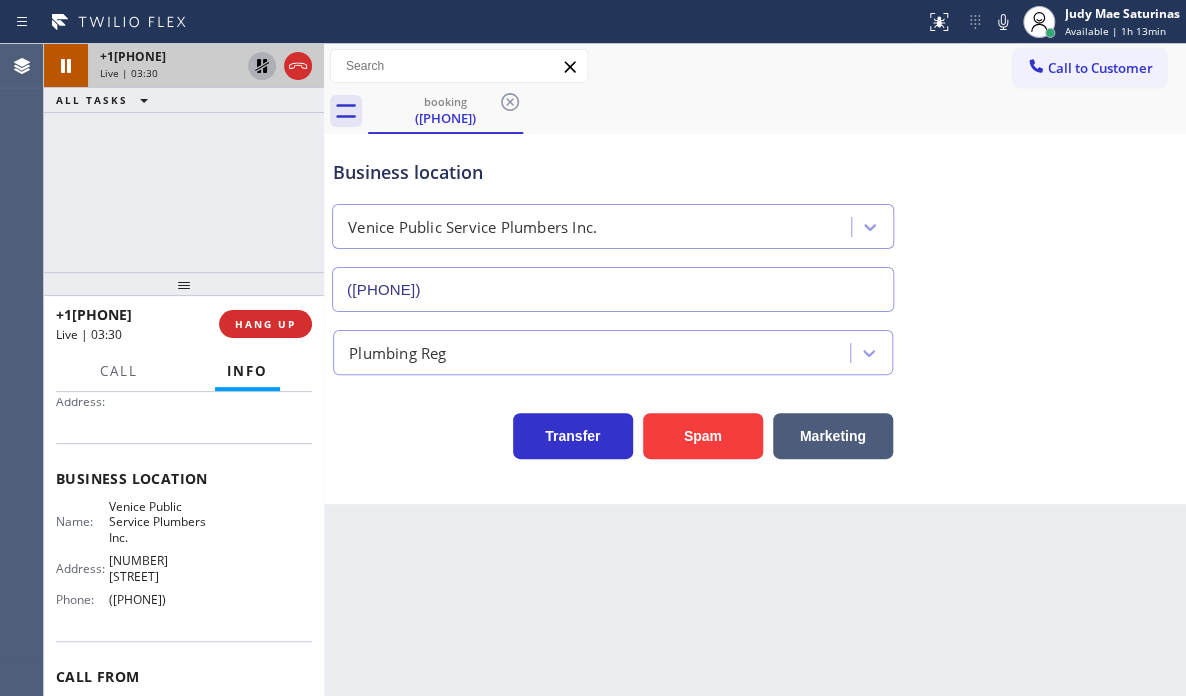 click 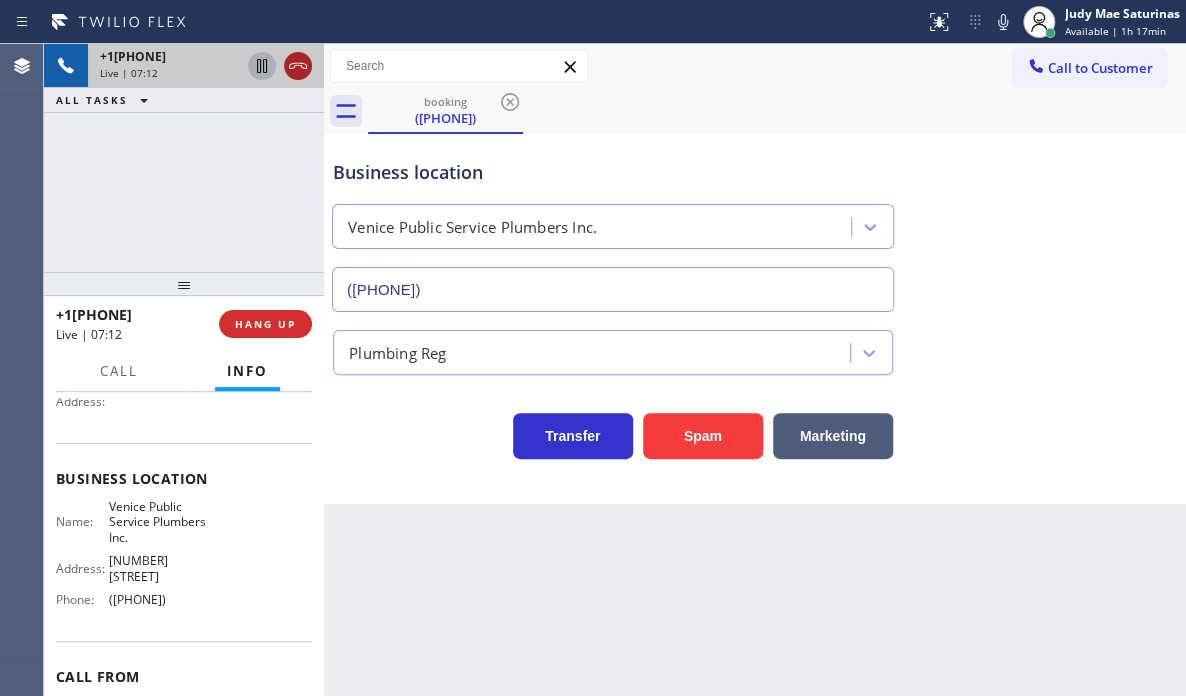 click 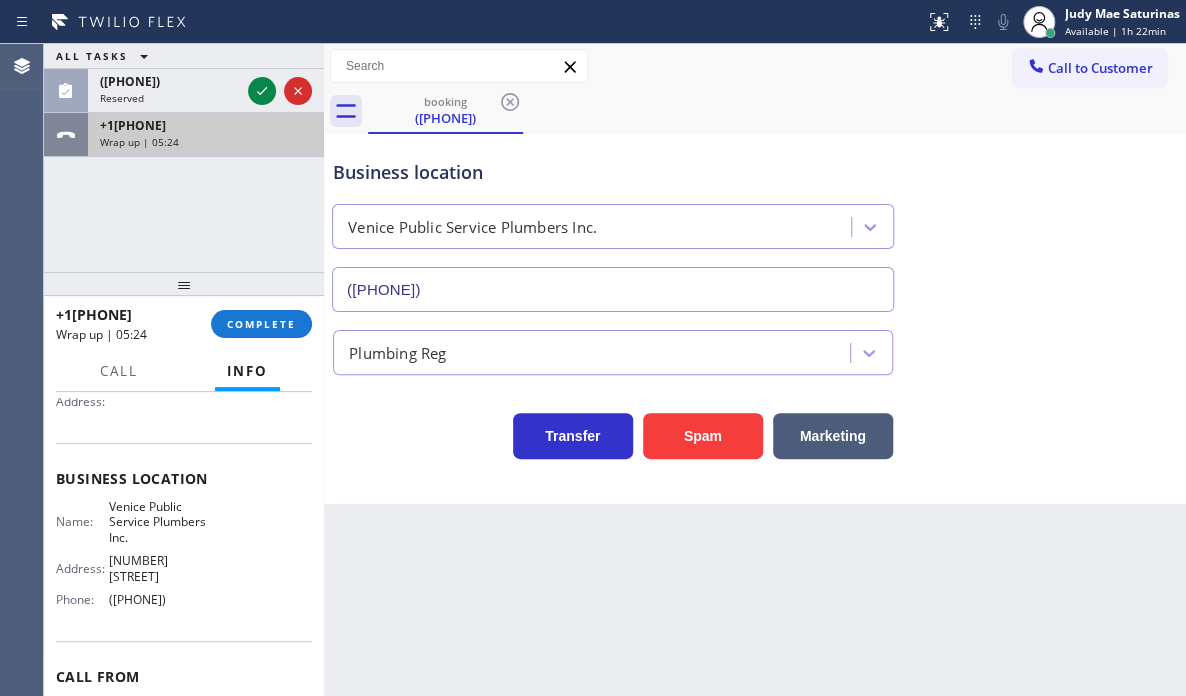 click on "+1[PHONE]" at bounding box center [206, 125] 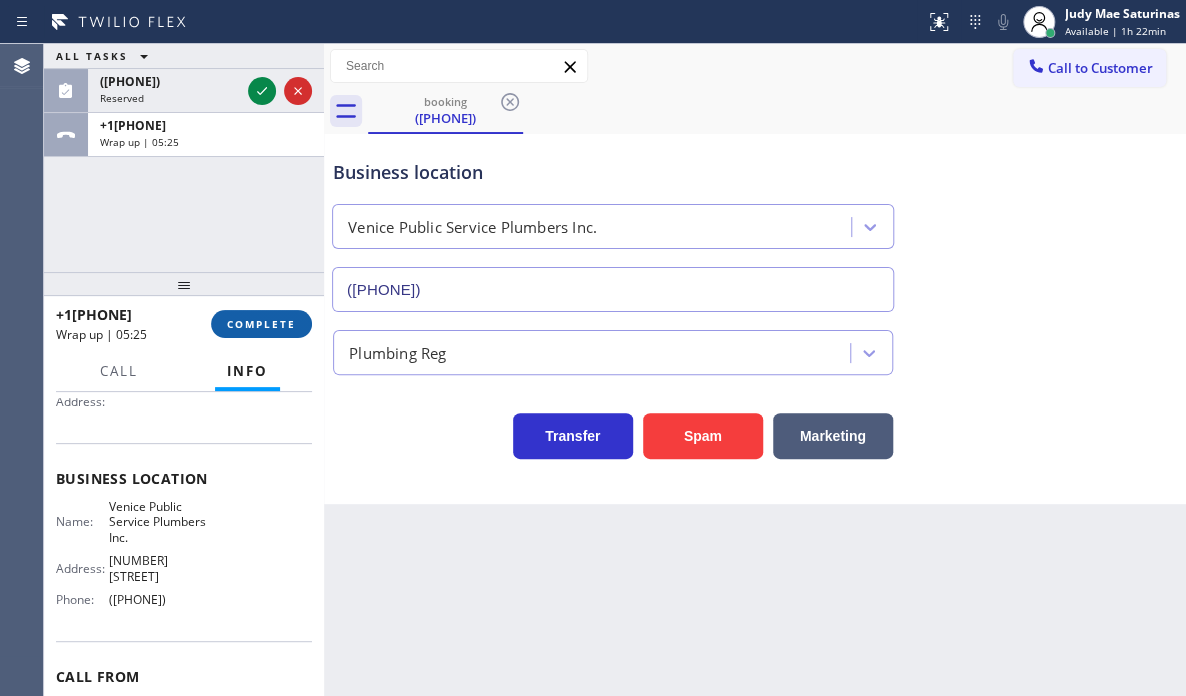 click on "COMPLETE" at bounding box center (261, 324) 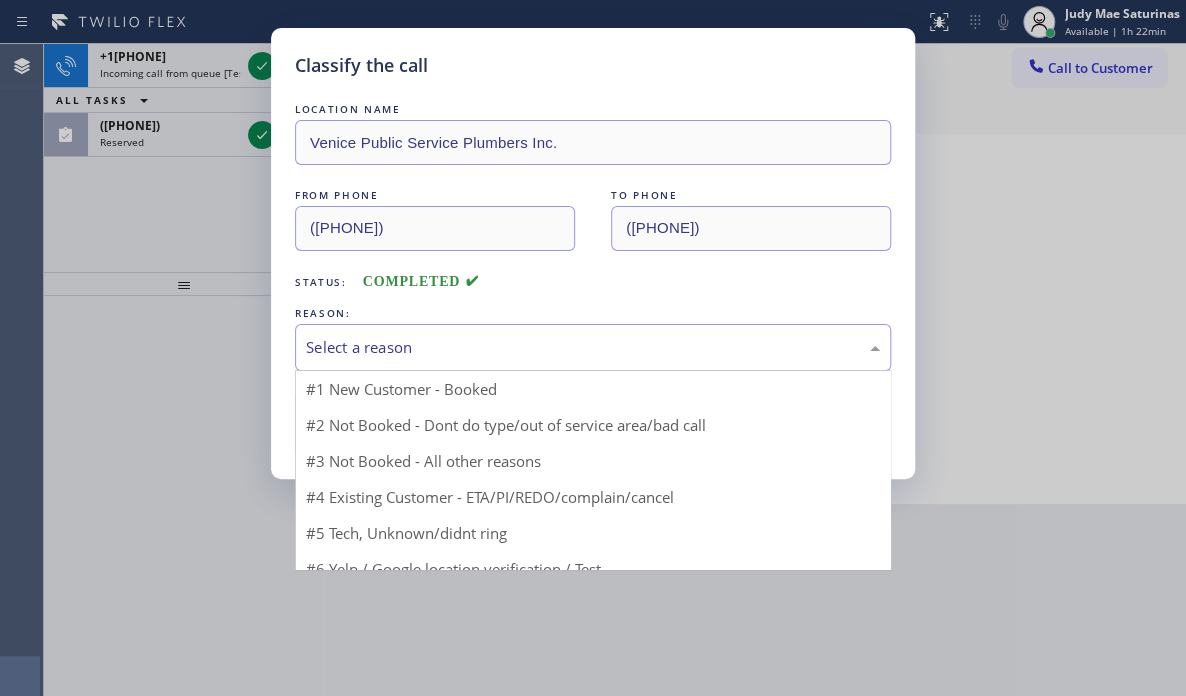 click on "Select a reason" at bounding box center (593, 347) 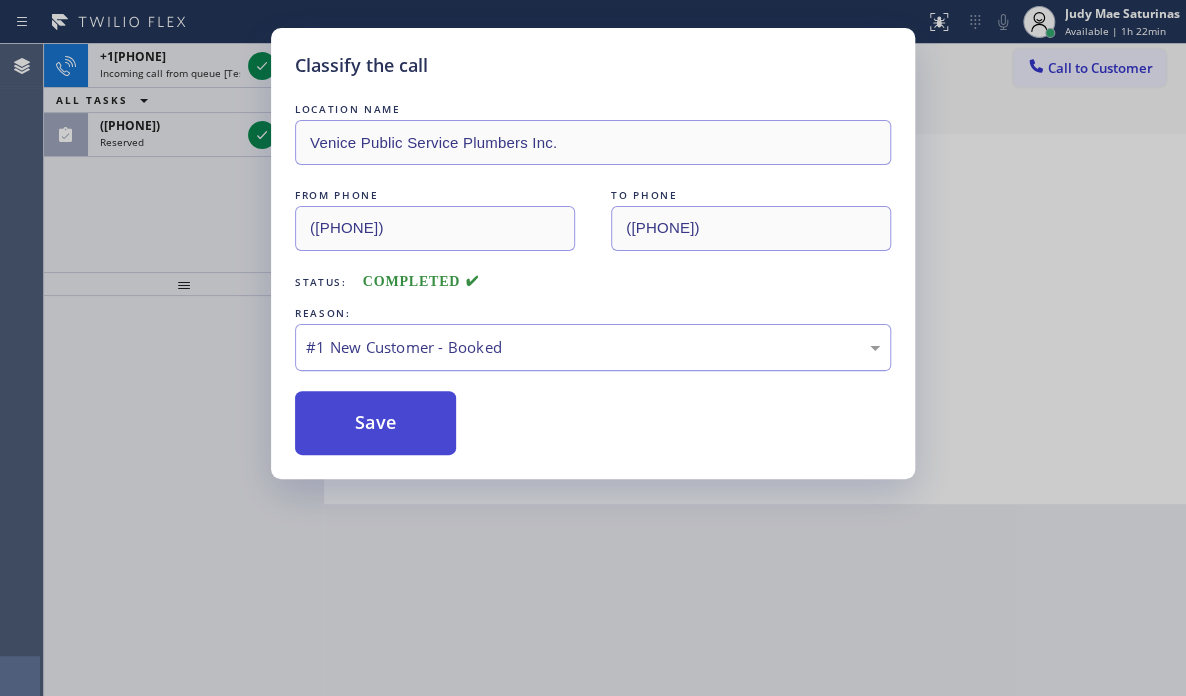 click on "Save" at bounding box center (375, 423) 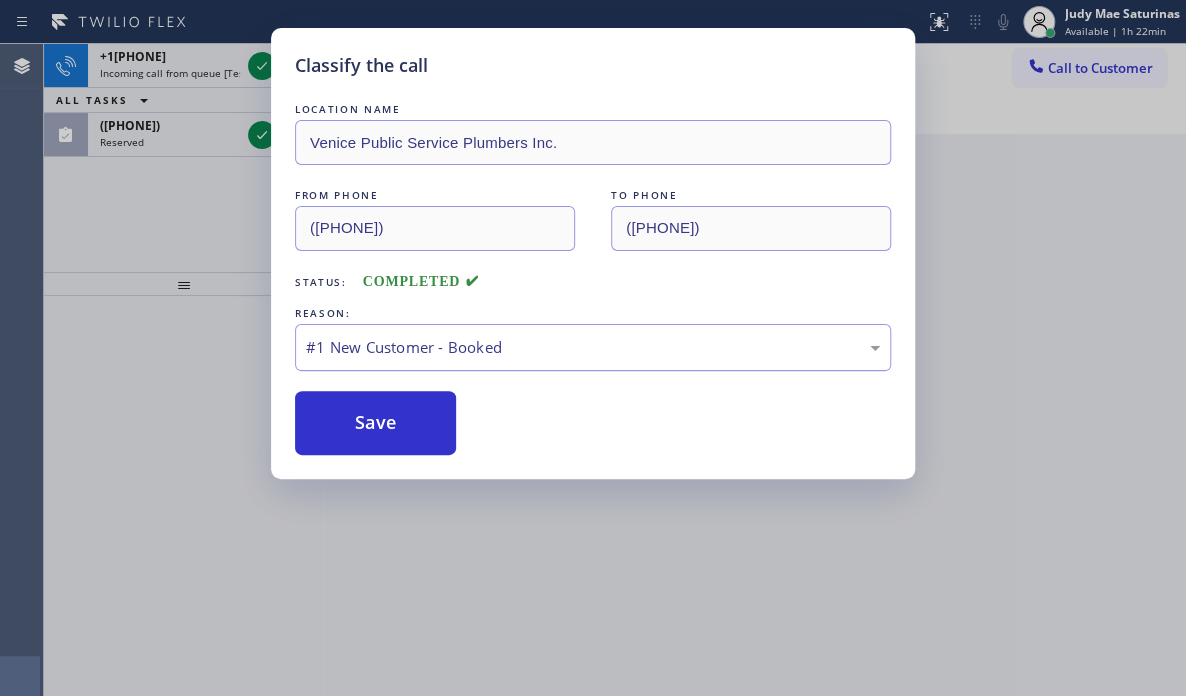 click on "Classify the call LOCATION NAME Venice Public Service Plumbers Inc. FROM PHONE [PHONE] TO PHONE [PHONE] Status: COMPLETED REASON: #1 New Customer - Booked Save" at bounding box center (593, 348) 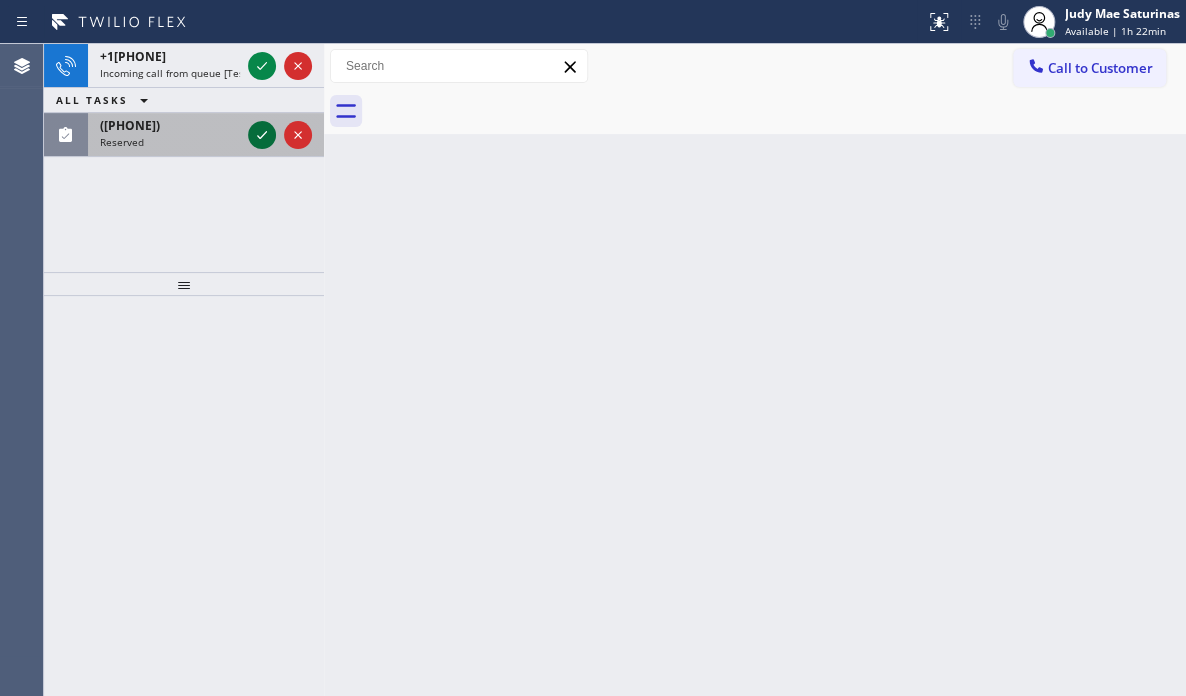 click 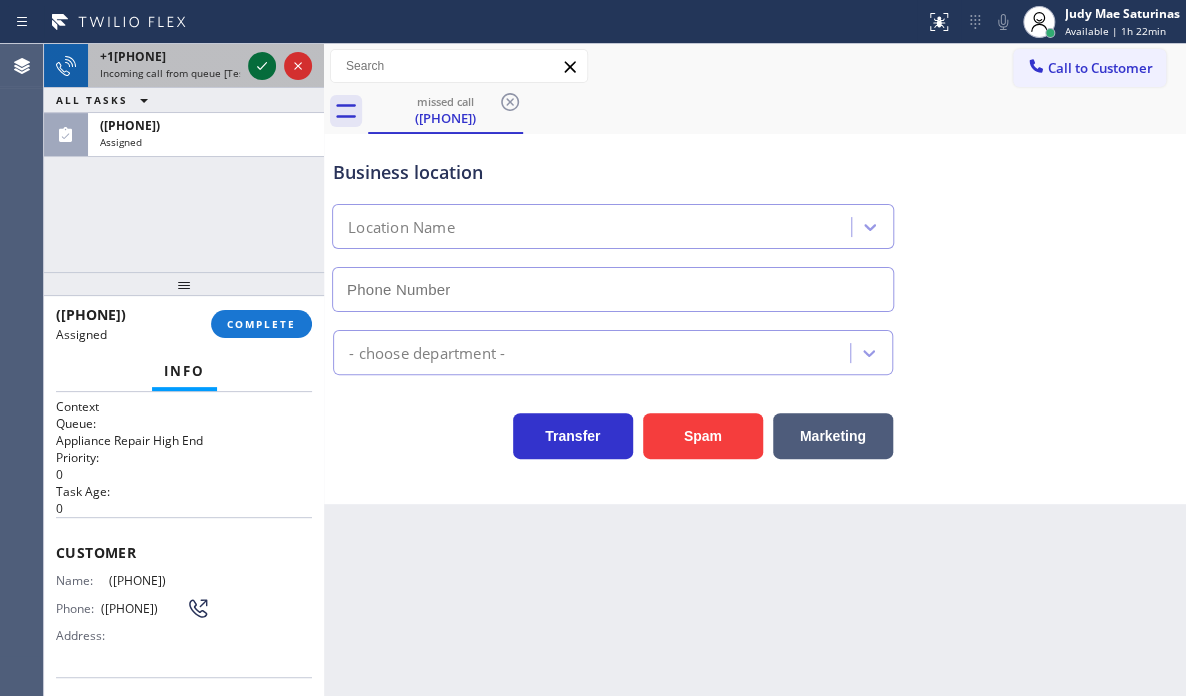 click 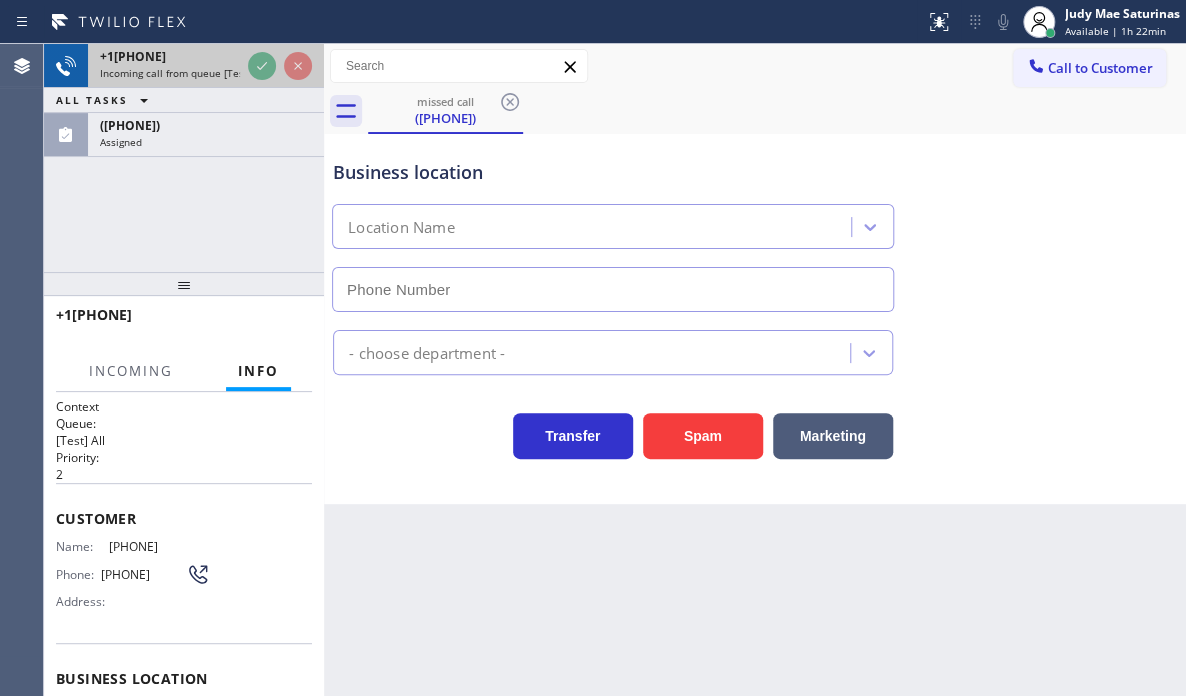 type on "[PHONE]" 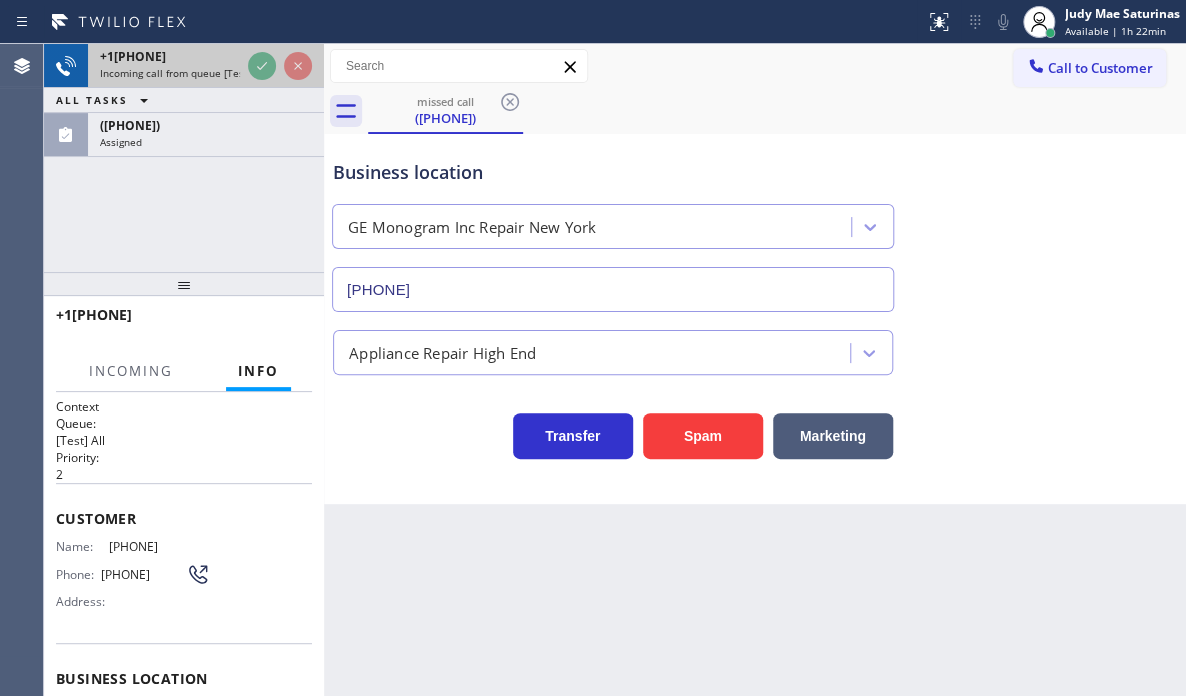 click on "Incoming call from queue [Test] All" at bounding box center [183, 73] 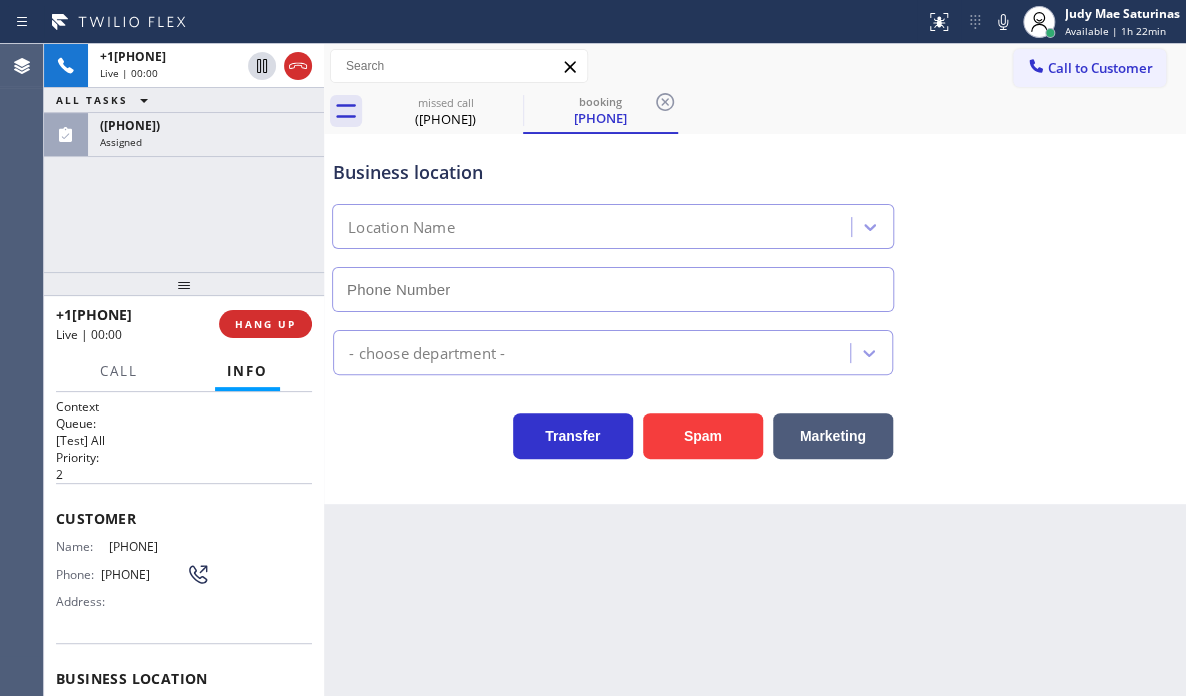 type on "([PHONE])" 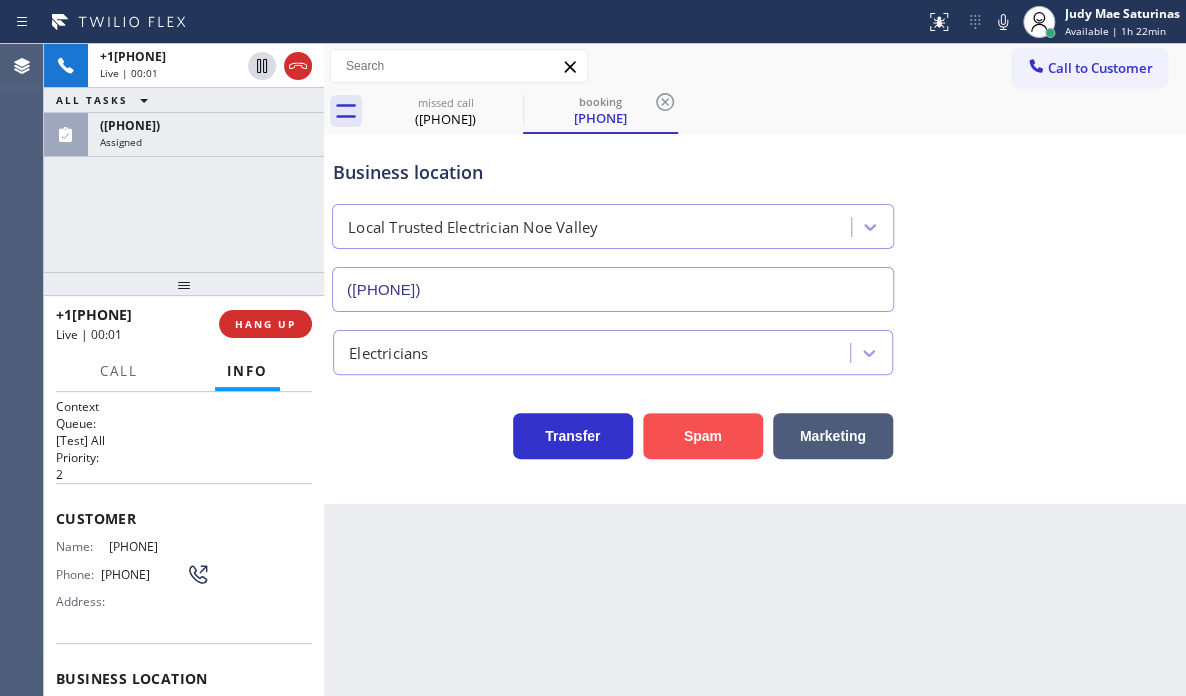 click on "Spam" at bounding box center (703, 436) 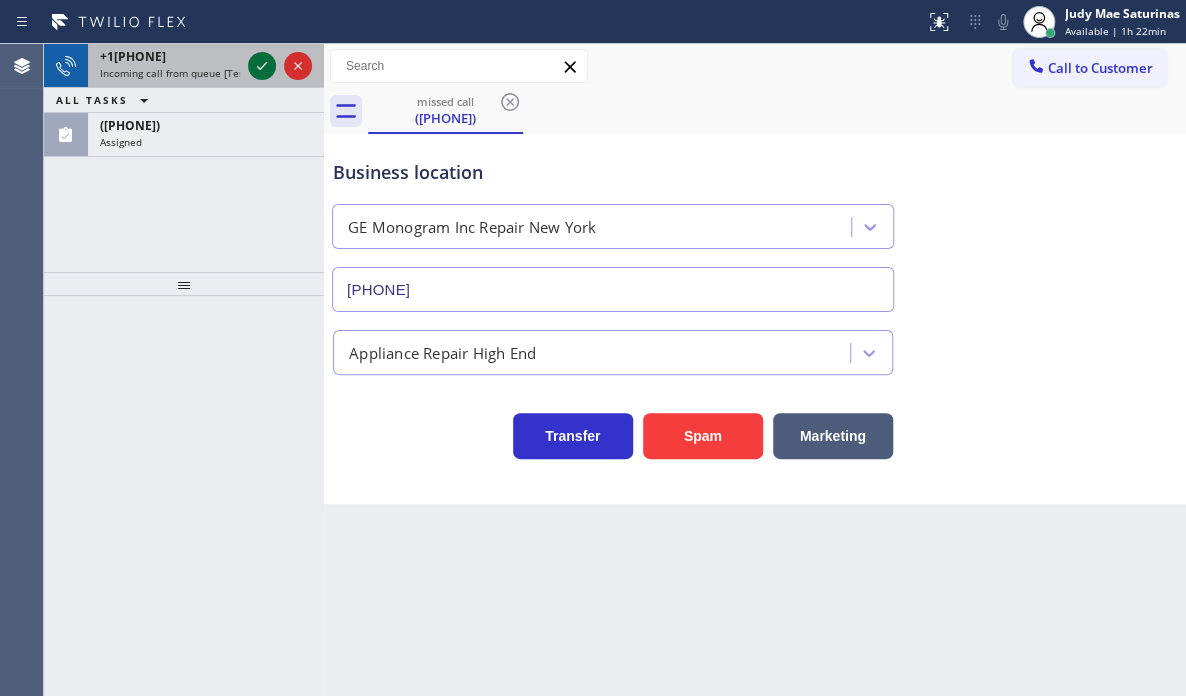 click 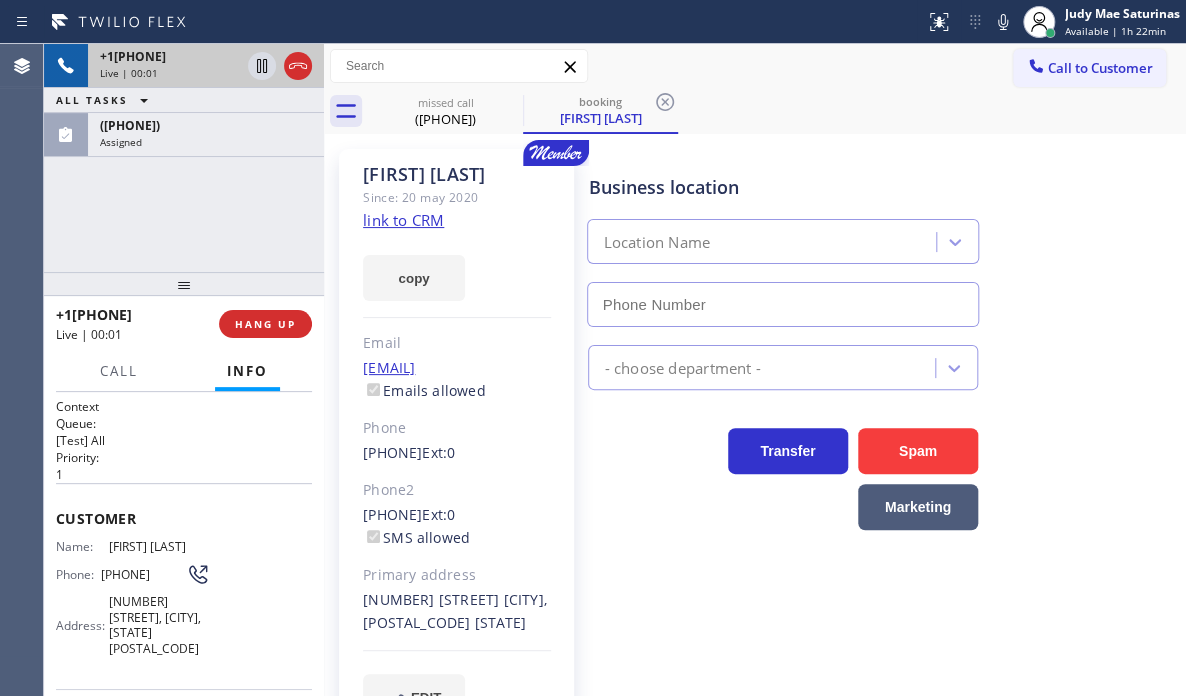 type on "[PHONE]" 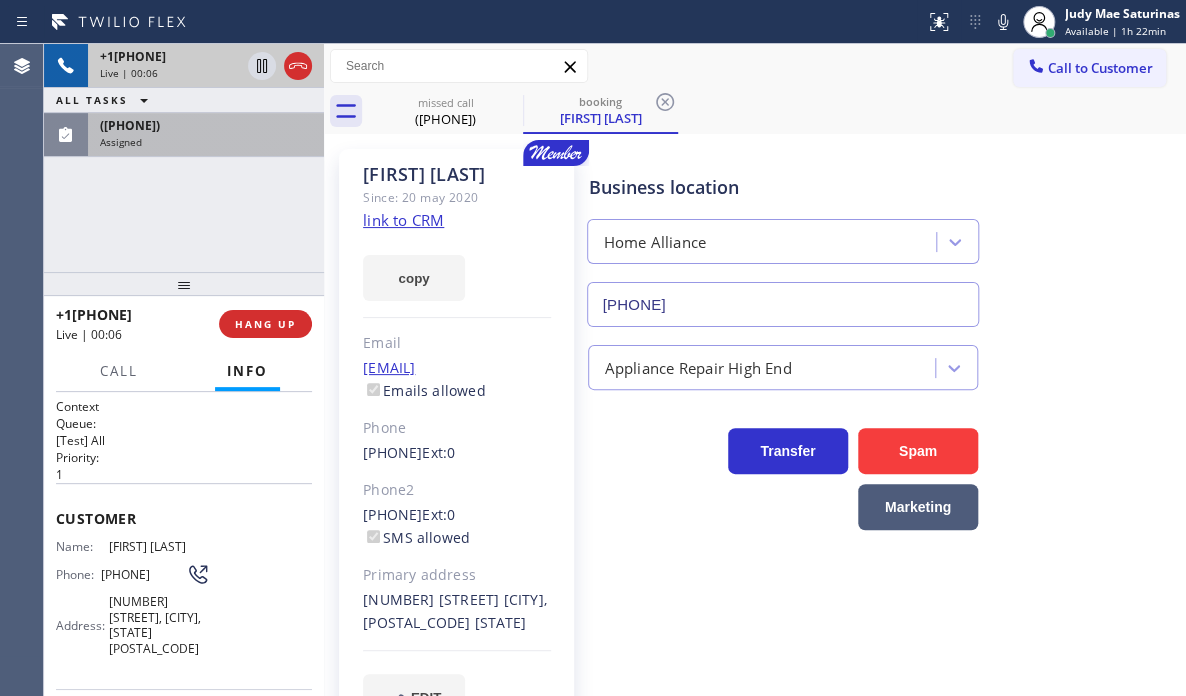click on "Assigned" at bounding box center (206, 142) 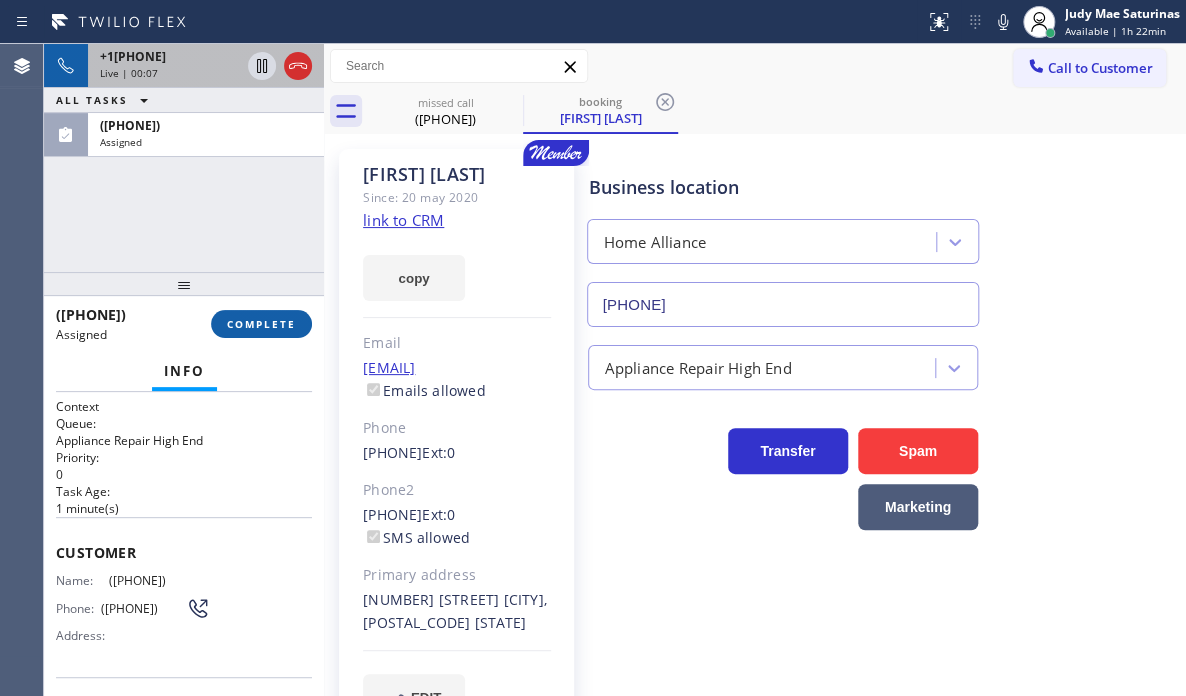 click on "COMPLETE" at bounding box center [261, 324] 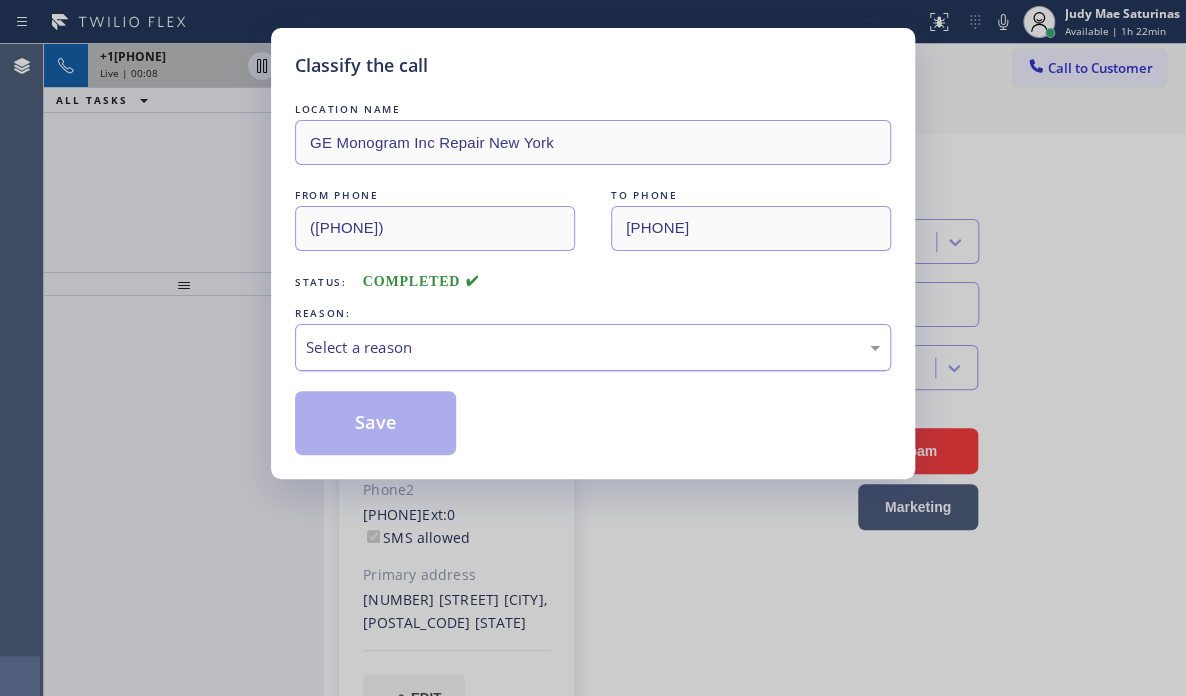 click on "Select a reason" at bounding box center (593, 347) 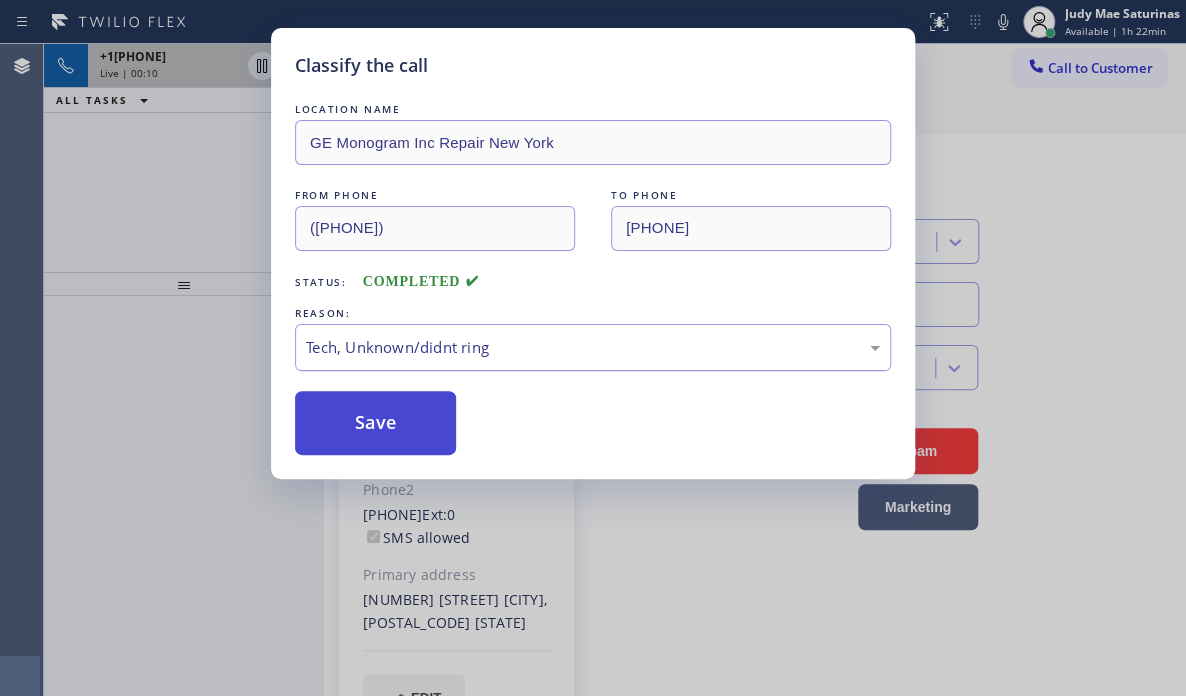 click on "Save" at bounding box center (375, 423) 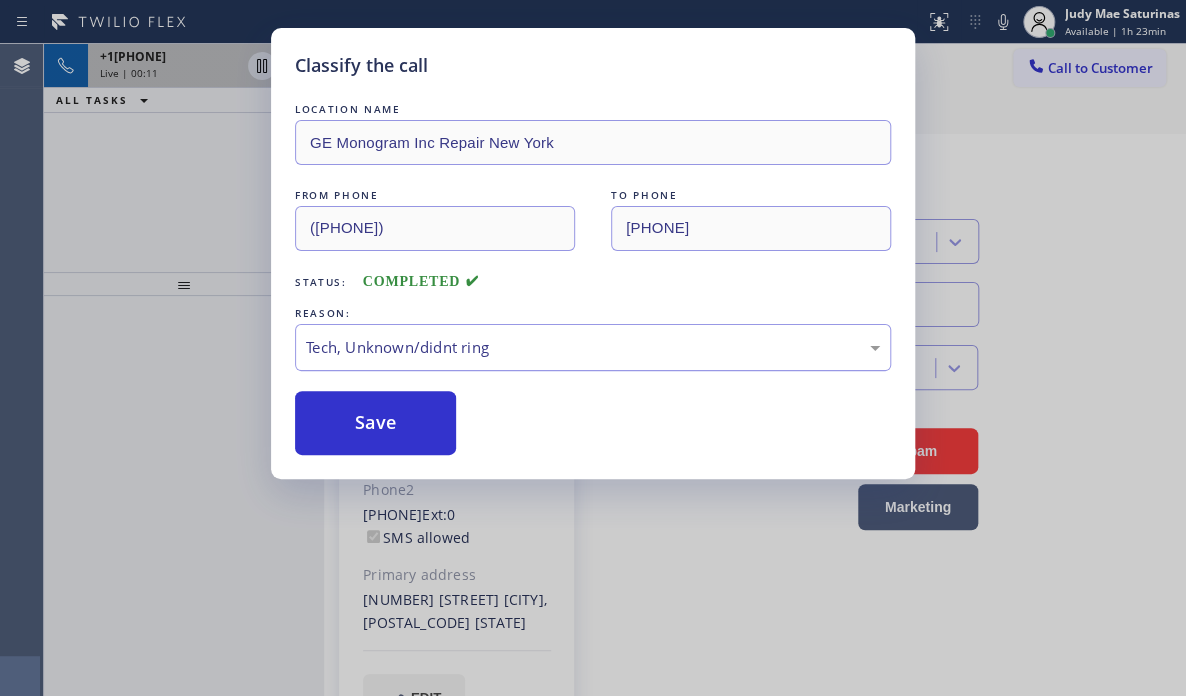 click on "Classify the call LOCATION NAME GE Monogram Inc Repair [CITY] FROM PHONE [PHONE] TO PHONE [PHONE] Status: COMPLETED REASON: Tech, Unknown/didnt ring Save" at bounding box center (593, 348) 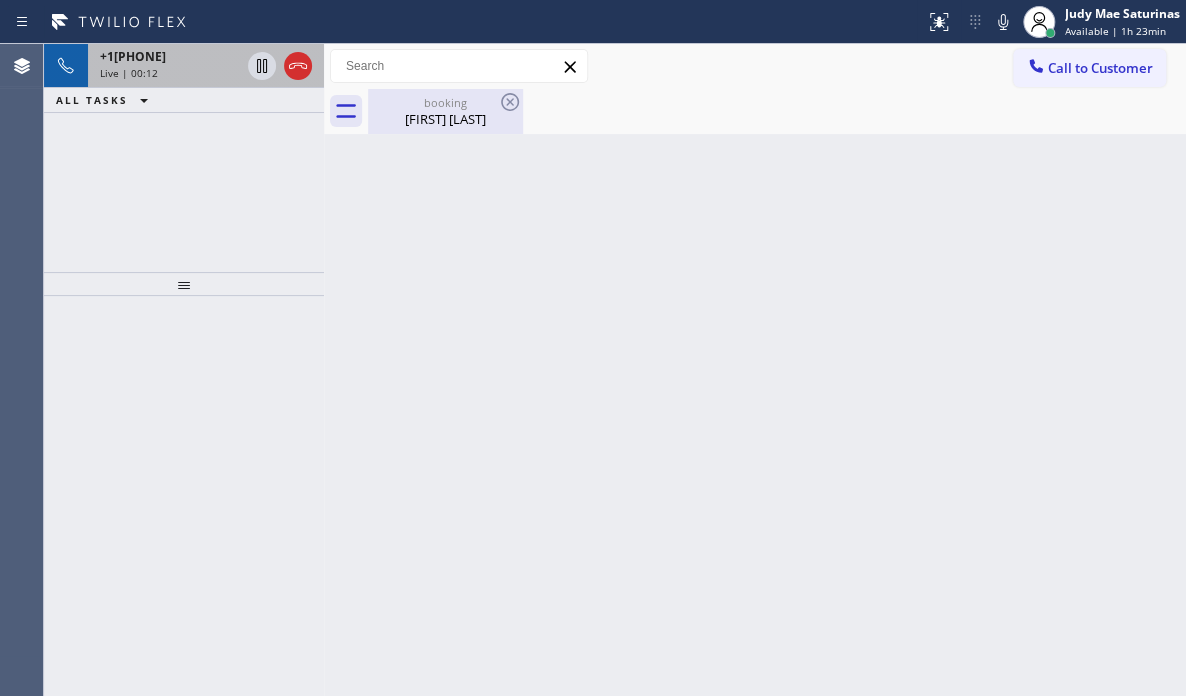 click on "[FIRST] [LAST]" at bounding box center (445, 119) 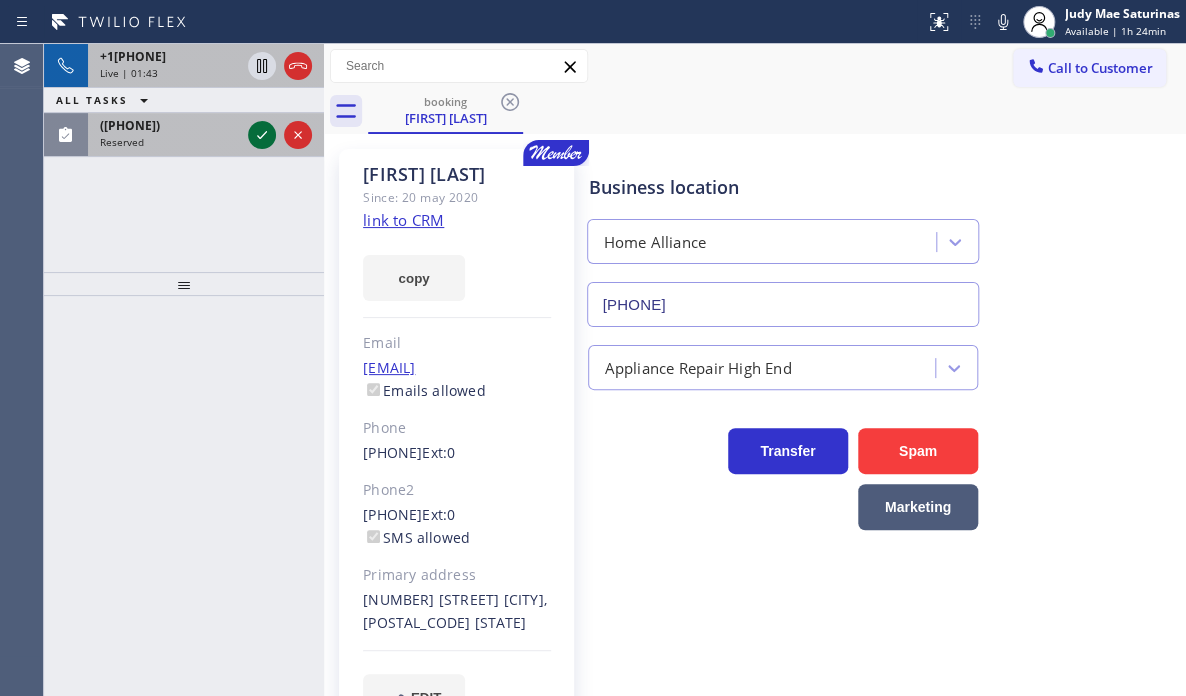 click 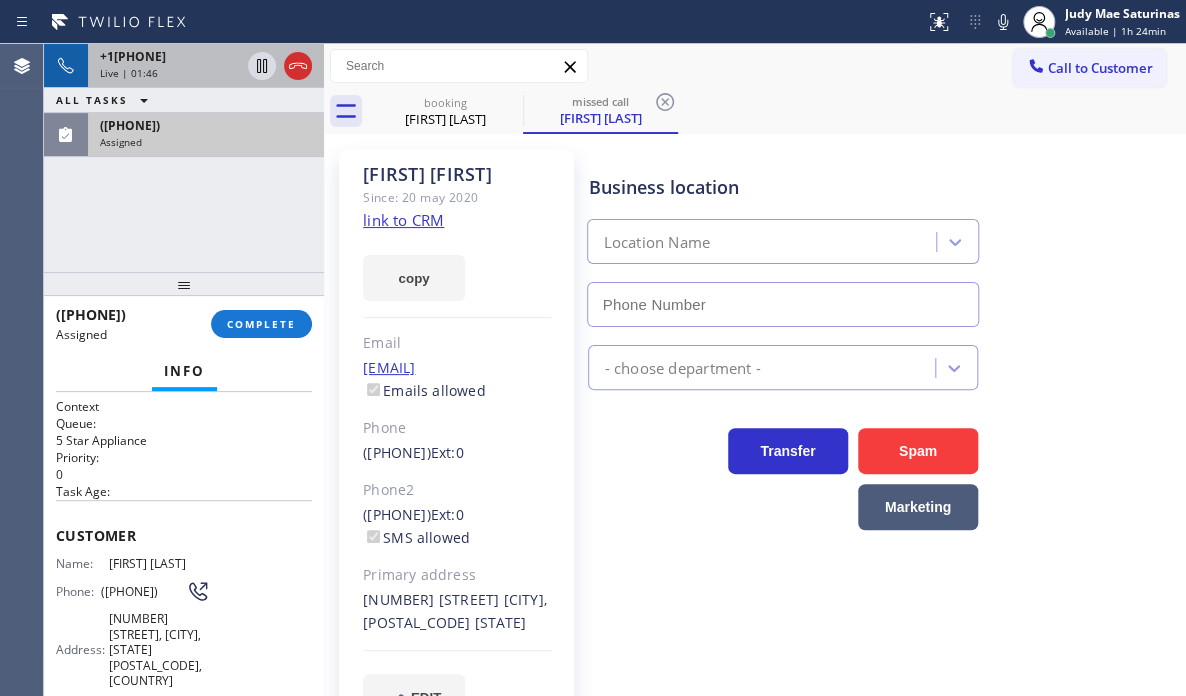 type on "([PHONE])" 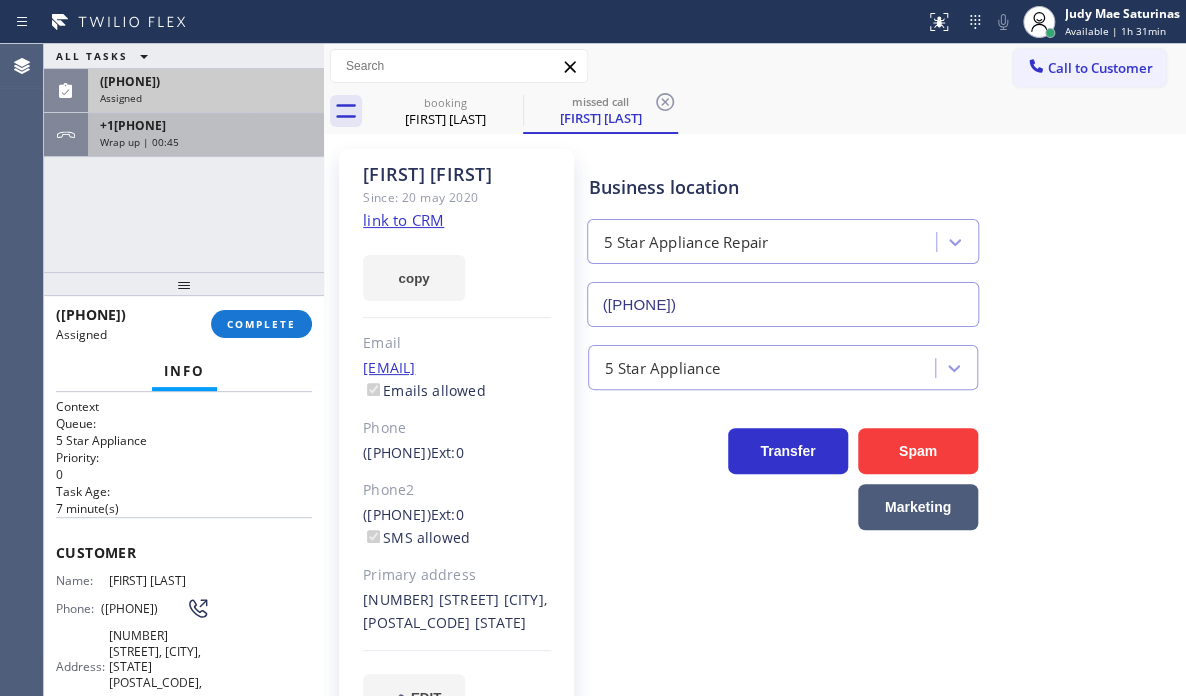 click on "Wrap up | 00:45" at bounding box center [206, 142] 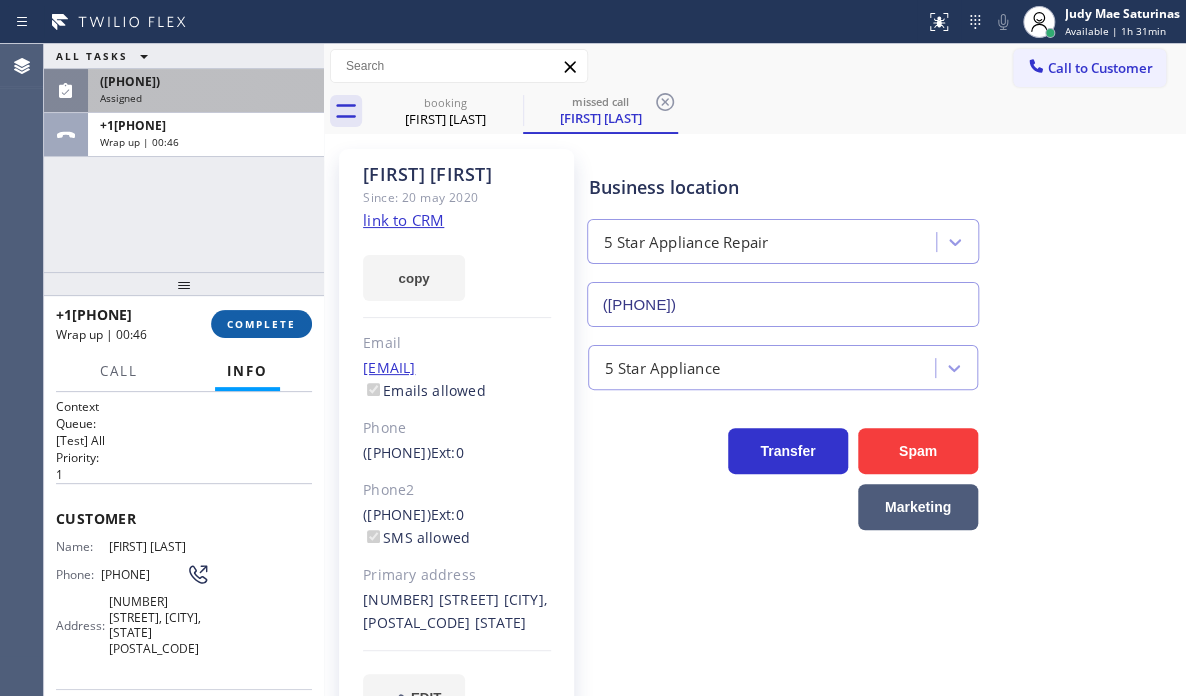 click on "COMPLETE" at bounding box center (261, 324) 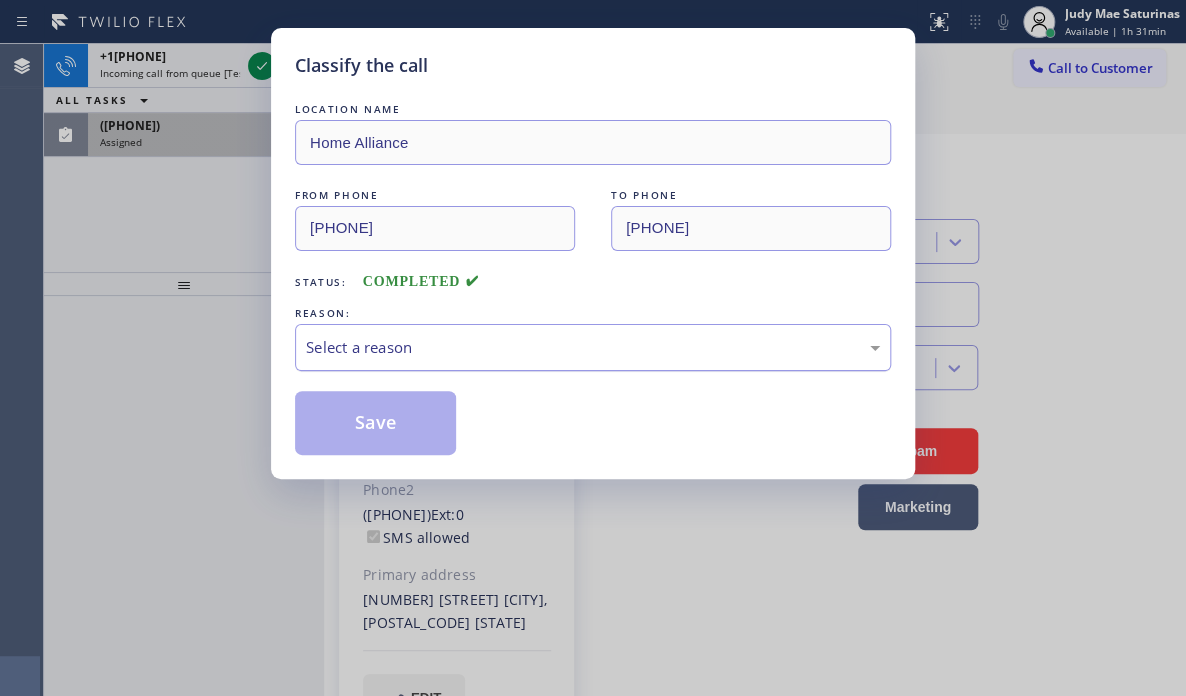click on "Select a reason" at bounding box center [593, 347] 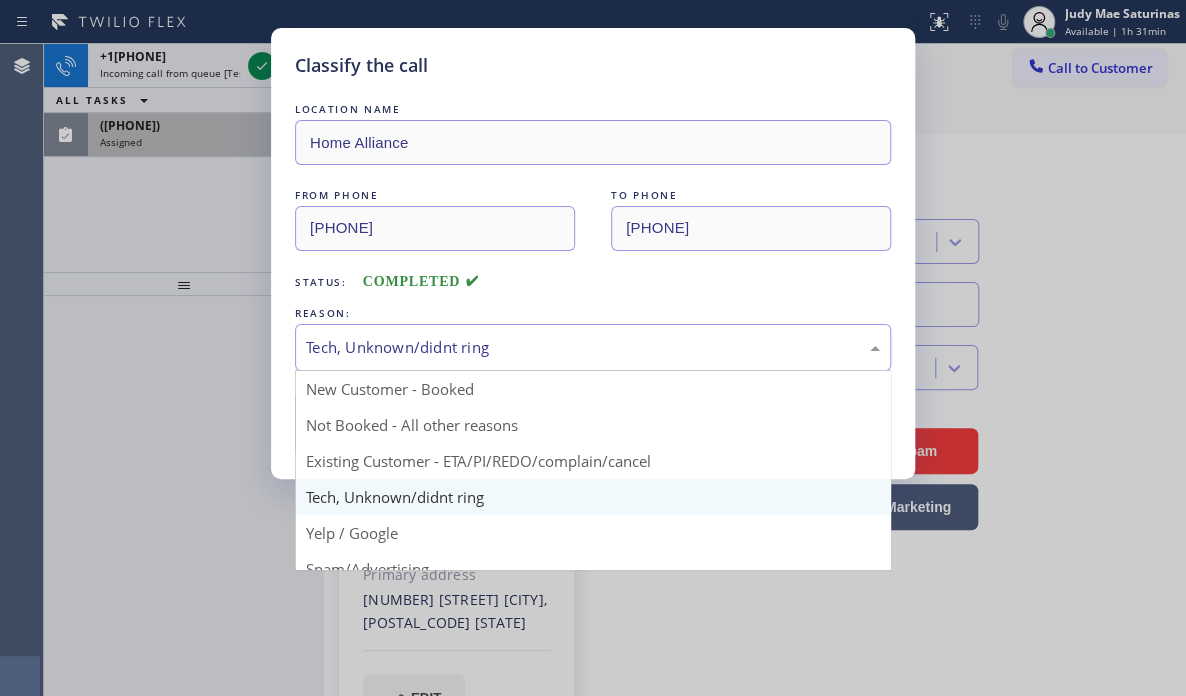 click on "Tech, Unknown/didnt ring" at bounding box center (593, 347) 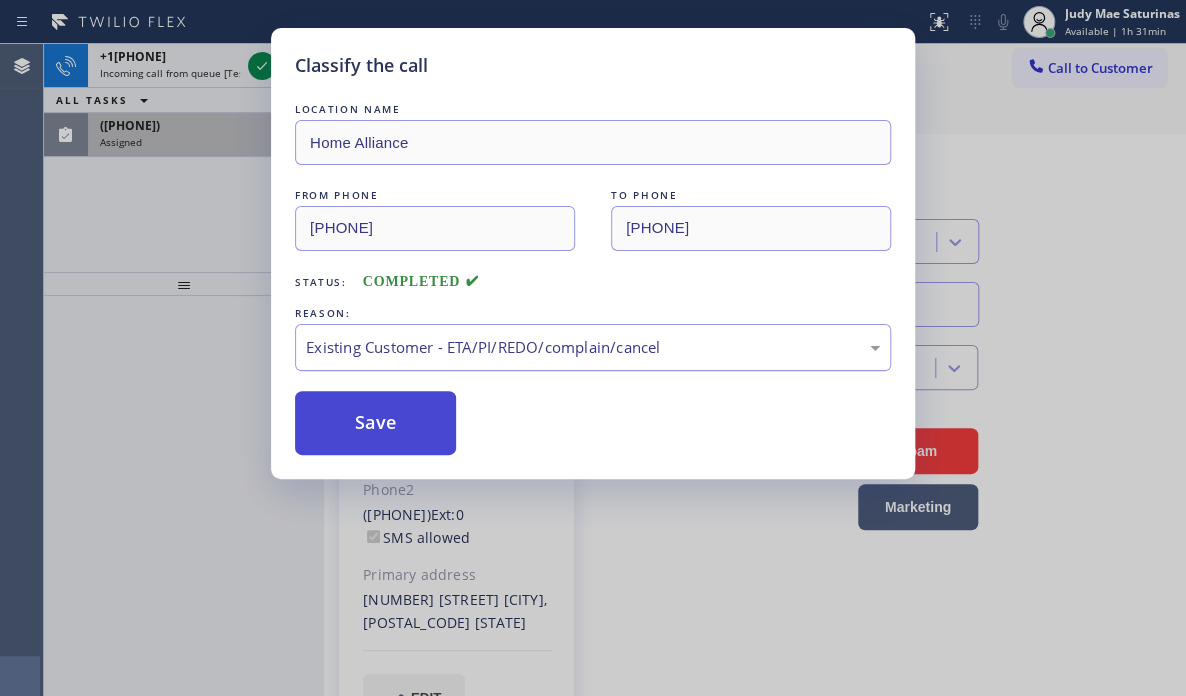 click on "Save" at bounding box center [375, 423] 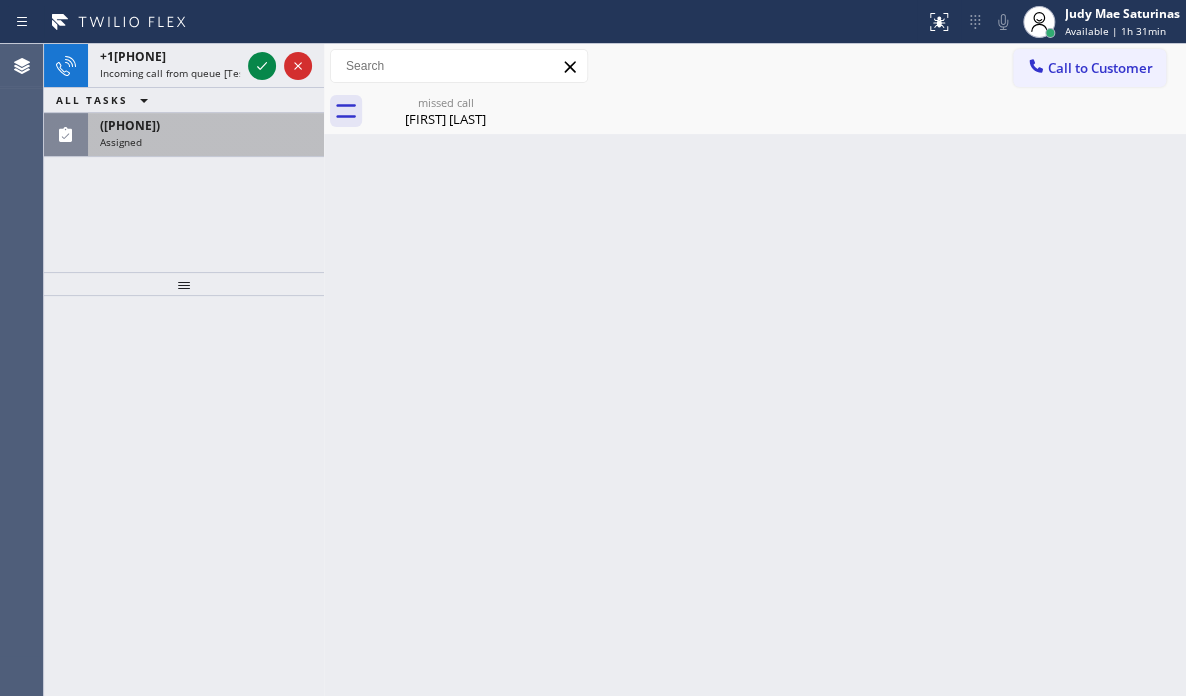 drag, startPoint x: 215, startPoint y: 132, endPoint x: 236, endPoint y: 121, distance: 23.70654 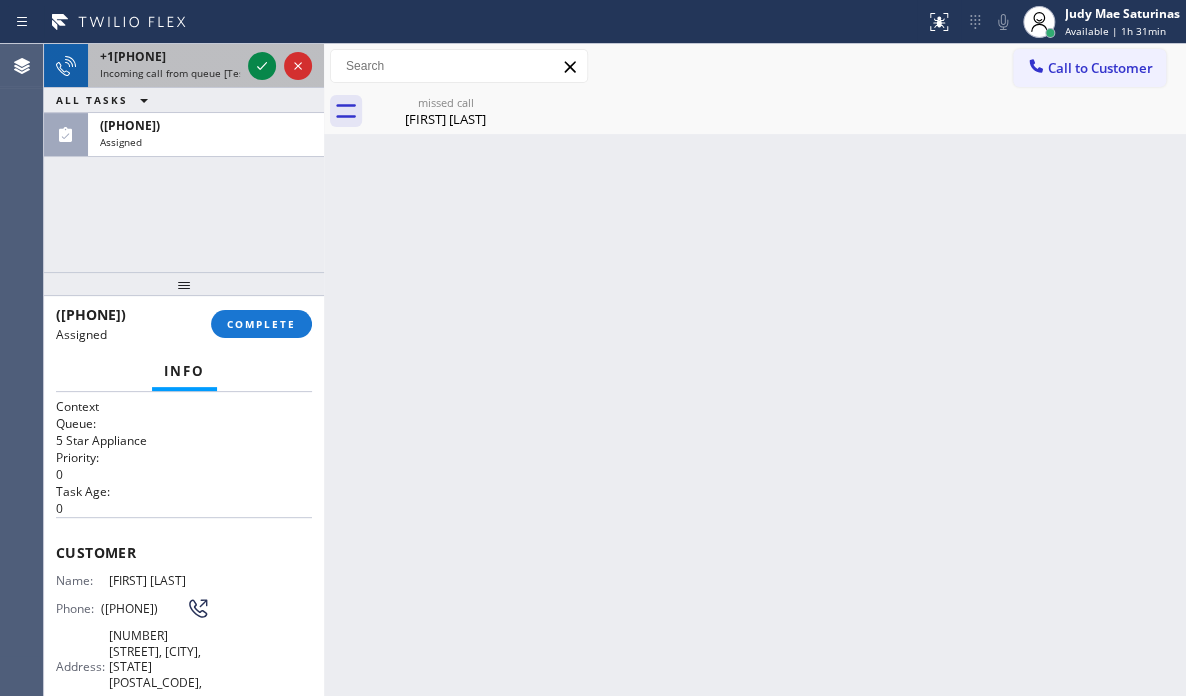 click on "Incoming call from queue [Test] All" at bounding box center (183, 73) 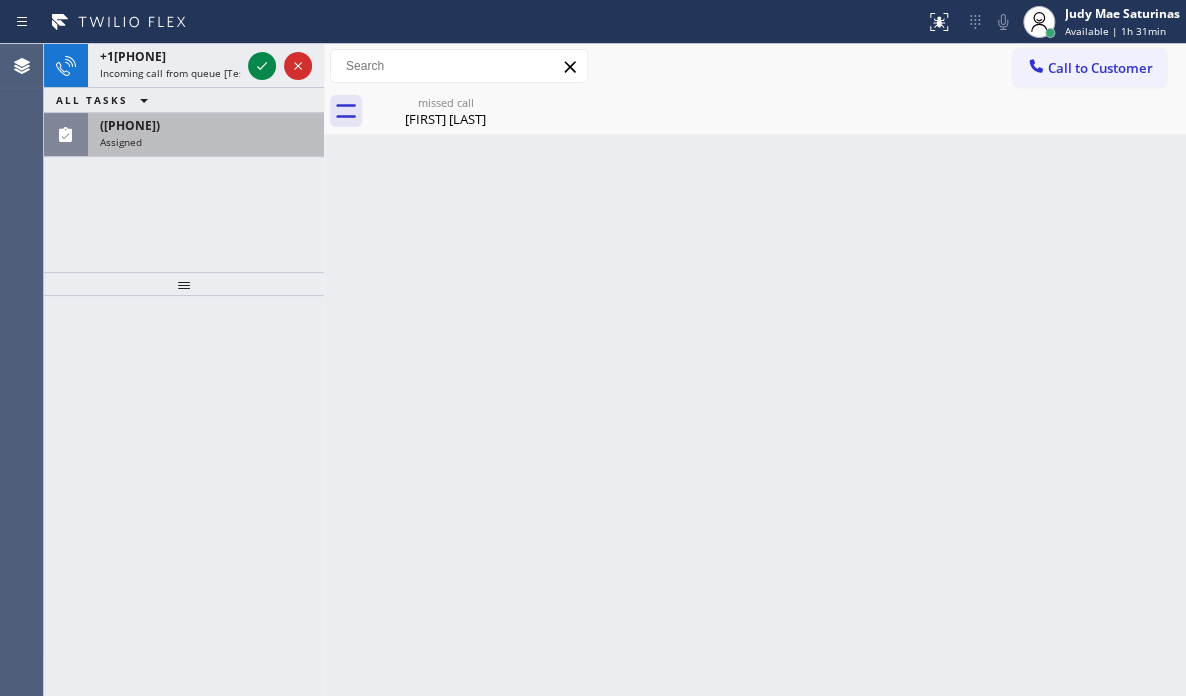 click on "([PHONE])" at bounding box center [206, 125] 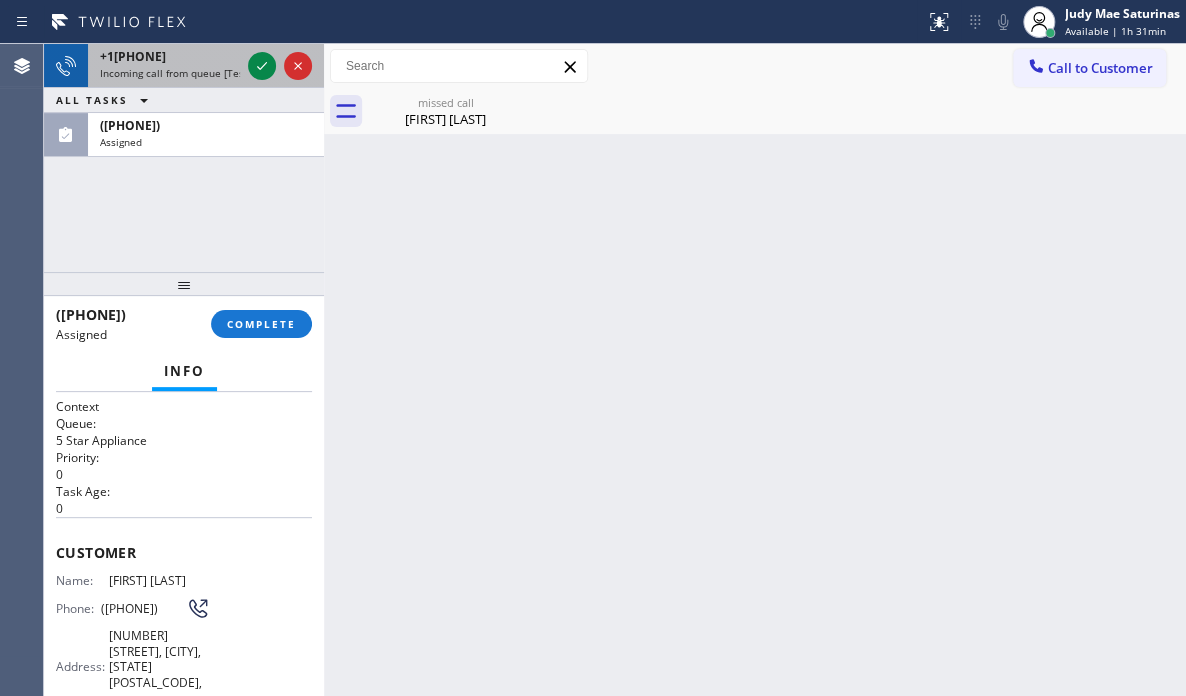 click on "Incoming call from queue [Test] All" at bounding box center (183, 73) 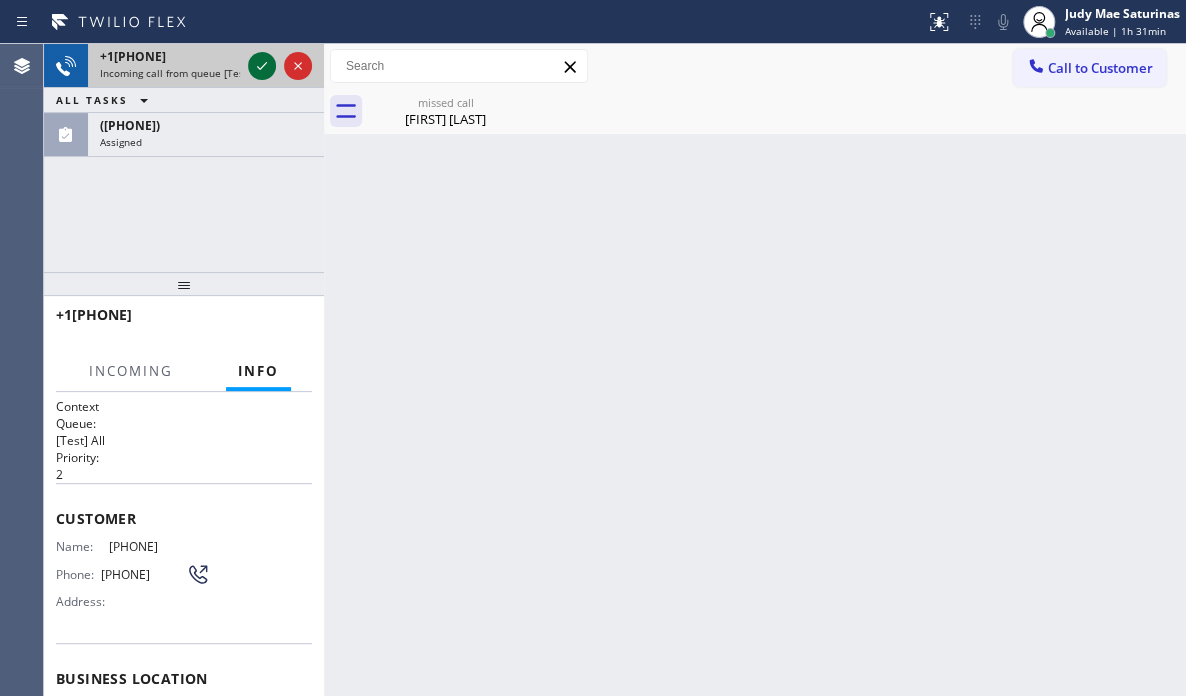 click 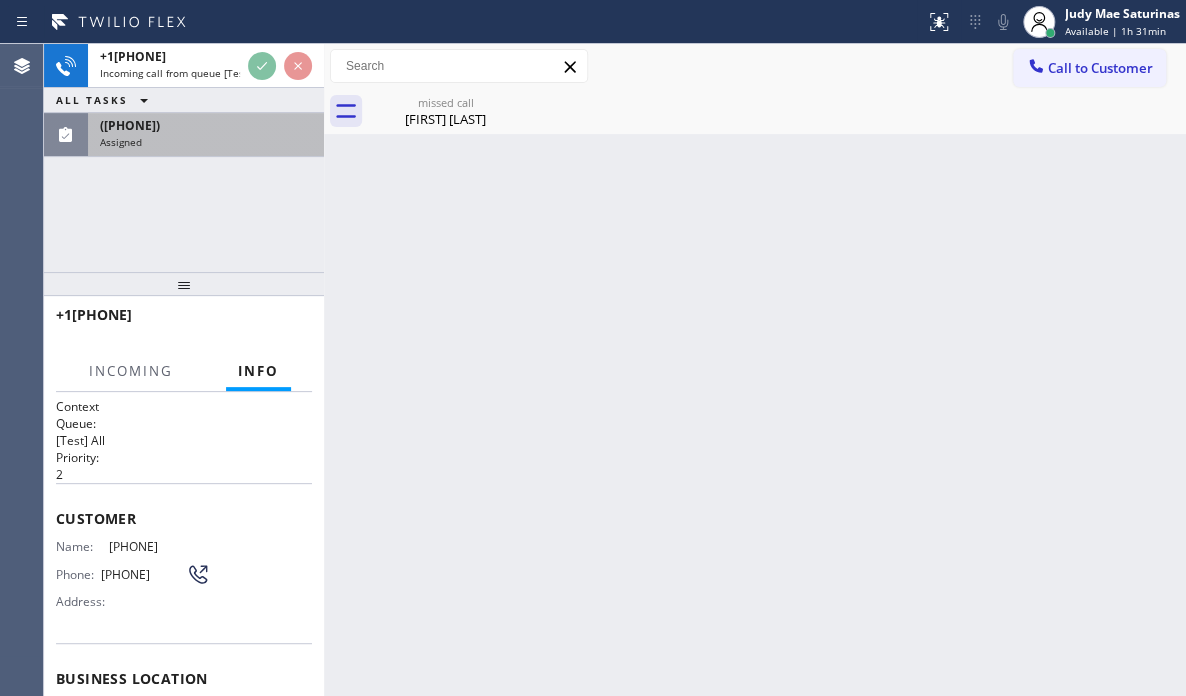 click on "Assigned" at bounding box center (206, 142) 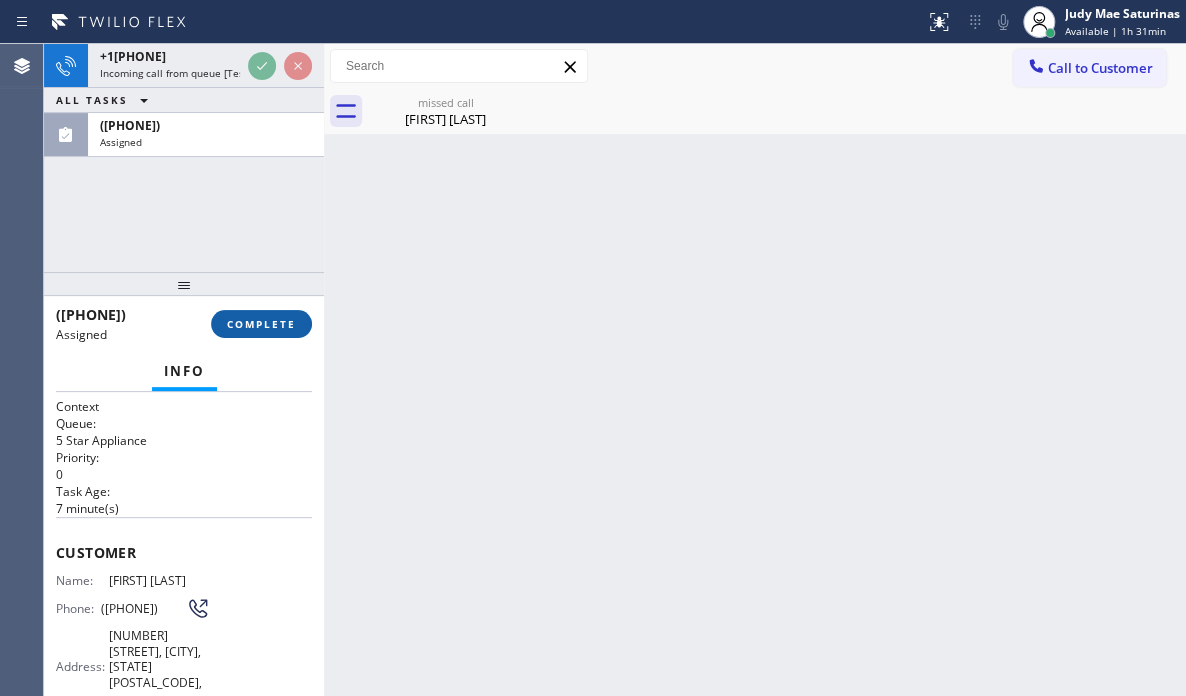 click on "COMPLETE" at bounding box center [261, 324] 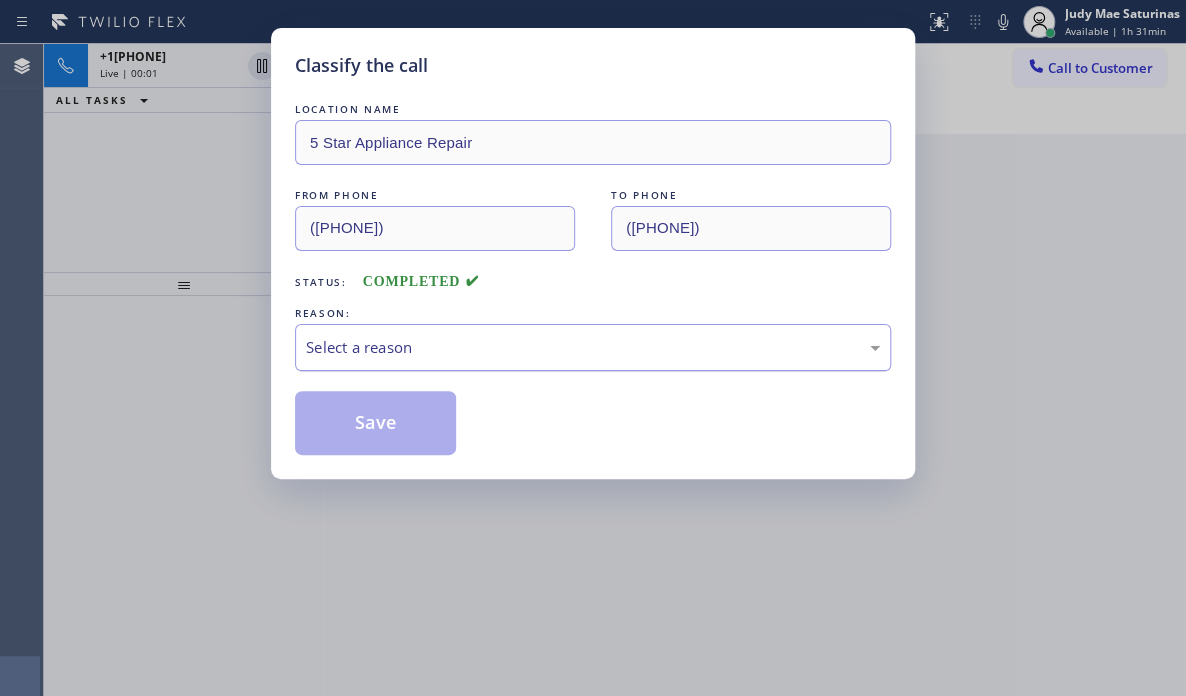 click on "Select a reason" at bounding box center [593, 347] 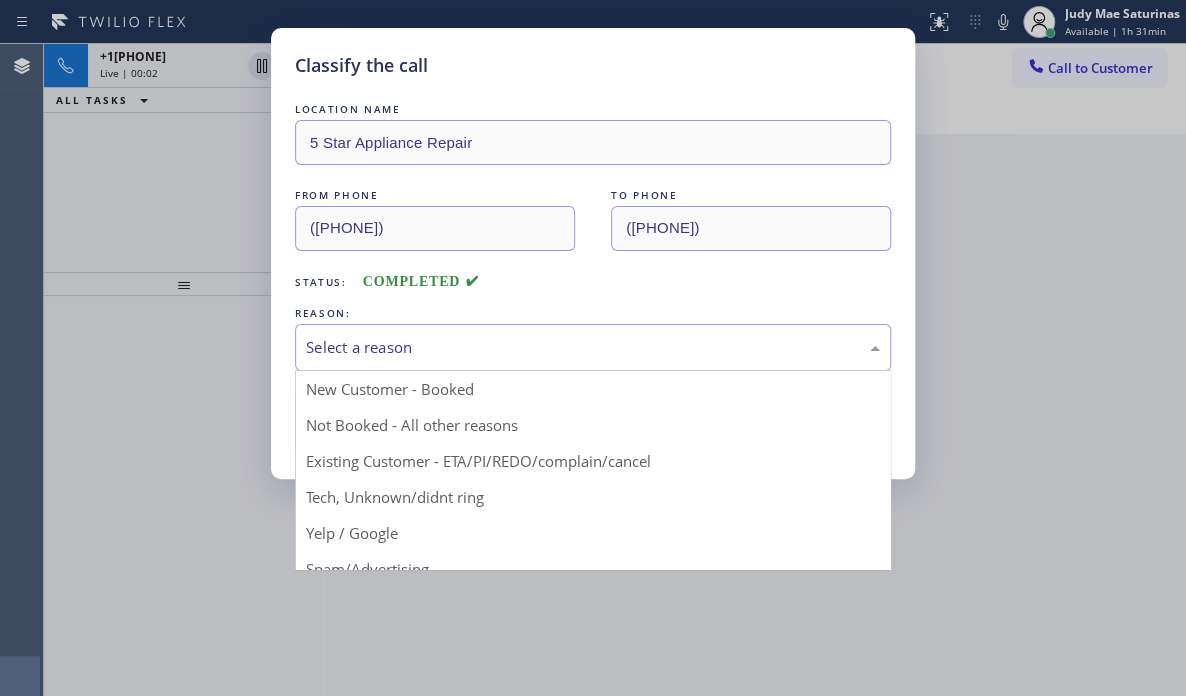 drag, startPoint x: 354, startPoint y: 500, endPoint x: 354, endPoint y: 488, distance: 12 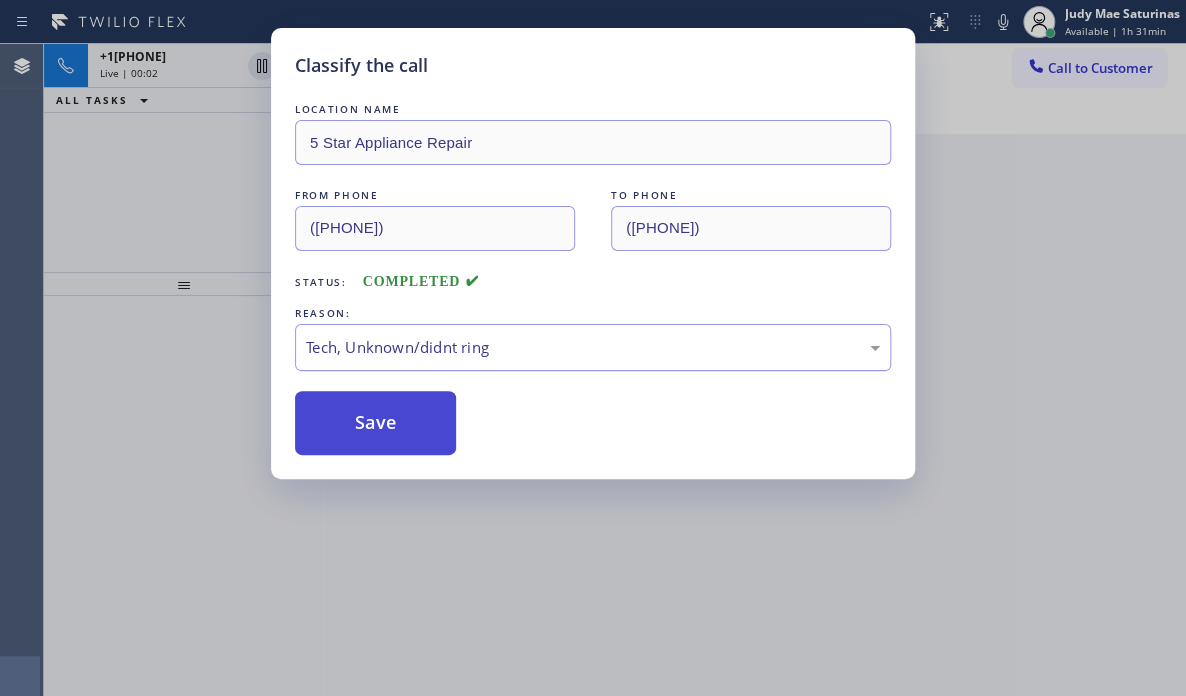 click on "Save" at bounding box center (375, 423) 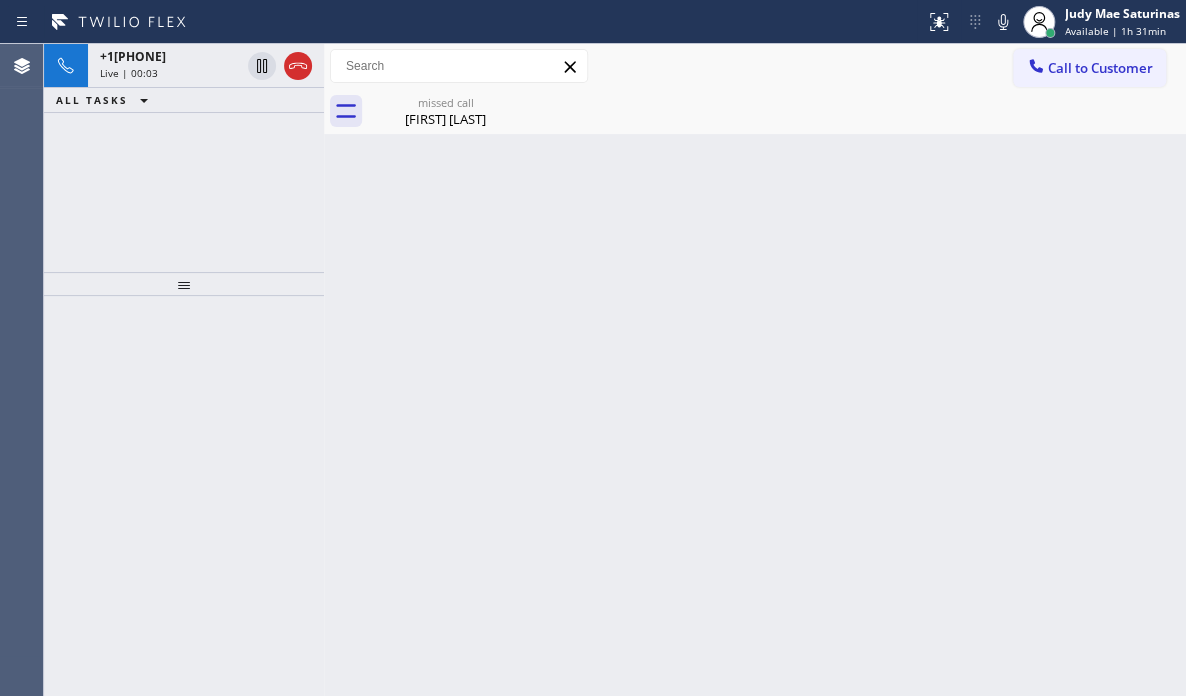 click on "Live | 00:03" at bounding box center [170, 73] 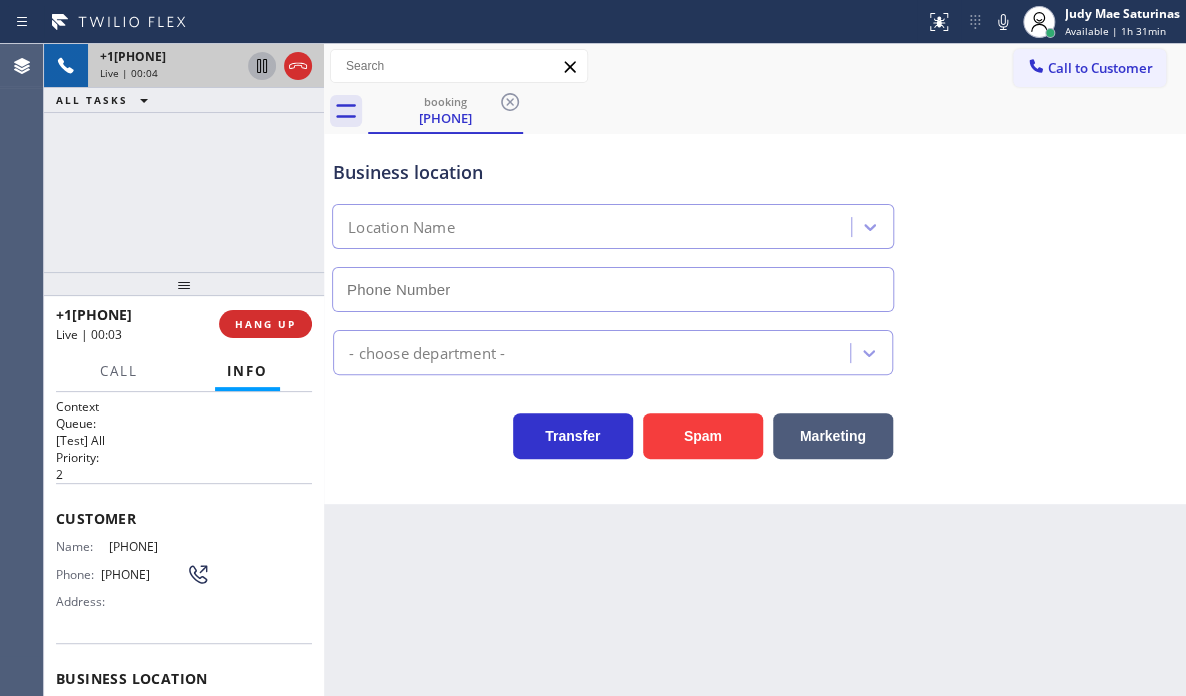 type on "[PHONE]" 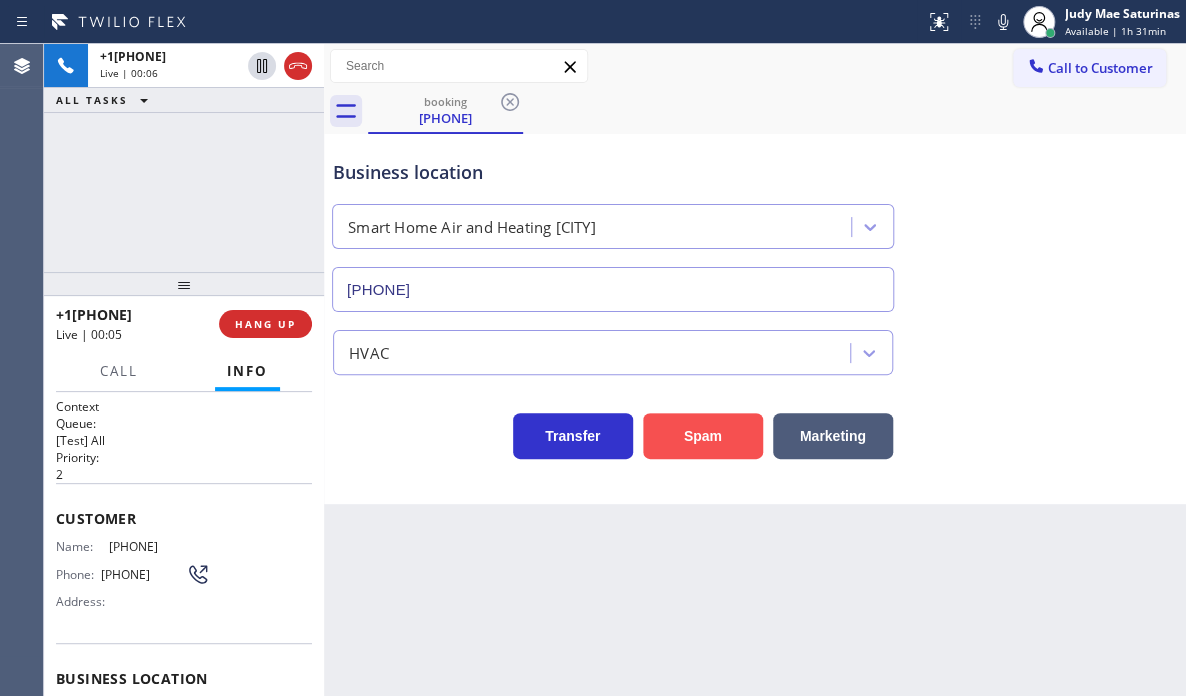 click on "Spam" at bounding box center [703, 436] 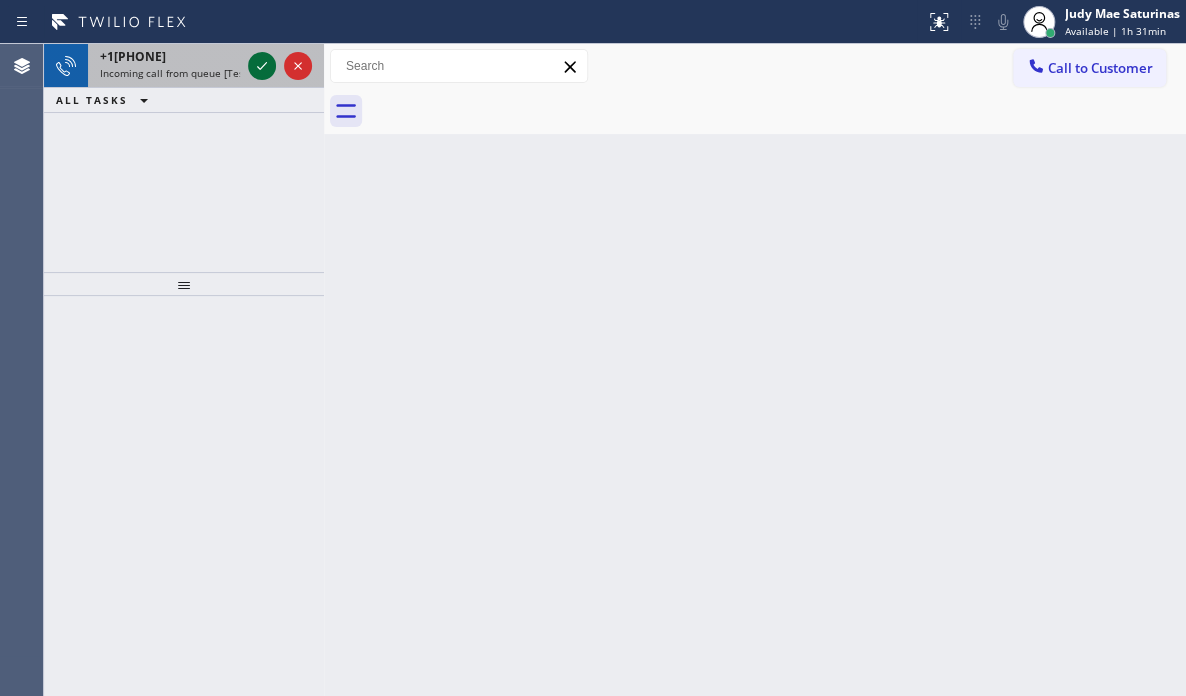 click 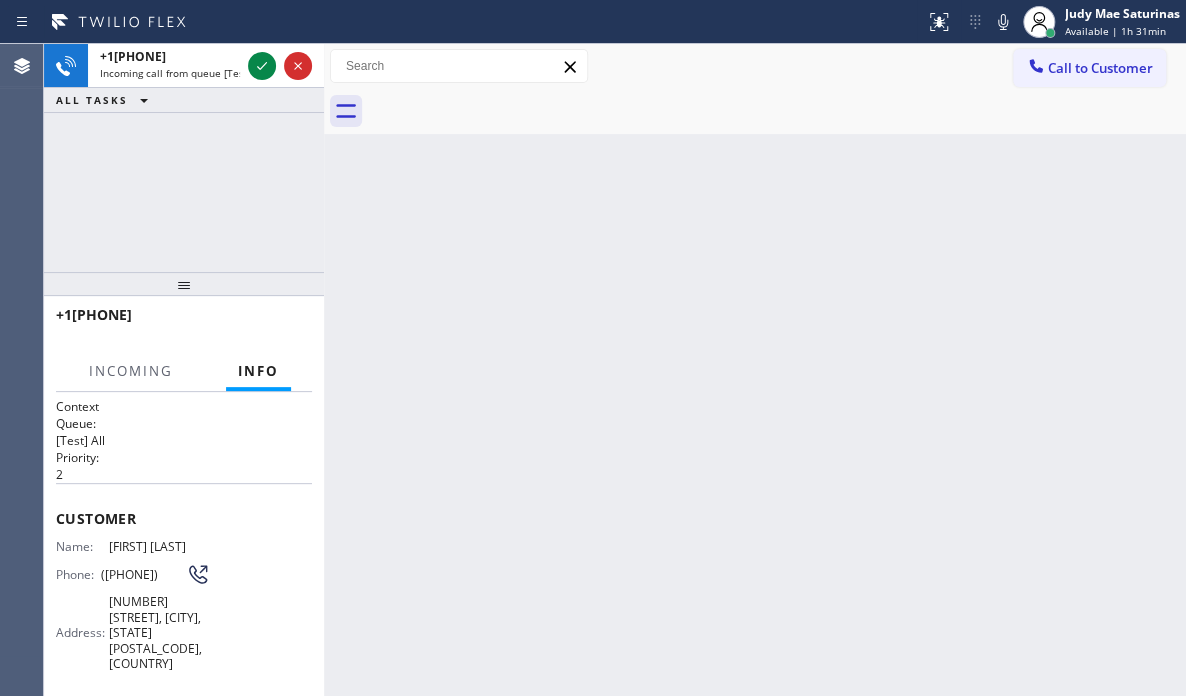 scroll, scrollTop: 200, scrollLeft: 0, axis: vertical 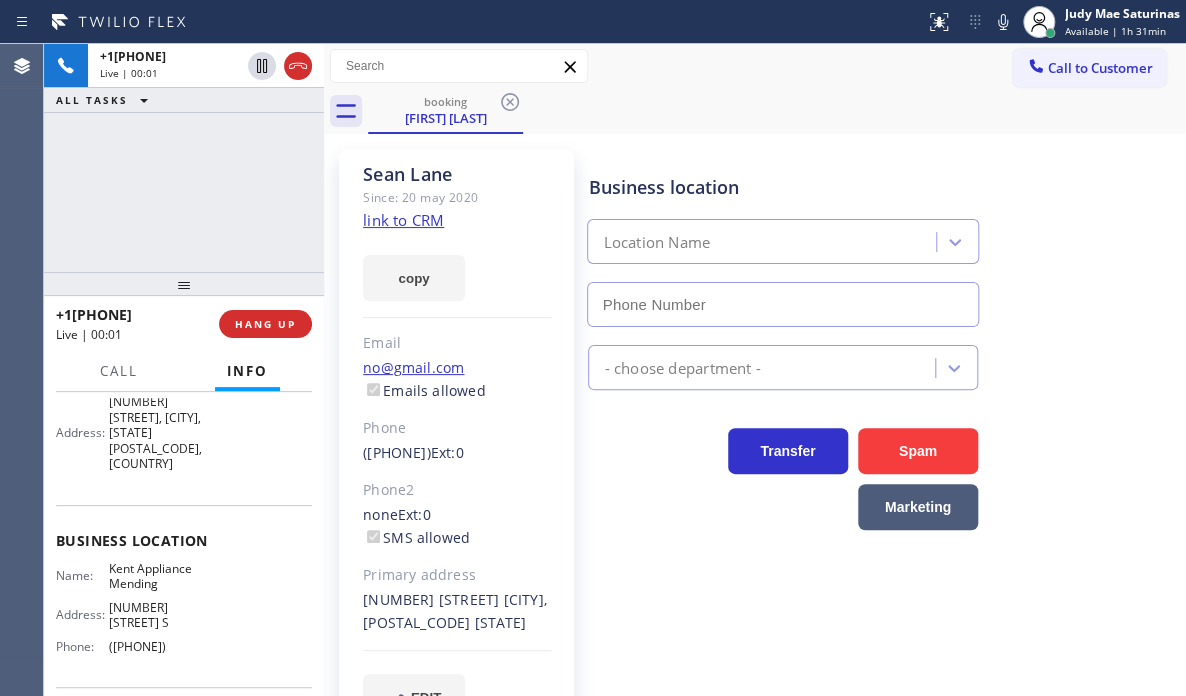 type on "([PHONE])" 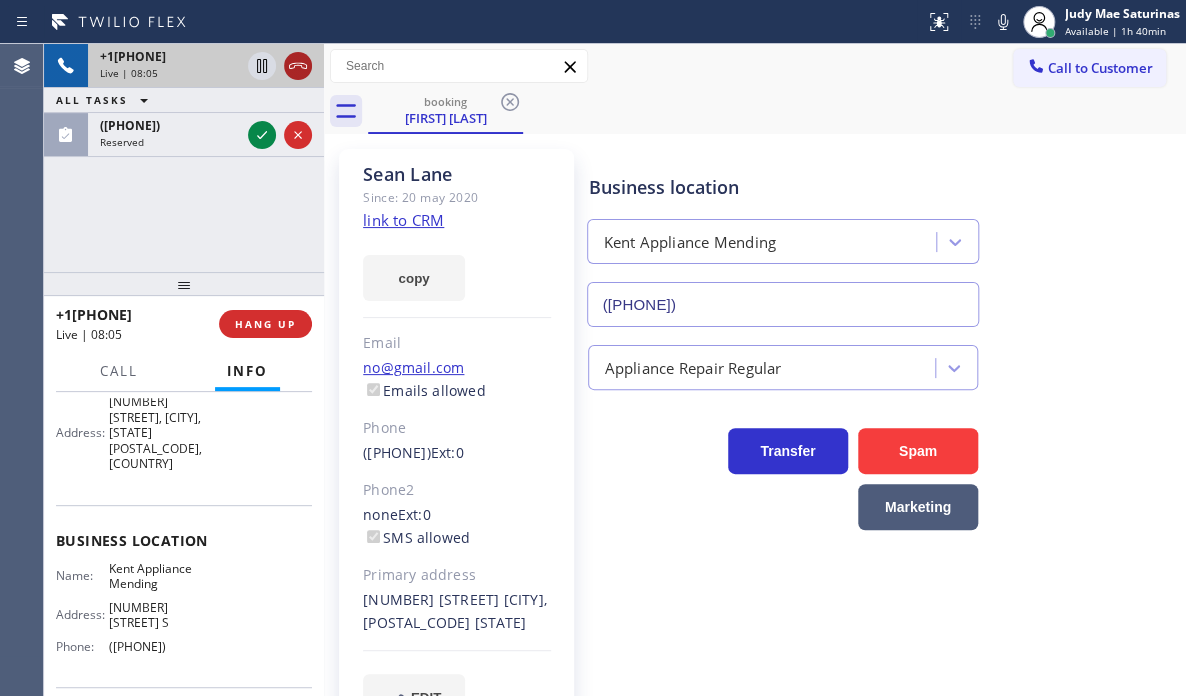 click 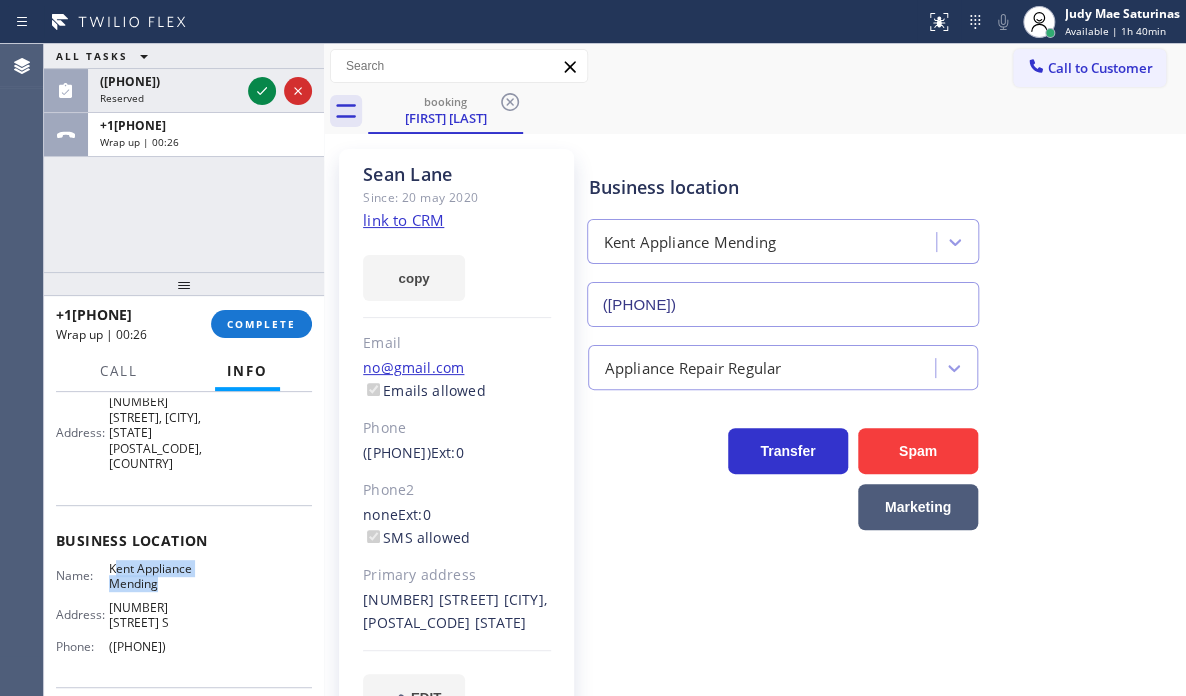 drag, startPoint x: 170, startPoint y: 561, endPoint x: 187, endPoint y: 408, distance: 153.94154 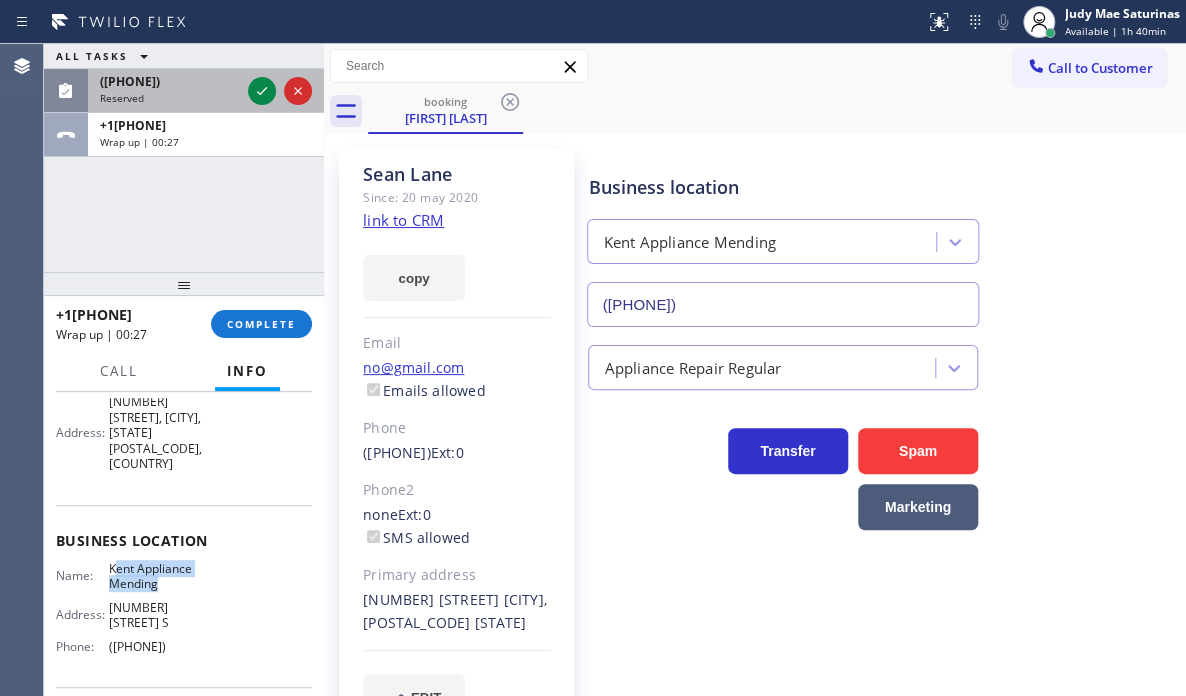 click on "Reserved" at bounding box center (170, 98) 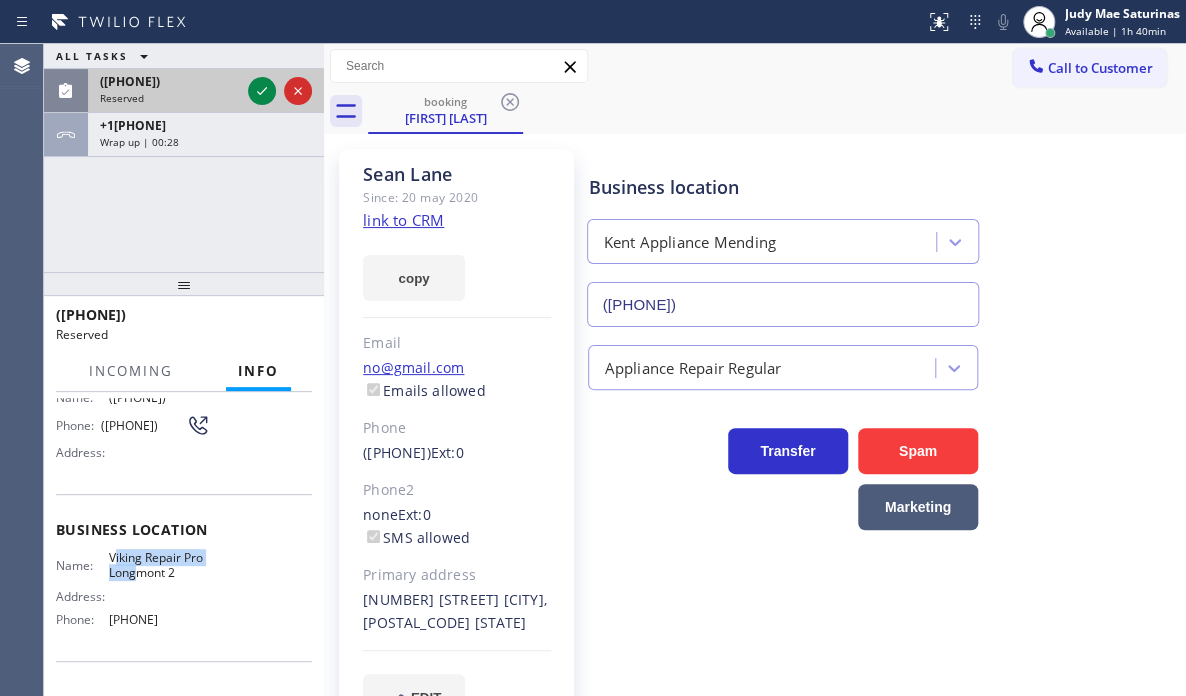 scroll, scrollTop: 216, scrollLeft: 0, axis: vertical 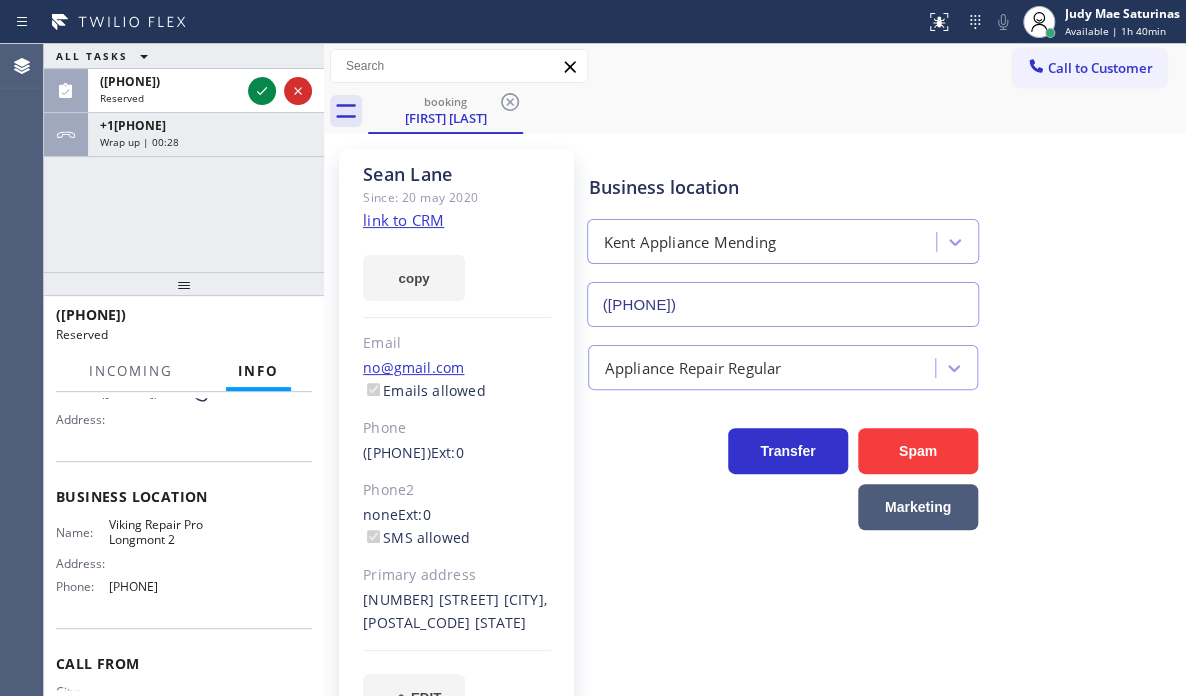click on "ALL TASKS ALL TASKS ACTIVE TASKS TASKS IN WRAP UP" at bounding box center (184, 56) 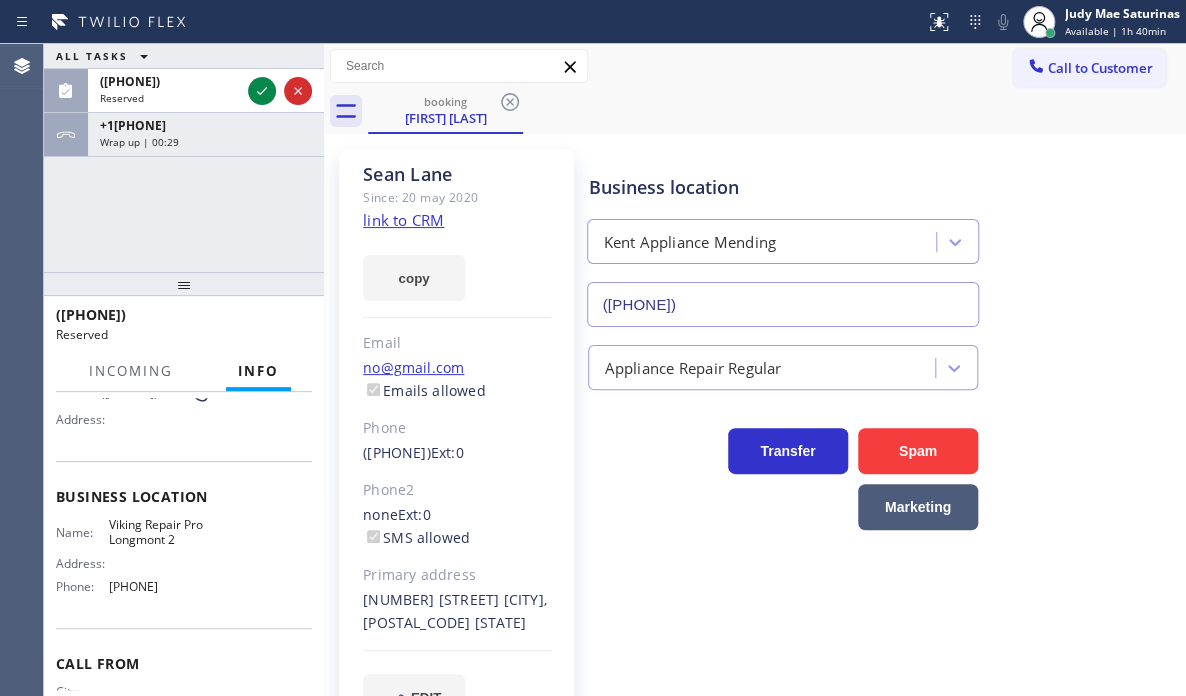 click on "ALL TASKS ALL TASKS ACTIVE TASKS TASKS IN WRAP UP" at bounding box center [184, 56] 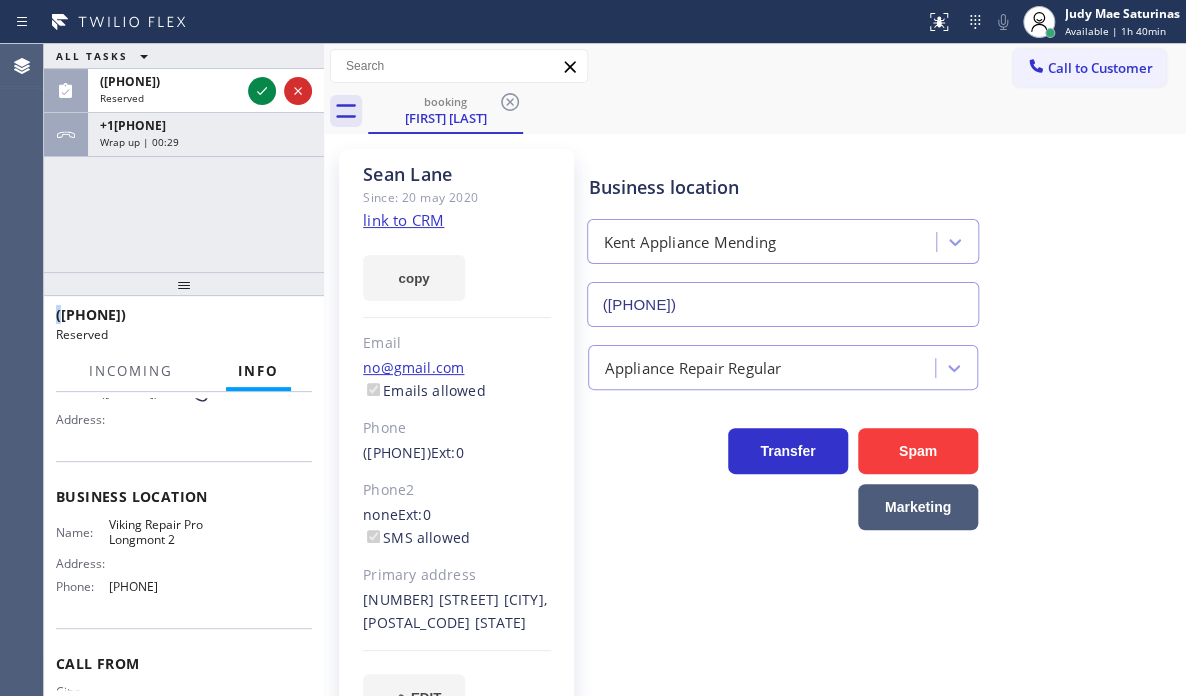 click on "ALL TASKS ALL TASKS ACTIVE TASKS TASKS IN WRAP UP" at bounding box center [184, 56] 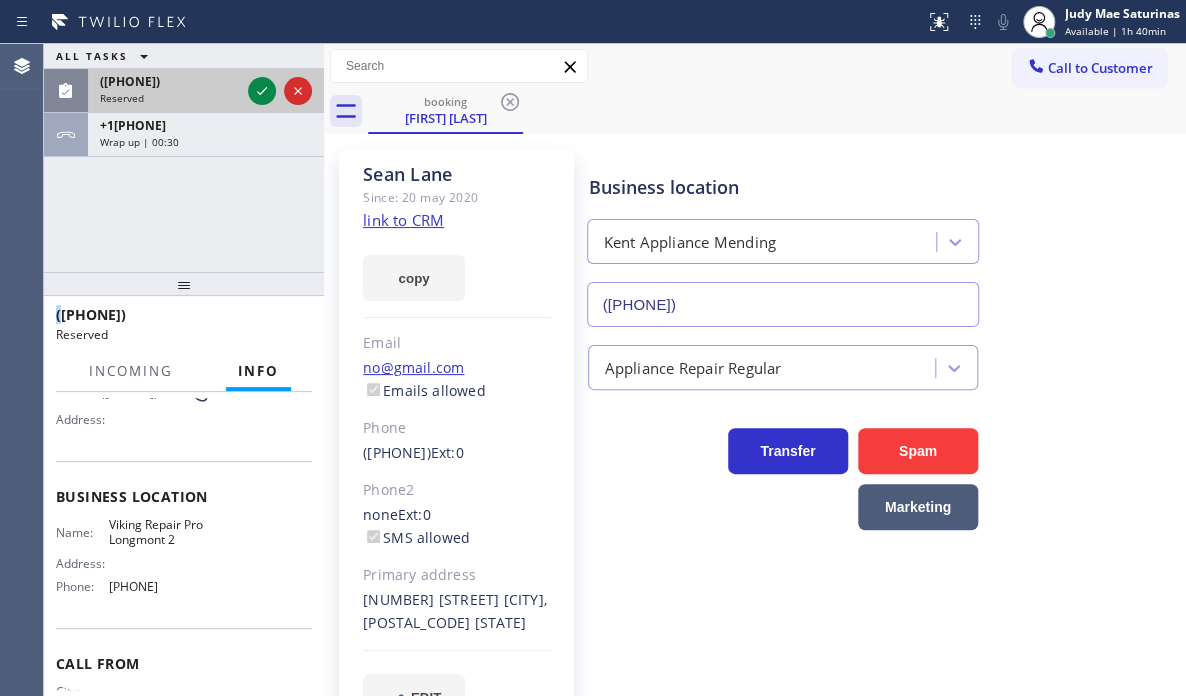 click on "([PHONE])" at bounding box center (170, 81) 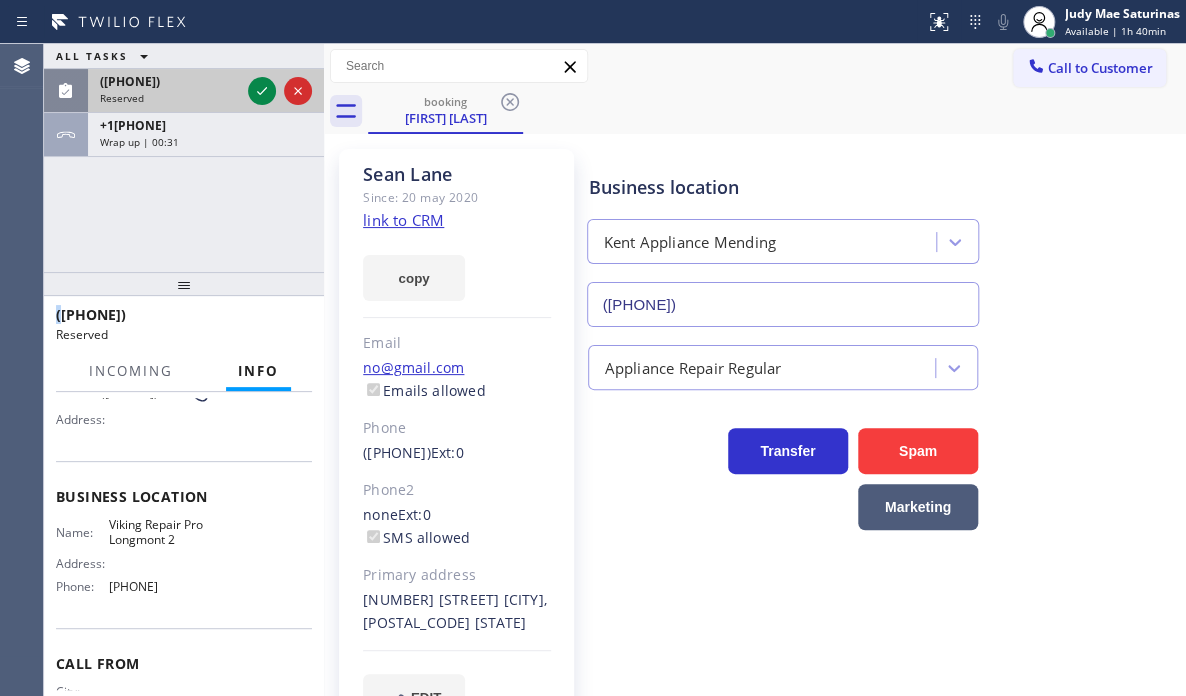 click on "Reserved" at bounding box center (170, 98) 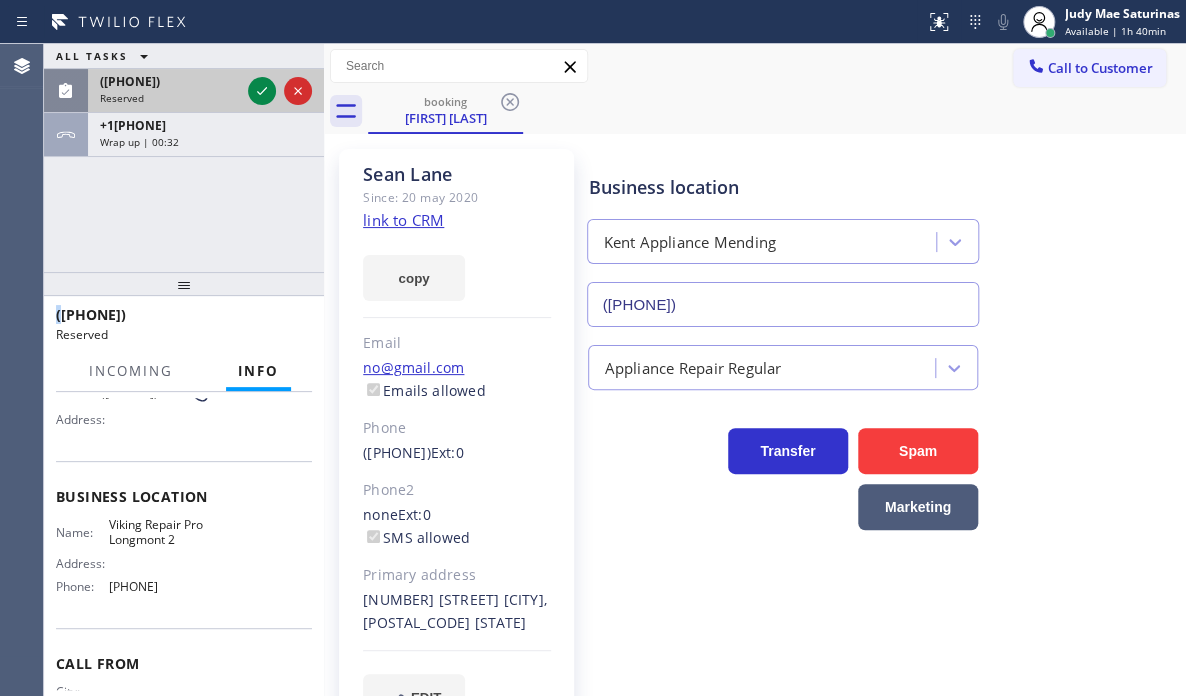 click on "Reserved" at bounding box center (170, 98) 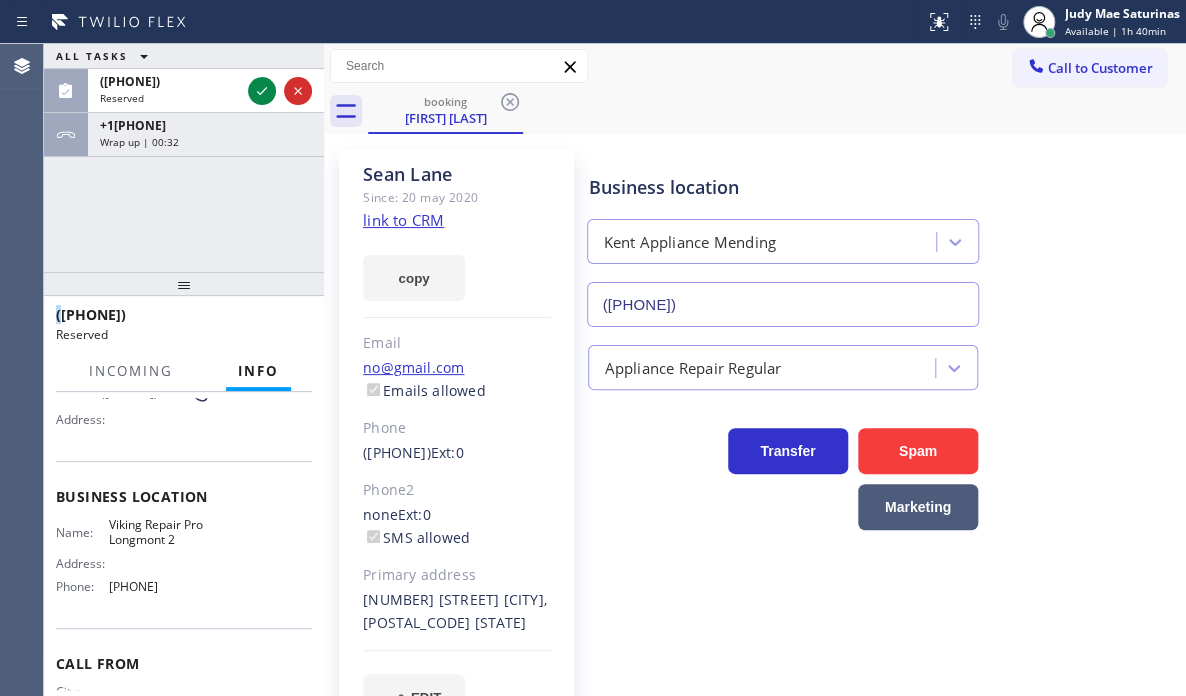 scroll, scrollTop: 116, scrollLeft: 0, axis: vertical 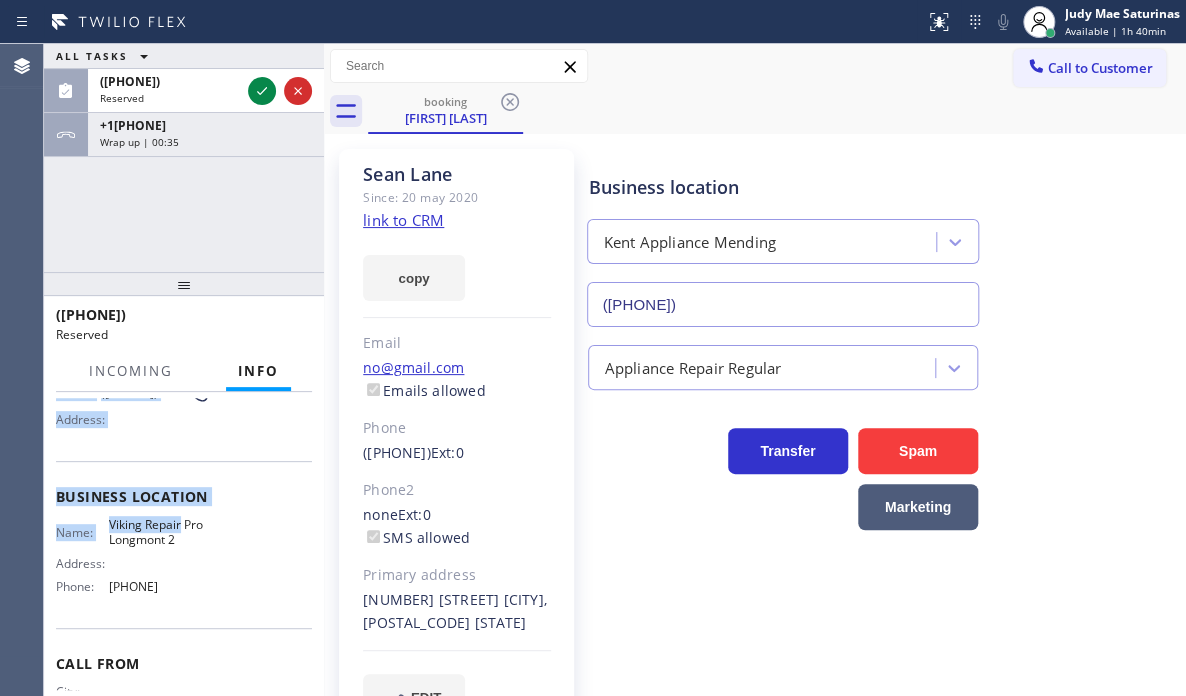 drag, startPoint x: 56, startPoint y: 419, endPoint x: 224, endPoint y: 595, distance: 243.3105 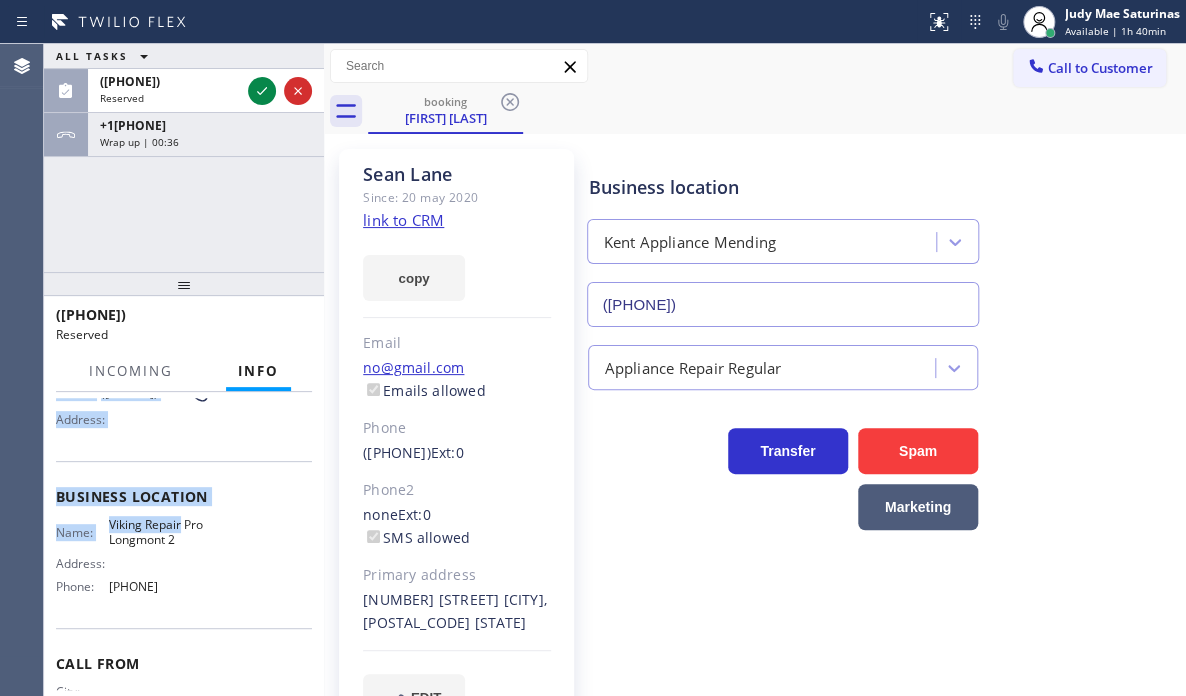copy on "Customer Name: [PHONE] Phone: [PHONE] Address: Business location Name: Viking Repair Pro Longmont 2 Address: Phone: [PHONE]" 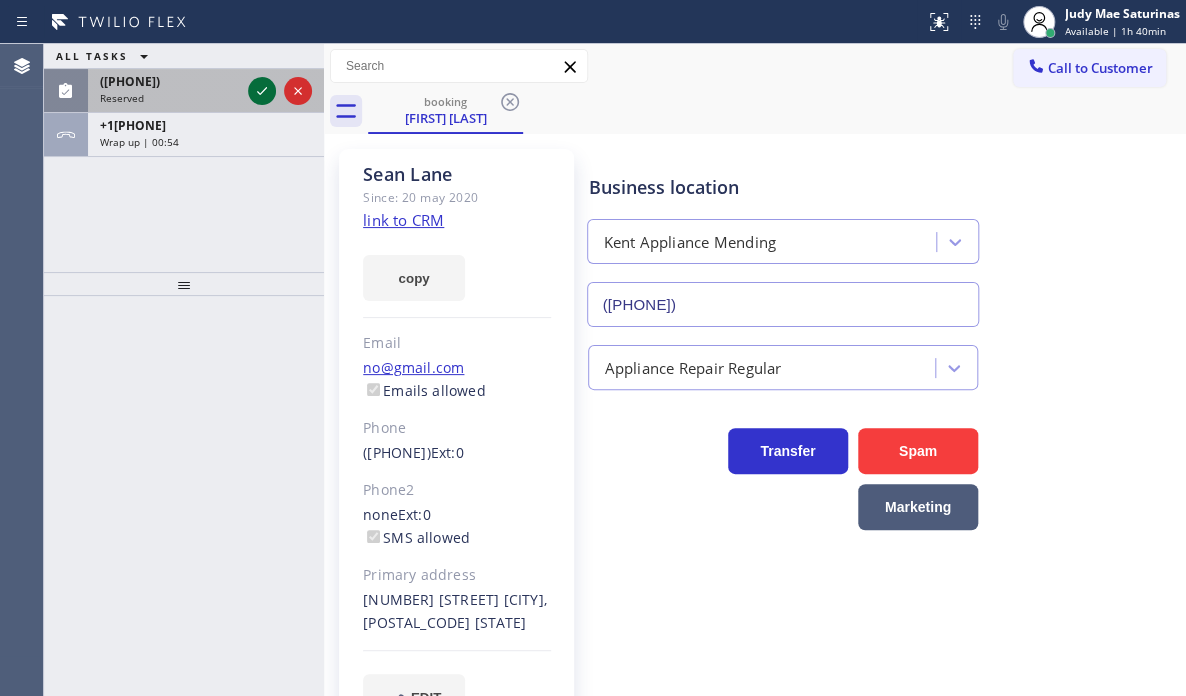 click 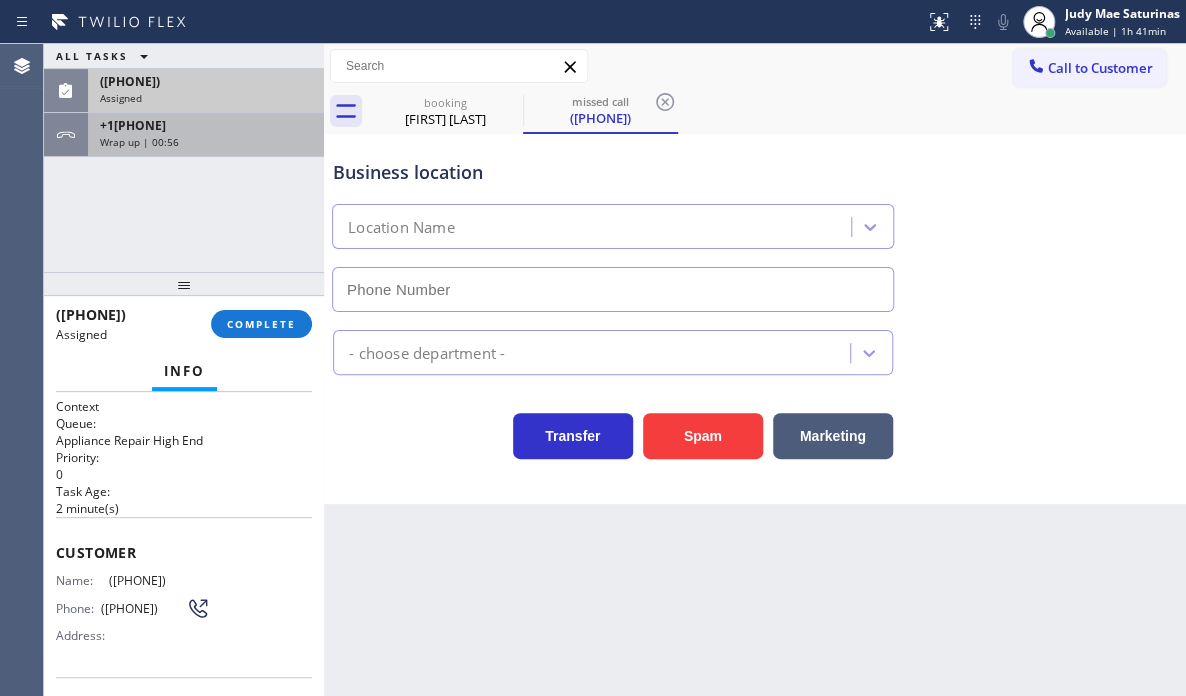 type on "[PHONE]" 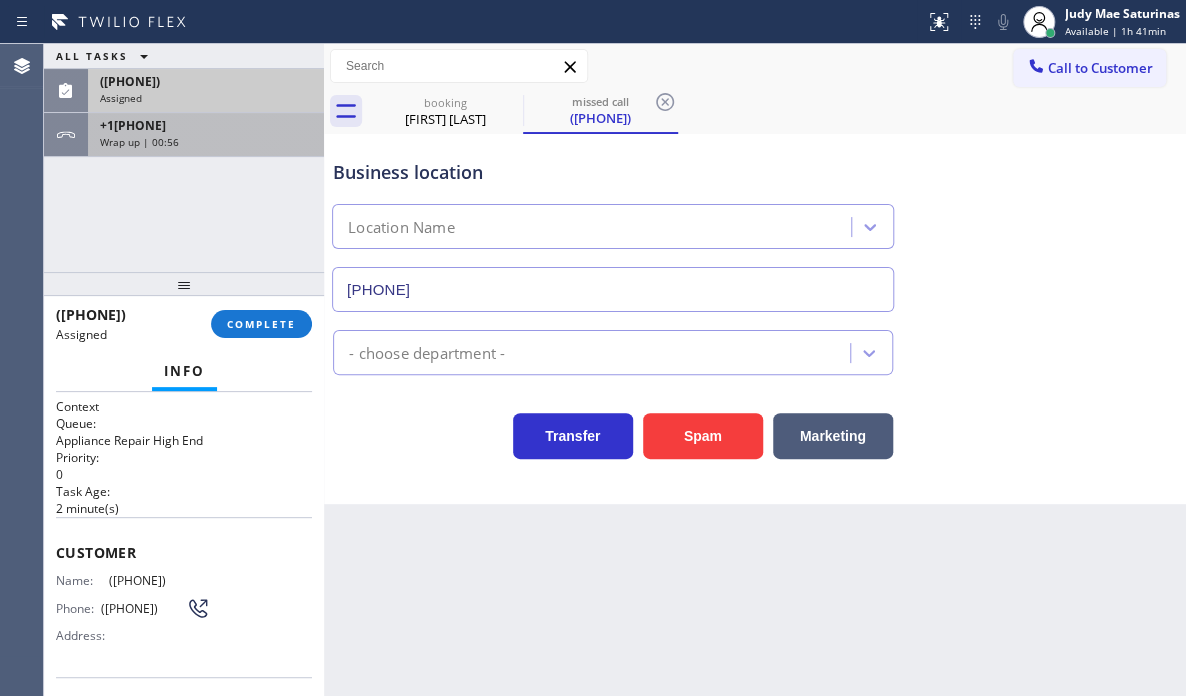 click on "Wrap up | 00:56" at bounding box center (206, 142) 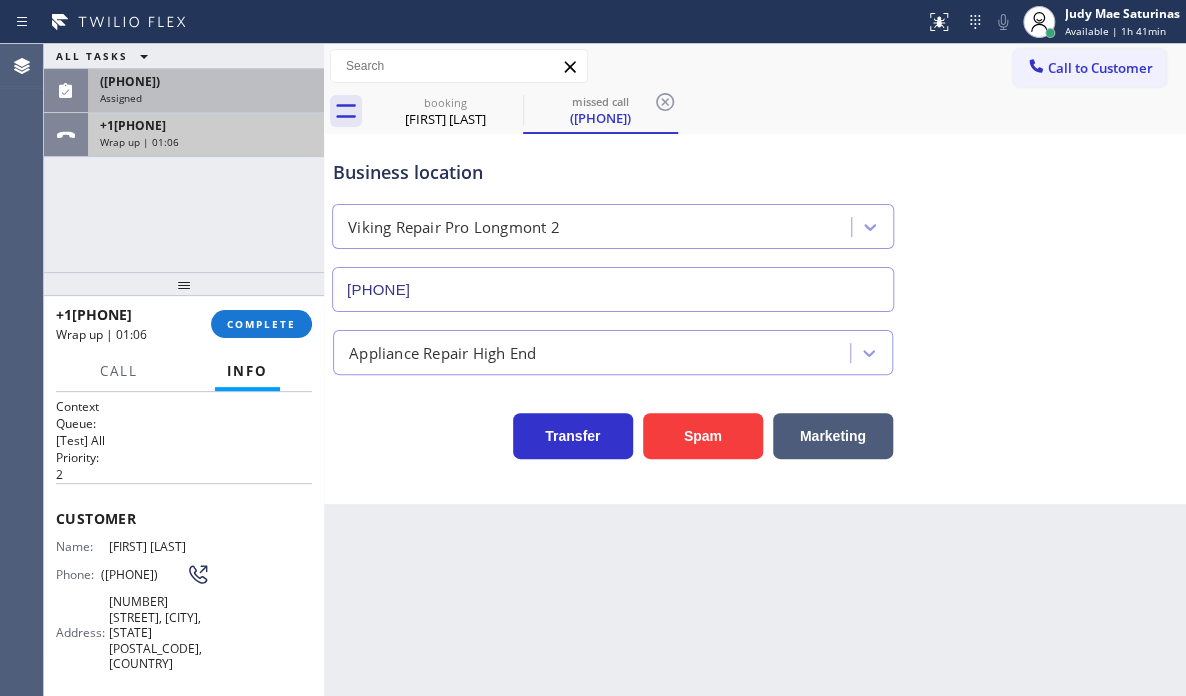 click on "Wrap up | 01:06" at bounding box center [206, 142] 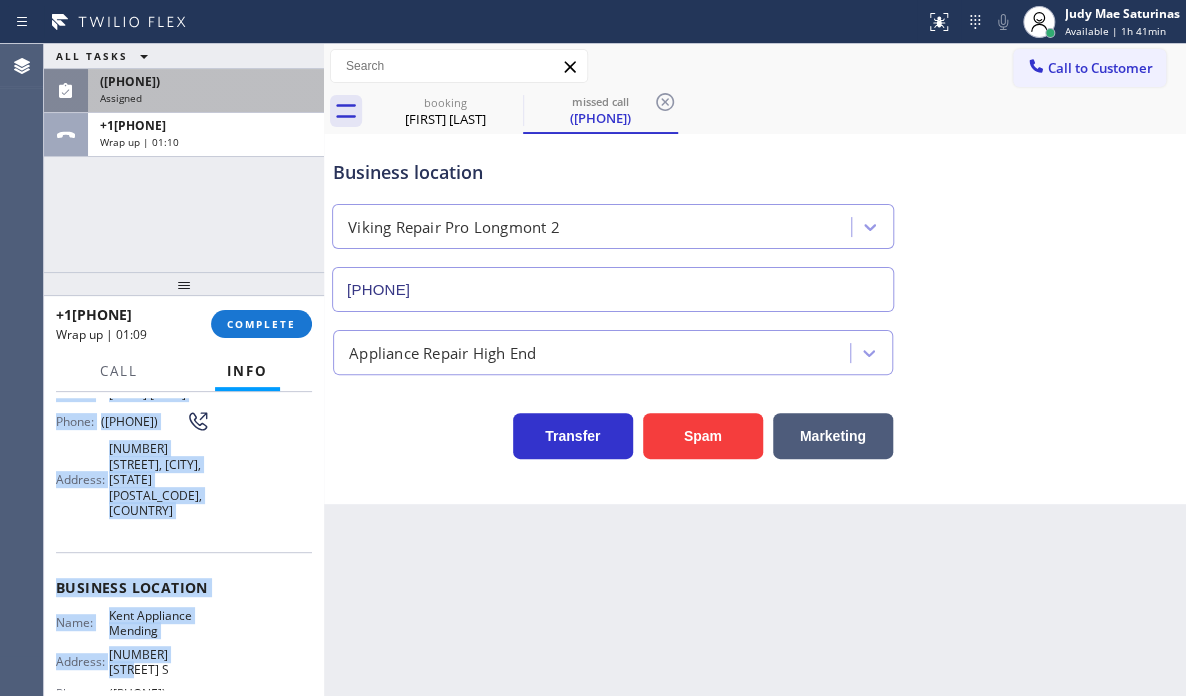 scroll, scrollTop: 200, scrollLeft: 0, axis: vertical 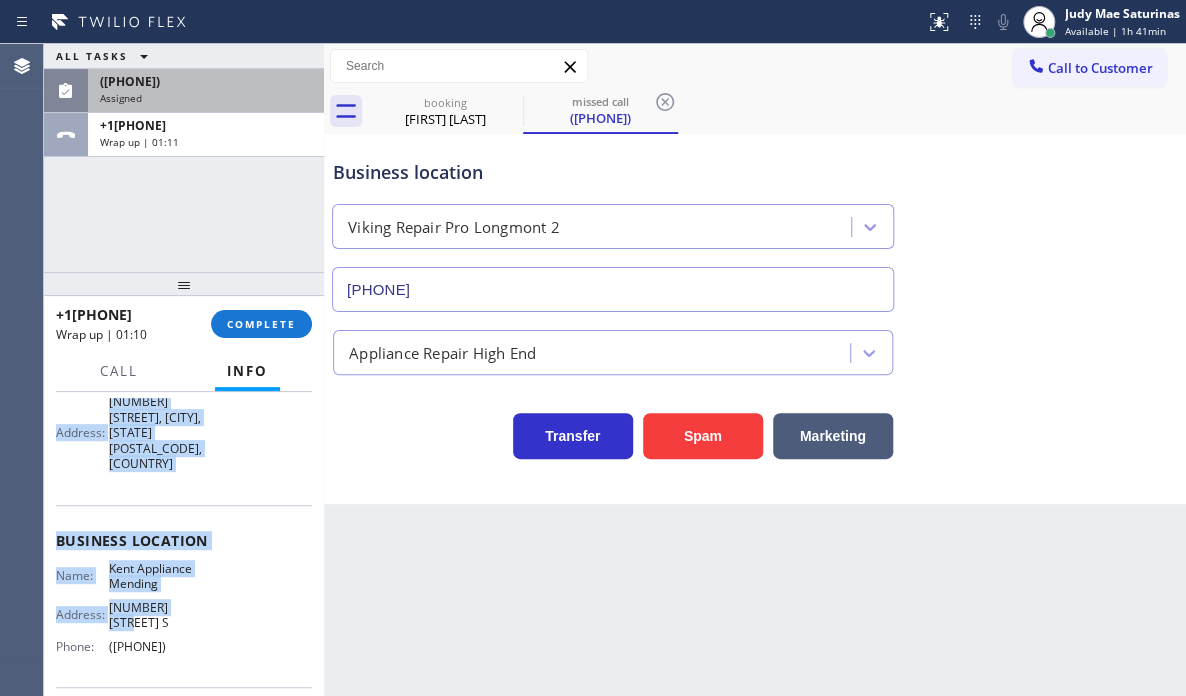 drag, startPoint x: 54, startPoint y: 507, endPoint x: 214, endPoint y: 610, distance: 190.28662 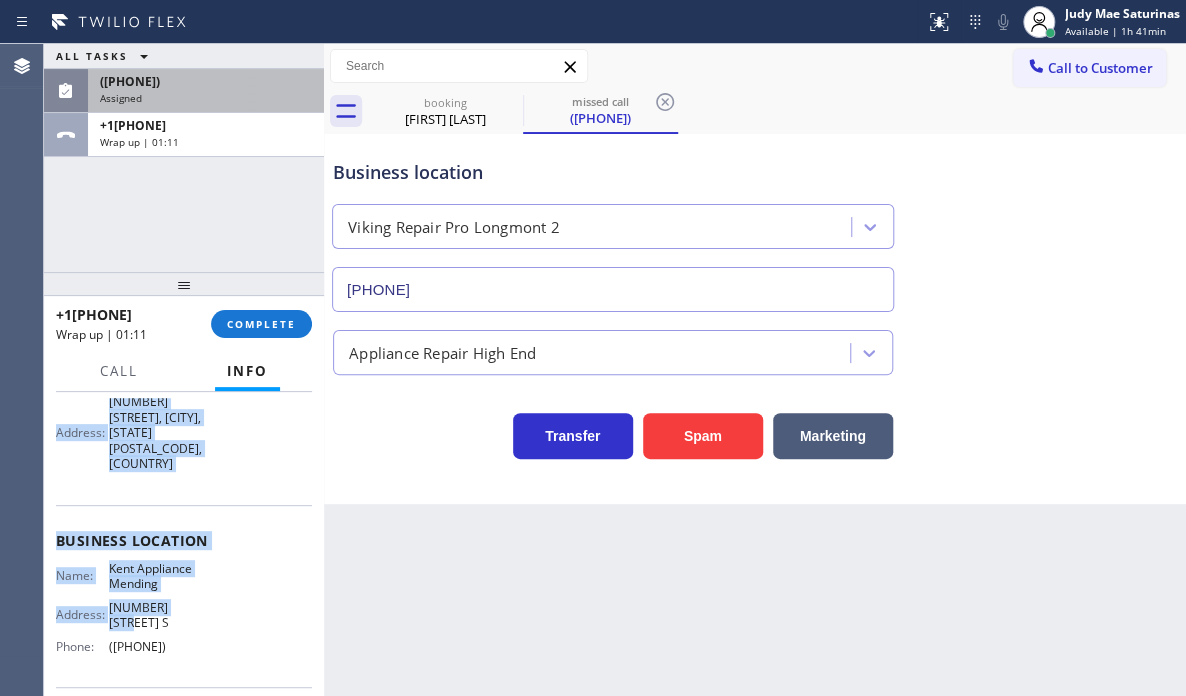 copy on "Customer Name: [FIRST] [LAST] Phone: [PHONE] Address: [NUMBER] [STREET], [CITY], [STATE] [POSTAL_CODE], [COUNTRY] Business location Name: Kent Appliance Mending Address: [NUMBER] [STREET] Phone: [PHONE]" 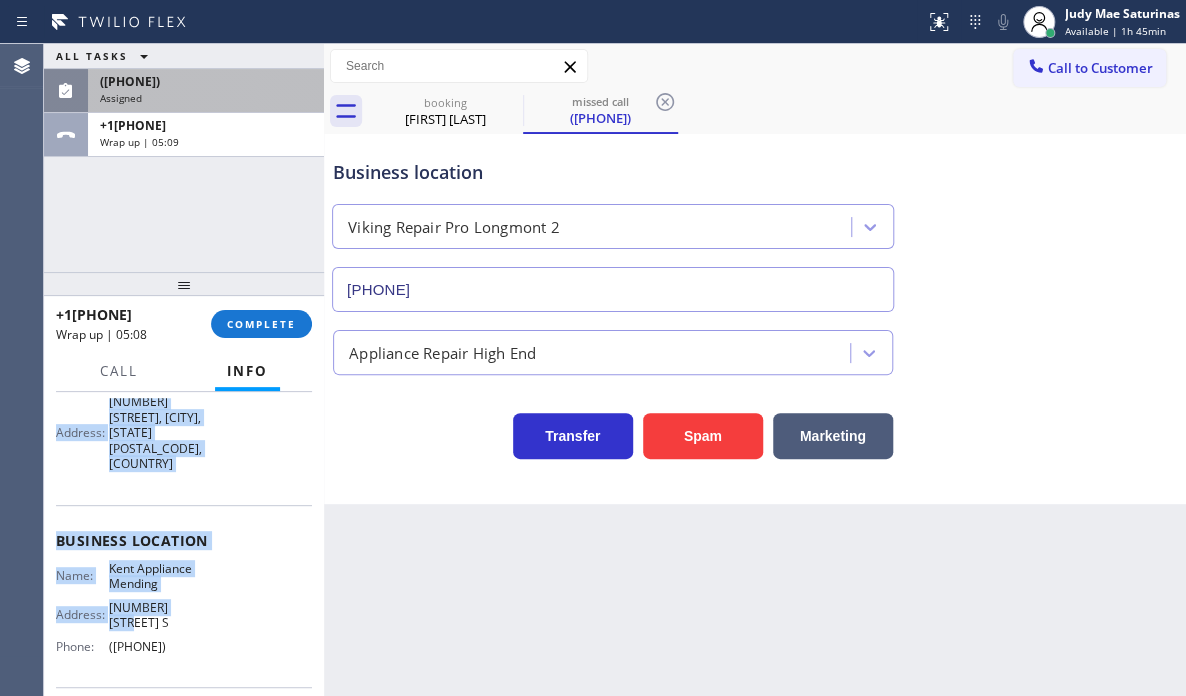 drag, startPoint x: 262, startPoint y: 142, endPoint x: 265, endPoint y: 160, distance: 18.248287 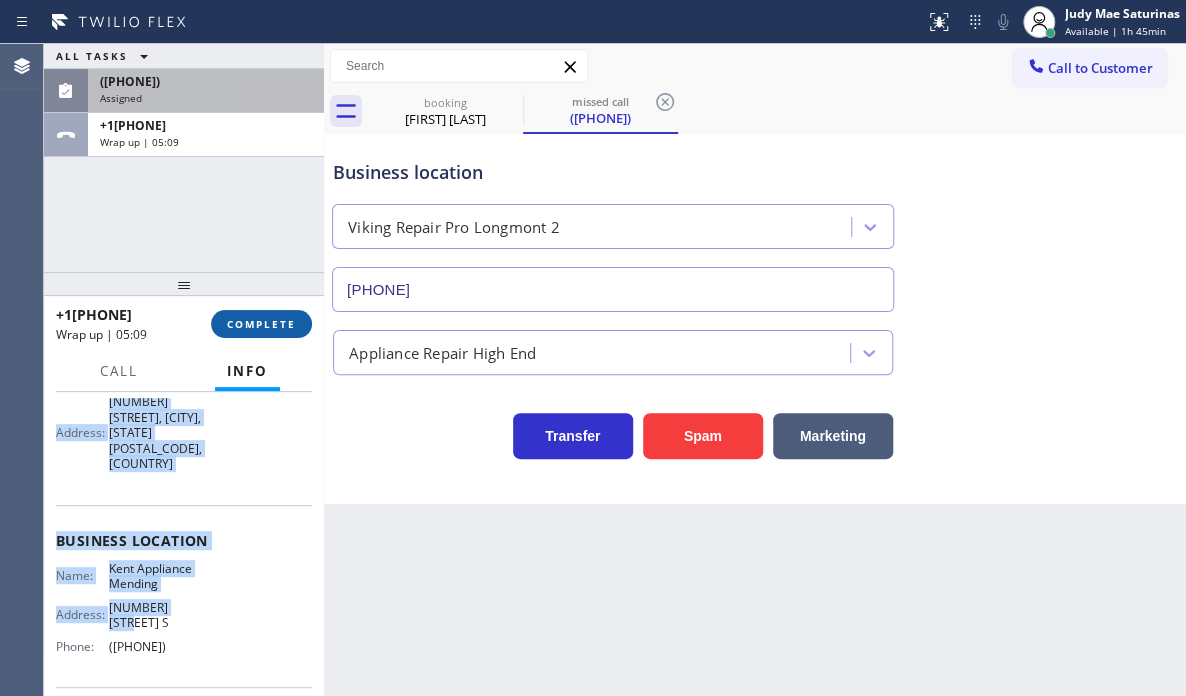 click on "COMPLETE" at bounding box center [261, 324] 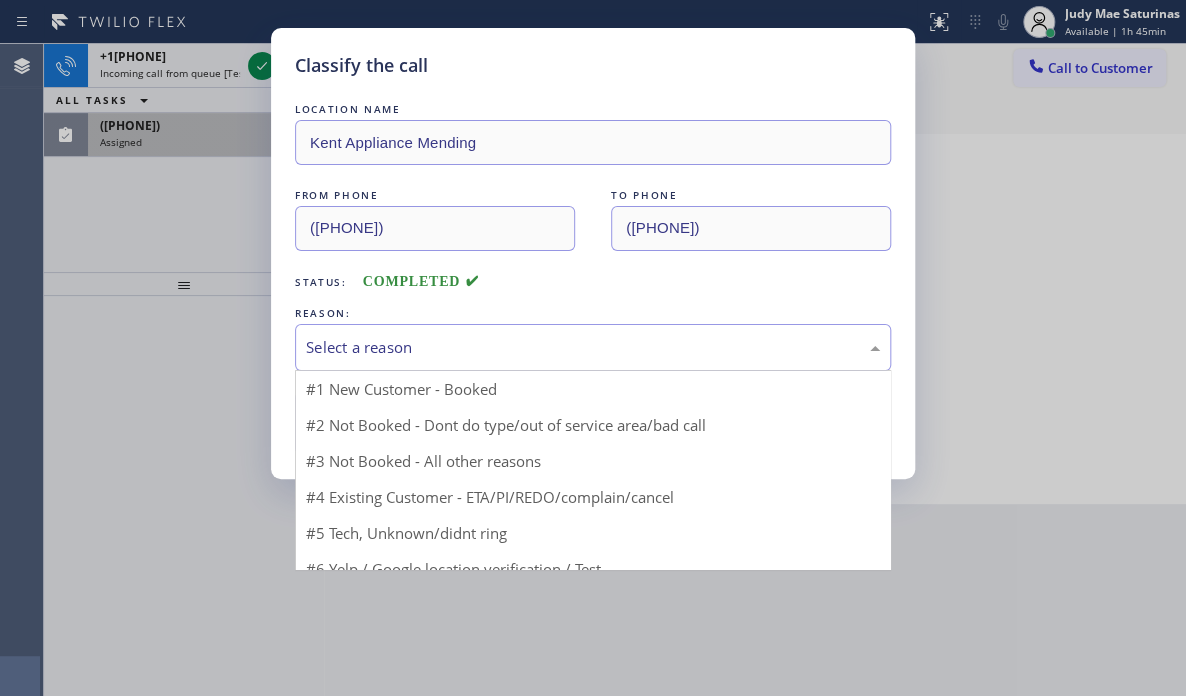 click on "Select a reason" at bounding box center [593, 347] 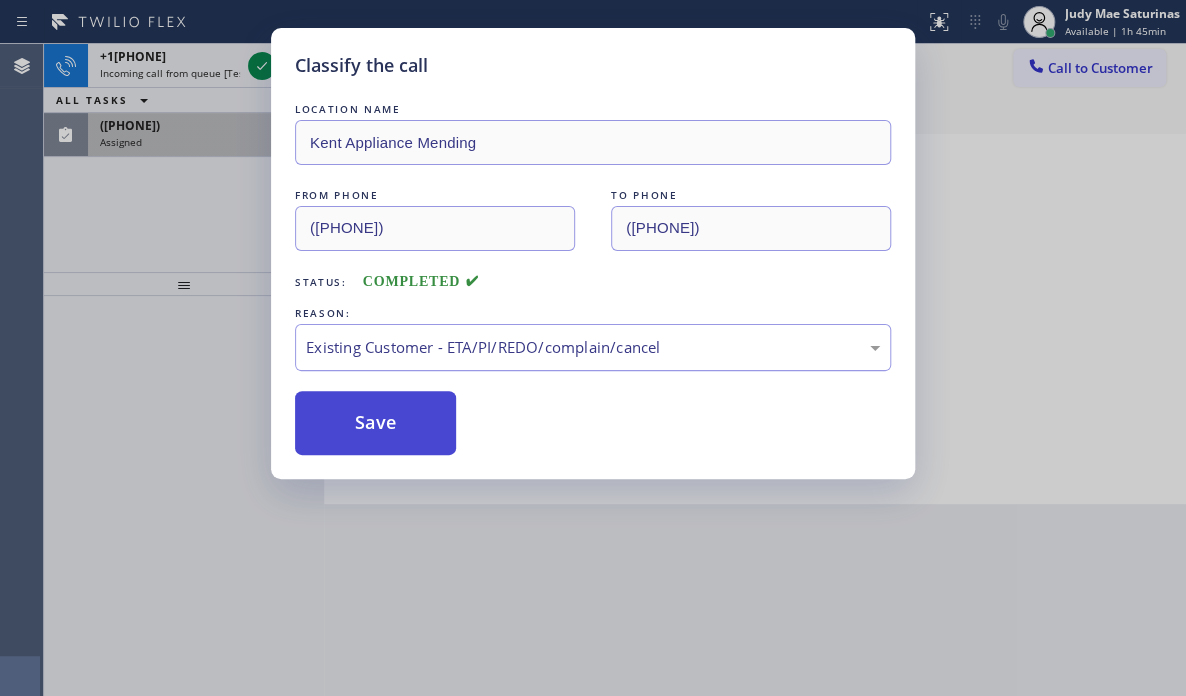 click on "Save" at bounding box center (375, 423) 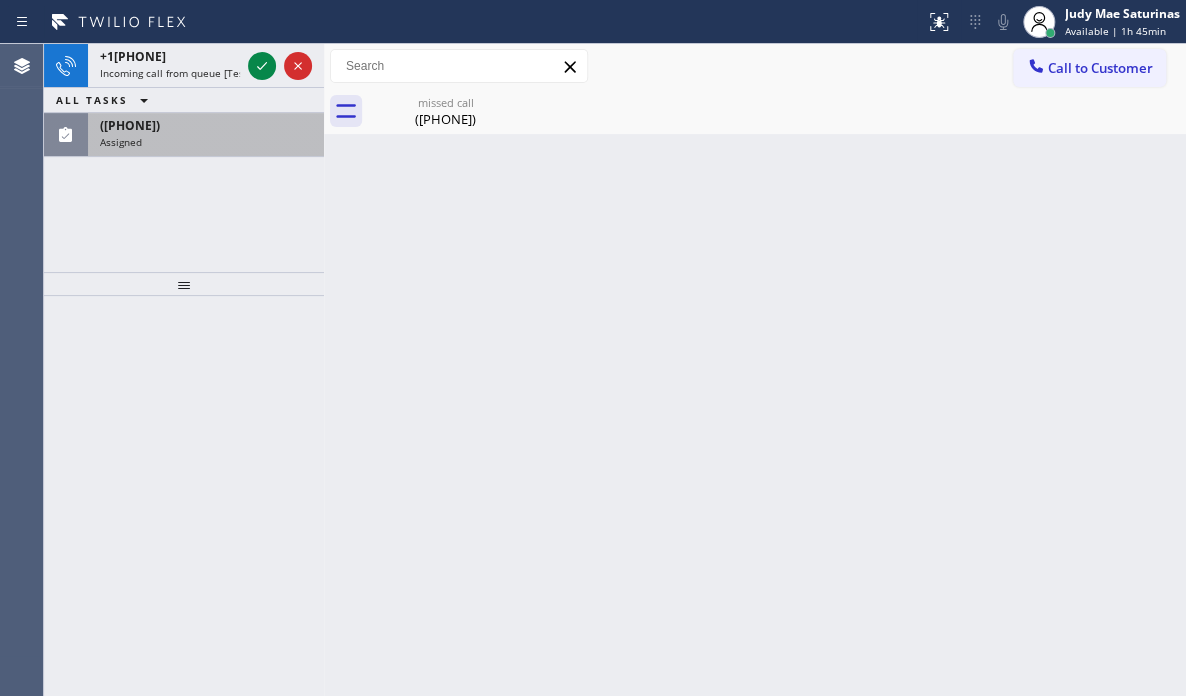 click on "([PHONE])" at bounding box center [206, 125] 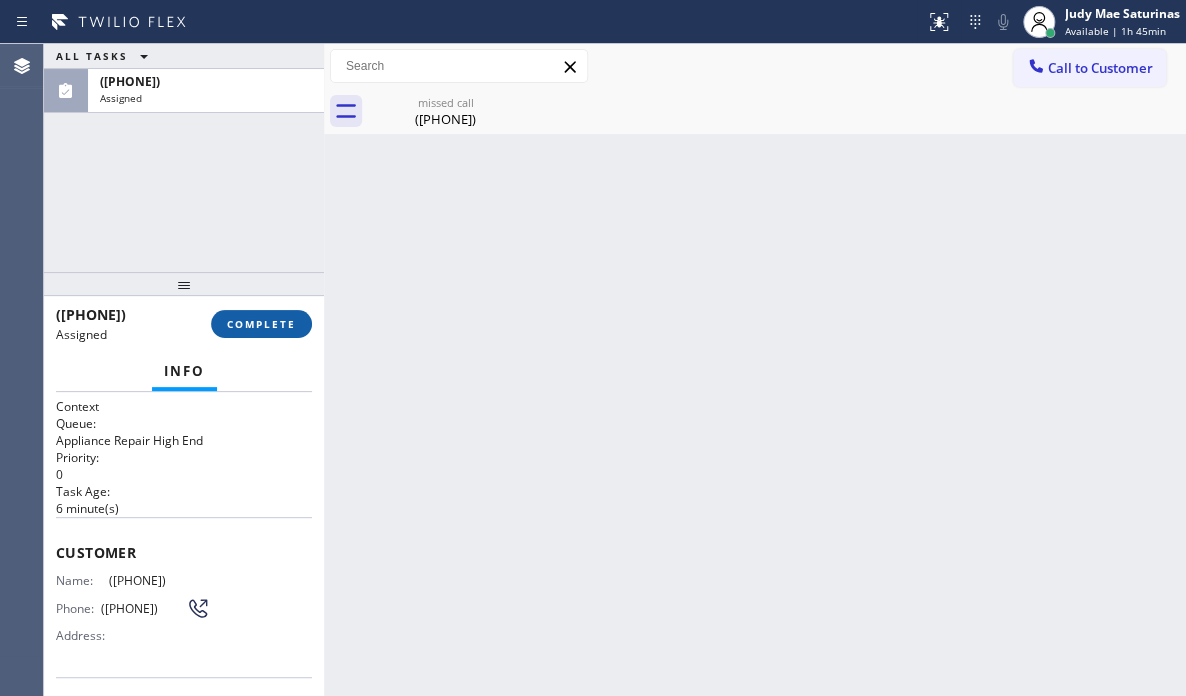 click on "COMPLETE" at bounding box center [261, 324] 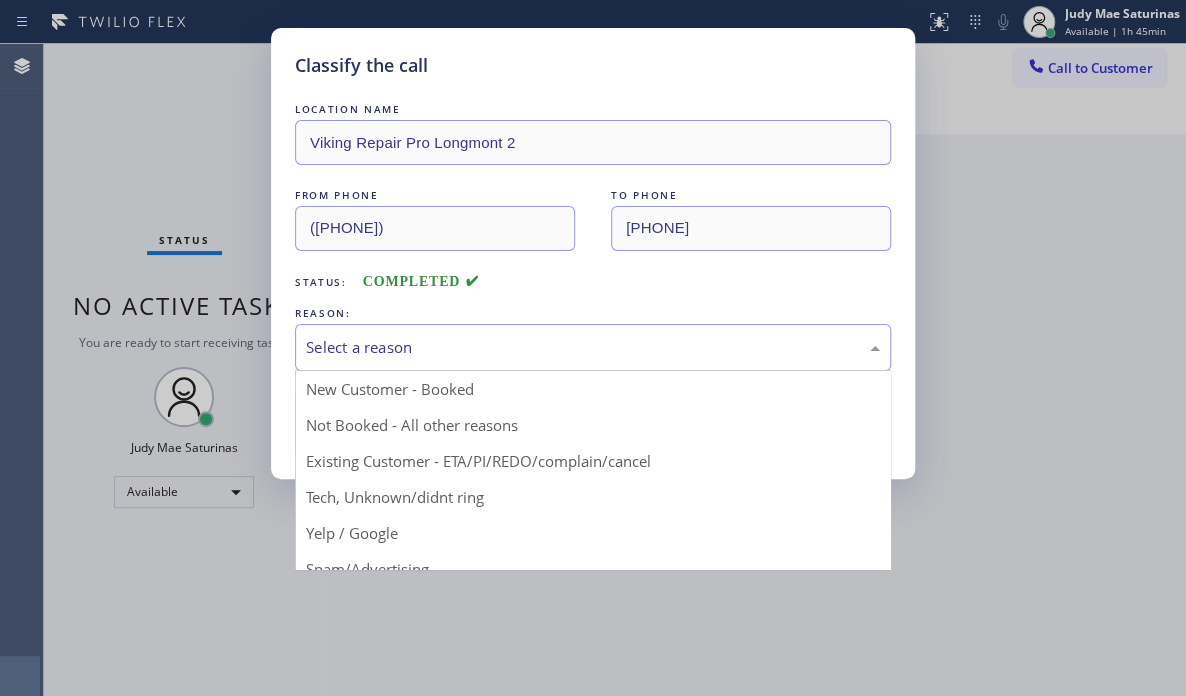 click on "Select a reason" at bounding box center [593, 347] 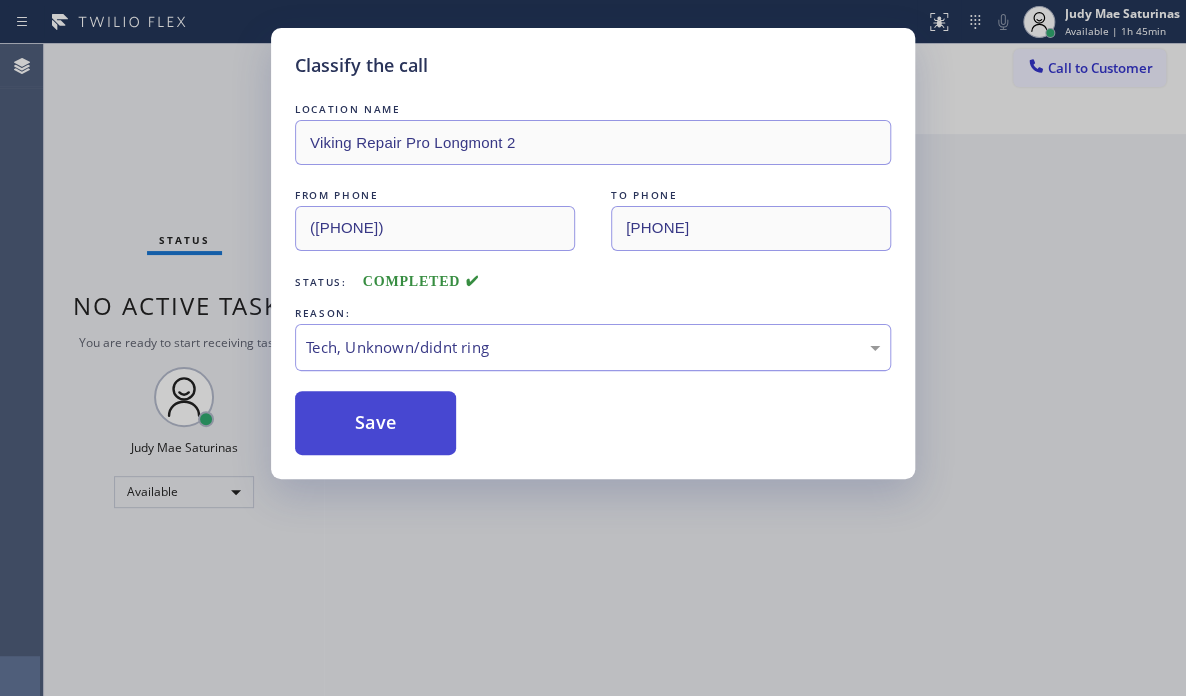 click on "Save" at bounding box center [375, 423] 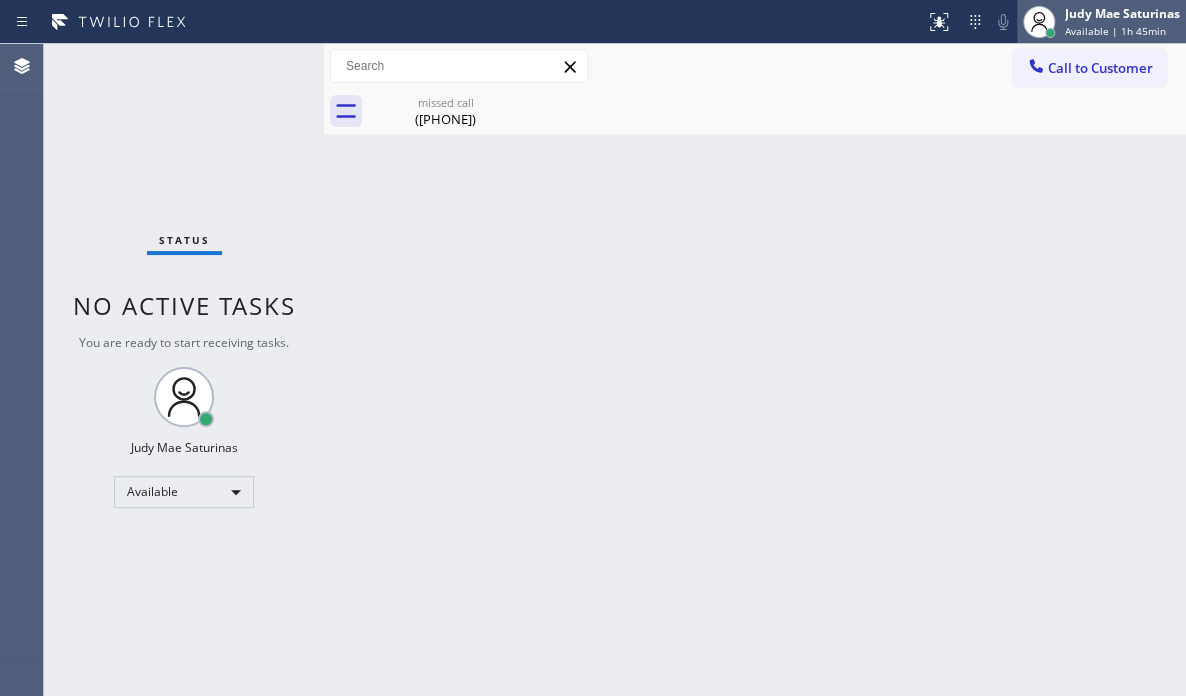 click on "Judy Mae Saturinas" at bounding box center (1122, 13) 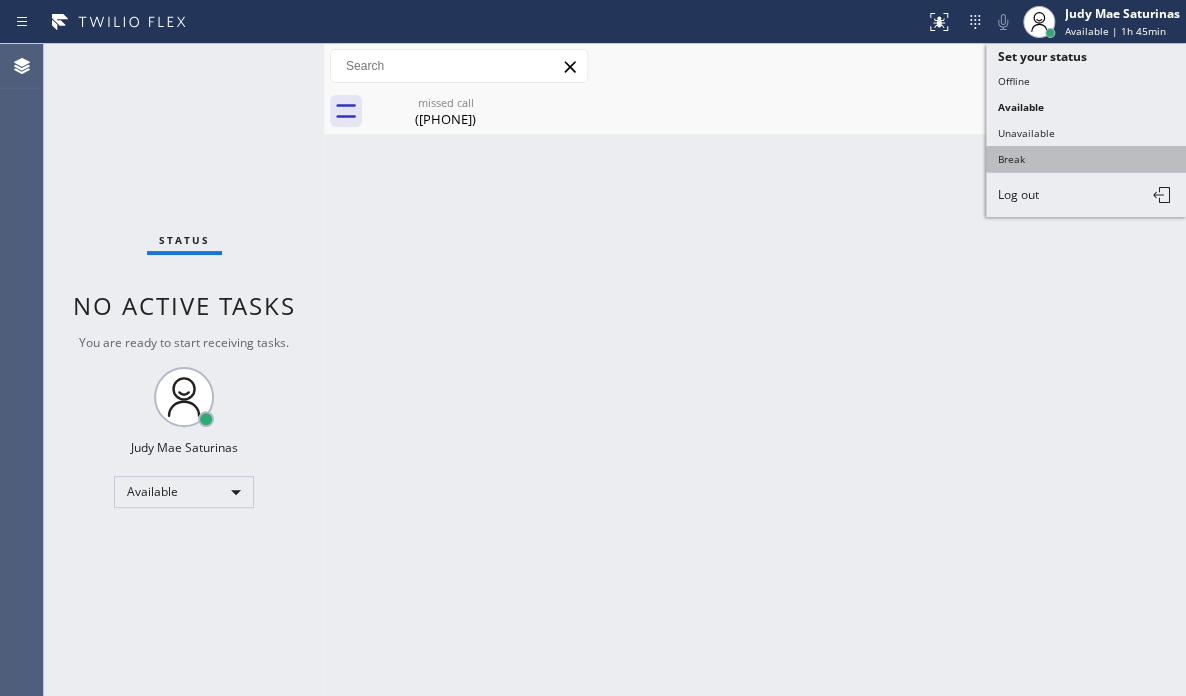 click on "Break" at bounding box center (1086, 159) 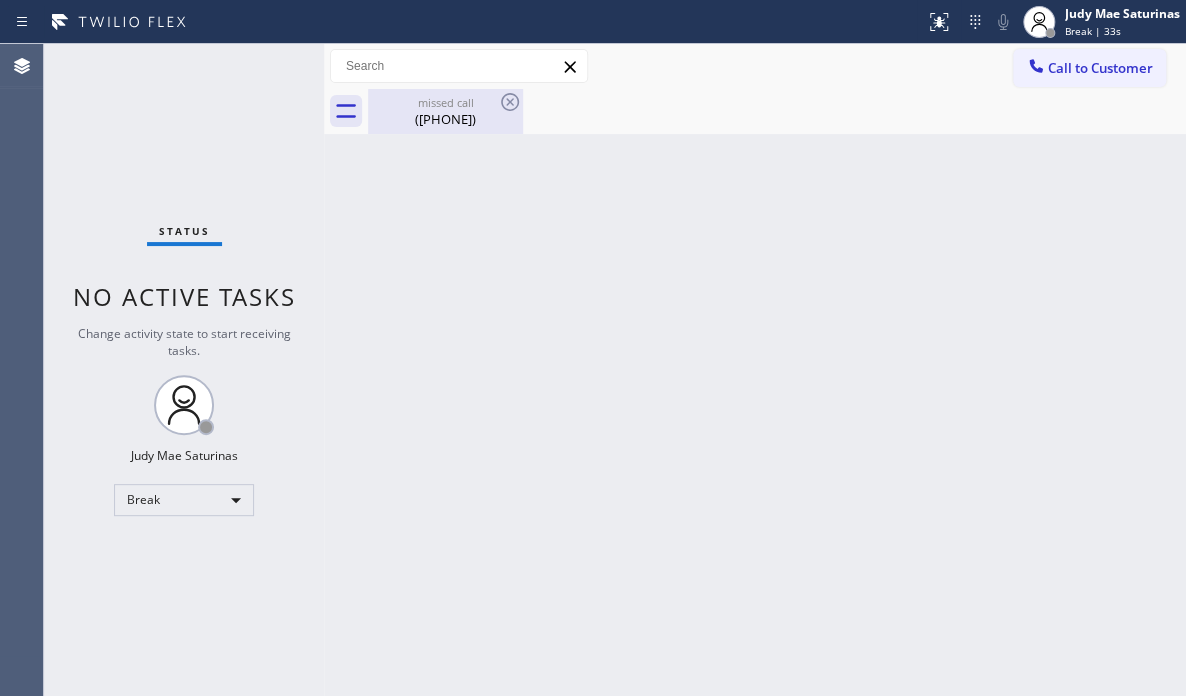 click on "([PHONE])" at bounding box center [445, 119] 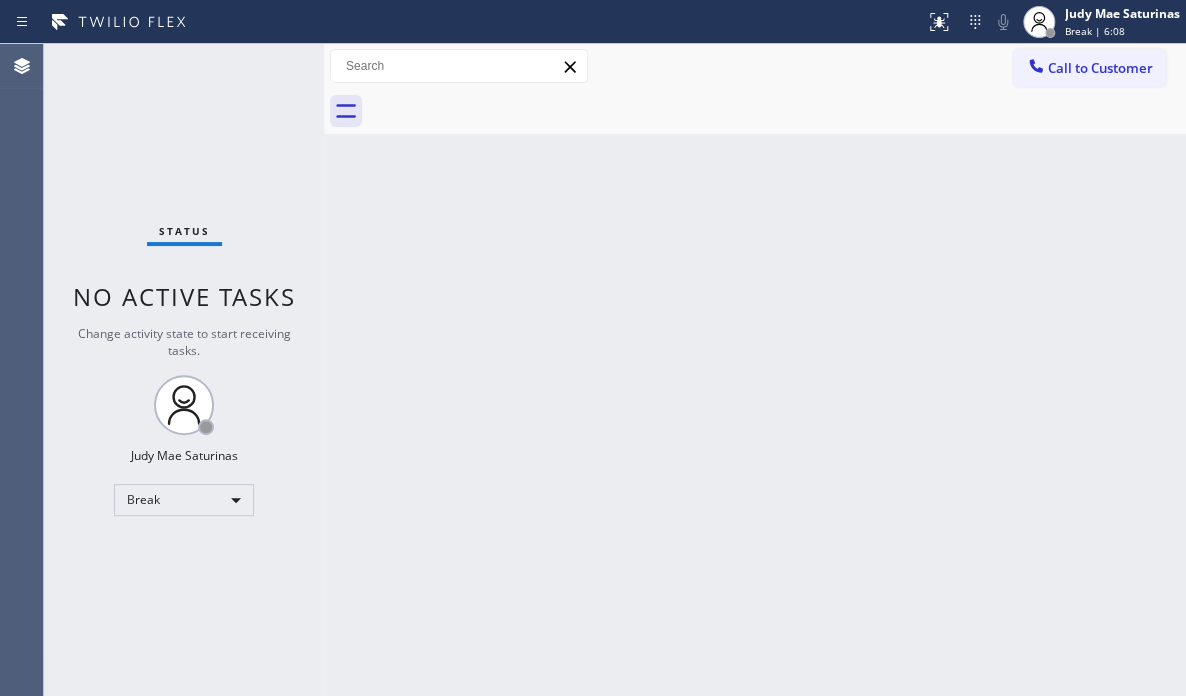 click on "Back to Dashboard Change Sender ID Customers Technicians Select a contact Outbound call Technician Search Technician Your caller id phone number Your caller id phone number Call Technician info Name Phone none Address none Change Sender ID HVAC [PHONE] 5 Star Appliance [PHONE] Appliance Repair [PHONE] Plumbing [PHONE] Air Duct Cleaning [PHONE] Electricians [PHONE] Cancel Change Check personal SMS Reset Change No tabs Call to Customer Outbound call Technician Search Technician Your caller id phone number Your caller id phone number Call Outbound call Technician Search Technician Your caller id phone number Your caller id phone number Call" at bounding box center (755, 370) 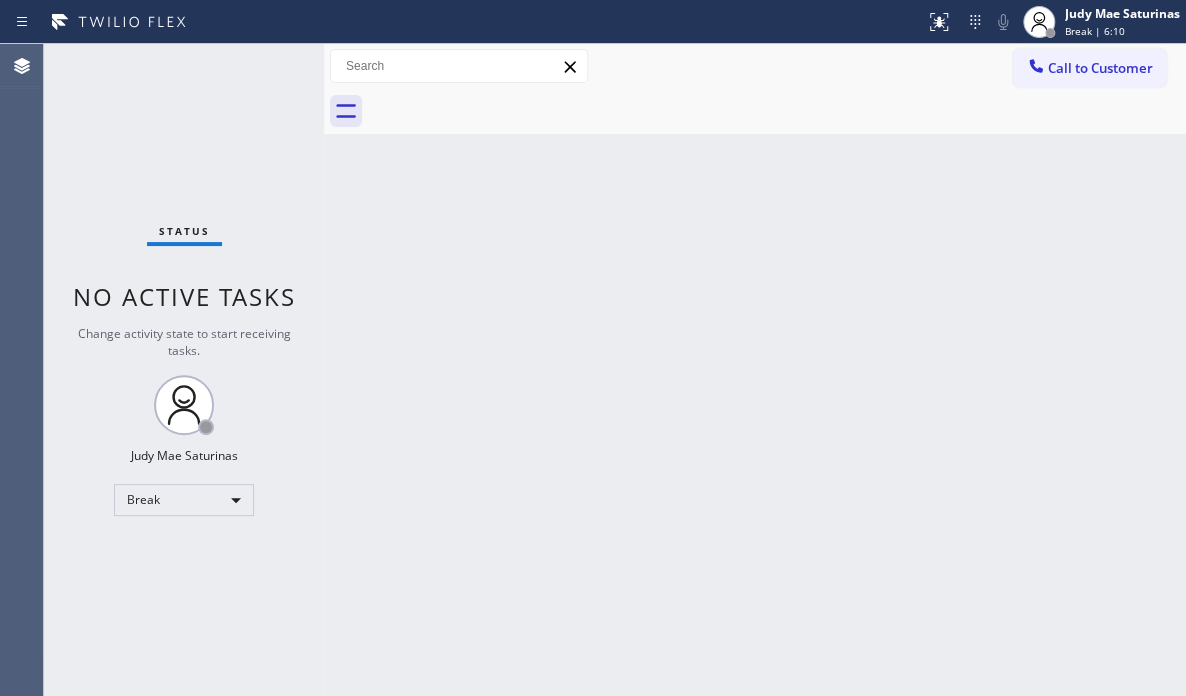 click on "Back to Dashboard Change Sender ID Customers Technicians Select a contact Outbound call Technician Search Technician Your caller id phone number Your caller id phone number Call Technician info Name Phone none Address none Change Sender ID HVAC [PHONE] 5 Star Appliance [PHONE] Appliance Repair [PHONE] Plumbing [PHONE] Air Duct Cleaning [PHONE] Electricians [PHONE] Cancel Change Check personal SMS Reset Change No tabs Call to Customer Outbound call Technician Search Technician Your caller id phone number Your caller id phone number Call Outbound call Technician Search Technician Your caller id phone number Your caller id phone number Call" at bounding box center [755, 370] 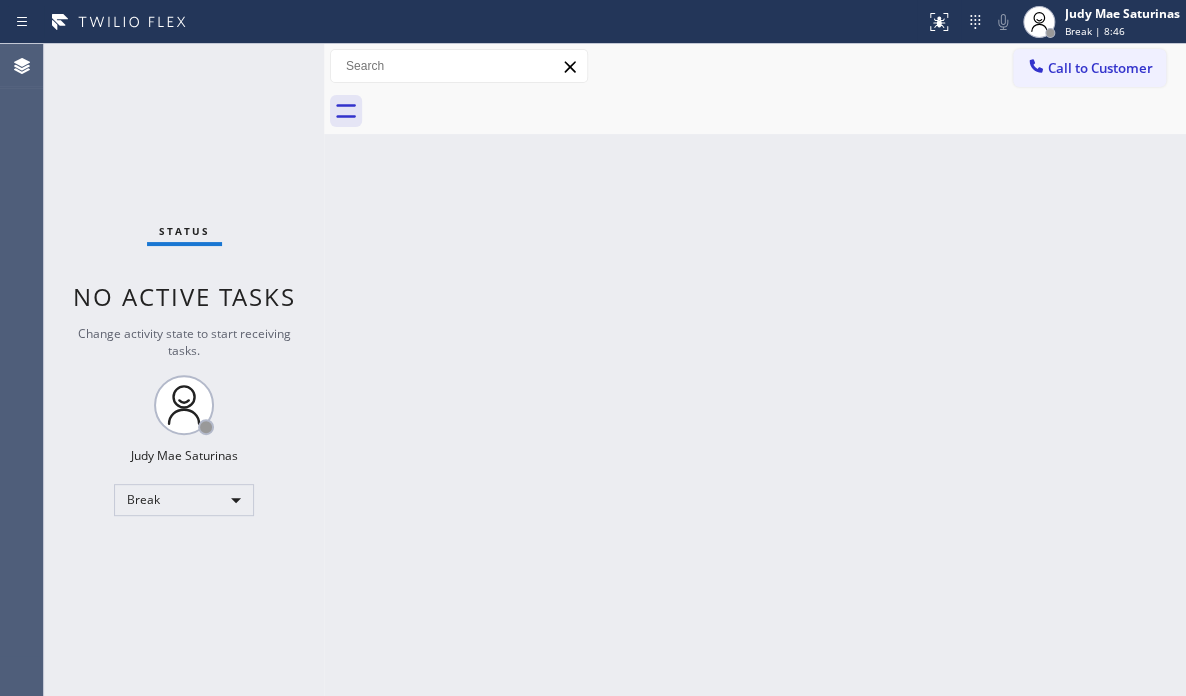 drag, startPoint x: 375, startPoint y: 207, endPoint x: 396, endPoint y: 192, distance: 25.806976 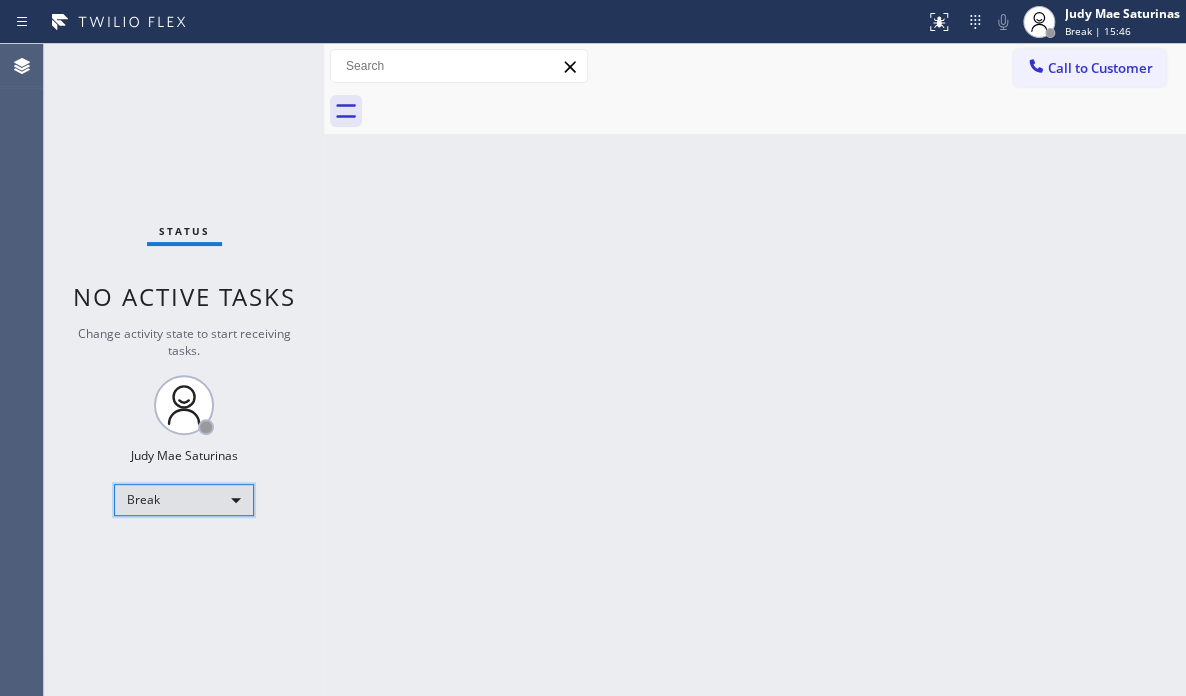 click on "Break" at bounding box center (184, 500) 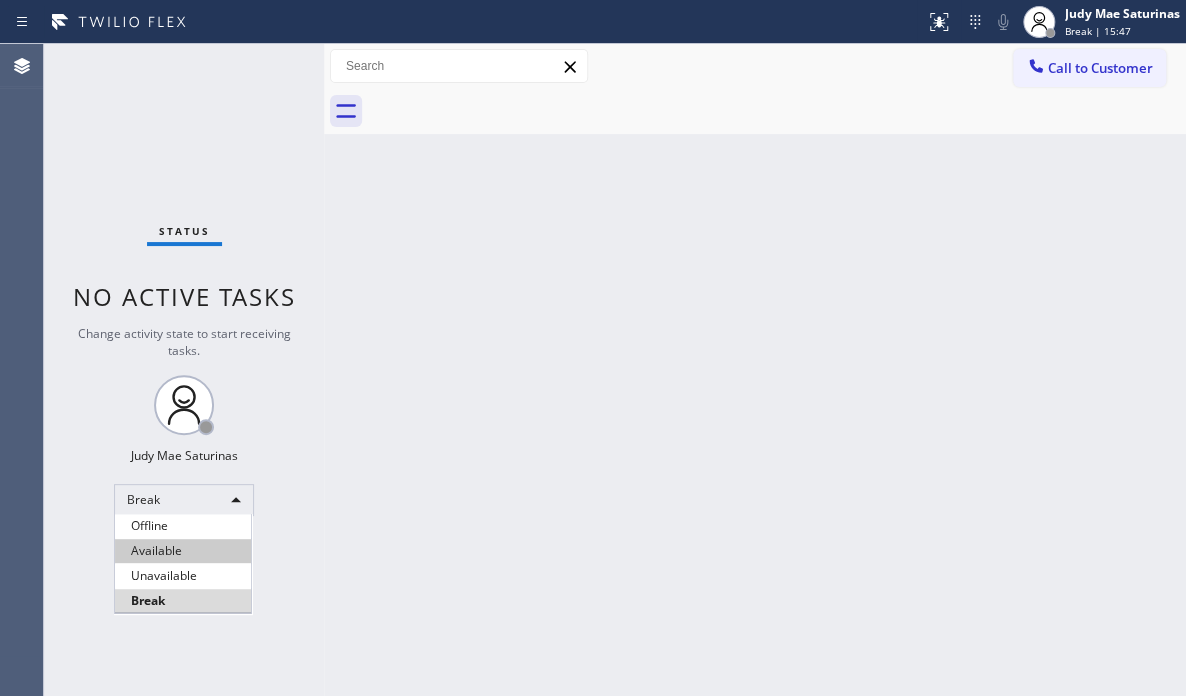 click on "Available" at bounding box center (183, 551) 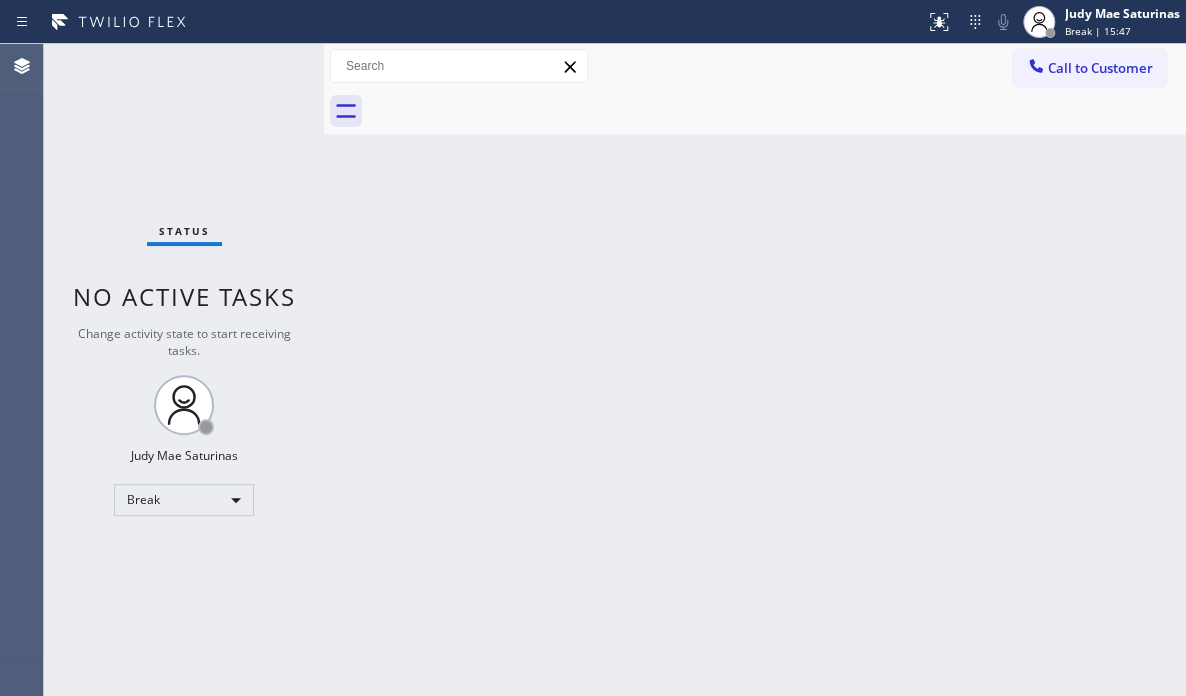 click on "Back to Dashboard Change Sender ID Customers Technicians Select a contact Outbound call Technician Search Technician Your caller id phone number Your caller id phone number Call Technician info Name Phone none Address none Change Sender ID HVAC [PHONE] 5 Star Appliance [PHONE] Appliance Repair [PHONE] Plumbing [PHONE] Air Duct Cleaning [PHONE] Electricians [PHONE] Cancel Change Check personal SMS Reset Change No tabs Call to Customer Outbound call Technician Search Technician Your caller id phone number Your caller id phone number Call Outbound call Technician Search Technician Your caller id phone number Your caller id phone number Call" at bounding box center (755, 370) 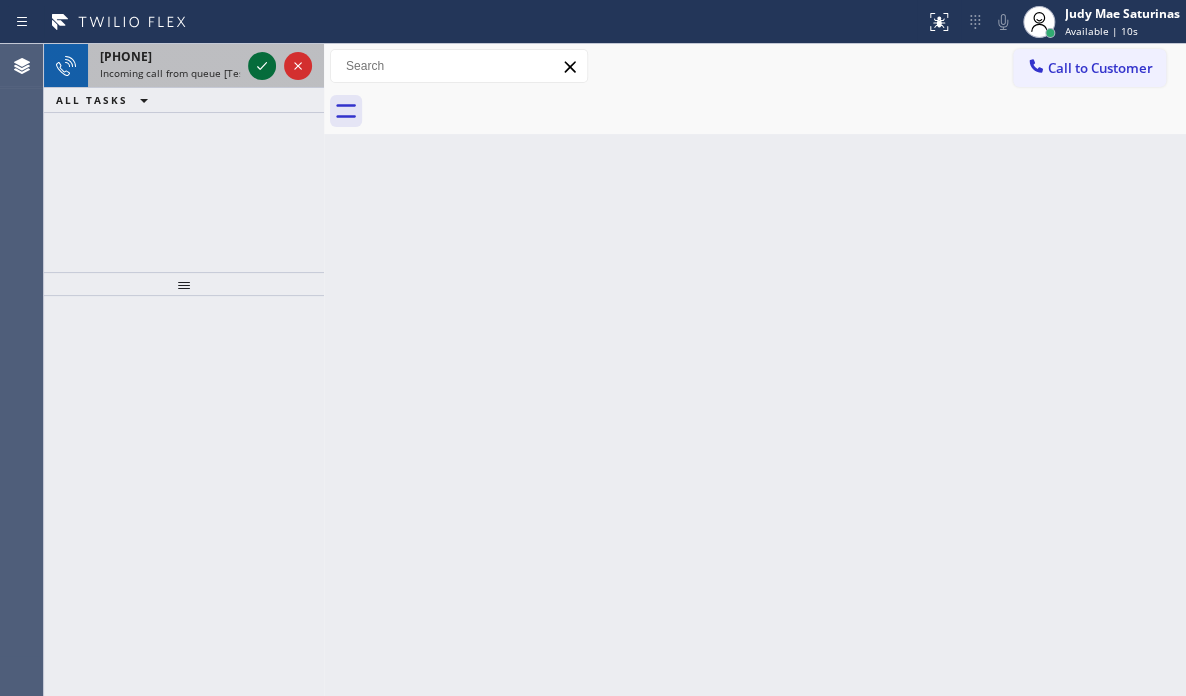 click 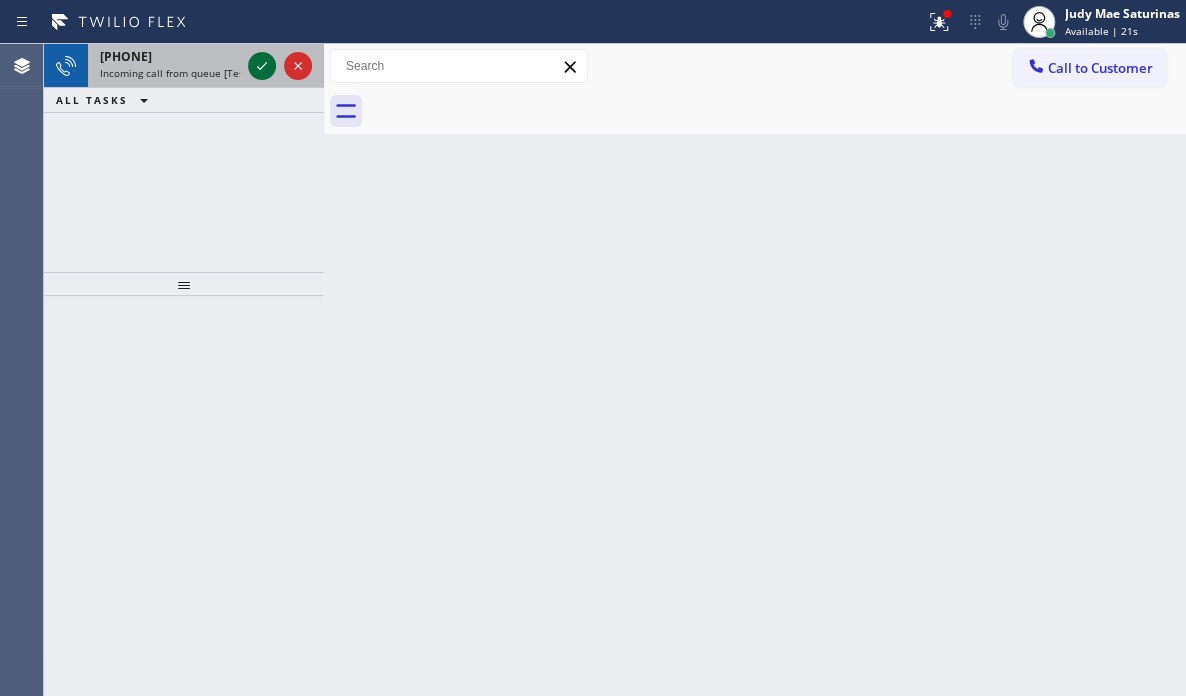 click 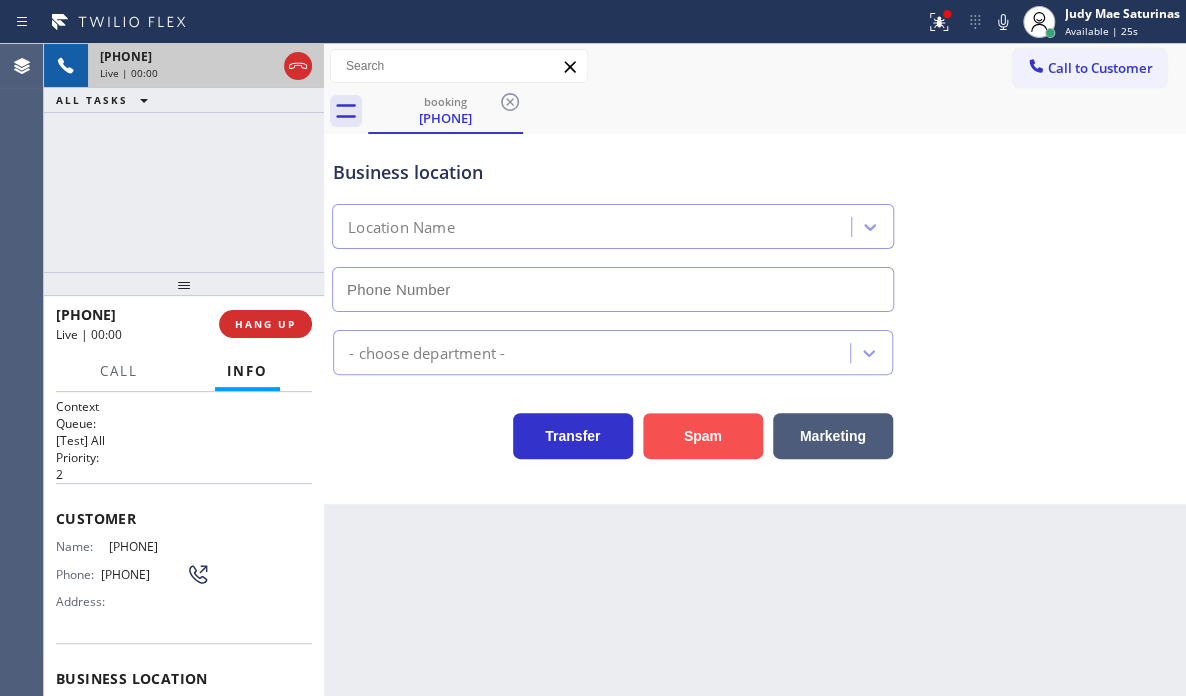 type on "[PHONE]" 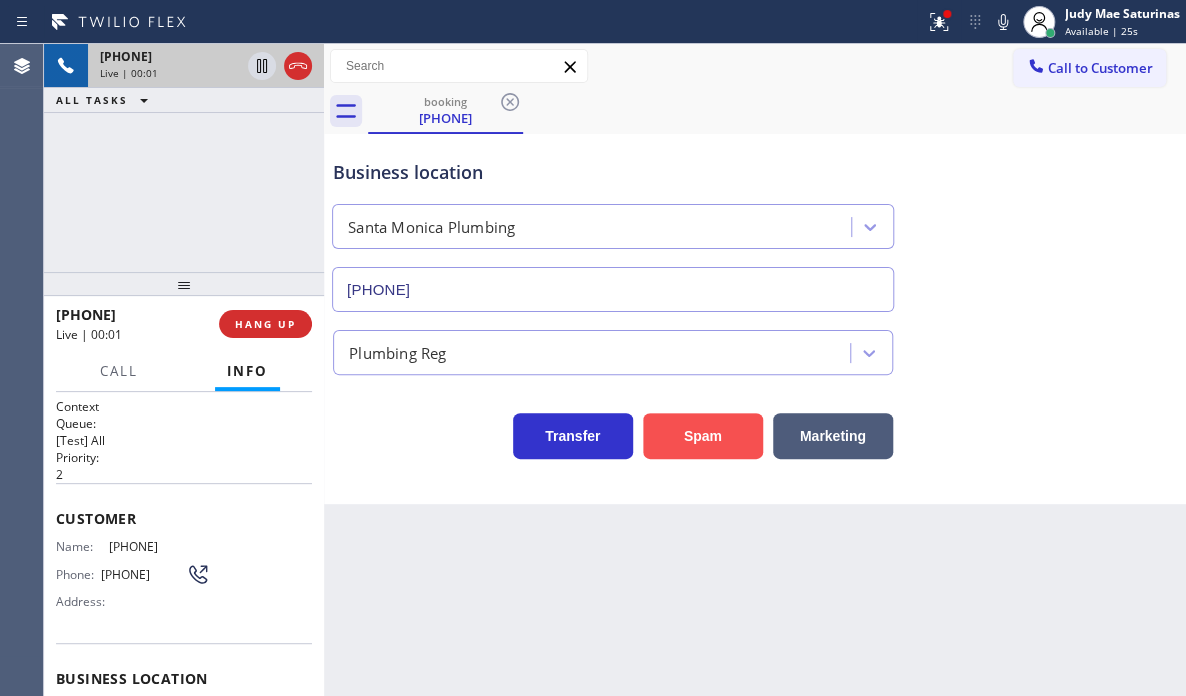 click on "Spam" at bounding box center [703, 436] 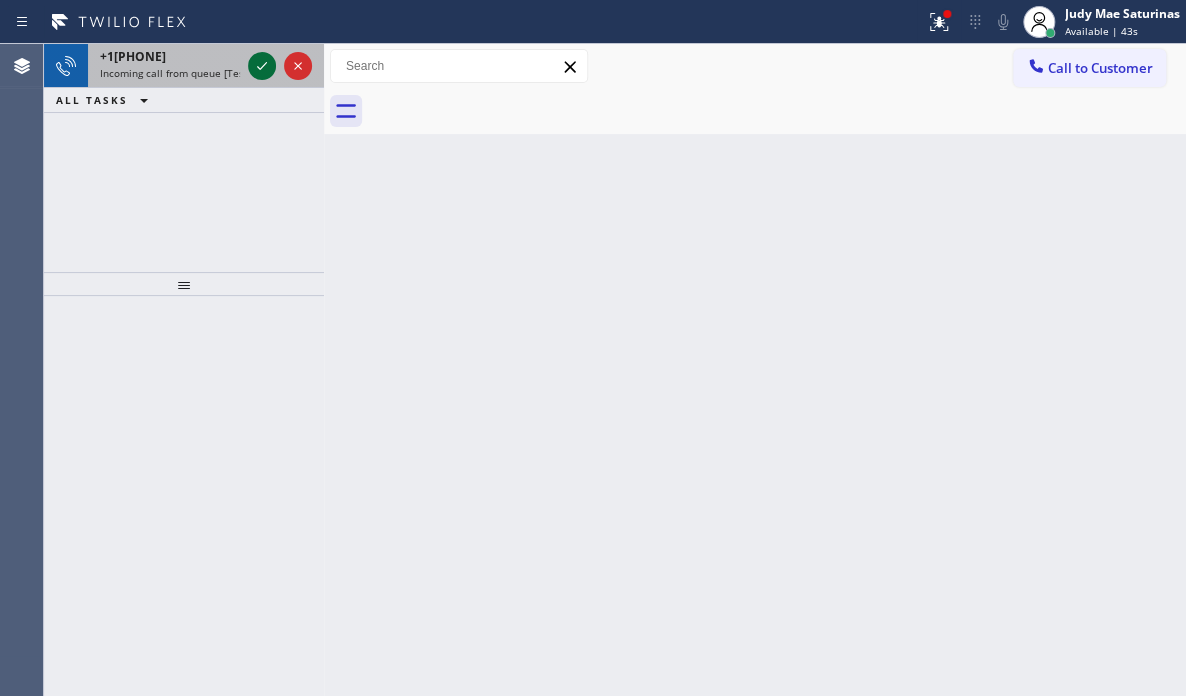 click 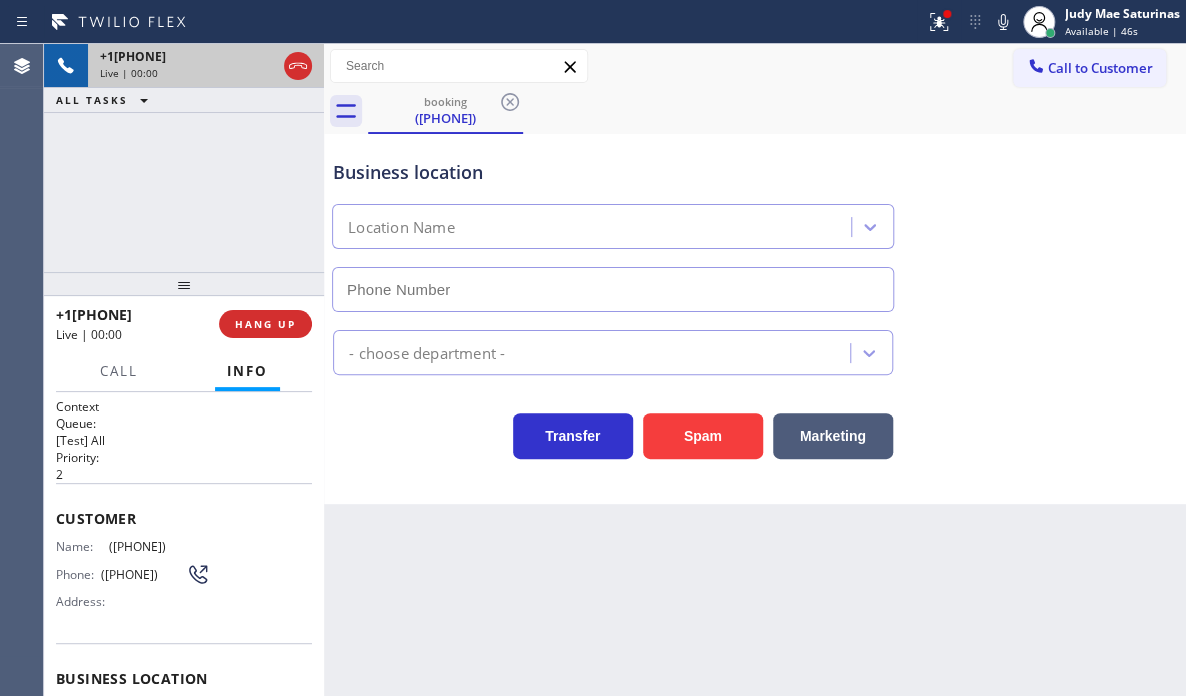 type on "[PHONE]" 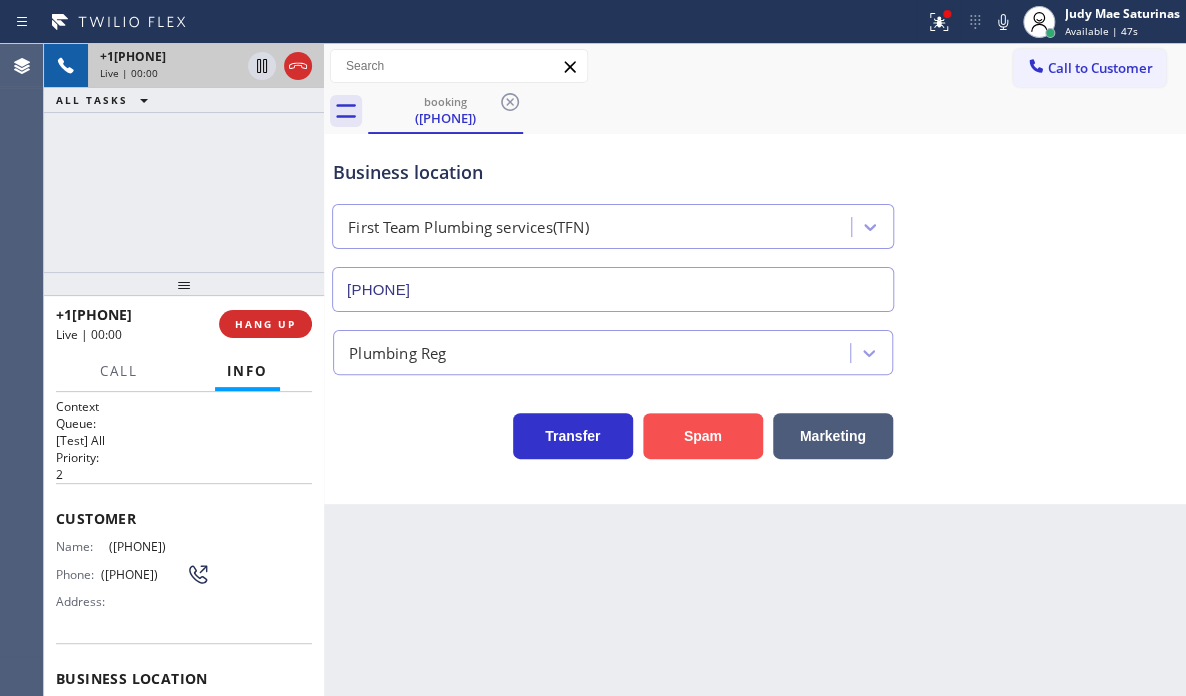 click on "Spam" at bounding box center (703, 436) 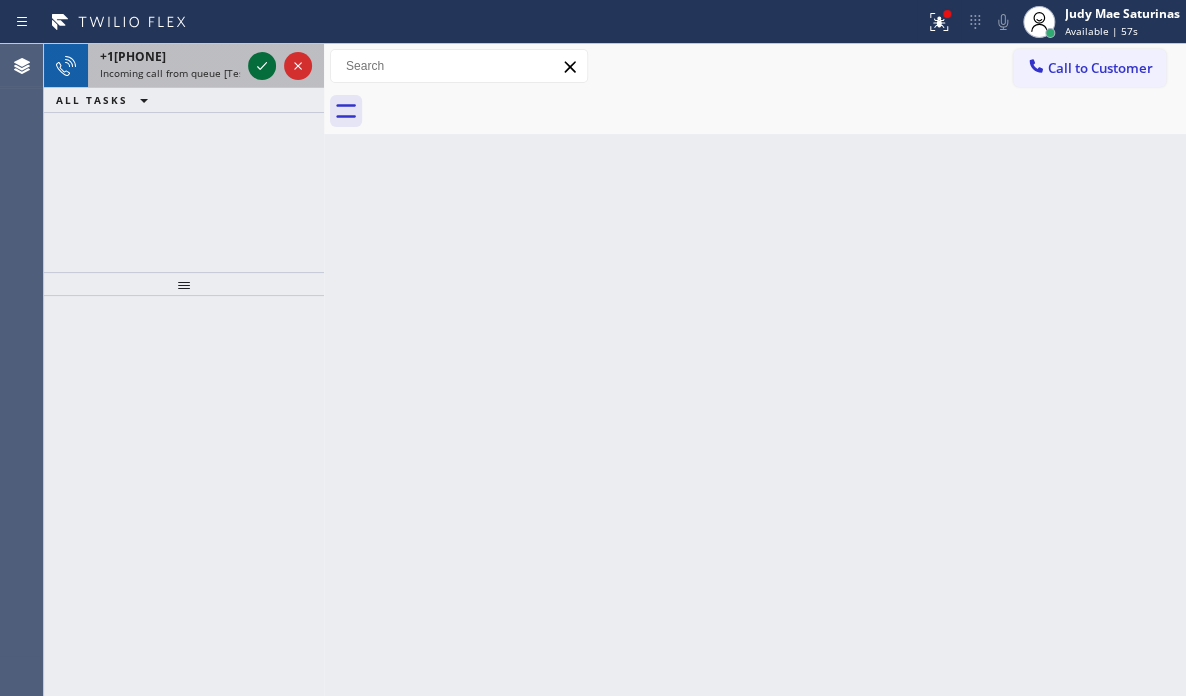 click 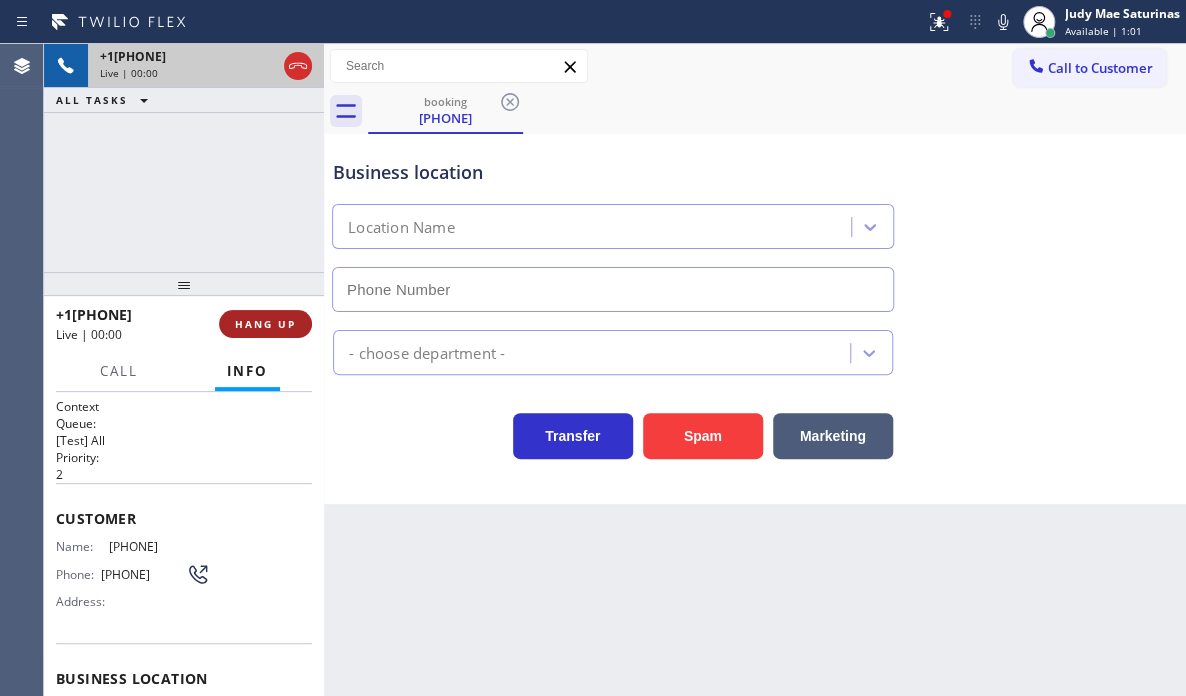 type on "([PHONE])" 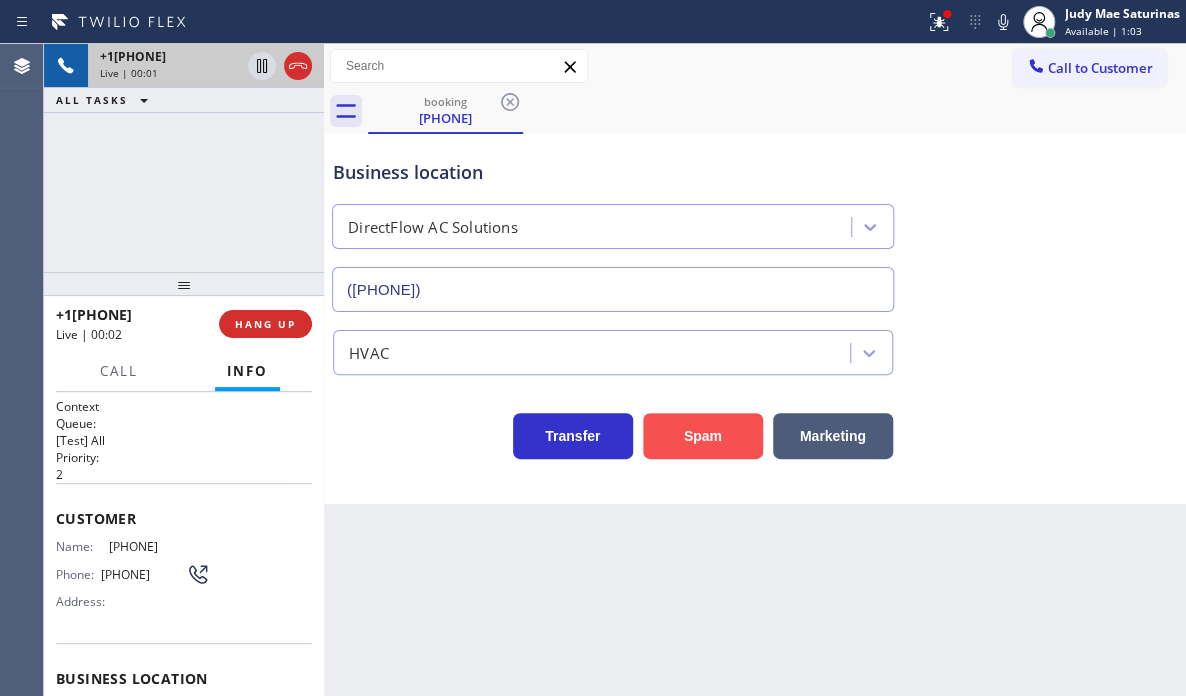 click on "Spam" at bounding box center [703, 436] 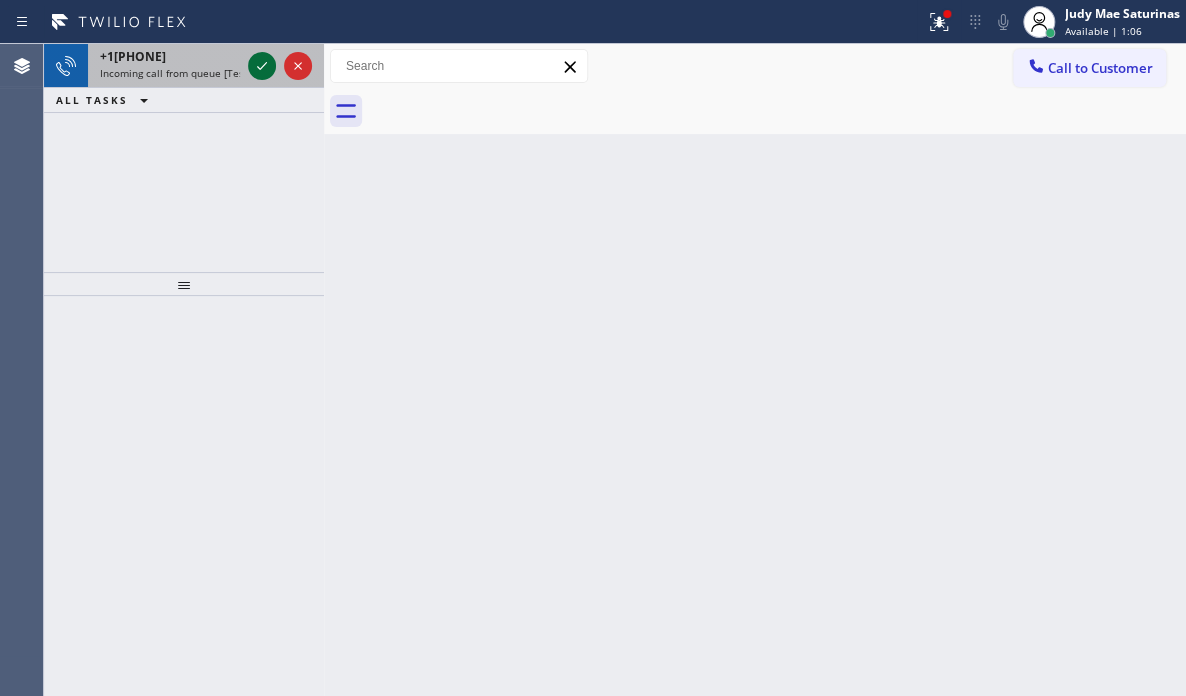 click 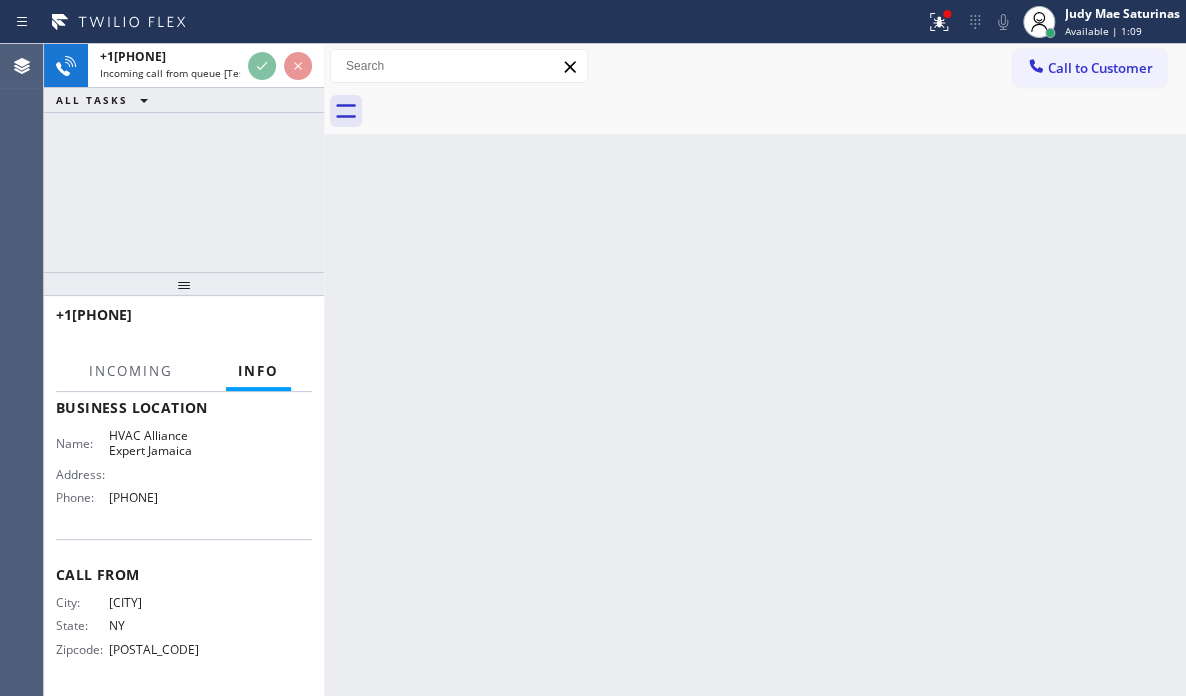 scroll, scrollTop: 272, scrollLeft: 0, axis: vertical 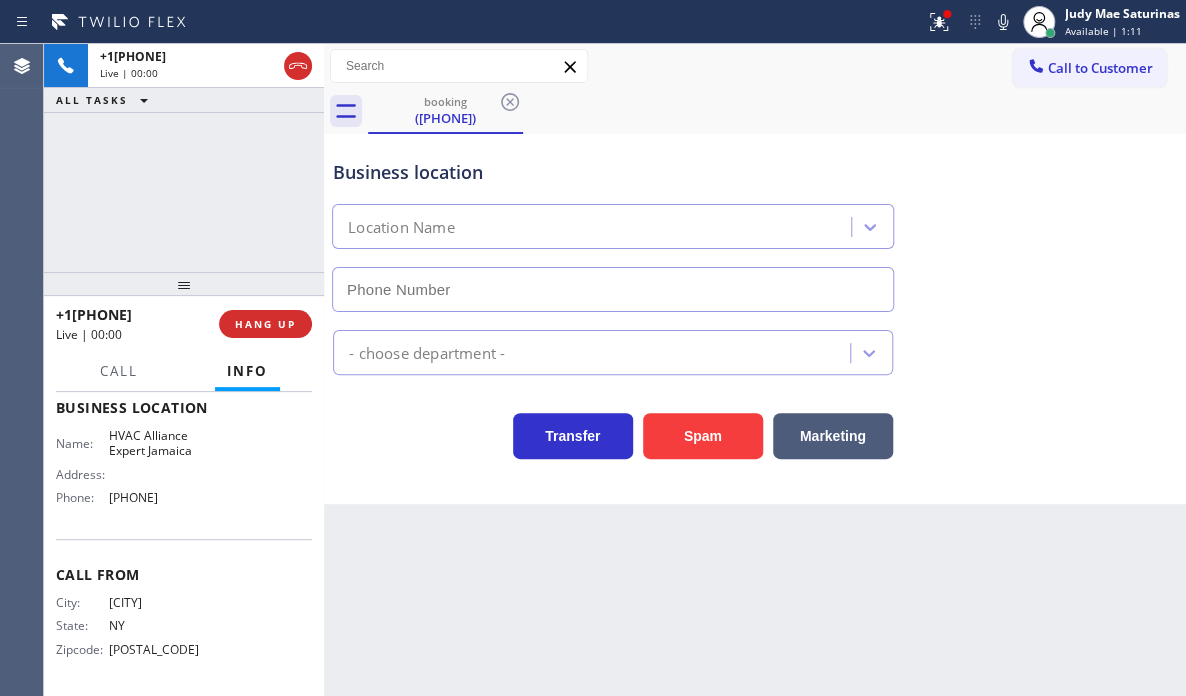 type on "[PHONE]" 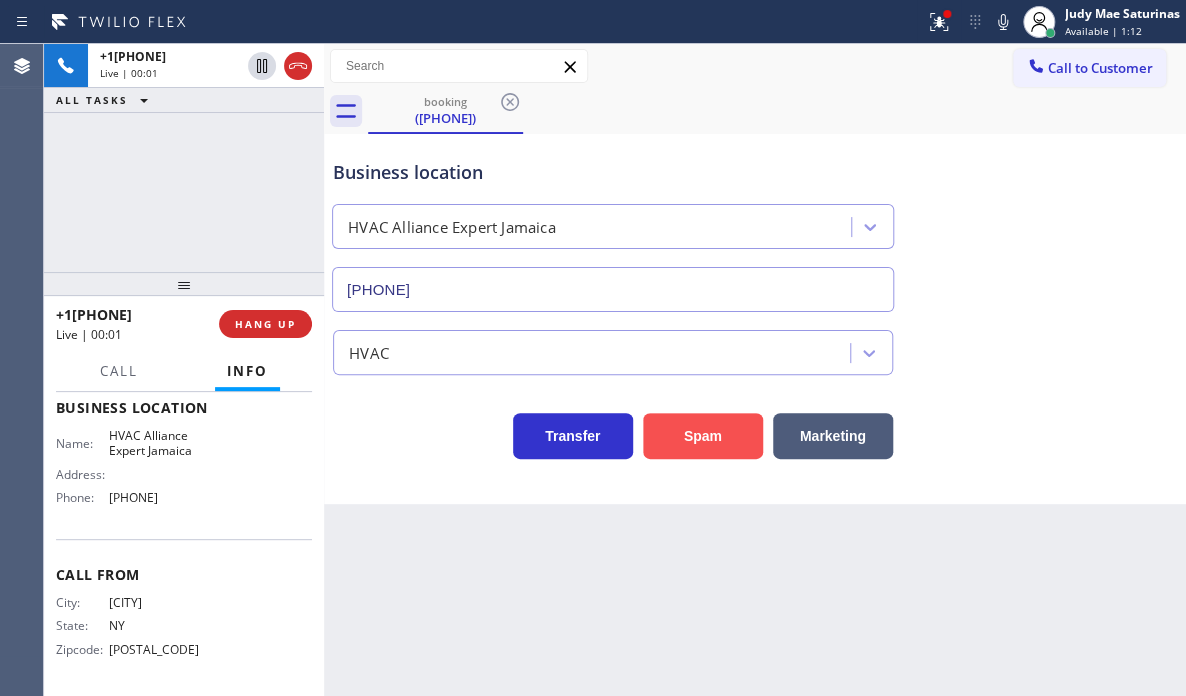 click on "Spam" at bounding box center [703, 436] 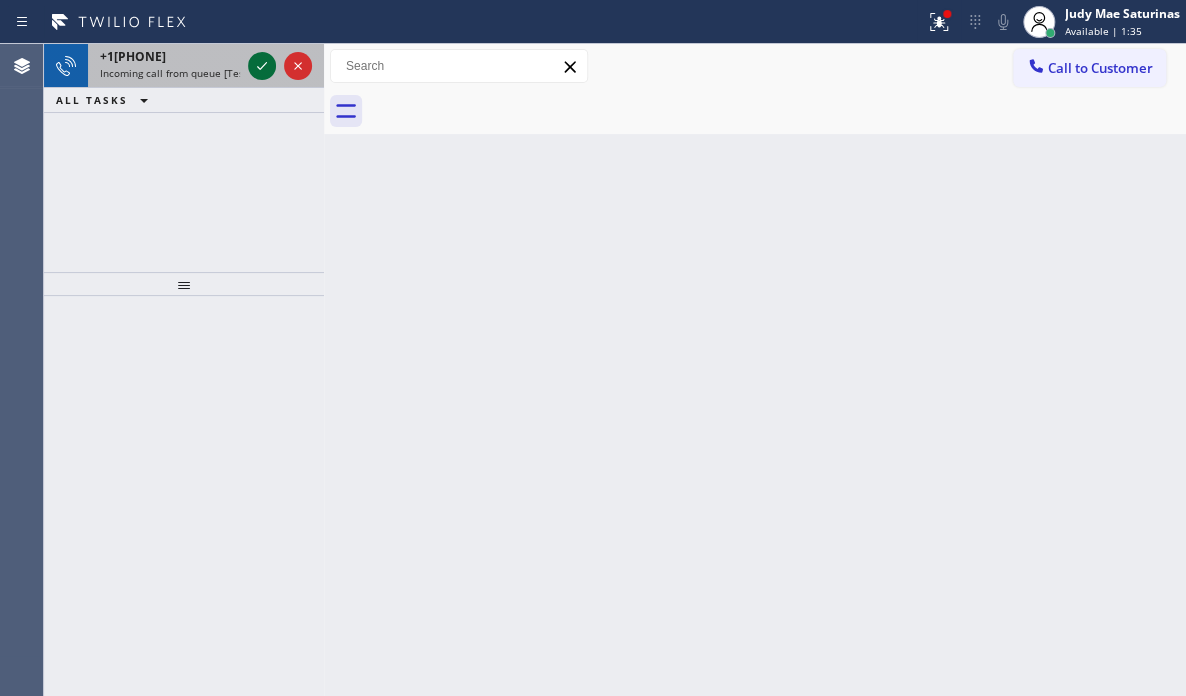 click 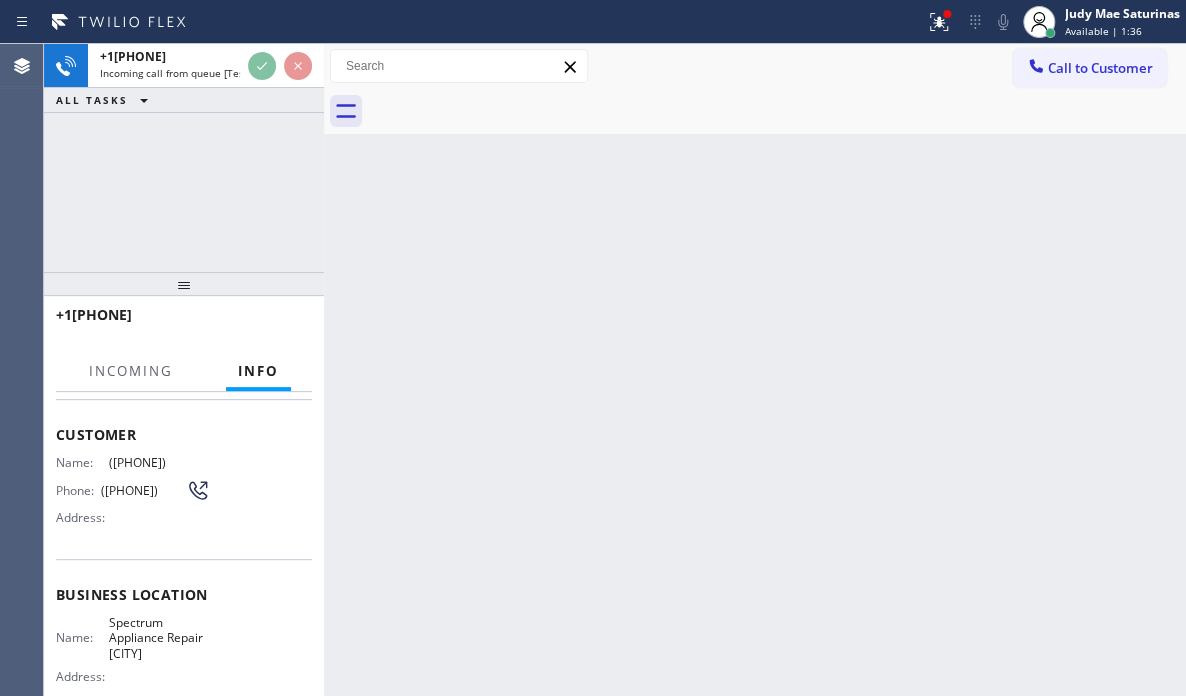 scroll, scrollTop: 200, scrollLeft: 0, axis: vertical 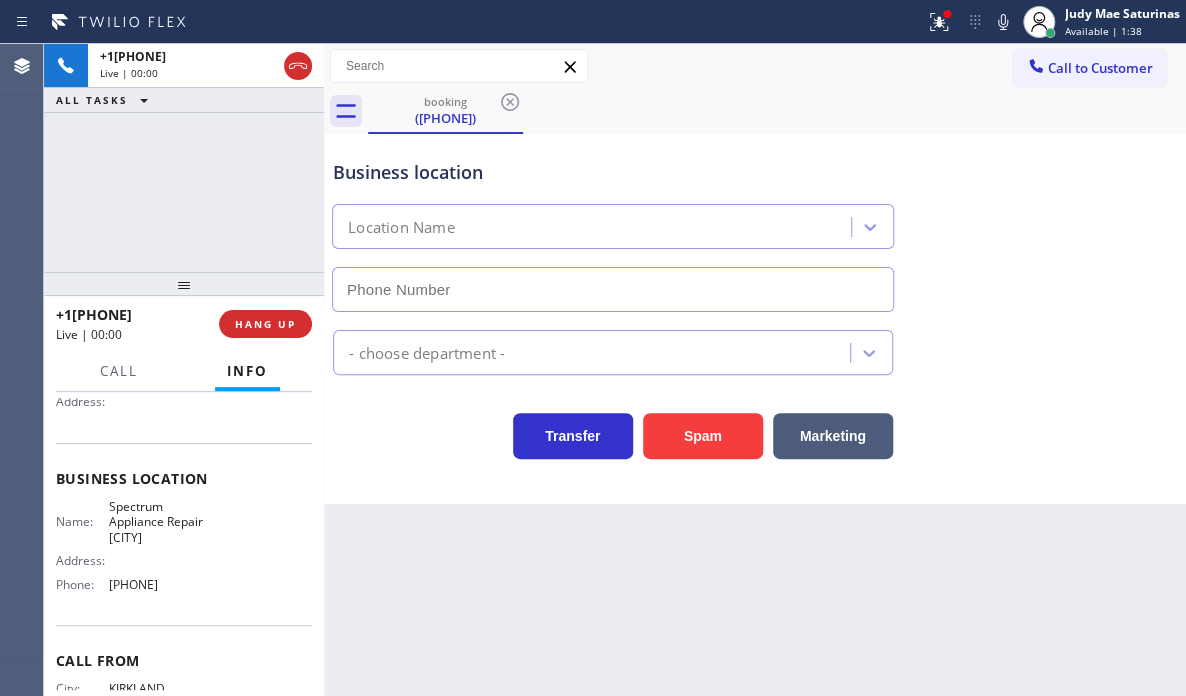 type on "[PHONE]" 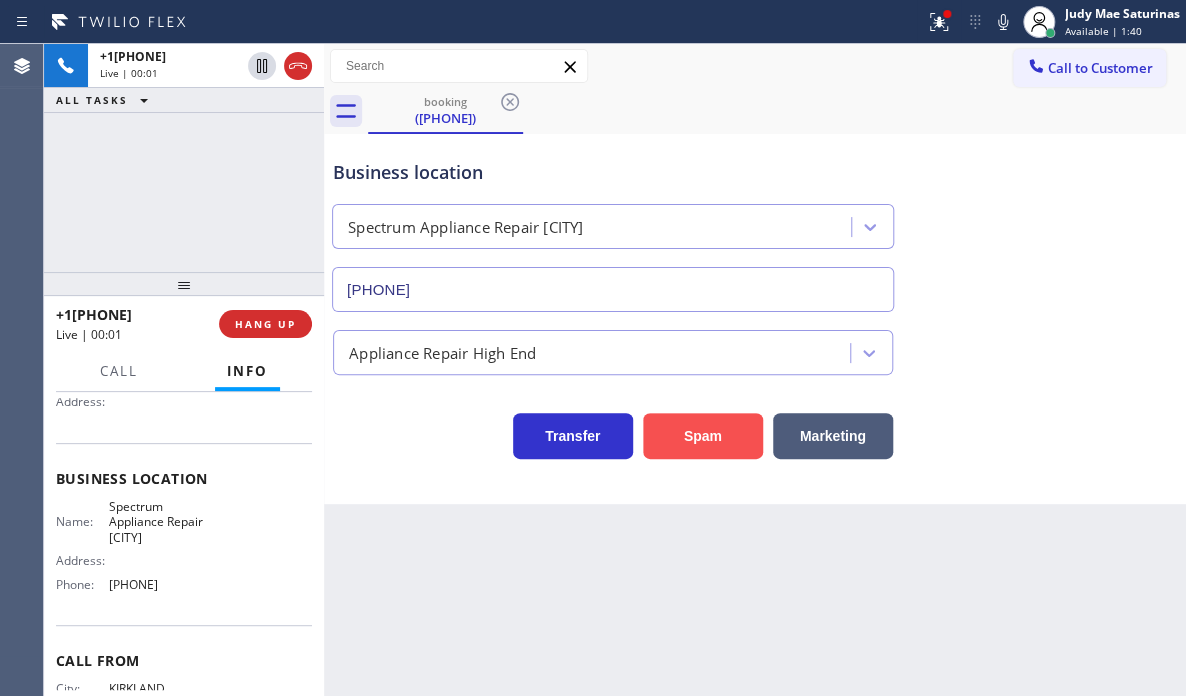 click on "Spam" at bounding box center (703, 436) 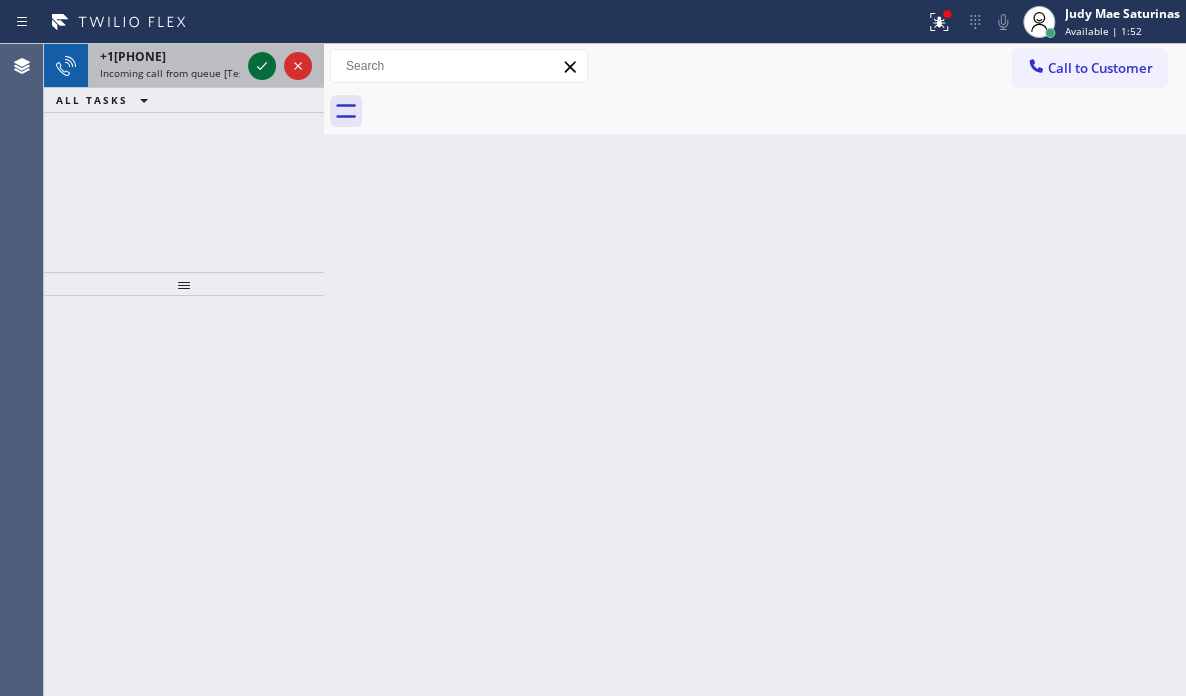 click 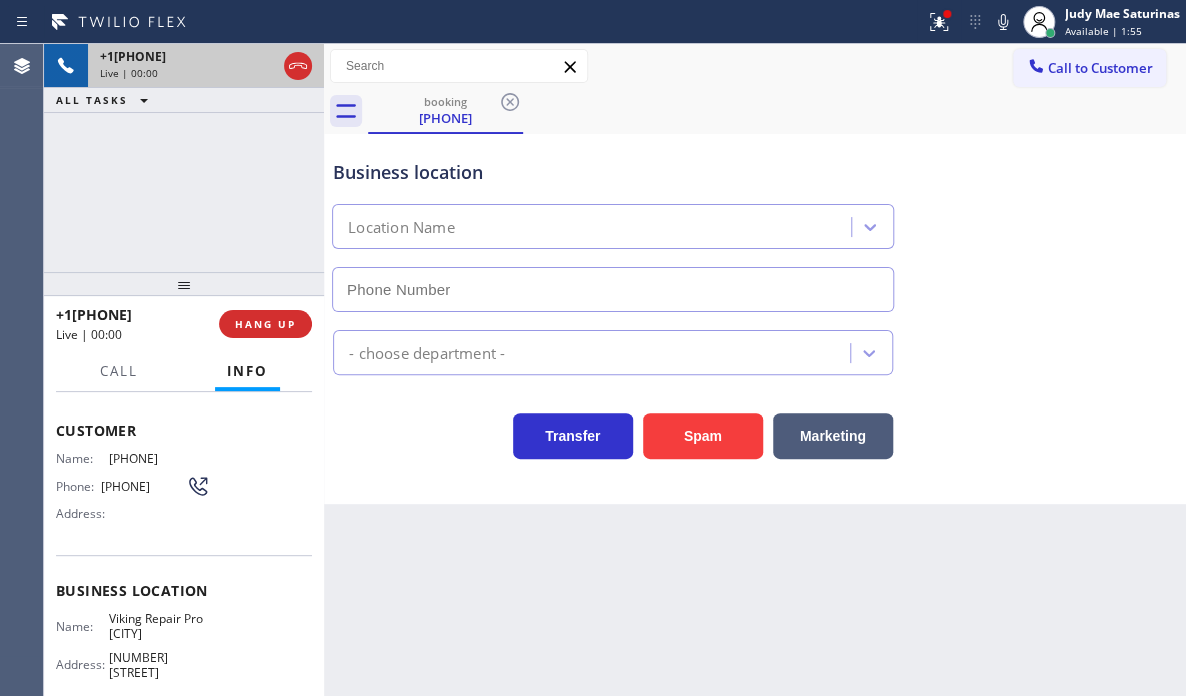 scroll, scrollTop: 100, scrollLeft: 0, axis: vertical 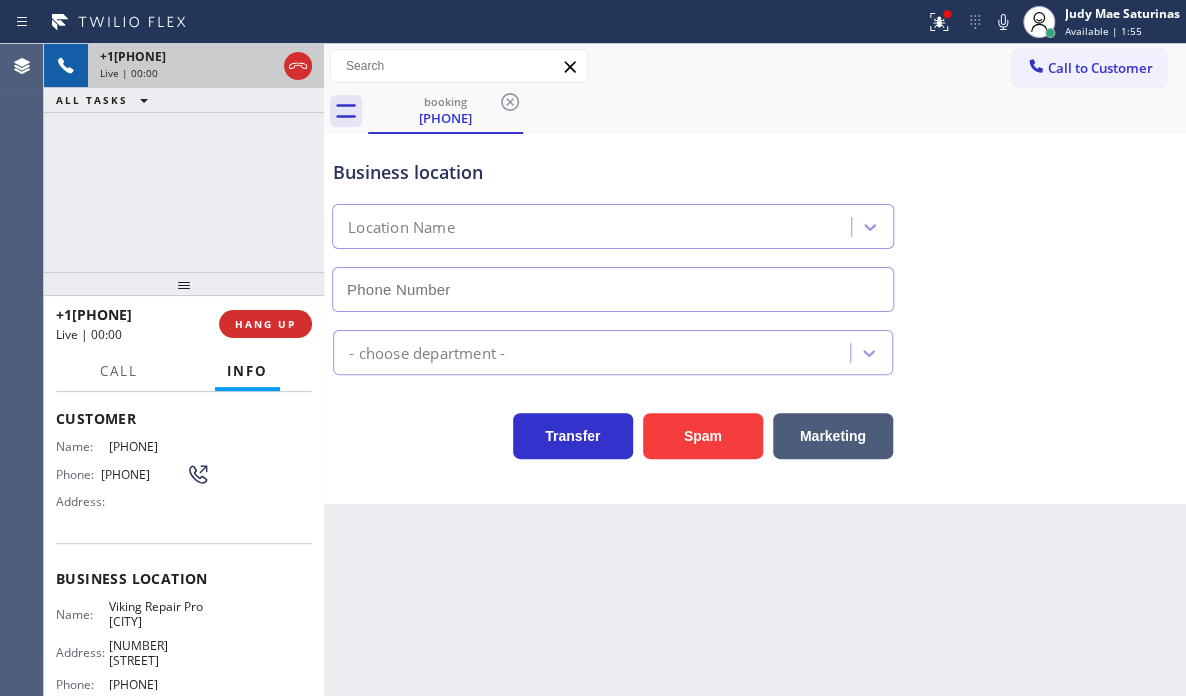 type on "[PHONE]" 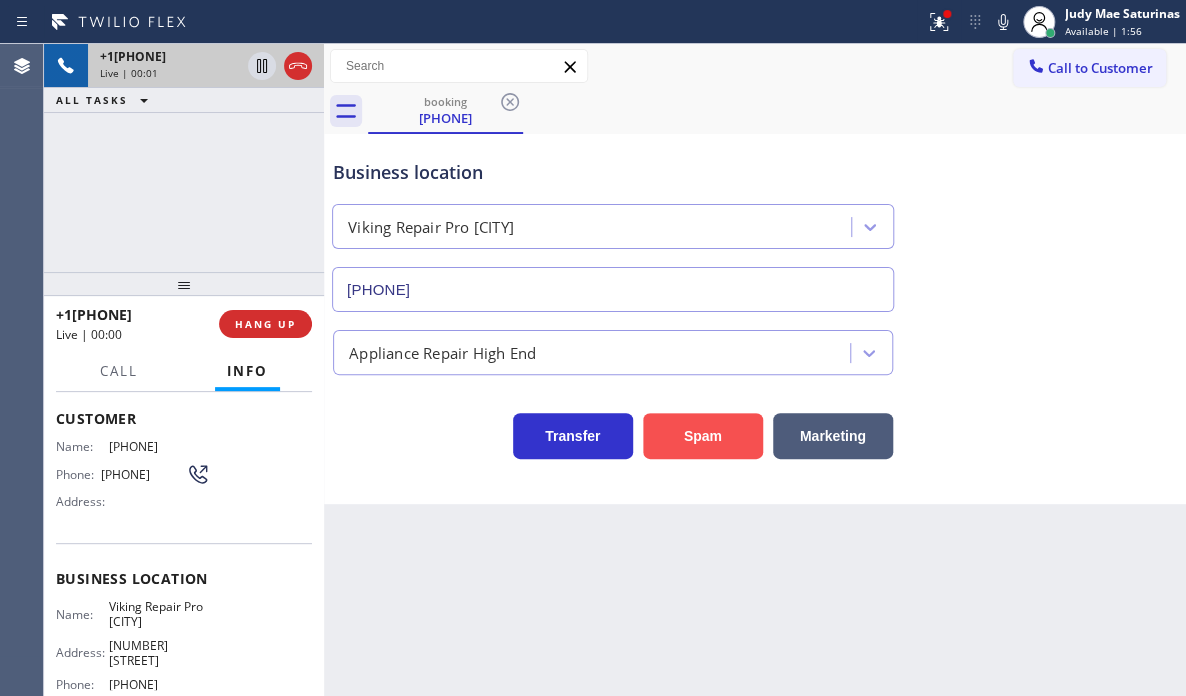 click on "Spam" at bounding box center (703, 436) 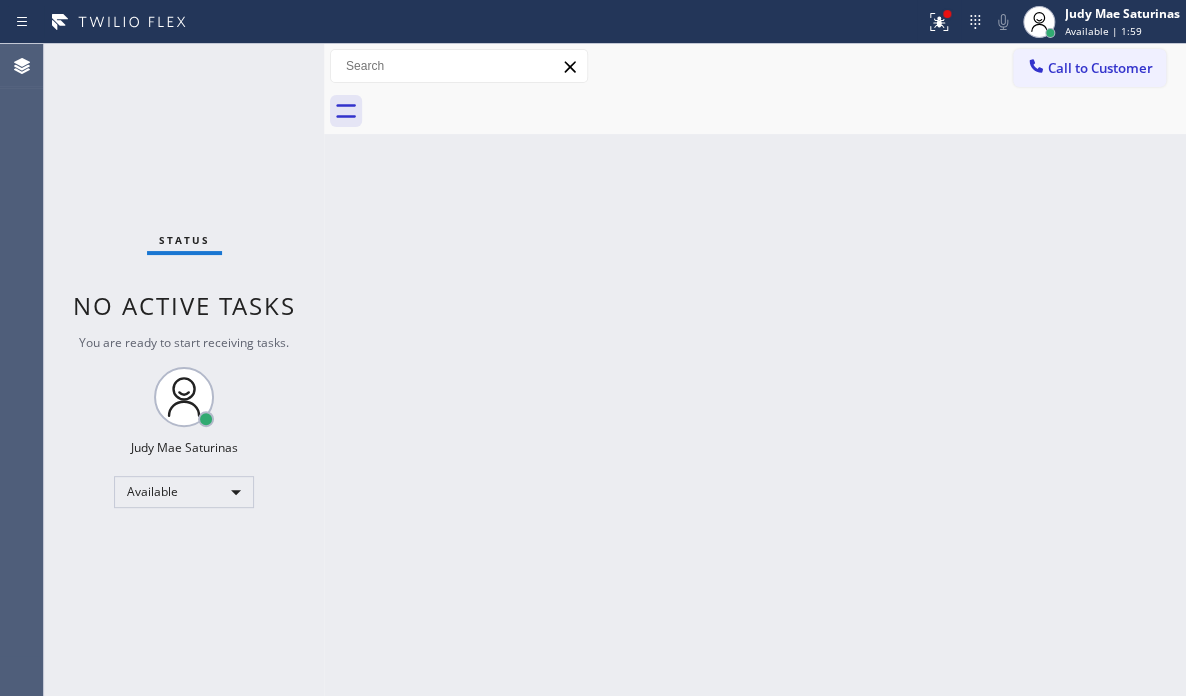 click on "Status   No active tasks     You are ready to start receiving tasks.   [FIRST] [LAST] Available" at bounding box center (184, 370) 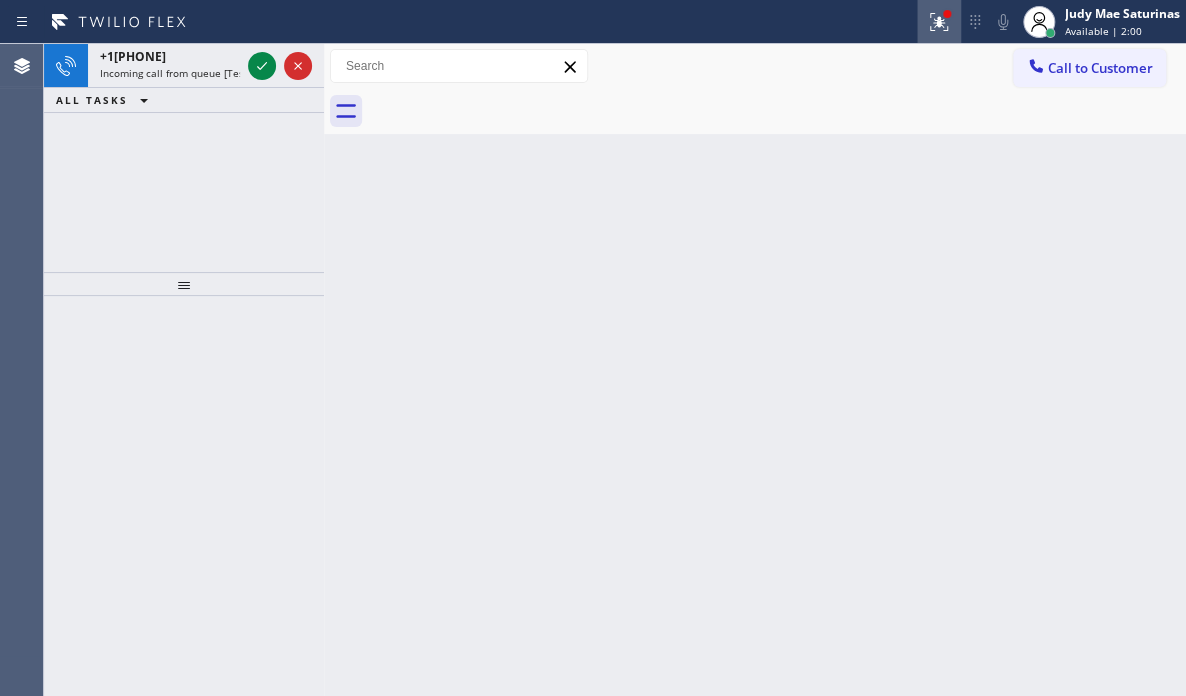click 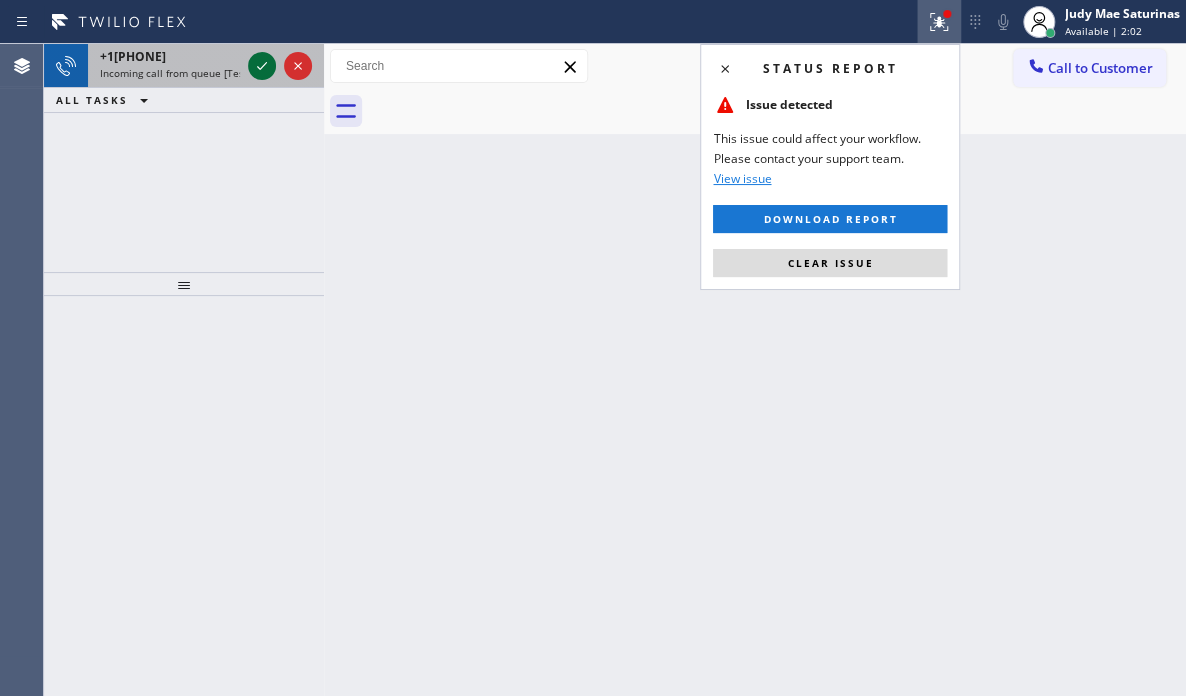 click 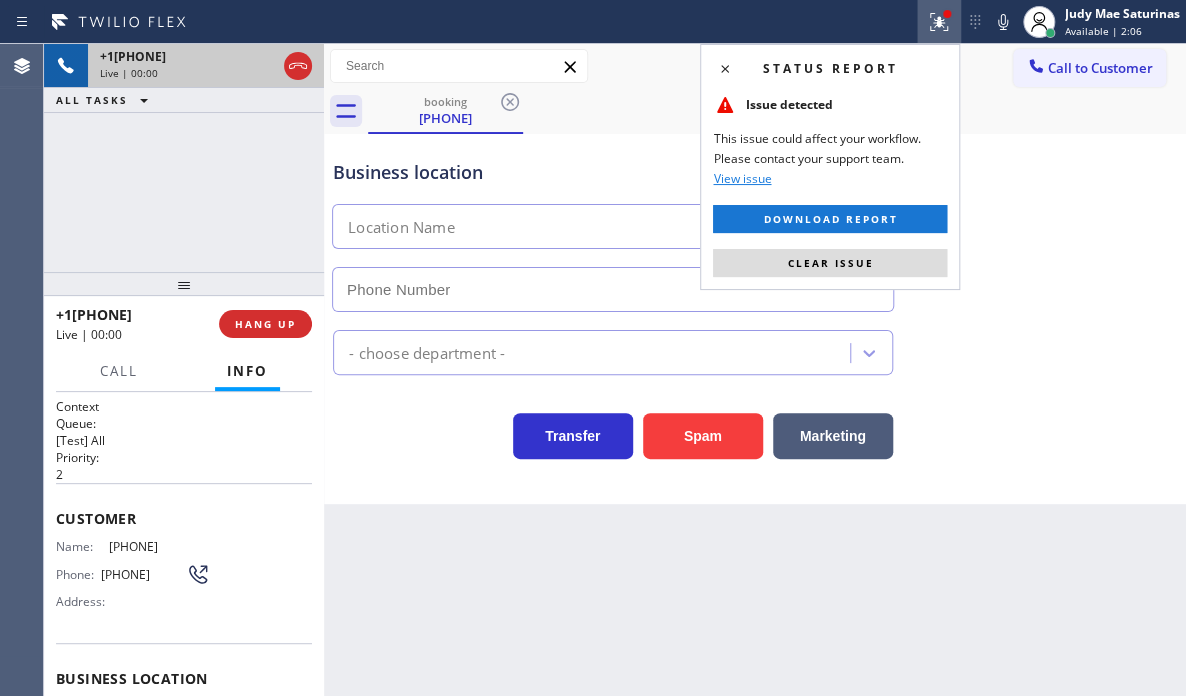 type on "[PHONE]" 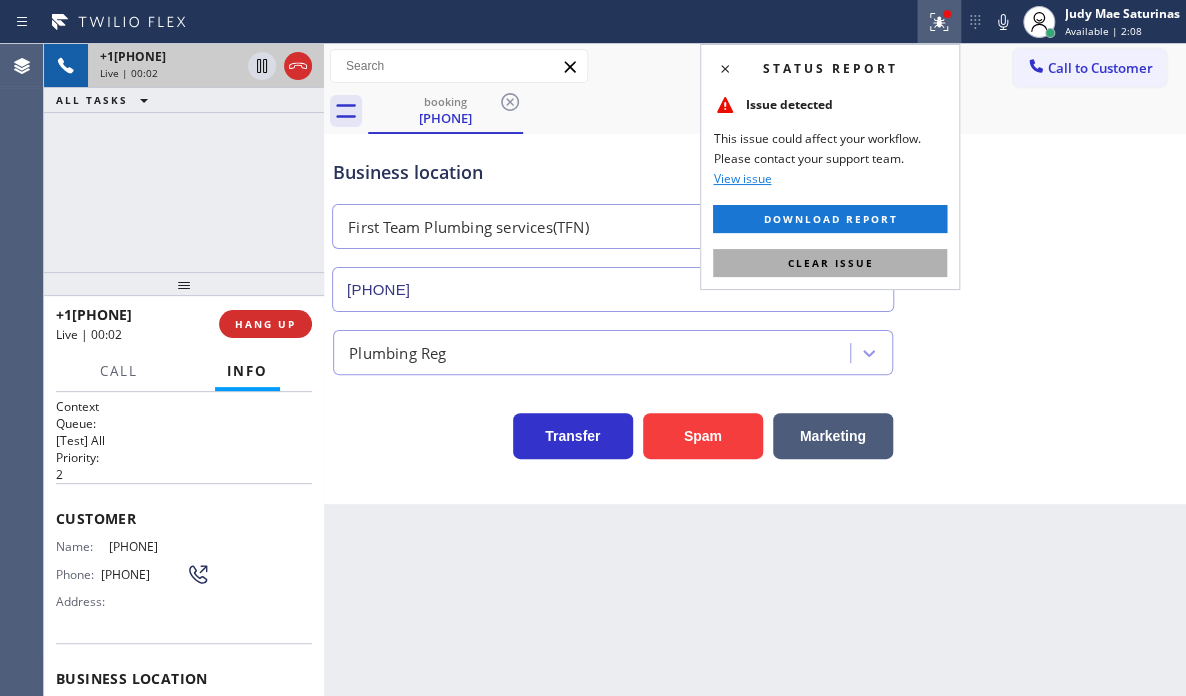click on "Clear issue" at bounding box center [830, 263] 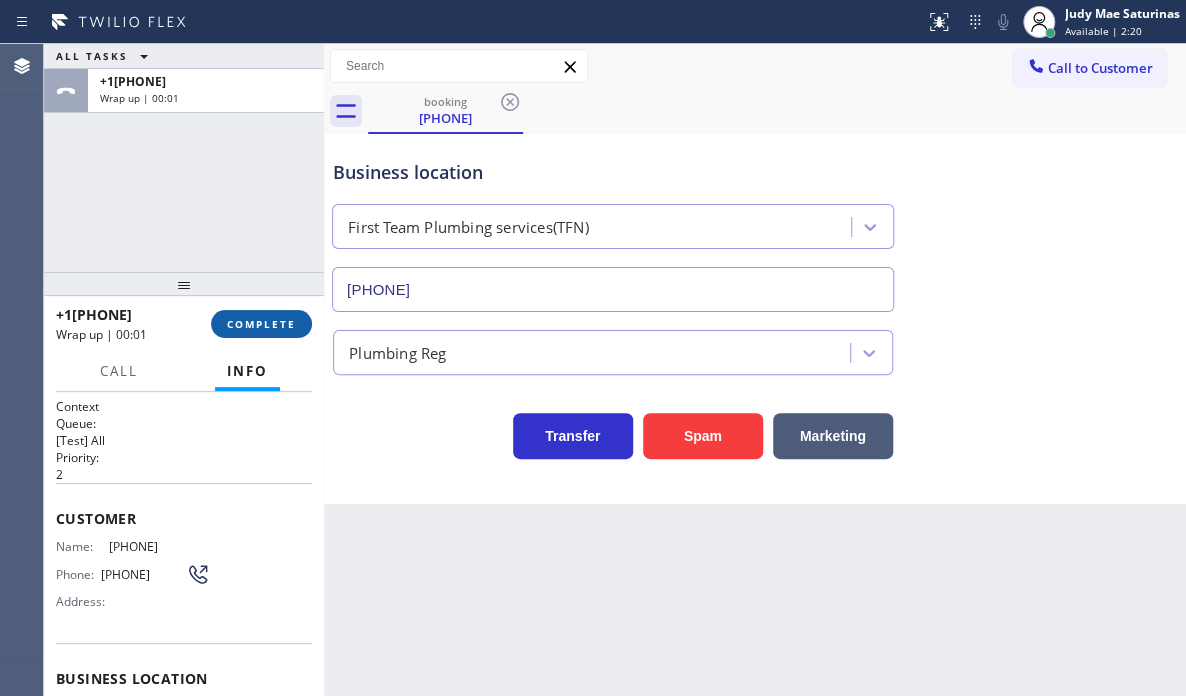 click on "COMPLETE" at bounding box center (261, 324) 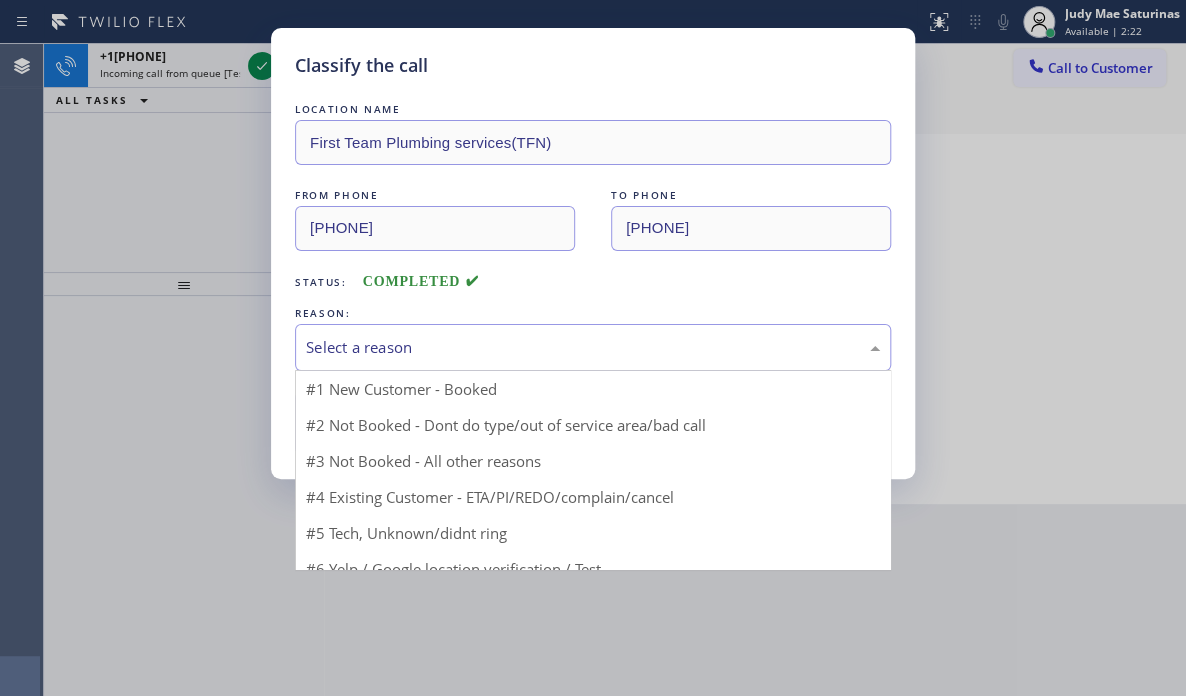 click on "Select a reason" at bounding box center [593, 347] 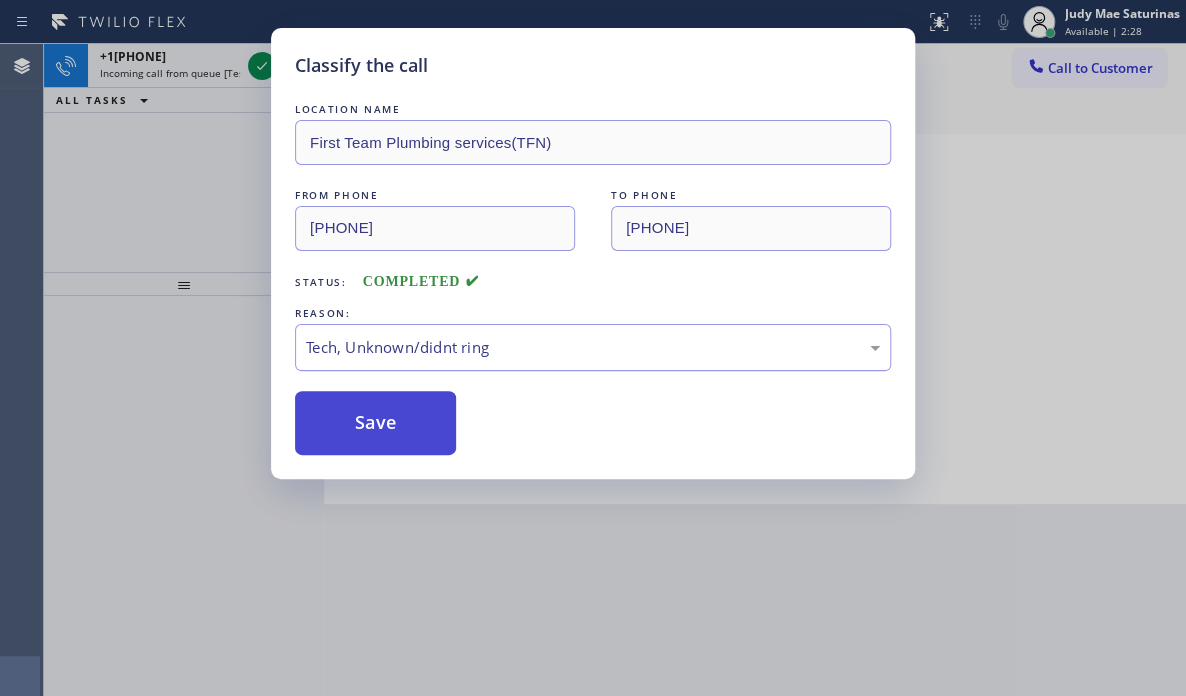 click on "Save" at bounding box center [375, 423] 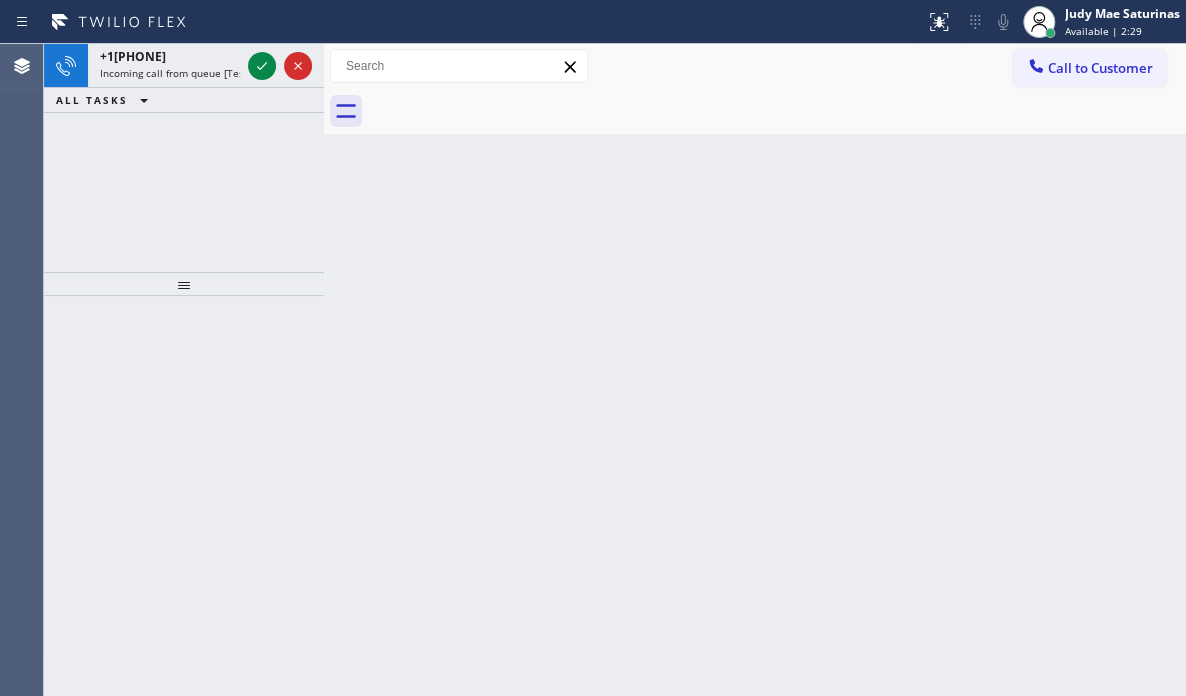 click on "Classify the call LOCATION NAME 5 Star Electricians Hidden Hills FROM PHONE ([PHONE]) TO PHONE ([PHONE]) Status: COMPLETED REASON: Existing Customer - ETA/PI/REDO/complain/cancel Save Classify the call LOCATION NAME GE Monogram Repair Expert Tampa FROM PHONE ([PHONE]) TO PHONE ([PHONE]) Status: COMPLETED REASON: Tech, Unknown/didnt ring Save Classify the call LOCATION NAME GE Monogram Repair Expert Tampa FROM PHONE ([PHONE]) TO PHONE ([PHONE]) Status: COMPLETED REASON: Tech, Unknown/didnt ring Save Classify the call LOCATION NAME Calumet Heights Appliance Repair FROM PHONE ([PHONE]) TO PHONE ([PHONE]) Status: COMPLETED REASON: Existing Customer - ETA/PI/REDO/complain/cancel Save Classify the call LOCATION NAME Viking Repair Pro Hinsdale FROM PHONE ([PHONE]) TO PHONE ([PHONE]) Status: COMPLETED REASON: Existing Customer - ETA/PI/REDO/complain/cancel Save Classify the call LOCATION NAME Innovative Appliance Repair Solutions SB FROM PHONE ([PHONE]) TO PHONE" at bounding box center [615, 370] 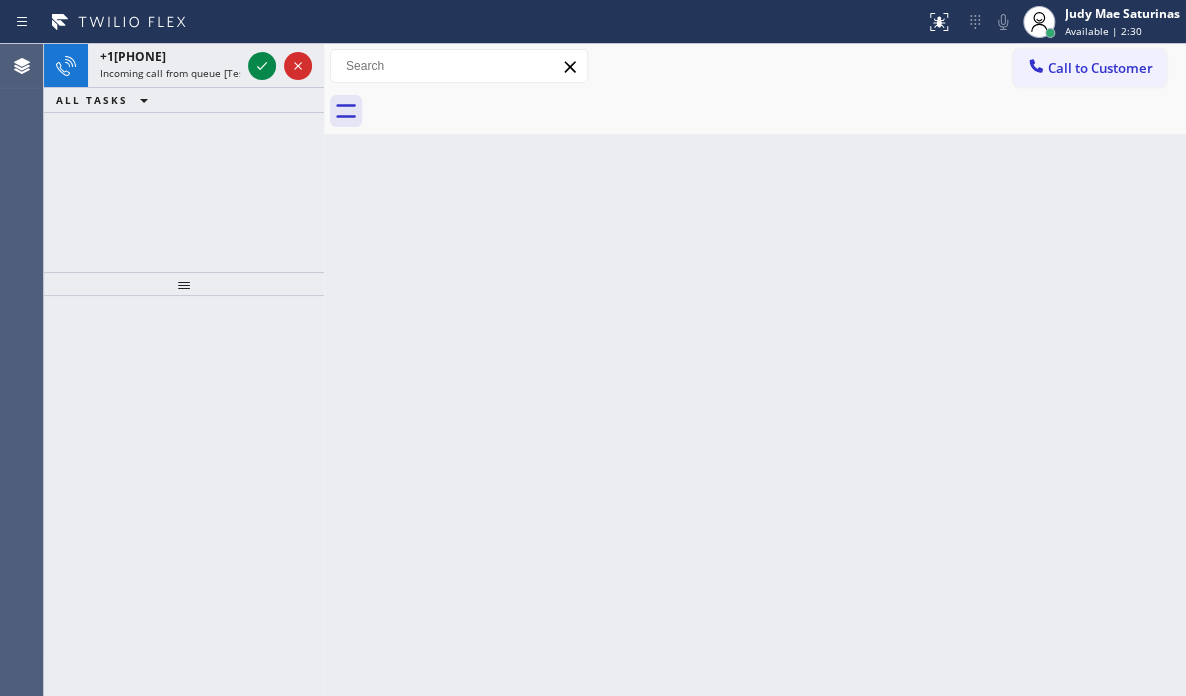 click 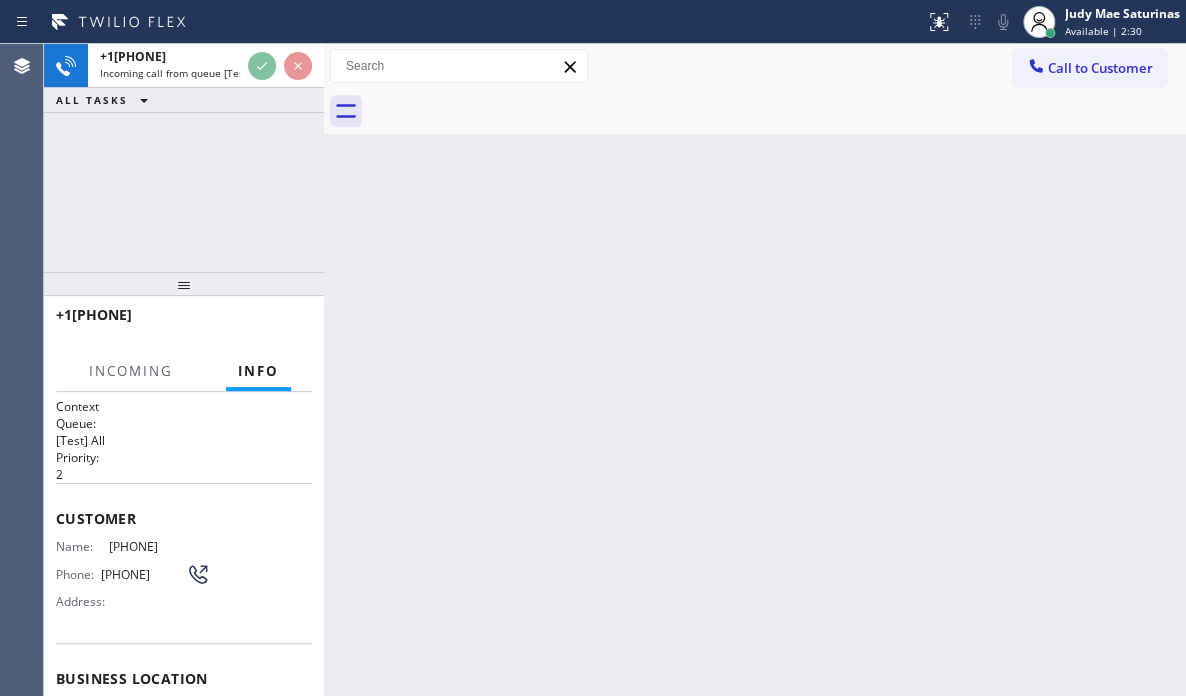 scroll, scrollTop: 200, scrollLeft: 0, axis: vertical 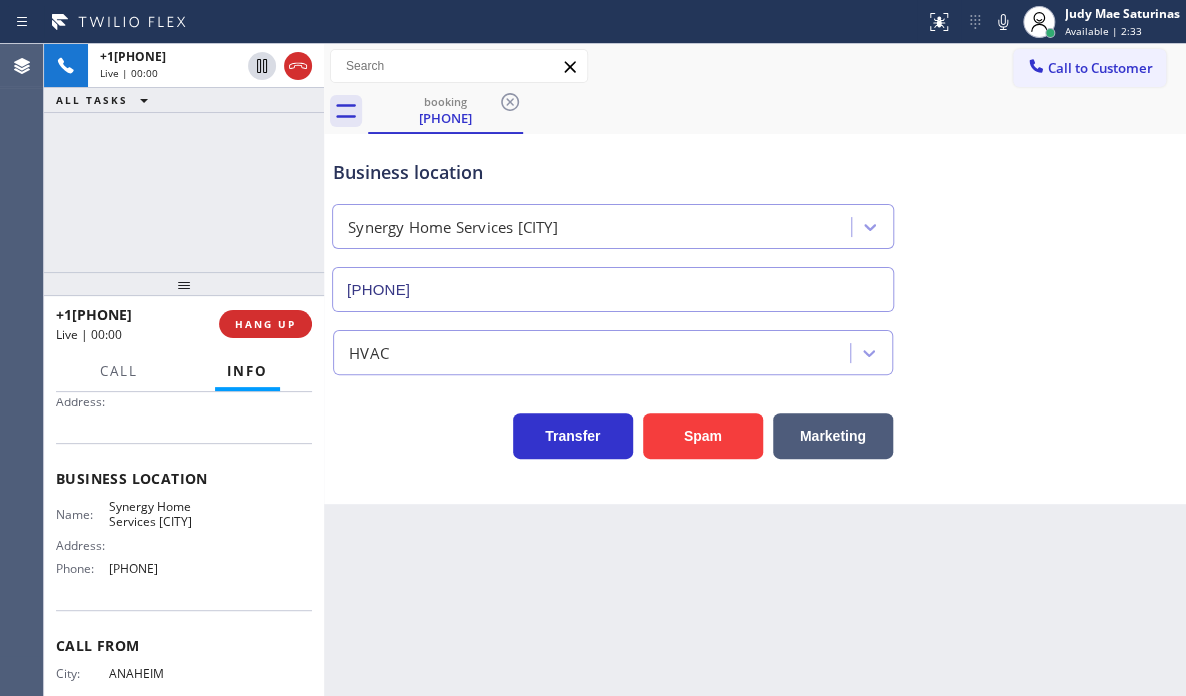 type on "[PHONE]" 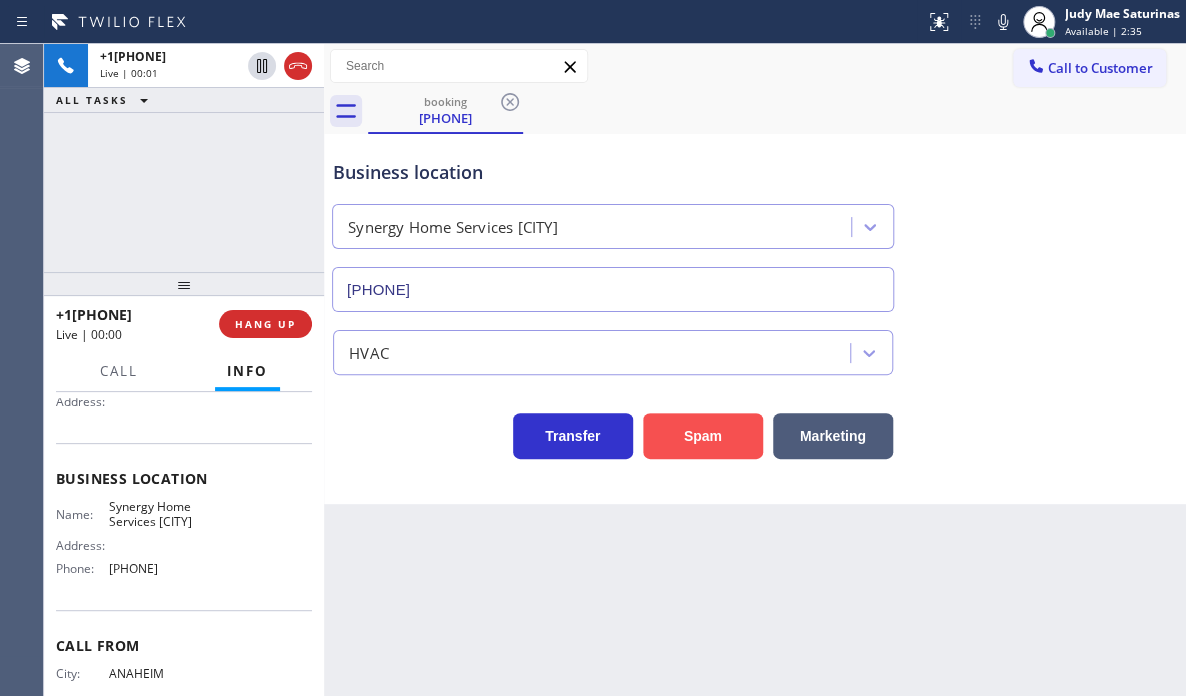 click on "Spam" at bounding box center [703, 436] 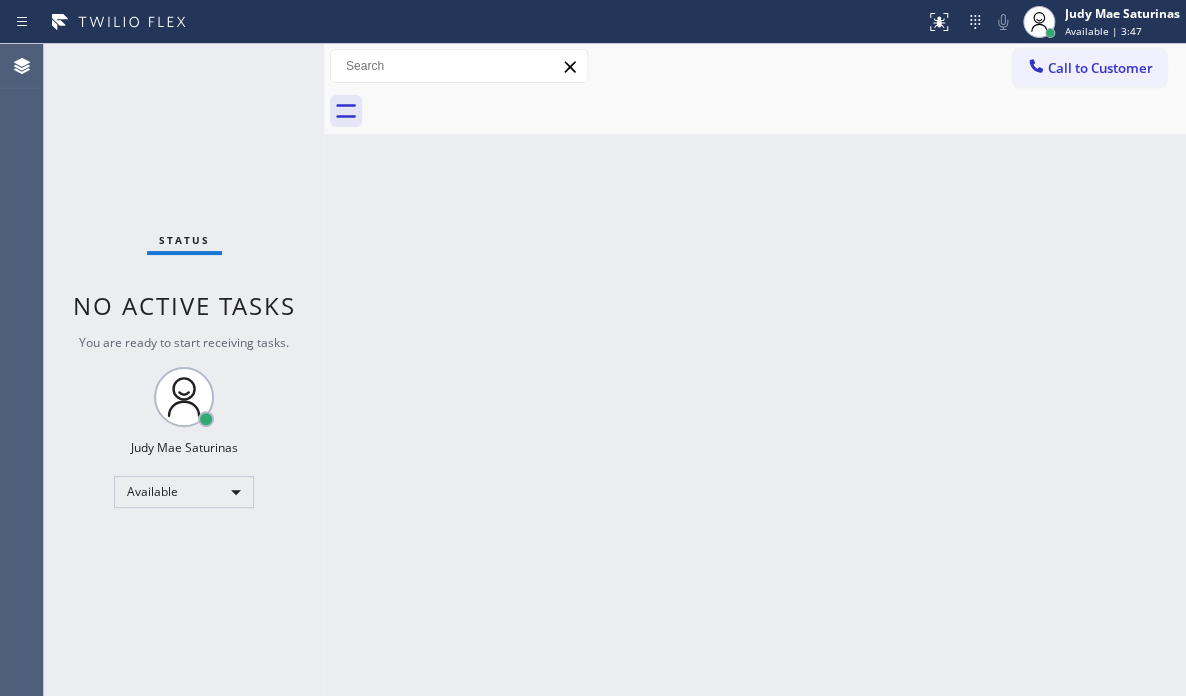 click on "Status   No active tasks     You are ready to start receiving tasks.   [FIRST] [LAST] Available" at bounding box center (184, 370) 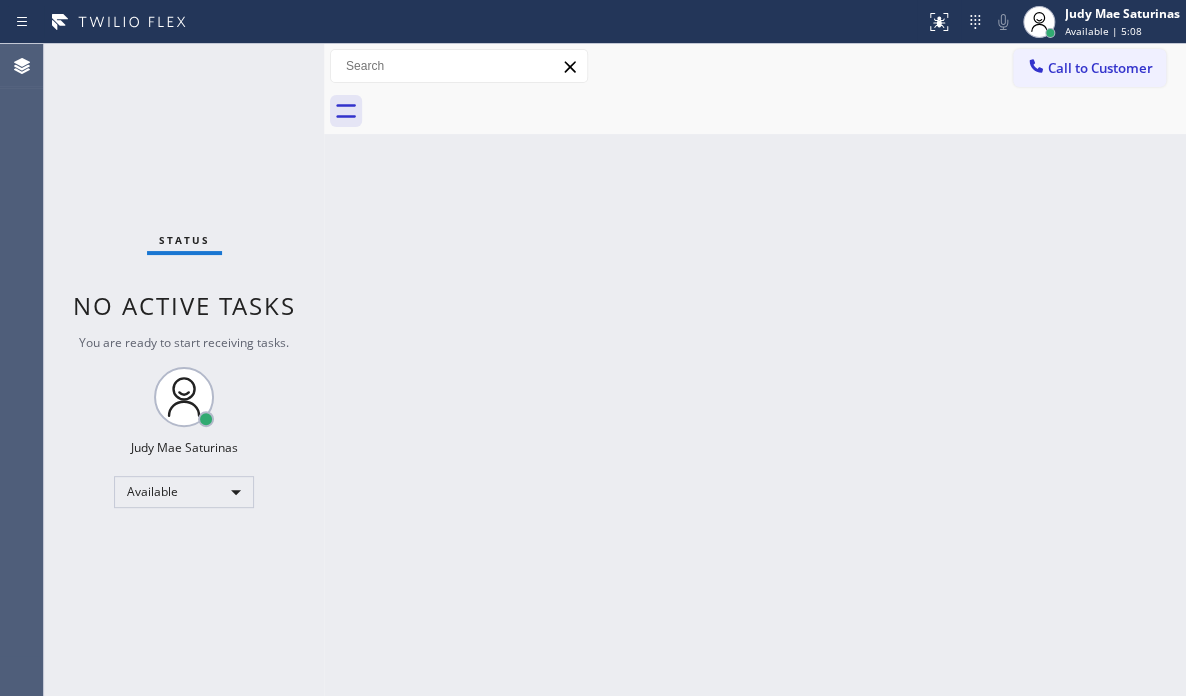 click on "Status   No active tasks     You are ready to start receiving tasks.   [FIRST] [LAST] Available" at bounding box center [184, 370] 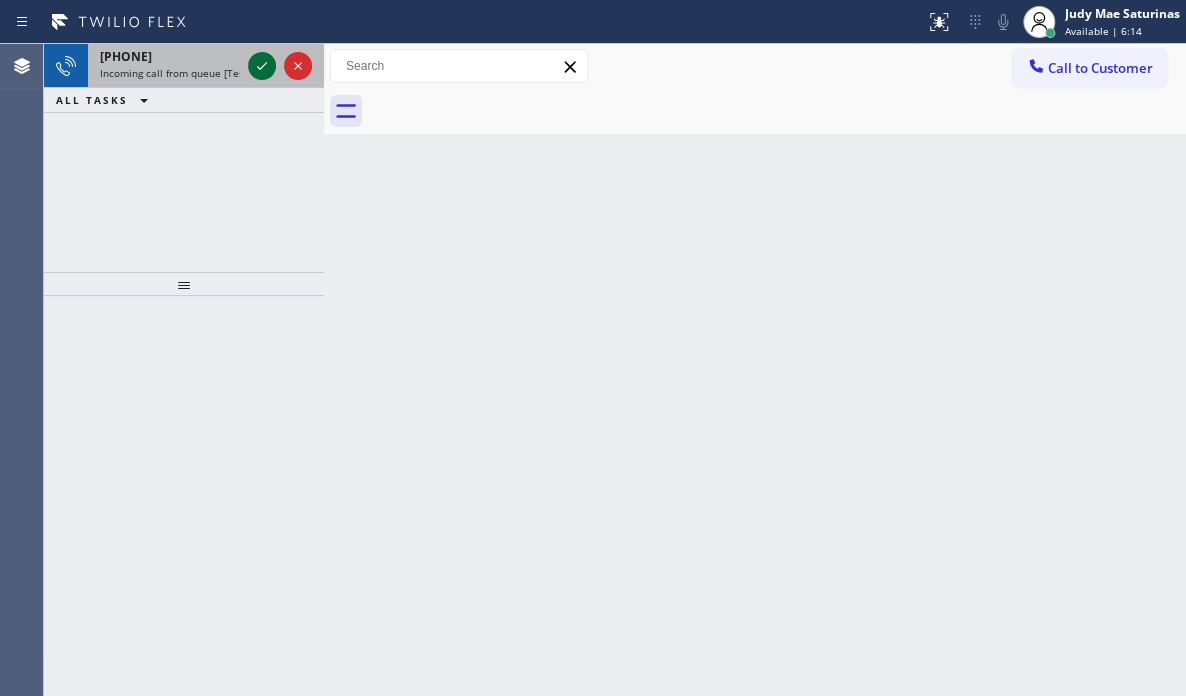 click 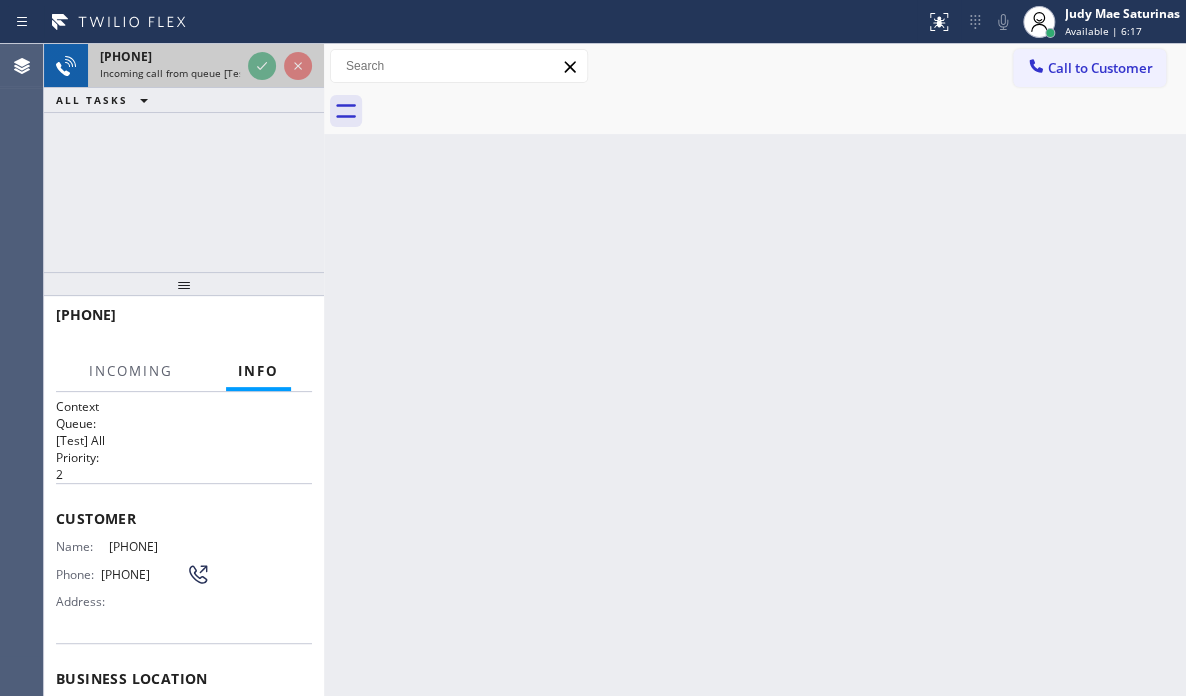 click on "Incoming call from queue [Test] All" at bounding box center [183, 73] 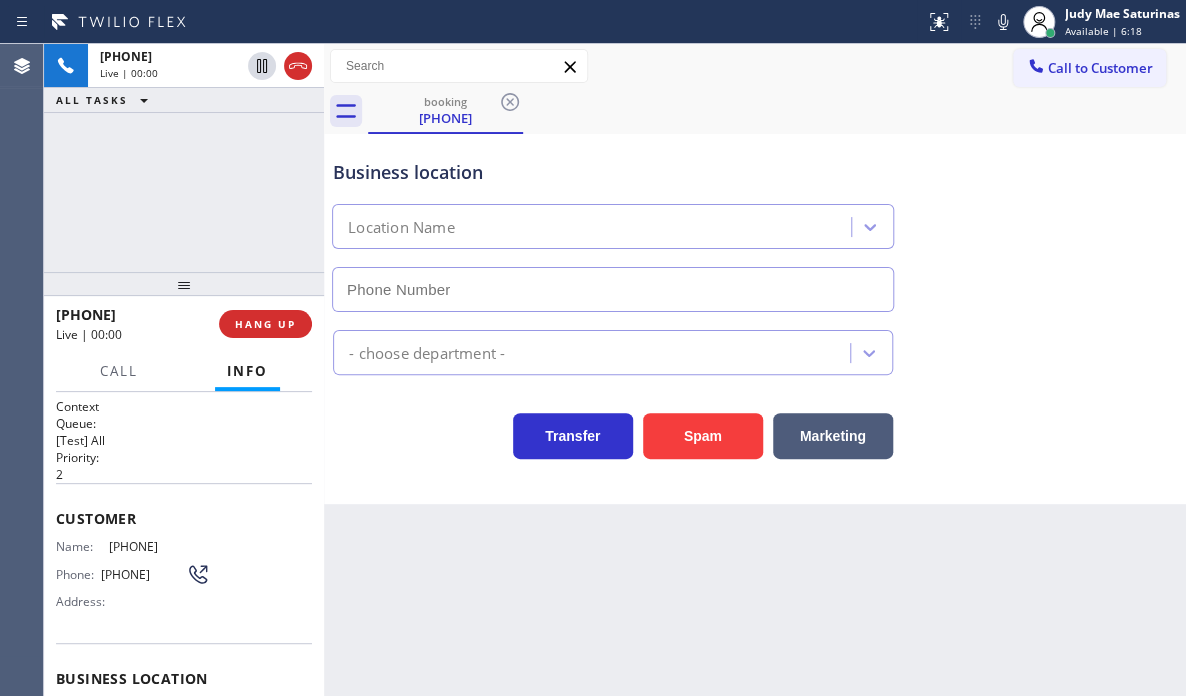 scroll, scrollTop: 200, scrollLeft: 0, axis: vertical 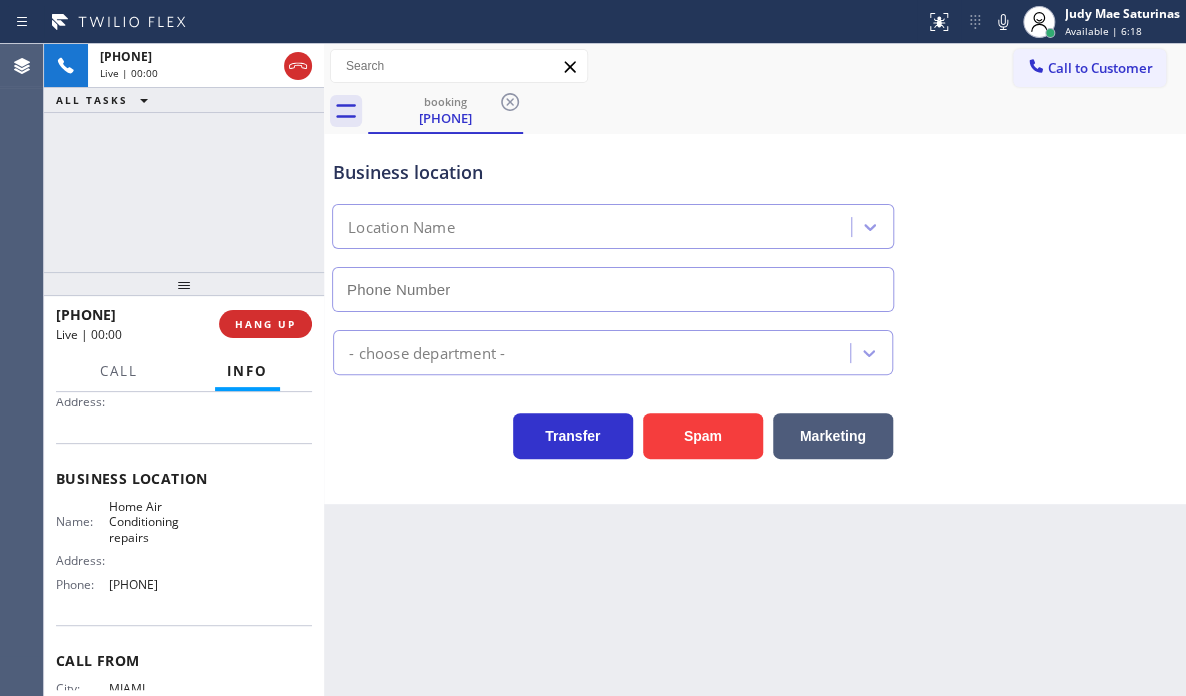 type on "[PHONE]" 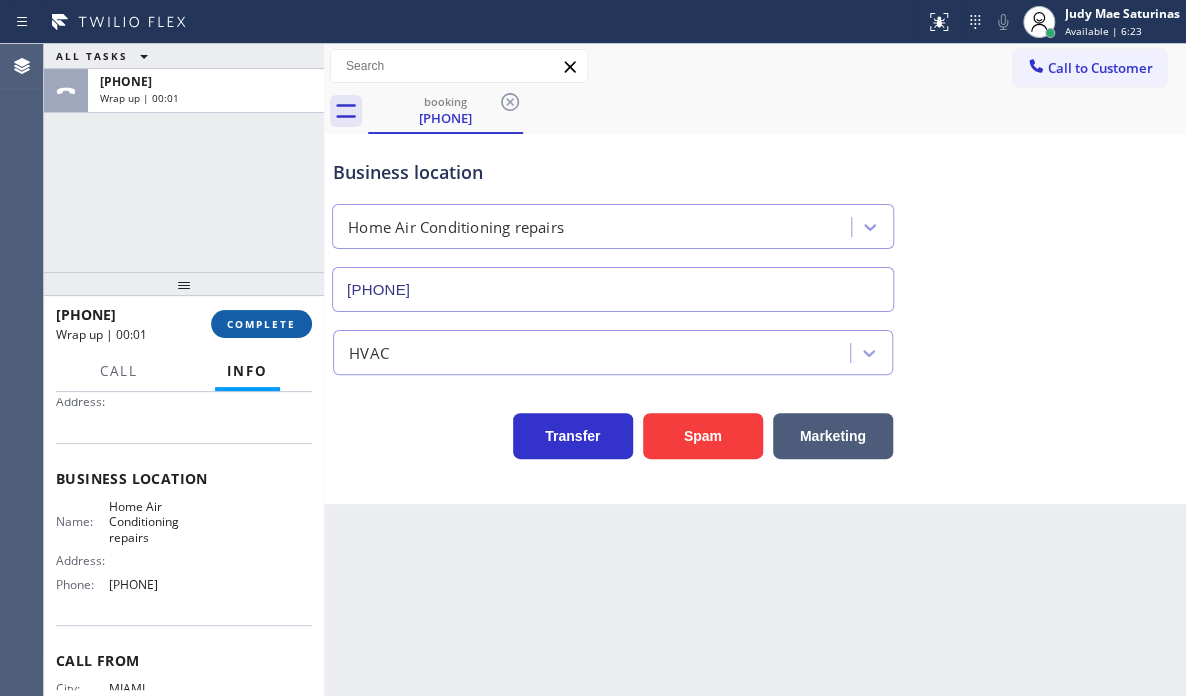 click on "COMPLETE" at bounding box center (261, 324) 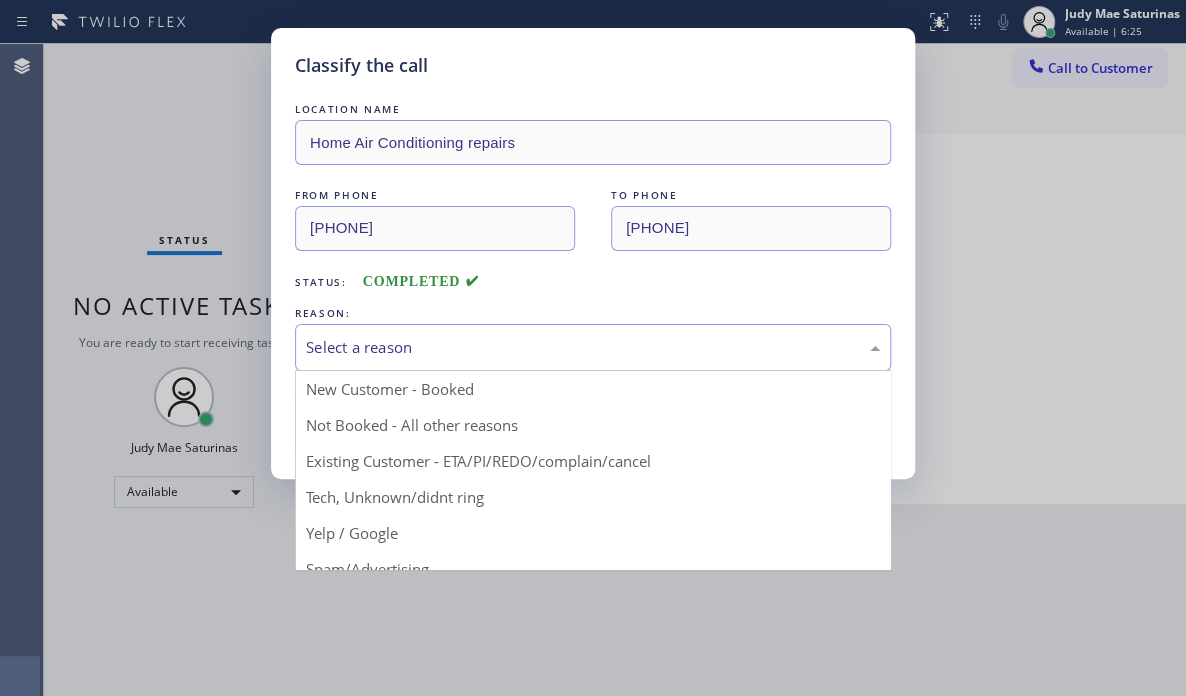 click on "Select a reason" at bounding box center [593, 347] 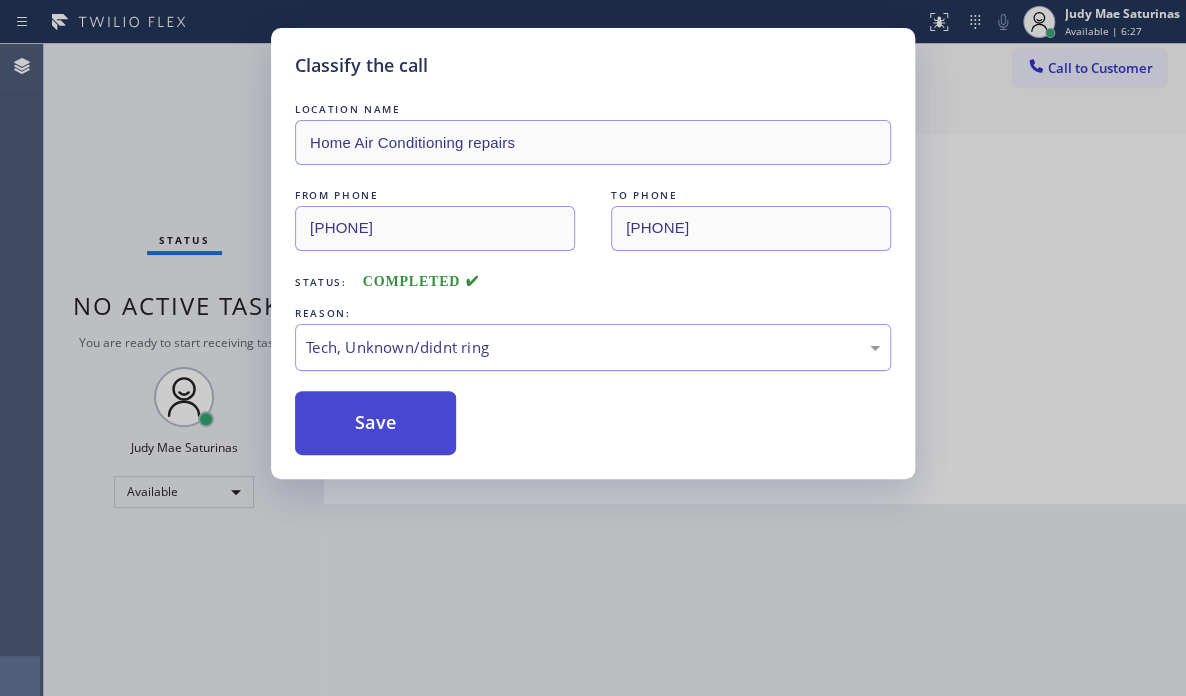 click on "Save" at bounding box center (375, 423) 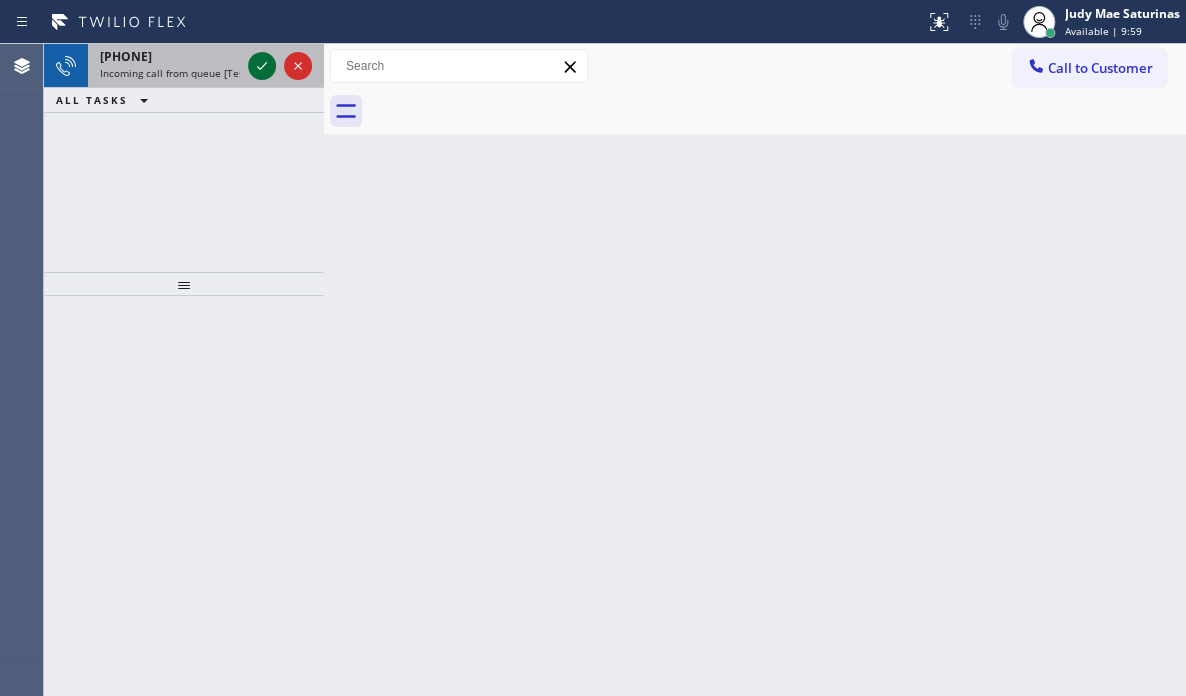 click 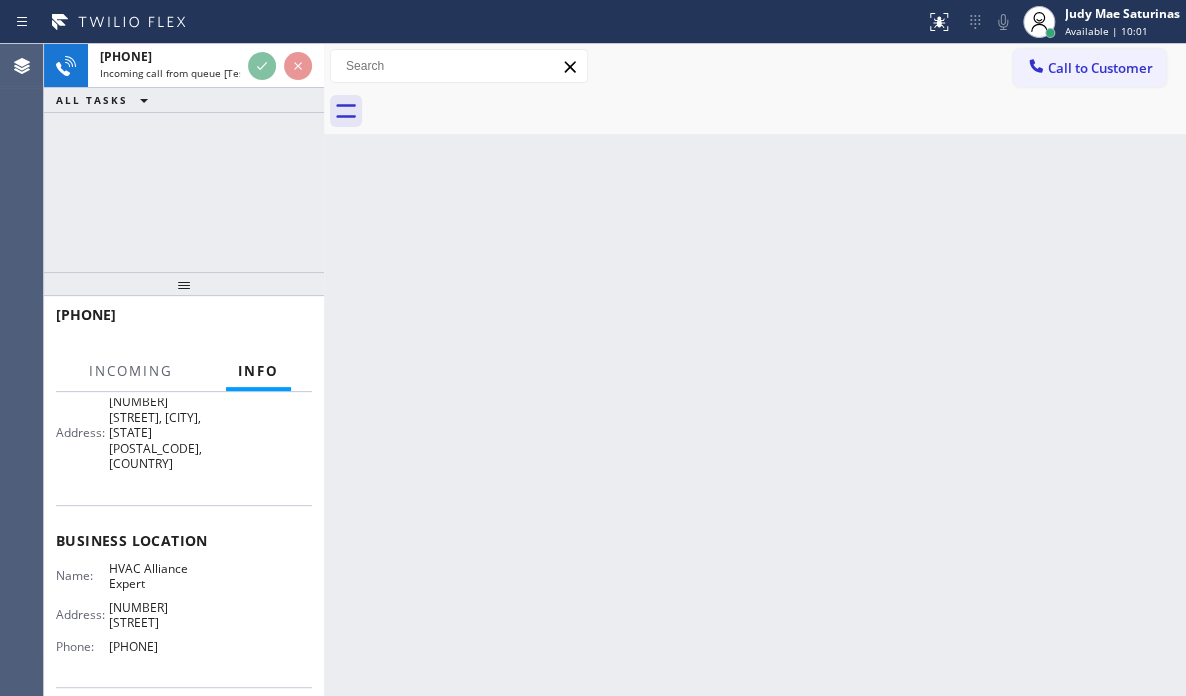 scroll, scrollTop: 303, scrollLeft: 0, axis: vertical 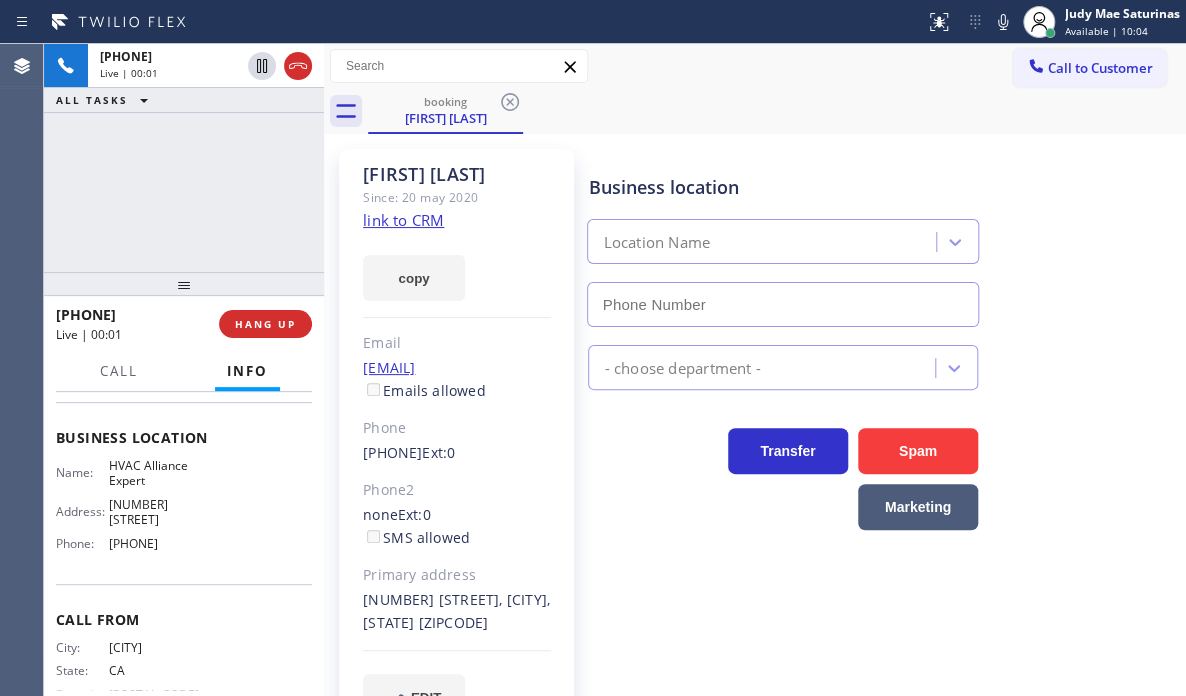 type on "[PHONE]" 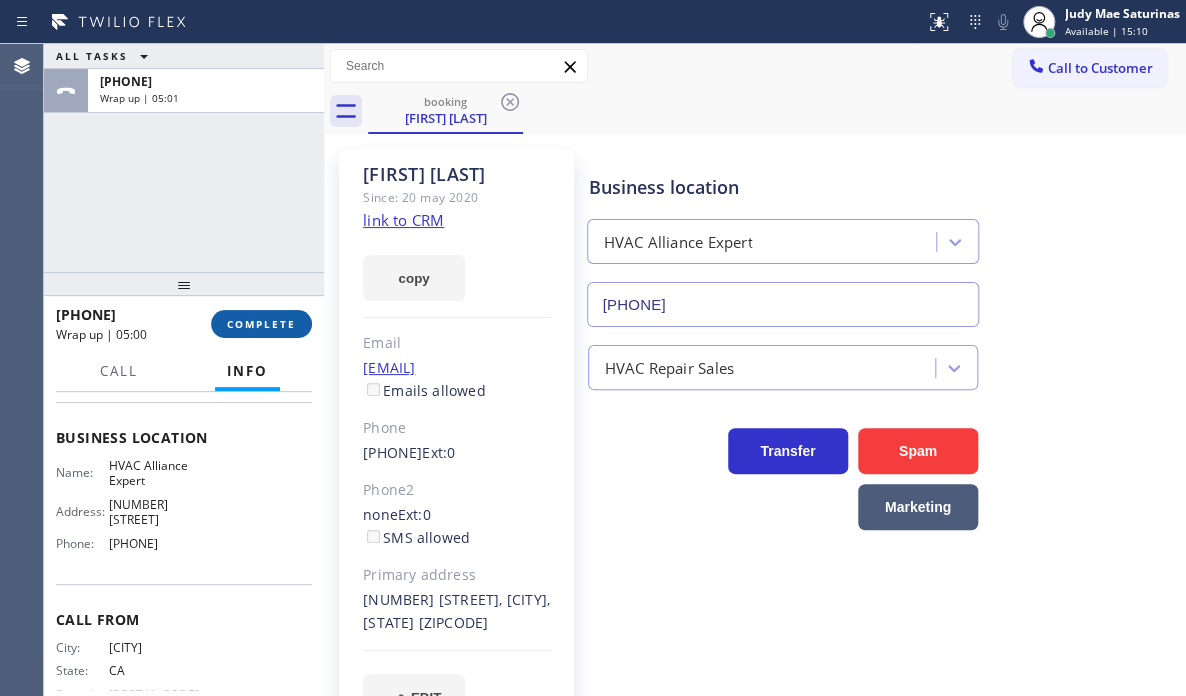 click on "COMPLETE" at bounding box center (261, 324) 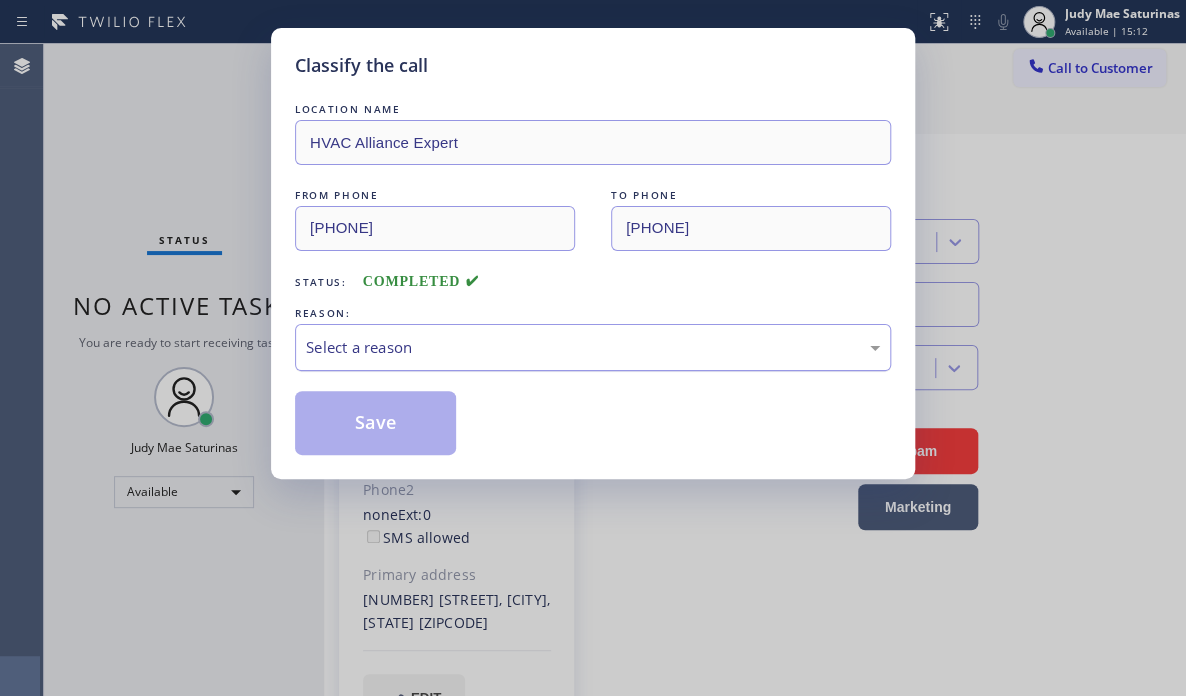 click on "Select a reason" at bounding box center [593, 347] 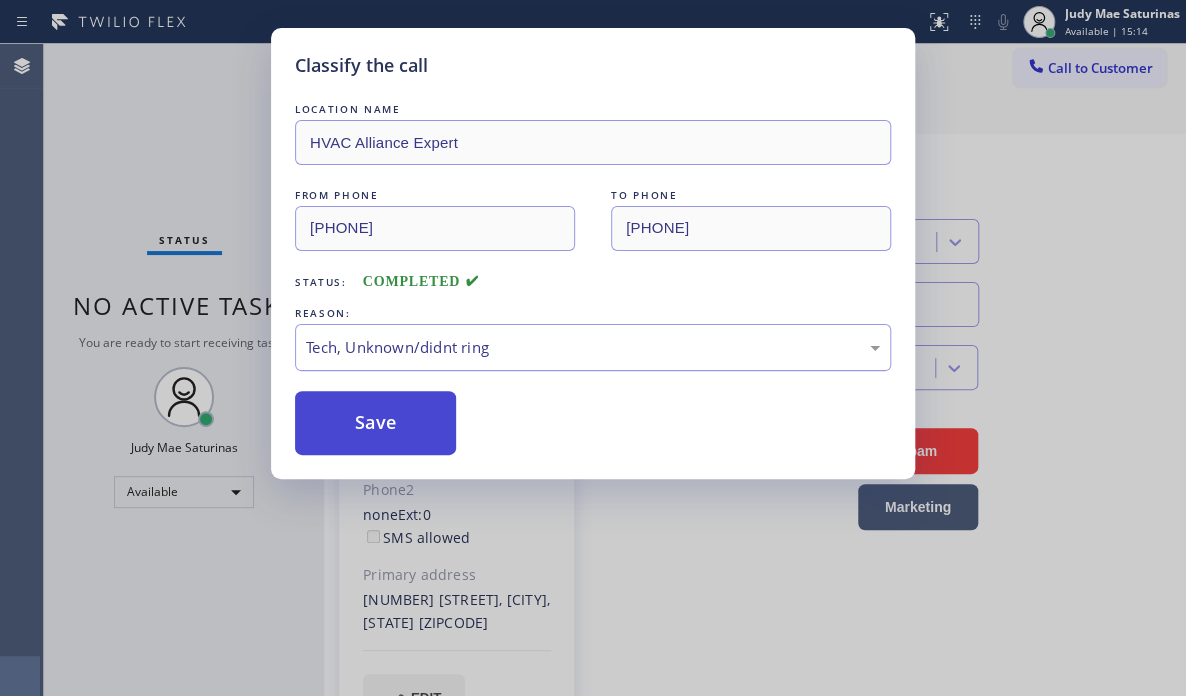 click on "Save" at bounding box center (375, 423) 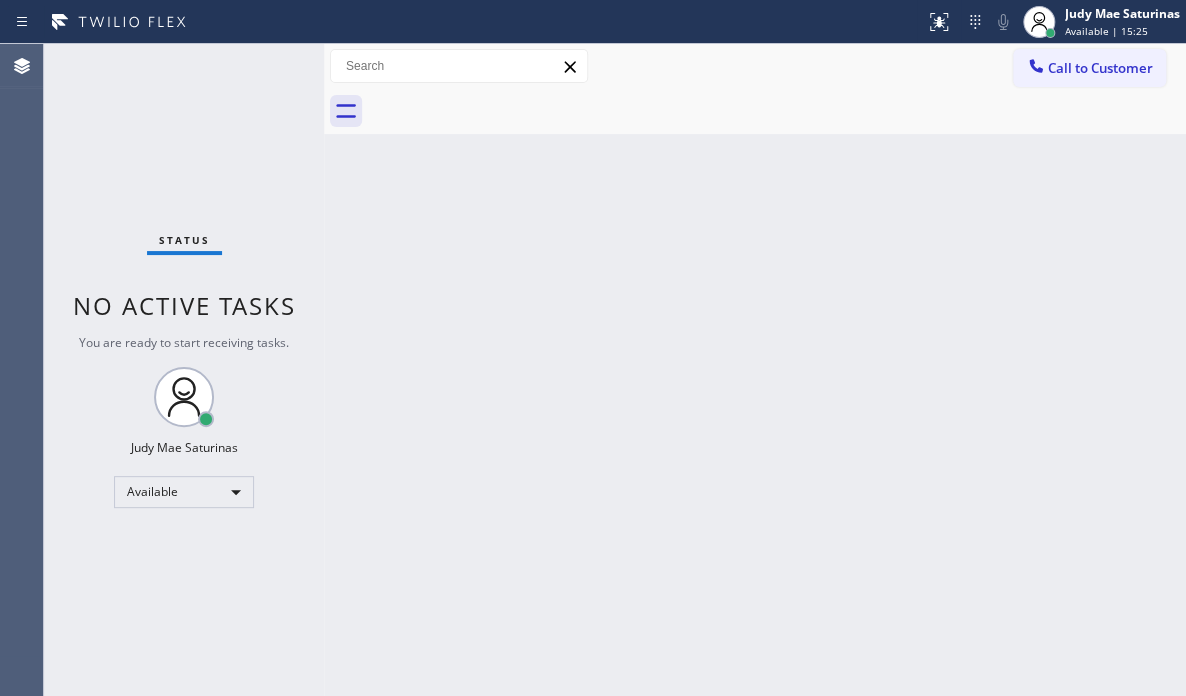 click on "Status   No active tasks     You are ready to start receiving tasks.   [FIRST] [LAST] Available" at bounding box center [184, 370] 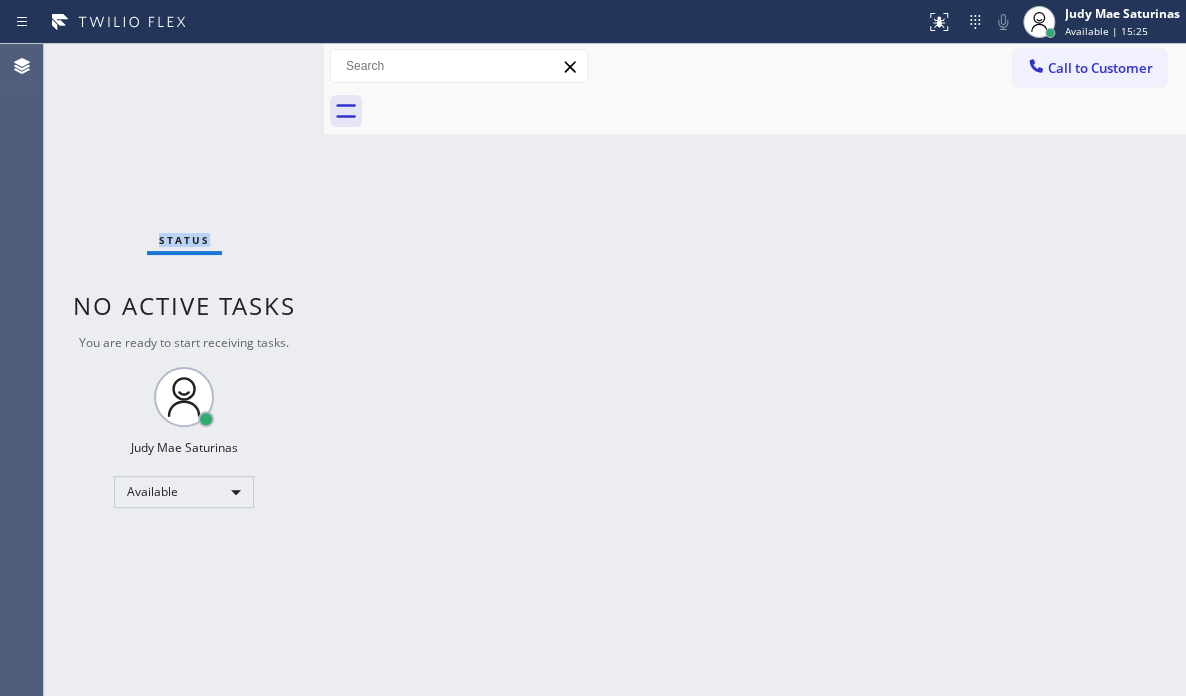 click on "Status   No active tasks     You are ready to start receiving tasks.   [FIRST] [LAST] Available" at bounding box center [184, 370] 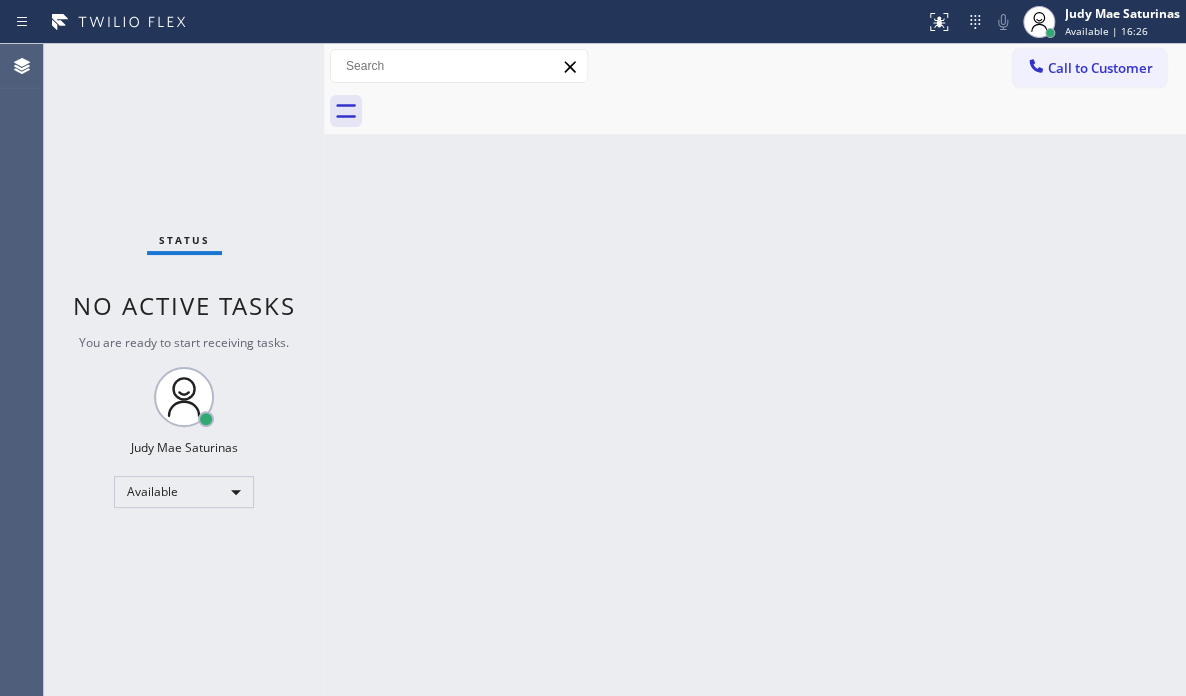 click on "Status   No active tasks     You are ready to start receiving tasks.   [FIRST] [LAST] Available" at bounding box center [184, 370] 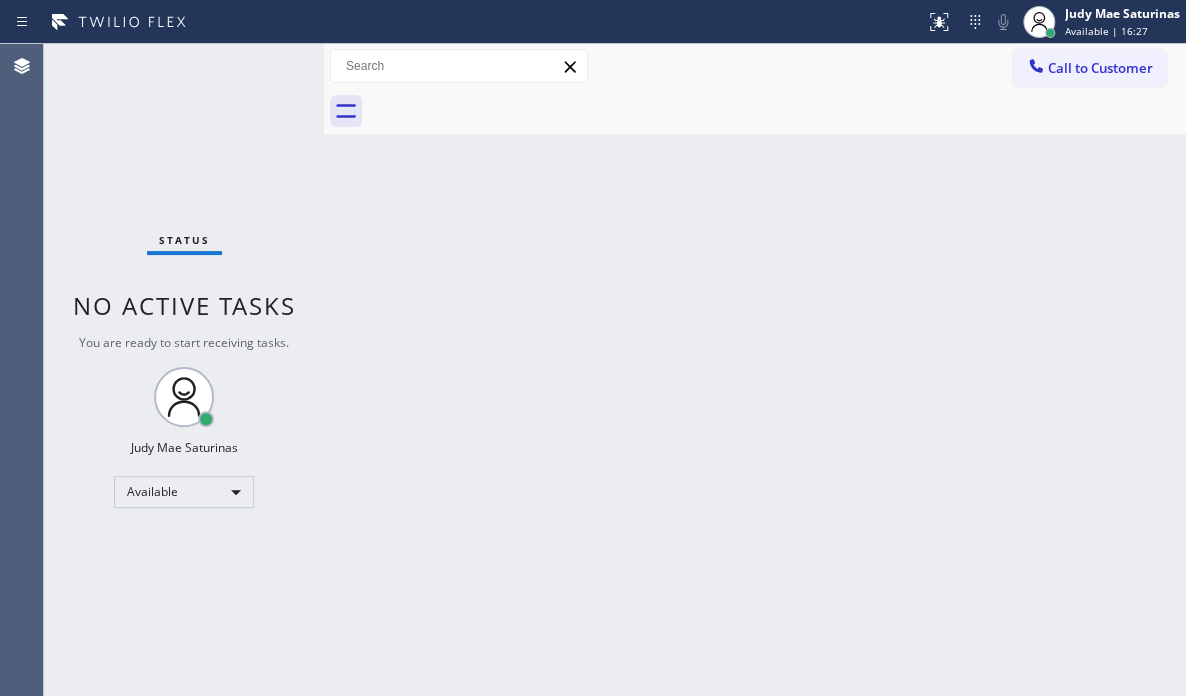 click on "Status   No active tasks     You are ready to start receiving tasks.   [FIRST] [LAST] Available" at bounding box center [184, 370] 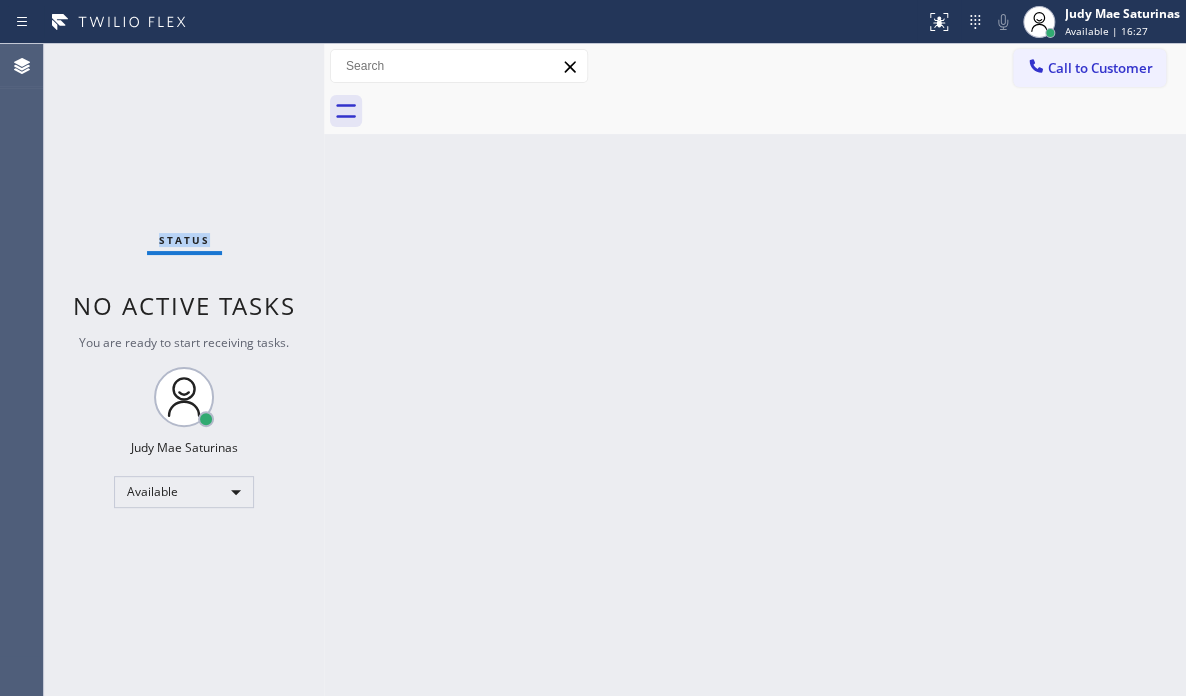 click on "Status   No active tasks     You are ready to start receiving tasks.   [FIRST] [LAST] Available" at bounding box center [184, 370] 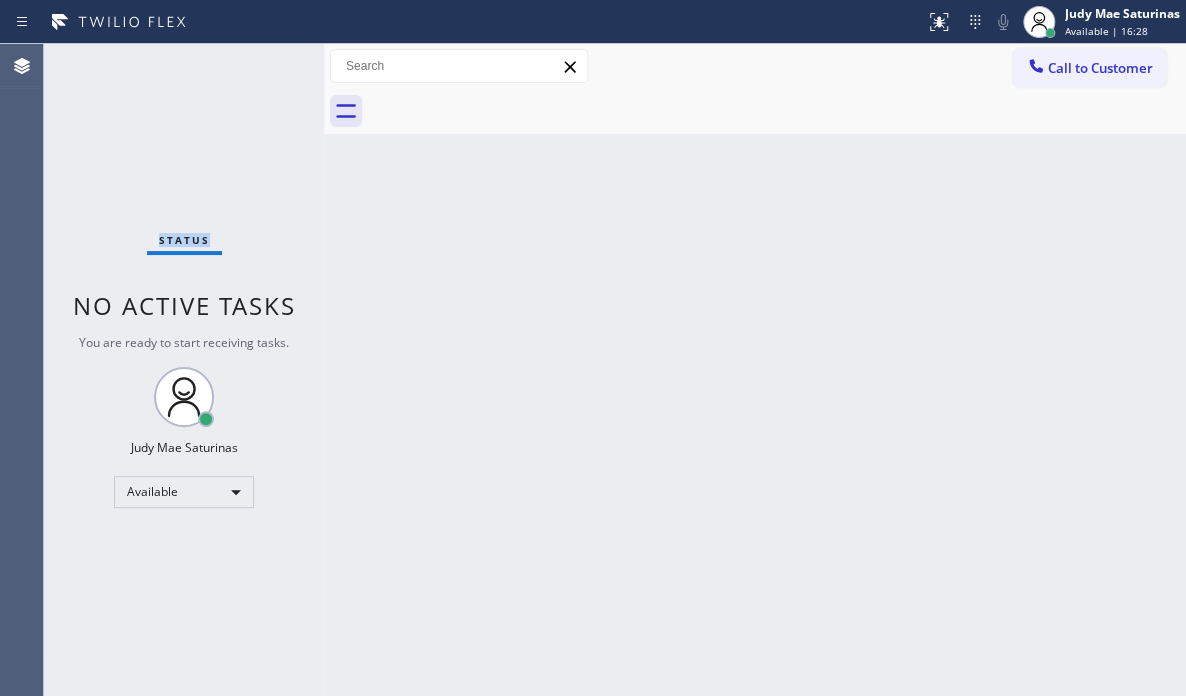 click on "Status   No active tasks     You are ready to start receiving tasks.   [FIRST] [LAST] Available" at bounding box center [184, 370] 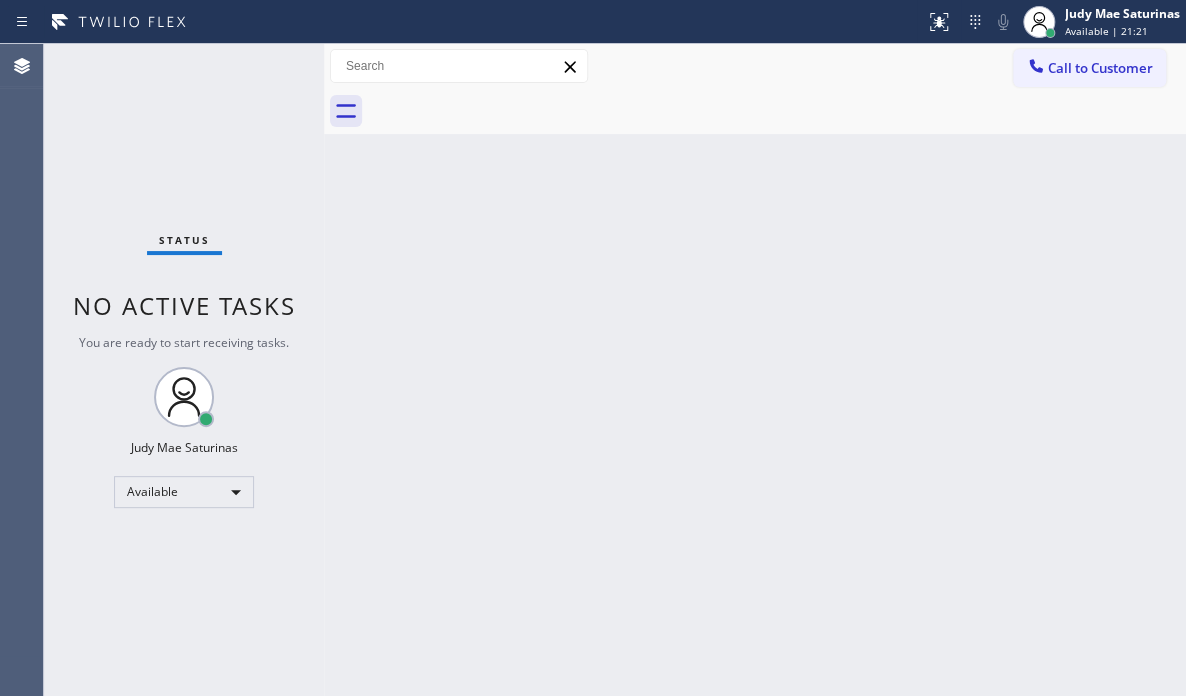 click on "Status   No active tasks     You are ready to start receiving tasks.   [FIRST] [LAST] Available" at bounding box center [184, 370] 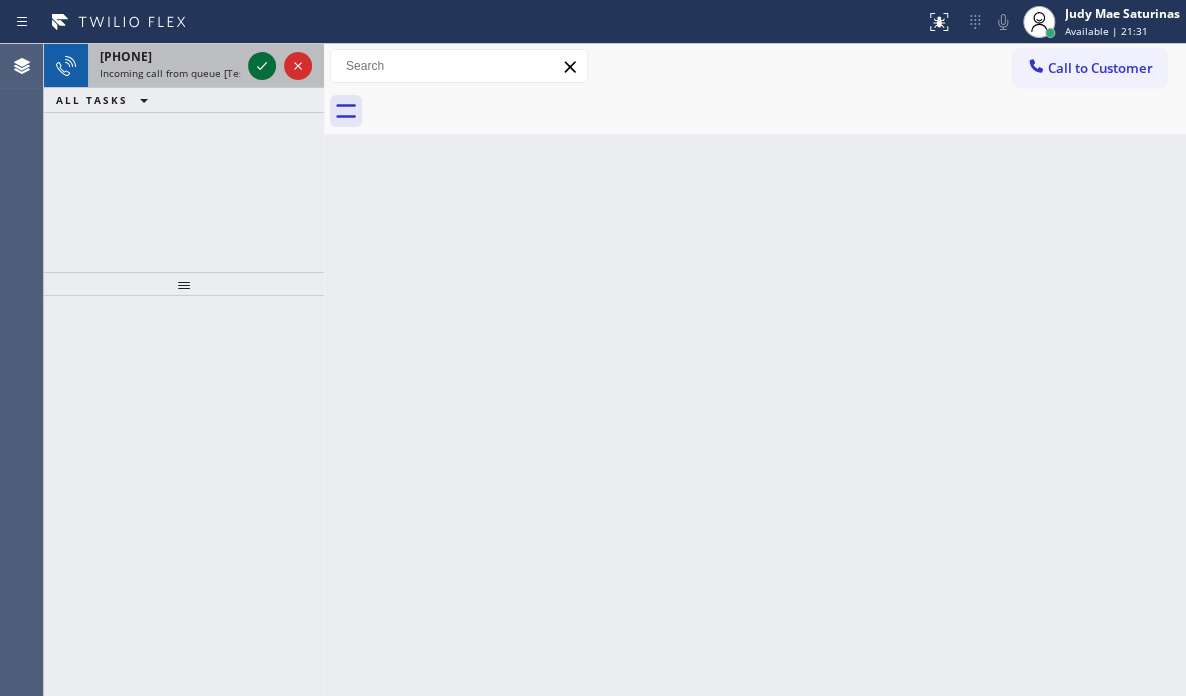 click 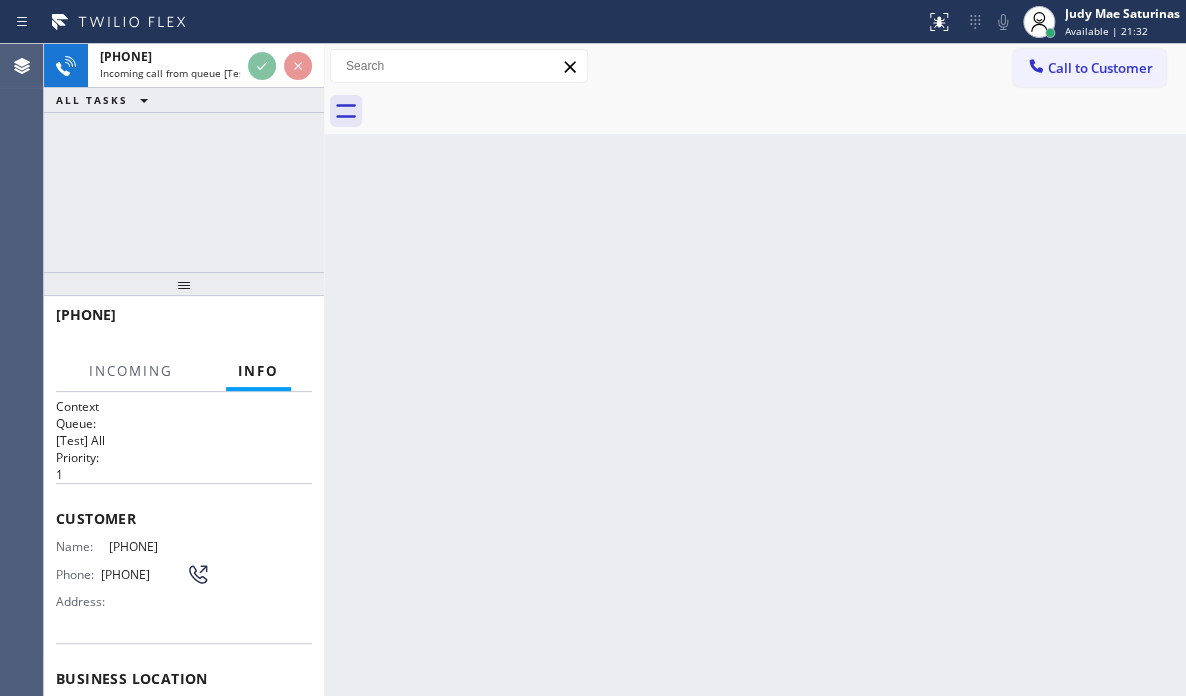 scroll, scrollTop: 200, scrollLeft: 0, axis: vertical 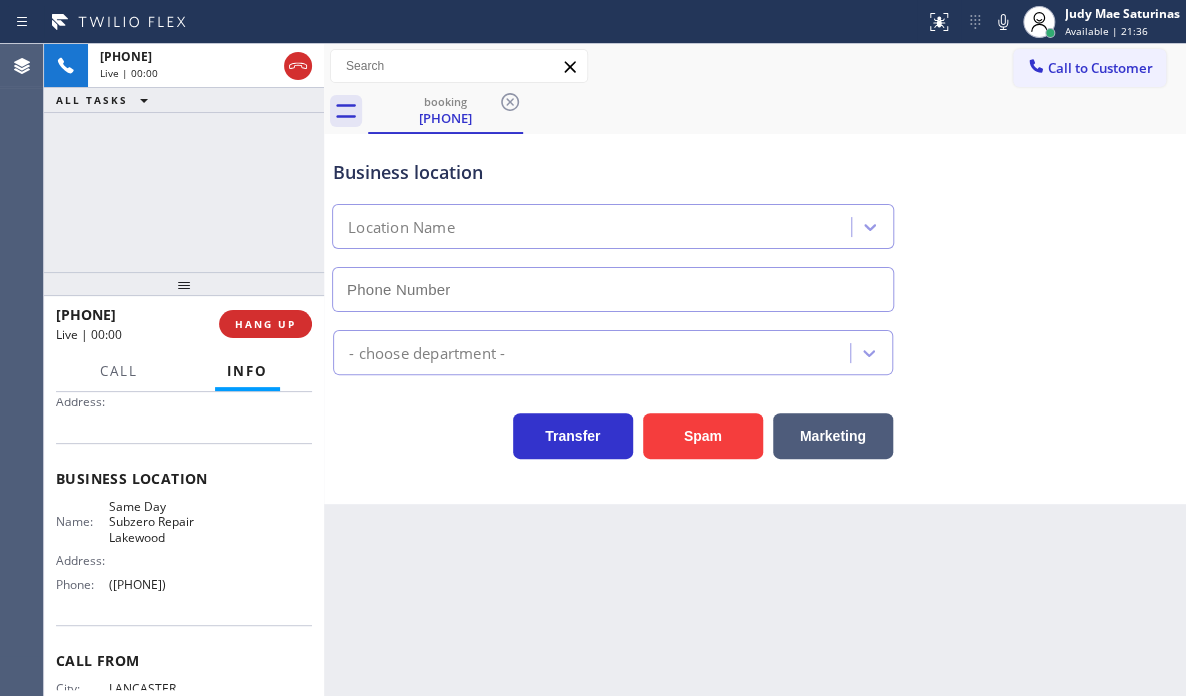 type on "([PHONE])" 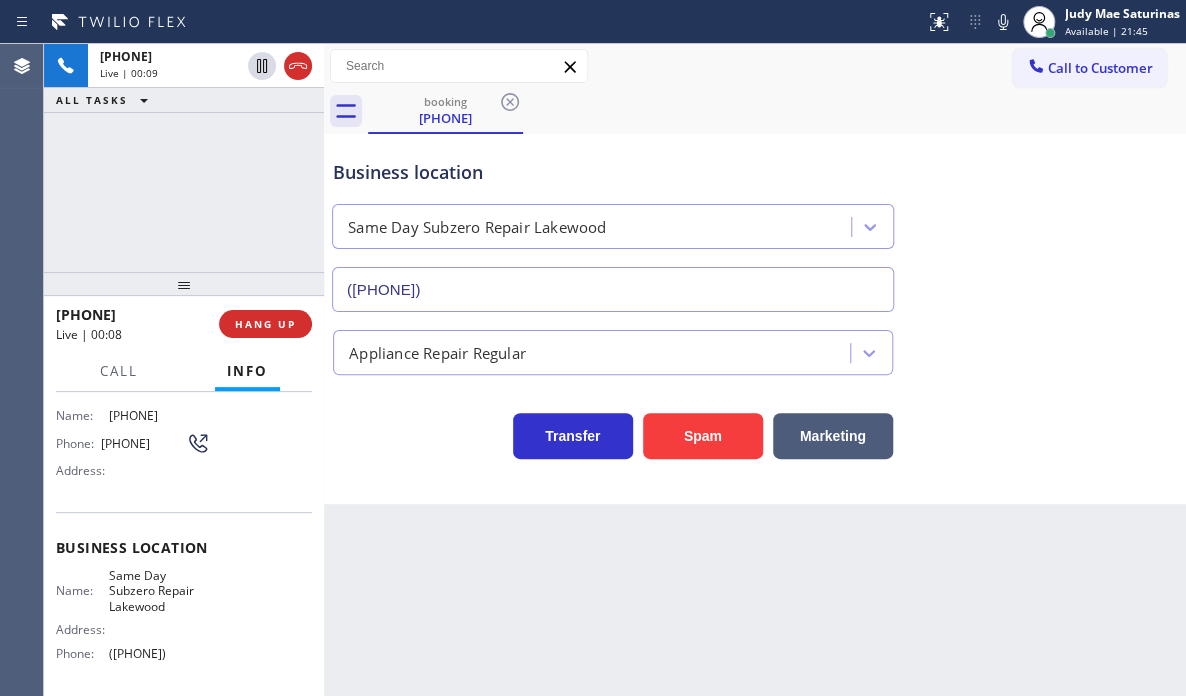 scroll, scrollTop: 0, scrollLeft: 0, axis: both 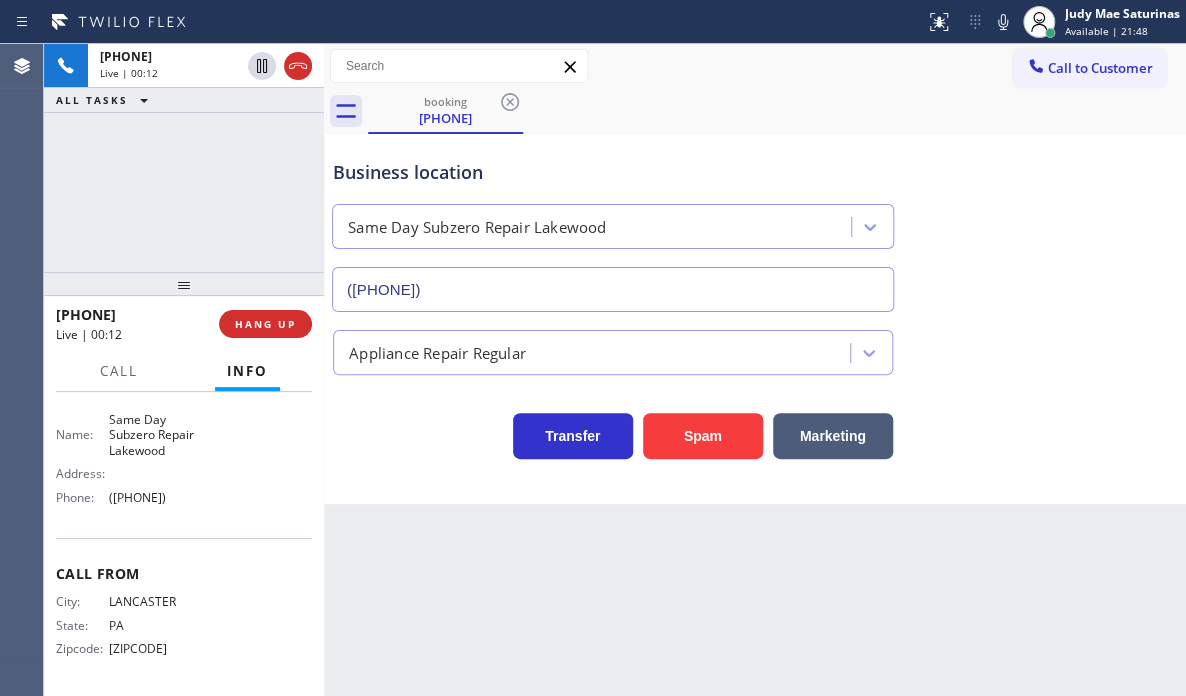 drag, startPoint x: 55, startPoint y: 507, endPoint x: 226, endPoint y: 518, distance: 171.35344 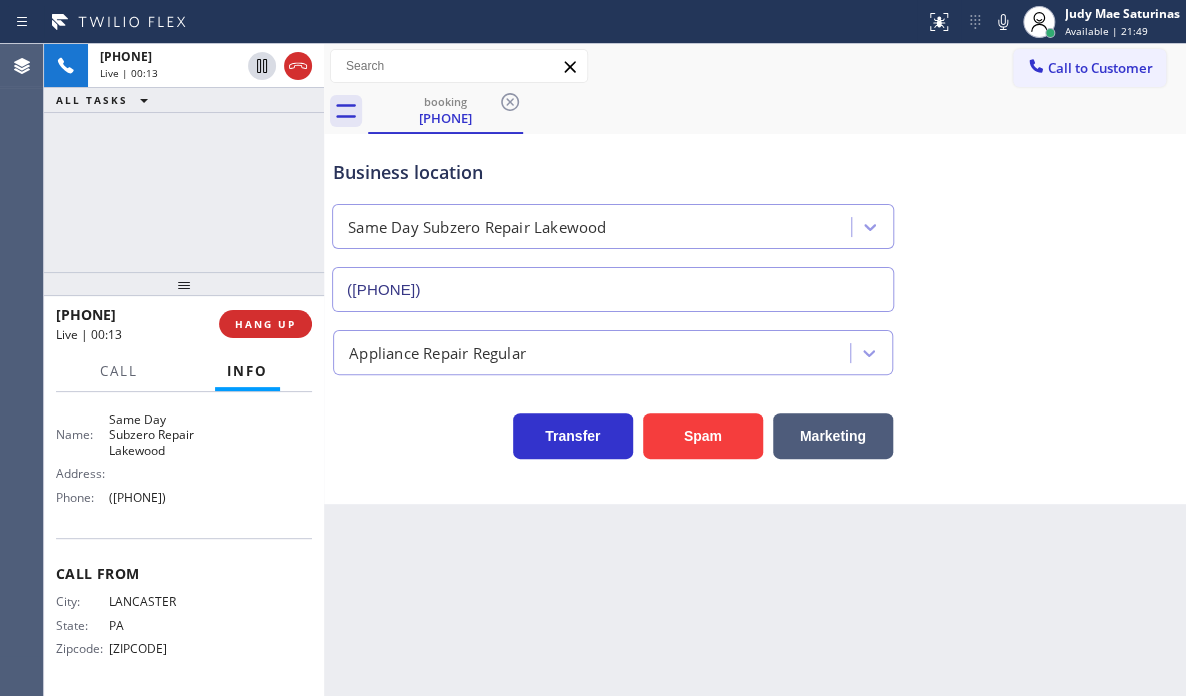 copy on "Customer Name: ([PHONE]) Phone: ([PHONE]) Address: Business location Name: Same Day Subzero Repair Lakewood Address:   Phone: ([PHONE])" 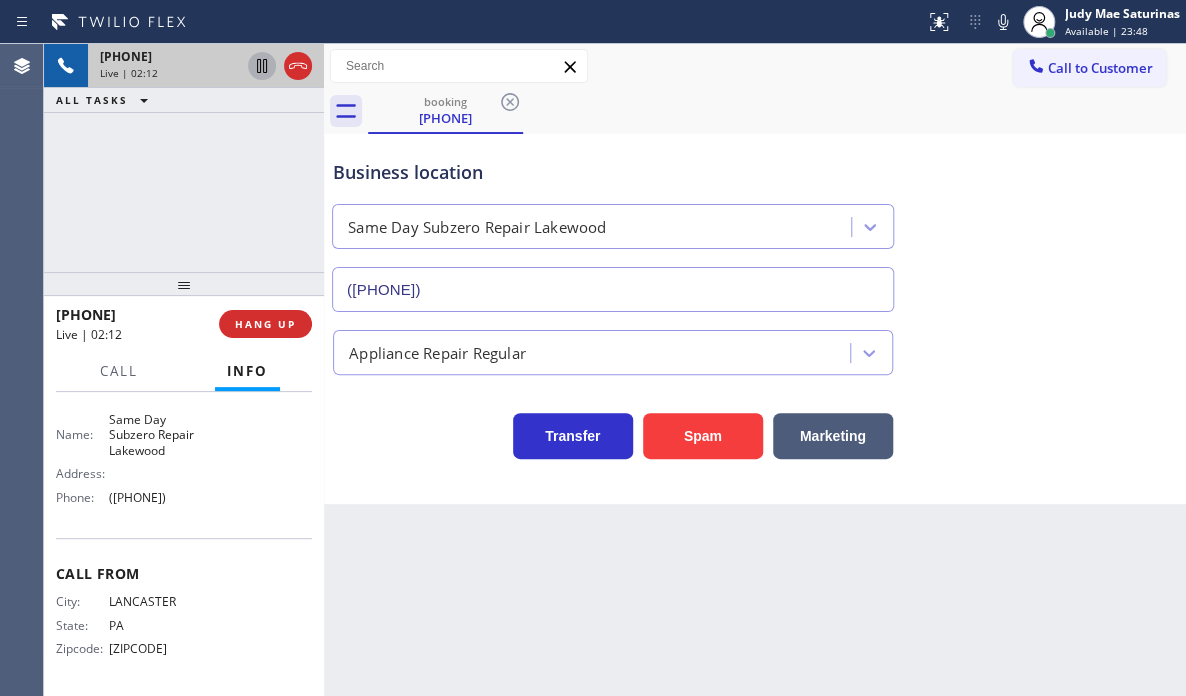 click 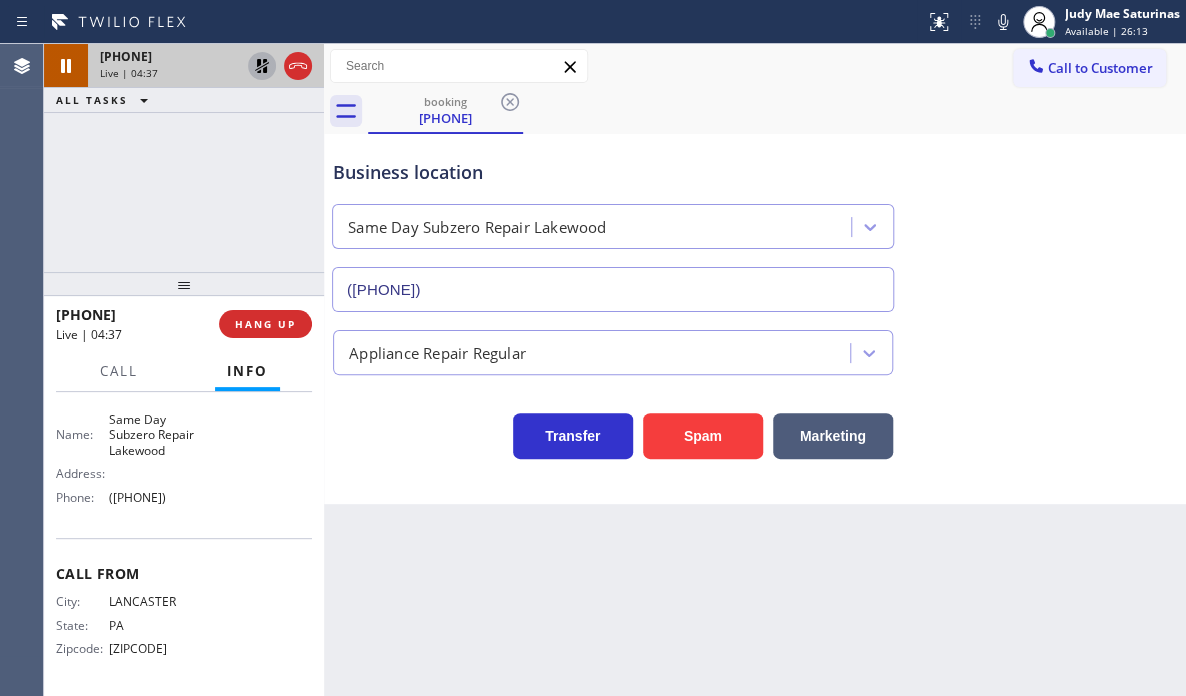 click 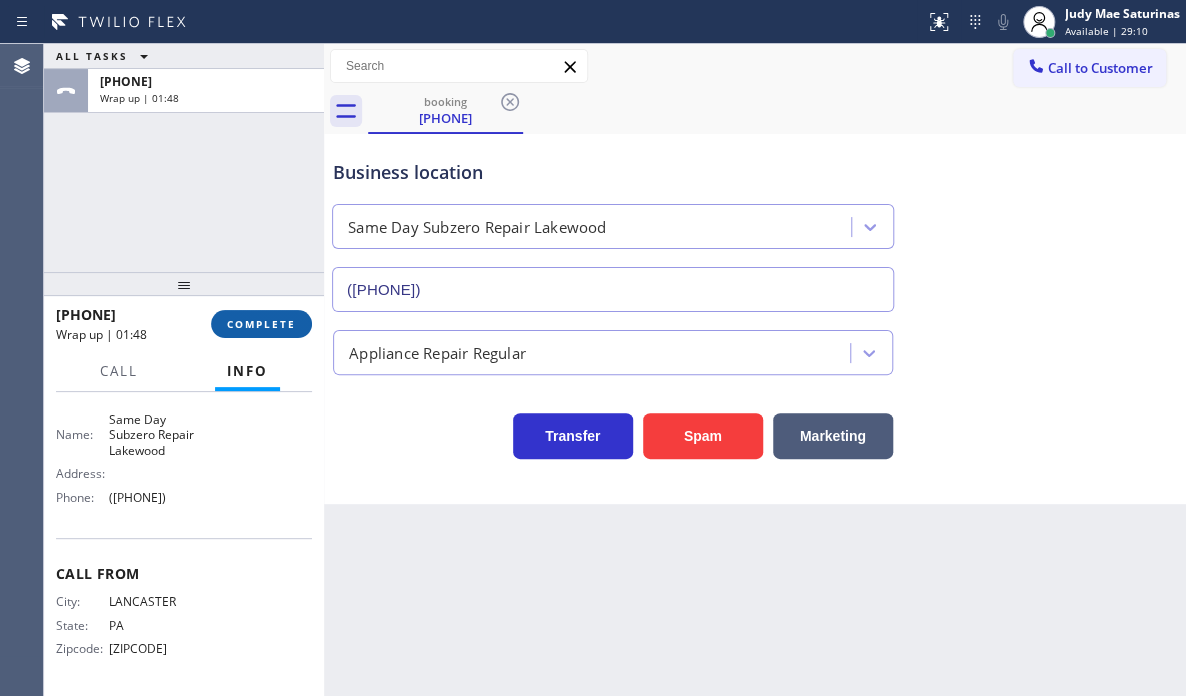 click on "COMPLETE" at bounding box center (261, 324) 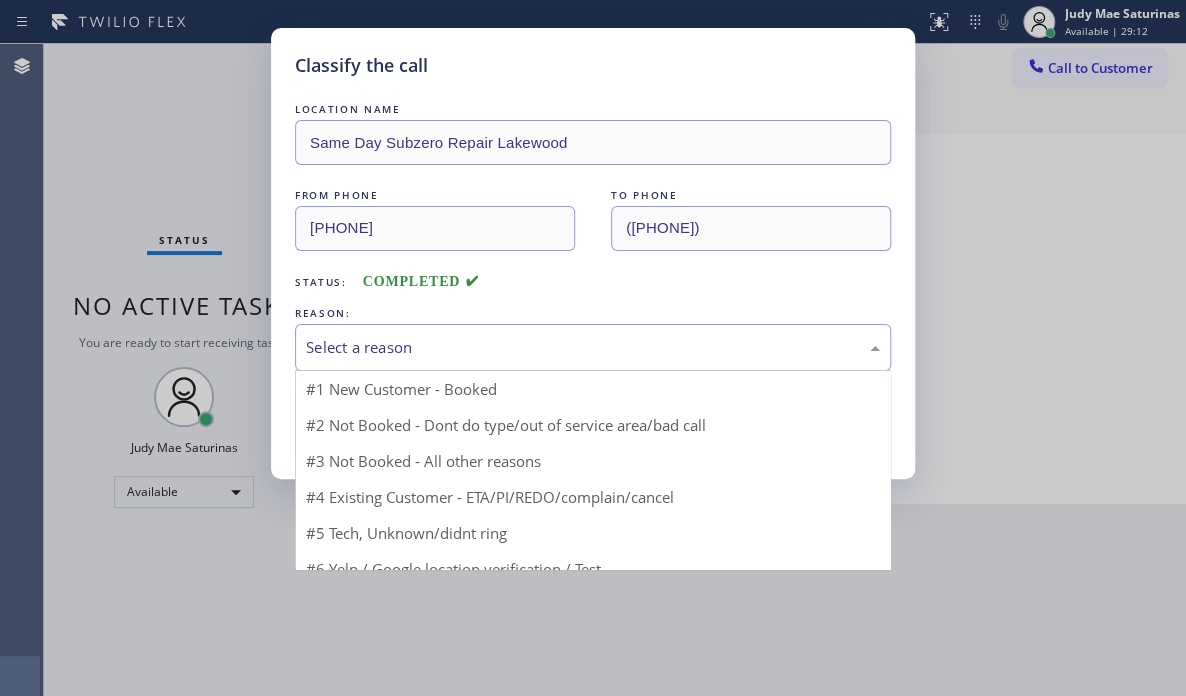 click on "Select a reason" at bounding box center [593, 347] 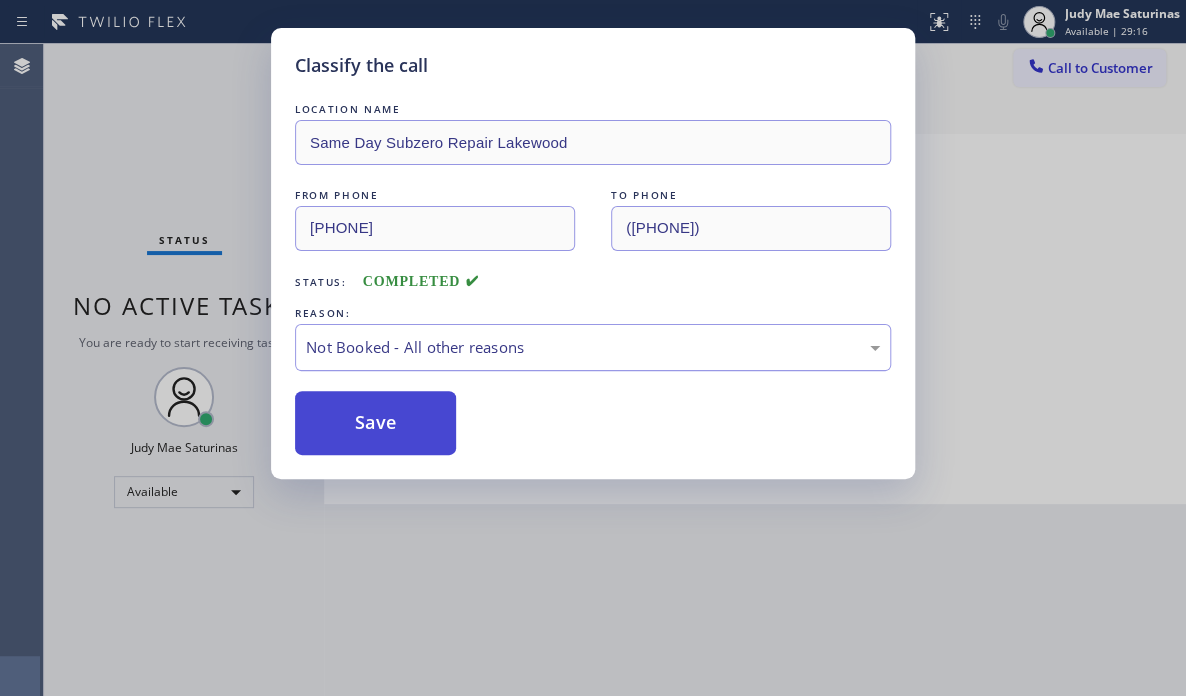 click on "Save" at bounding box center (375, 423) 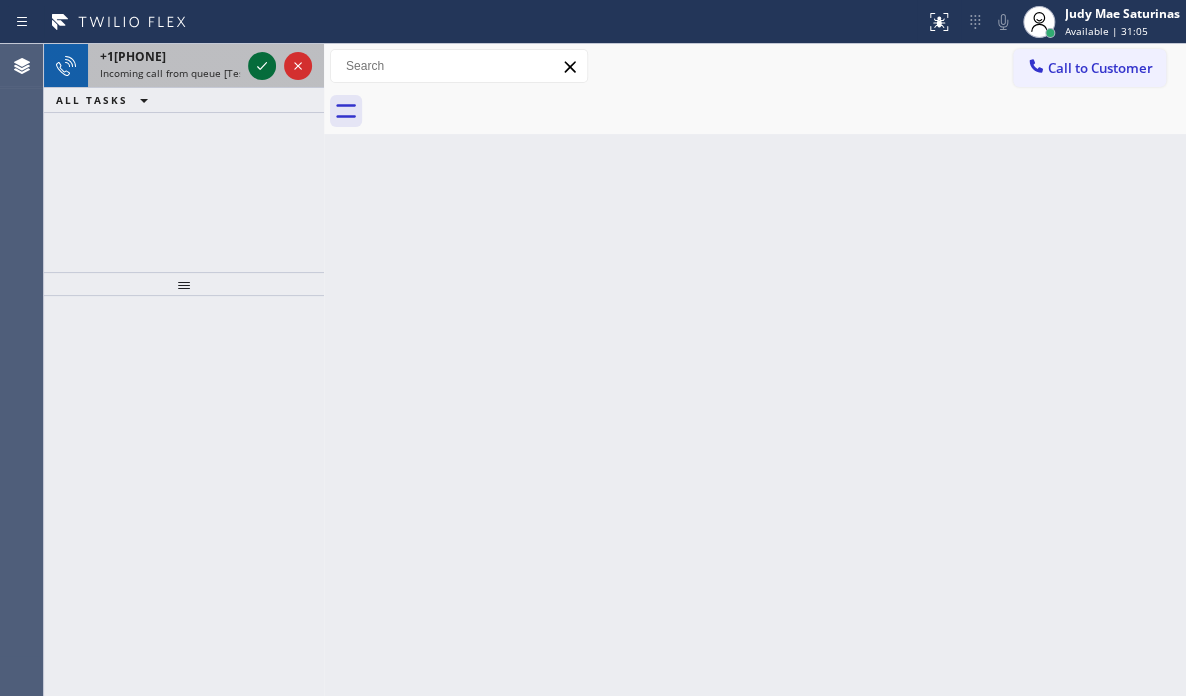 click 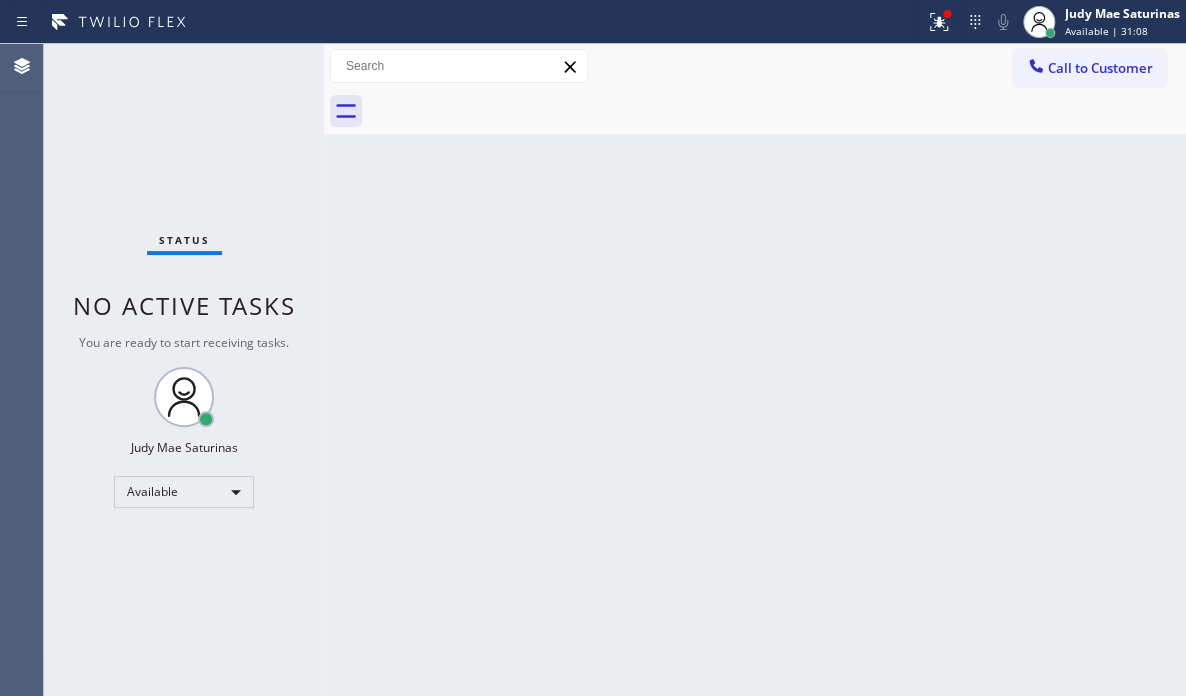 click on "Back to Dashboard Change Sender ID Customers Technicians Select a contact Outbound call Technician Search Technician Your caller id phone number Your caller id phone number Call Technician info Name Phone none Address none Change Sender ID HVAC [PHONE] 5 Star Appliance [PHONE] Appliance Repair [PHONE] Plumbing [PHONE] Air Duct Cleaning [PHONE] Electricians [PHONE] Cancel Change Check personal SMS Reset Change No tabs Call to Customer Outbound call Technician Search Technician Your caller id phone number Your caller id phone number Call Outbound call Technician Search Technician Your caller id phone number Your caller id phone number Call" at bounding box center (755, 370) 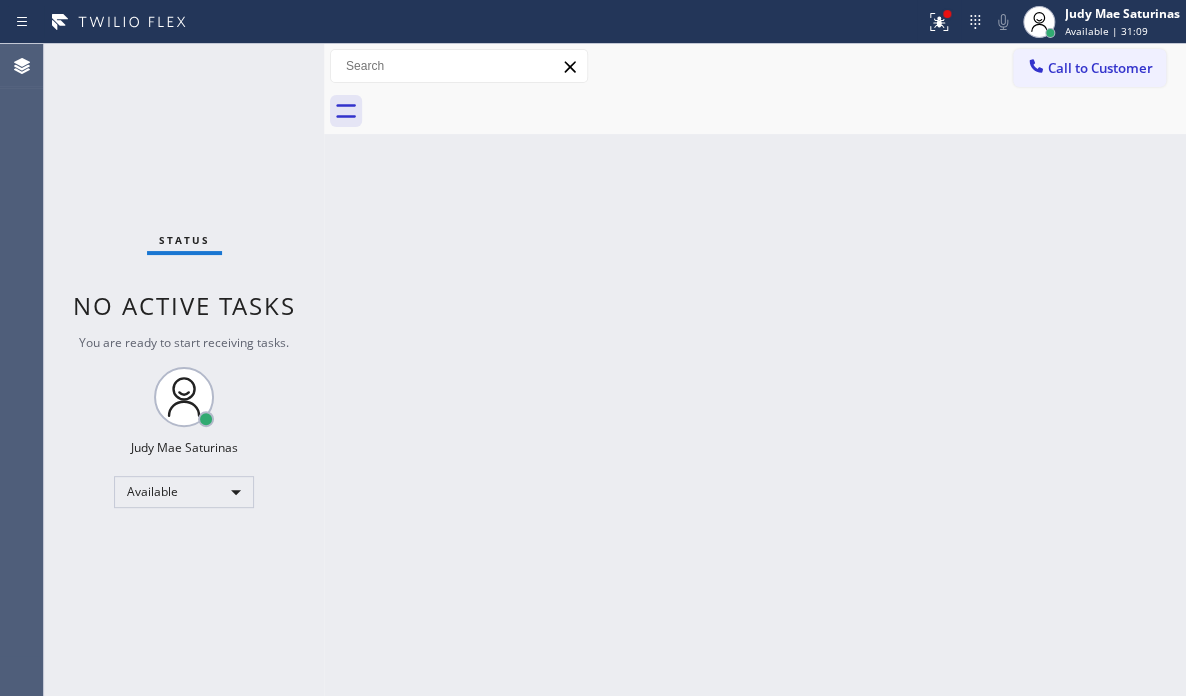 click on "Status   No active tasks     You are ready to start receiving tasks.   [FIRST] [LAST] Available" at bounding box center (184, 370) 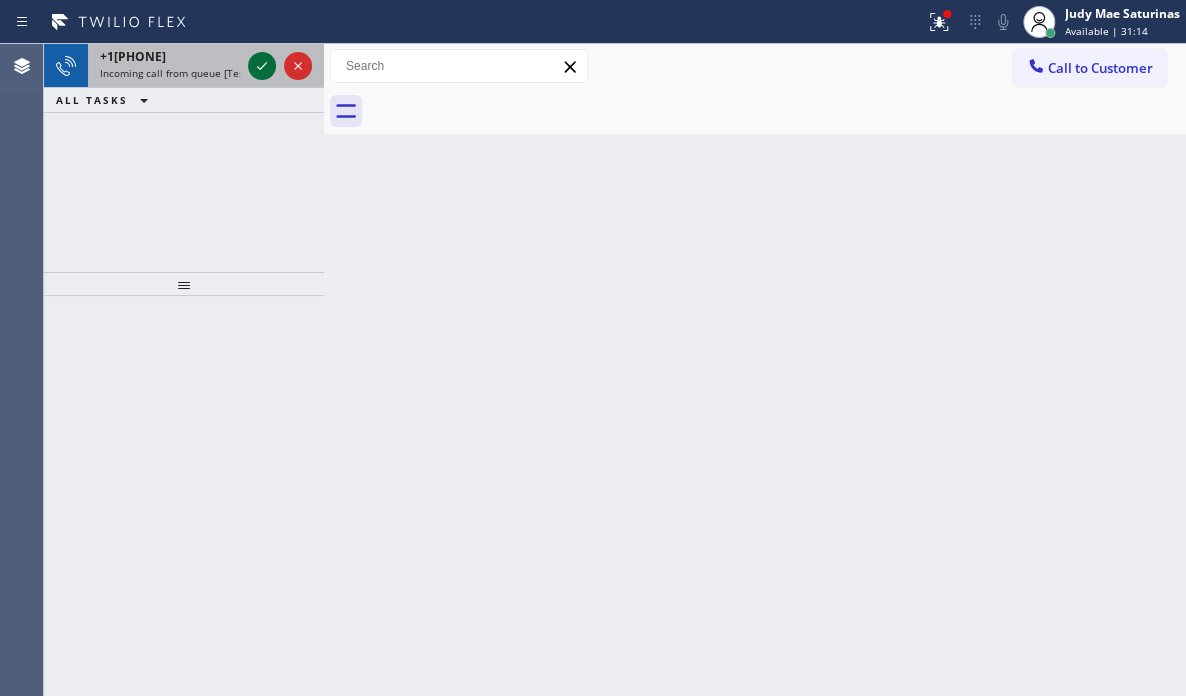 click 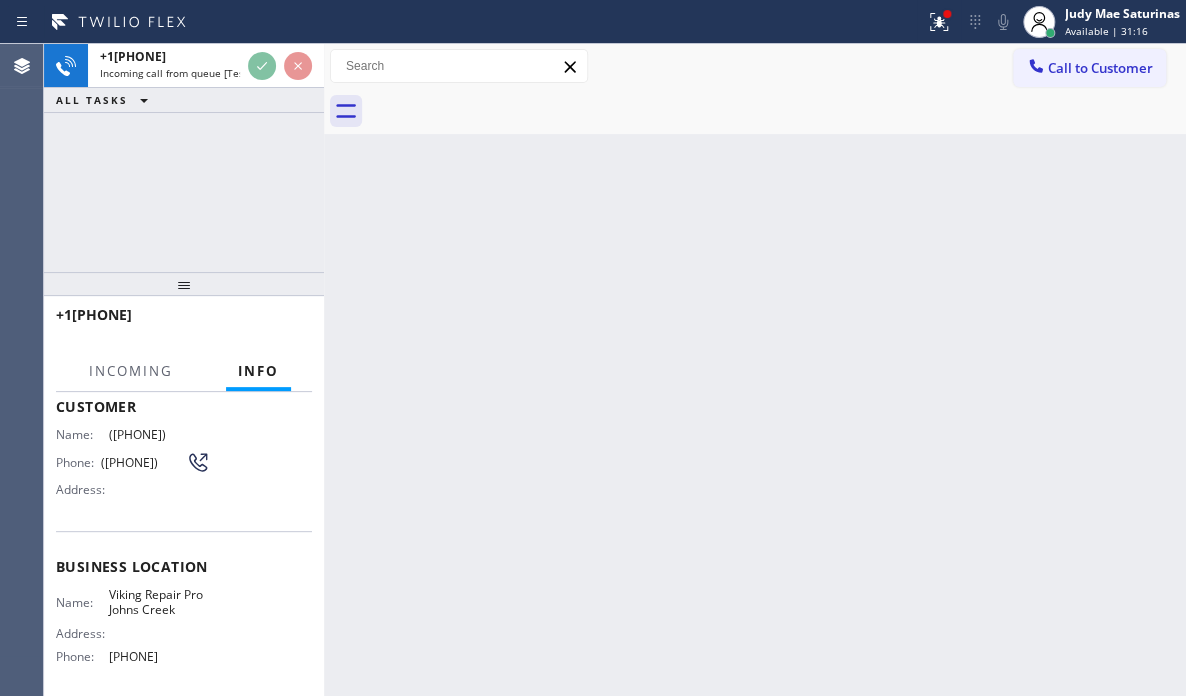 scroll, scrollTop: 200, scrollLeft: 0, axis: vertical 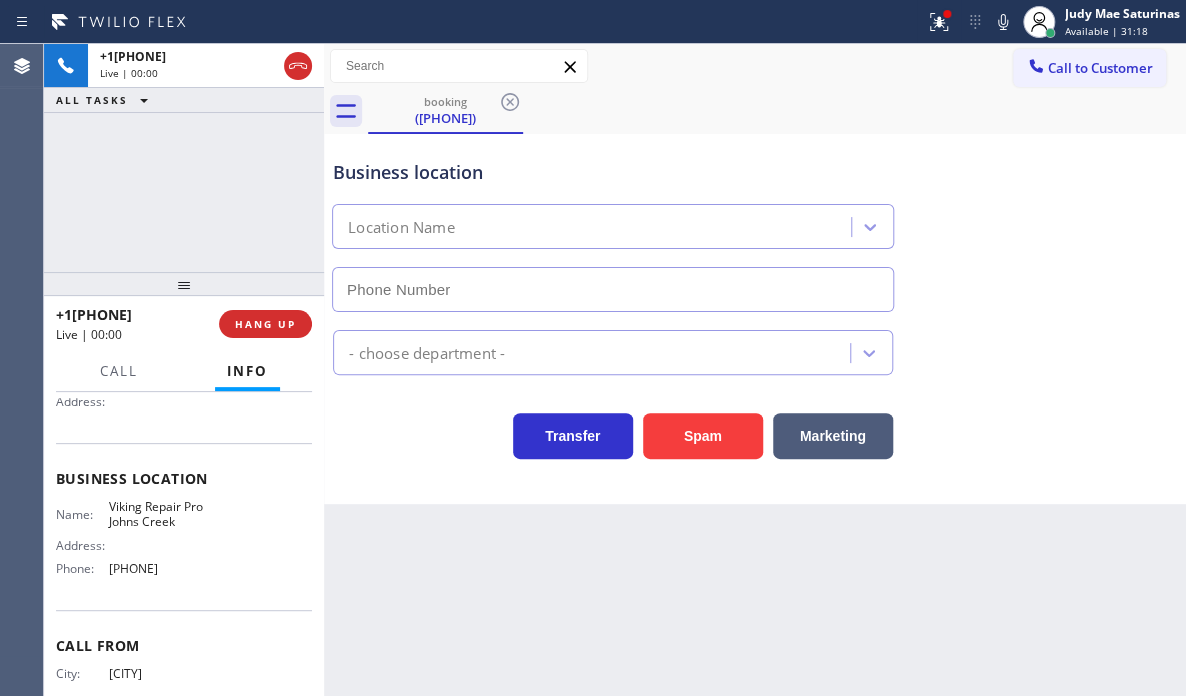 type on "[PHONE]" 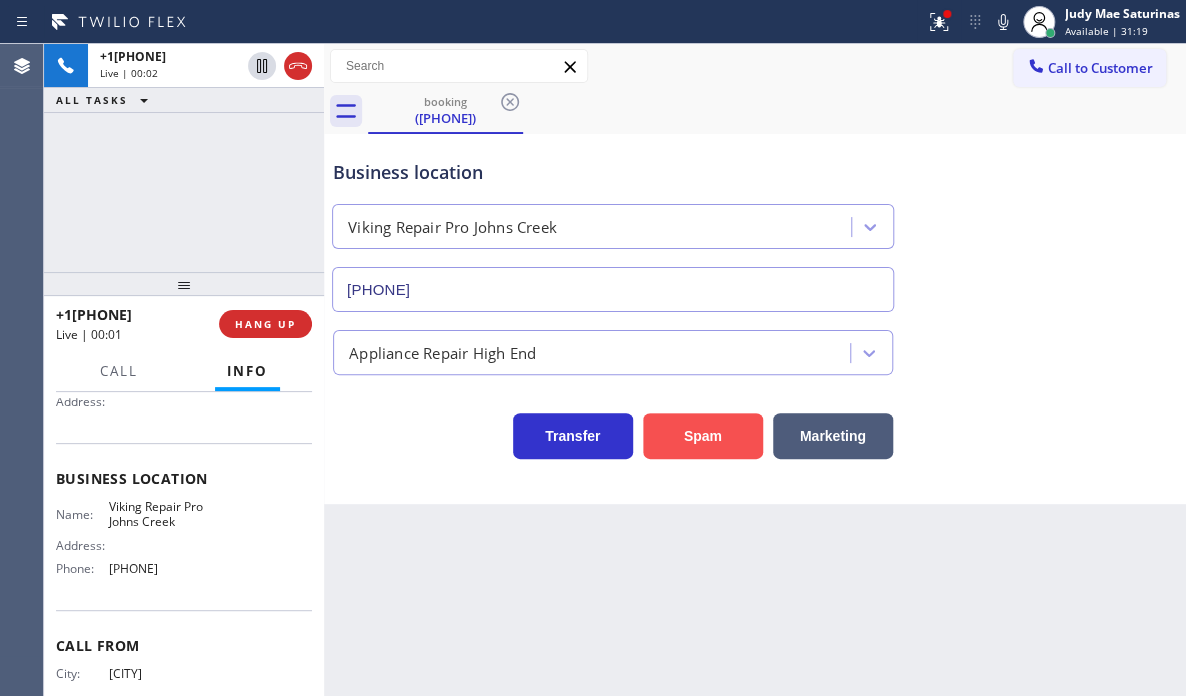 click on "Spam" at bounding box center [703, 436] 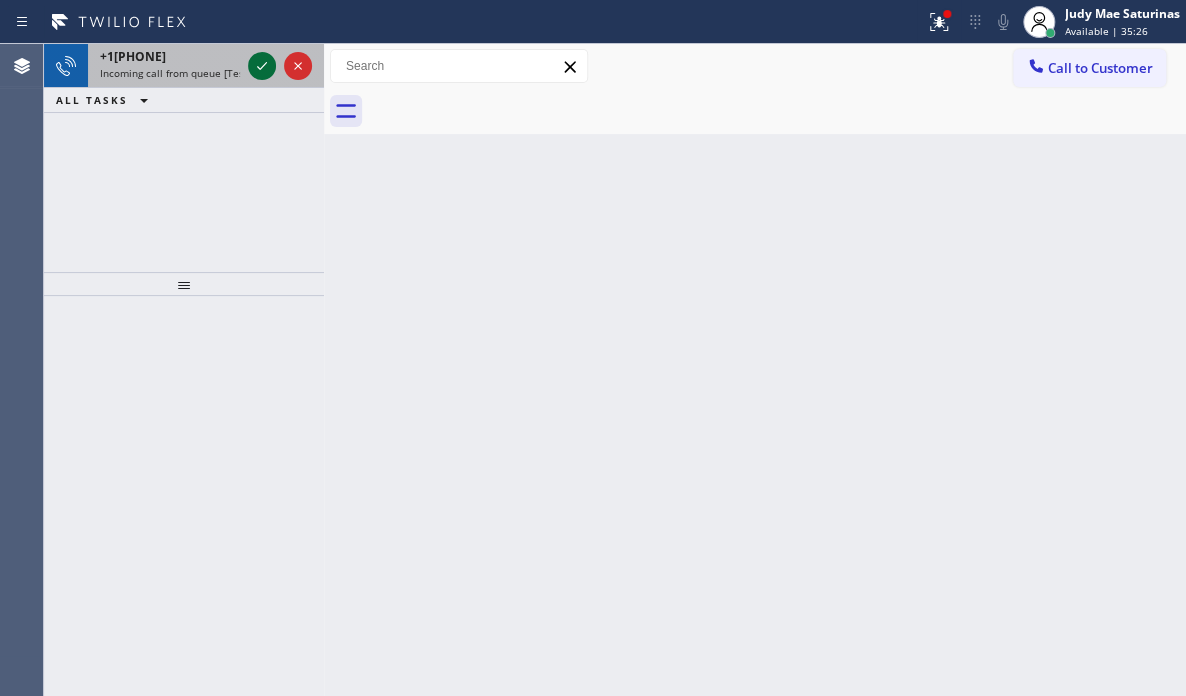 click 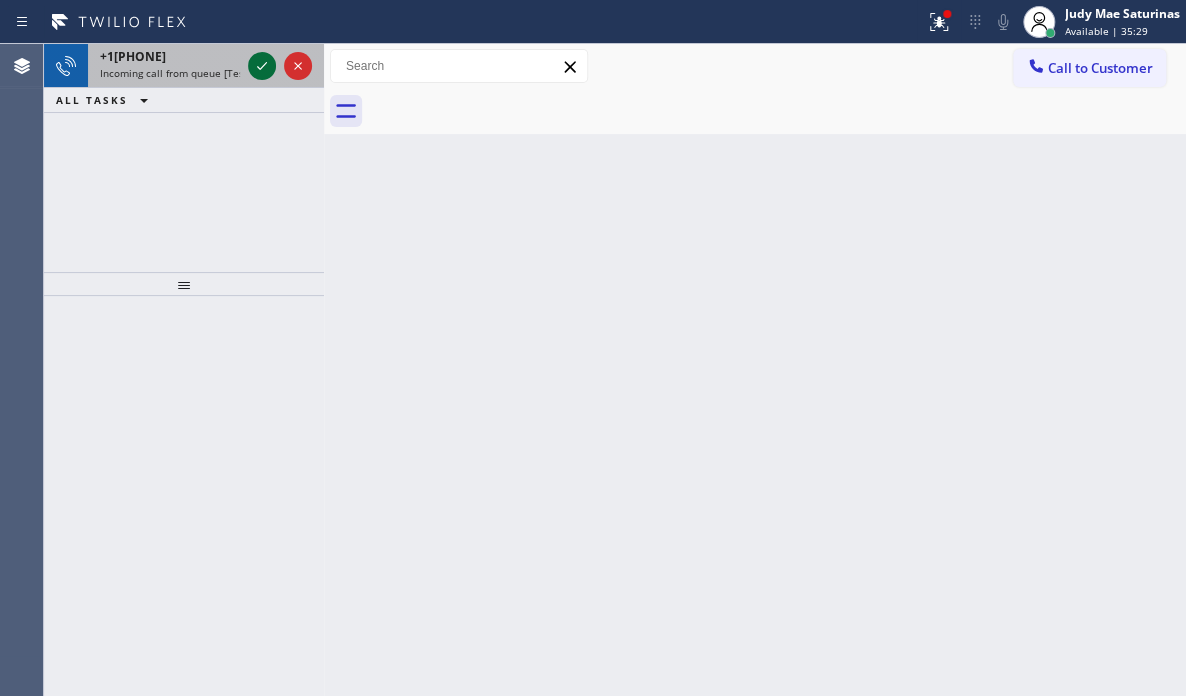 click 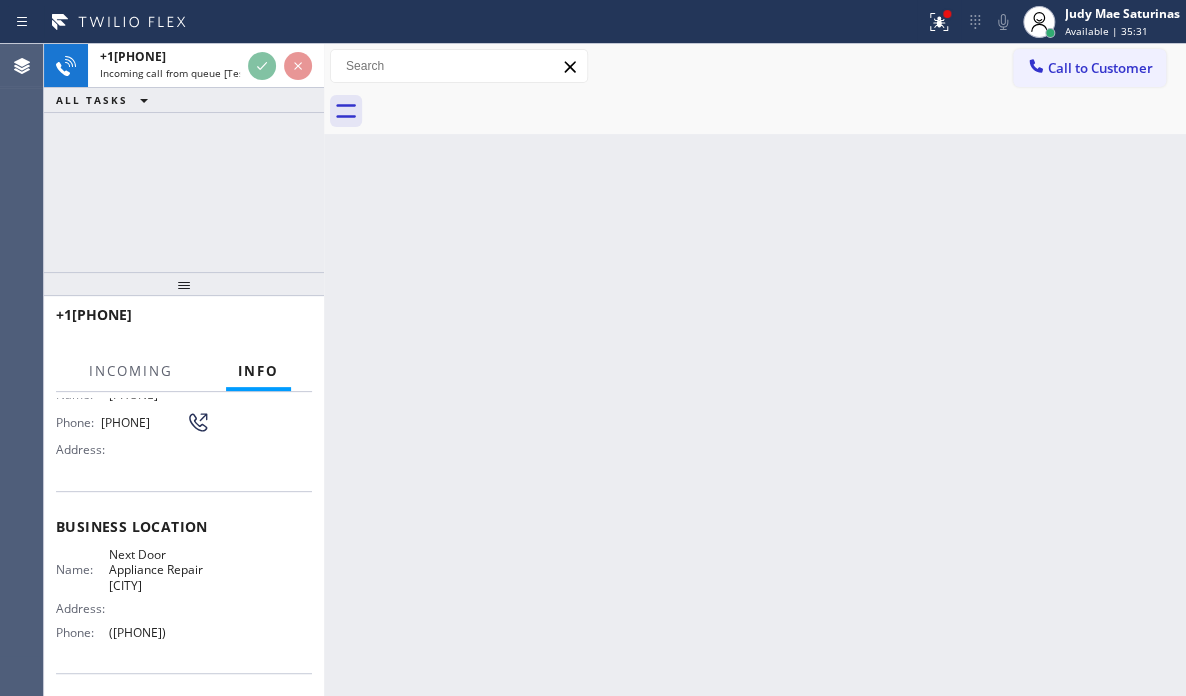 scroll, scrollTop: 200, scrollLeft: 0, axis: vertical 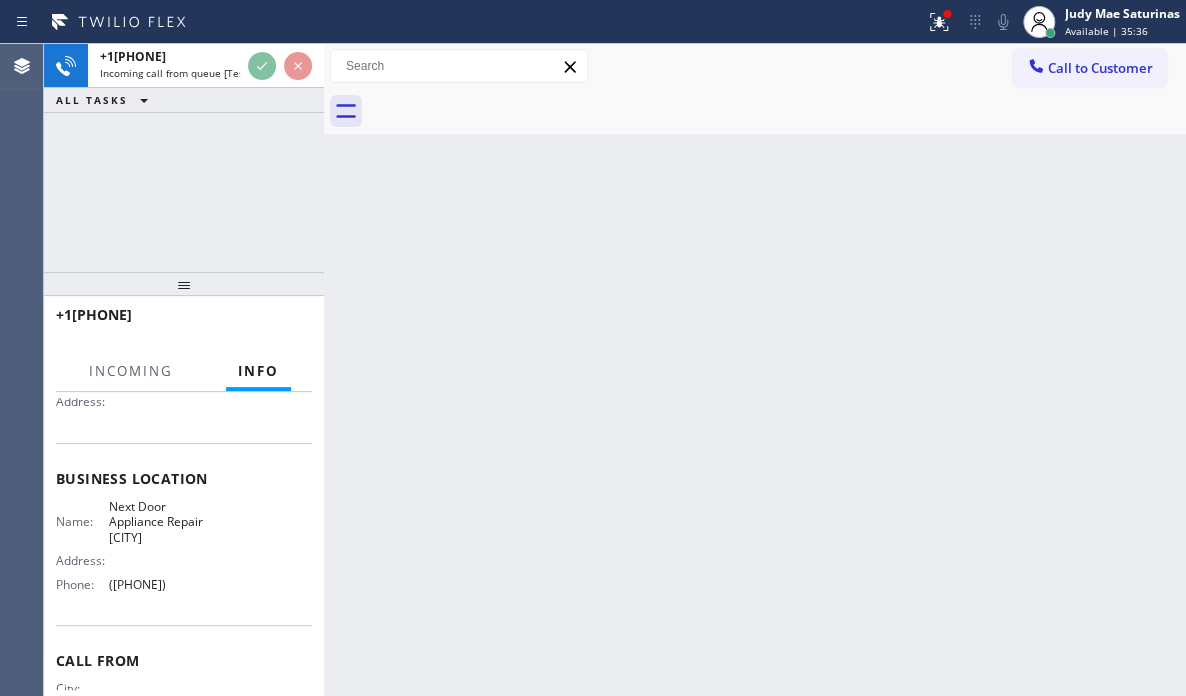 click on "+1[PHONE] Incoming call from queue [Test] All ALL TASKS ALL TASKS ACTIVE TASKS TASKS IN WRAP UP" at bounding box center (184, 158) 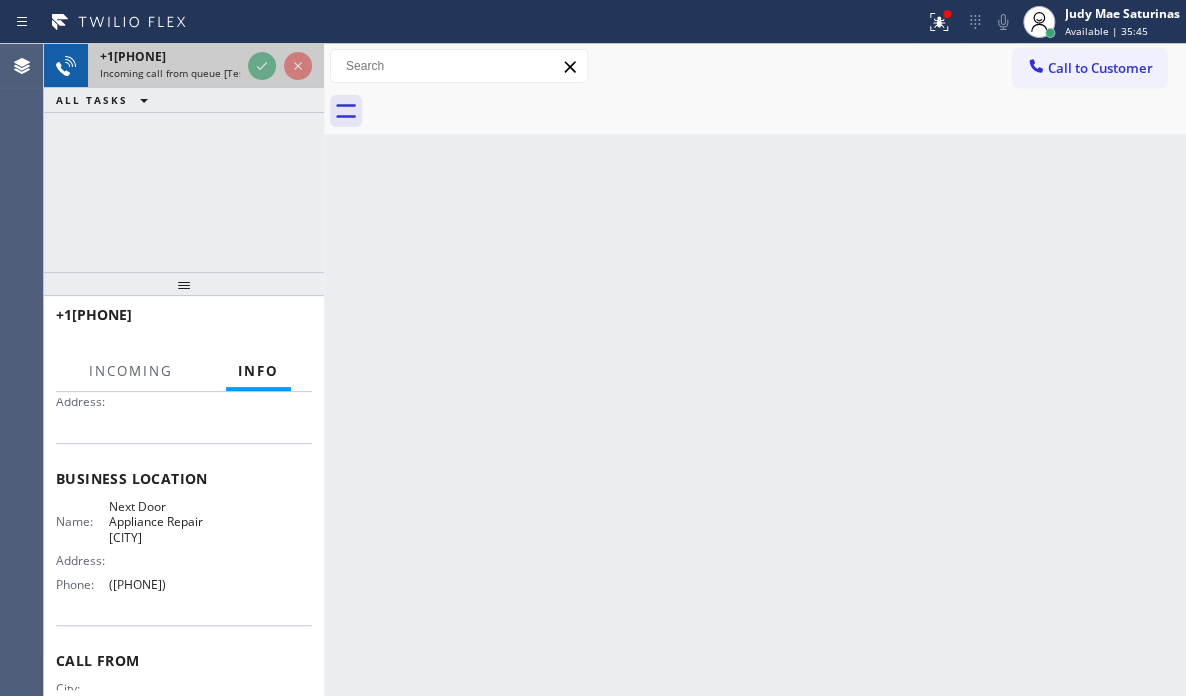 click on "Incoming call from queue [Test] All" at bounding box center (183, 73) 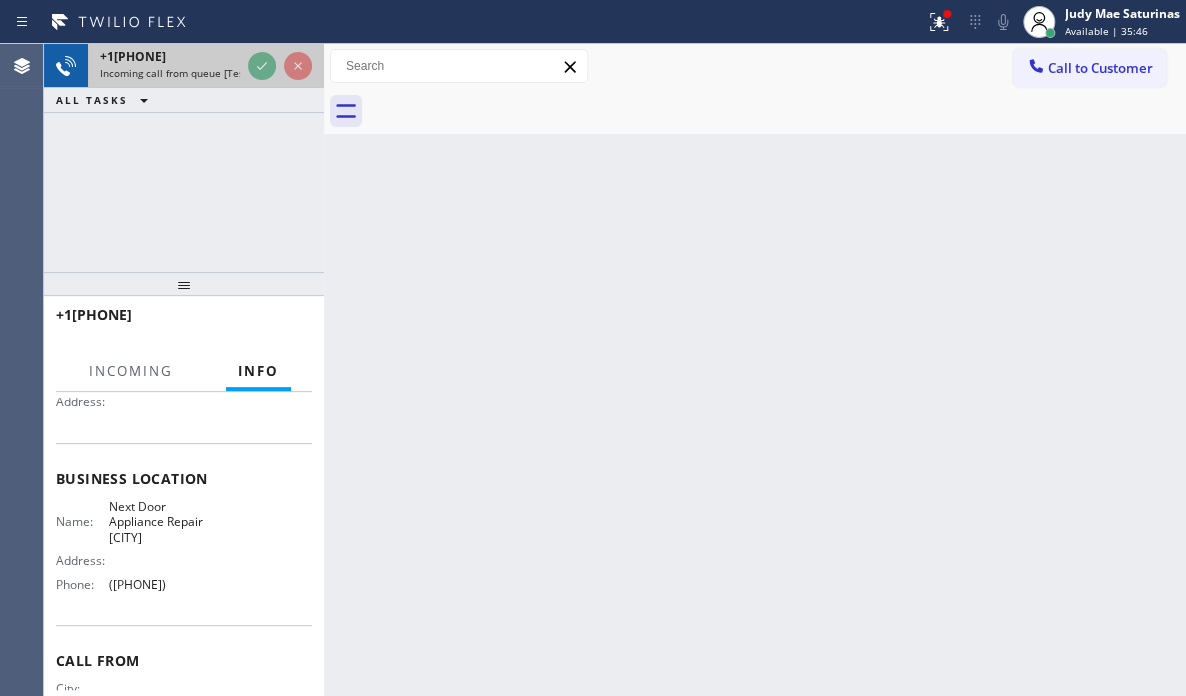 click on "Incoming call from queue [Test] All" at bounding box center [183, 73] 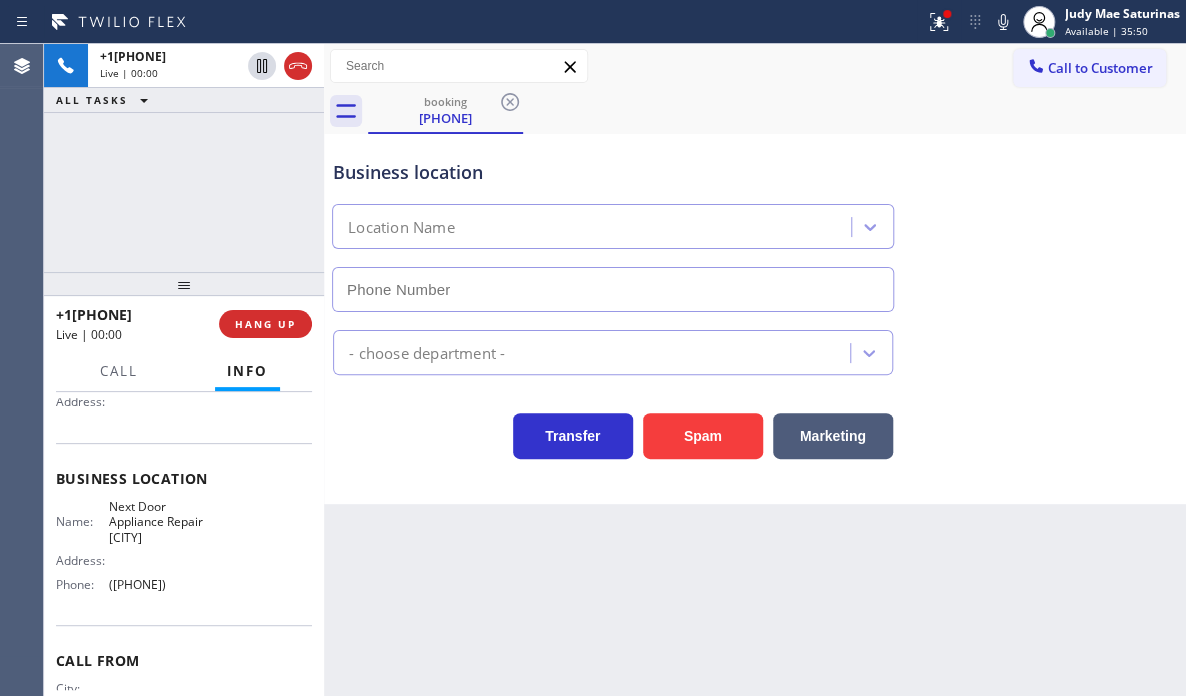 type on "([PHONE])" 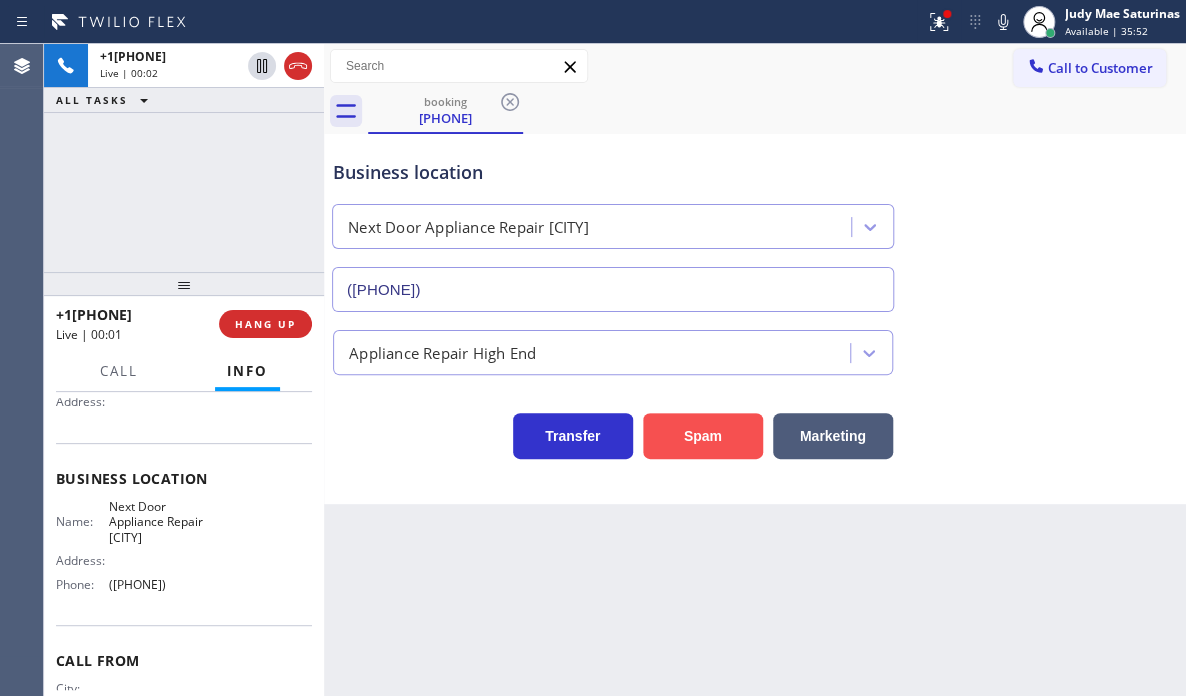 click on "Spam" at bounding box center [703, 436] 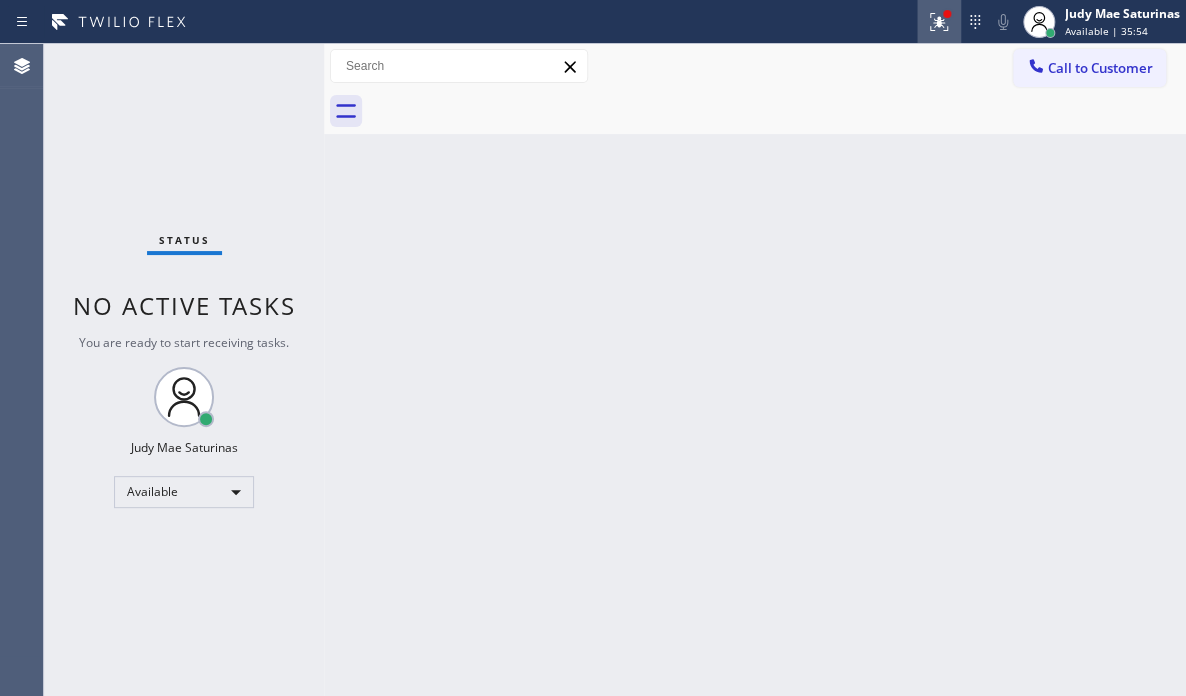 click 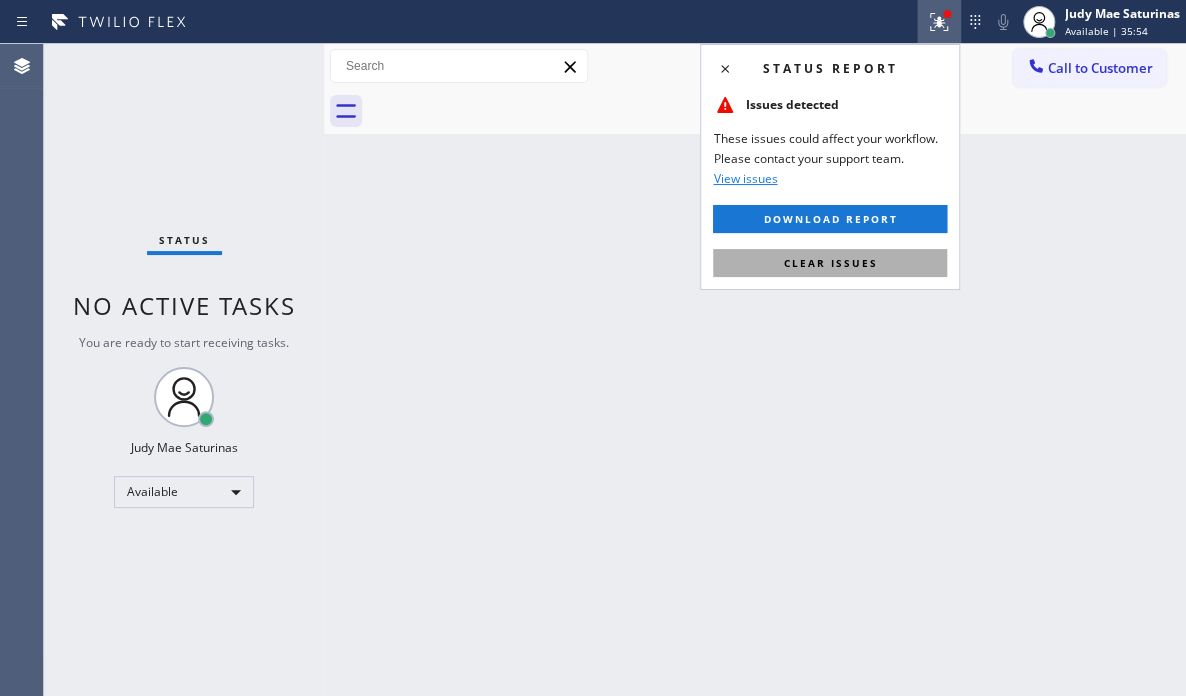 click on "Clear issues" at bounding box center [830, 263] 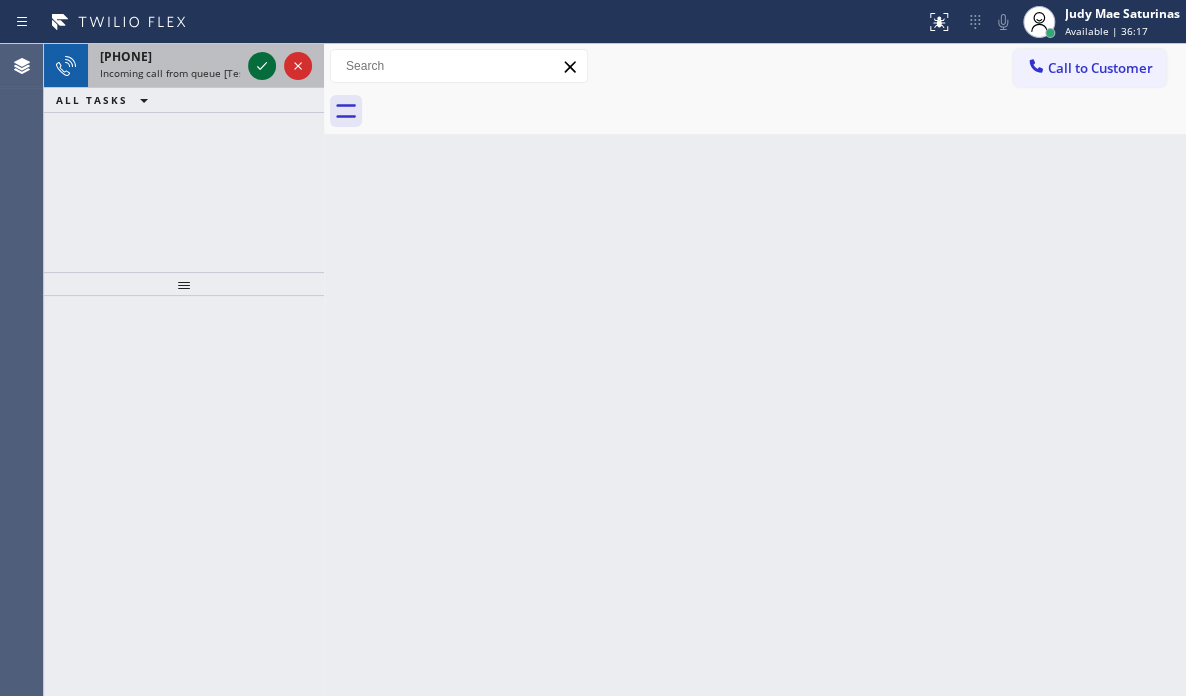 click 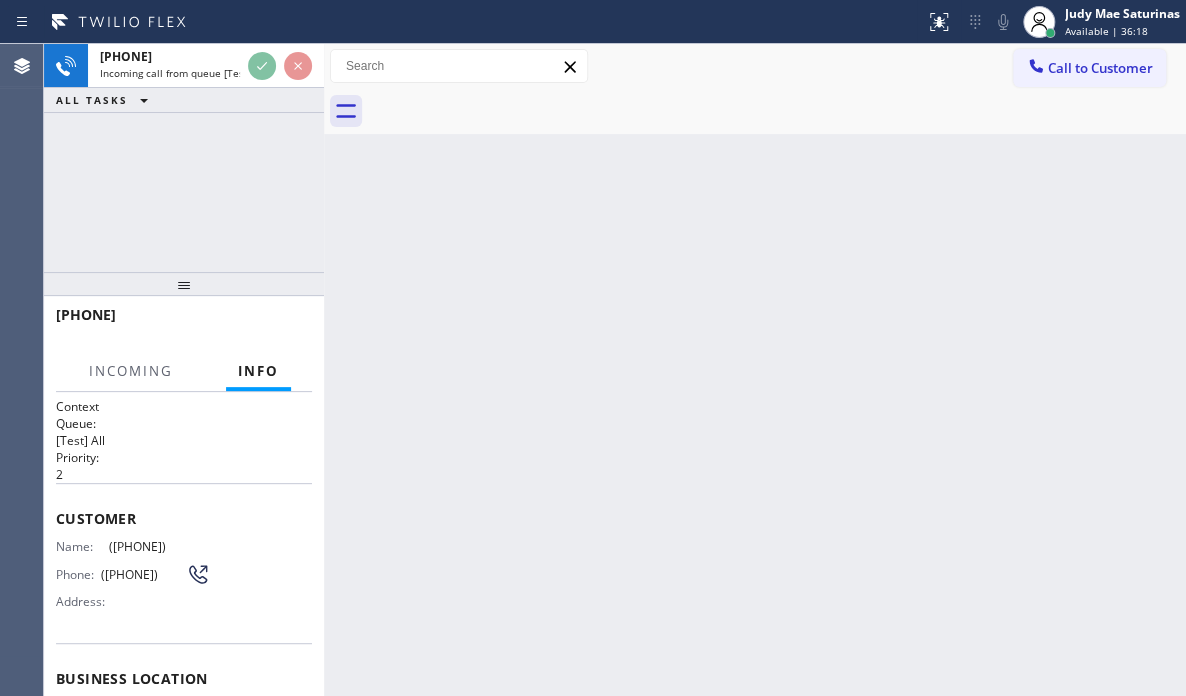 scroll, scrollTop: 200, scrollLeft: 0, axis: vertical 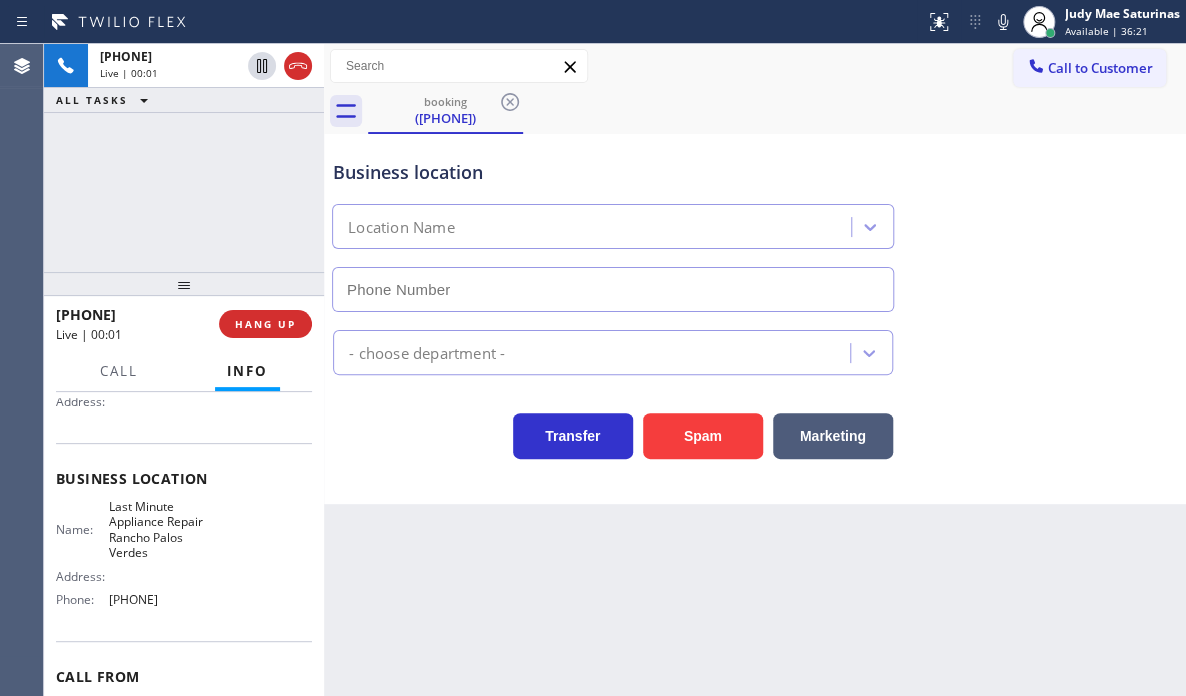 type on "[PHONE]" 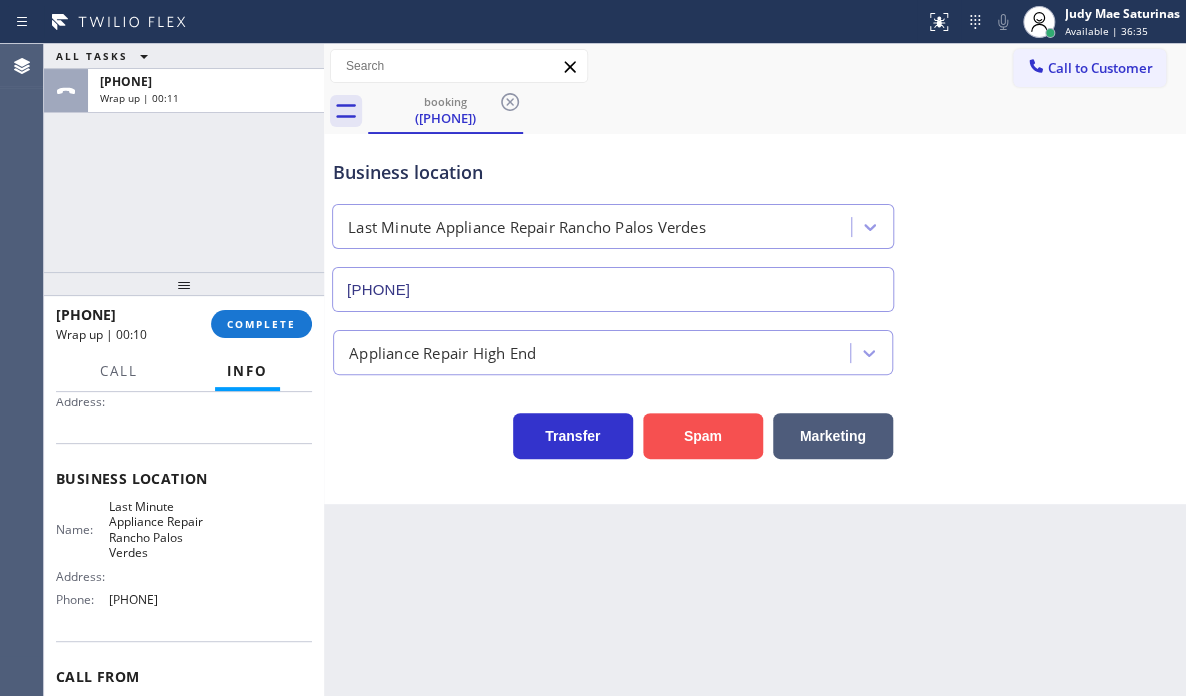 click on "Spam" at bounding box center (703, 436) 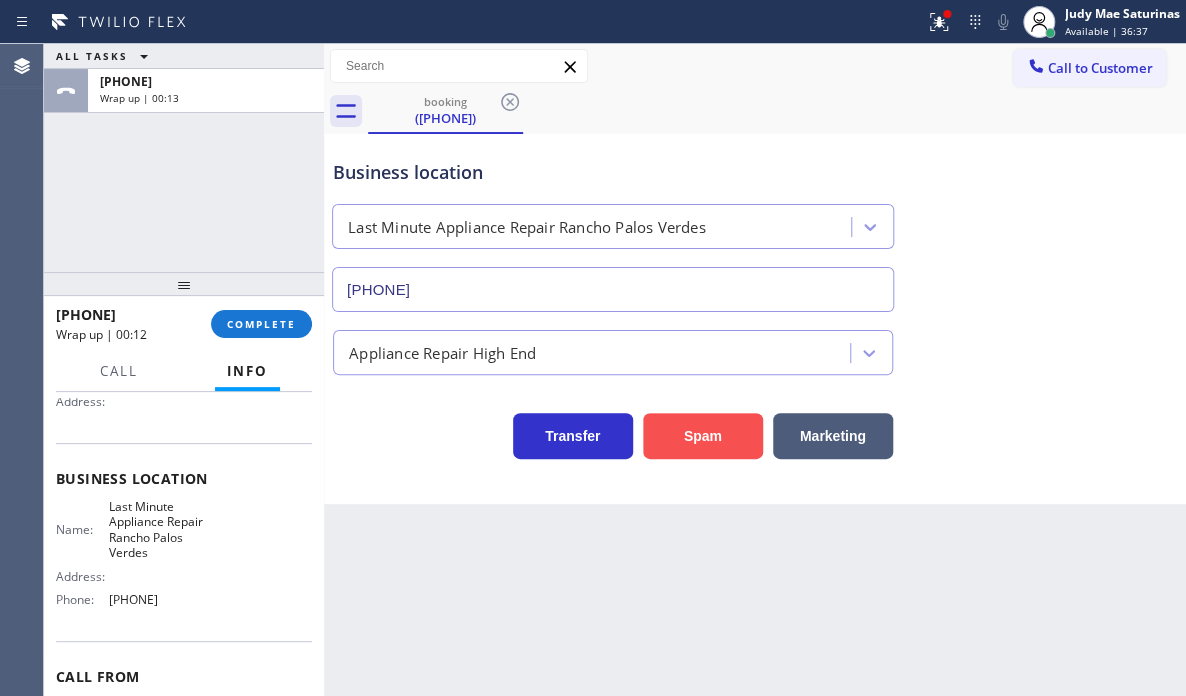 click on "Spam" at bounding box center [703, 436] 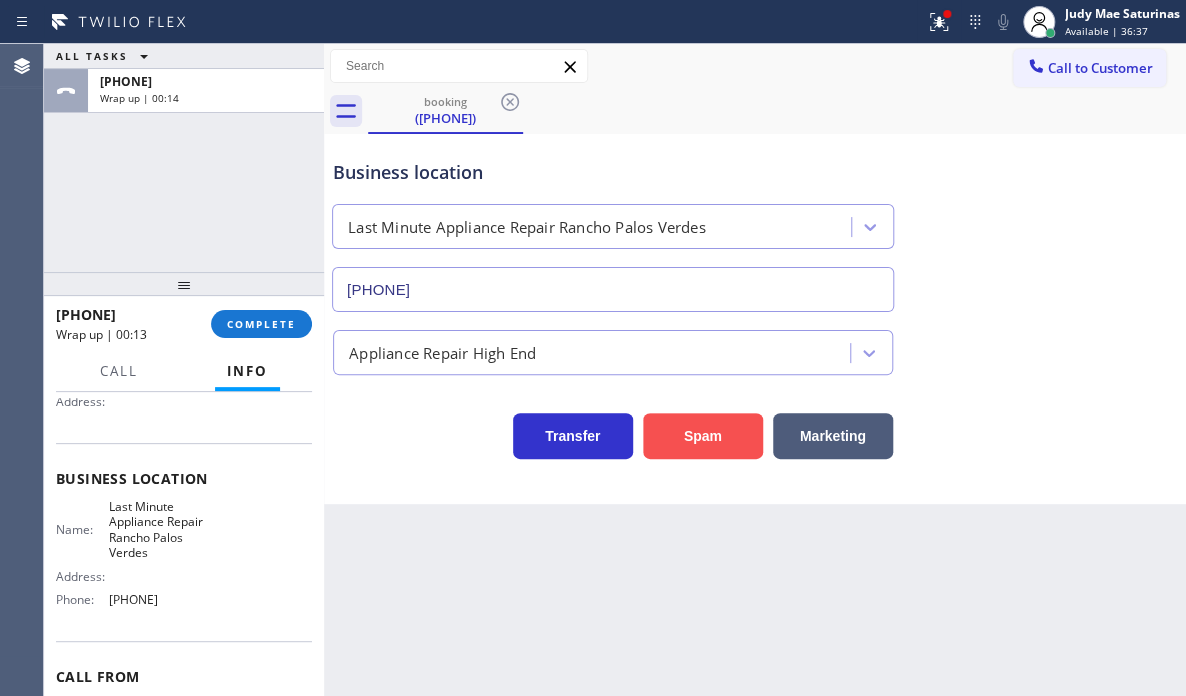 click on "Spam" at bounding box center [703, 436] 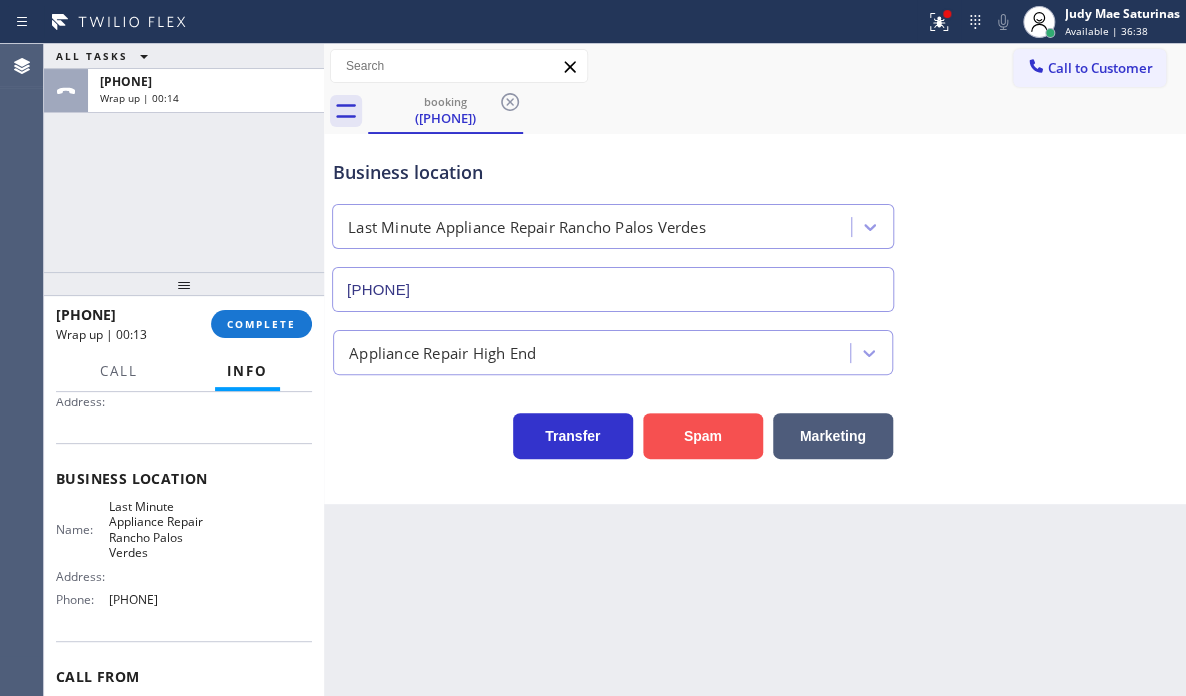 click on "Spam" at bounding box center (703, 436) 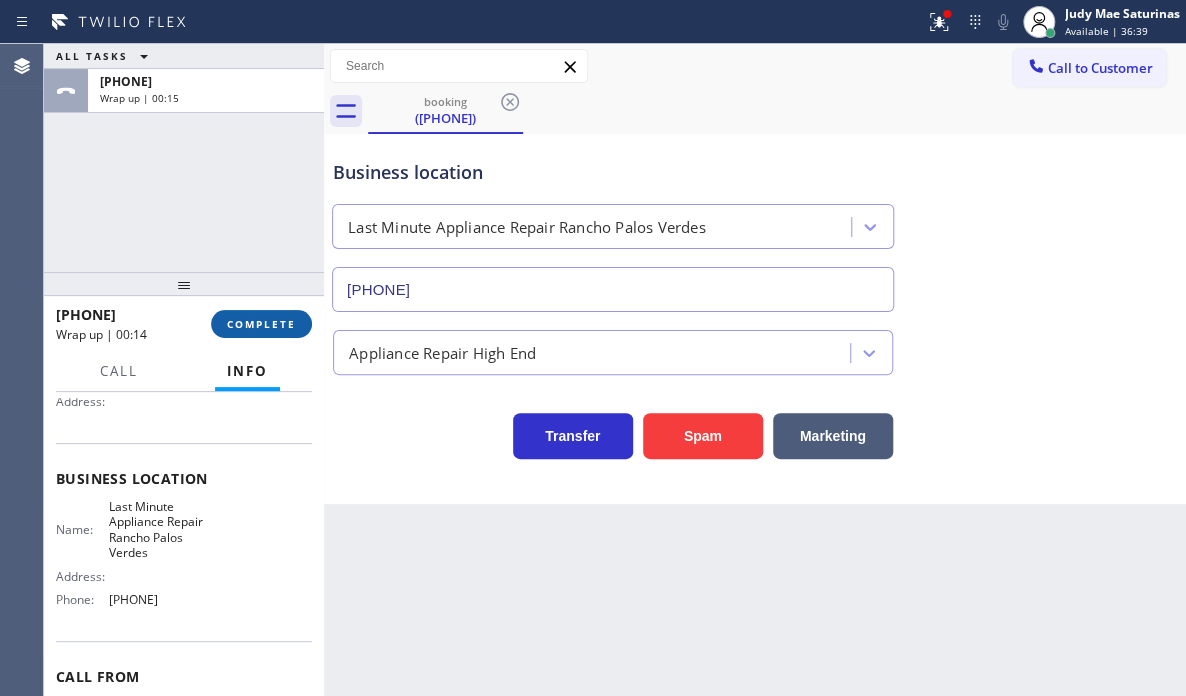click on "COMPLETE" at bounding box center [261, 324] 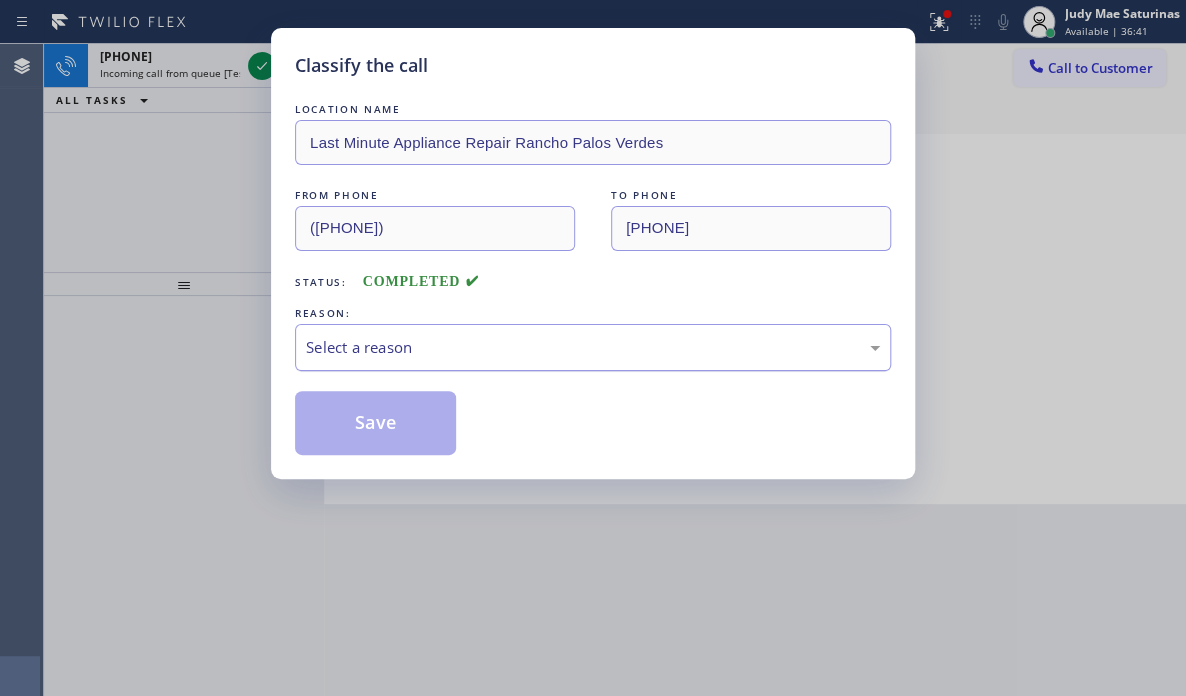 click on "Select a reason" at bounding box center [593, 347] 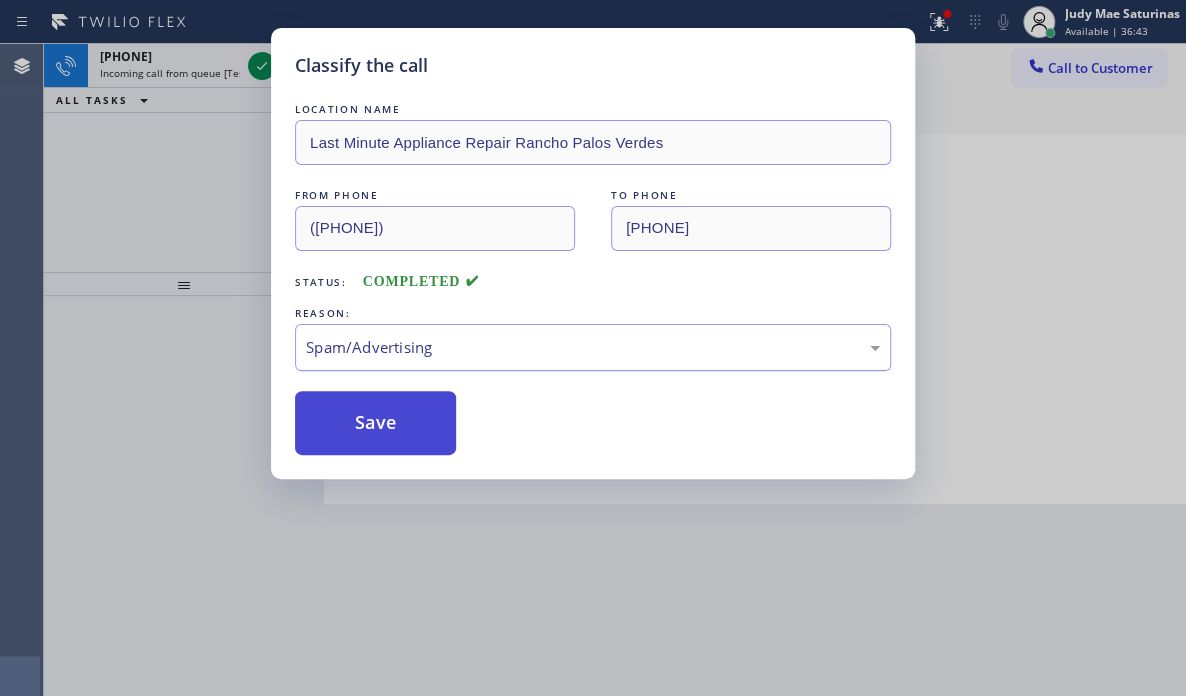 click on "Save" at bounding box center [375, 423] 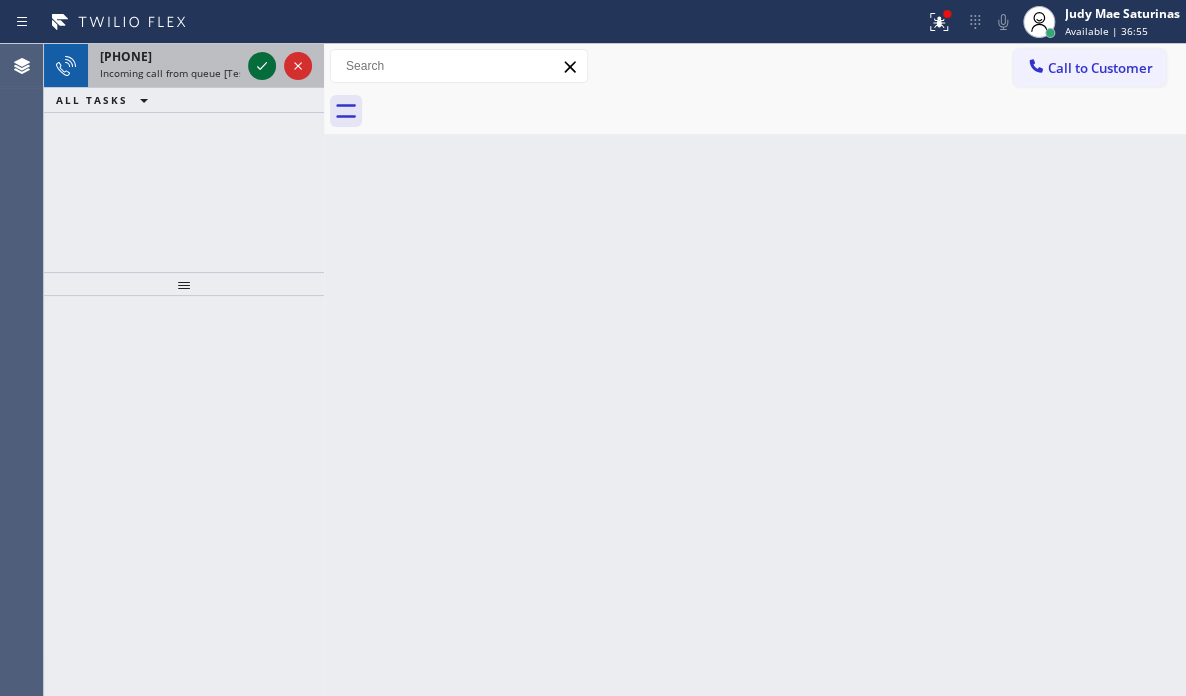click 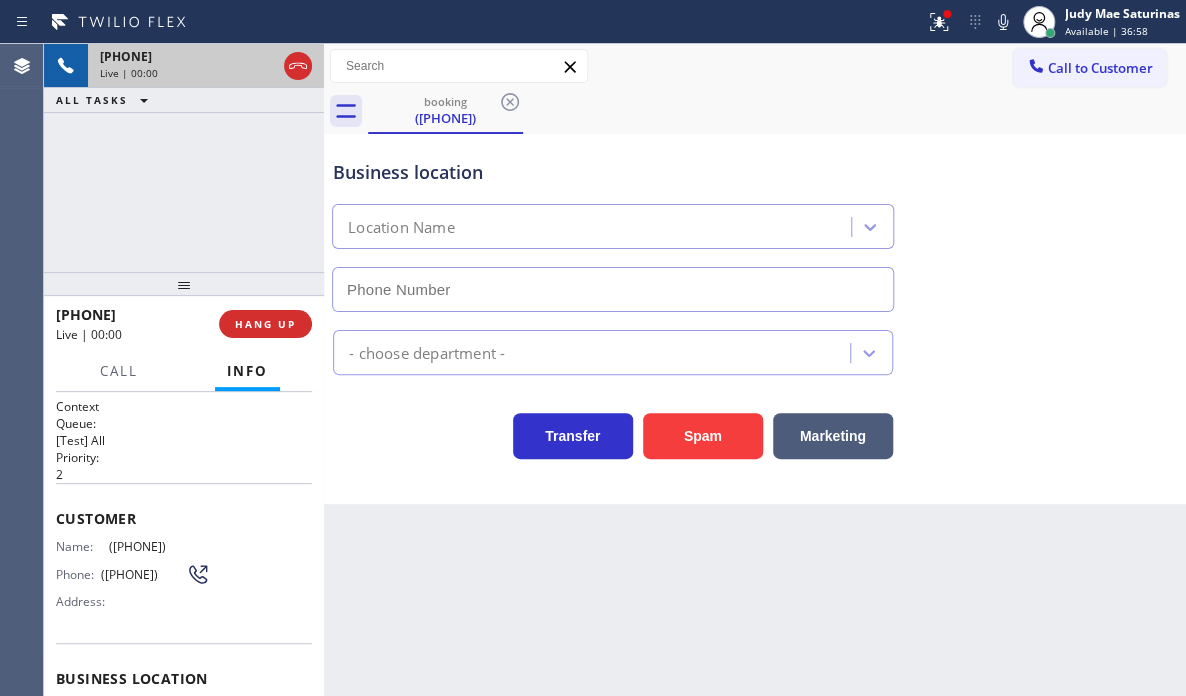 type on "([PHONE])" 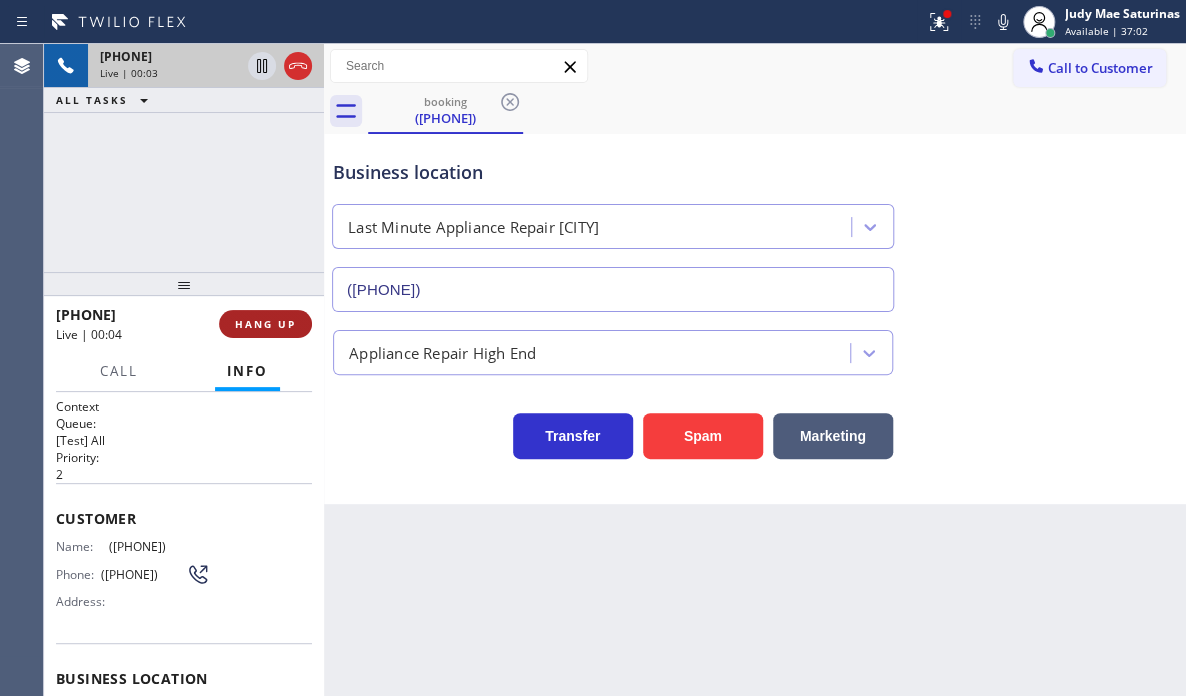 click on "HANG UP" at bounding box center [265, 324] 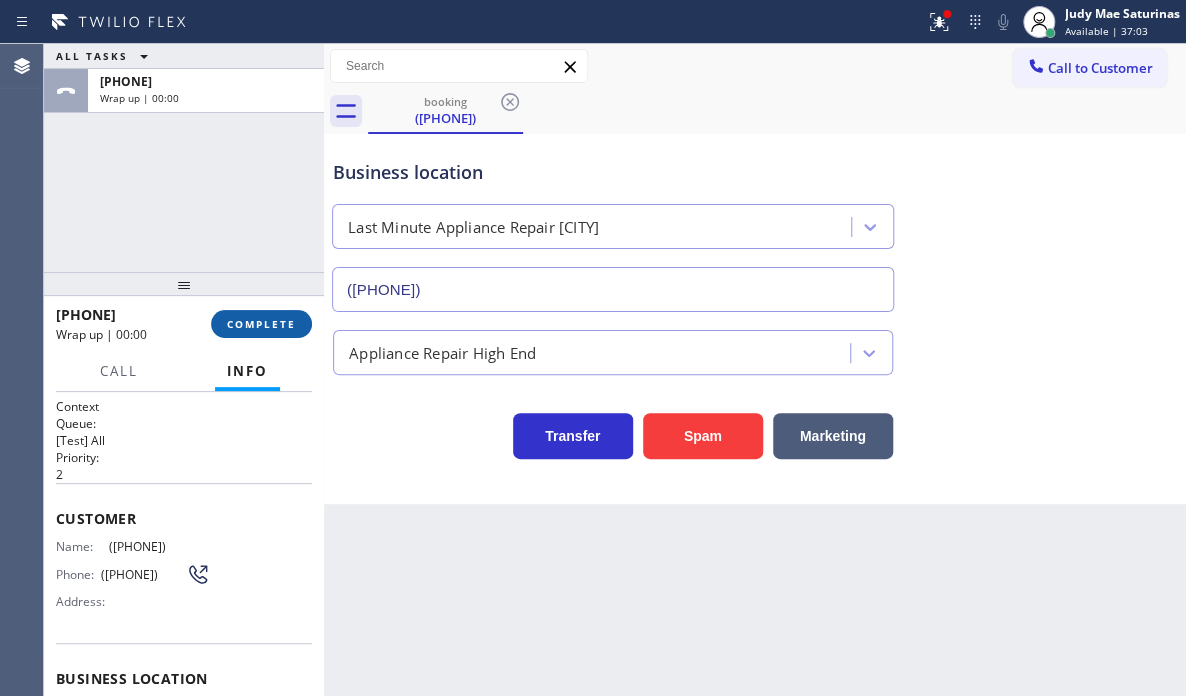 click on "COMPLETE" at bounding box center (261, 324) 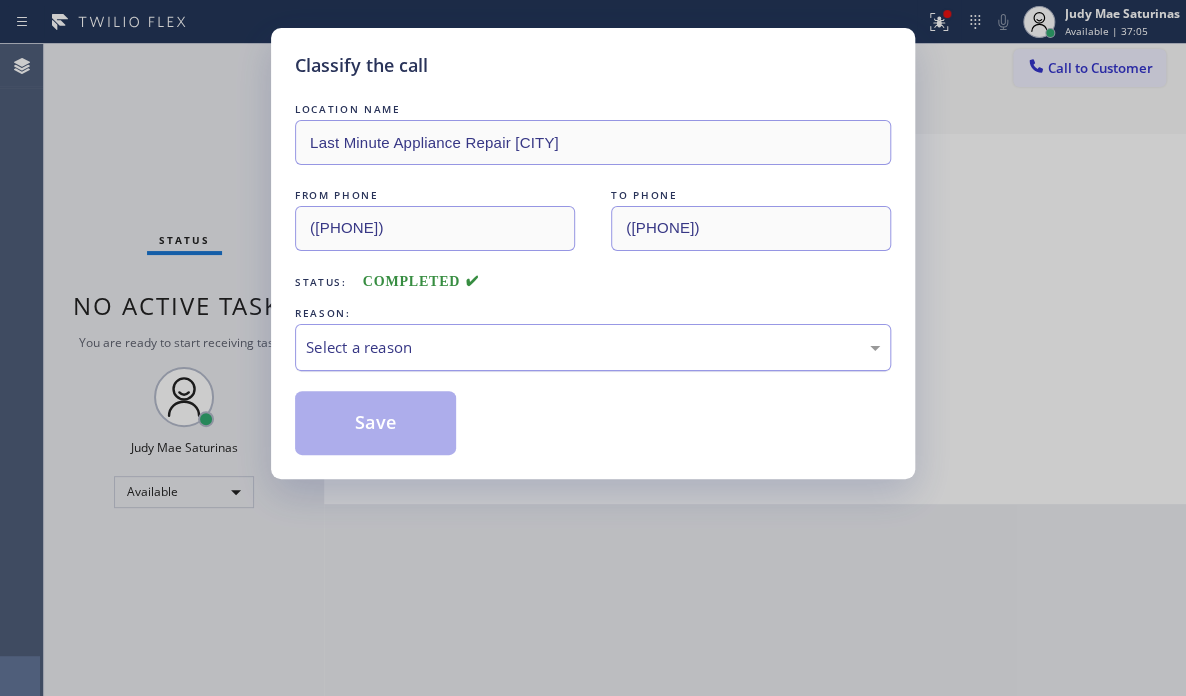click on "Select a reason" at bounding box center [593, 347] 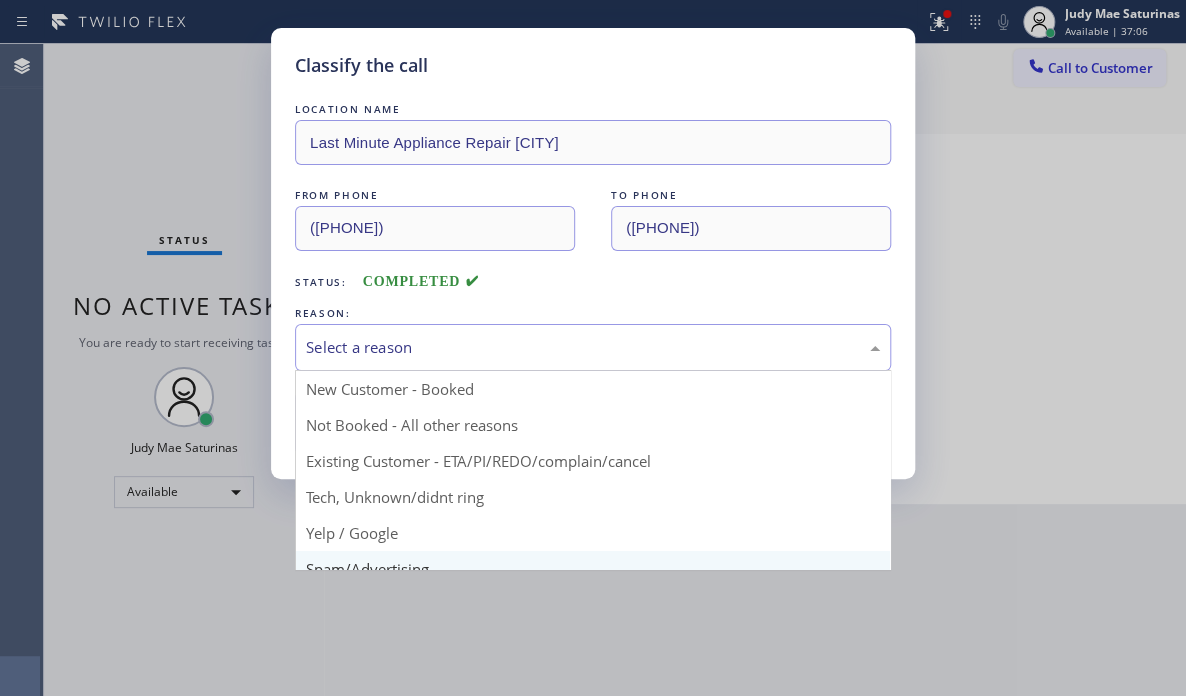 scroll, scrollTop: 100, scrollLeft: 0, axis: vertical 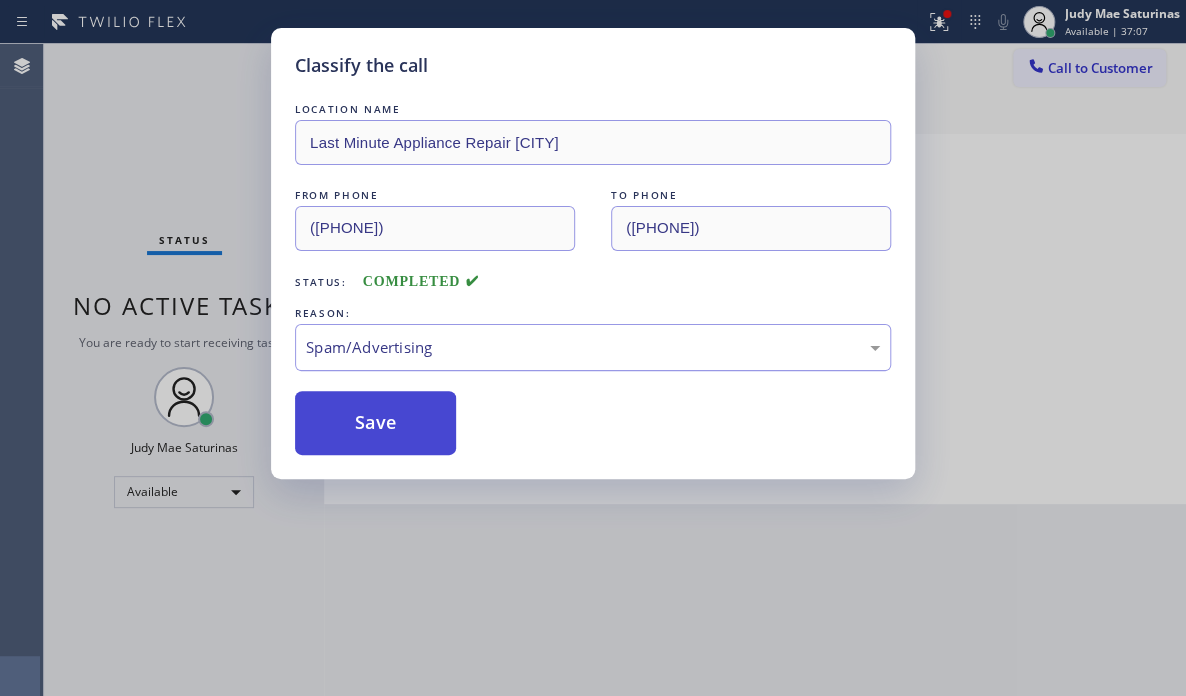 click on "Save" at bounding box center [375, 423] 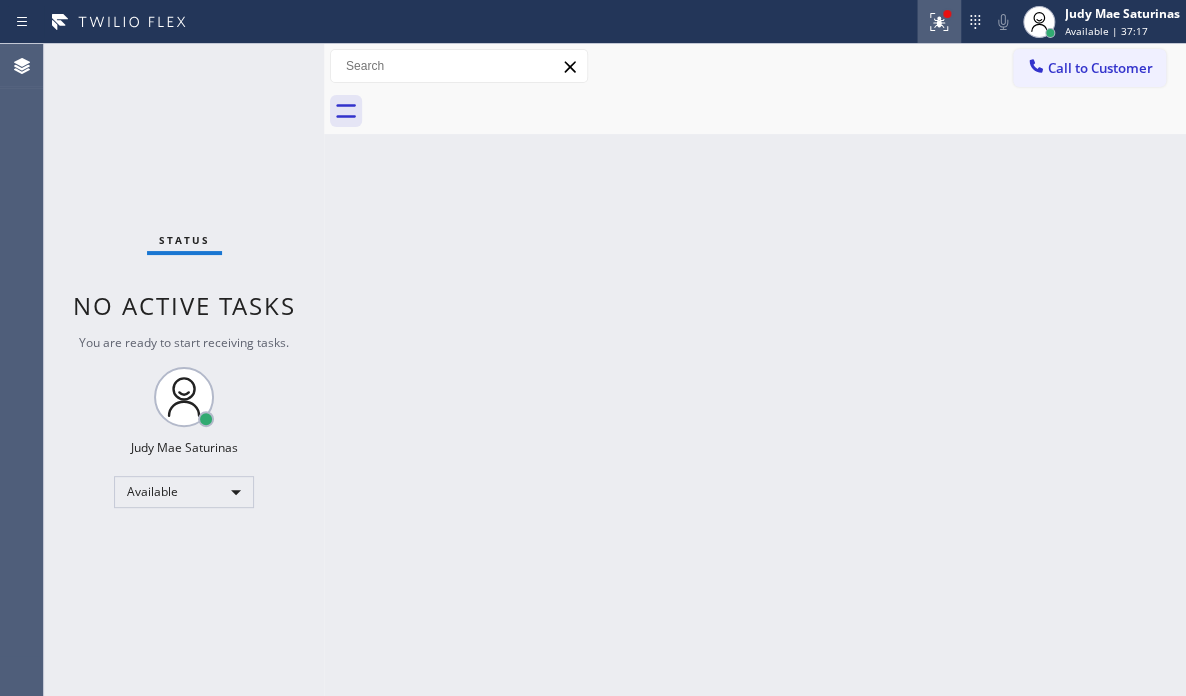 click 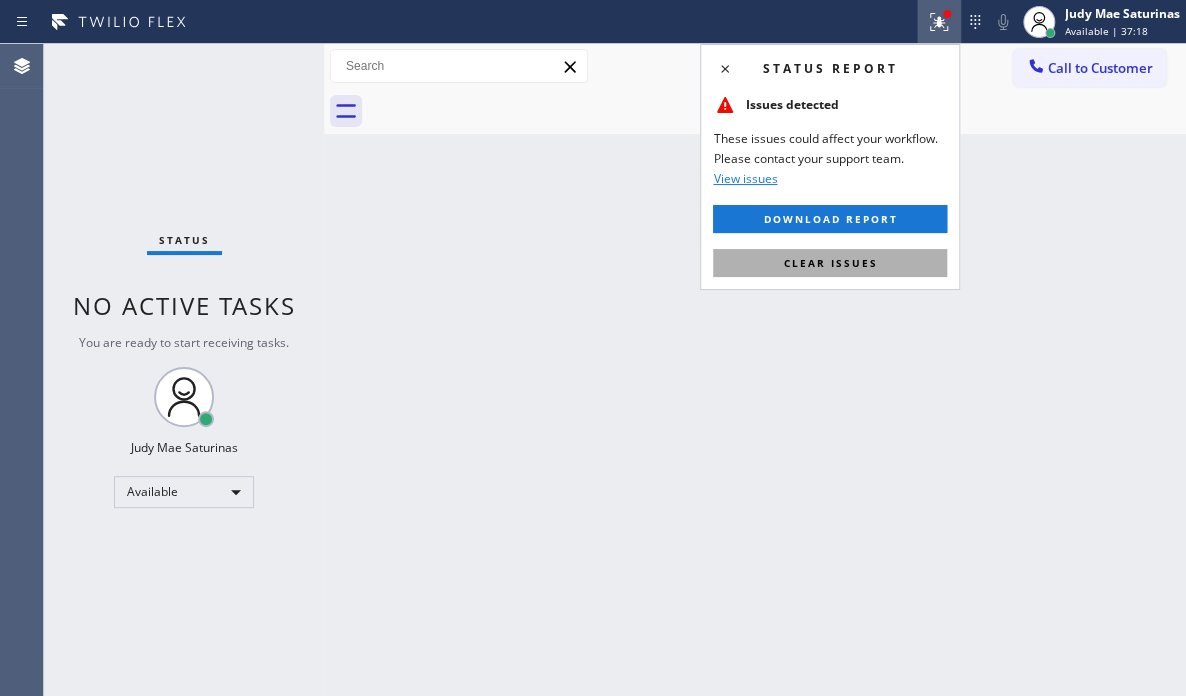 click on "Clear issues" at bounding box center [830, 263] 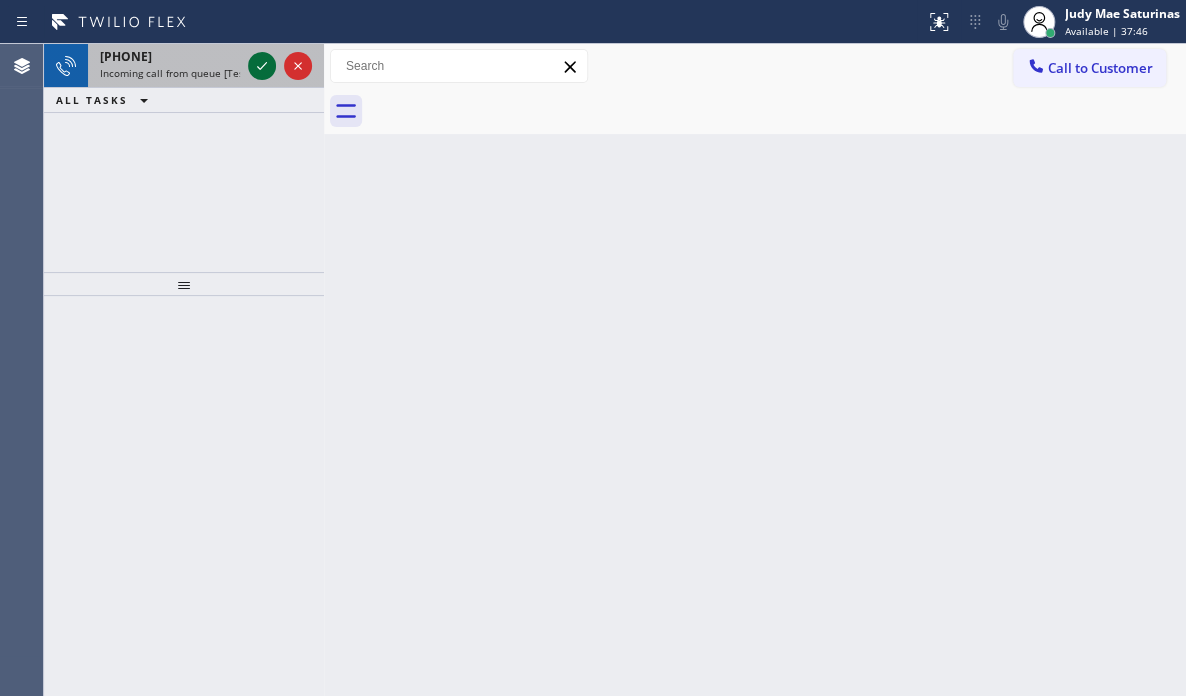 click 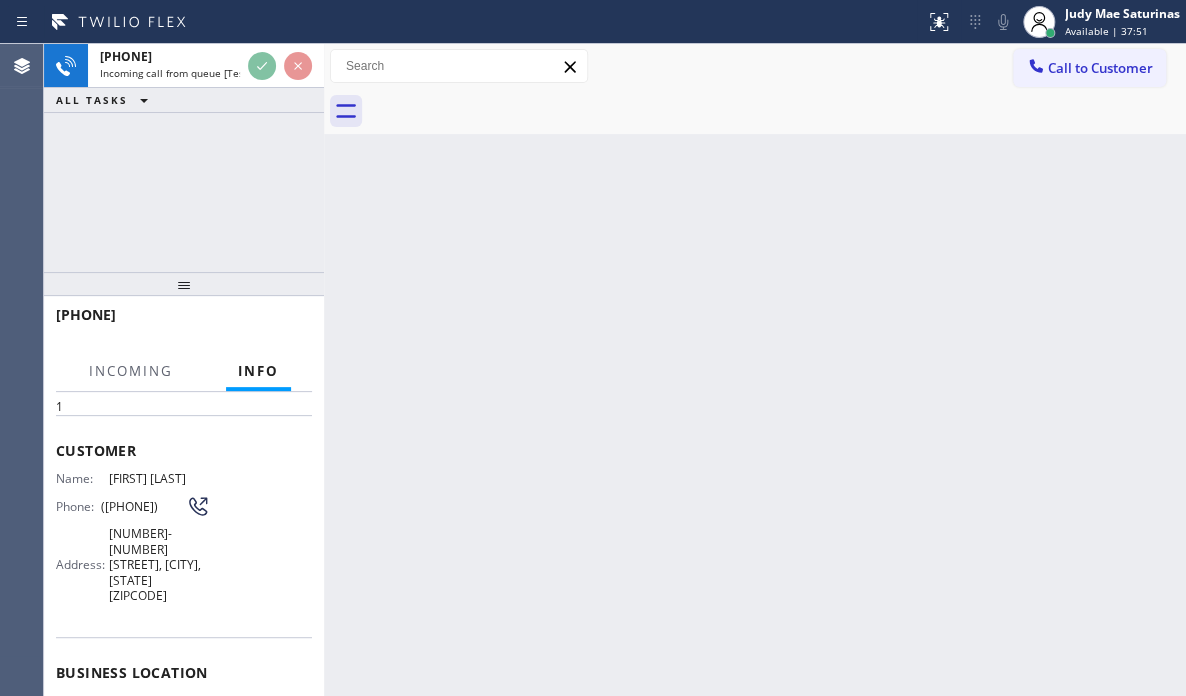 scroll, scrollTop: 200, scrollLeft: 0, axis: vertical 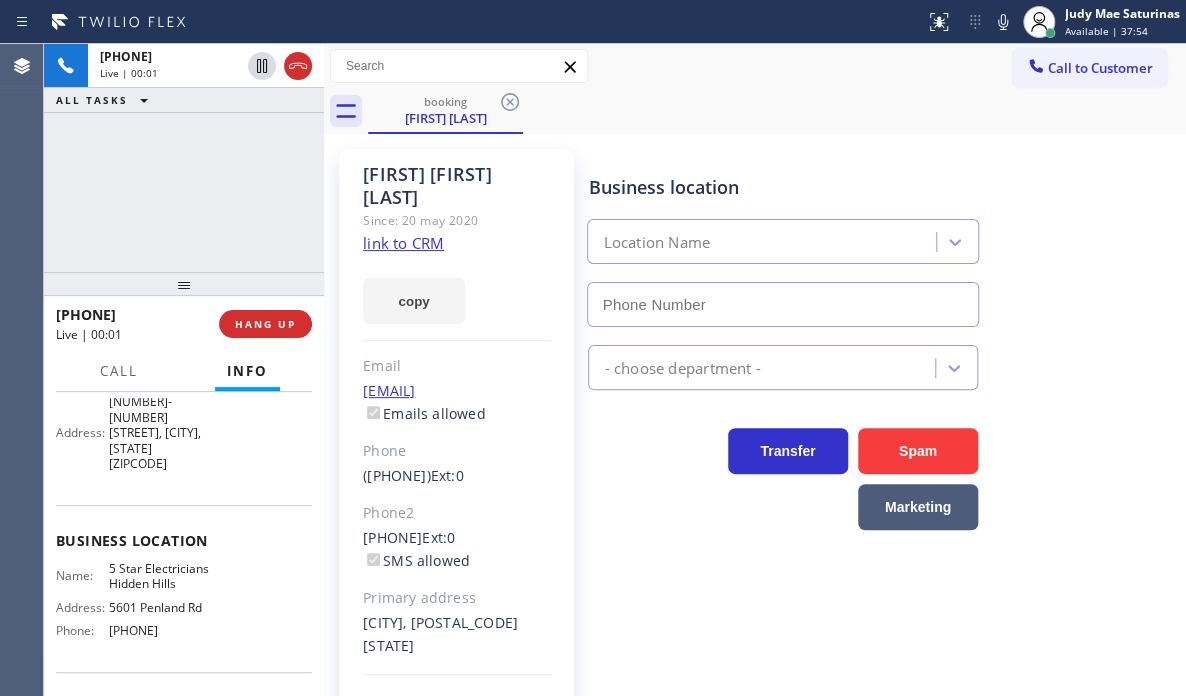 type on "[PHONE]" 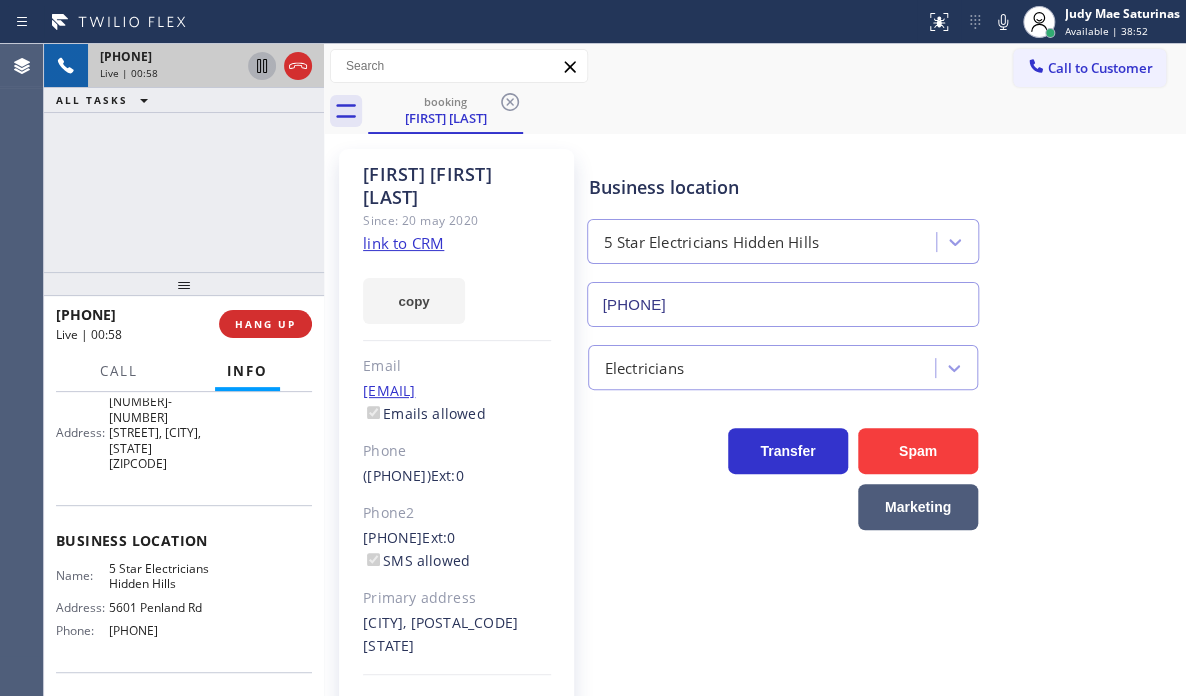 click 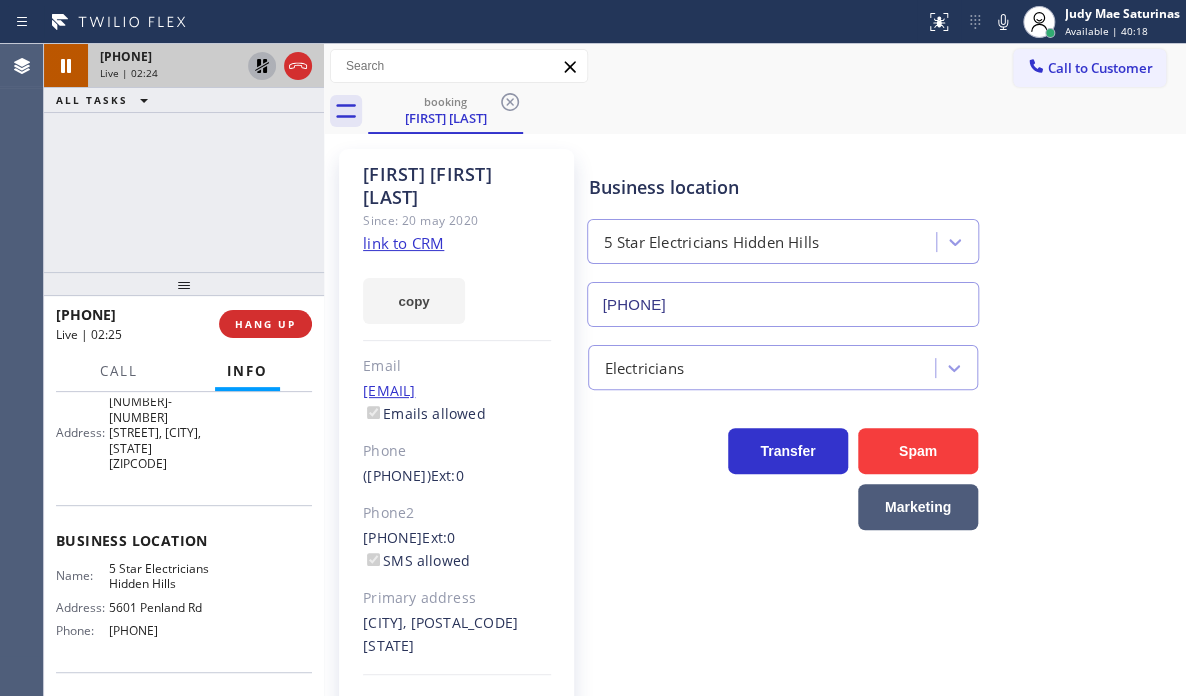 click 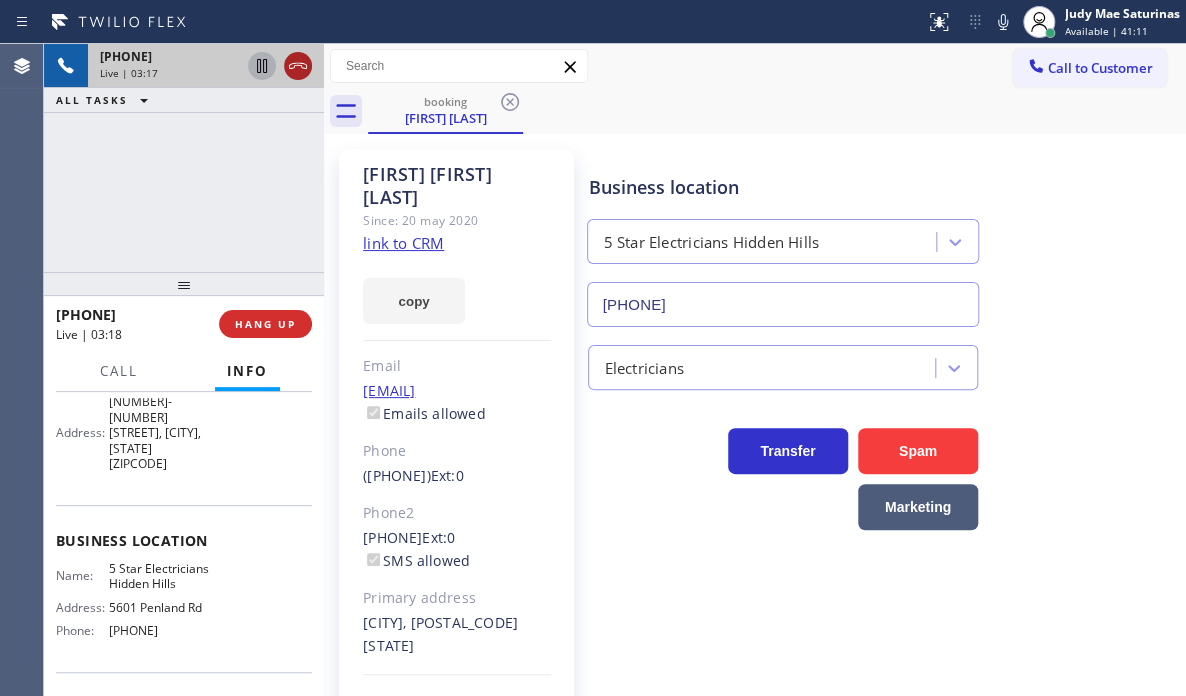 click 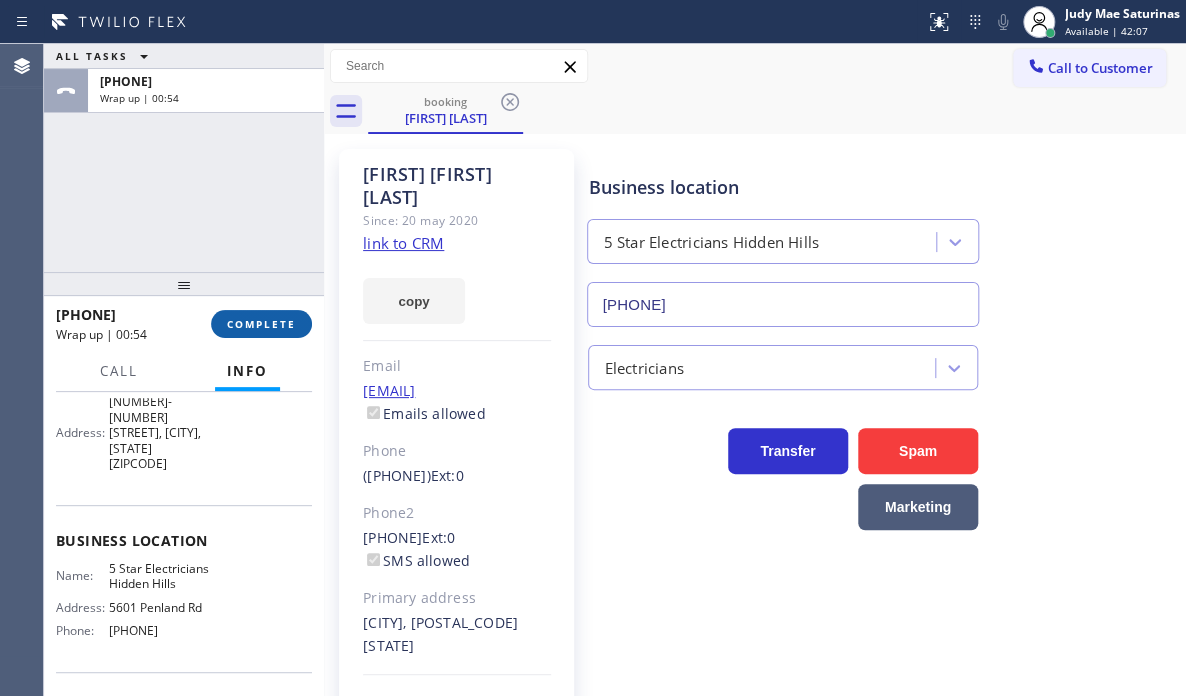 click on "COMPLETE" at bounding box center [261, 324] 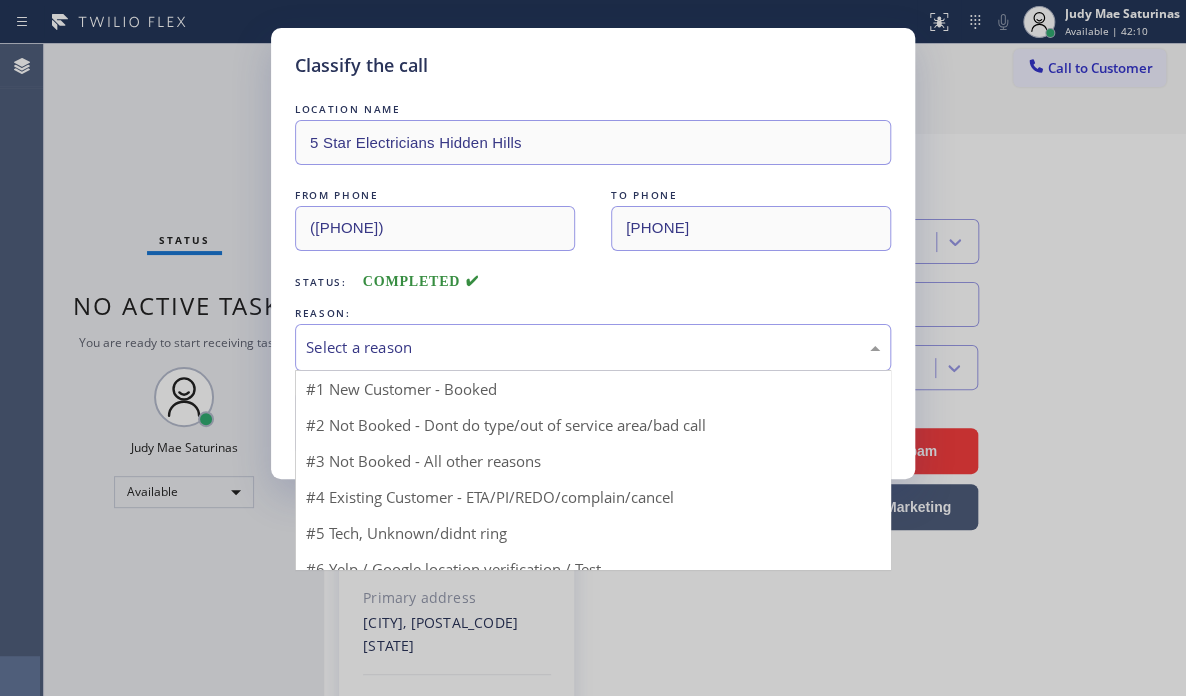 click on "Select a reason" at bounding box center [593, 347] 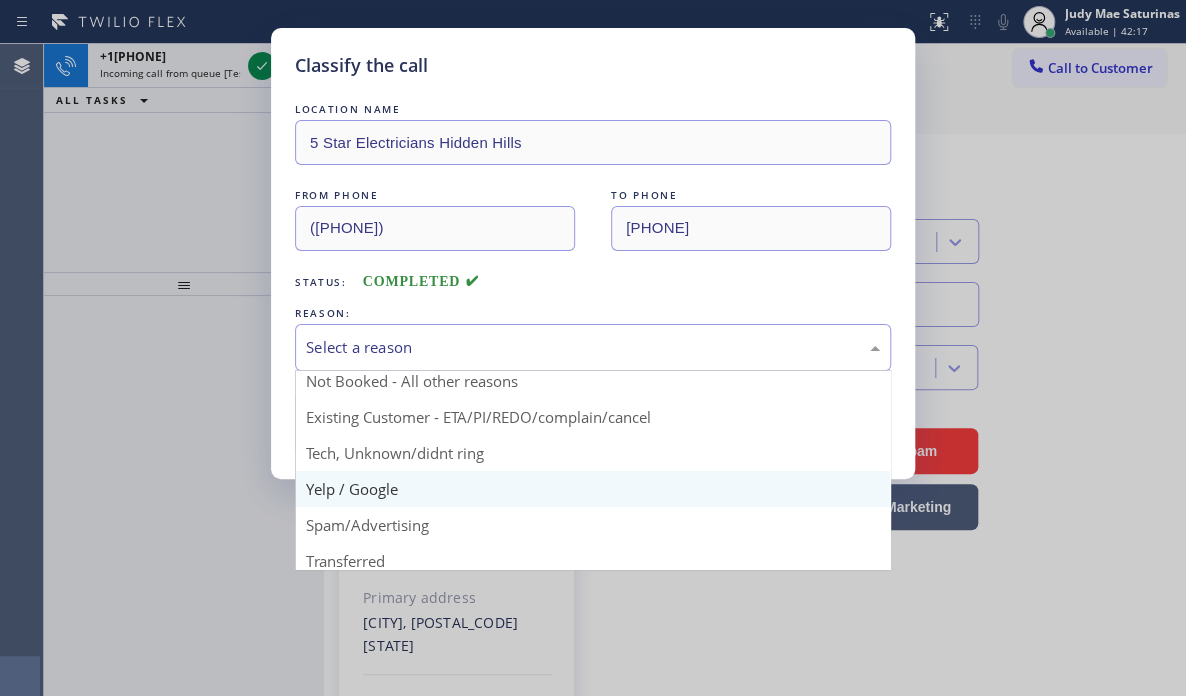 scroll, scrollTop: 0, scrollLeft: 0, axis: both 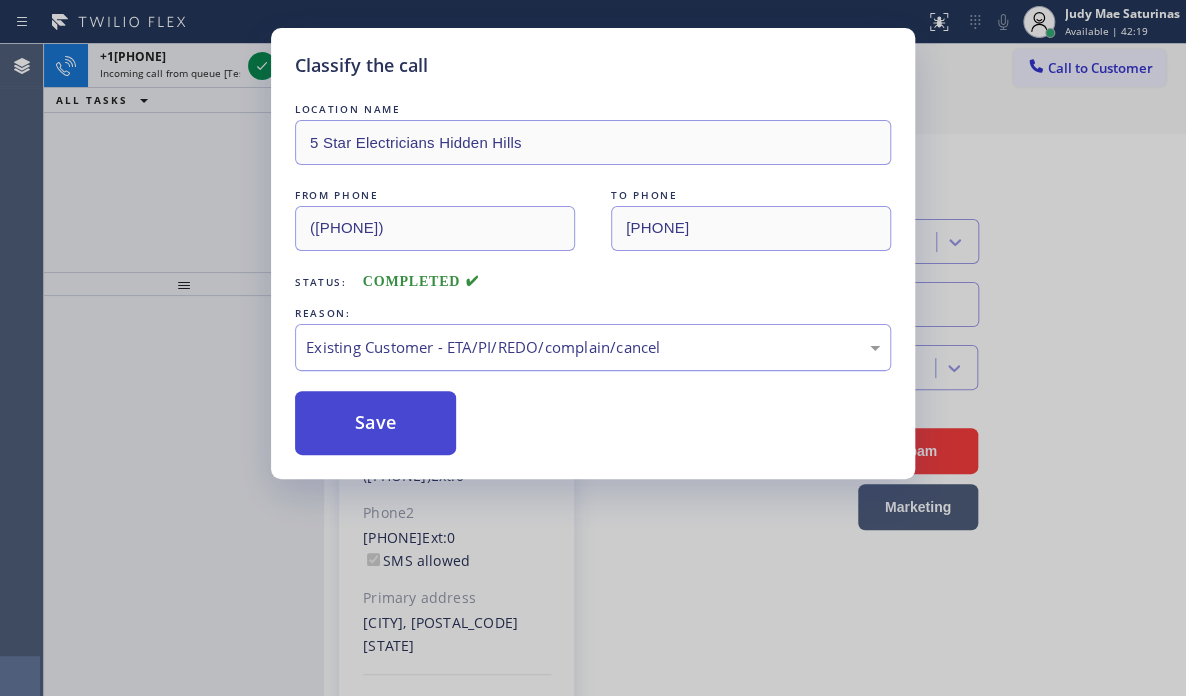 click on "Save" at bounding box center (375, 423) 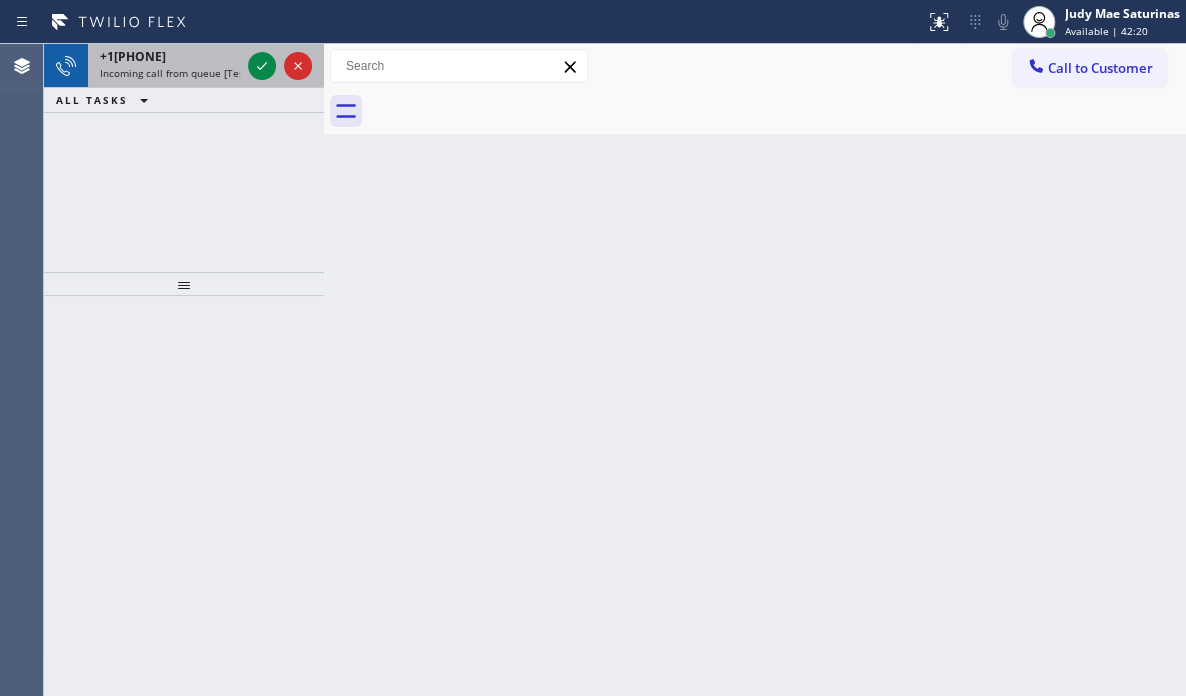 drag, startPoint x: 209, startPoint y: 59, endPoint x: 231, endPoint y: 73, distance: 26.076809 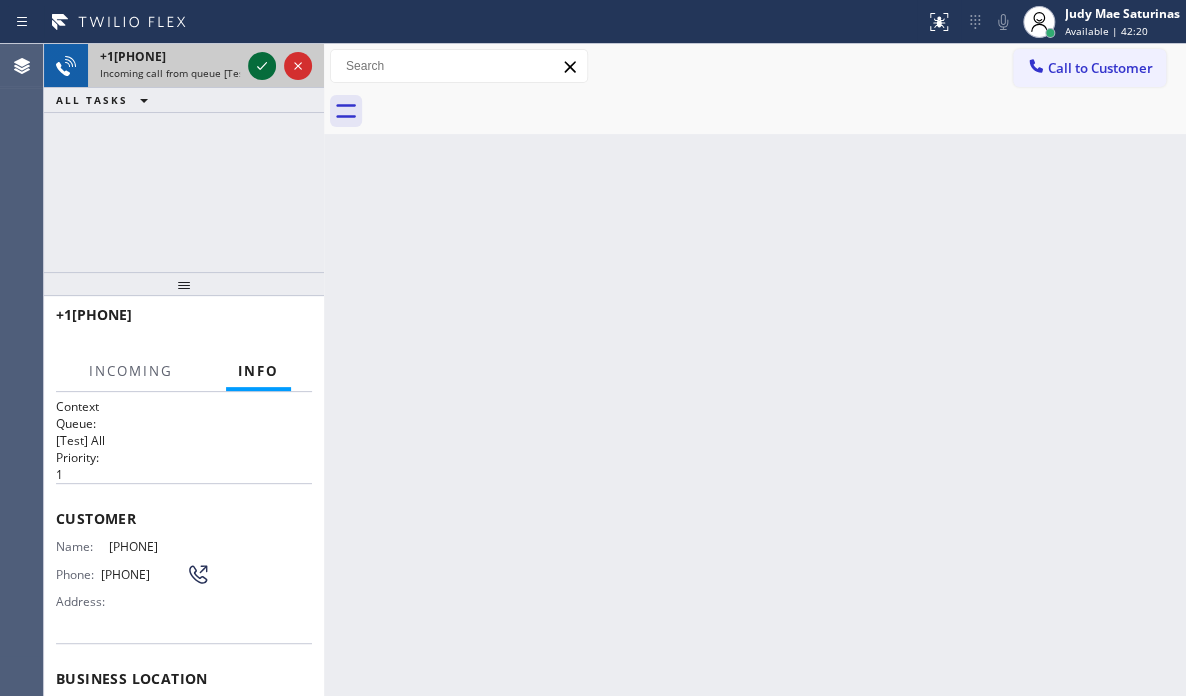 click 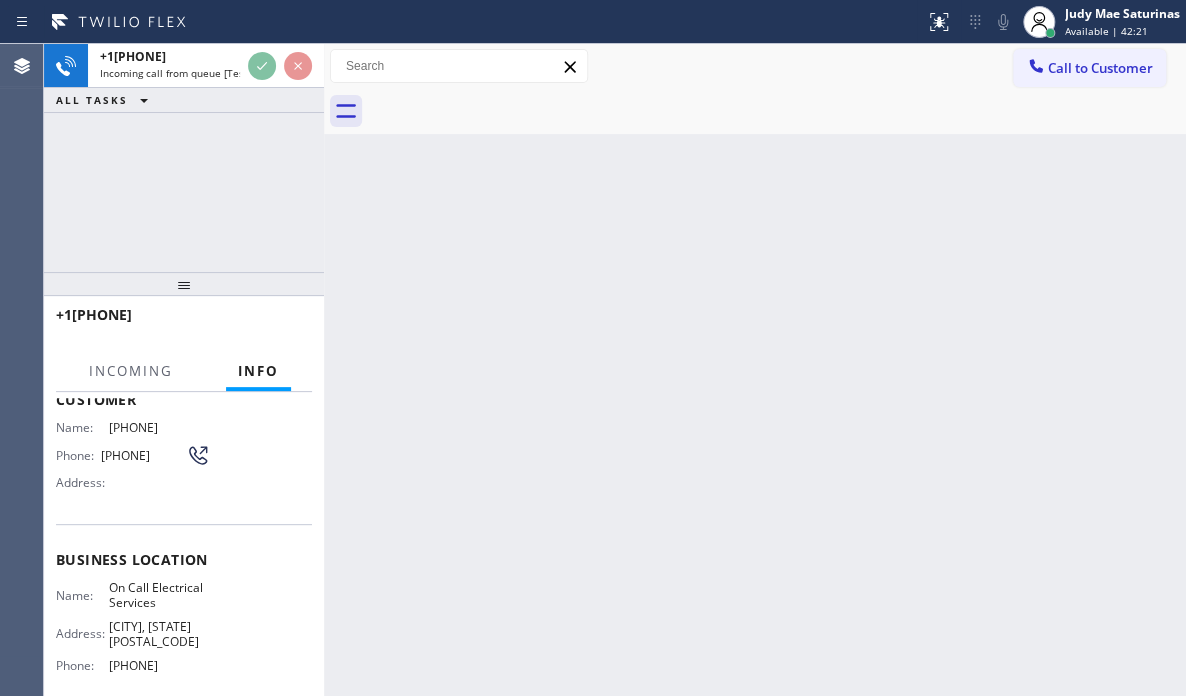 scroll, scrollTop: 288, scrollLeft: 0, axis: vertical 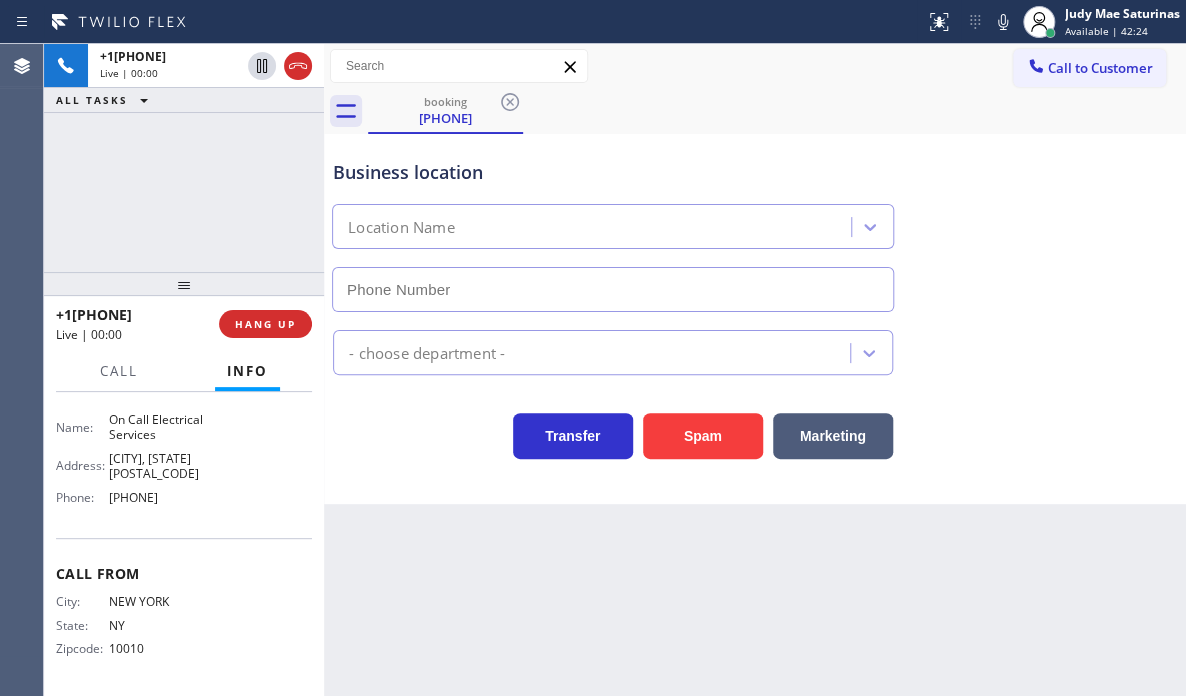 type on "[PHONE]" 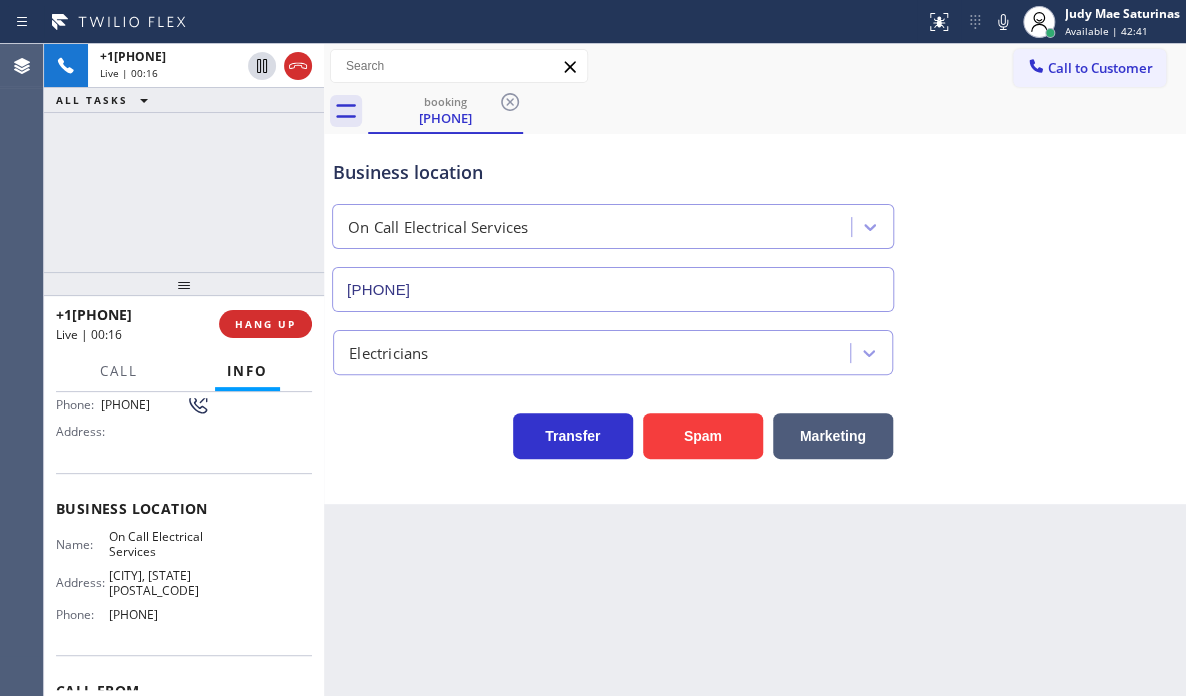 scroll, scrollTop: 88, scrollLeft: 0, axis: vertical 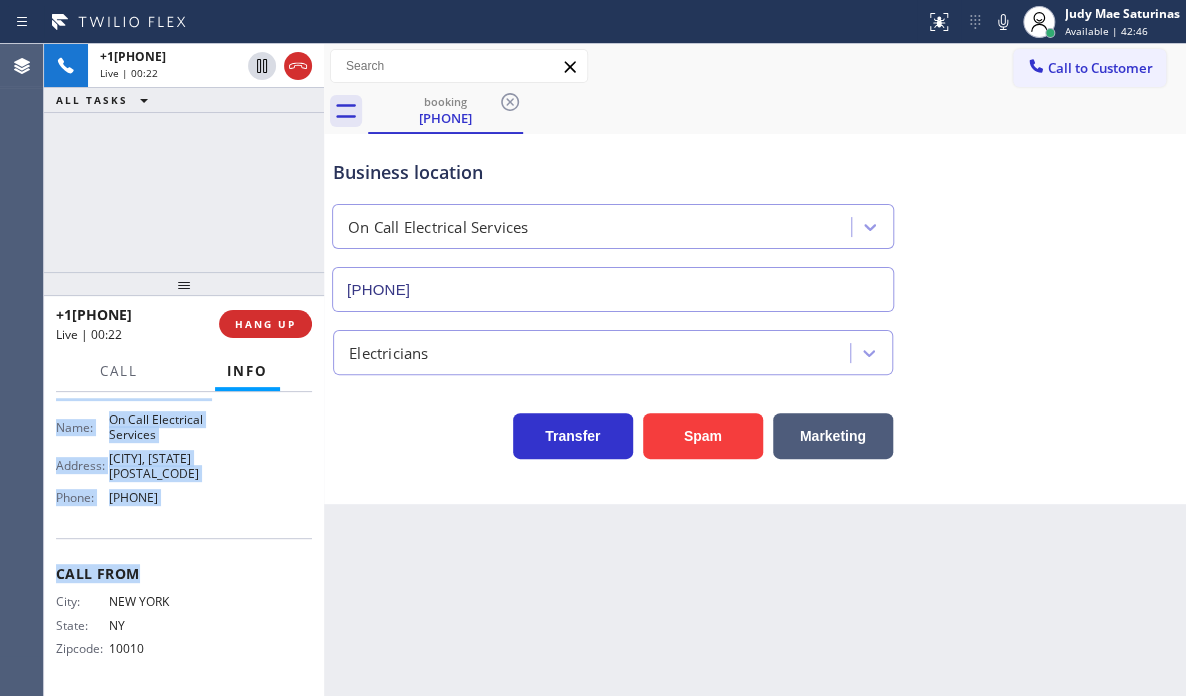 drag, startPoint x: 51, startPoint y: 418, endPoint x: 204, endPoint y: 519, distance: 183.3303 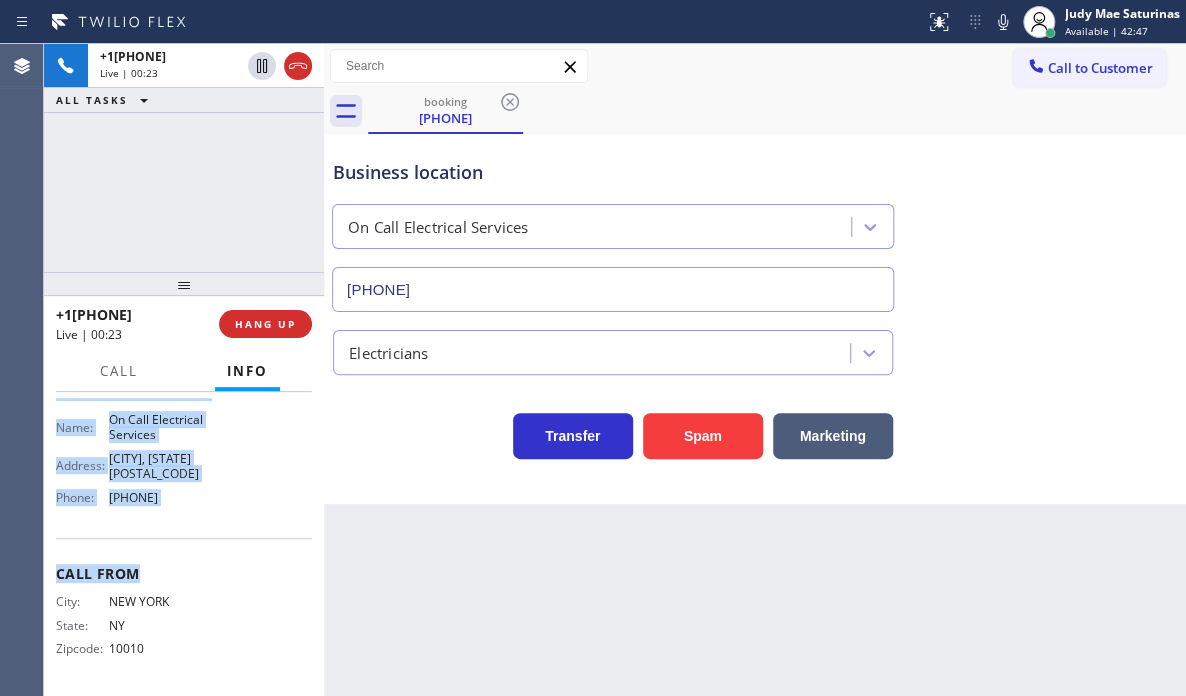 copy on "Customer Name: [PHONE] Phone: [PHONE] Address: Business location Name: On Call Electrical Services Address: [CITY], [STATE] [POSTAL_CODE] Phone: [PHONE]" 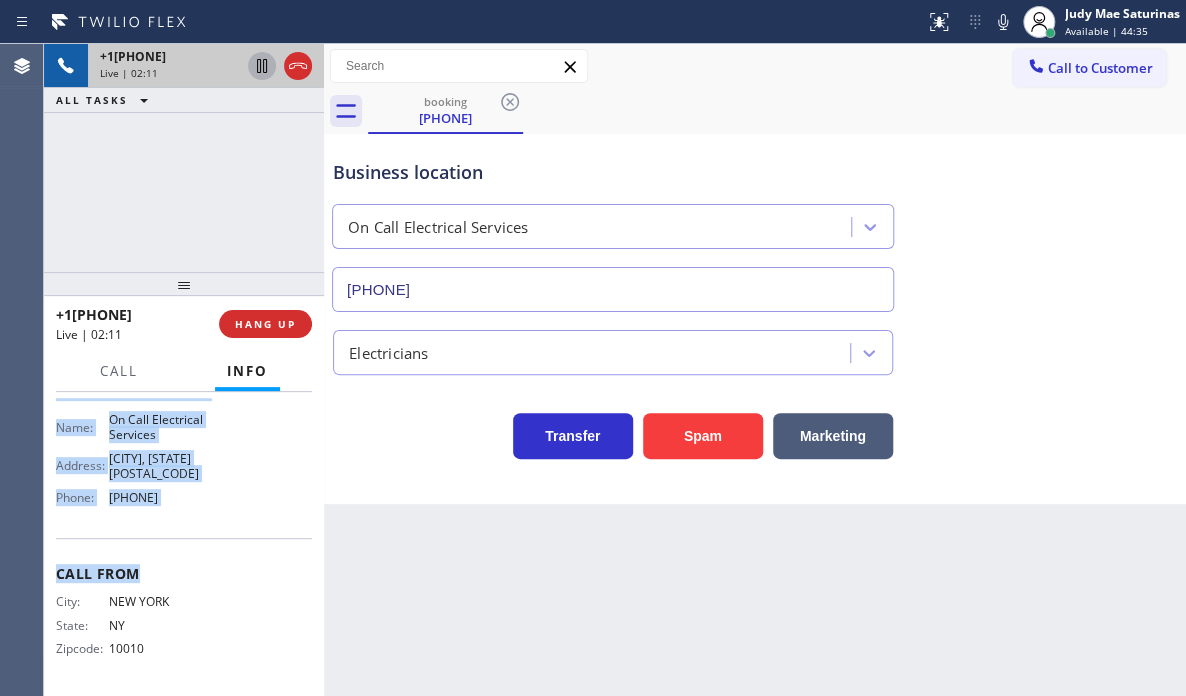 click 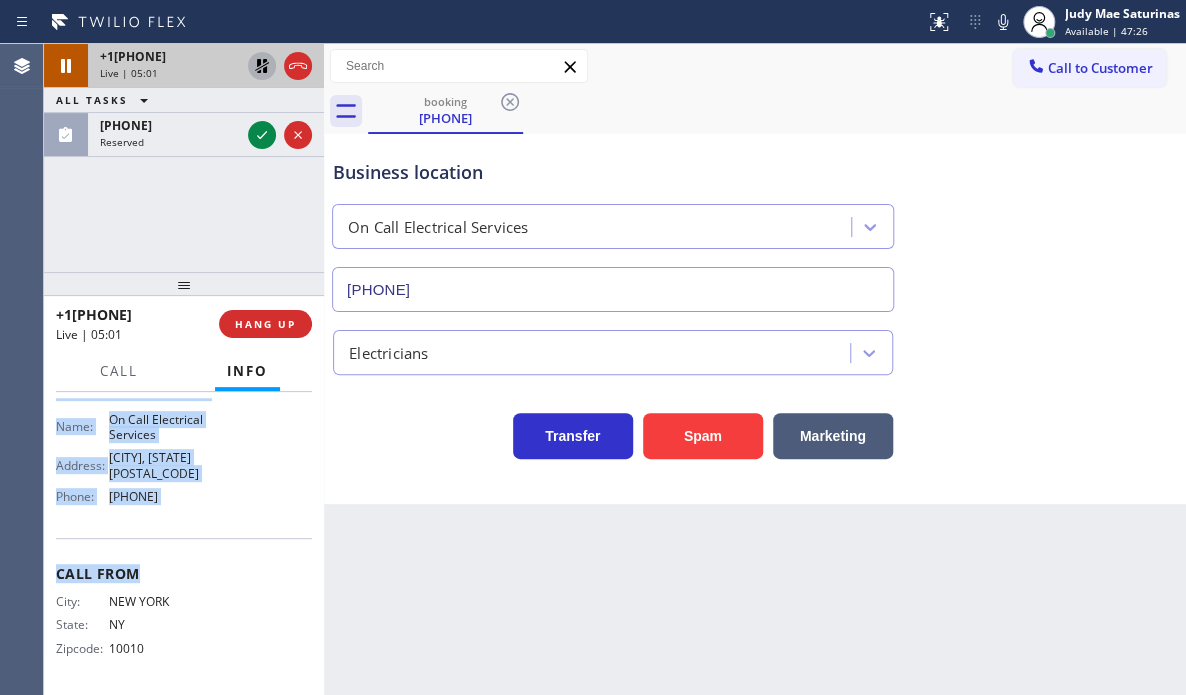 click 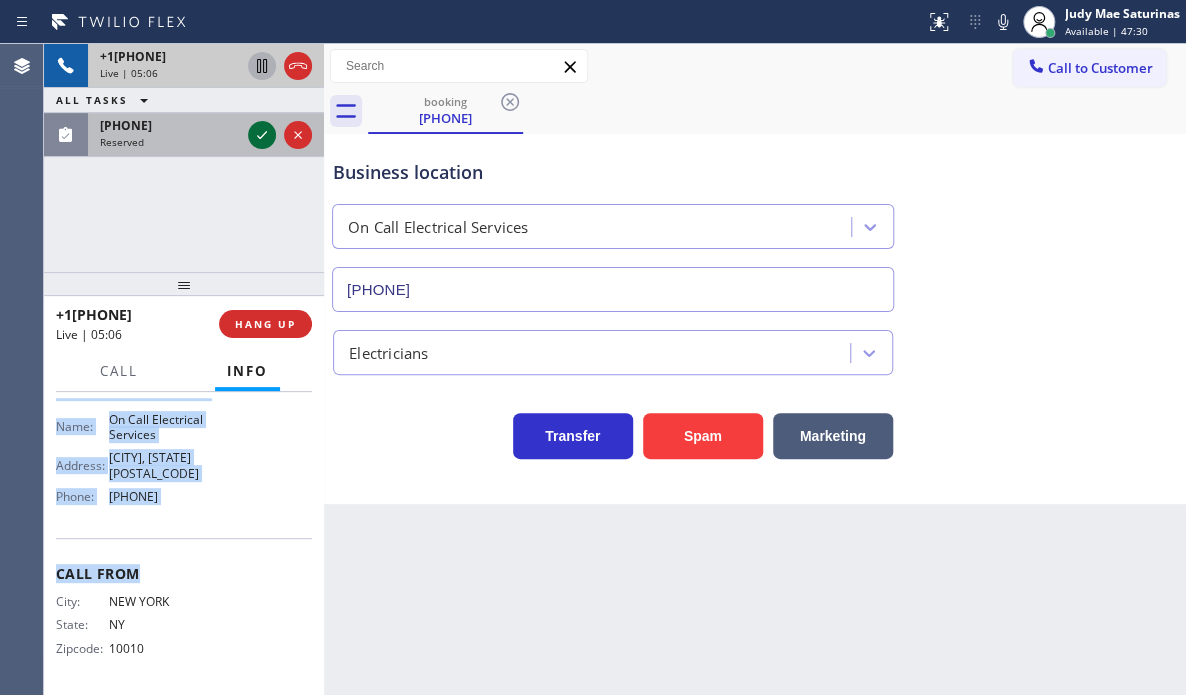 click 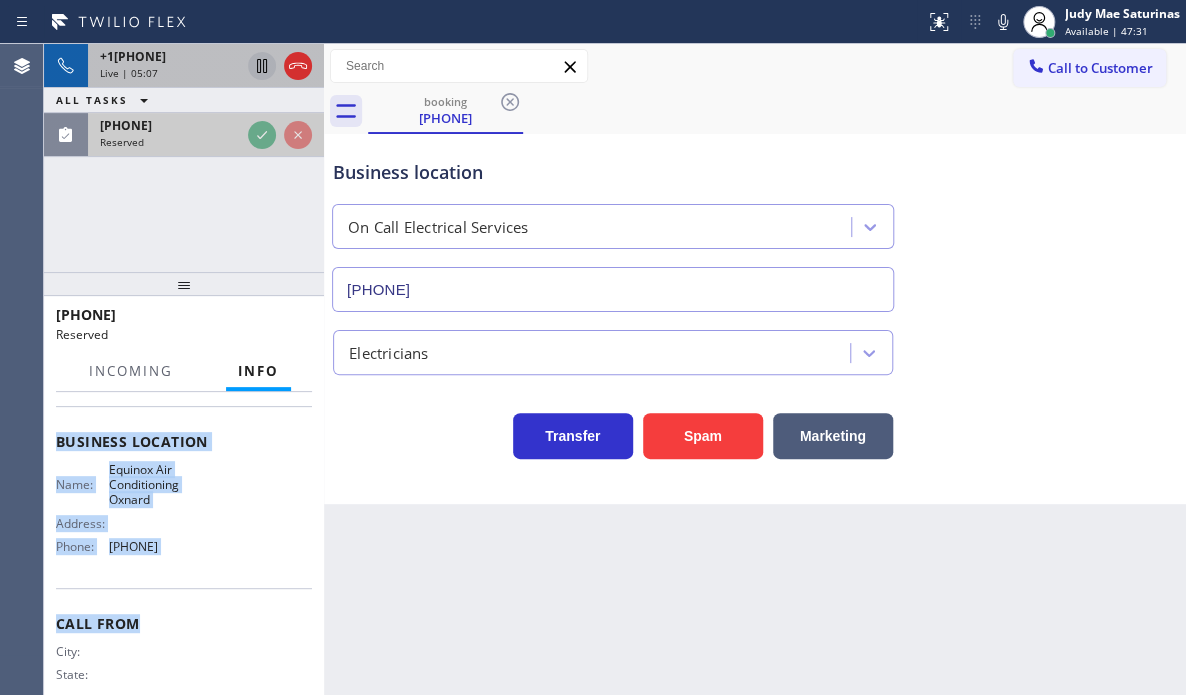 scroll, scrollTop: 320, scrollLeft: 0, axis: vertical 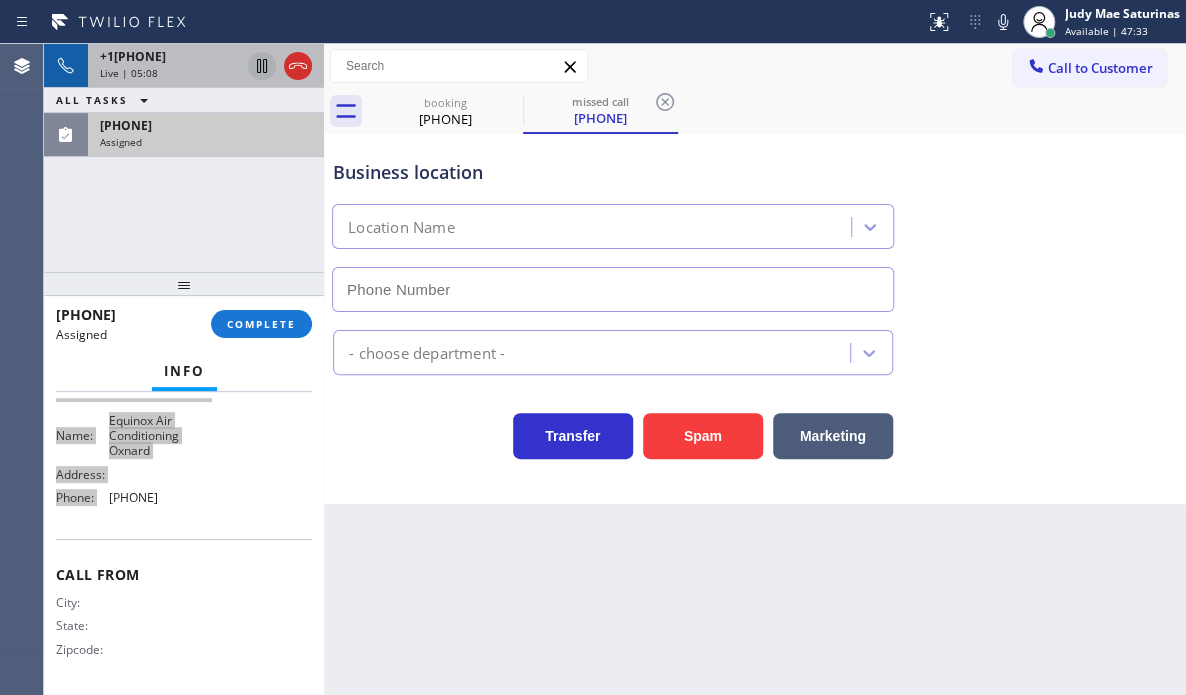 type on "[PHONE]" 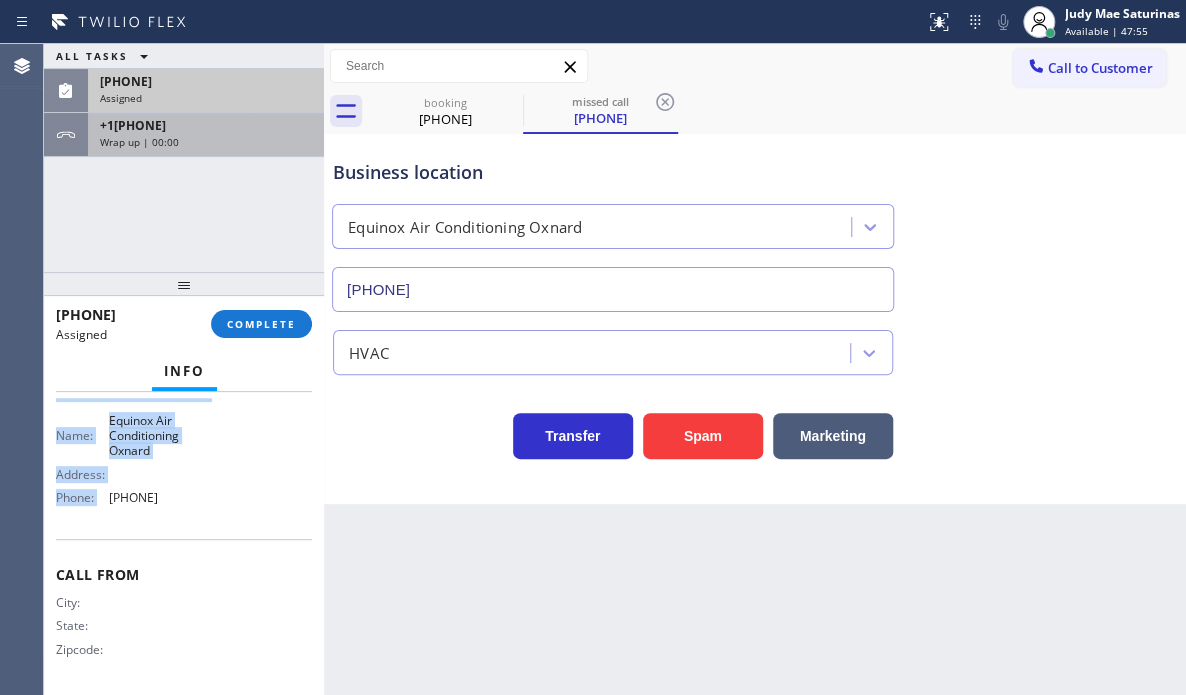 click on "+1[PHONE]" at bounding box center [206, 125] 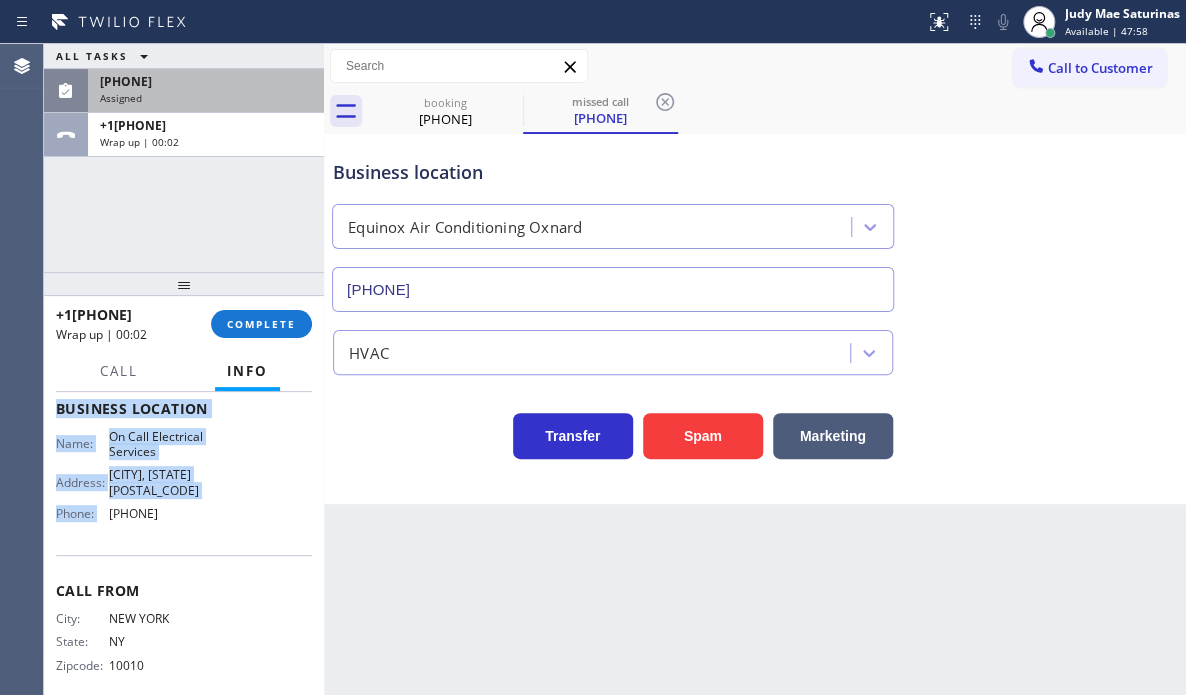 scroll, scrollTop: 288, scrollLeft: 0, axis: vertical 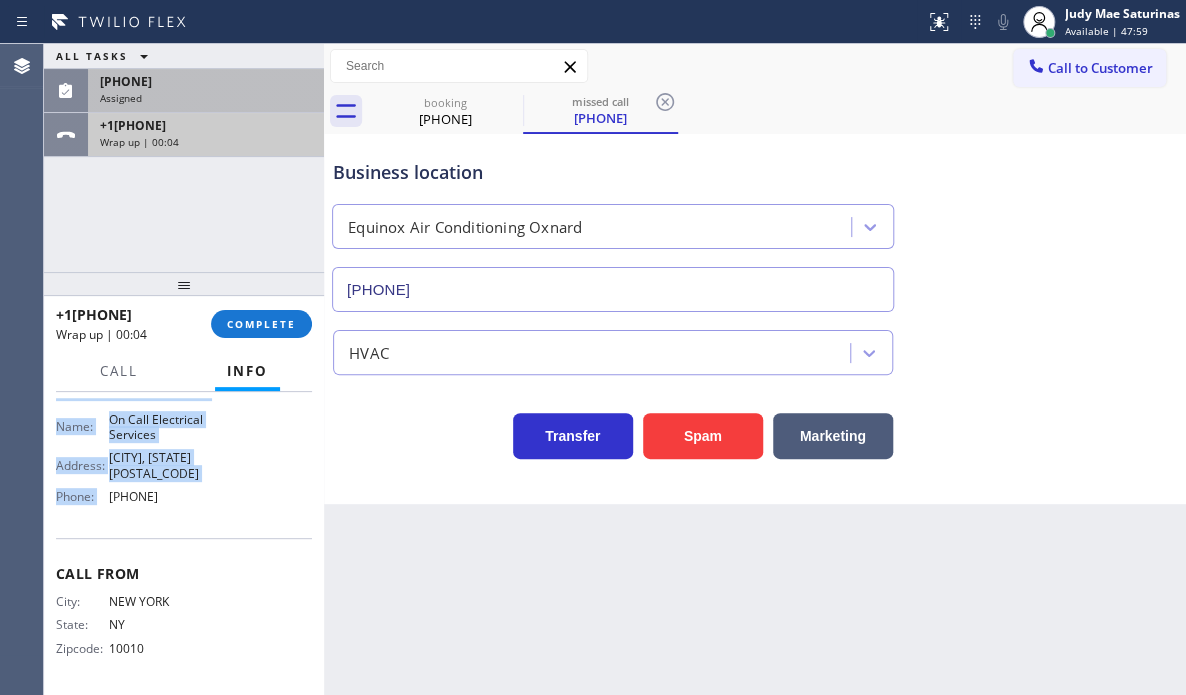 click on "+1[PHONE]" at bounding box center [206, 125] 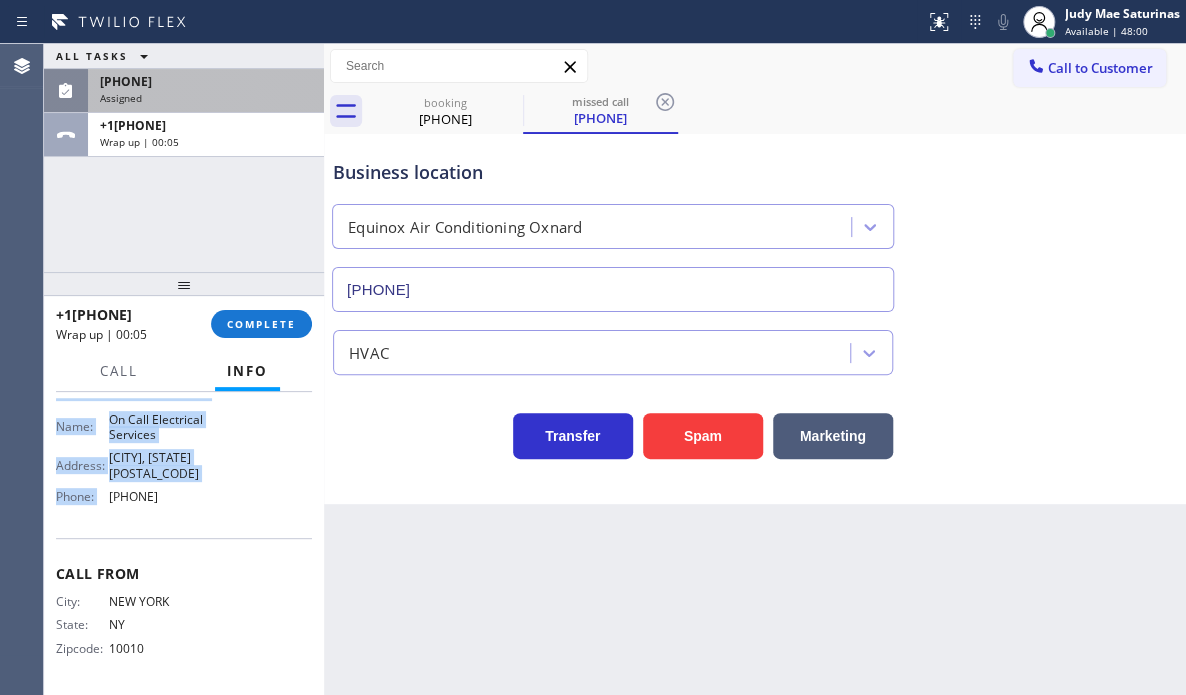 click on "Assigned" at bounding box center [206, 98] 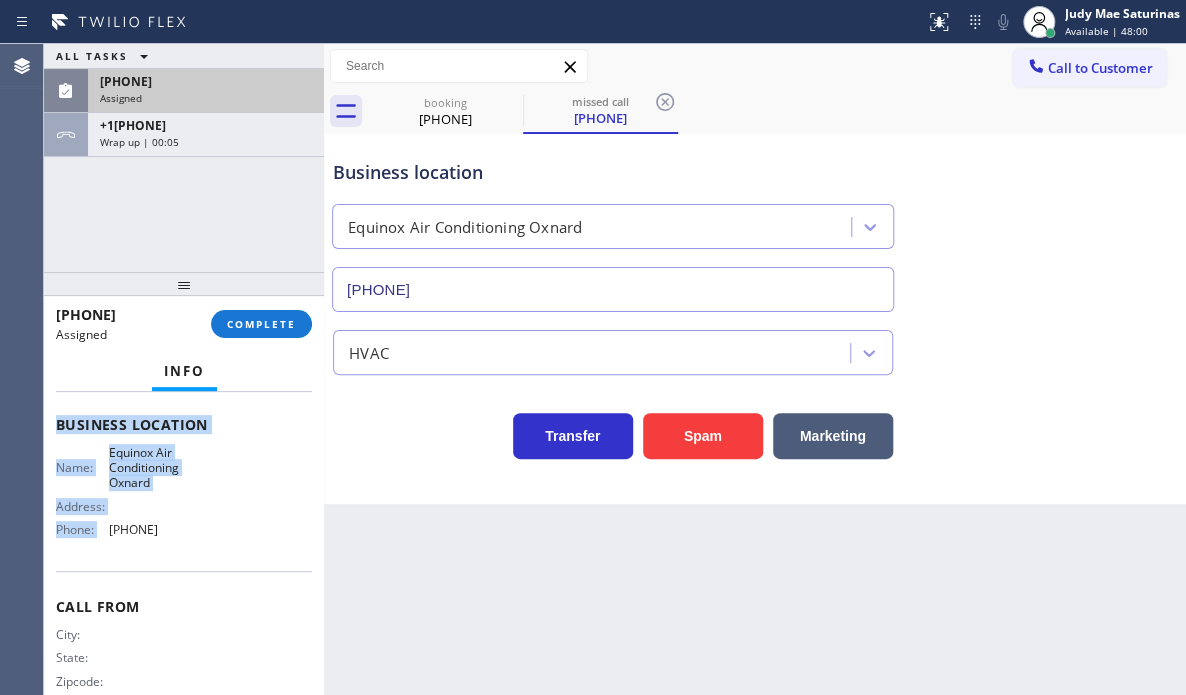 scroll, scrollTop: 320, scrollLeft: 0, axis: vertical 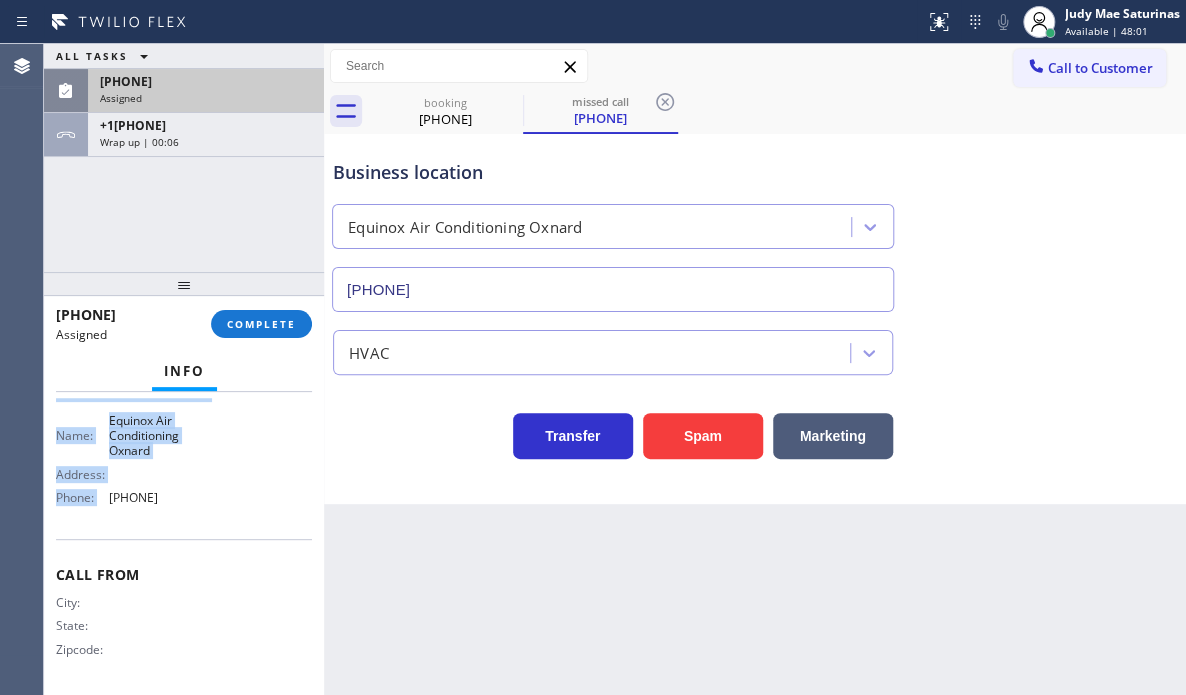click on "[PHONE]" at bounding box center (206, 81) 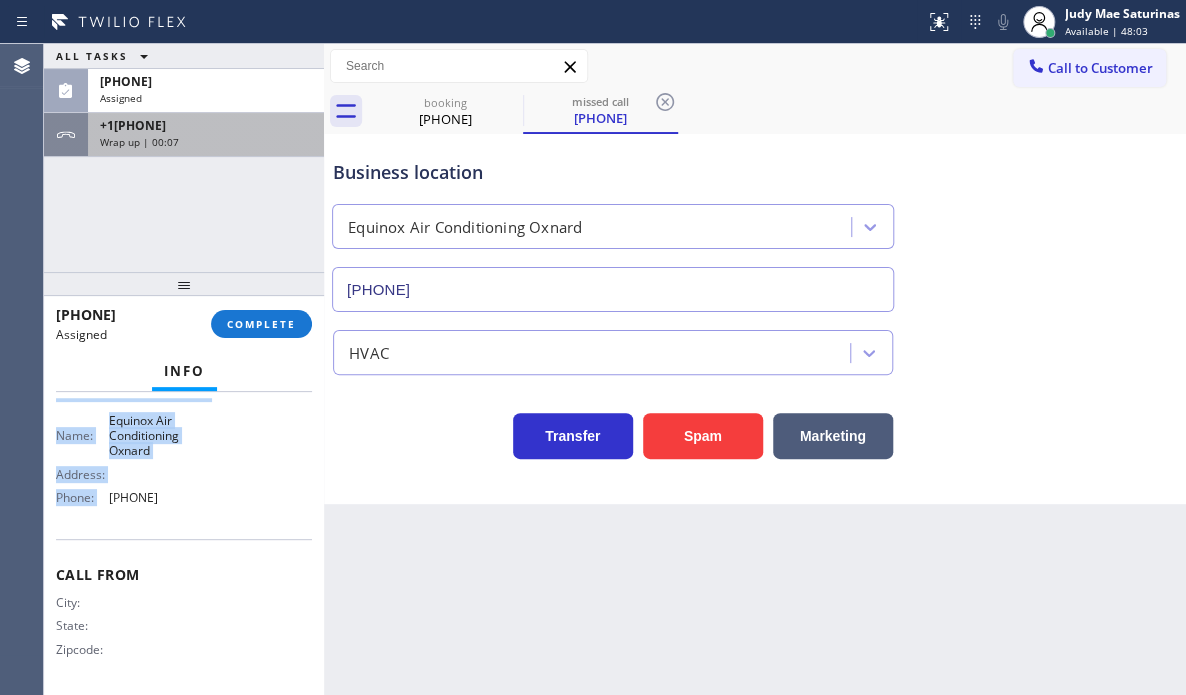 click on "+1[PHONE]" at bounding box center (206, 125) 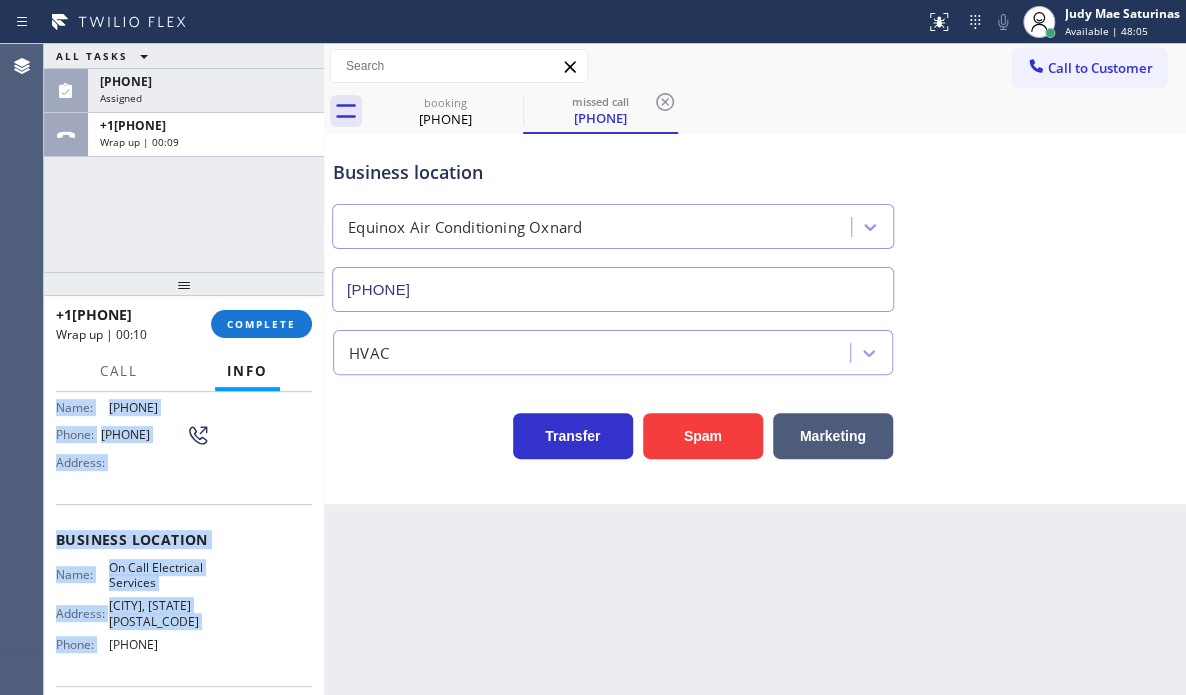 scroll, scrollTop: 288, scrollLeft: 0, axis: vertical 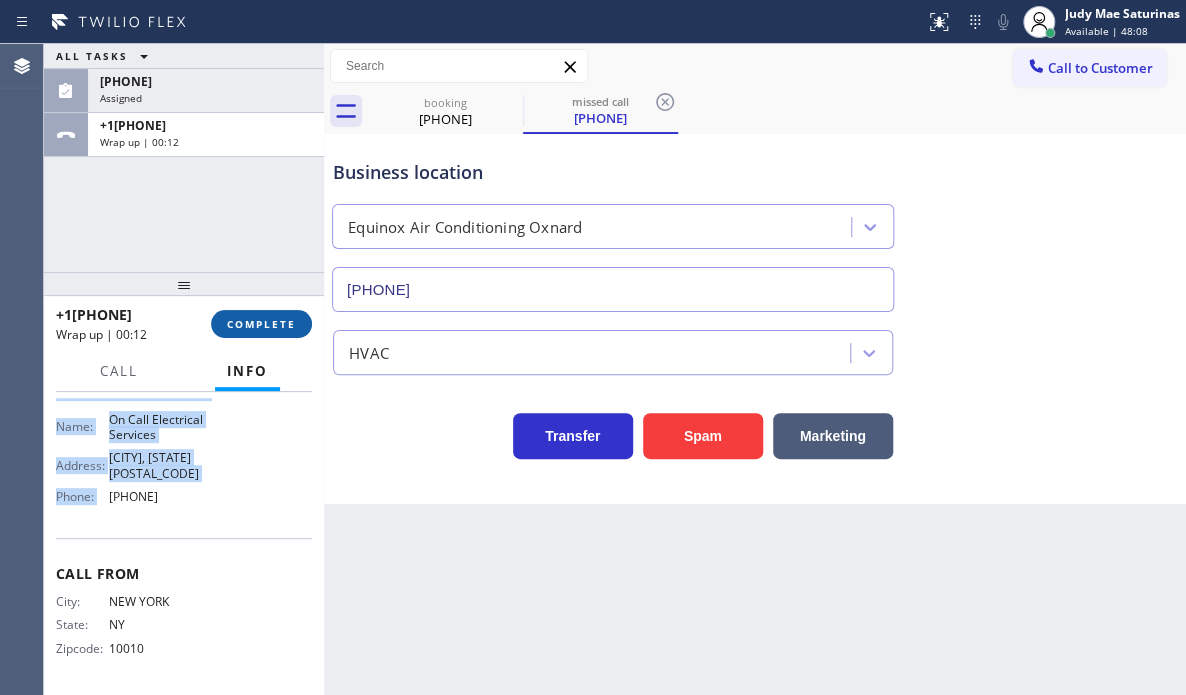 click on "COMPLETE" at bounding box center (261, 324) 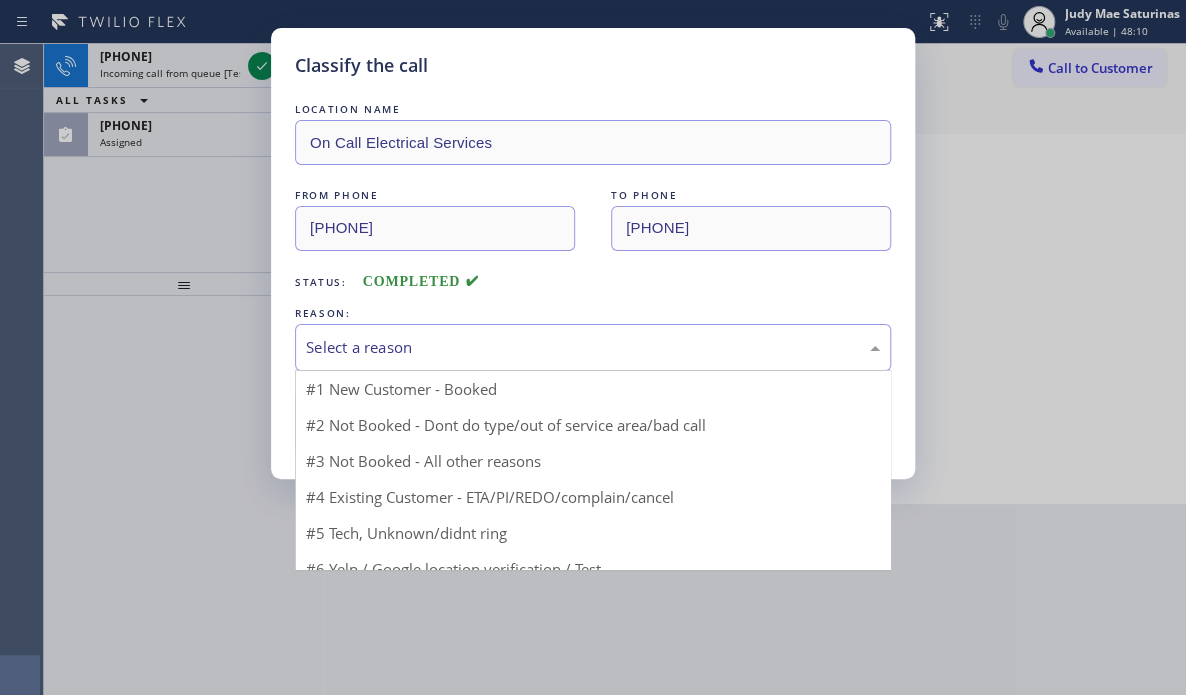 click on "Select a reason" at bounding box center (593, 347) 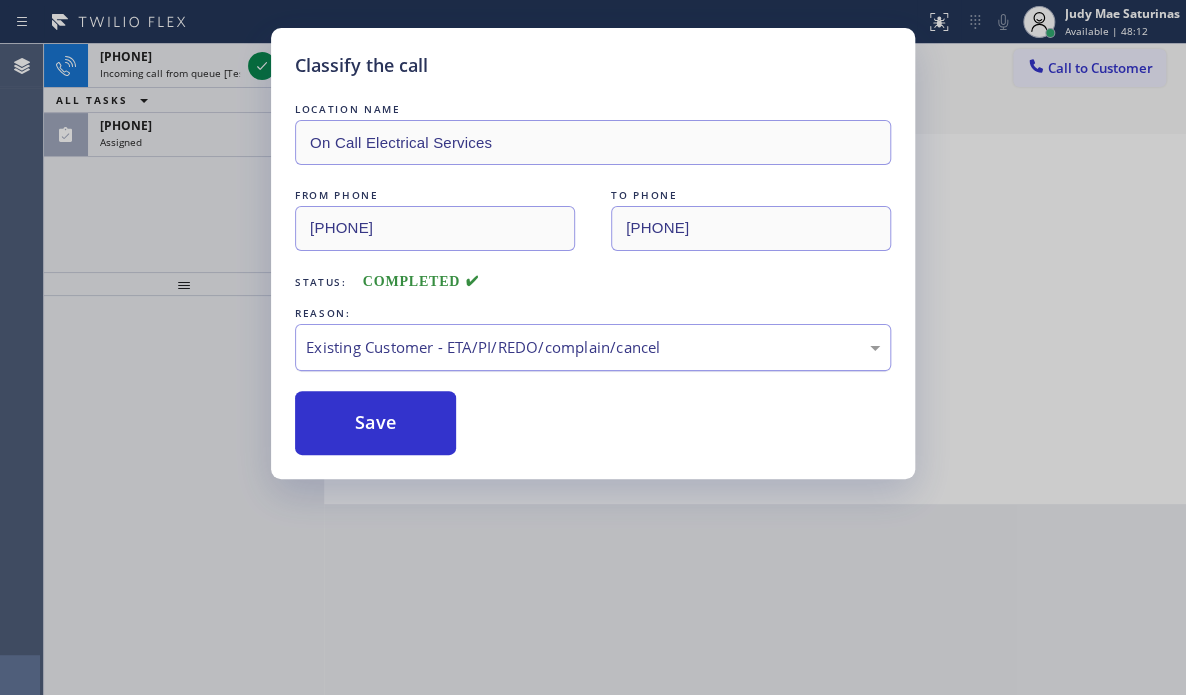 click on "Existing Customer - ETA/PI/REDO/complain/cancel" at bounding box center (593, 347) 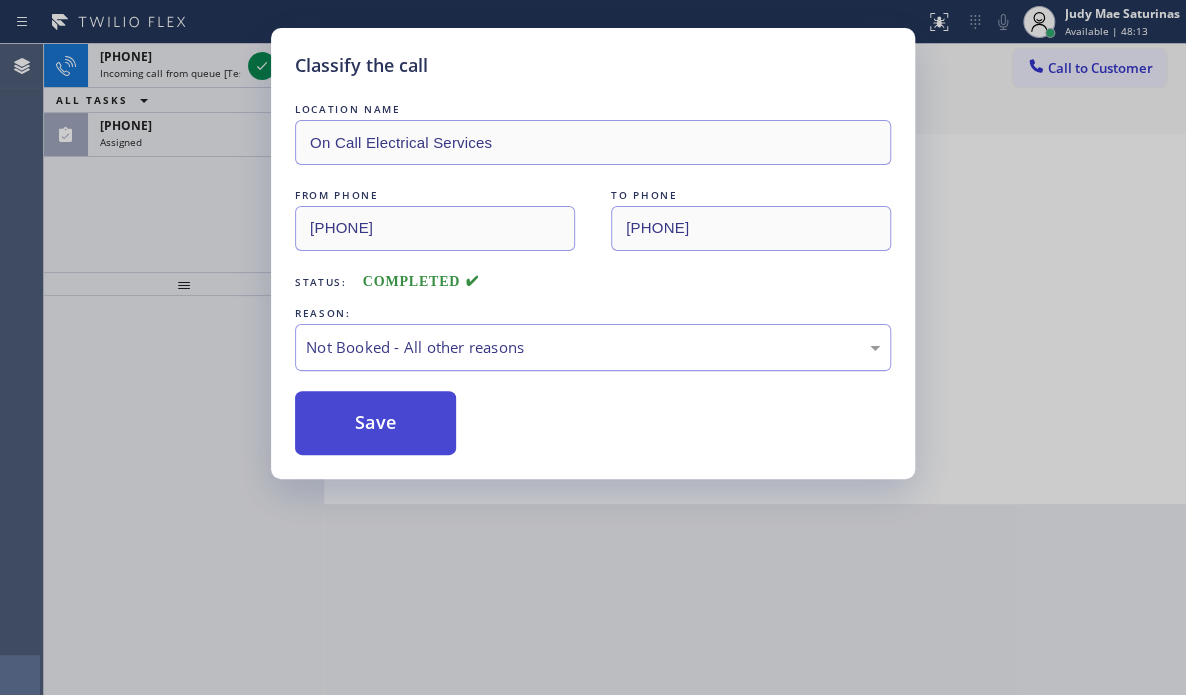 click on "Save" at bounding box center (375, 423) 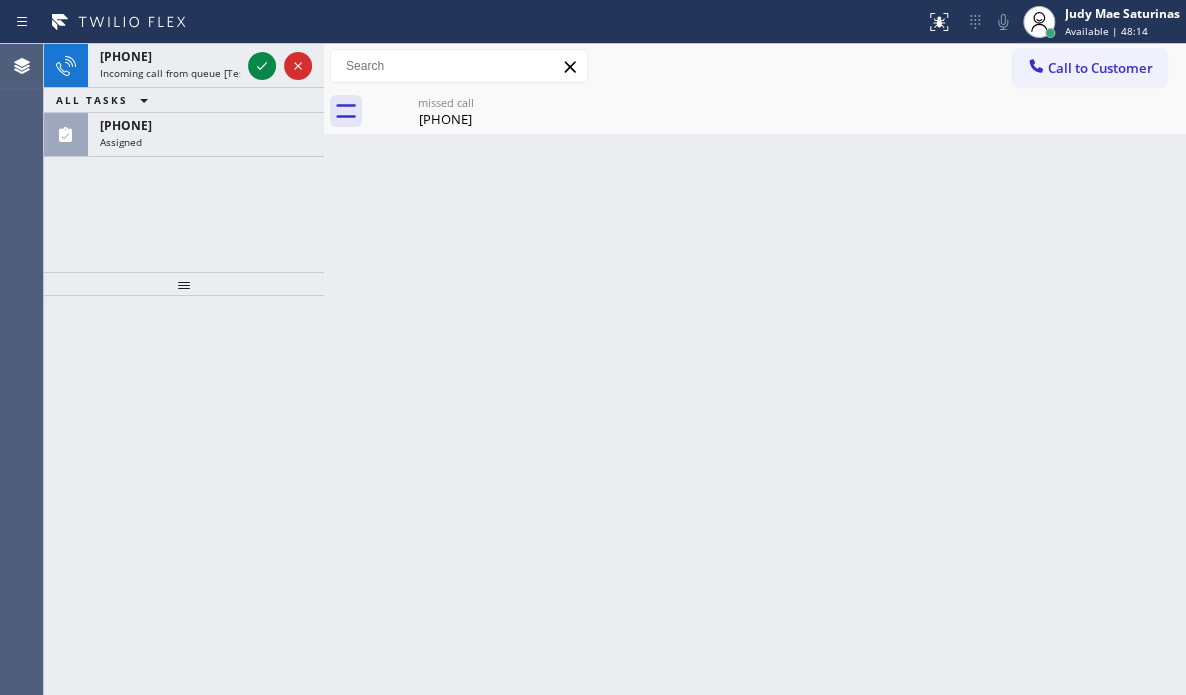 click 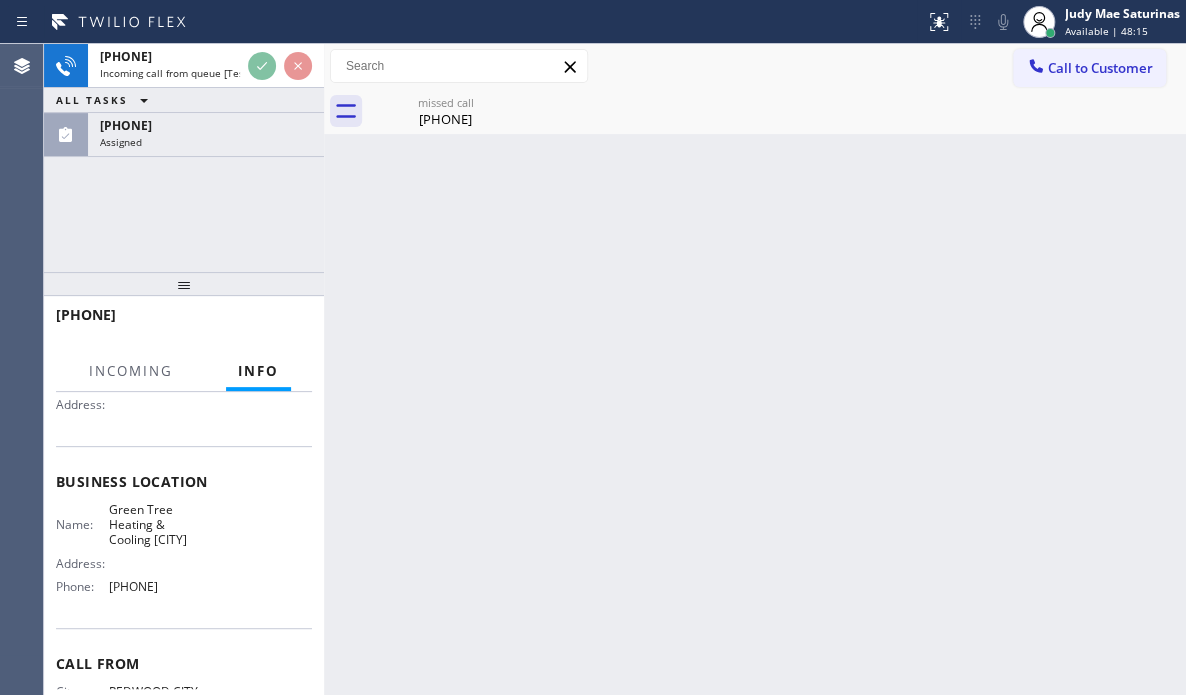 scroll, scrollTop: 200, scrollLeft: 0, axis: vertical 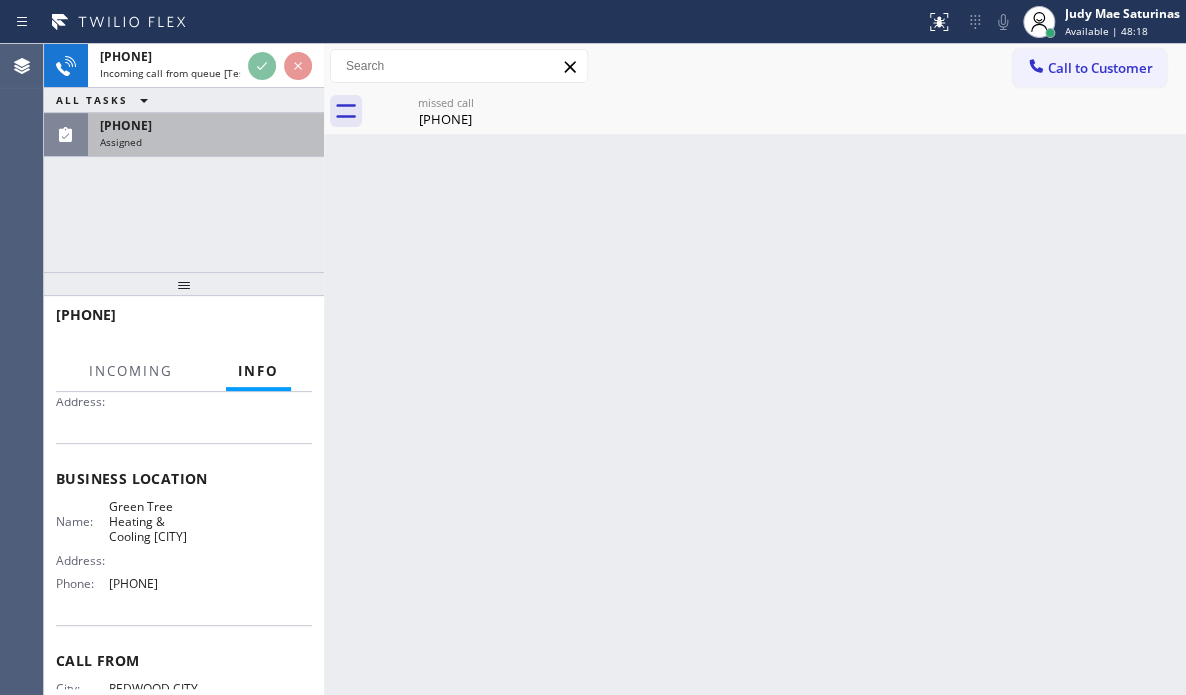 click on "Assigned" at bounding box center [206, 142] 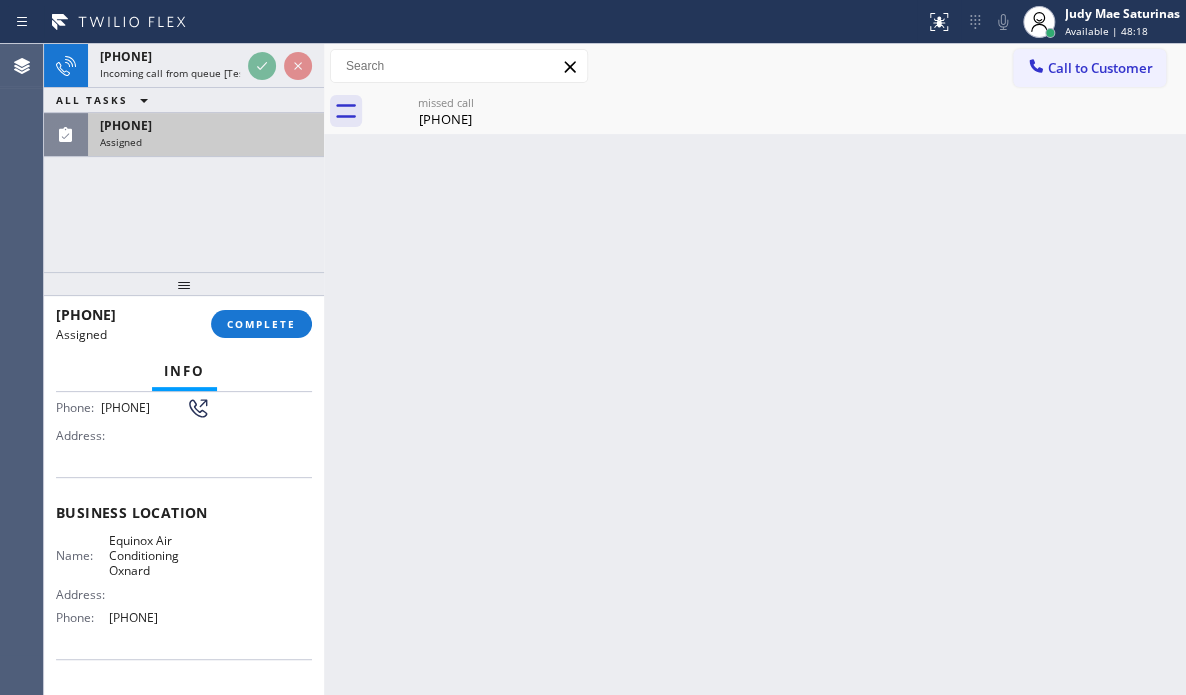 scroll, scrollTop: 232, scrollLeft: 0, axis: vertical 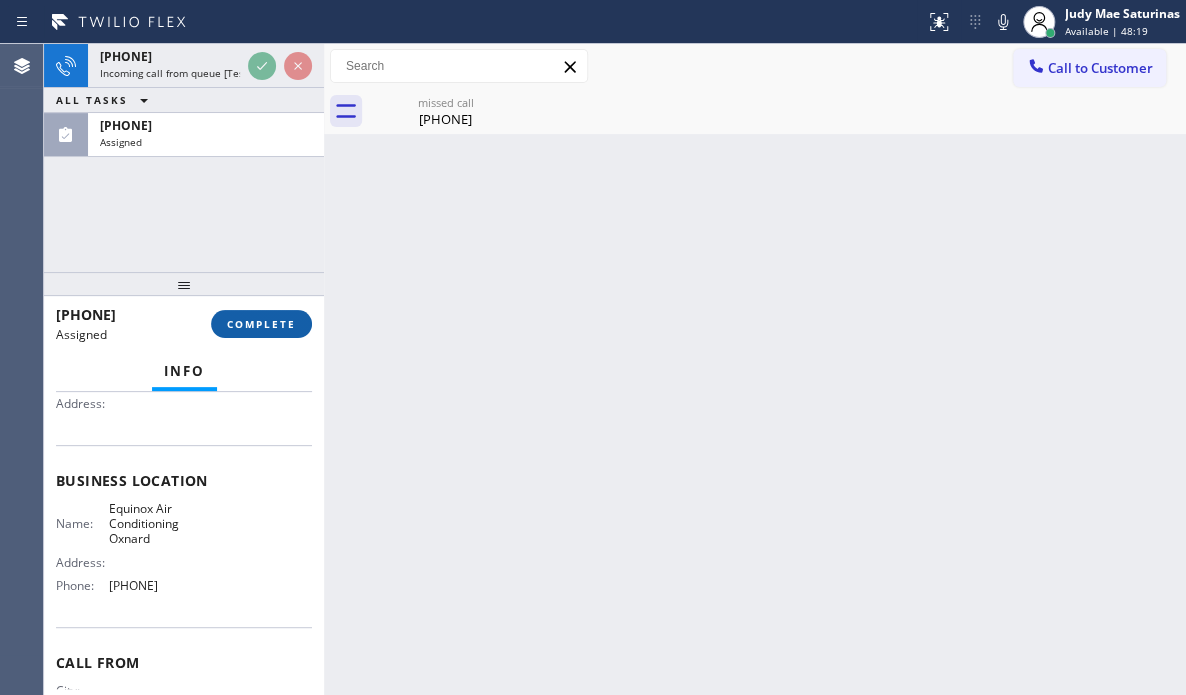 click on "COMPLETE" at bounding box center (261, 324) 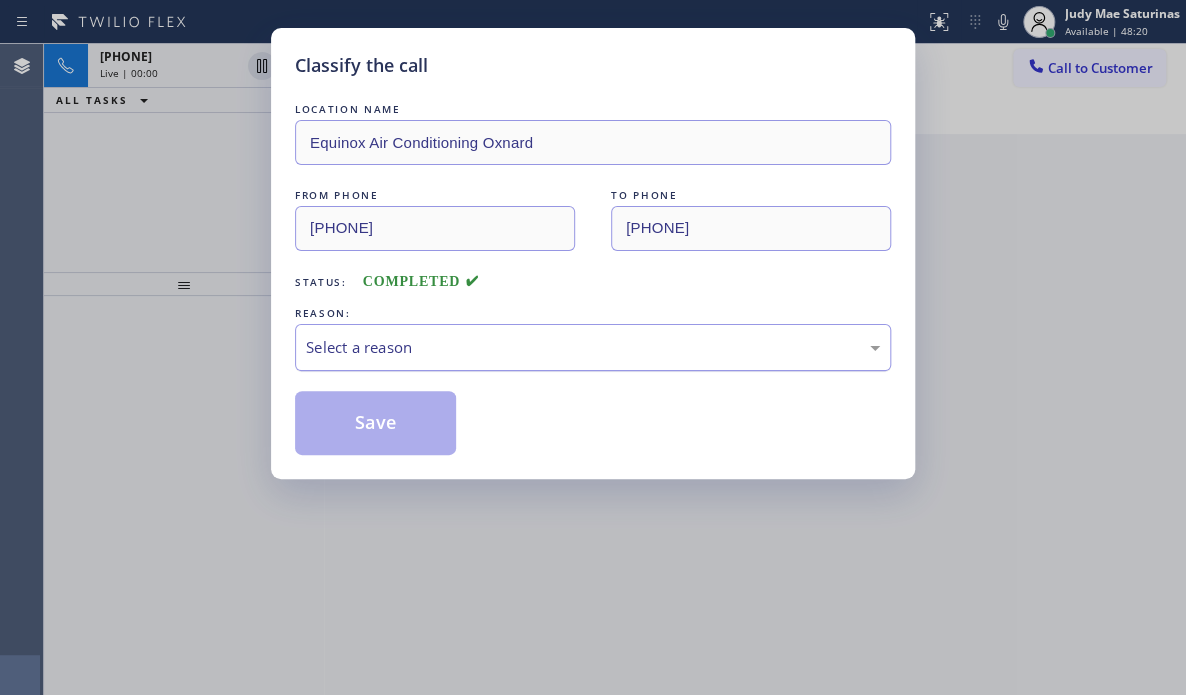 click on "Select a reason" at bounding box center (593, 347) 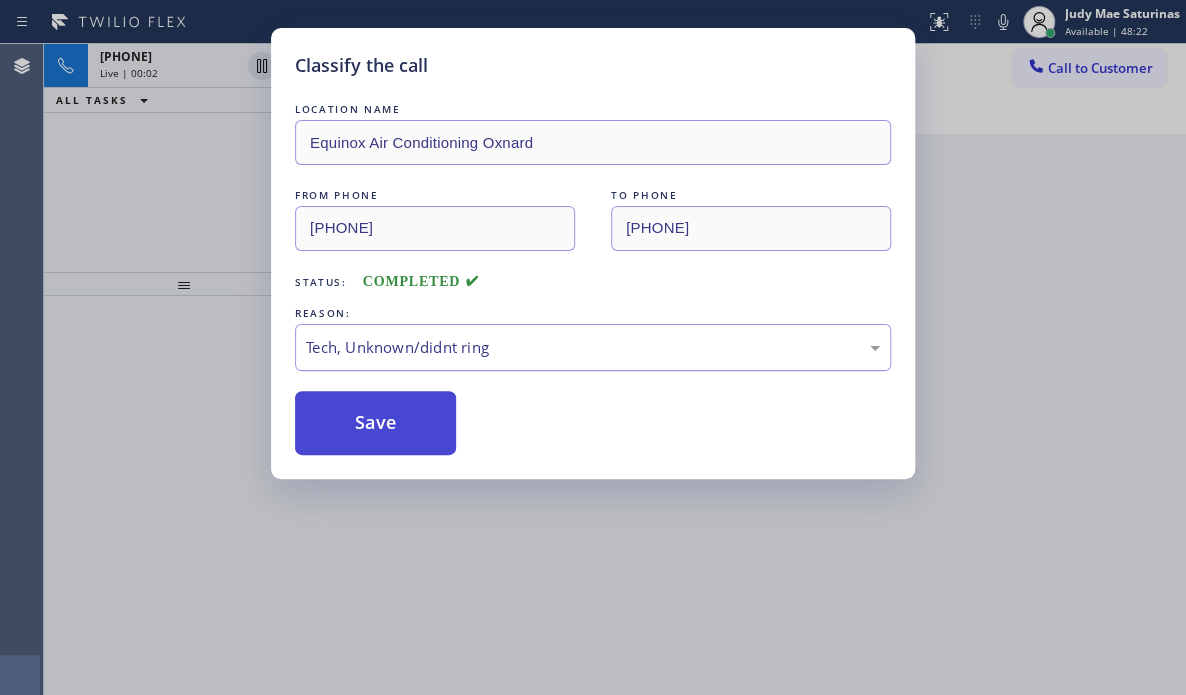 click on "Save" at bounding box center (375, 423) 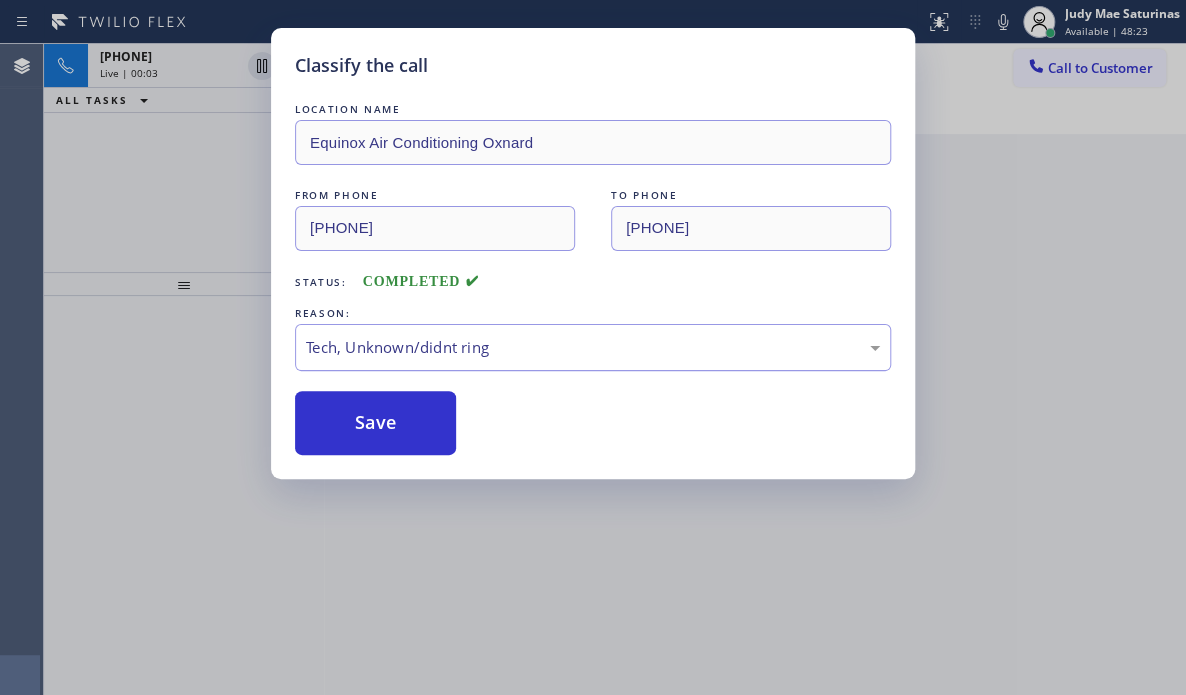 click on "Classify the call LOCATION NAME Equinox Air Conditioning [CITY] FROM PHONE [PHONE] TO PHONE [PHONE] Status: COMPLETED REASON: Tech, Unknown/didnt ring Save" at bounding box center (593, 347) 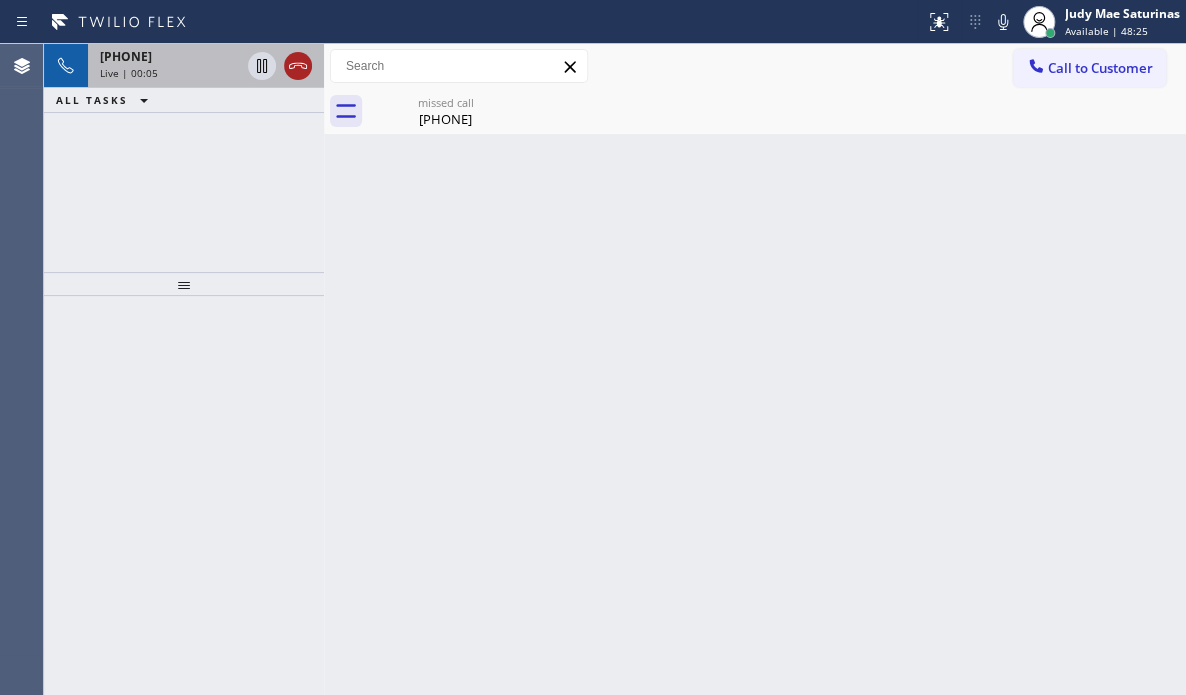 click 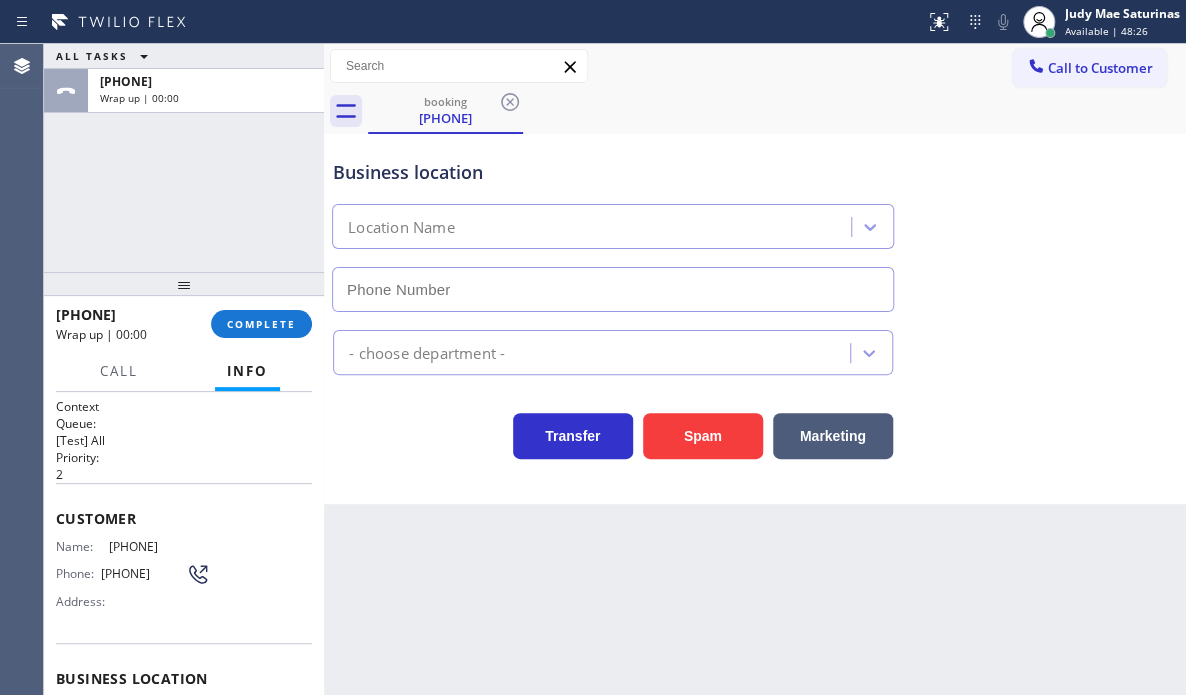 type on "[PHONE]" 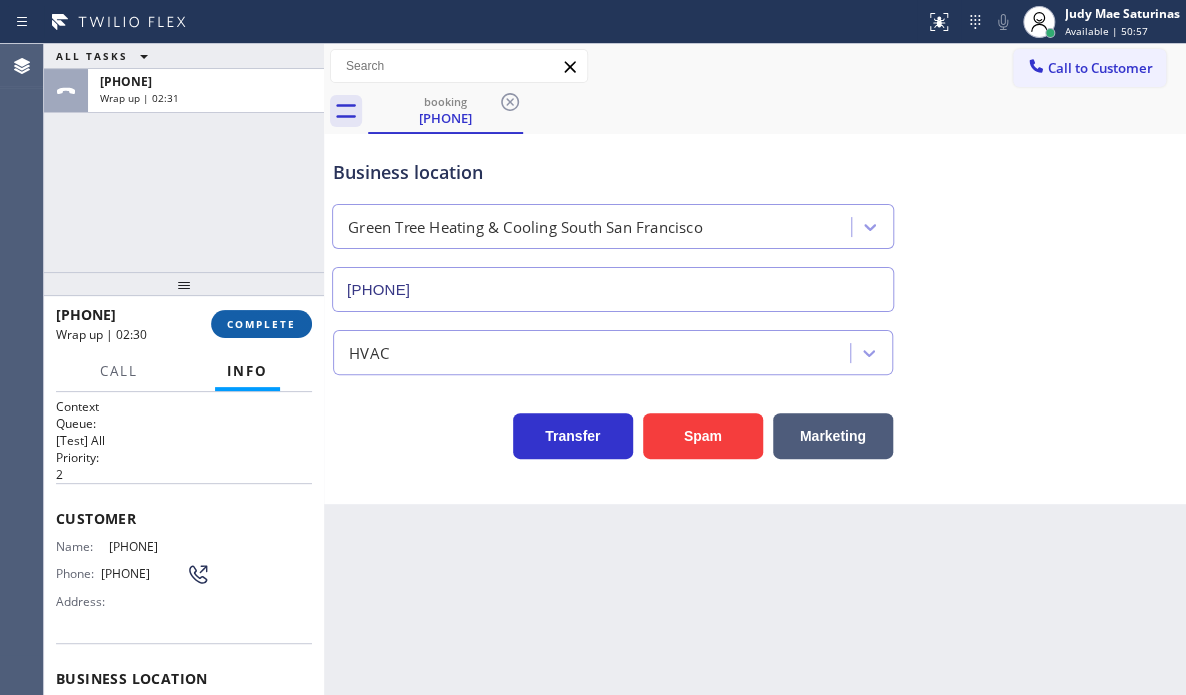 click on "COMPLETE" at bounding box center (261, 324) 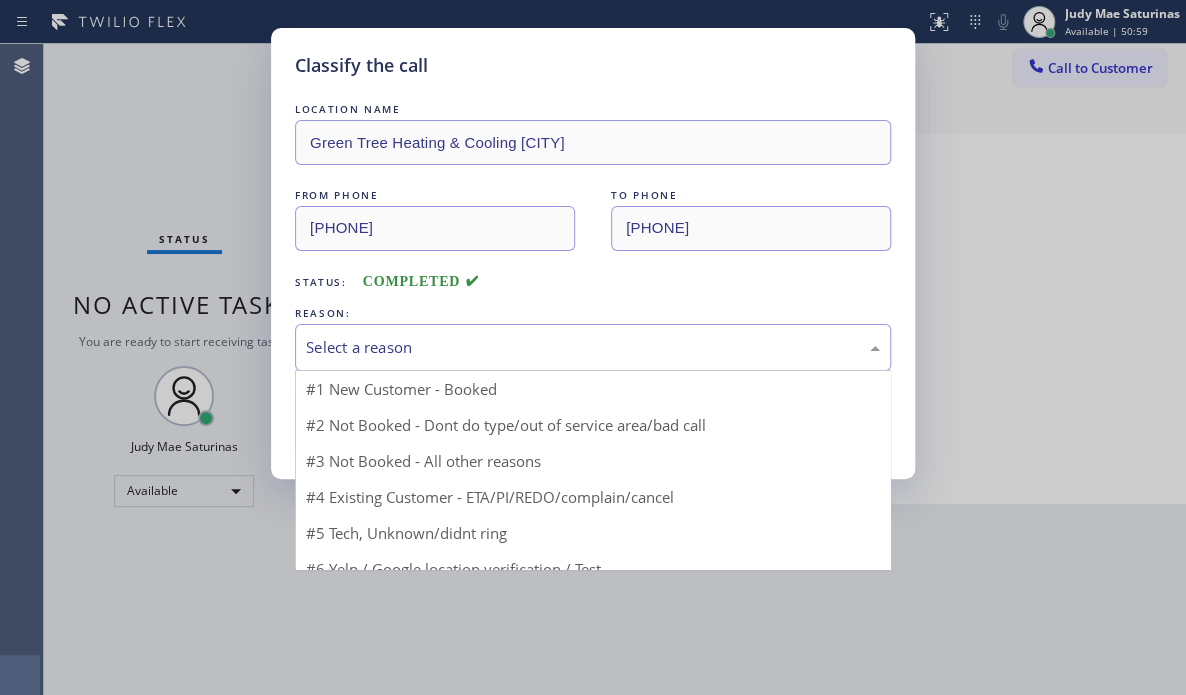 click on "Select a reason" at bounding box center [593, 347] 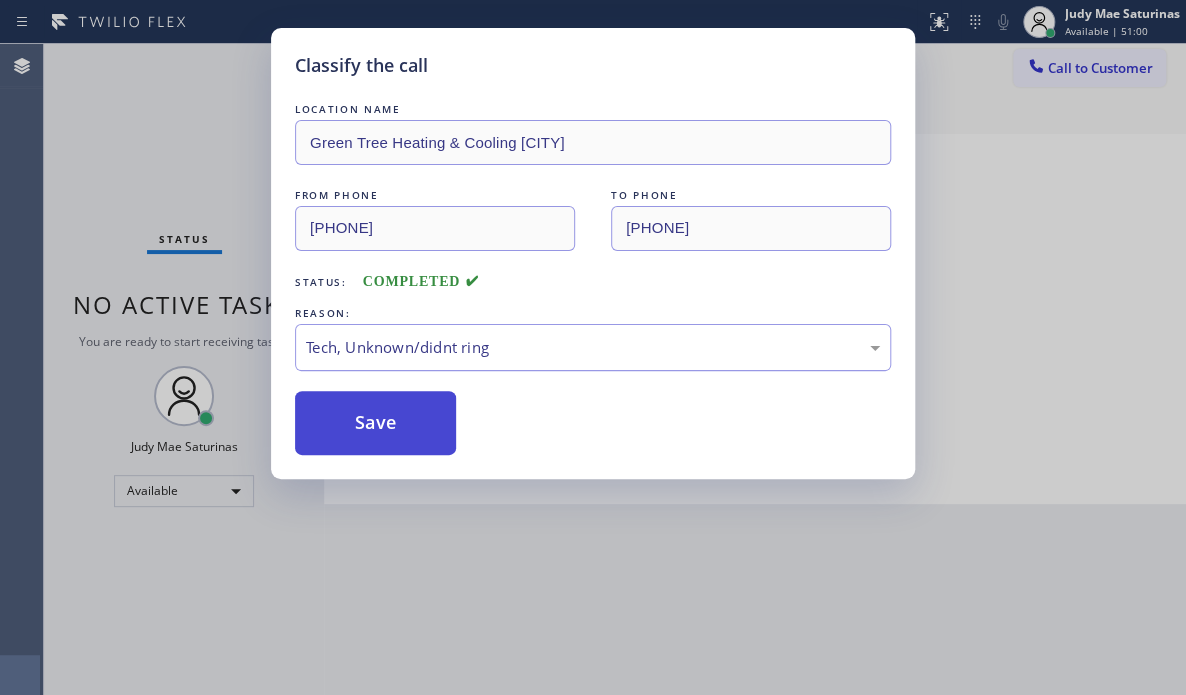 click on "Save" at bounding box center (375, 423) 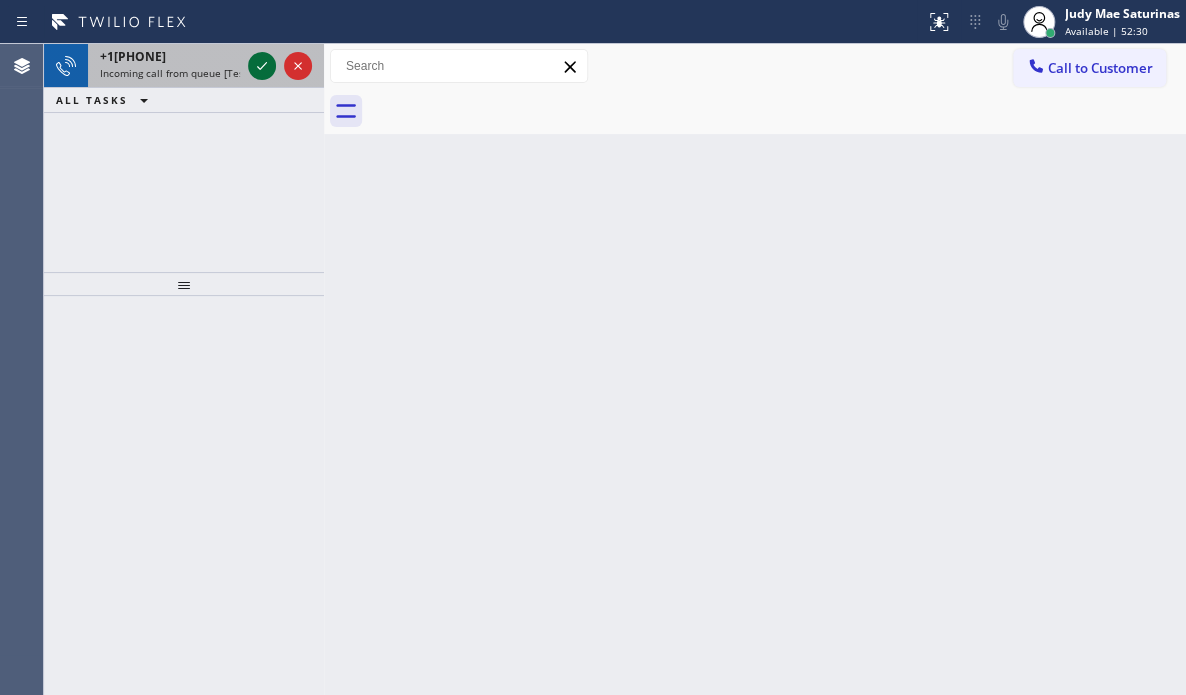 click 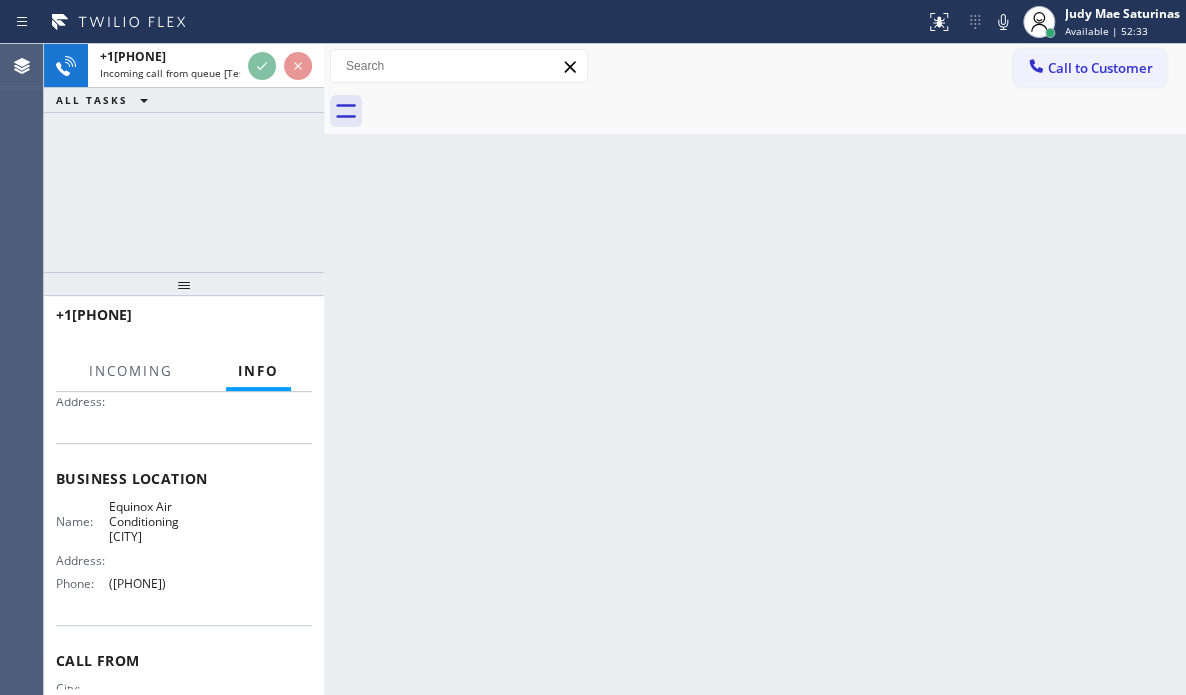 scroll, scrollTop: 288, scrollLeft: 0, axis: vertical 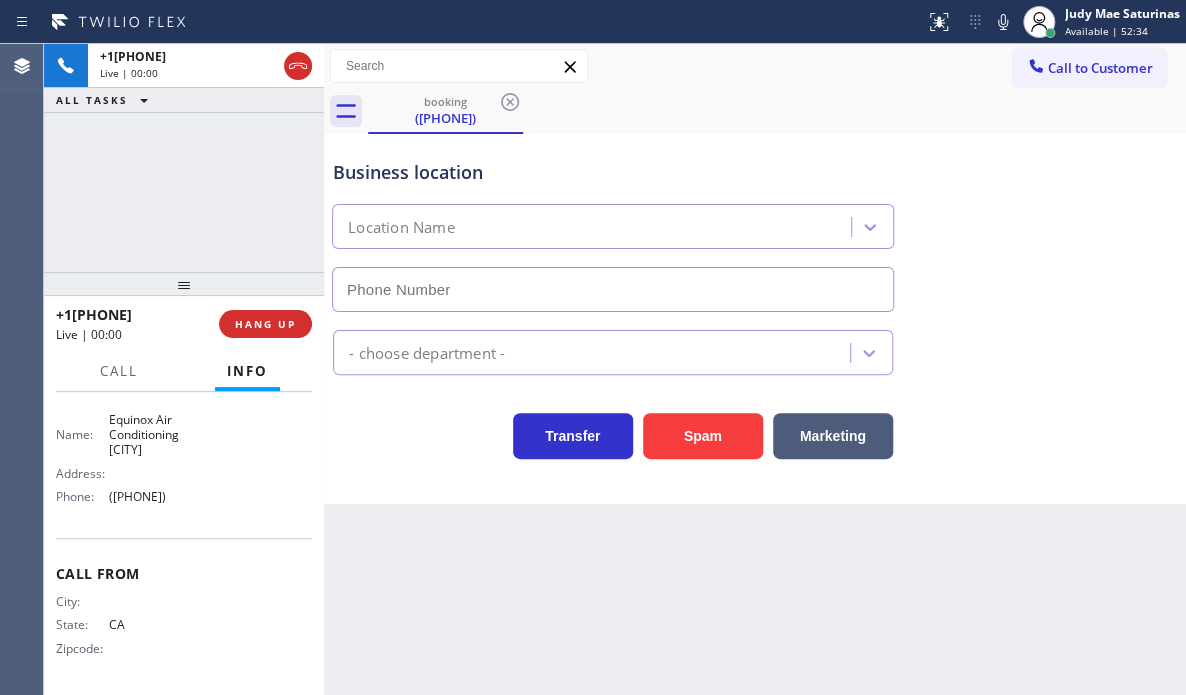 type on "([PHONE])" 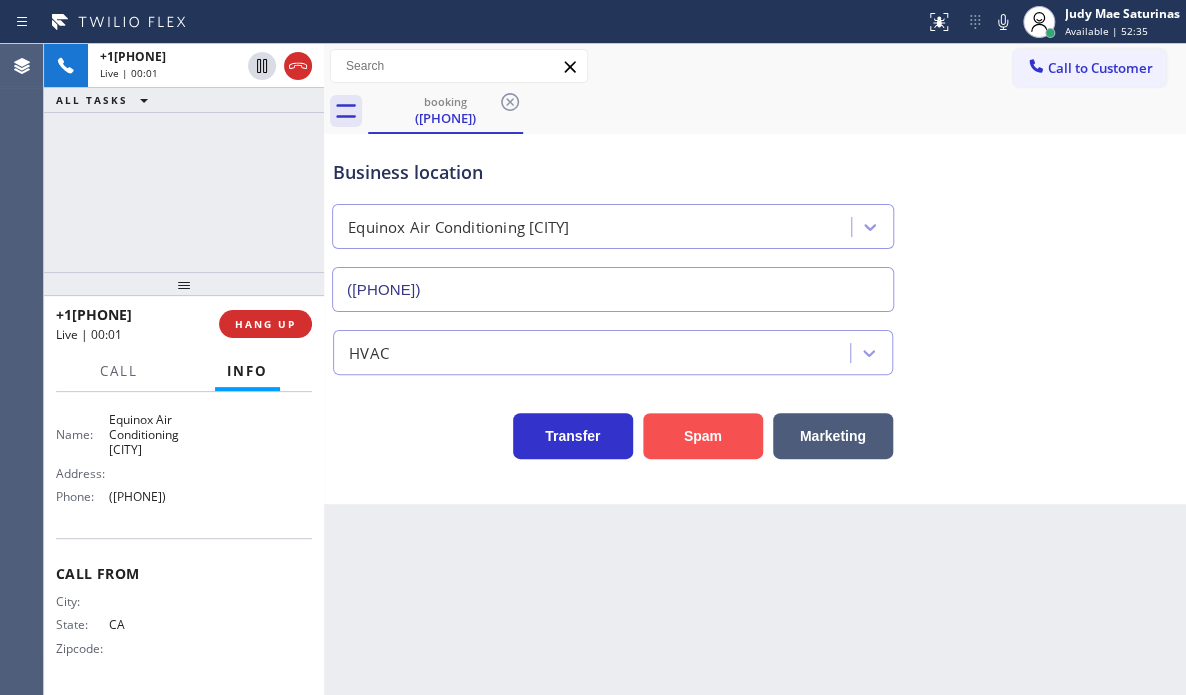 click on "Spam" at bounding box center (703, 436) 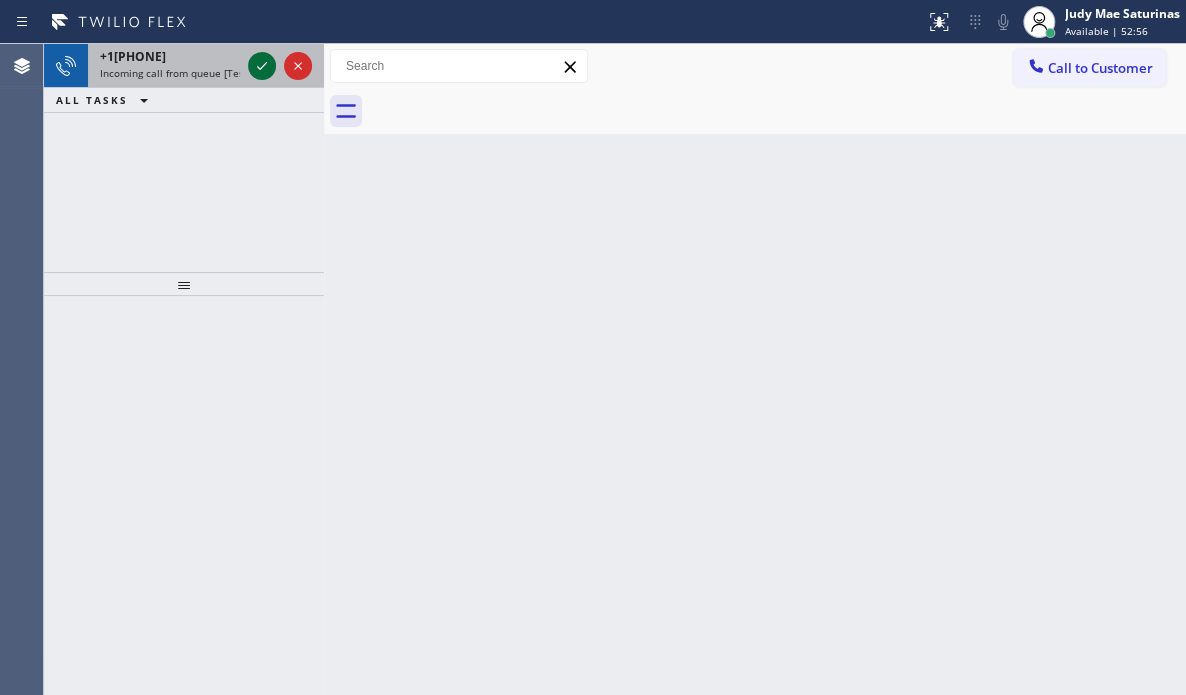 click 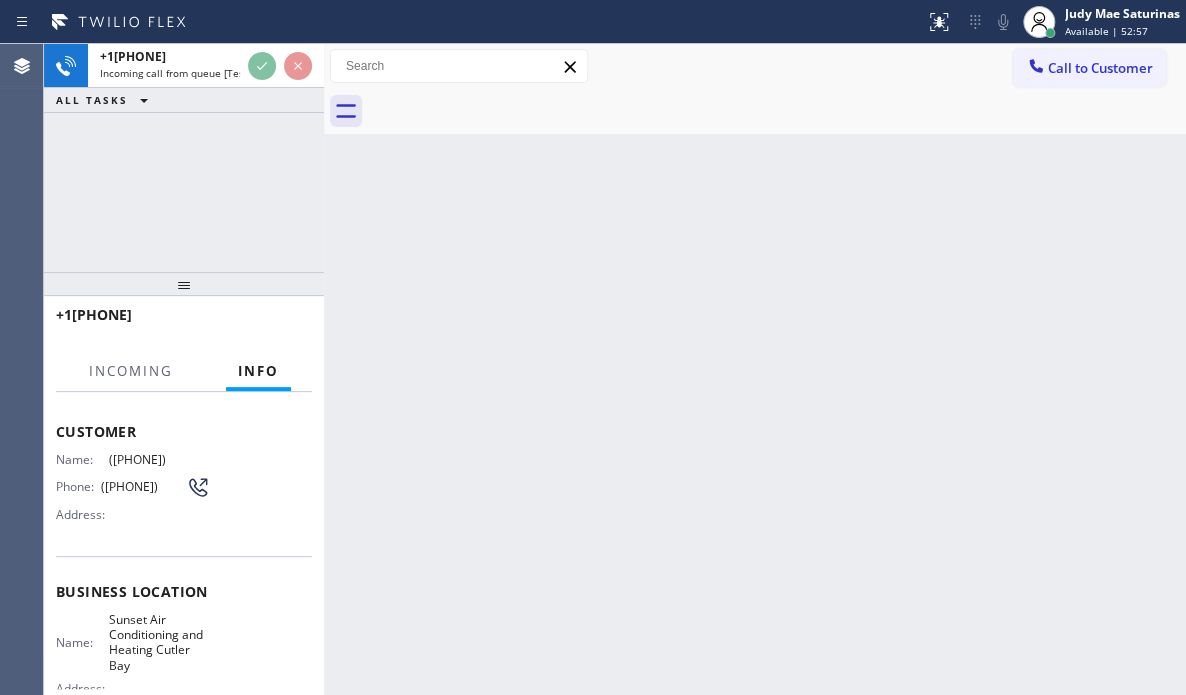 scroll, scrollTop: 297, scrollLeft: 0, axis: vertical 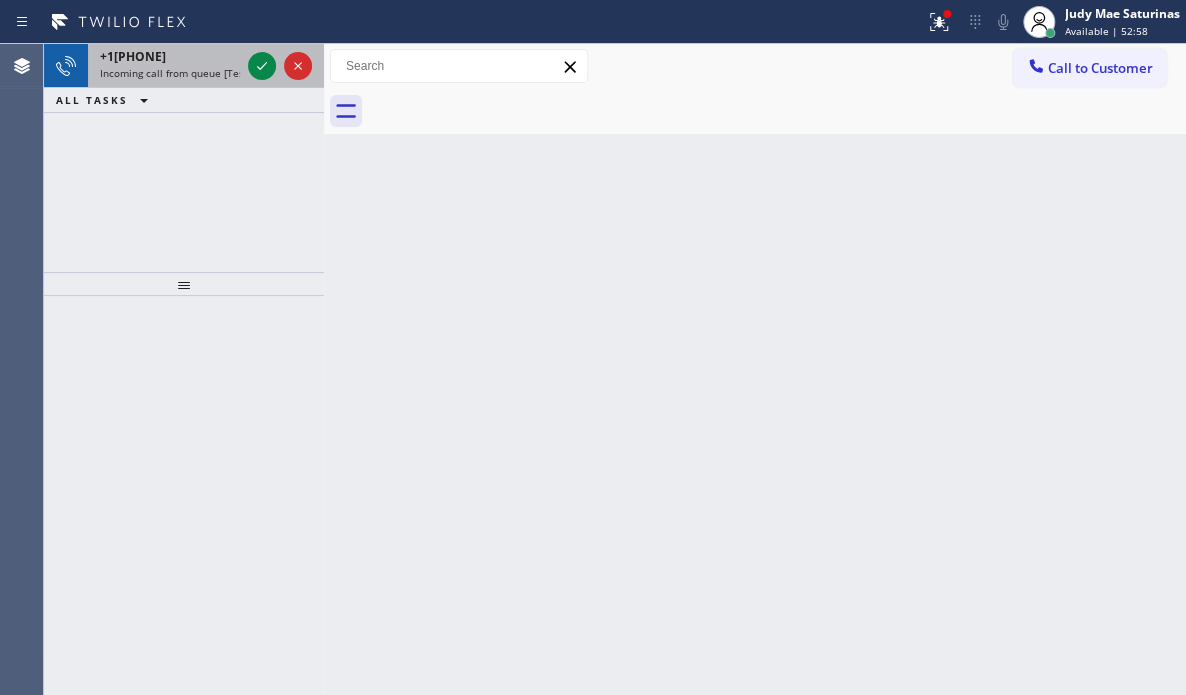 click at bounding box center [280, 66] 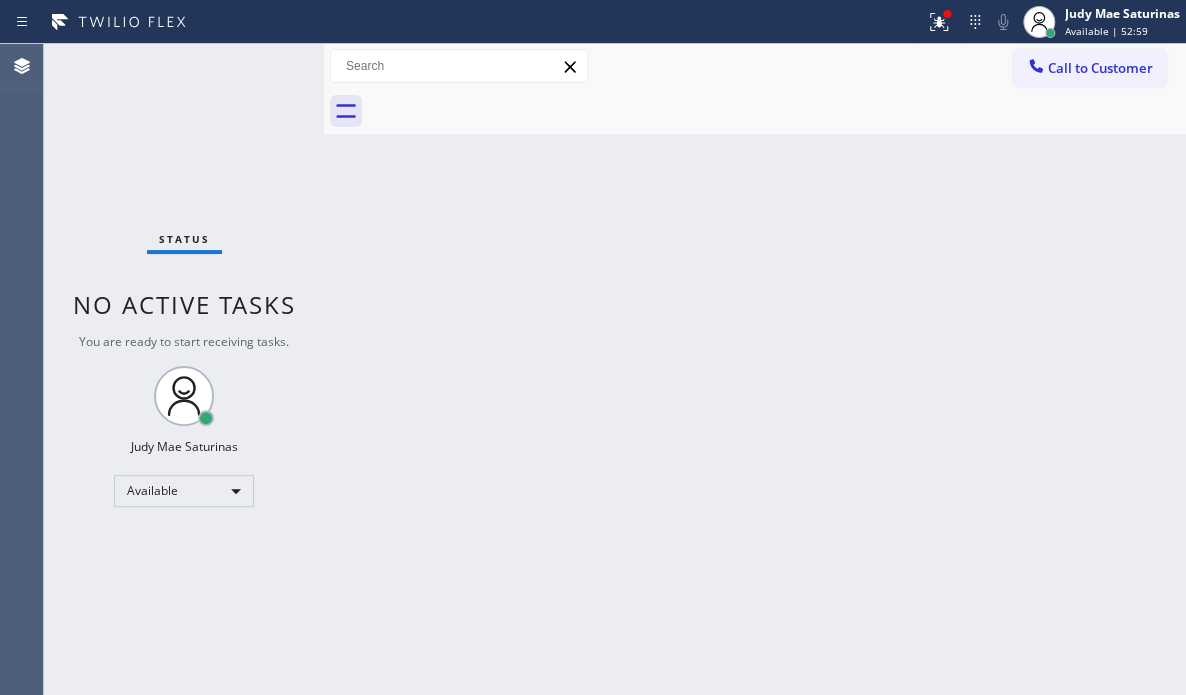 click on "Status   No active tasks     You are ready to start receiving tasks.   [FIRST] [LAST] Available" at bounding box center (184, 369) 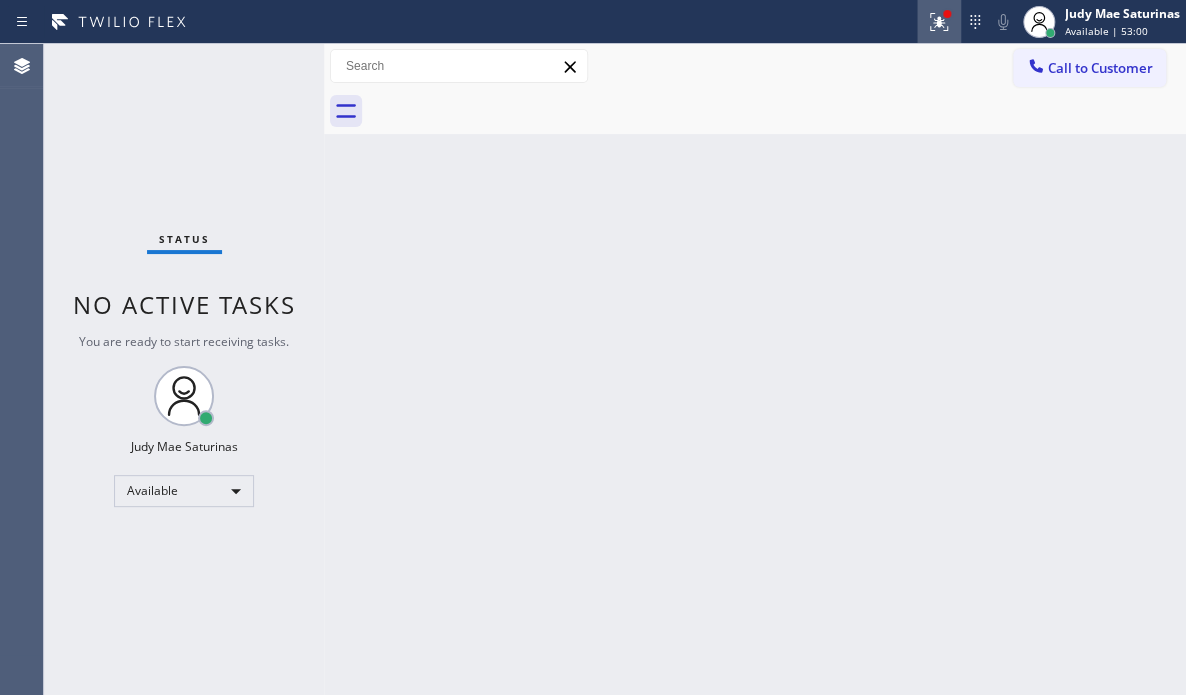 click 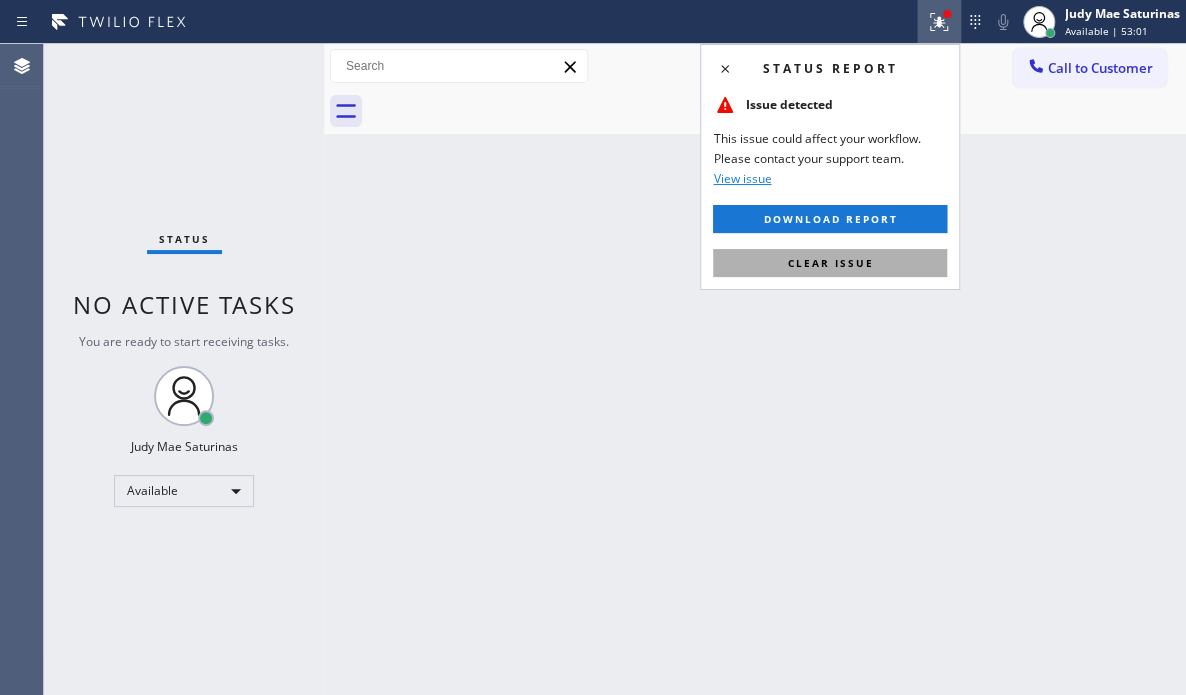 click on "Clear issue" at bounding box center [830, 263] 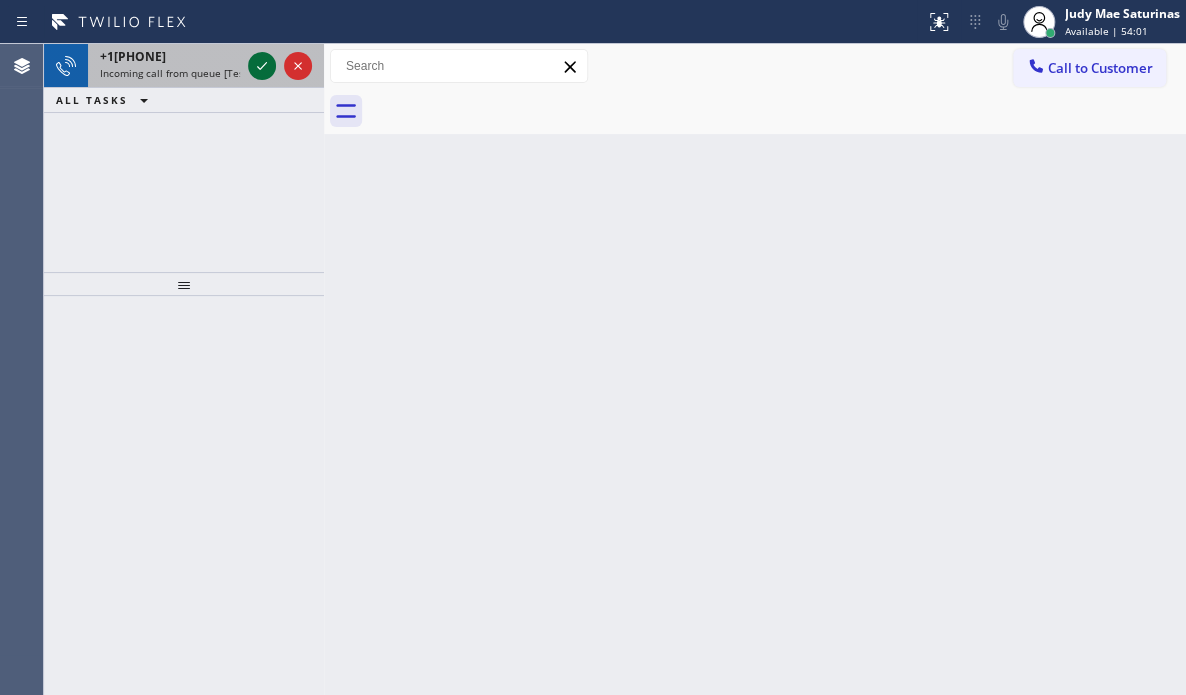 click 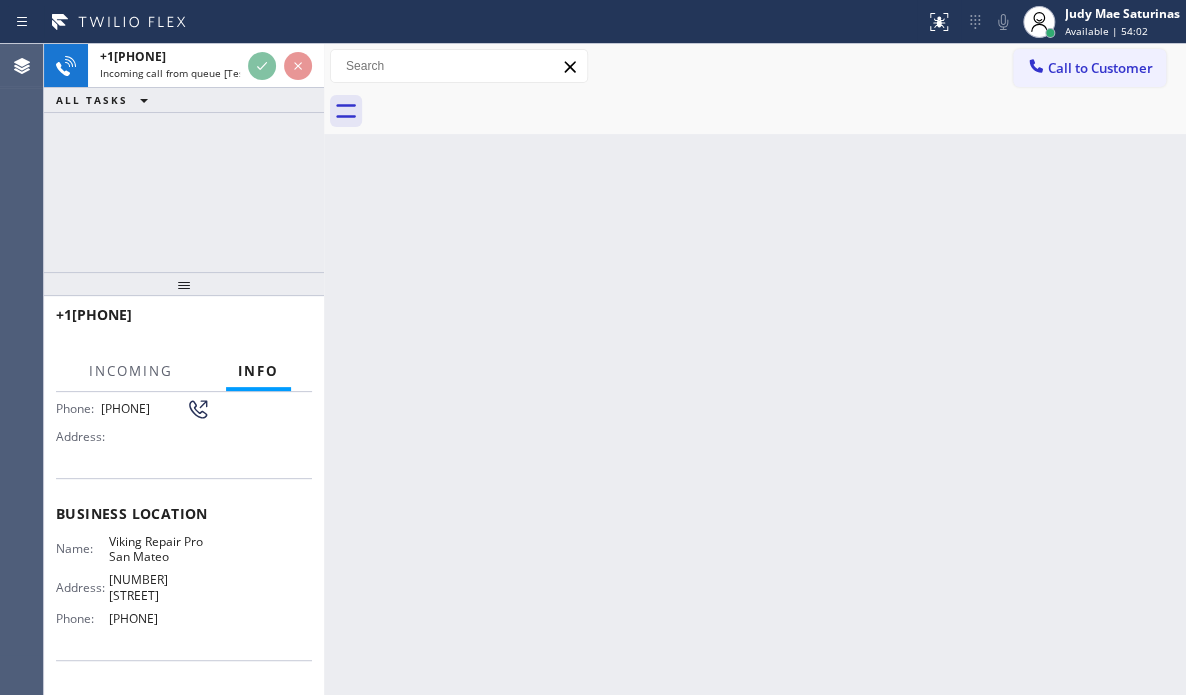 scroll, scrollTop: 288, scrollLeft: 0, axis: vertical 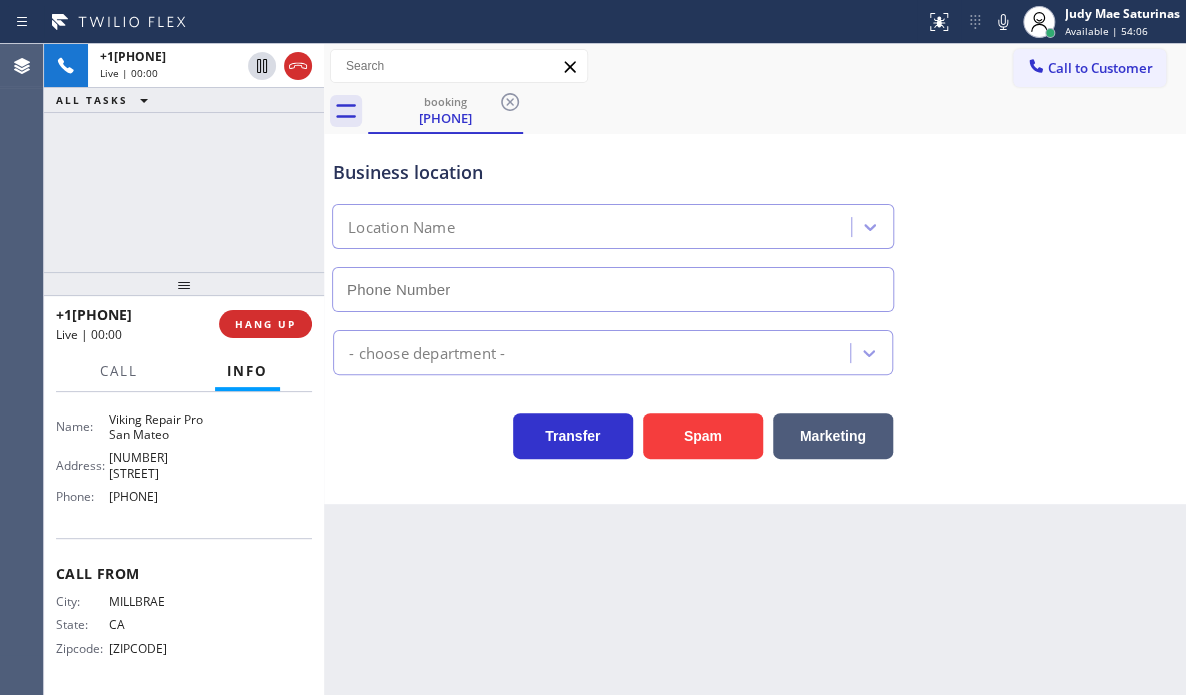 type on "[PHONE]" 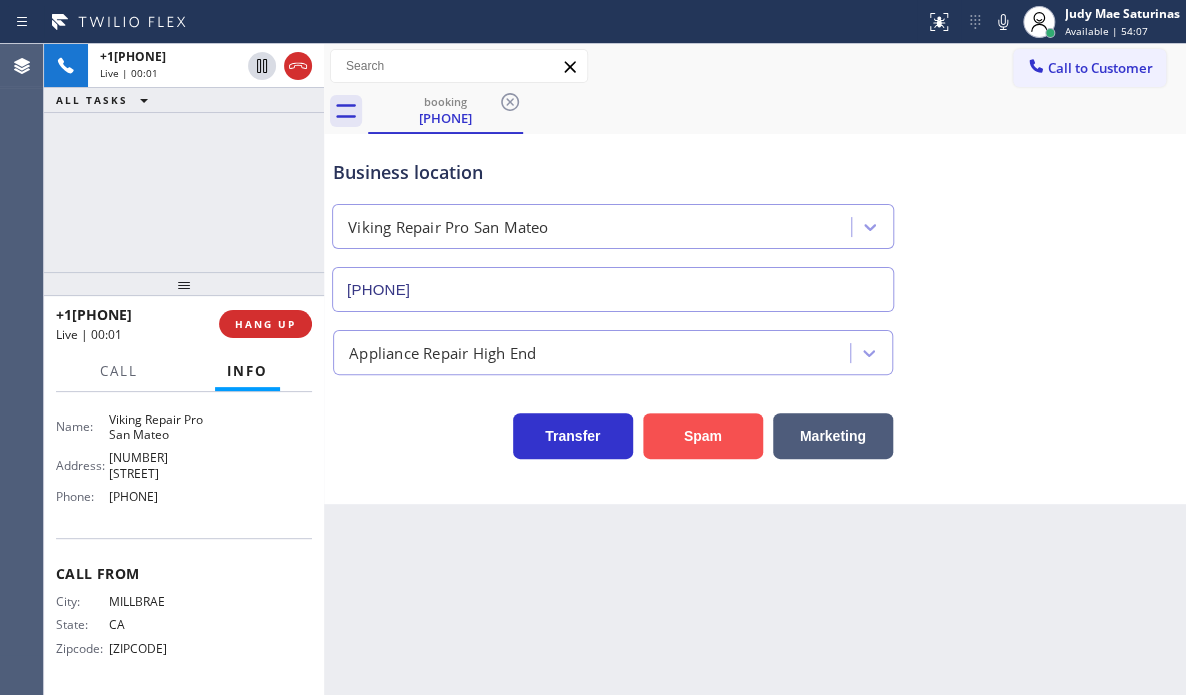 click on "Spam" at bounding box center [703, 436] 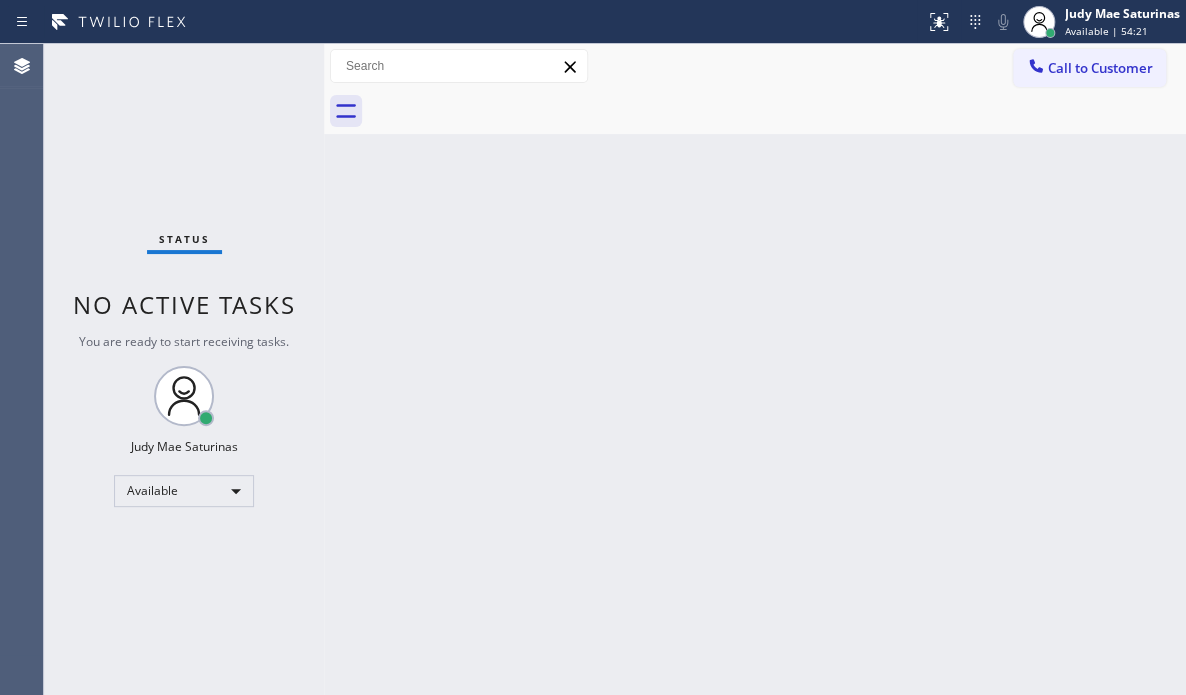 drag, startPoint x: 443, startPoint y: 292, endPoint x: 460, endPoint y: 312, distance: 26.24881 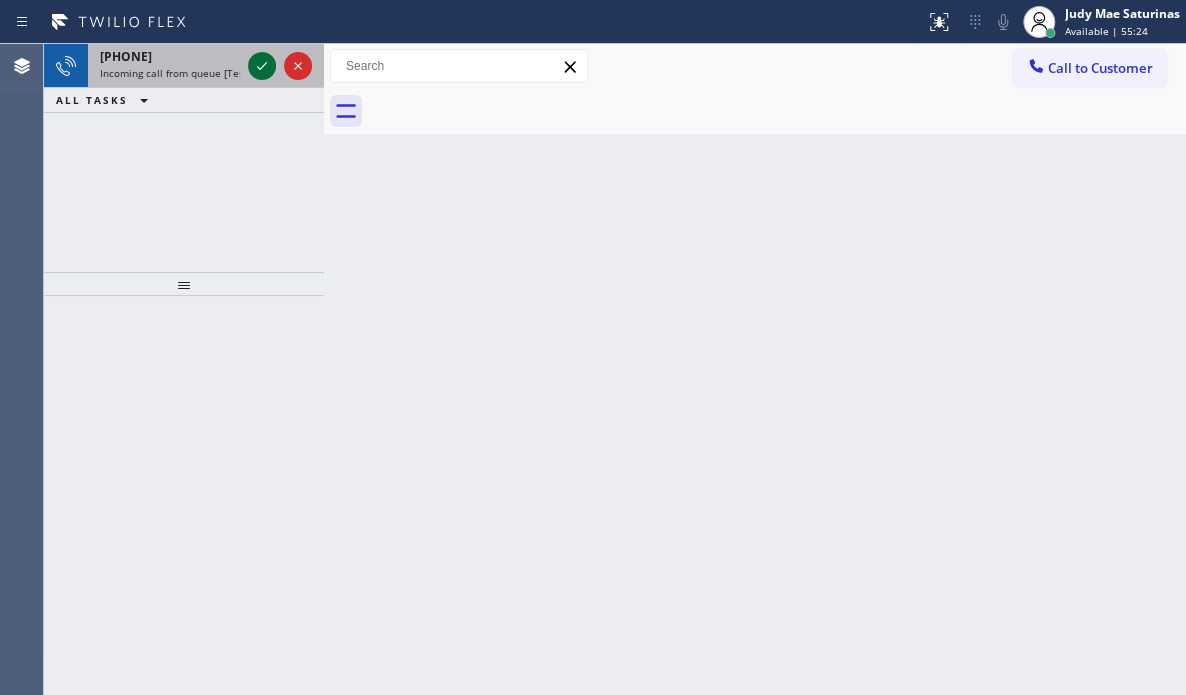 click 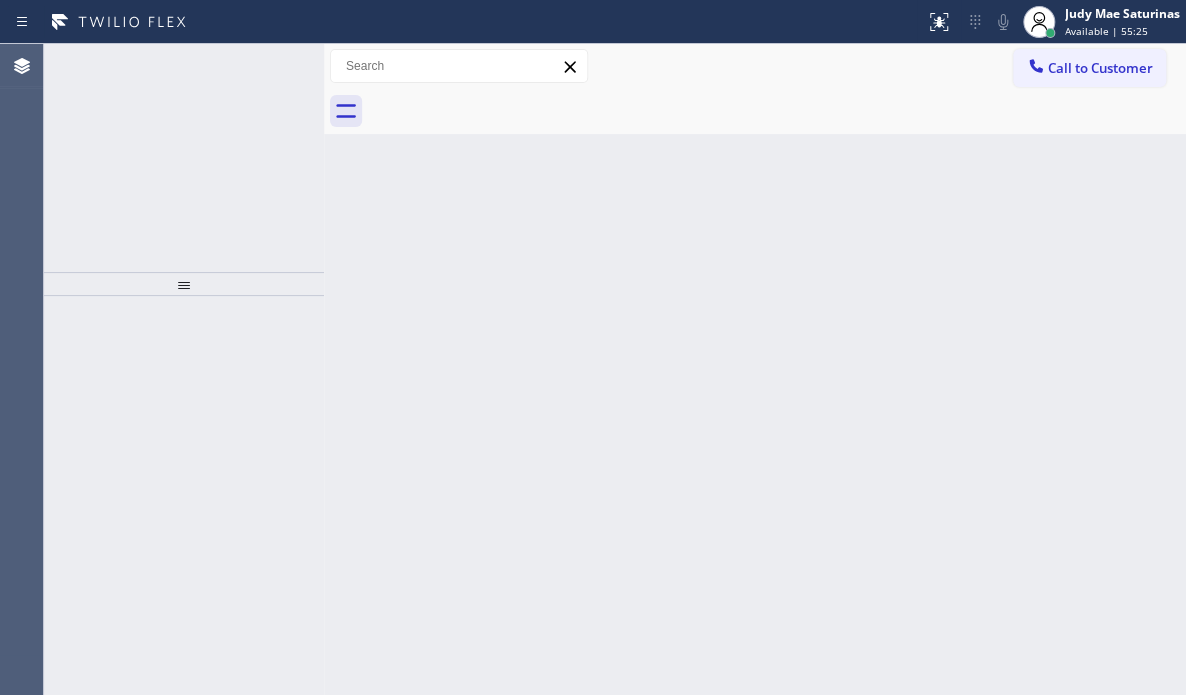 click 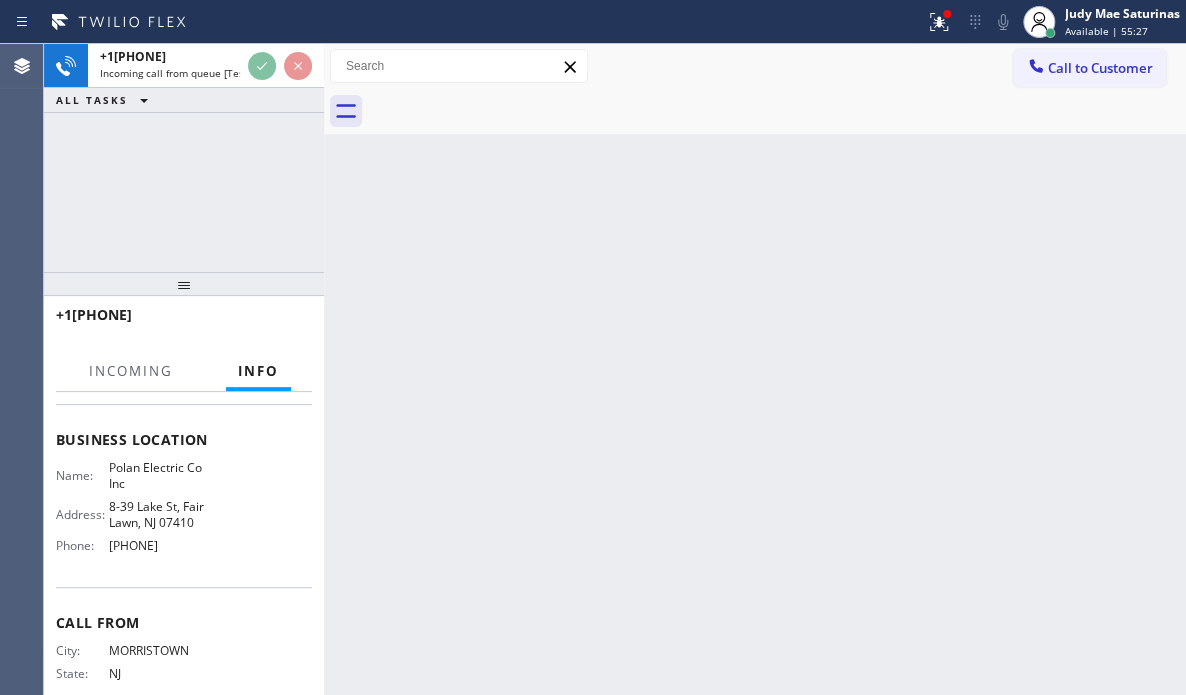 scroll, scrollTop: 320, scrollLeft: 0, axis: vertical 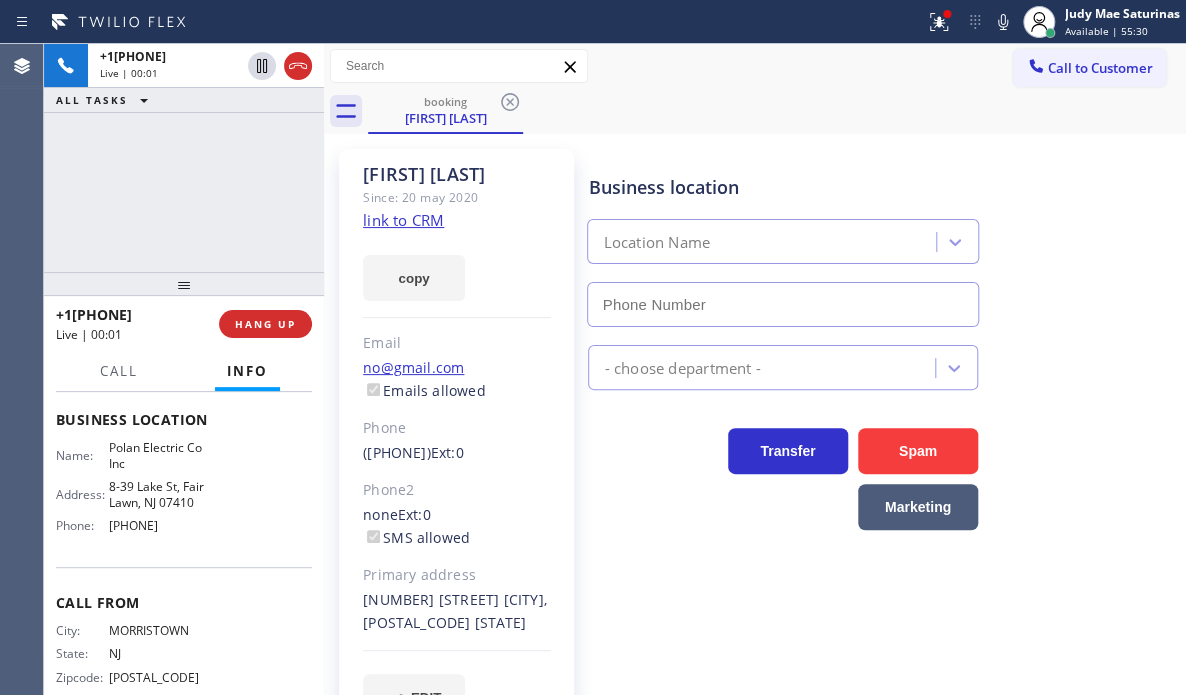 type on "[PHONE]" 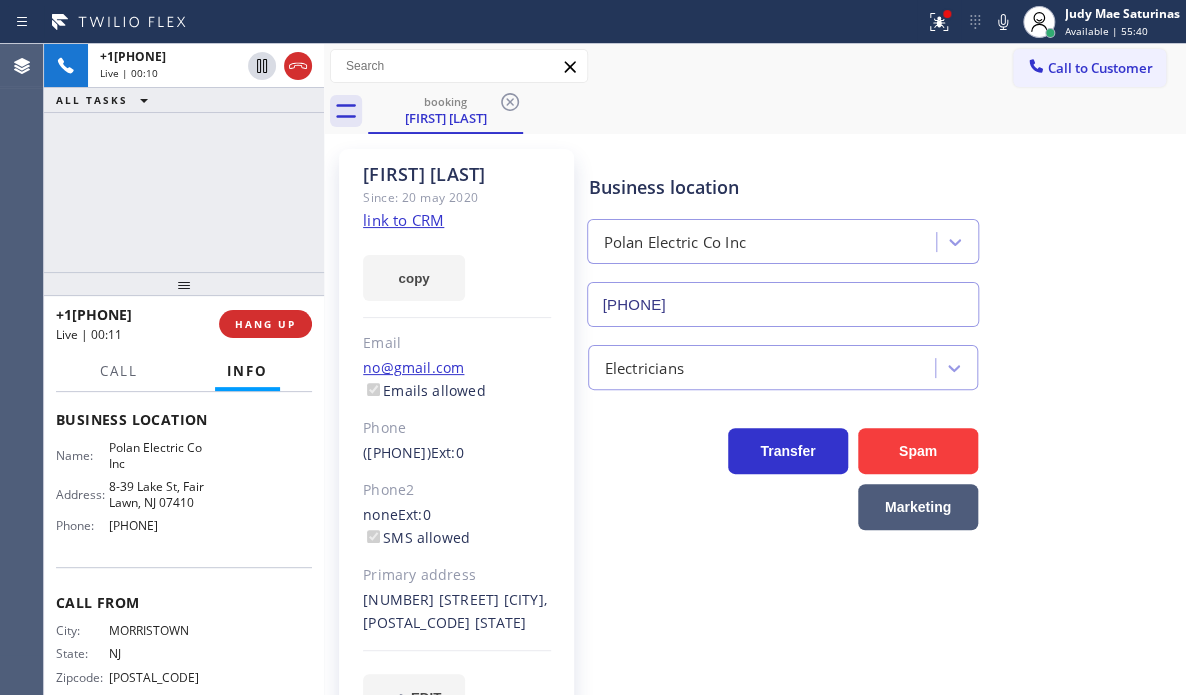 click on "link to CRM" 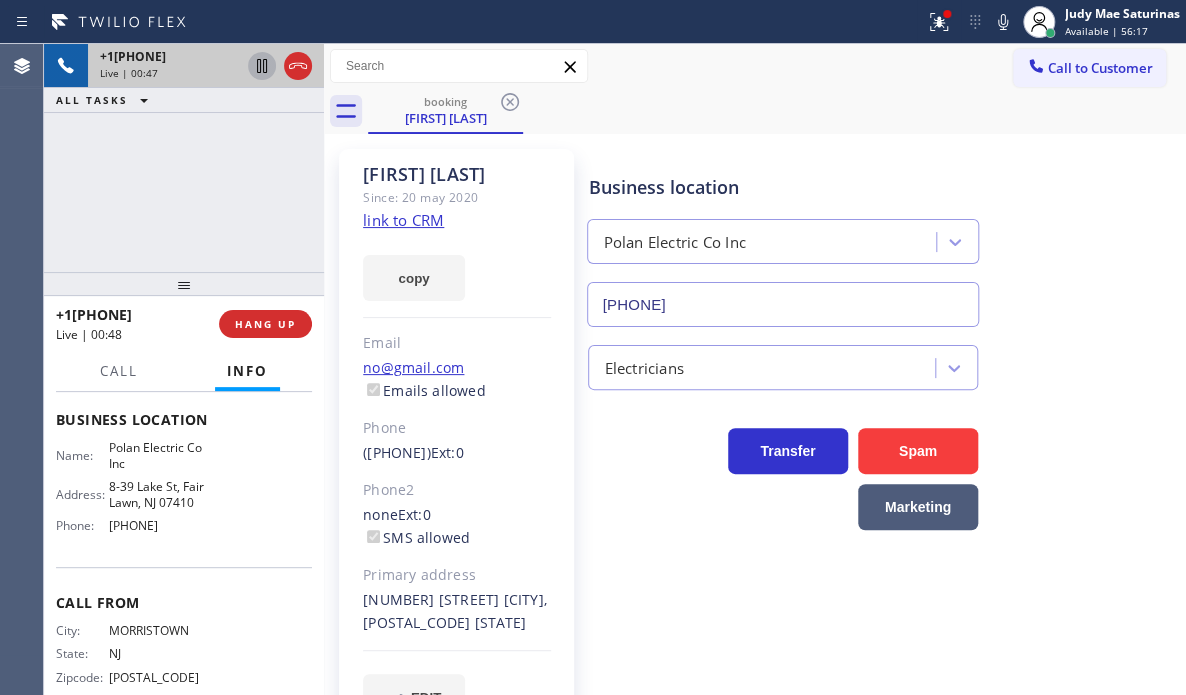 click 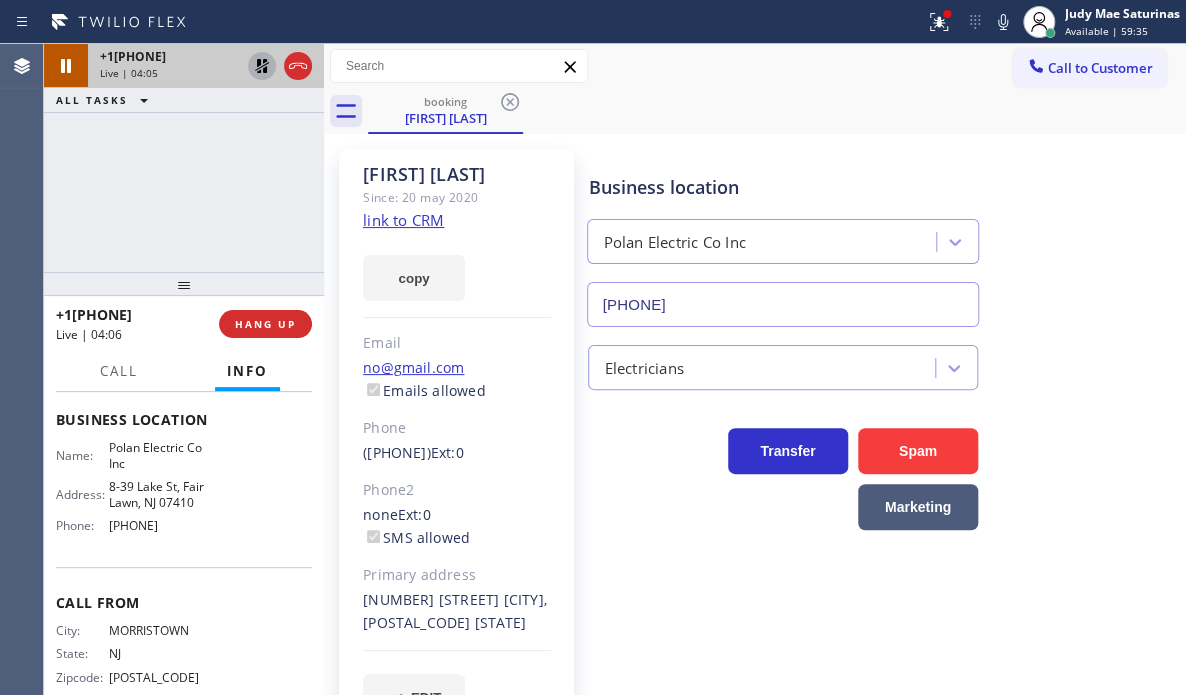 click 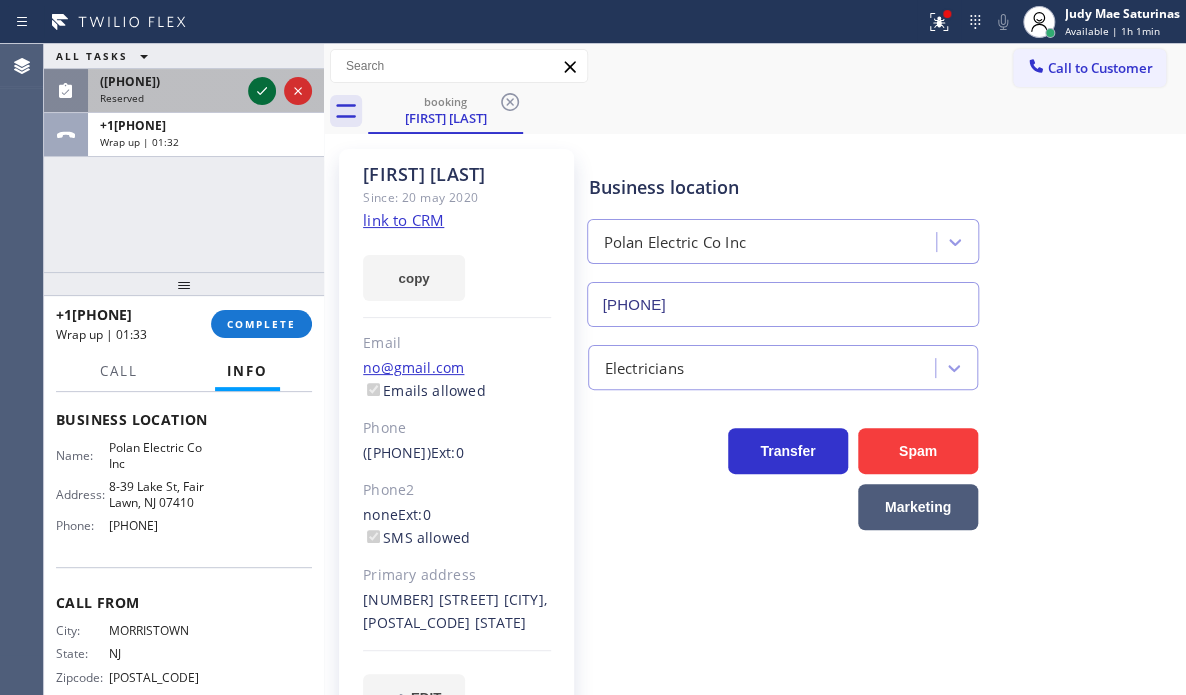 click 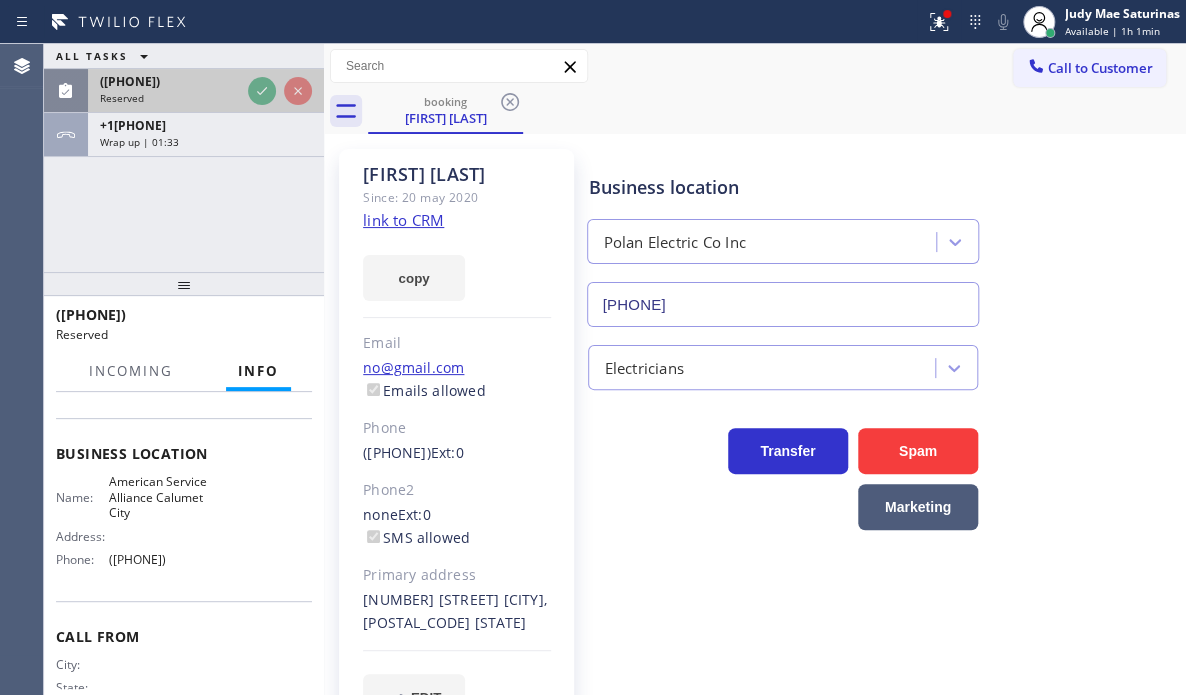 scroll, scrollTop: 352, scrollLeft: 0, axis: vertical 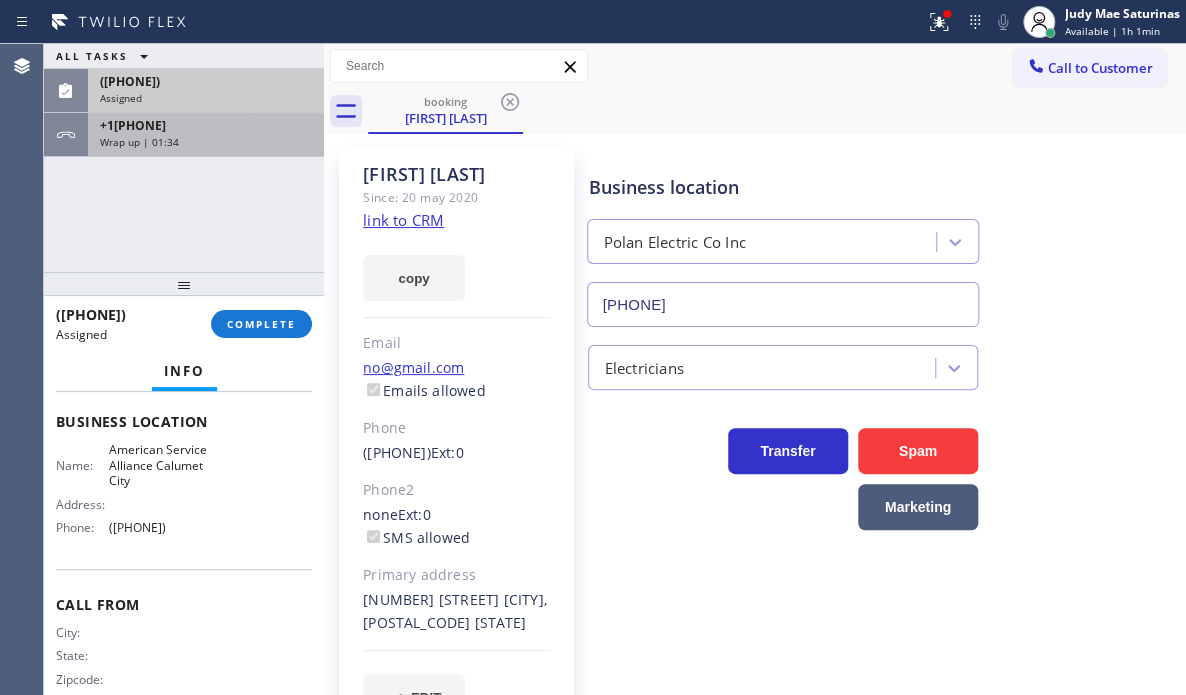 click on "+1[PHONE]" at bounding box center (206, 125) 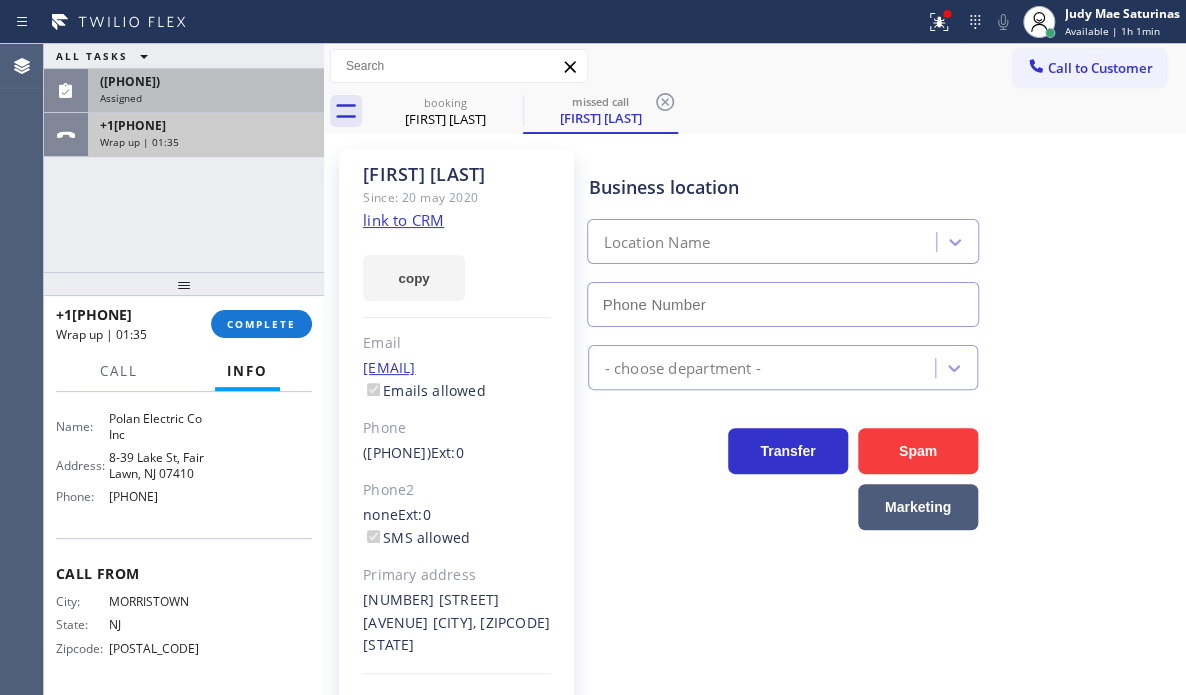 scroll, scrollTop: 320, scrollLeft: 0, axis: vertical 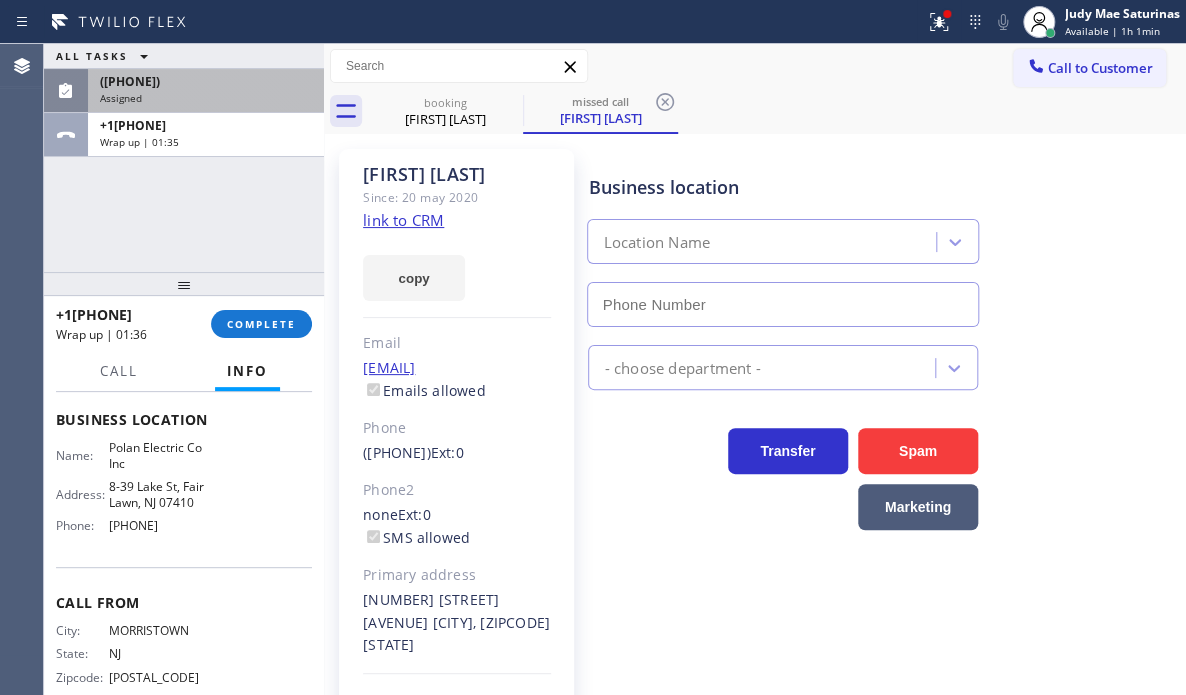 type on "([PHONE])" 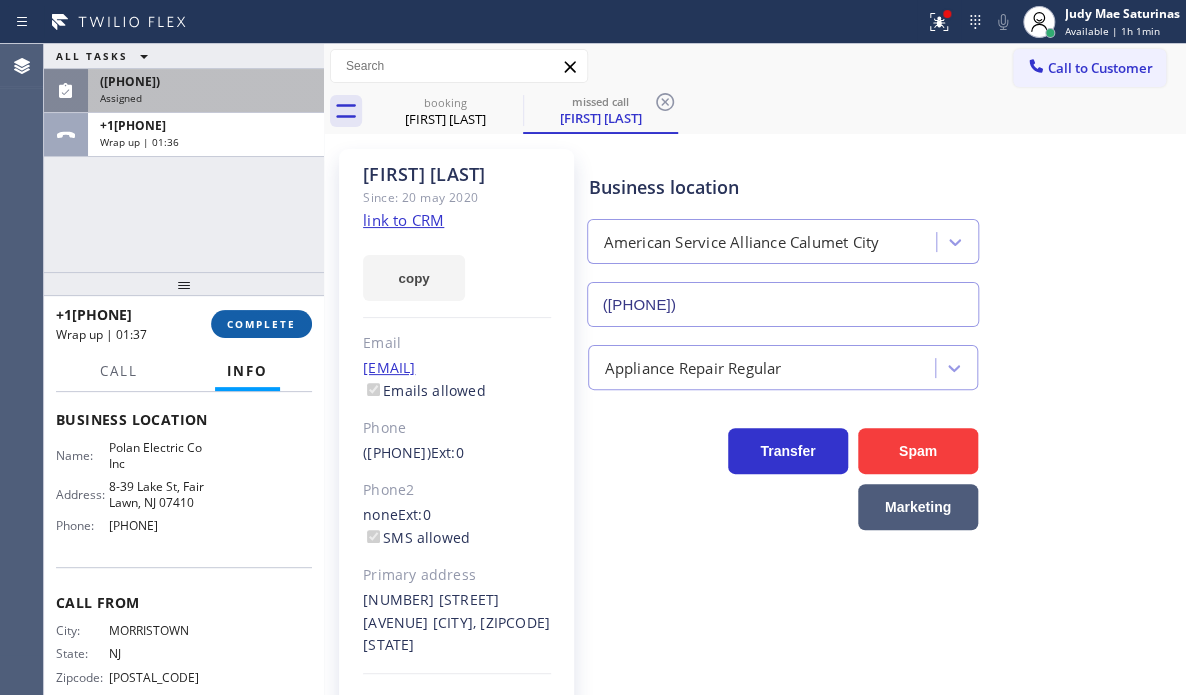 click on "COMPLETE" at bounding box center (261, 324) 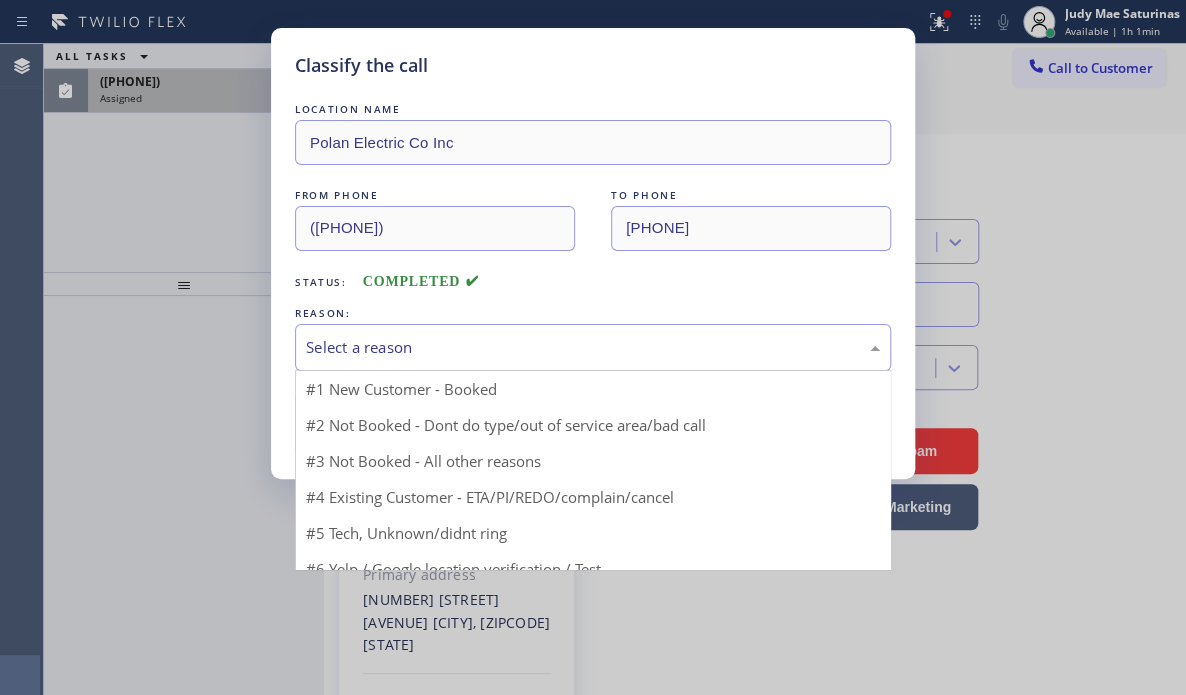 click on "Select a reason" at bounding box center (593, 347) 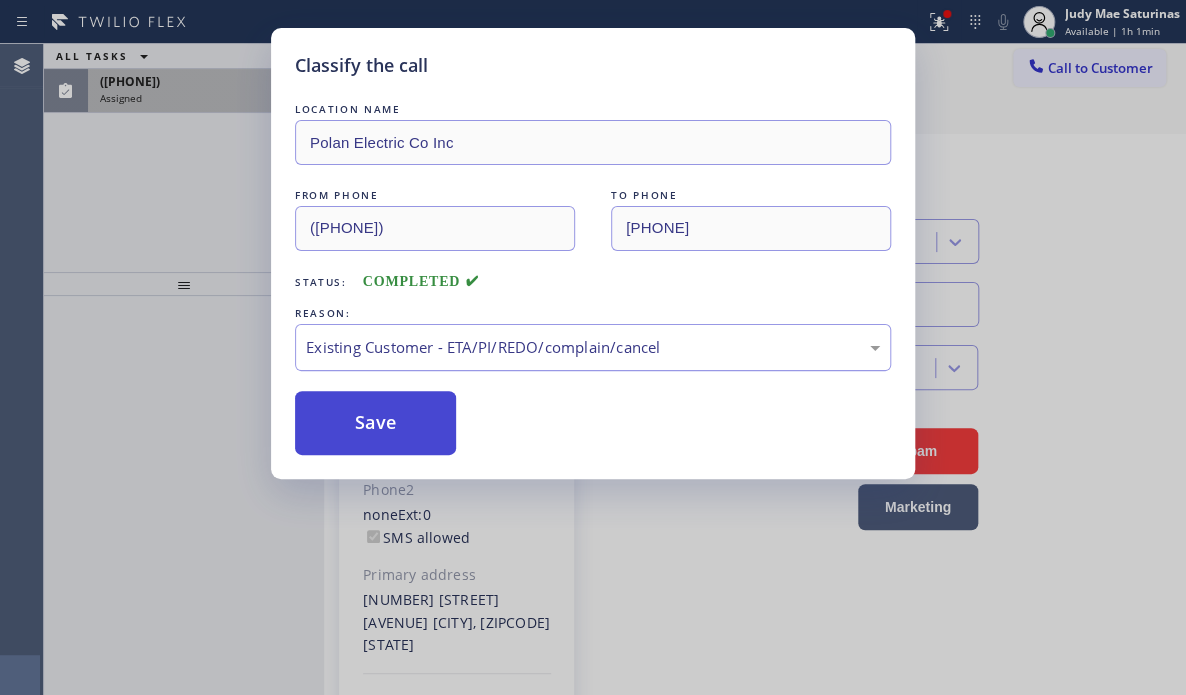 click on "Save" at bounding box center (375, 423) 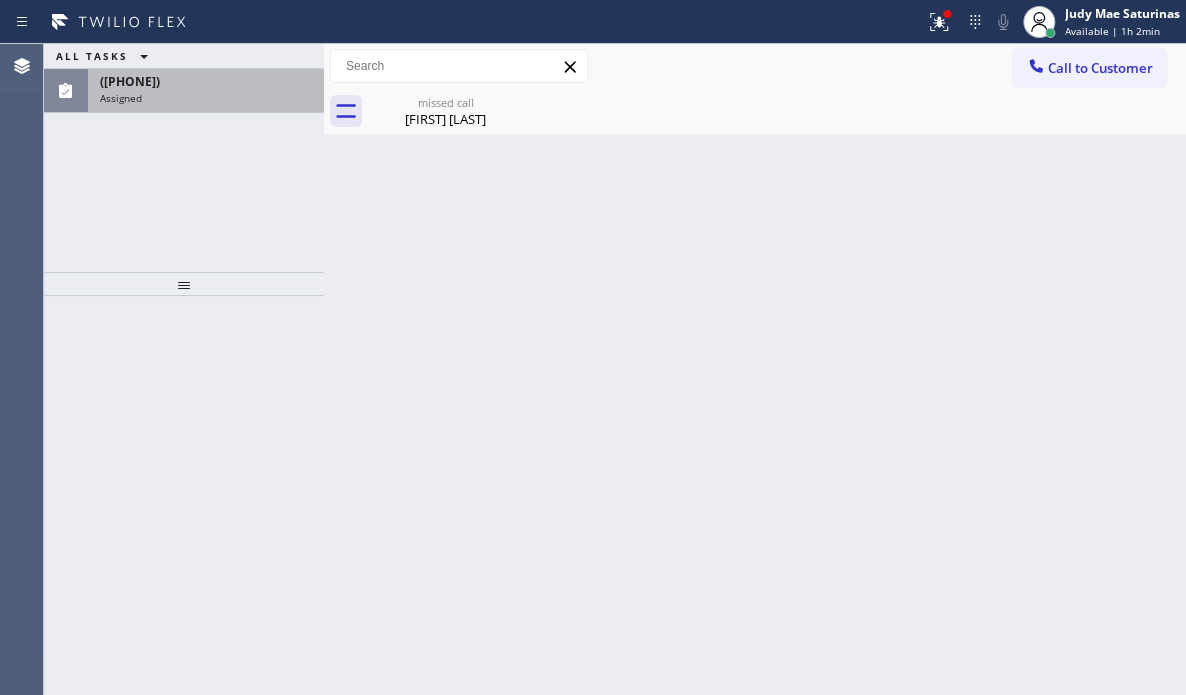 click on "Assigned" at bounding box center (206, 98) 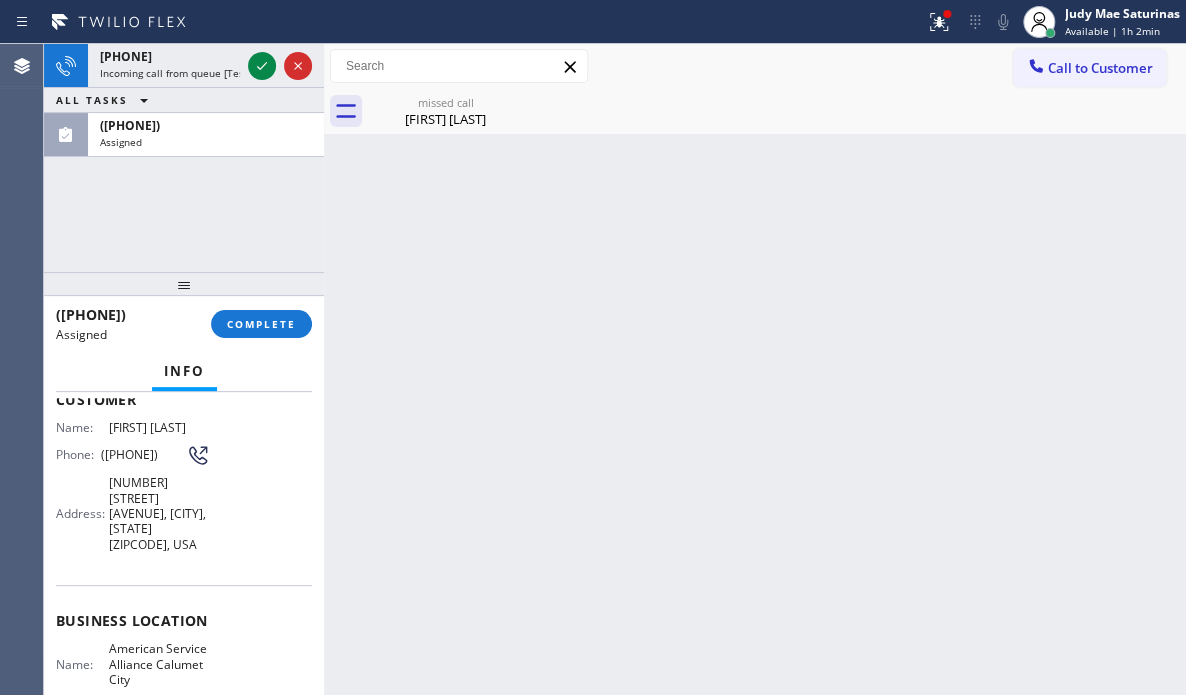 scroll, scrollTop: 200, scrollLeft: 0, axis: vertical 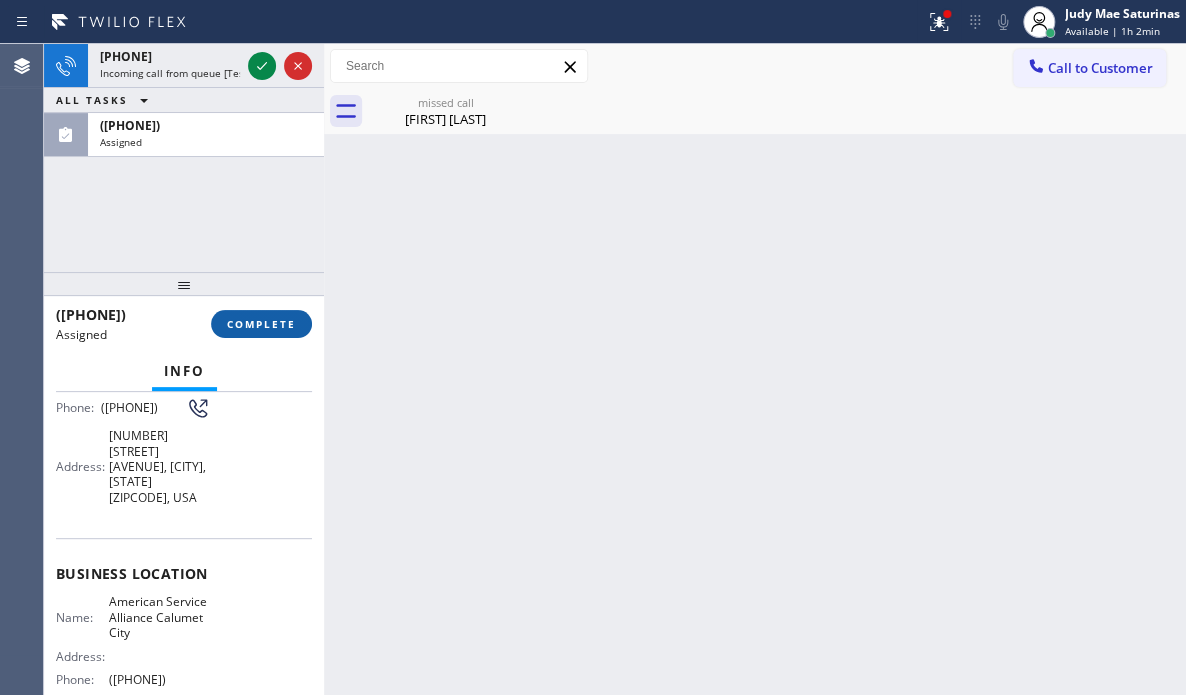 click on "COMPLETE" at bounding box center [261, 324] 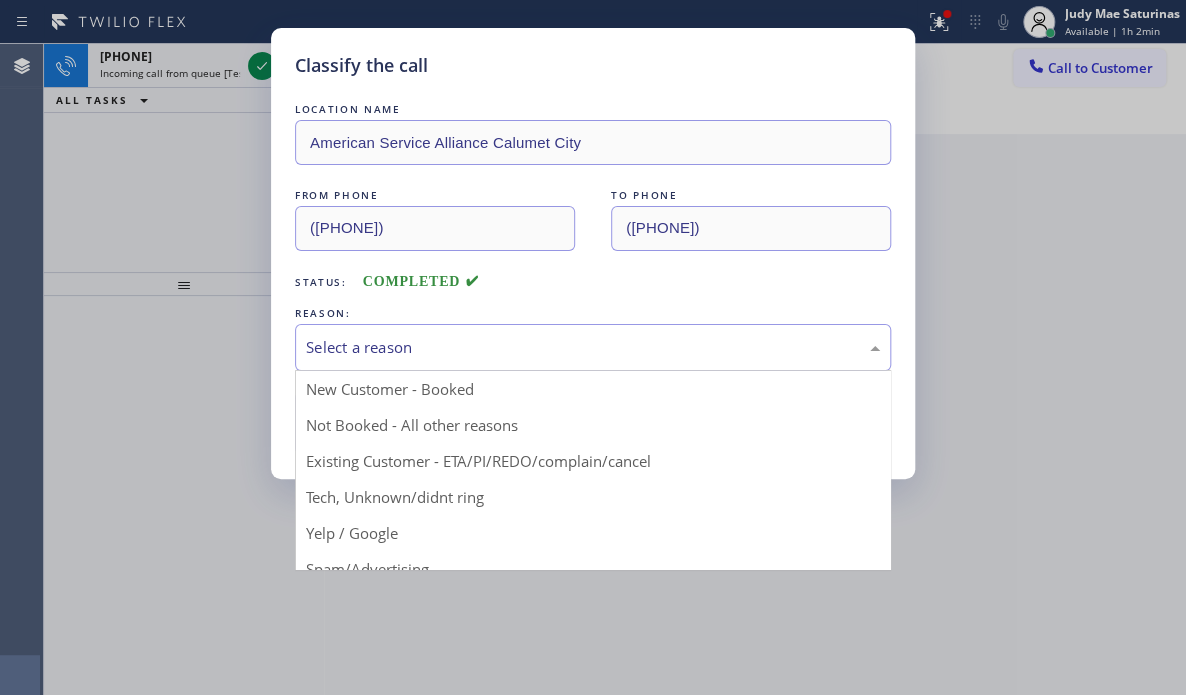 drag, startPoint x: 476, startPoint y: 343, endPoint x: 464, endPoint y: 363, distance: 23.323807 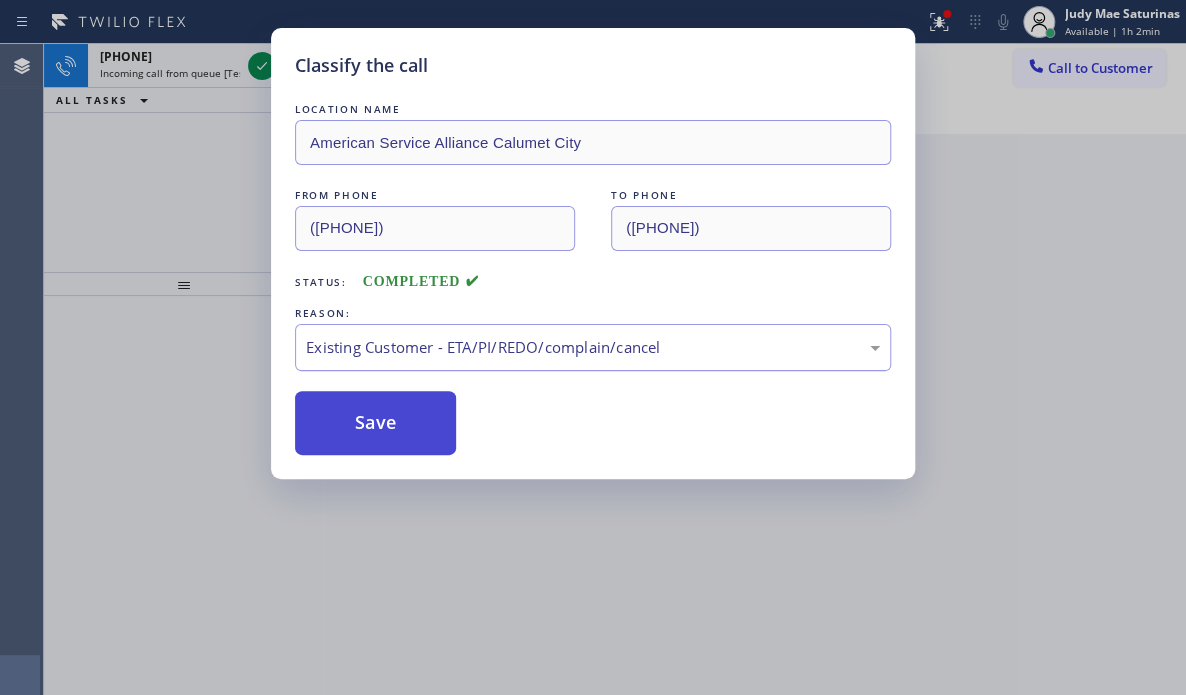 click on "Save" at bounding box center [375, 423] 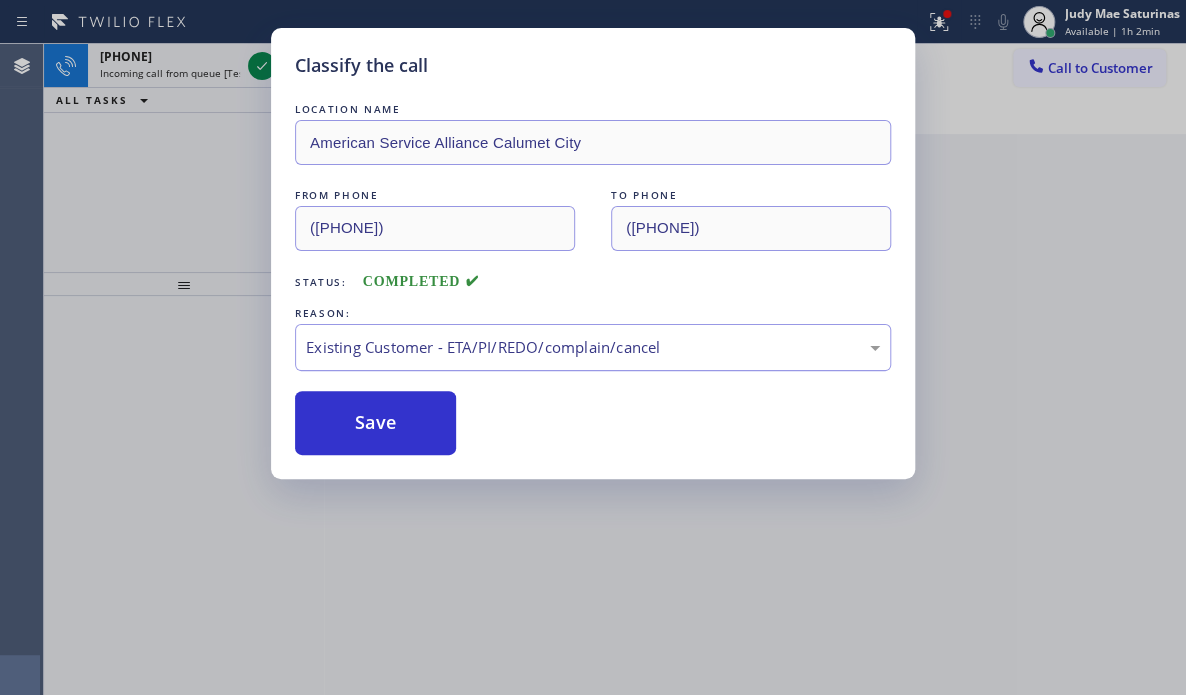 click on "Classify the call LOCATION NAME 5 Star Electricians Hidden Hills FROM PHONE ([PHONE]) TO PHONE ([PHONE]) Status: COMPLETED REASON: Existing Customer - ETA/PI/REDO/complain/cancel Save Classify the call LOCATION NAME GE Monogram Repair Expert Tampa FROM PHONE ([PHONE]) TO PHONE ([PHONE]) Status: COMPLETED REASON: Tech, Unknown/didnt ring Save Classify the call LOCATION NAME GE Monogram Repair Expert Tampa FROM PHONE ([PHONE]) TO PHONE ([PHONE]) Status: COMPLETED REASON: Tech, Unknown/didnt ring Save Classify the call LOCATION NAME Calumet Heights Appliance Repair FROM PHONE ([PHONE]) TO PHONE ([PHONE]) Status: COMPLETED REASON: Existing Customer - ETA/PI/REDO/complain/cancel Save Classify the call LOCATION NAME Viking Repair Pro Hinsdale FROM PHONE ([PHONE]) TO PHONE ([PHONE]) Status: COMPLETED REASON: Existing Customer - ETA/PI/REDO/complain/cancel Save Classify the call LOCATION NAME Innovative Appliance Repair Solutions SB FROM PHONE ([PHONE]) TO PHONE" at bounding box center (615, 369) 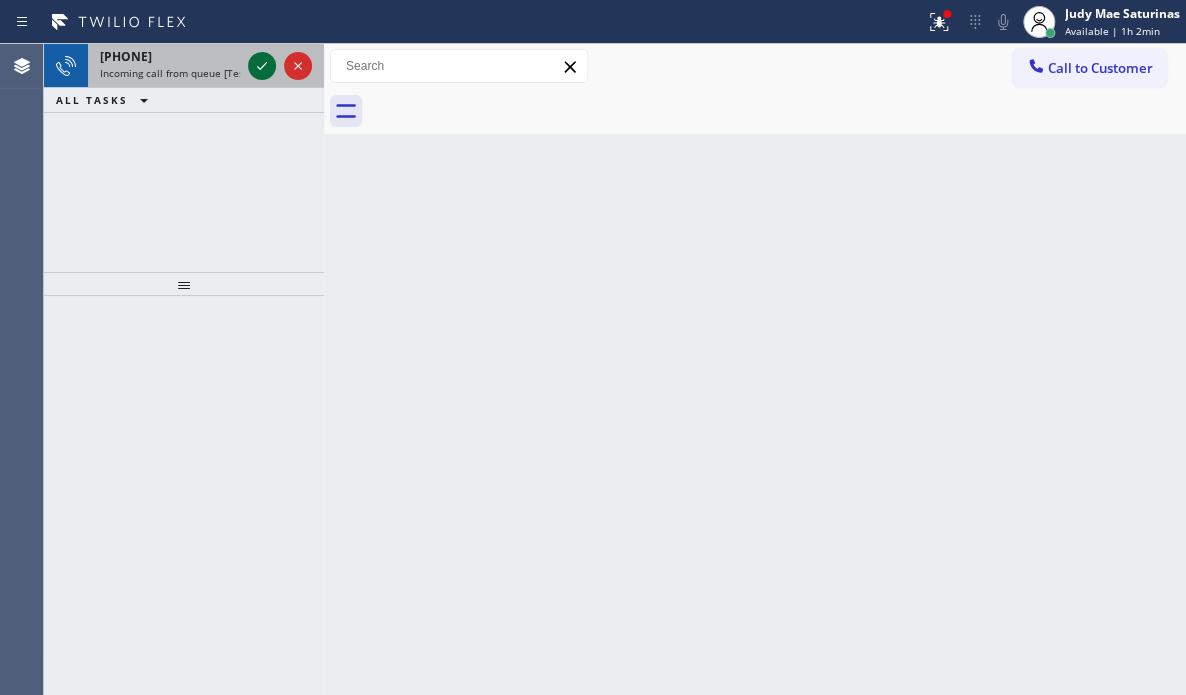 click 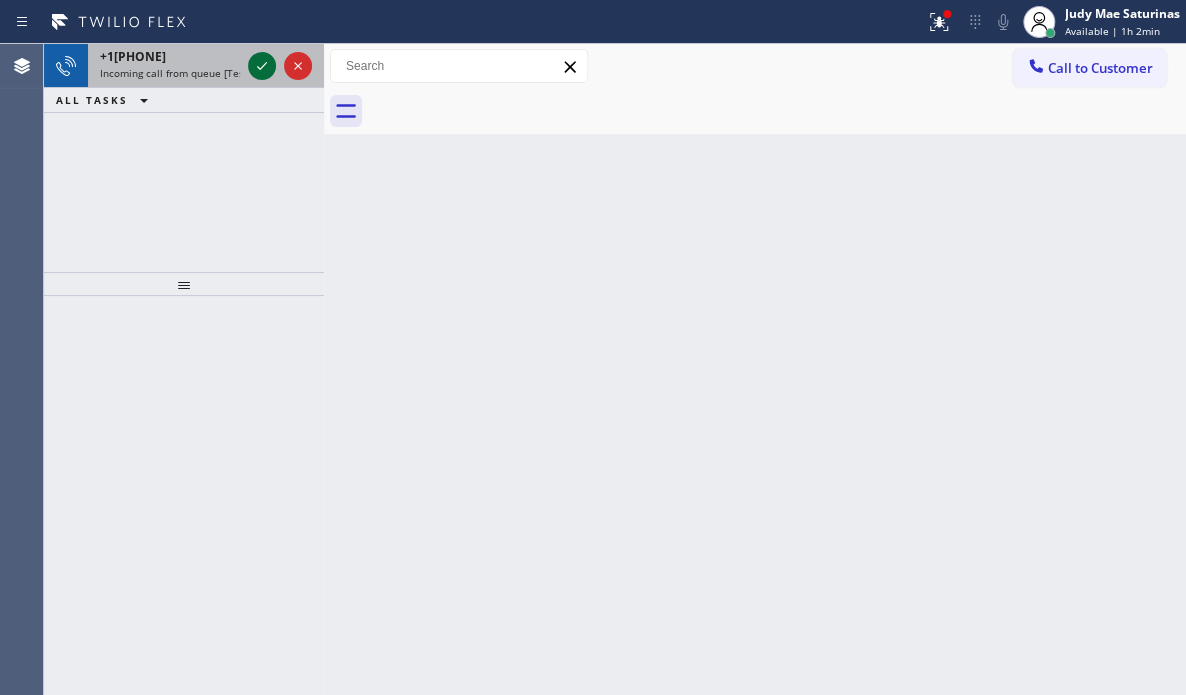 click 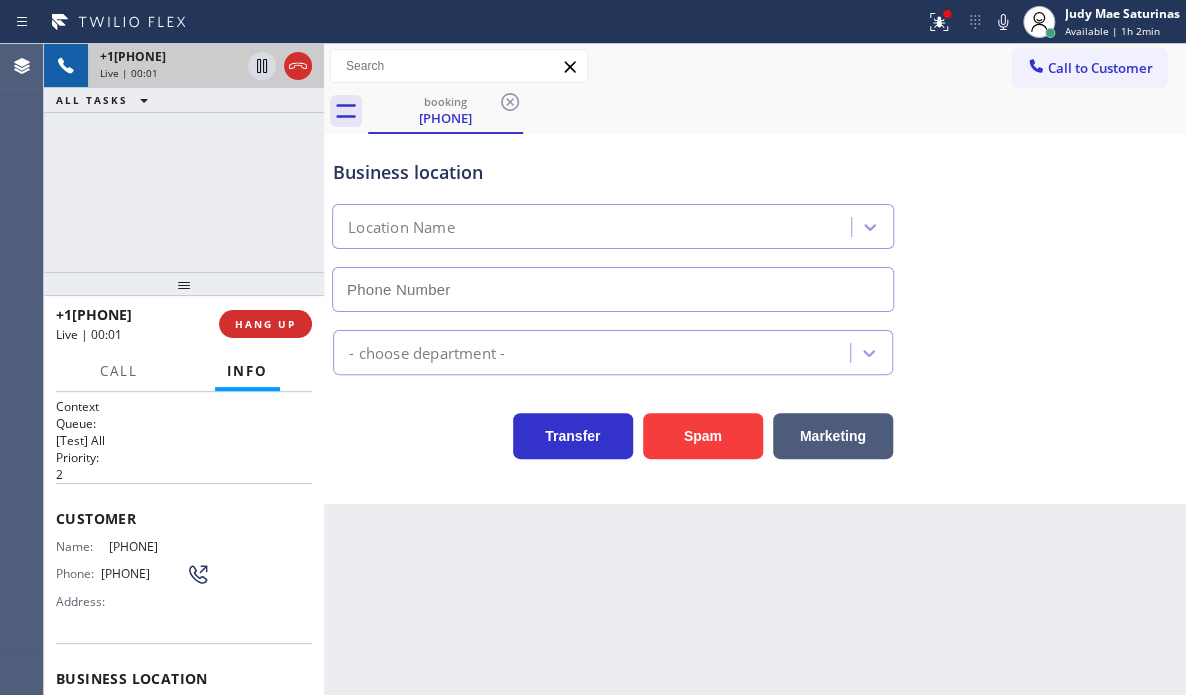 type on "([PHONE])" 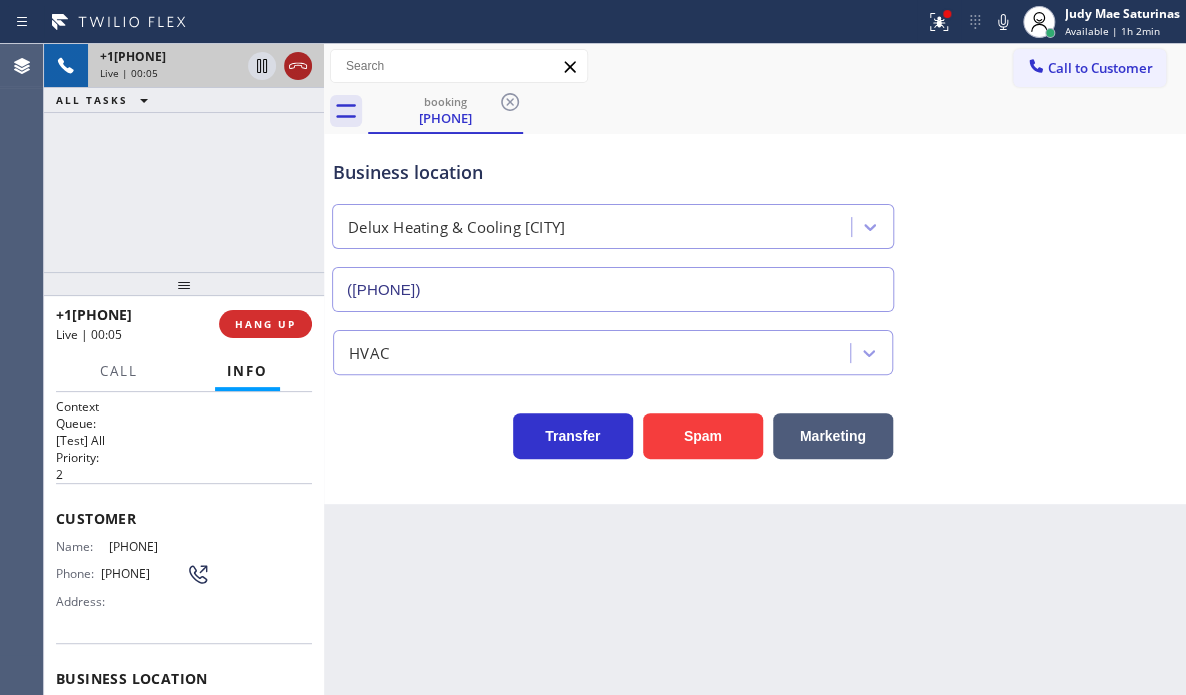 click 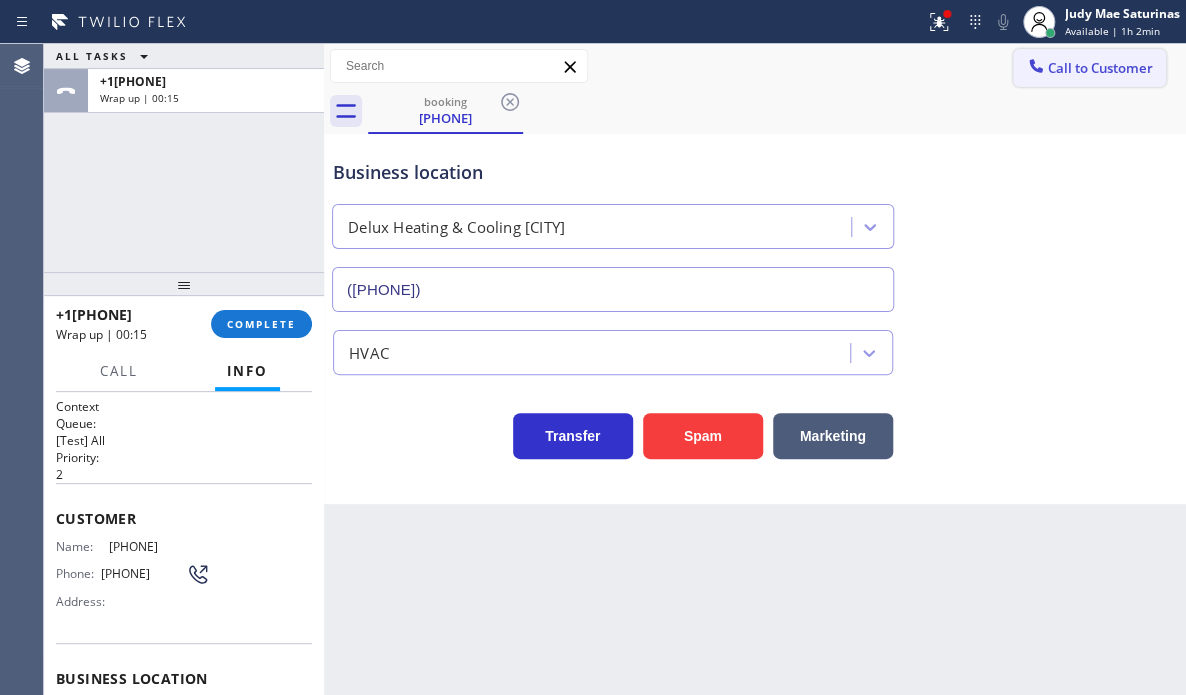 click on "Call to Customer" at bounding box center [1100, 68] 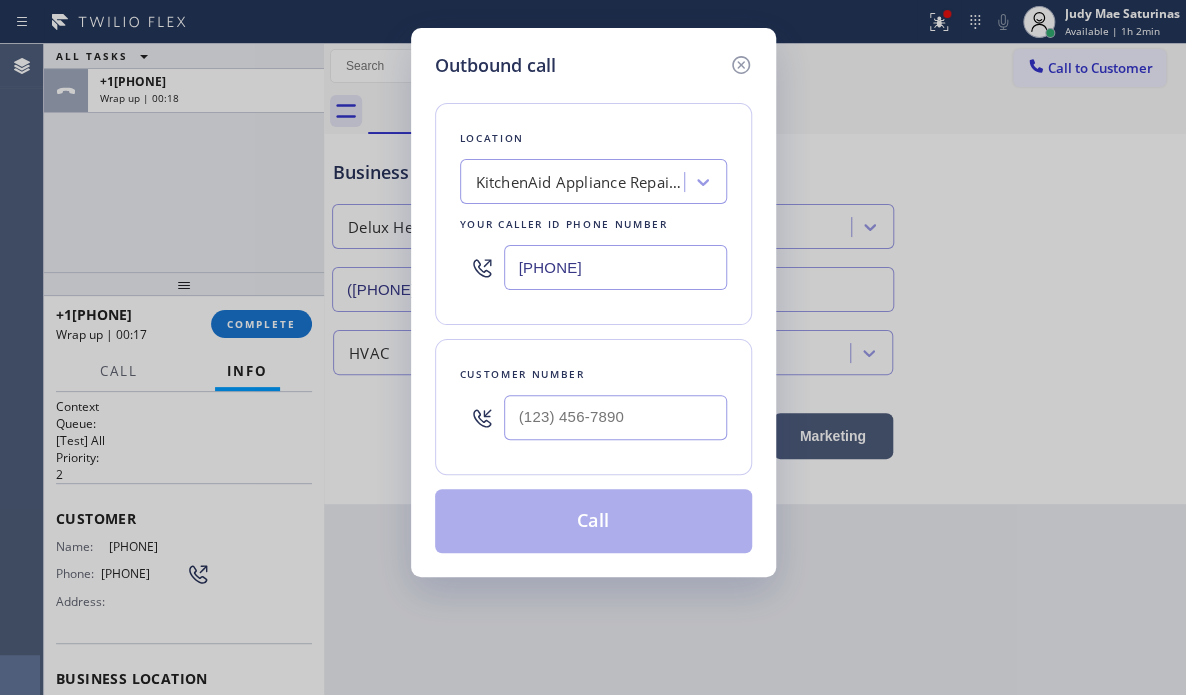 click on "[PHONE]" at bounding box center [615, 267] 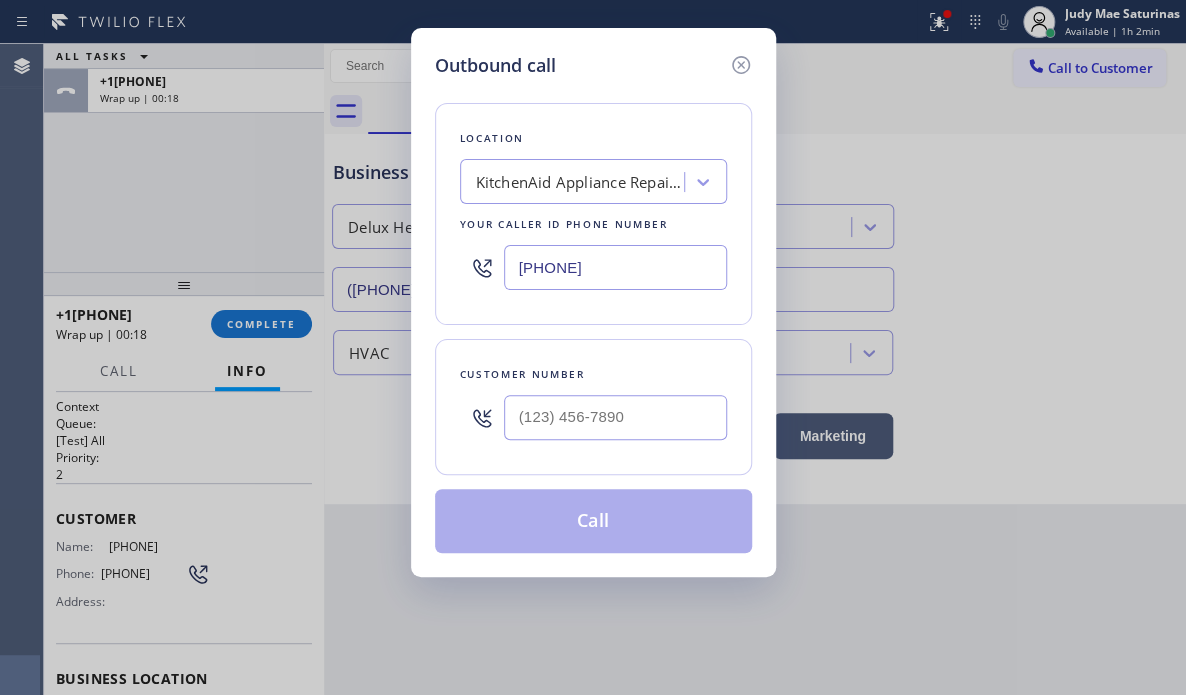 click on "[PHONE]" at bounding box center [615, 267] 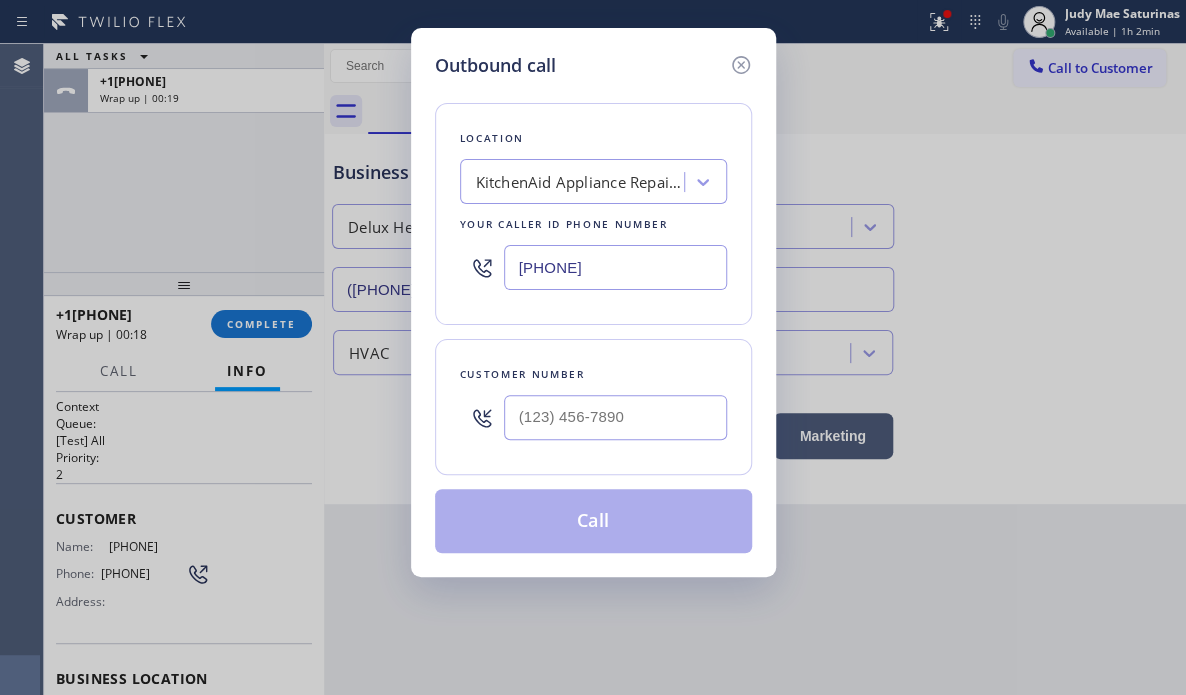paste on "[PHONE]" 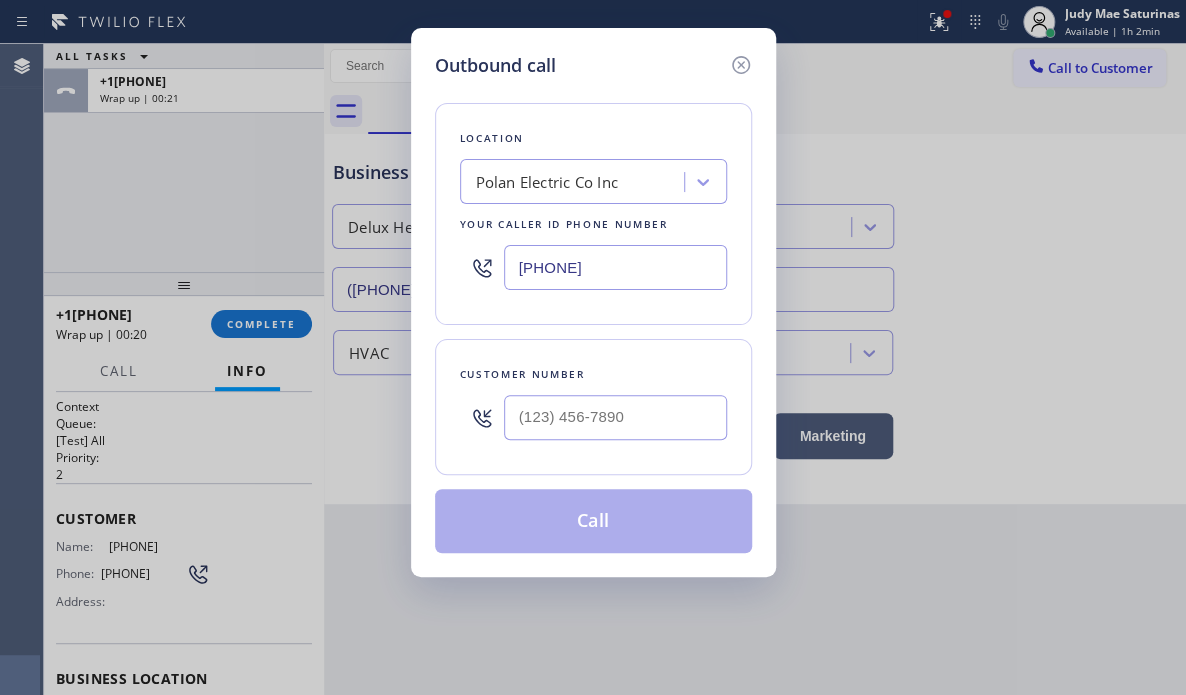 type on "[PHONE]" 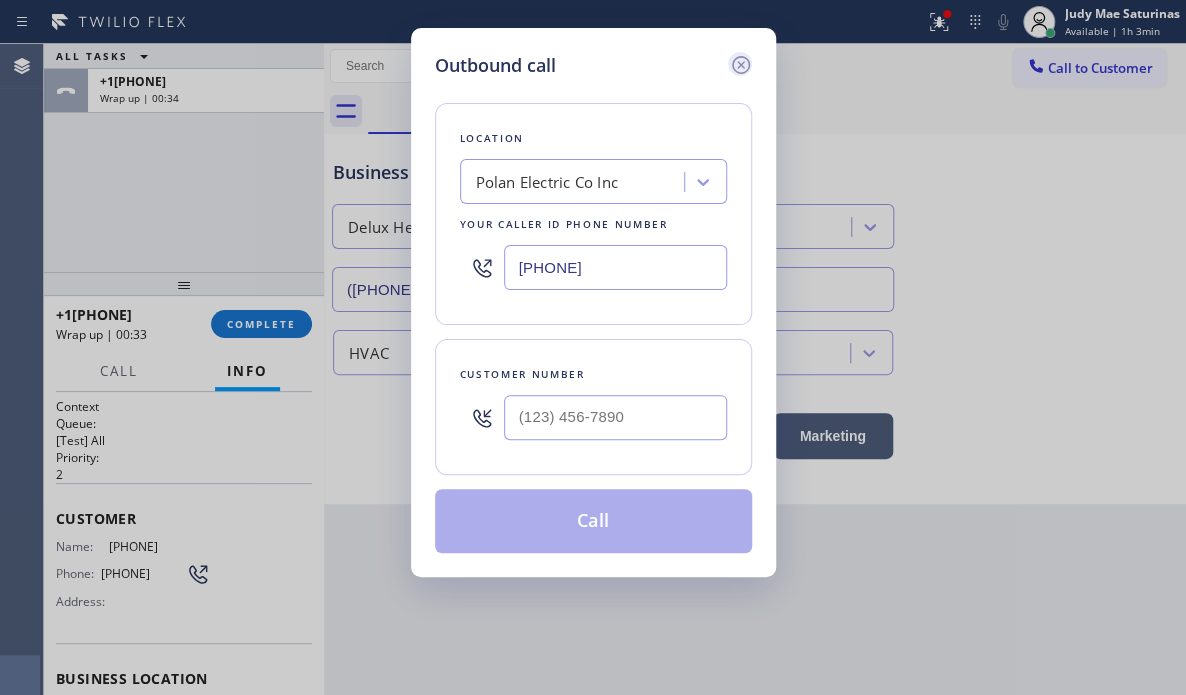 click 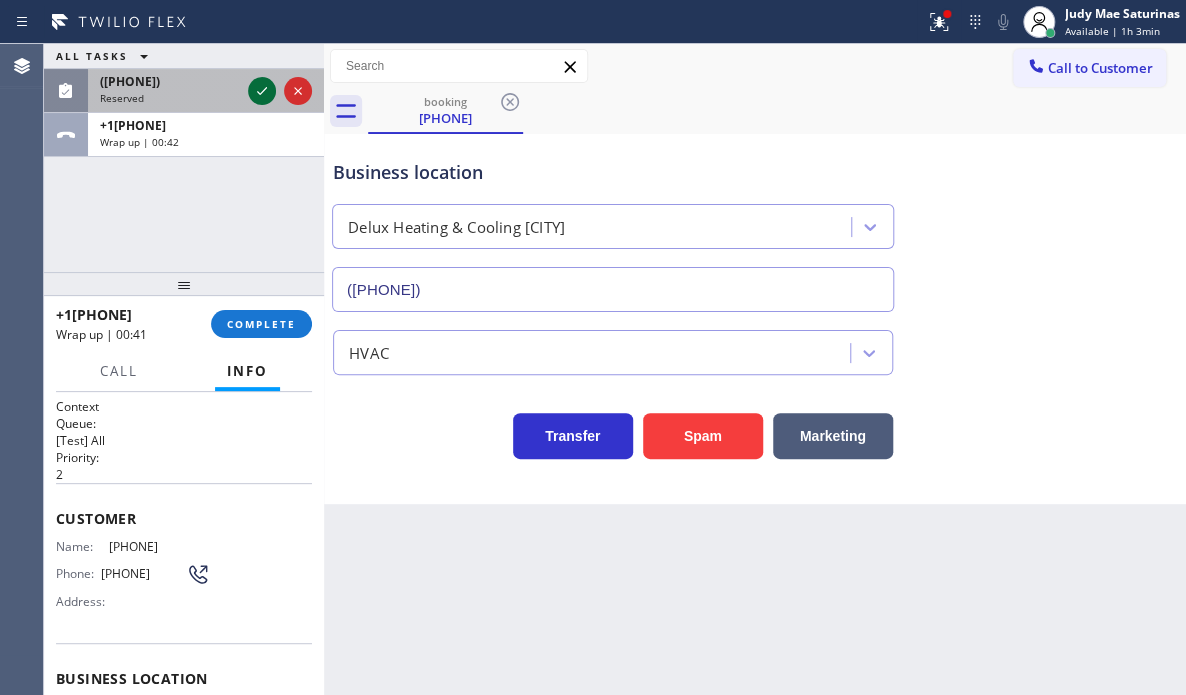 click 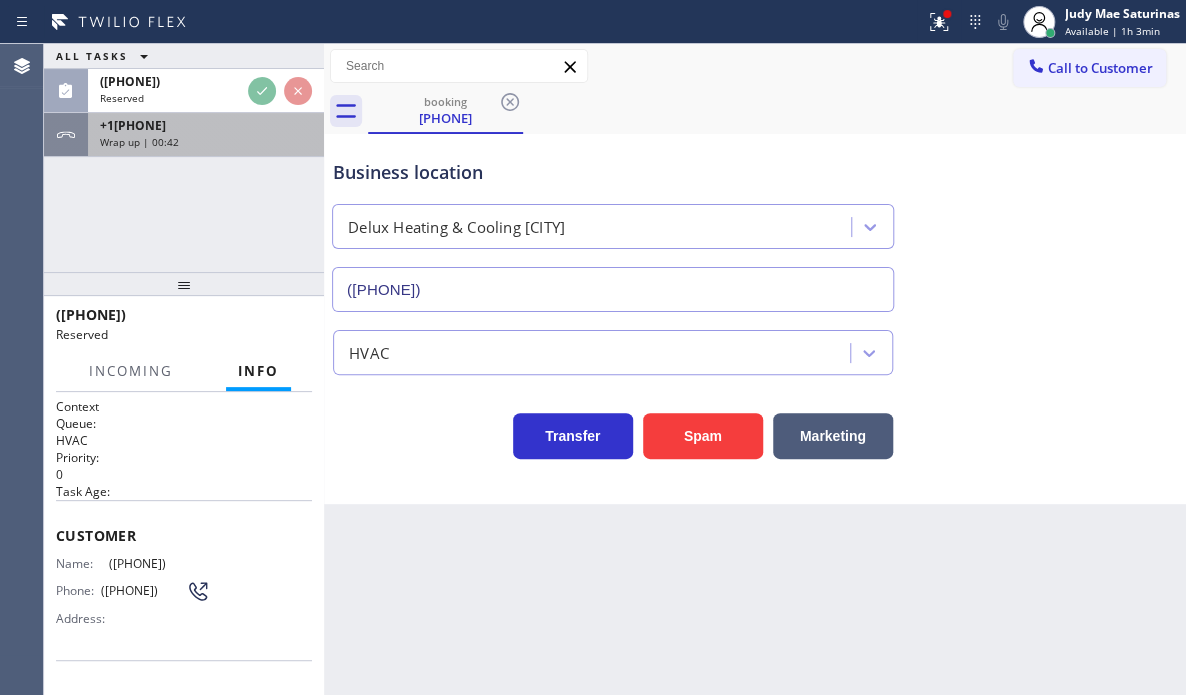 drag, startPoint x: 265, startPoint y: 132, endPoint x: 255, endPoint y: 144, distance: 15.6205 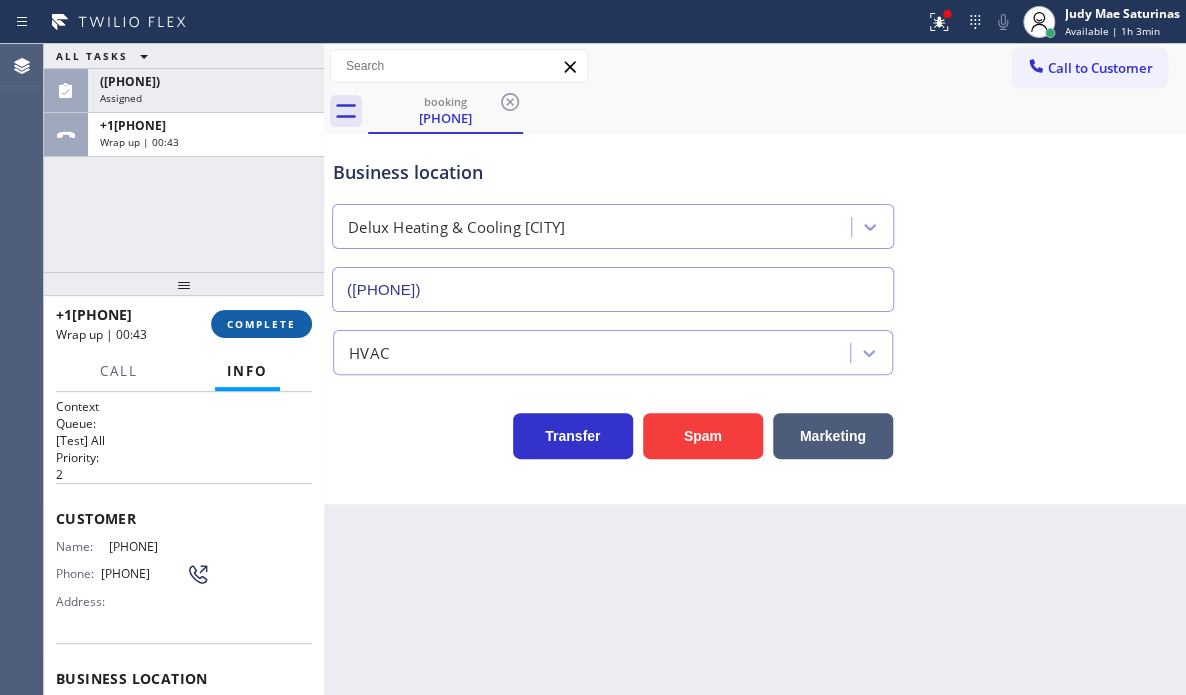 click on "COMPLETE" at bounding box center [261, 324] 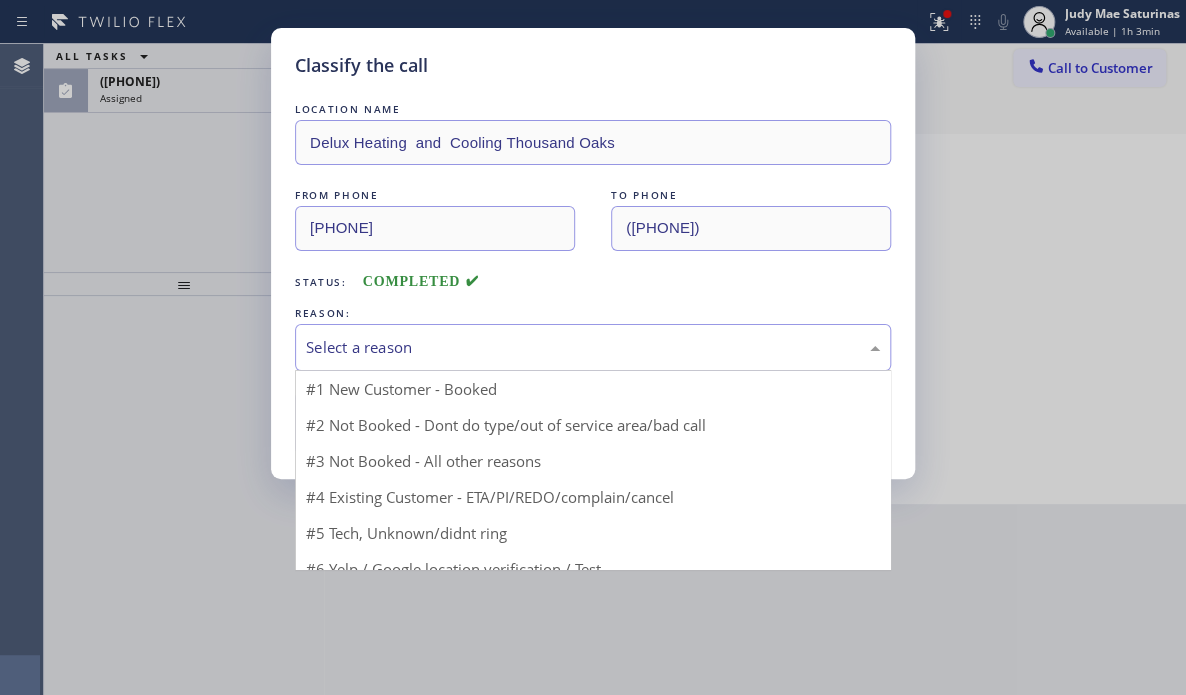 click on "Select a reason" at bounding box center (593, 347) 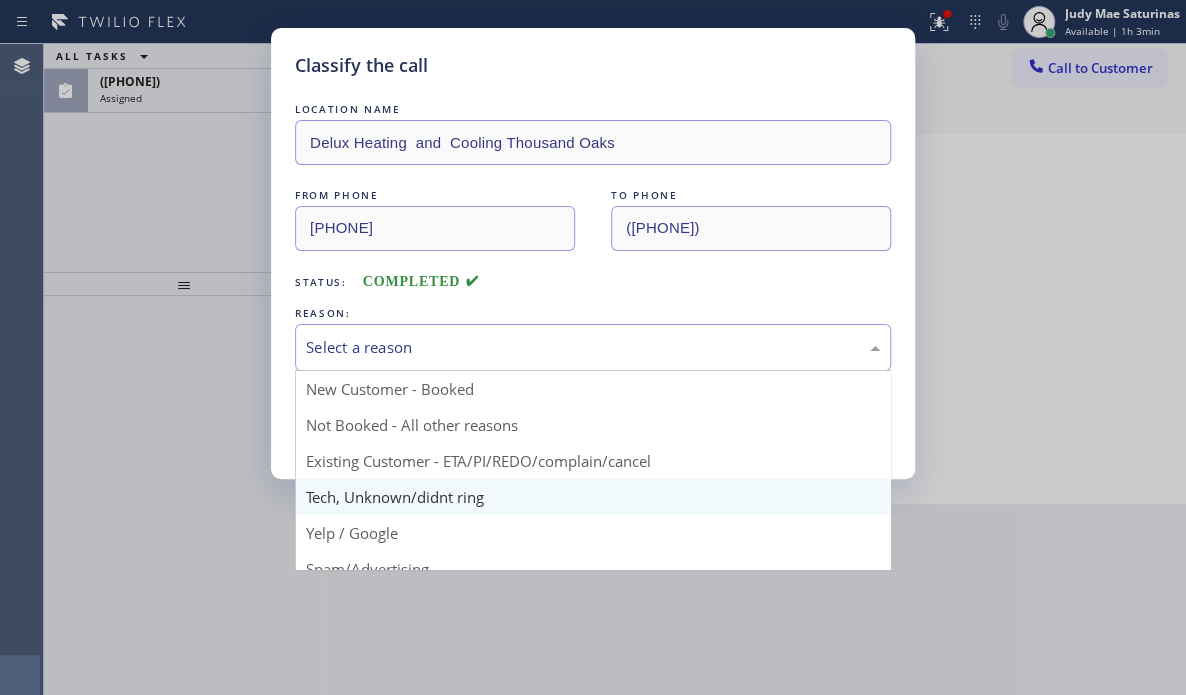 scroll, scrollTop: 0, scrollLeft: 0, axis: both 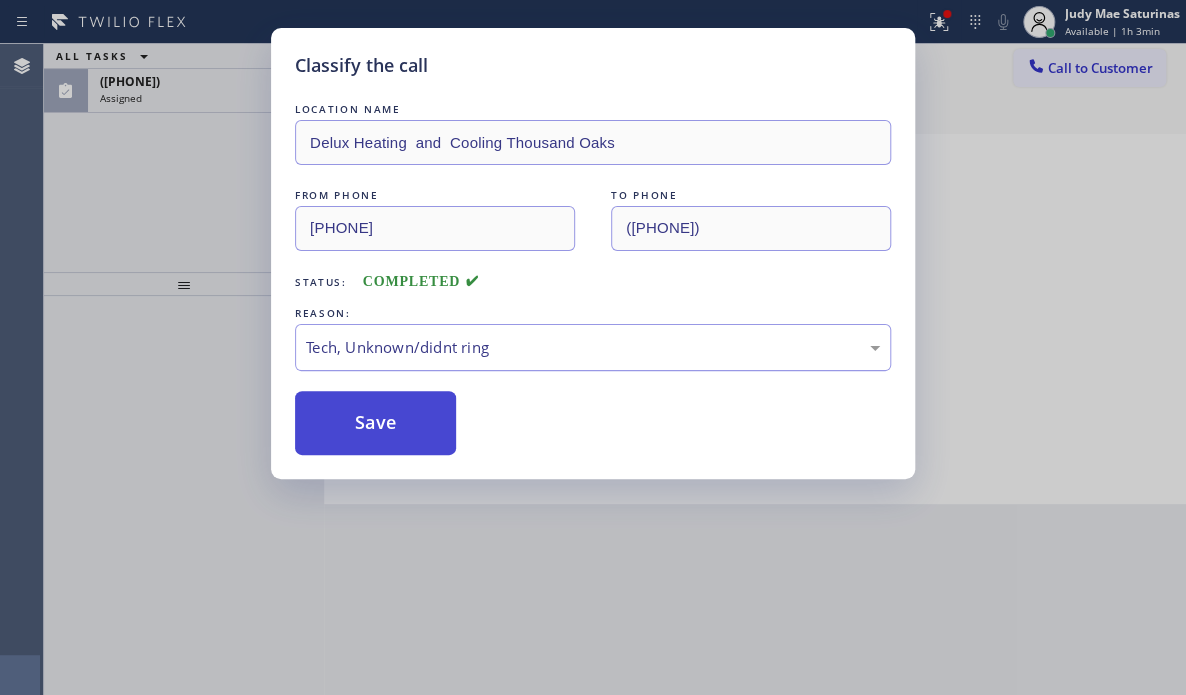 click on "Save" at bounding box center [375, 423] 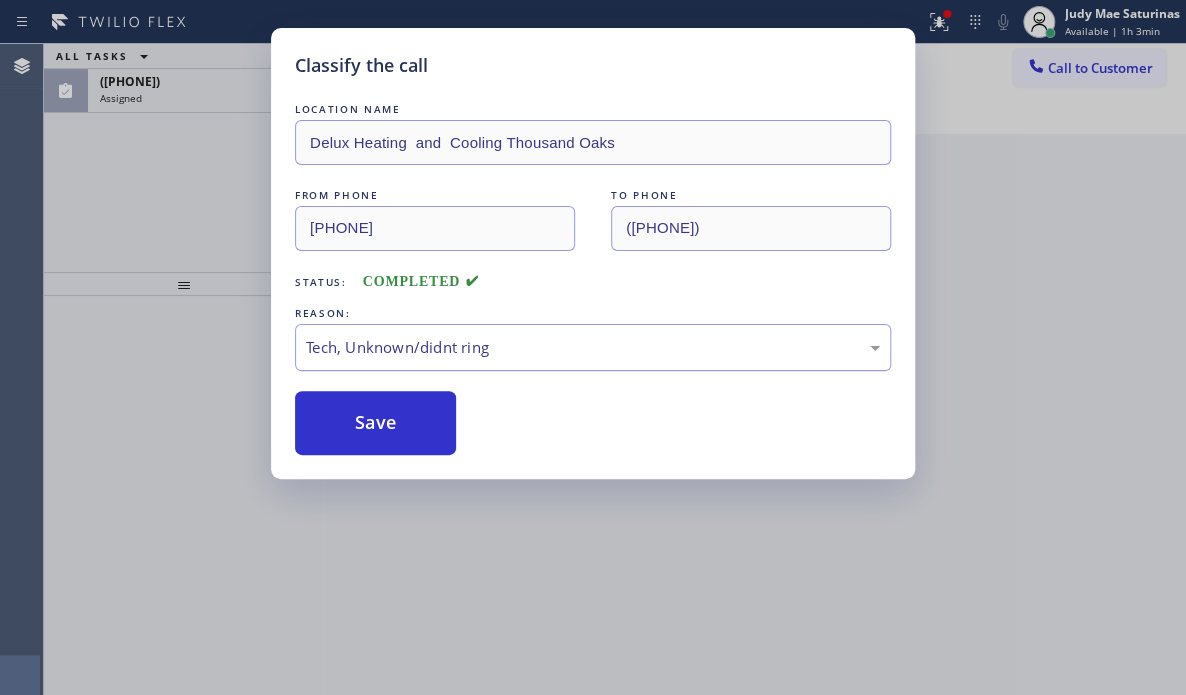 click on "Classify the call LOCATION NAME Delux Heating  and  Cooling Thousand Oaks FROM PHONE ([PHONE]) TO PHONE ([PHONE]) Status: COMPLETED REASON: Tech, Unknown/didnt ring Save" at bounding box center (593, 347) 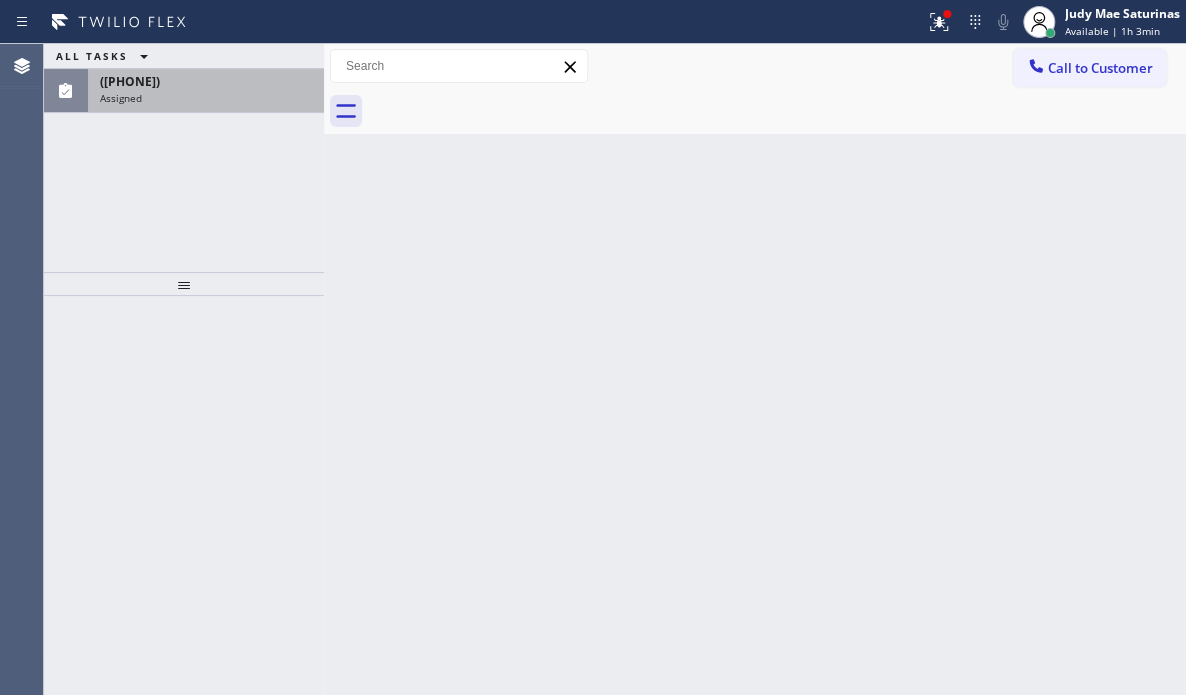 click on "Assigned" at bounding box center (206, 98) 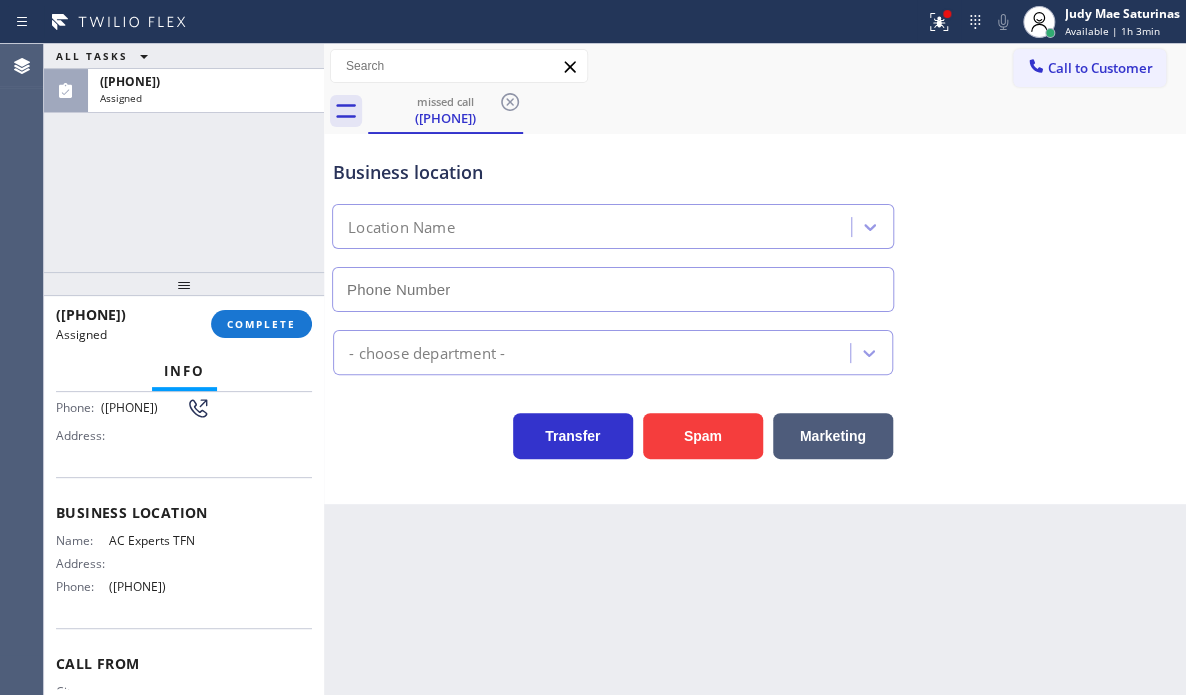 scroll, scrollTop: 184, scrollLeft: 0, axis: vertical 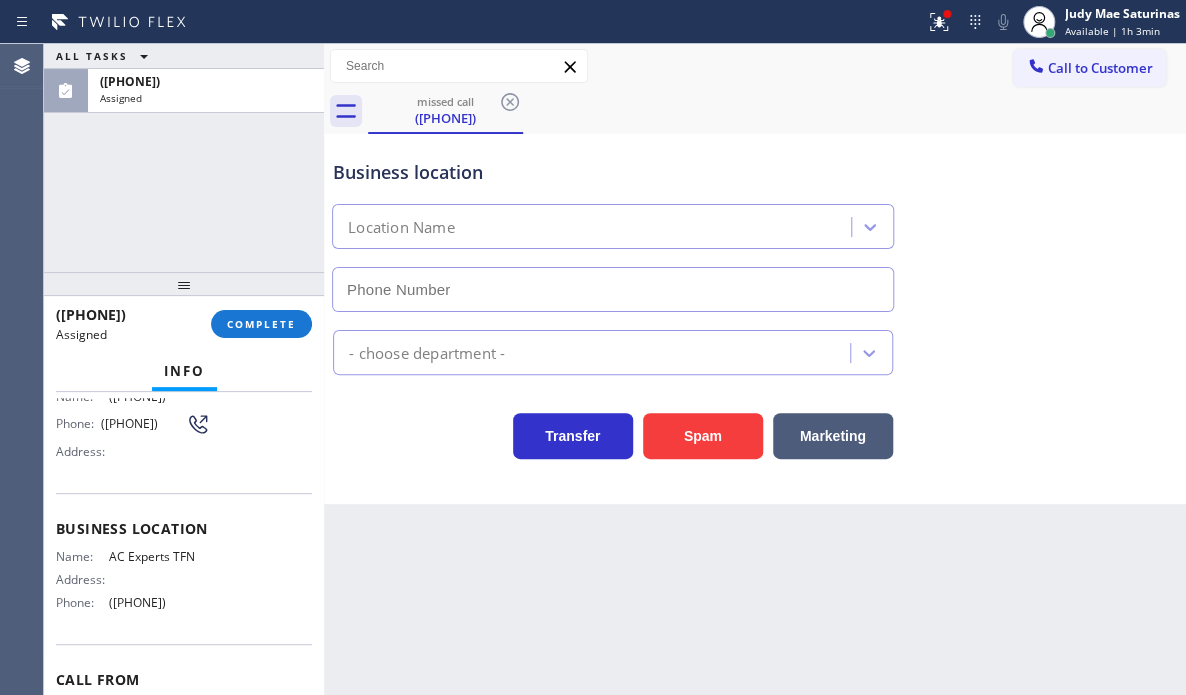 type on "([PHONE])" 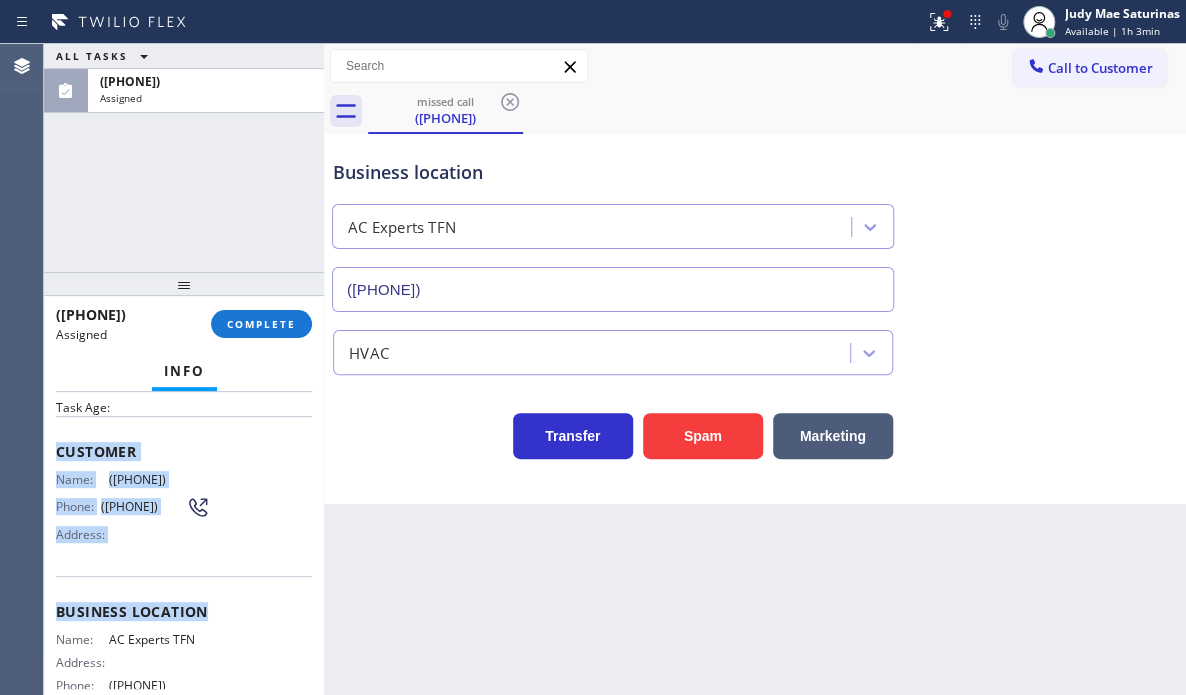 scroll, scrollTop: 184, scrollLeft: 0, axis: vertical 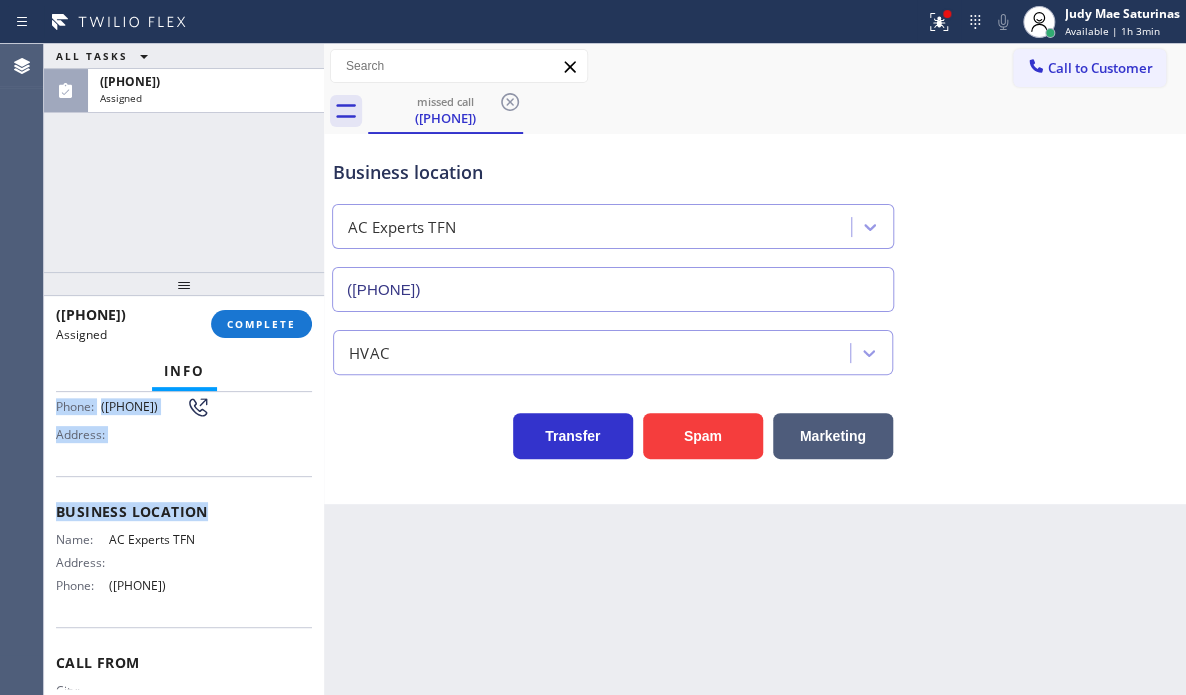 drag, startPoint x: 51, startPoint y: 431, endPoint x: 221, endPoint y: 587, distance: 230.72928 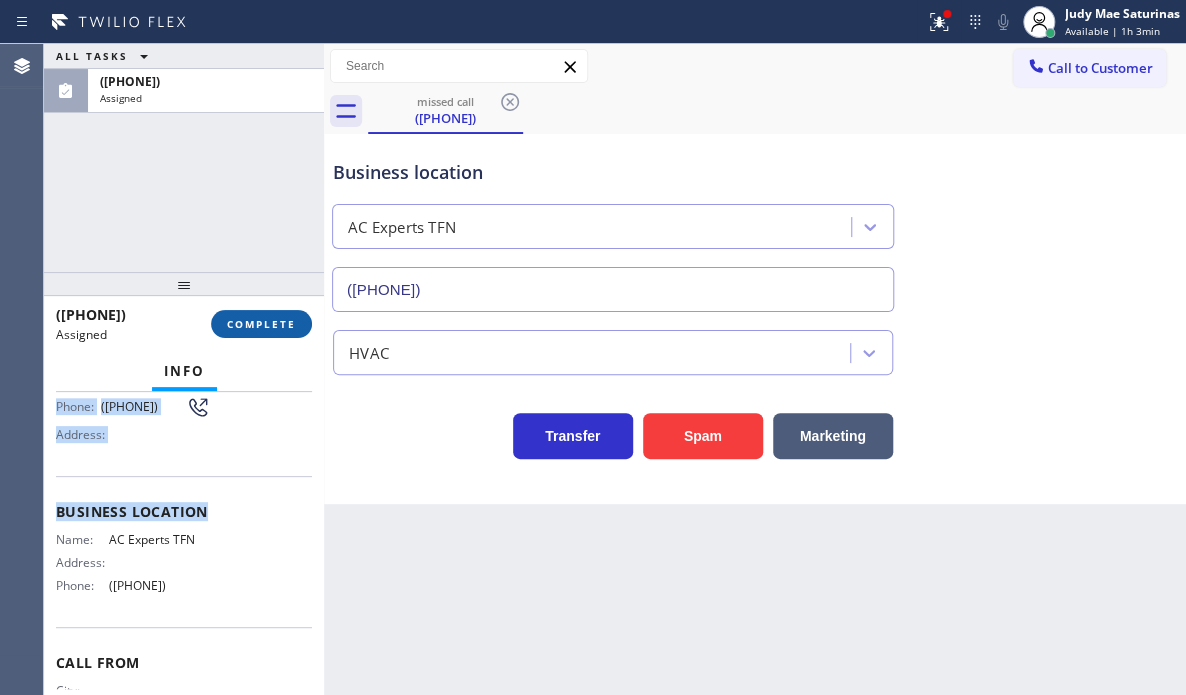 click on "COMPLETE" at bounding box center (261, 324) 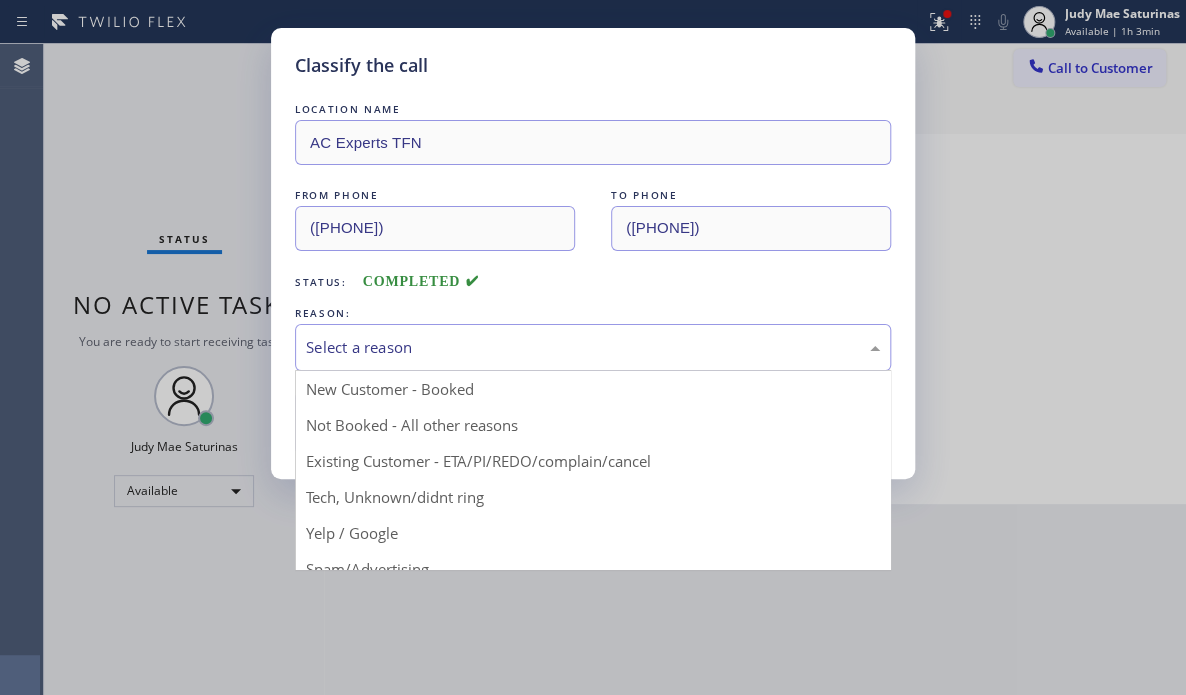 click on "Select a reason" at bounding box center (593, 347) 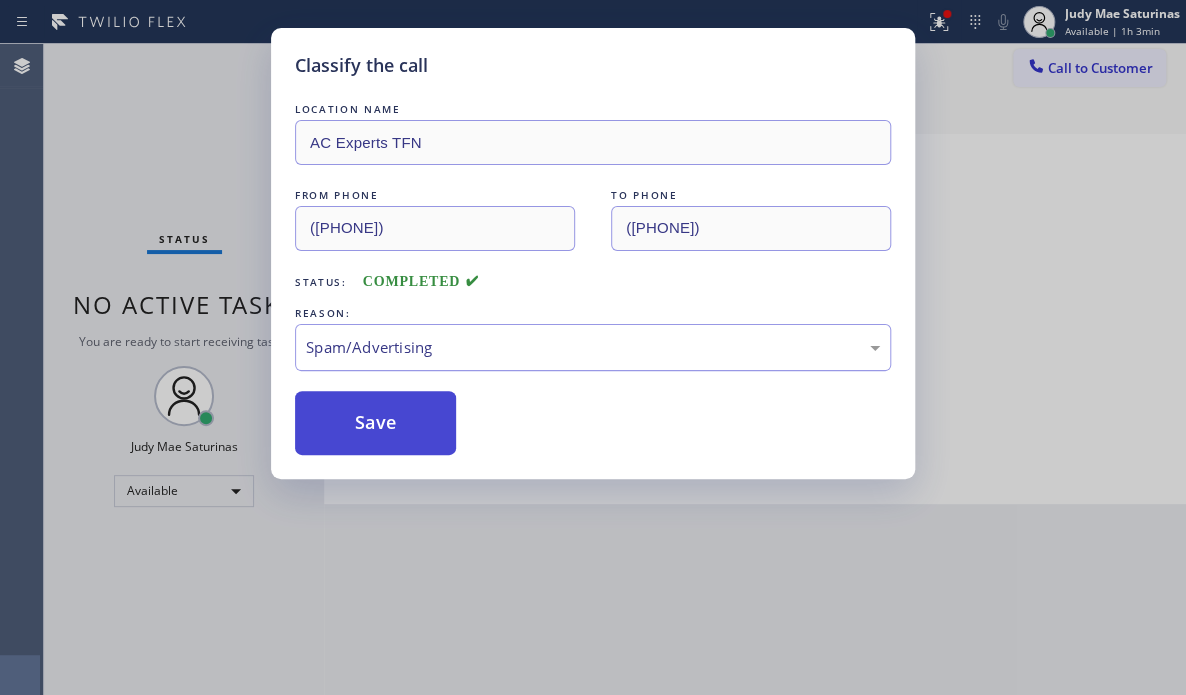 click on "Save" at bounding box center [375, 423] 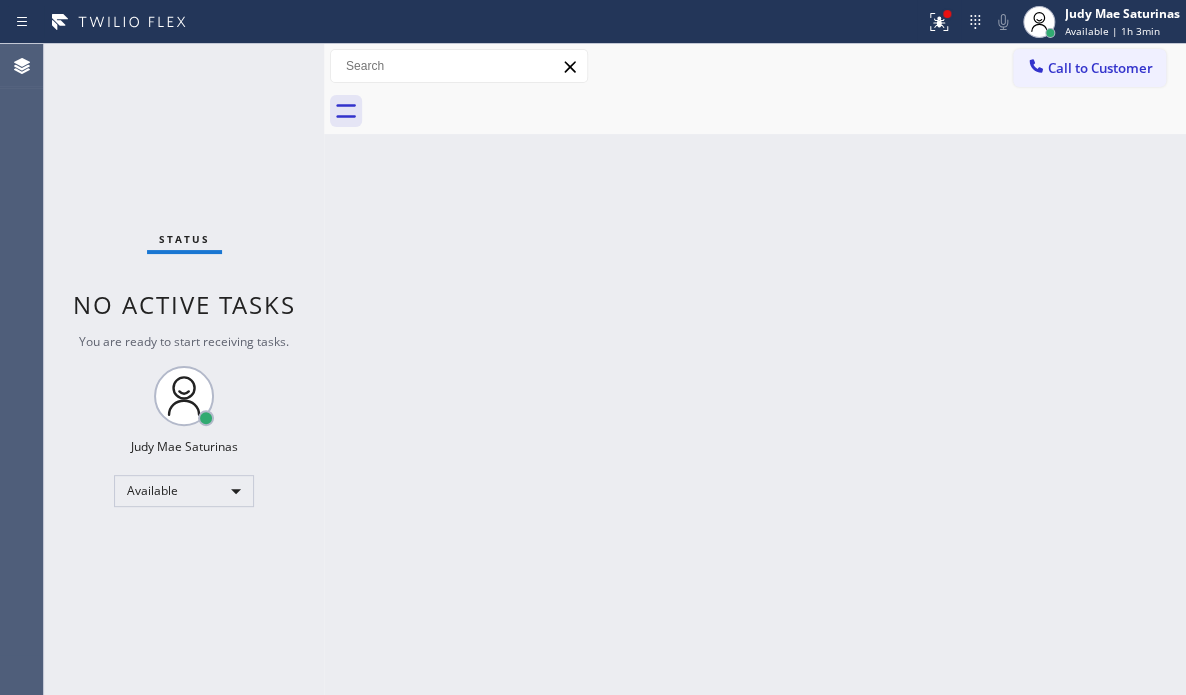 click on "Status   No active tasks     You are ready to start receiving tasks.   [FIRST] [LAST] Available" at bounding box center (184, 369) 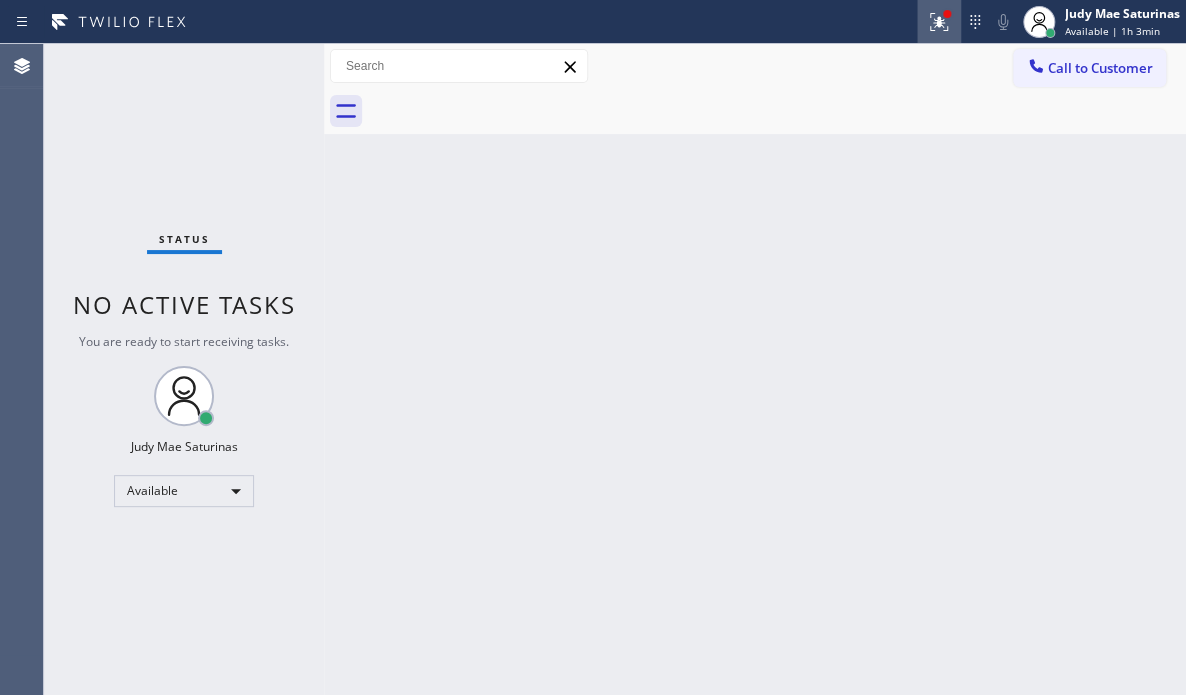 click 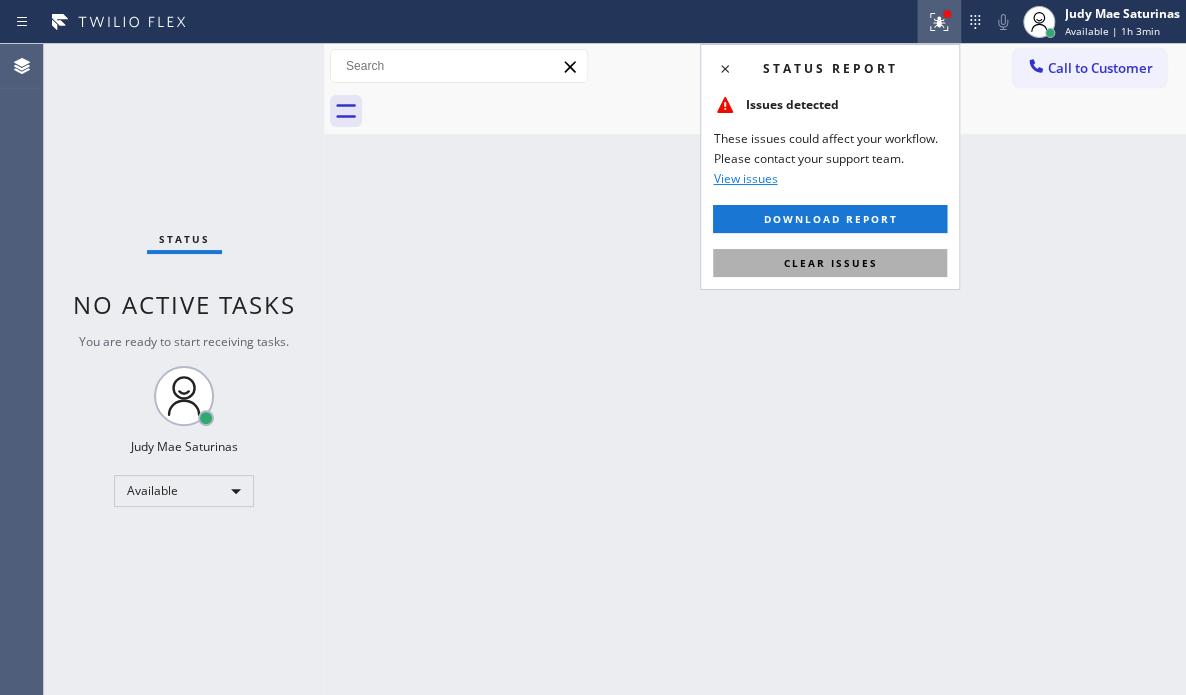click on "Clear issues" at bounding box center [830, 263] 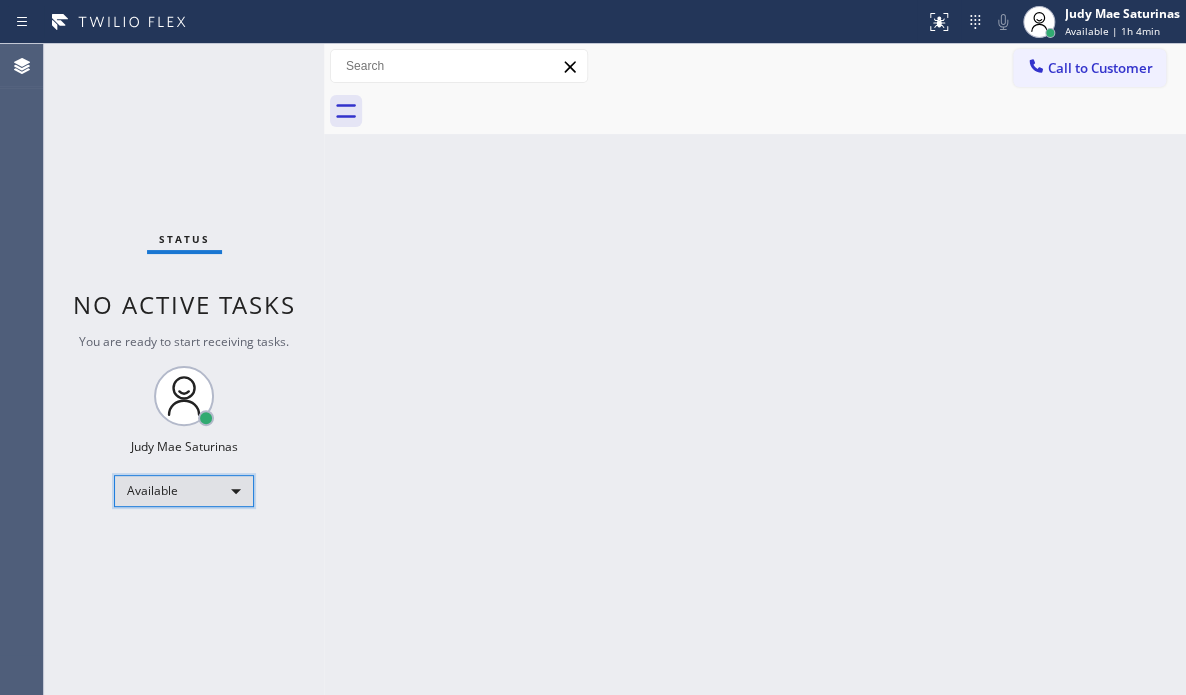 click on "Available" at bounding box center (184, 491) 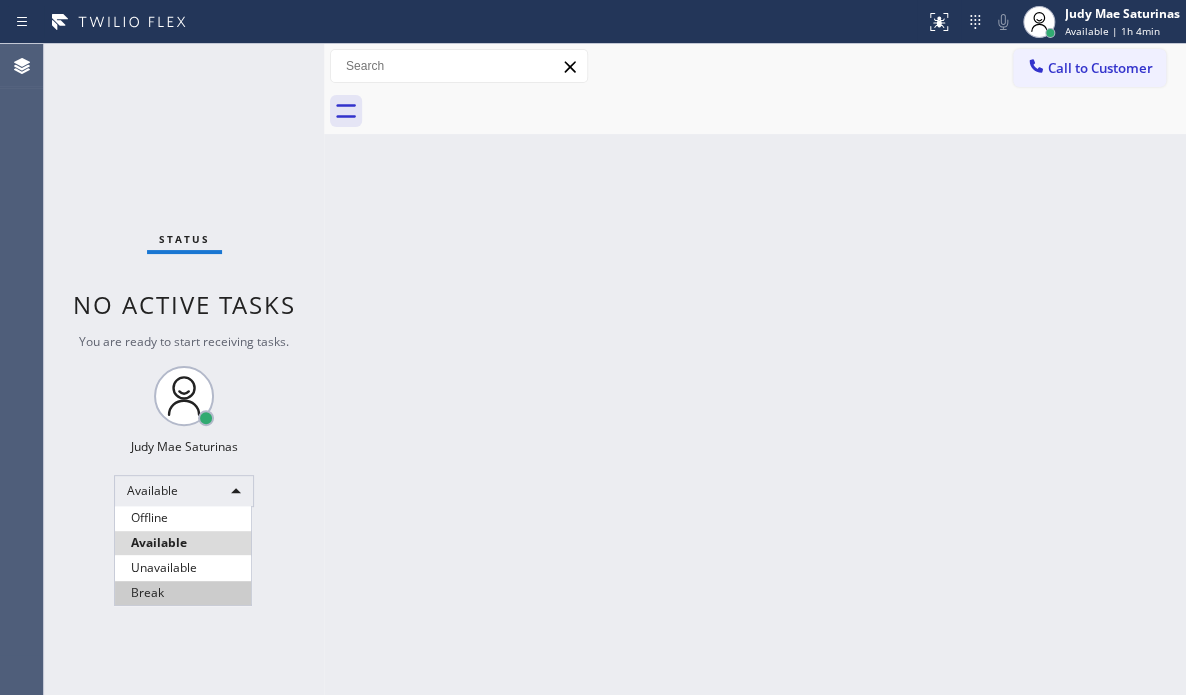 click on "Break" at bounding box center [183, 593] 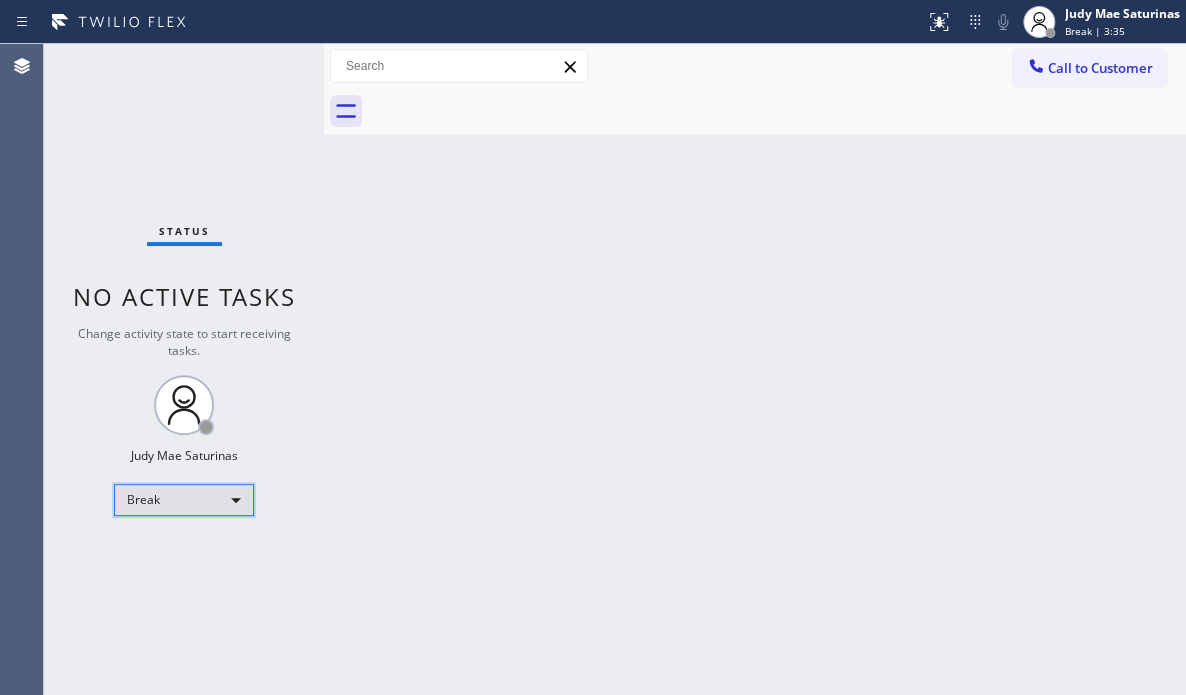 click on "Break" at bounding box center [184, 500] 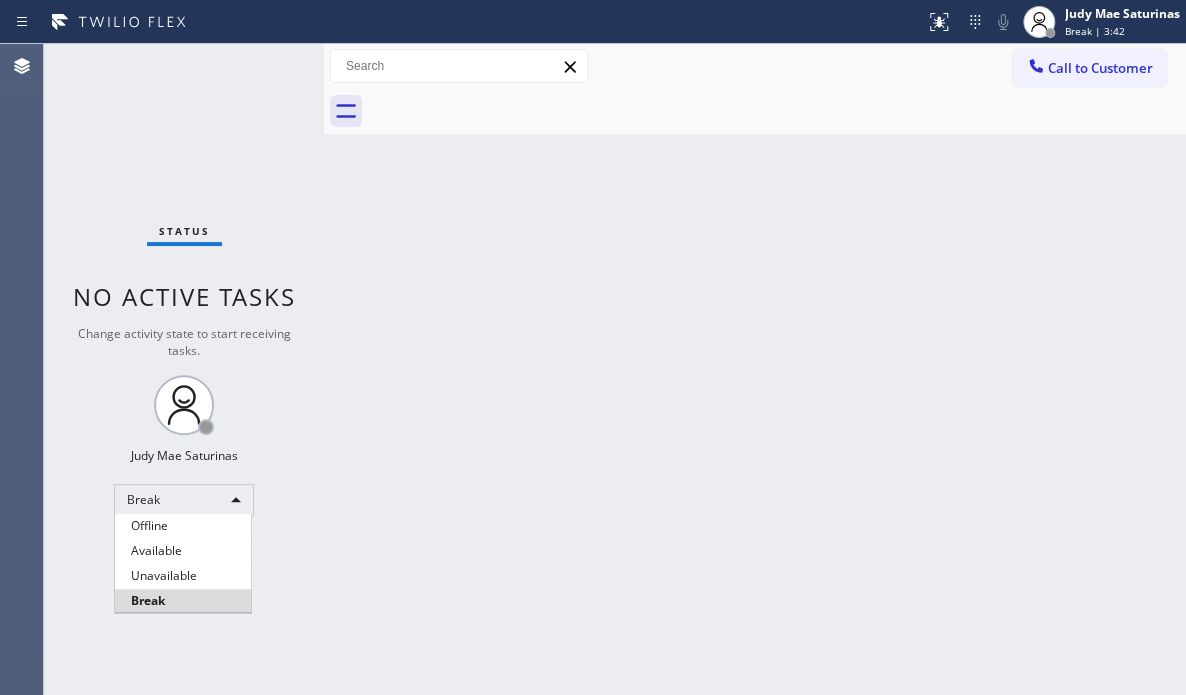 click at bounding box center (593, 347) 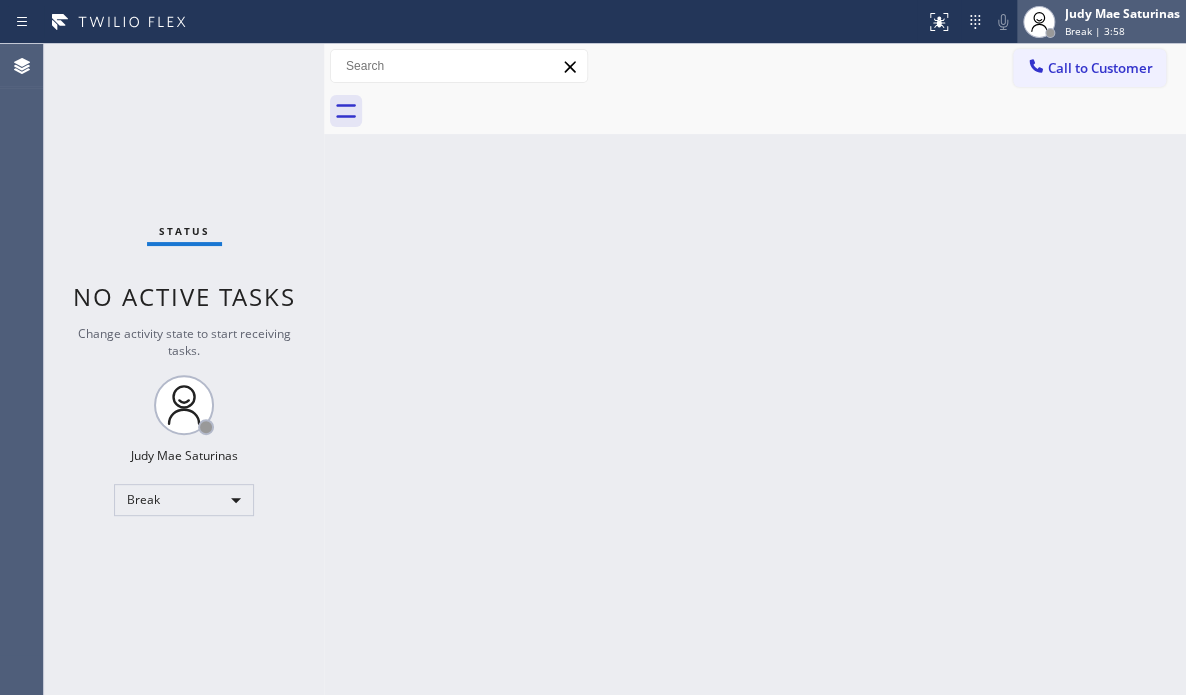 click on "Judy Mae Saturinas" at bounding box center [1122, 13] 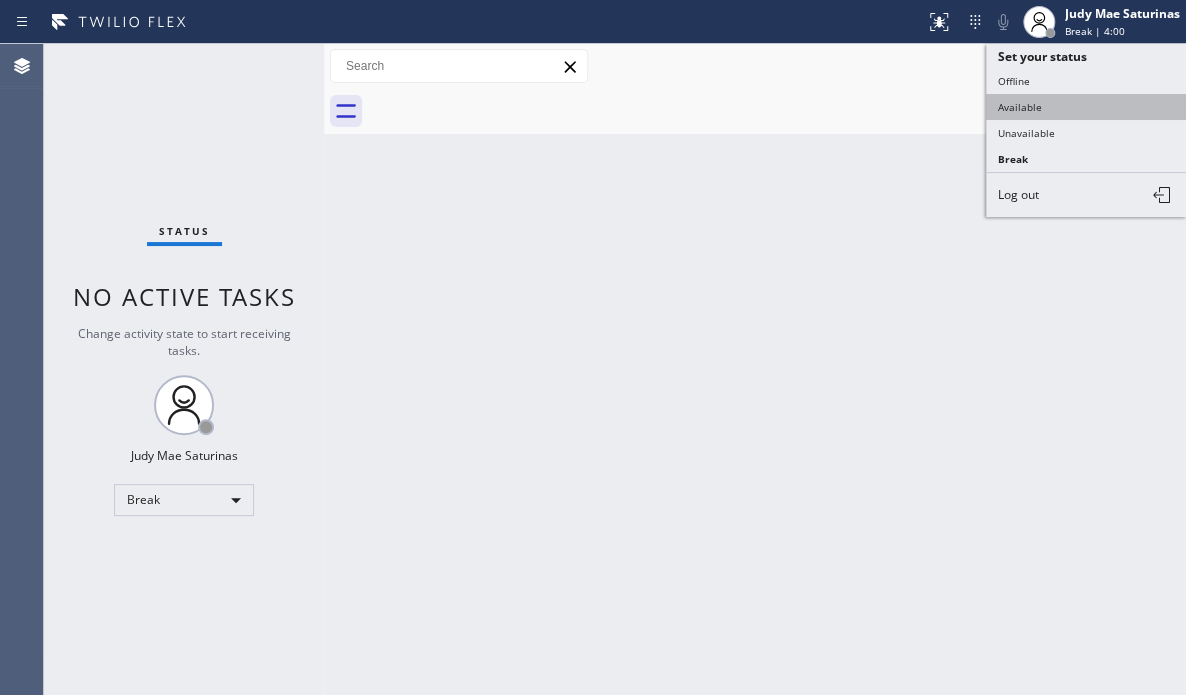 click on "Available" at bounding box center [1086, 107] 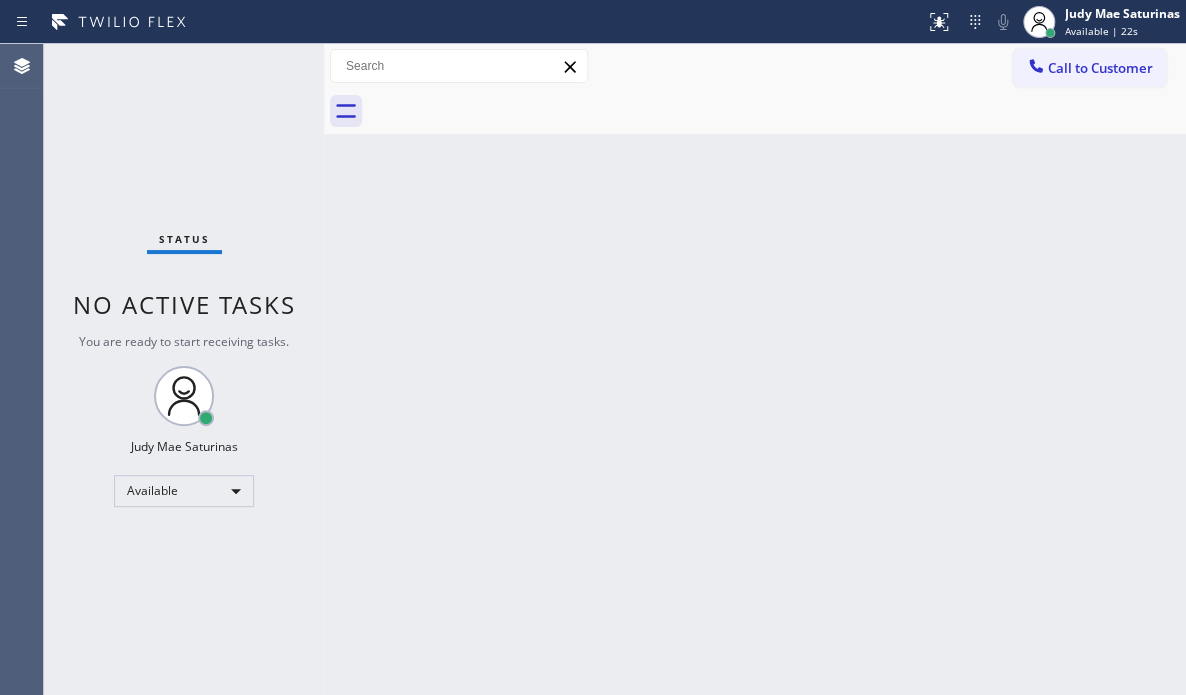 click on "Status   No active tasks     You are ready to start receiving tasks.   [FIRST] [LAST] Available" at bounding box center [184, 369] 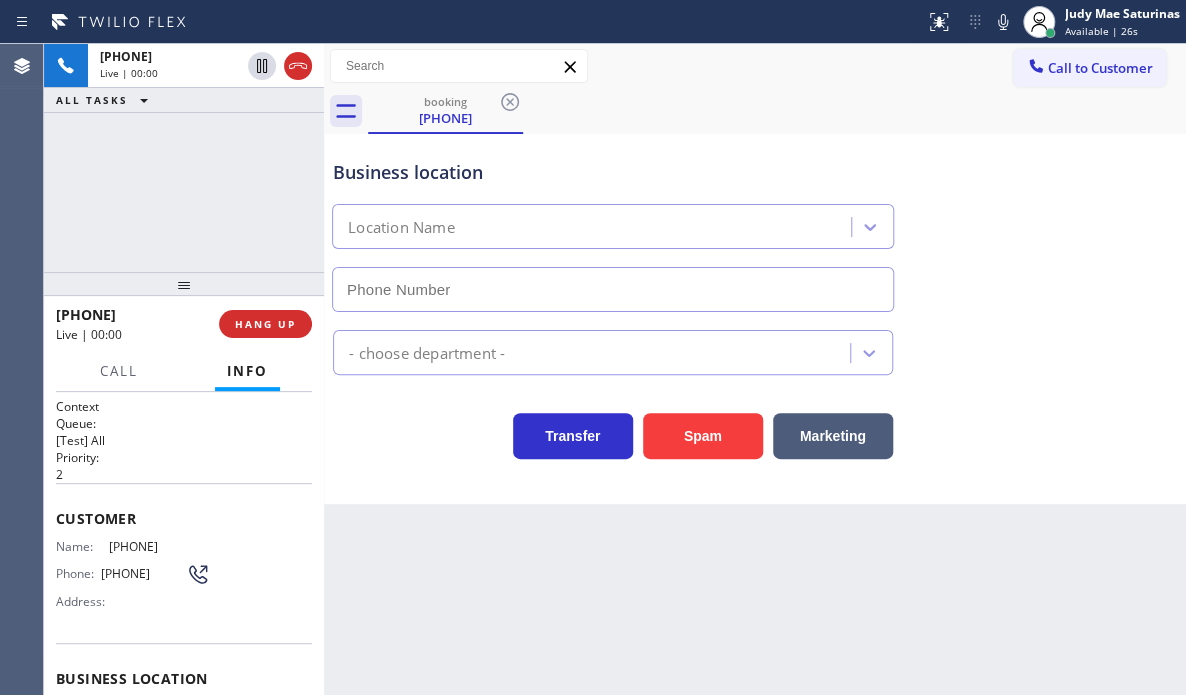type on "([PHONE])" 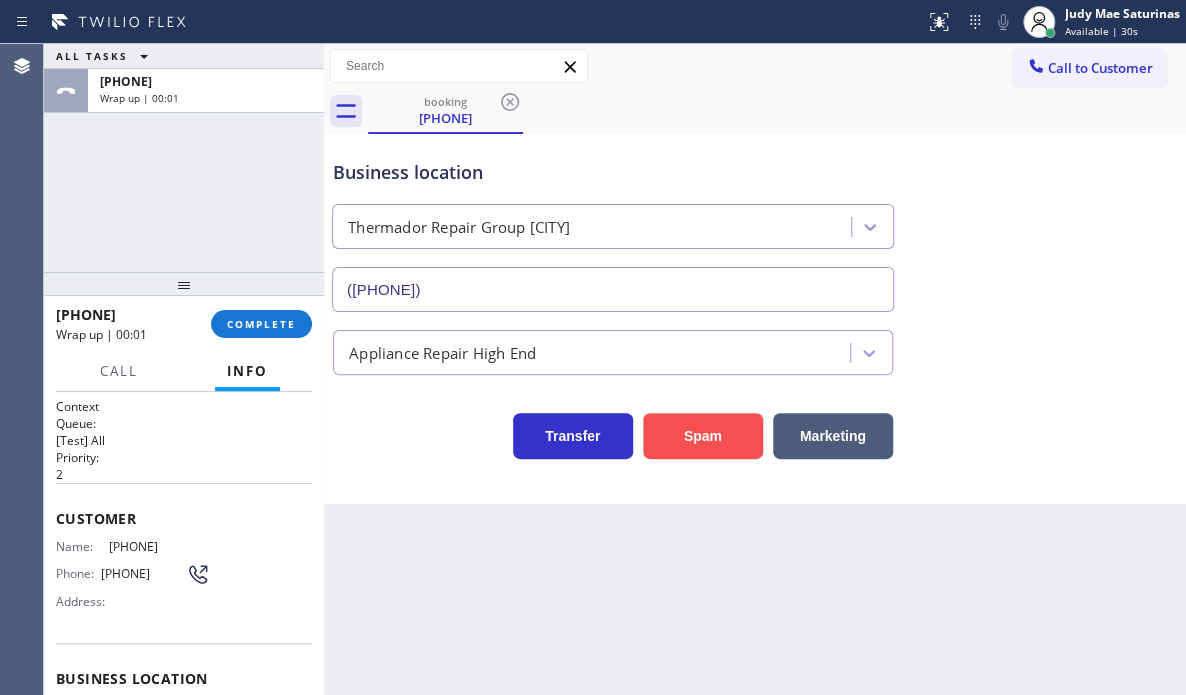 click on "Spam" at bounding box center (703, 436) 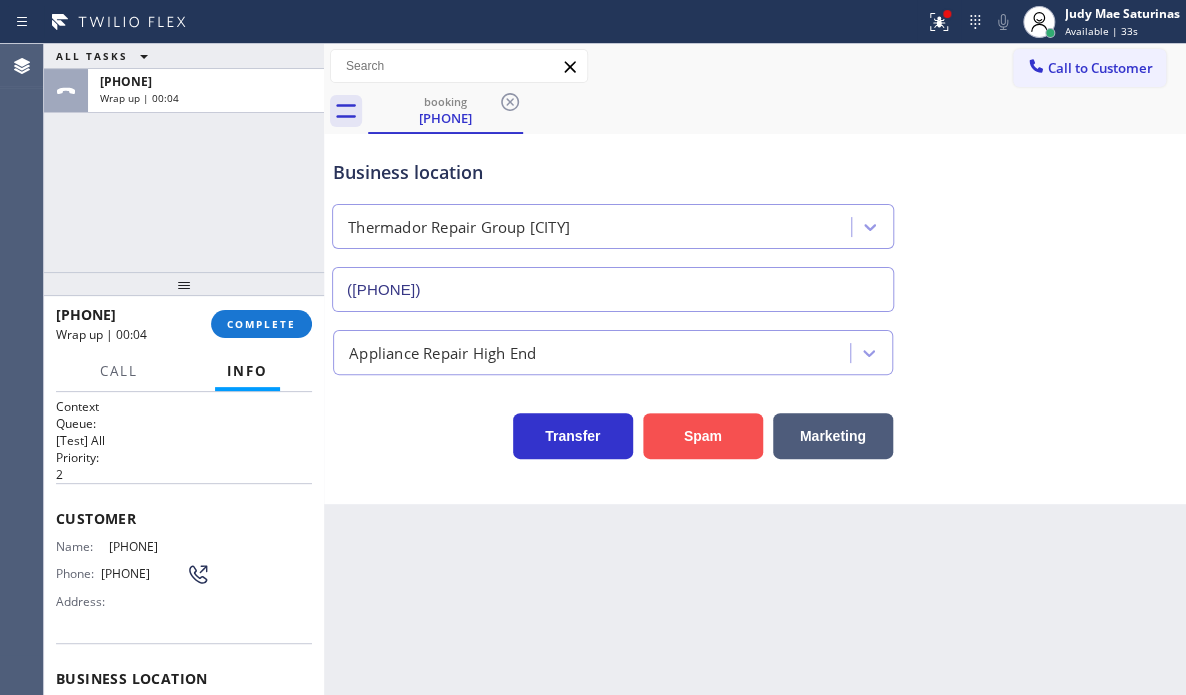 click on "Spam" at bounding box center [703, 436] 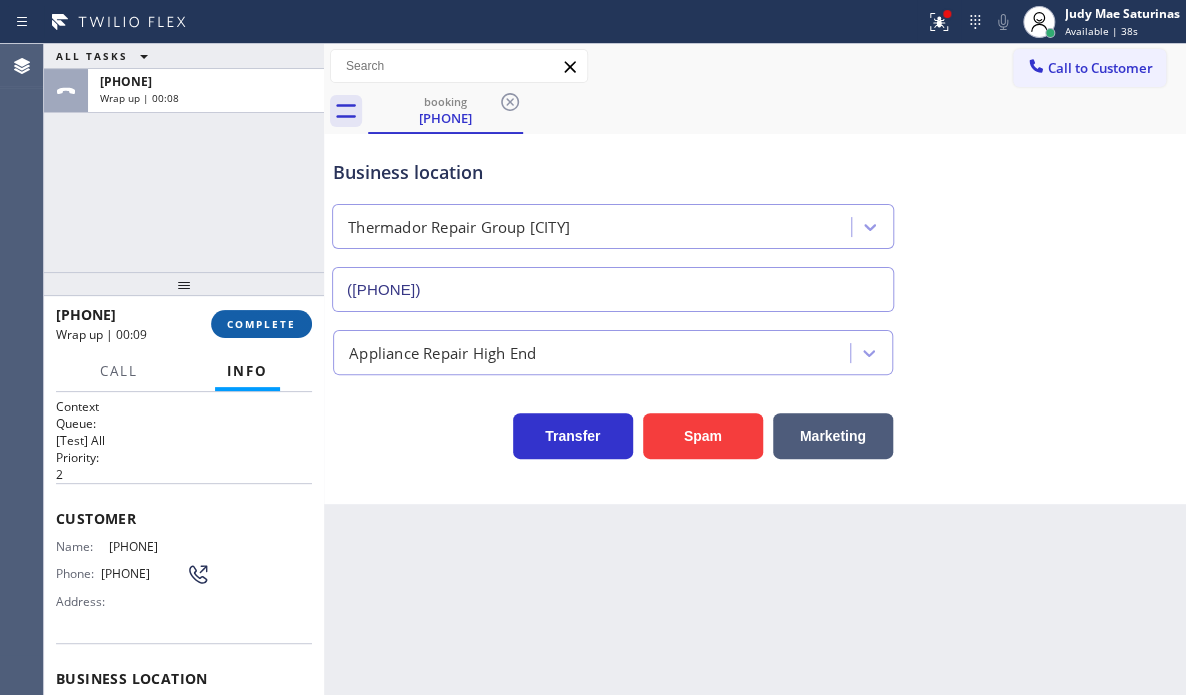 click on "COMPLETE" at bounding box center (261, 324) 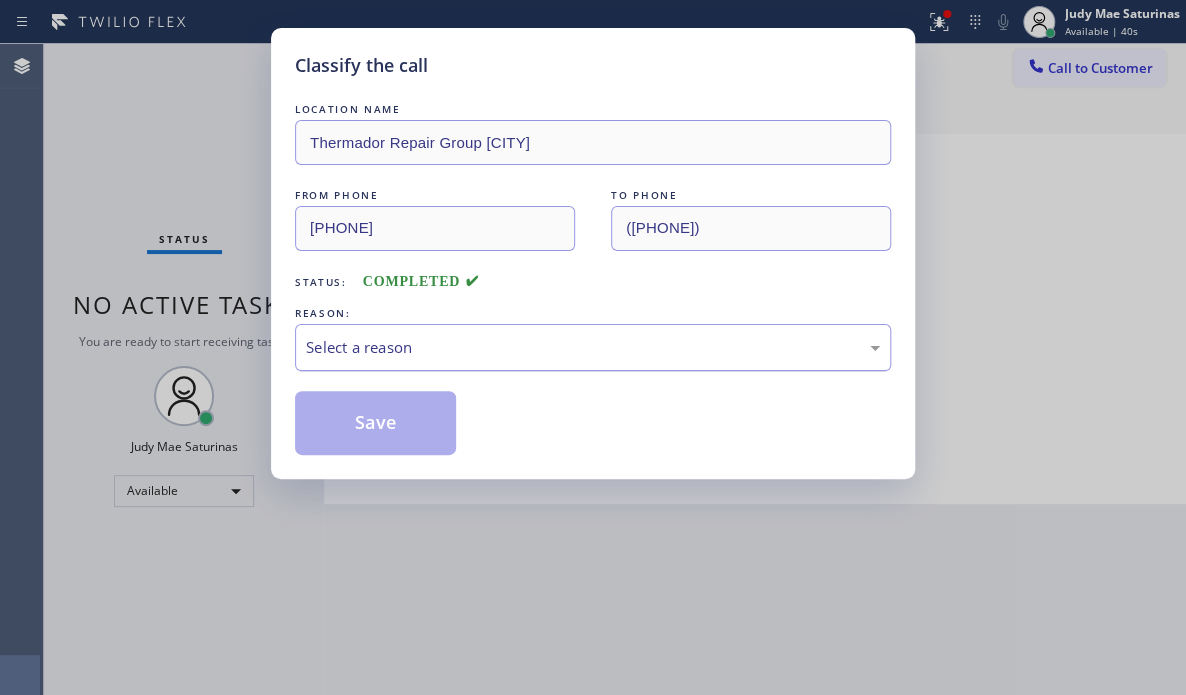 click on "Select a reason" at bounding box center (593, 347) 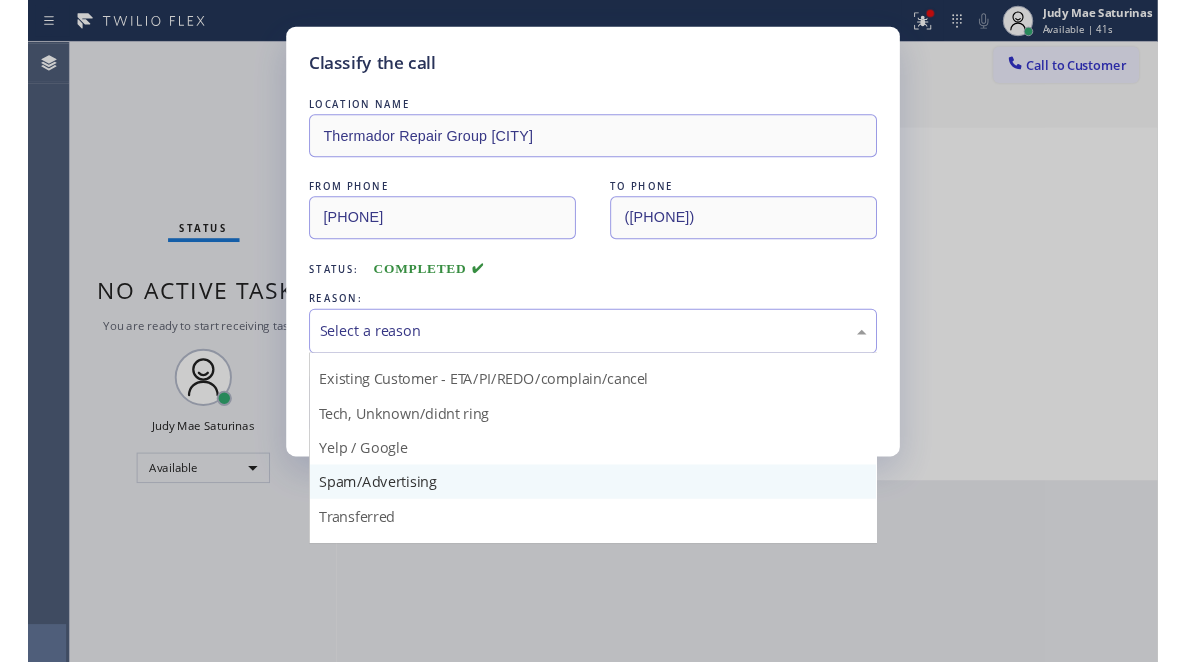 scroll, scrollTop: 100, scrollLeft: 0, axis: vertical 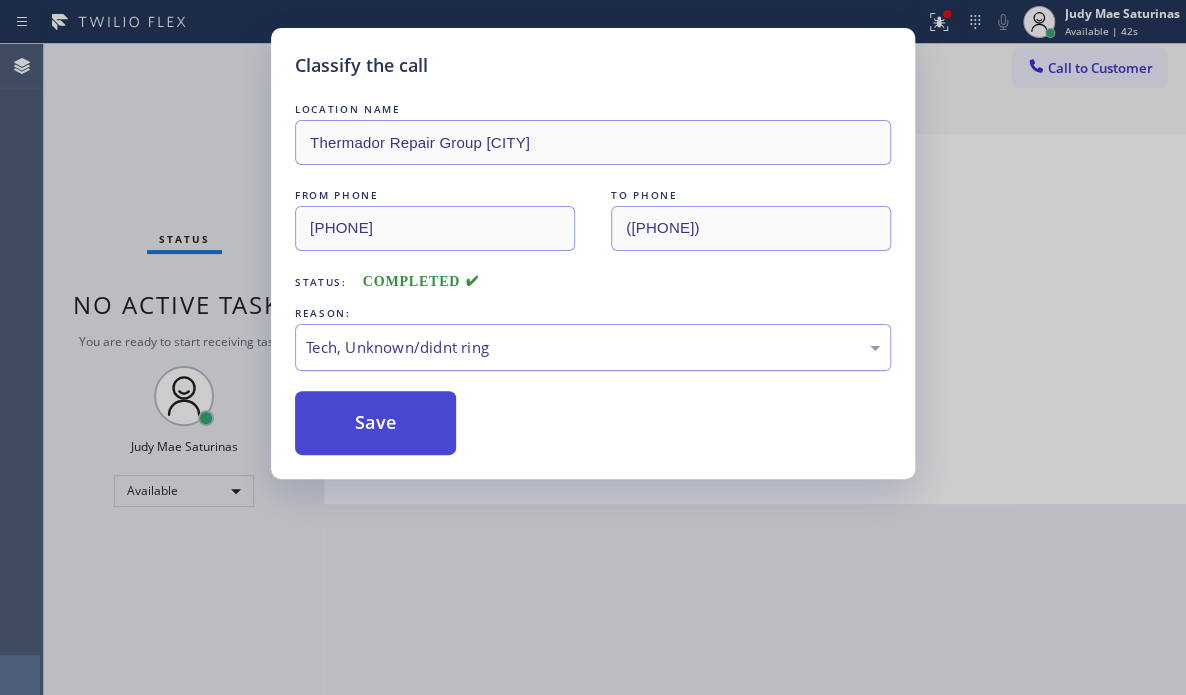 click on "Save" at bounding box center [375, 423] 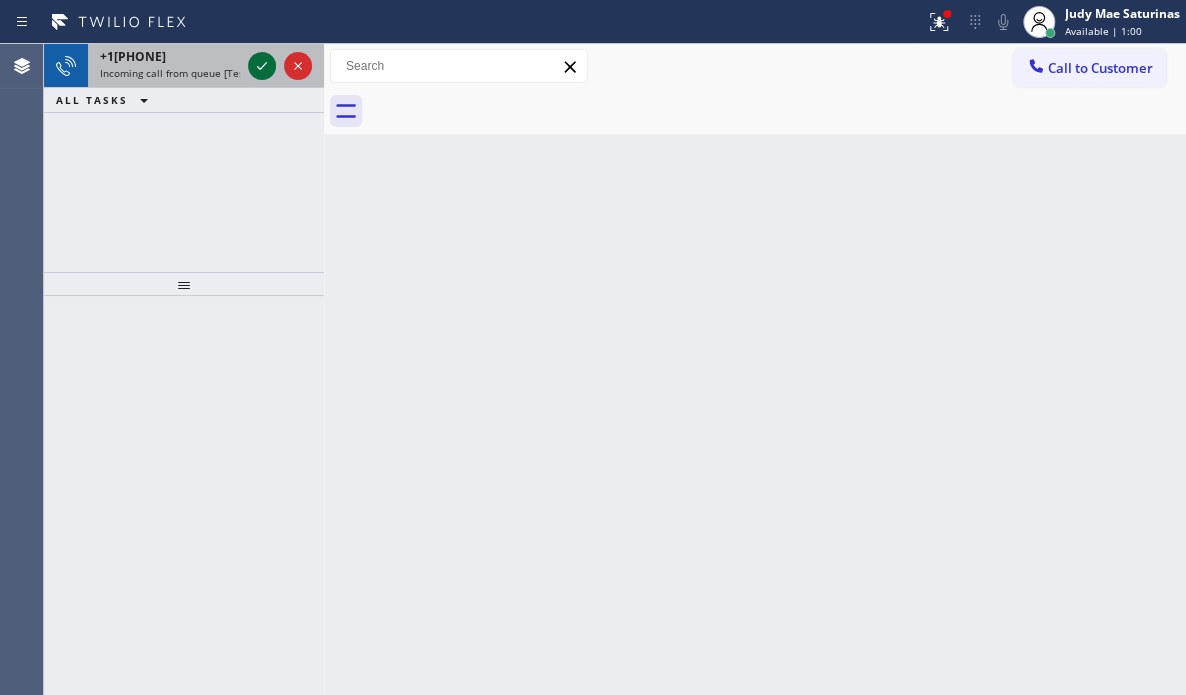 click 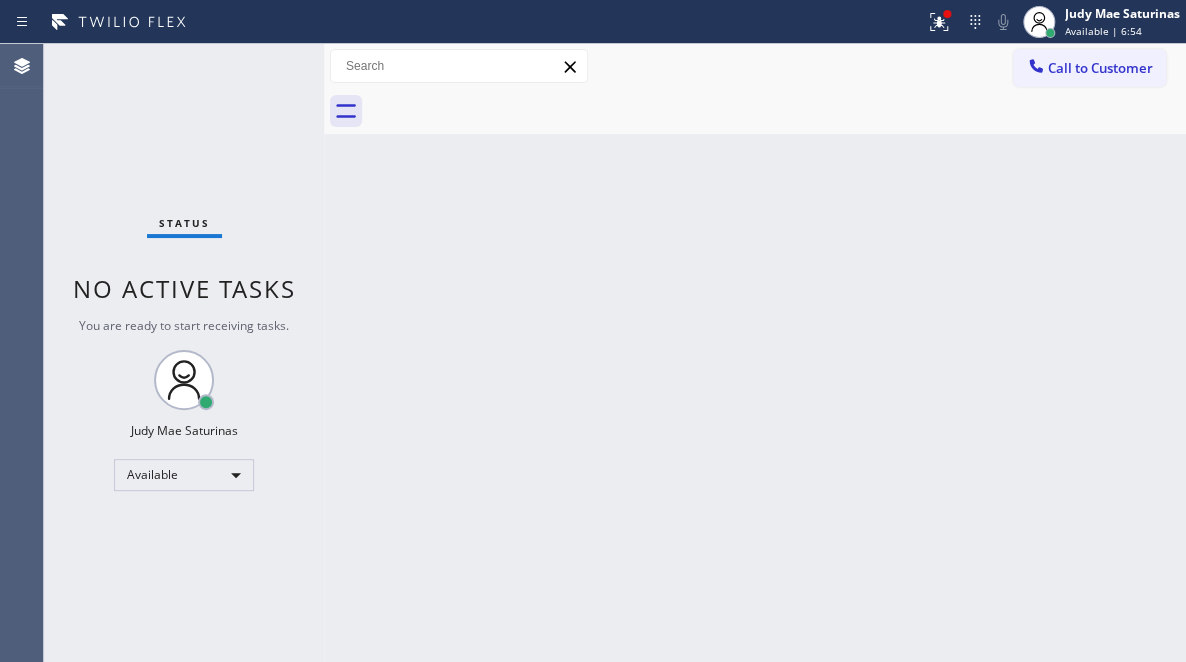 click on "Back to Dashboard Change Sender ID Customers Technicians Select a contact Outbound call Technician Search Technician Your caller id phone number Your caller id phone number Call Technician info Name   Phone none Address none Change Sender ID HVAC +1[PHONE] 5 Star Appliance +1[PHONE] Appliance Repair +1[PHONE] Plumbing +1[PHONE] Air Duct Cleaning +1[PHONE]  Electricians +1[PHONE] Cancel Change Check personal SMS Reset Change No tabs Call to Customer Outbound call Location Polan Electric Co Inc Your caller id phone number ([PHONE]) Customer number Call Outbound call Technician Search Technician Your caller id phone number Your caller id phone number Call" at bounding box center [755, 353] 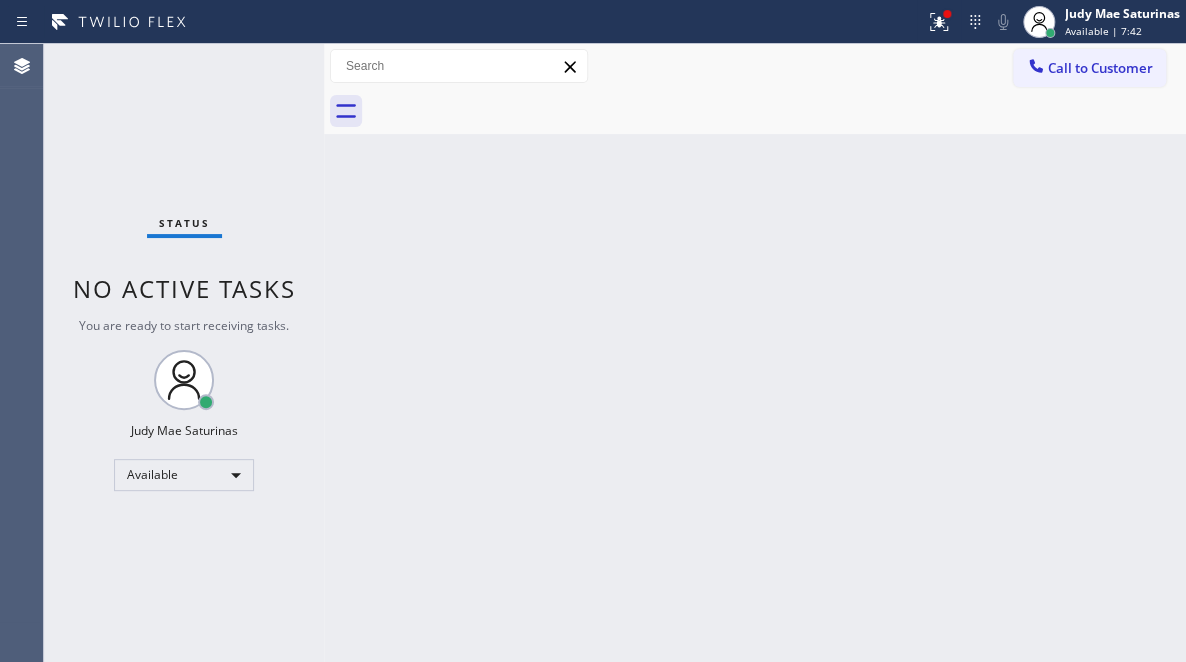 click on "Status   No active tasks     You are ready to start receiving tasks.   [FIRST] [LAST] Available" at bounding box center (184, 353) 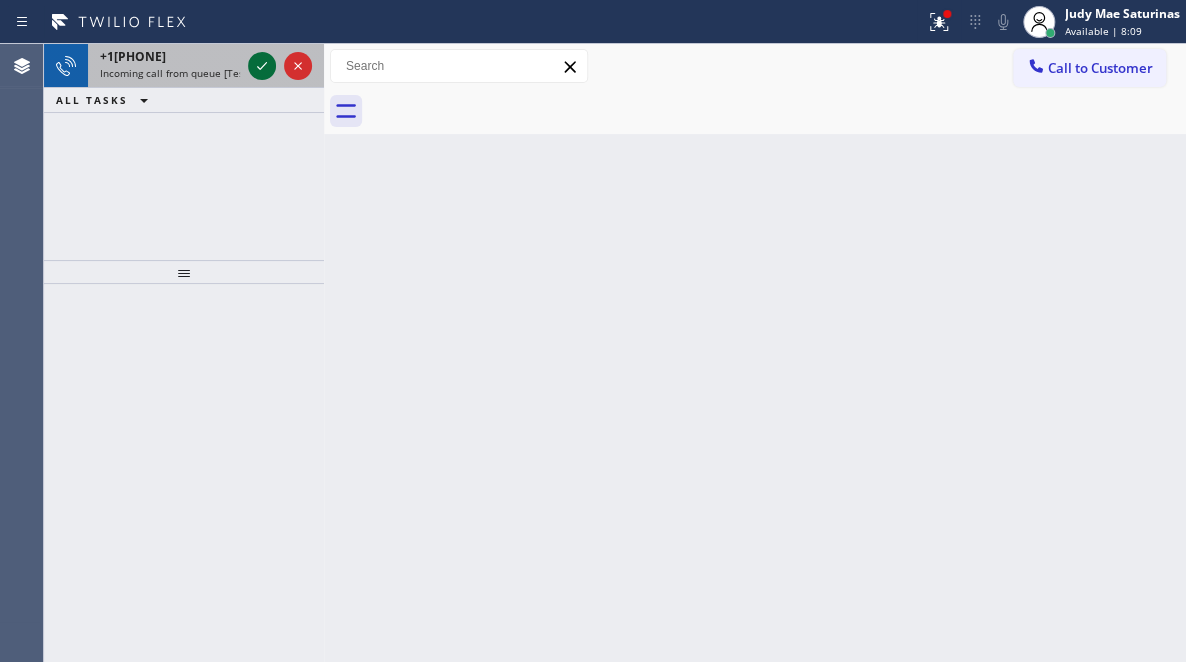 click 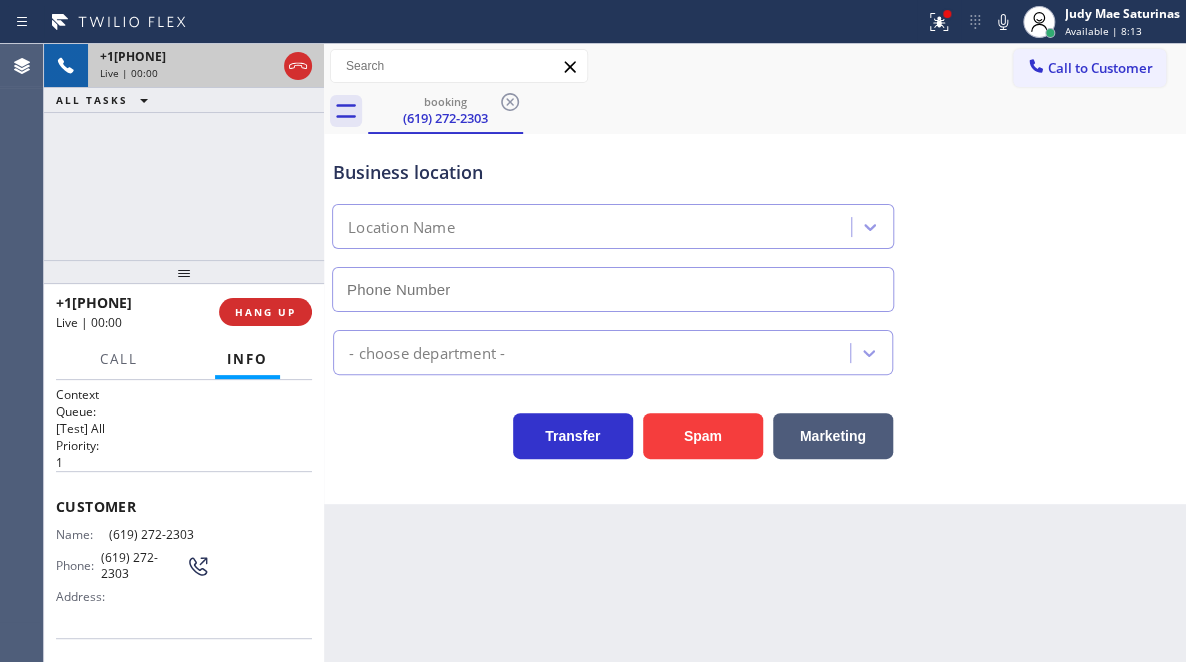 type on "[PHONE]" 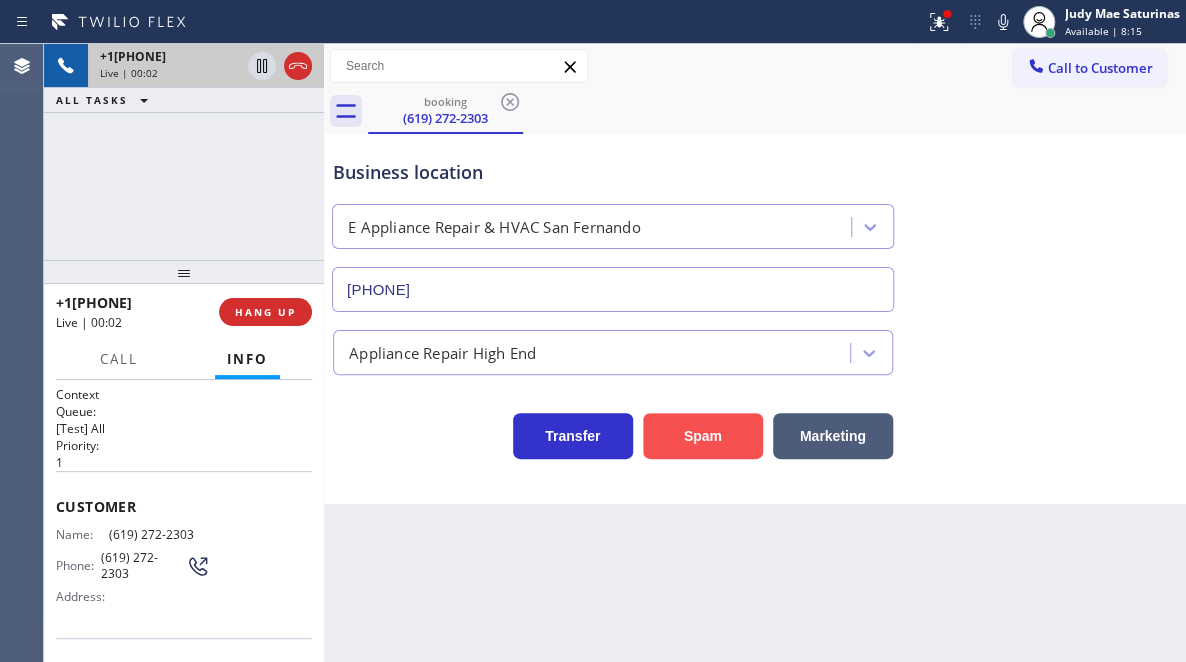 click on "Spam" at bounding box center [703, 436] 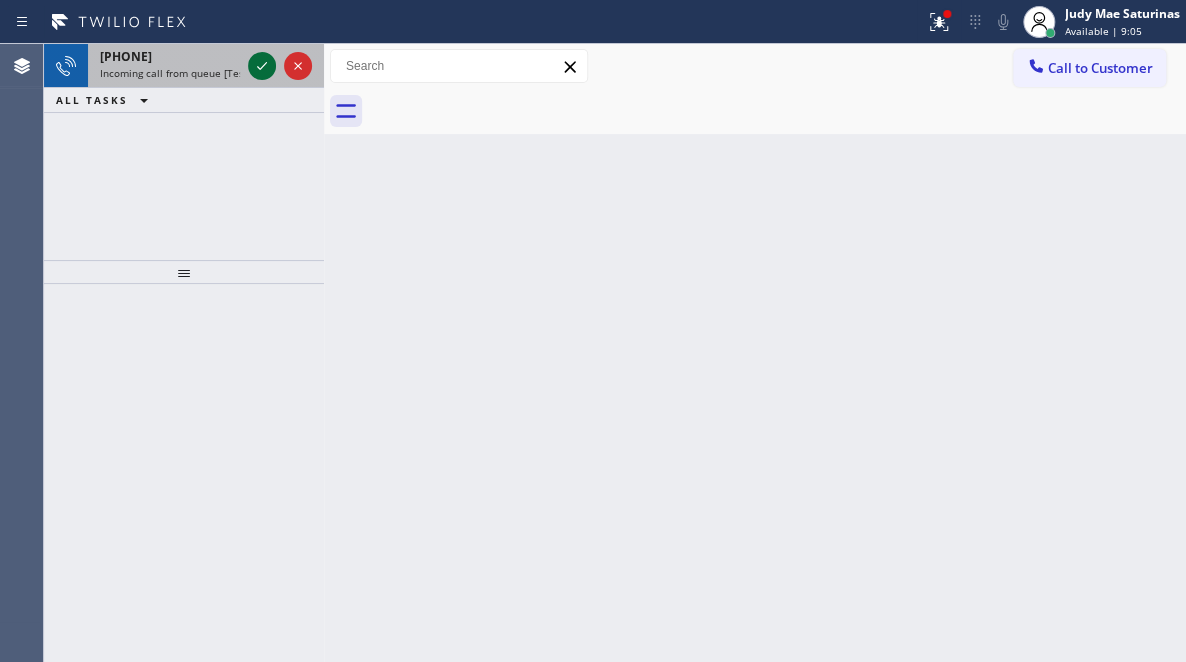 click 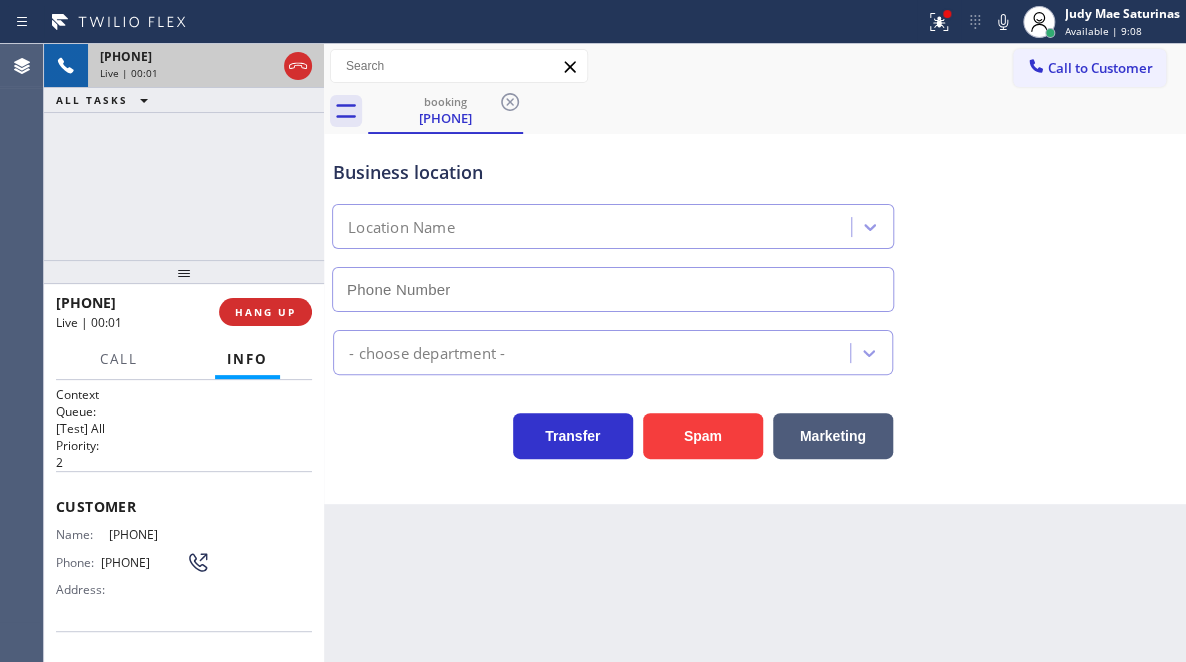 type on "([PHONE])" 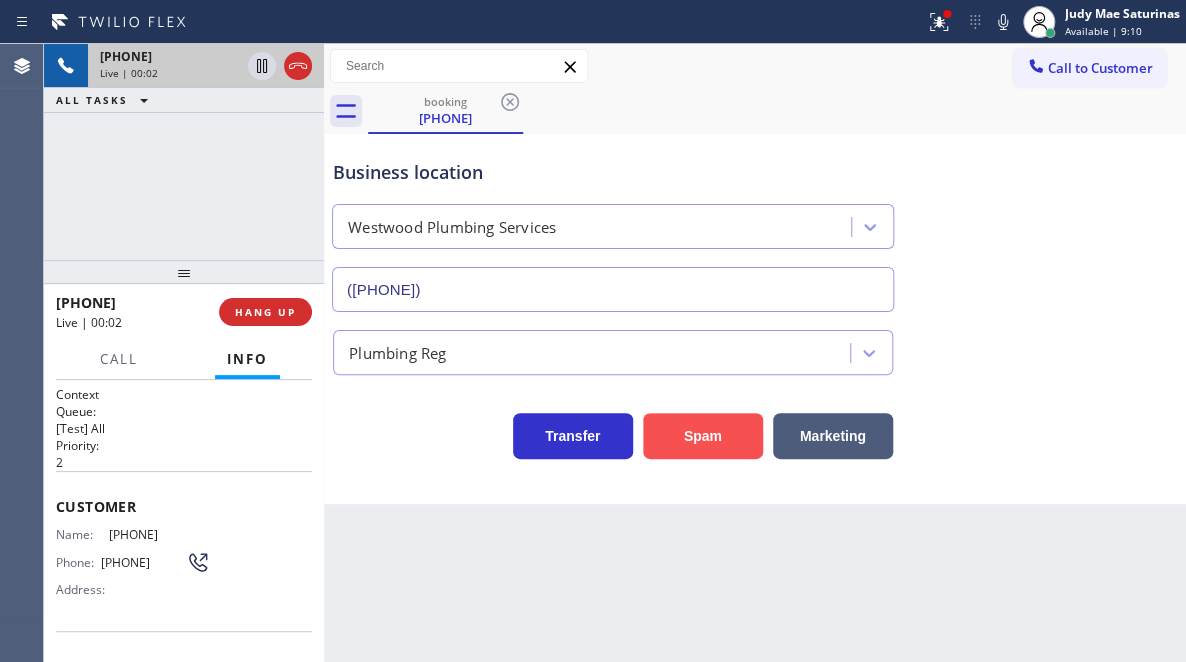 click on "Spam" at bounding box center (703, 436) 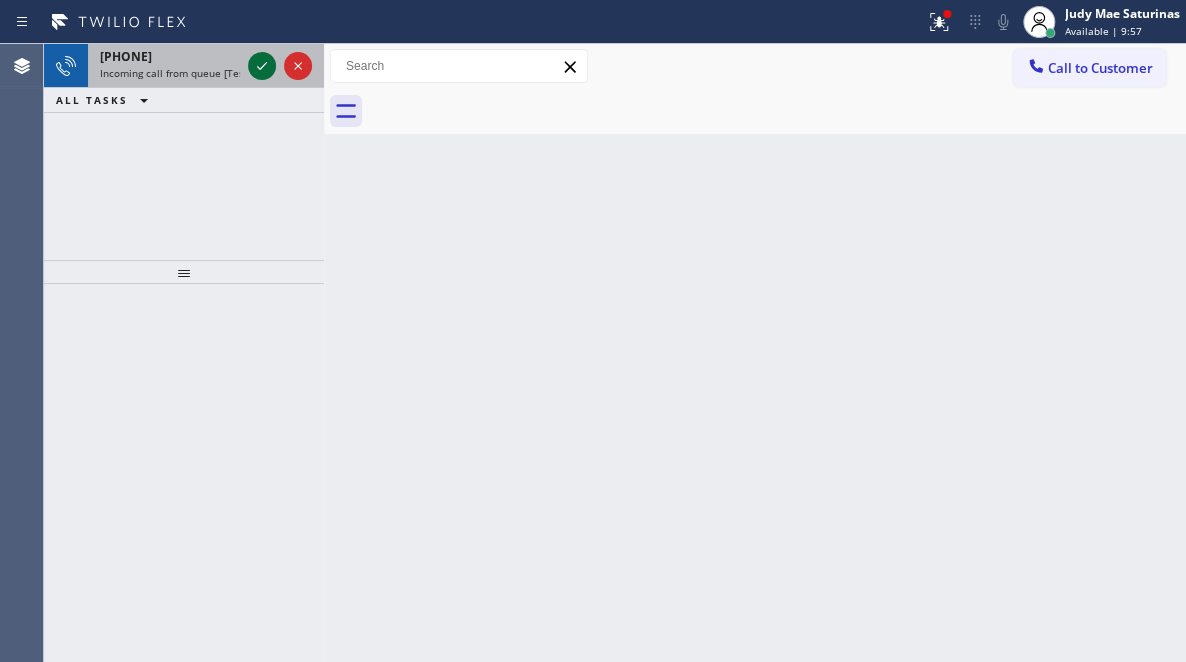click 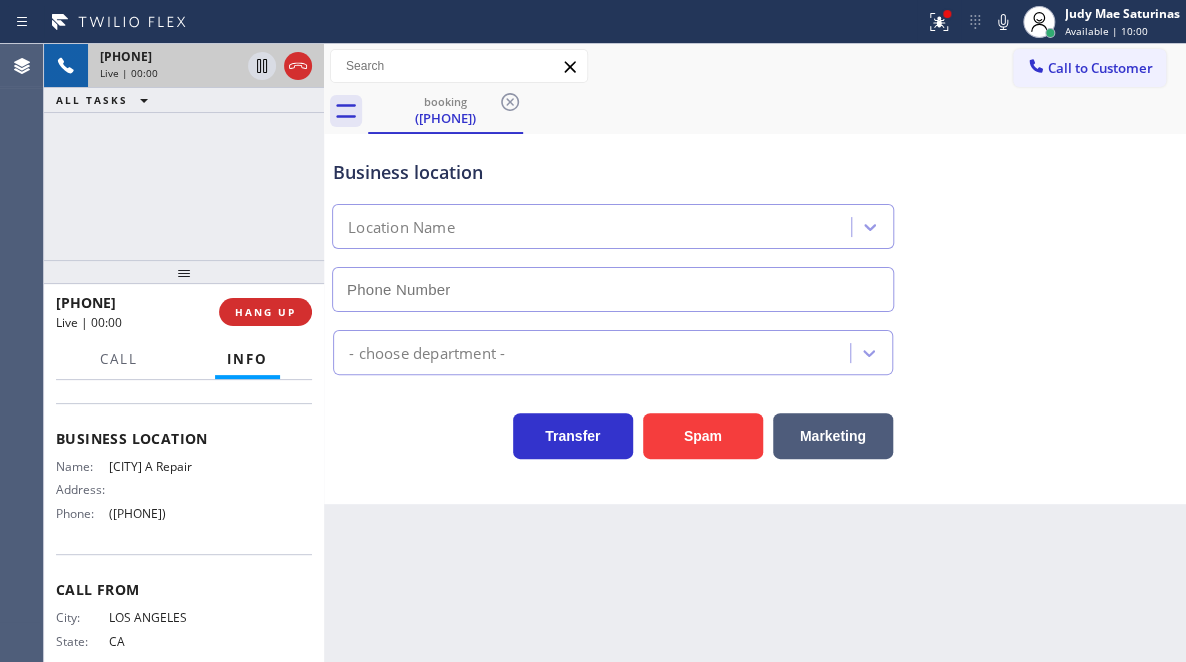 scroll, scrollTop: 196, scrollLeft: 0, axis: vertical 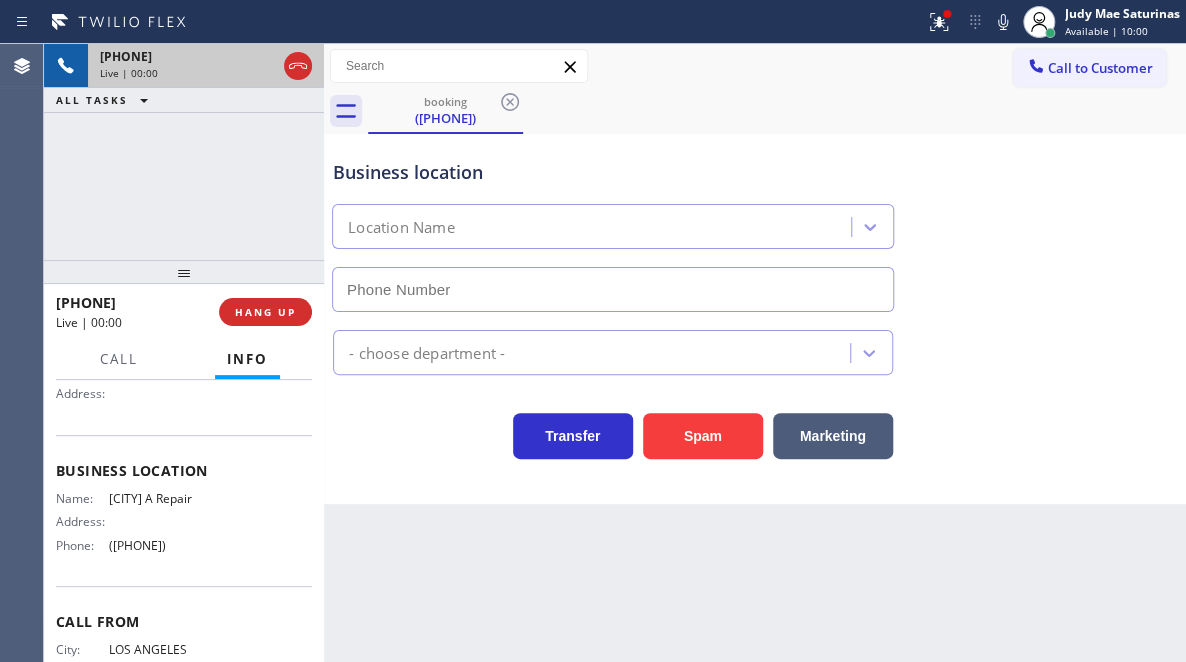 type on "([PHONE])" 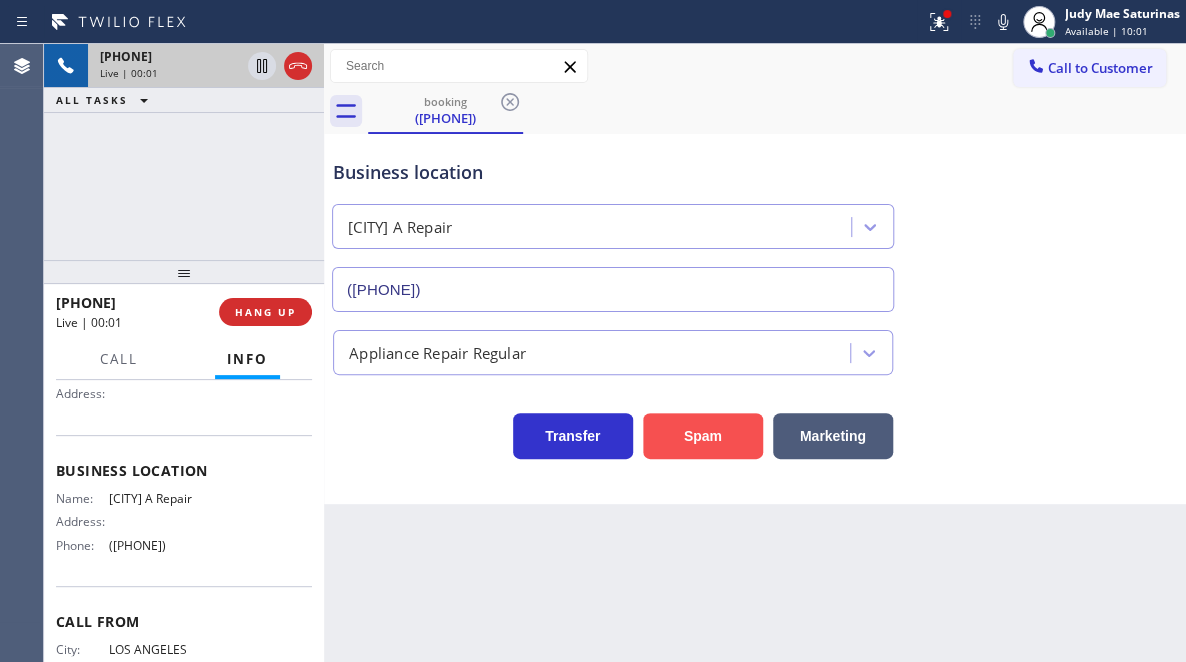 click on "Spam" at bounding box center (703, 436) 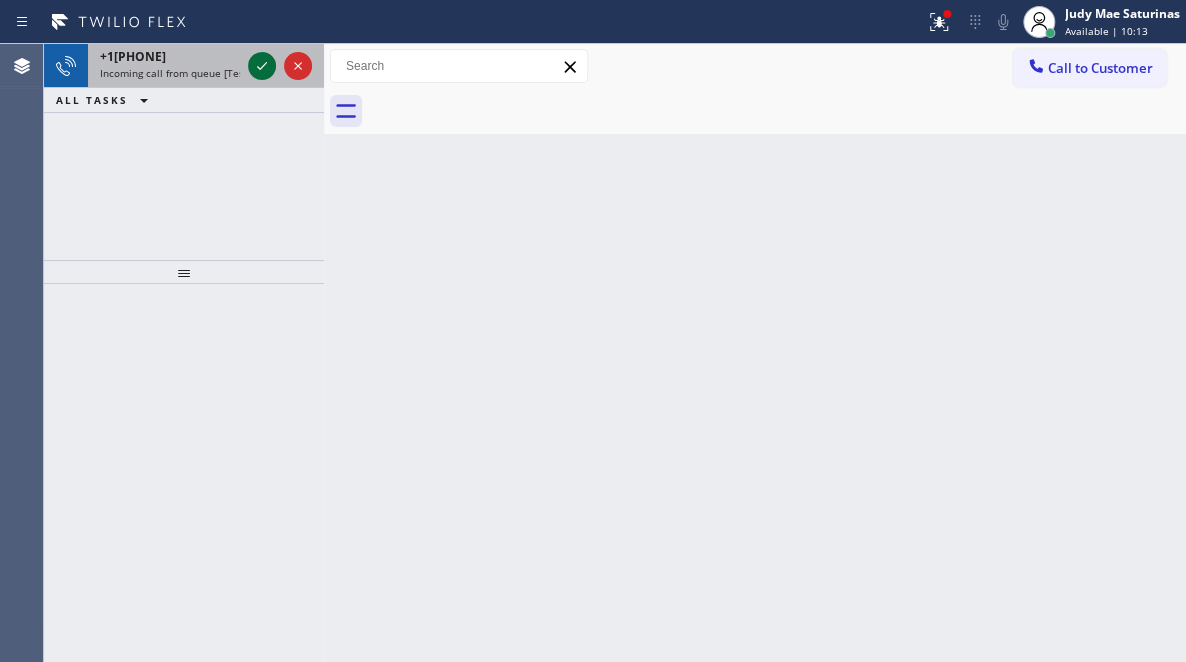 click 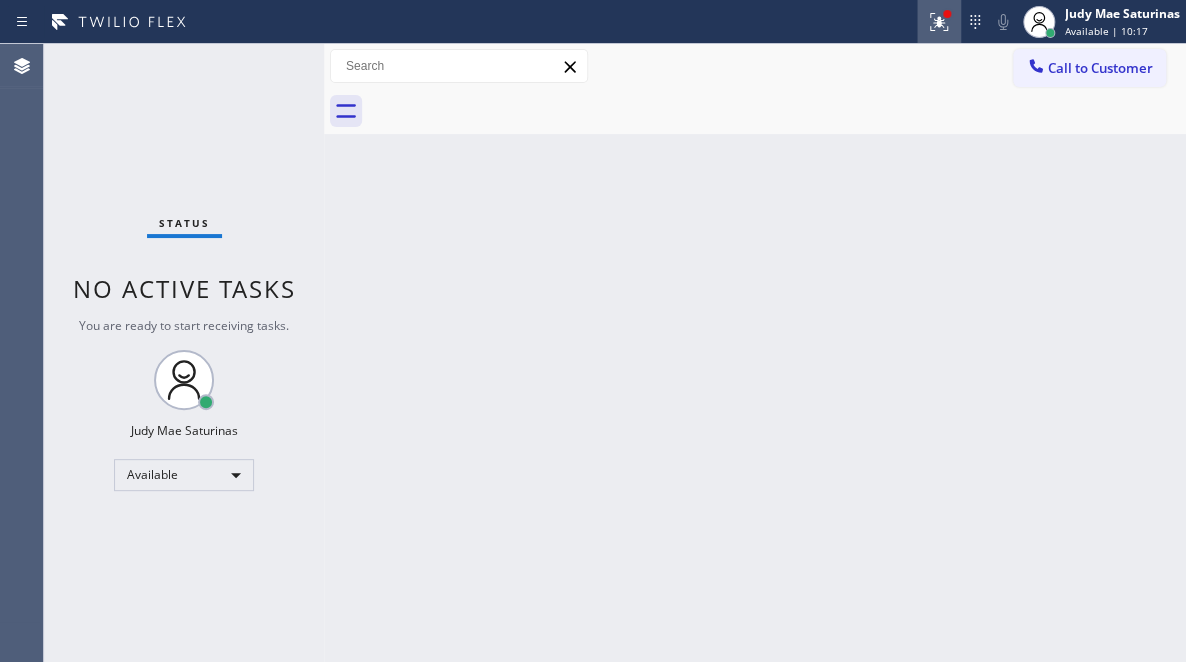 click at bounding box center [939, 22] 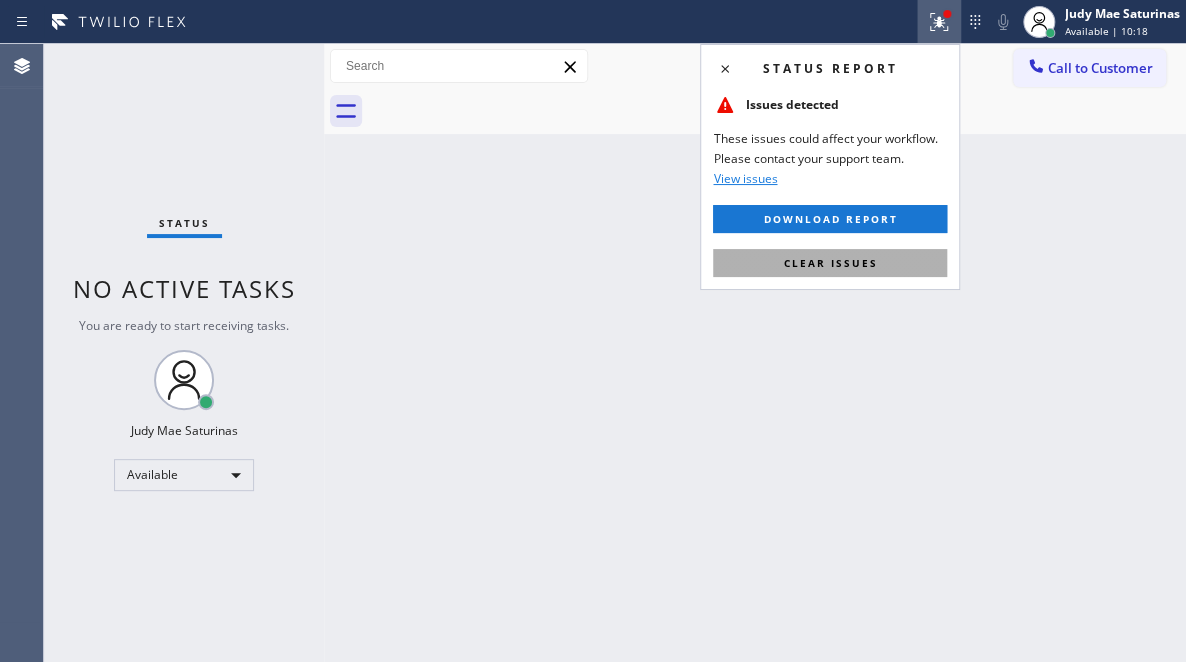 click on "Clear issues" at bounding box center (830, 263) 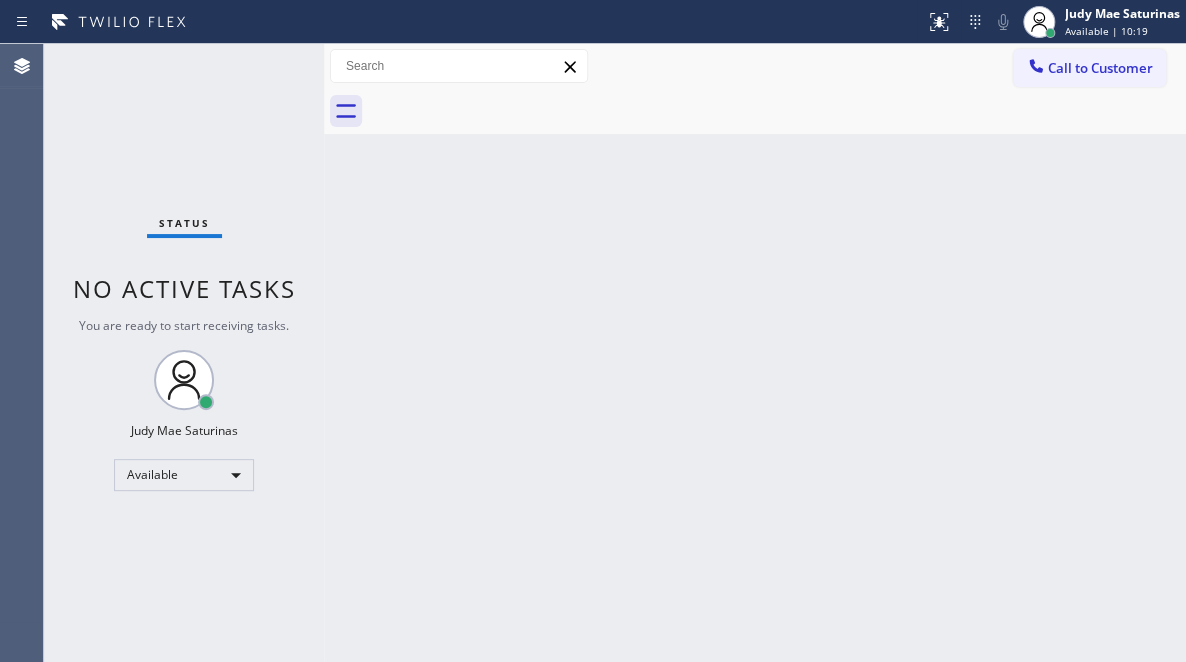 click on "Status   No active tasks     You are ready to start receiving tasks.   [FIRST] [LAST] Available" at bounding box center [184, 353] 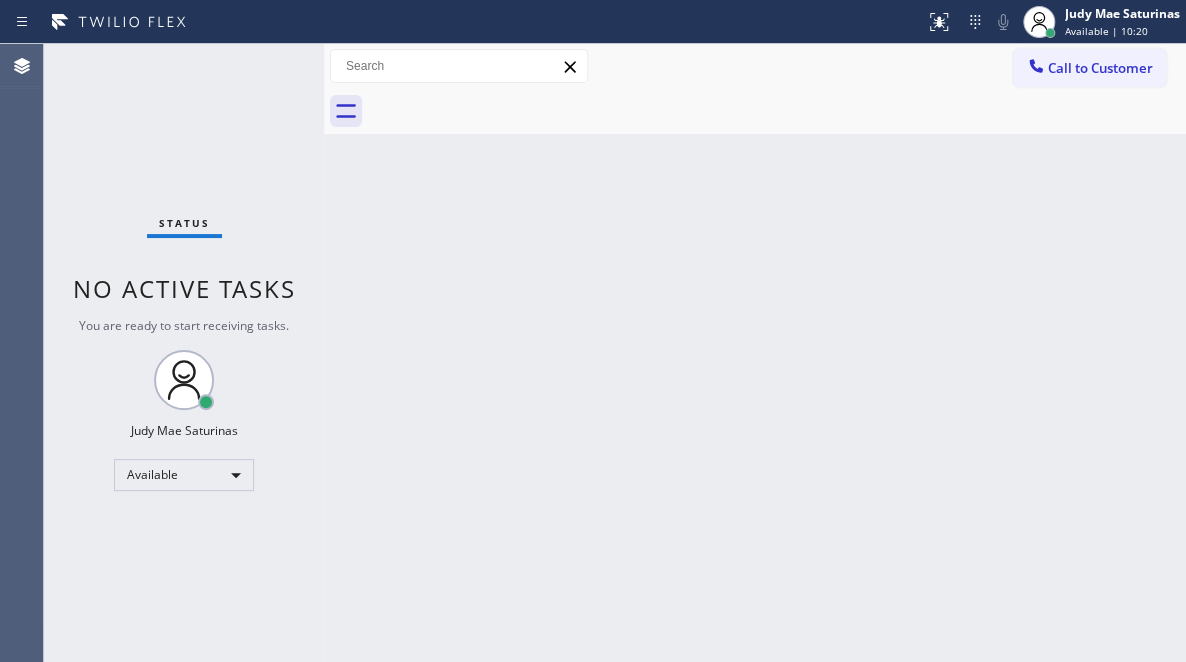 click on "Status   No active tasks     You are ready to start receiving tasks.   [FIRST] [LAST] Available" at bounding box center [184, 353] 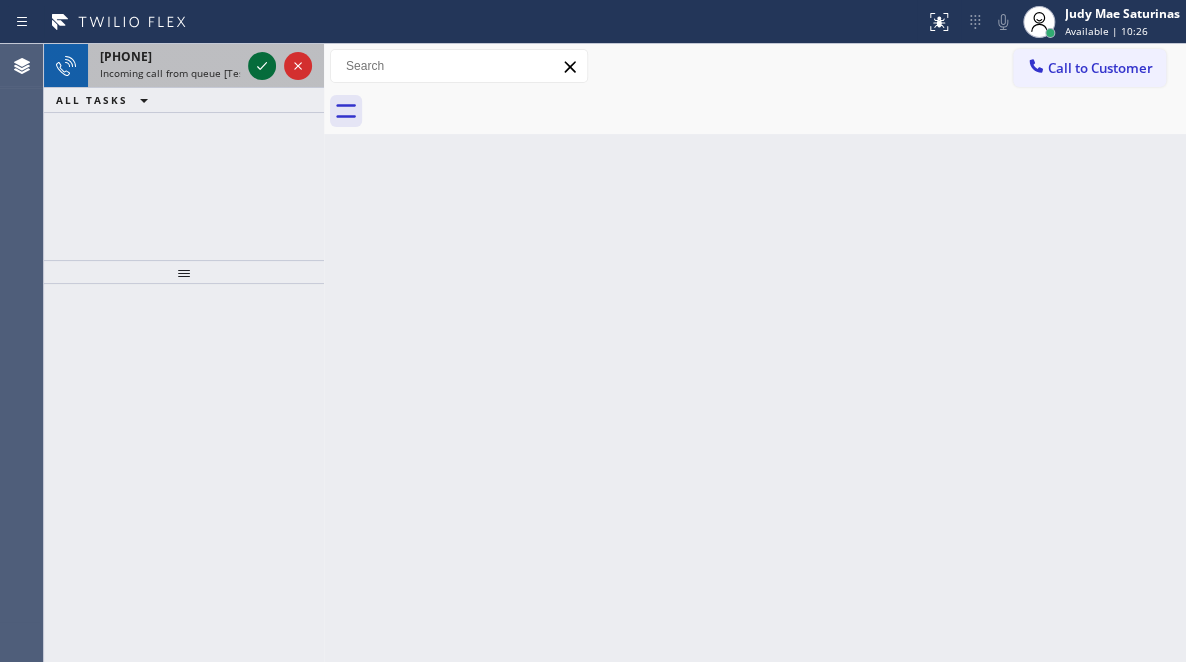 click 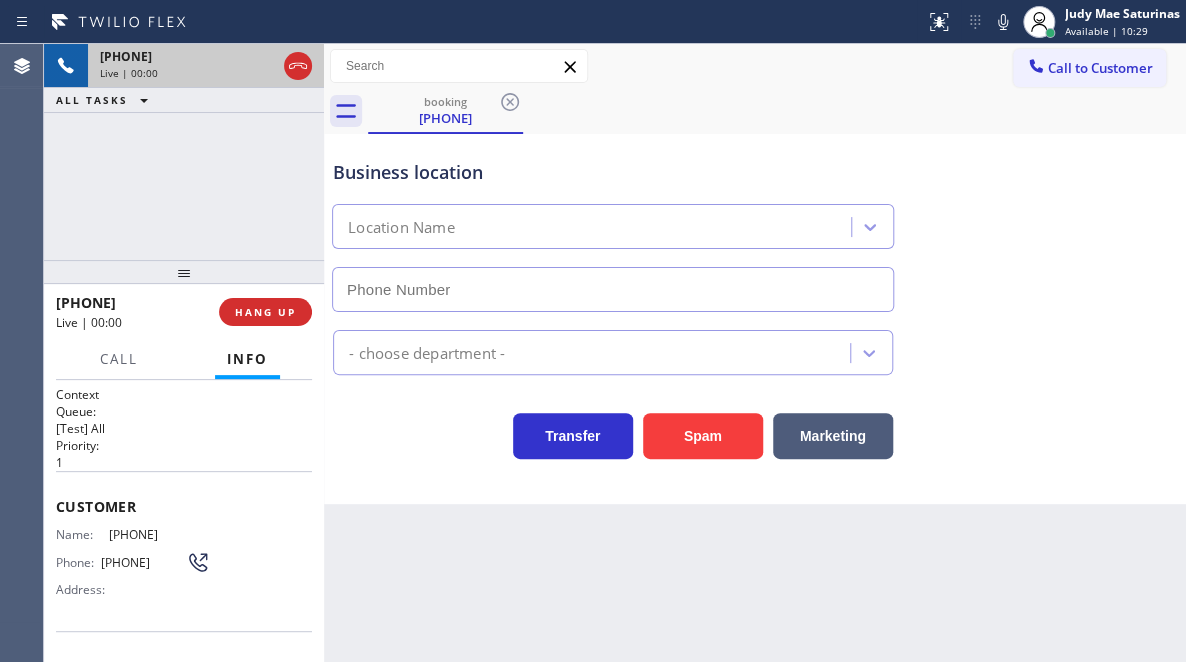 type on "[PHONE]" 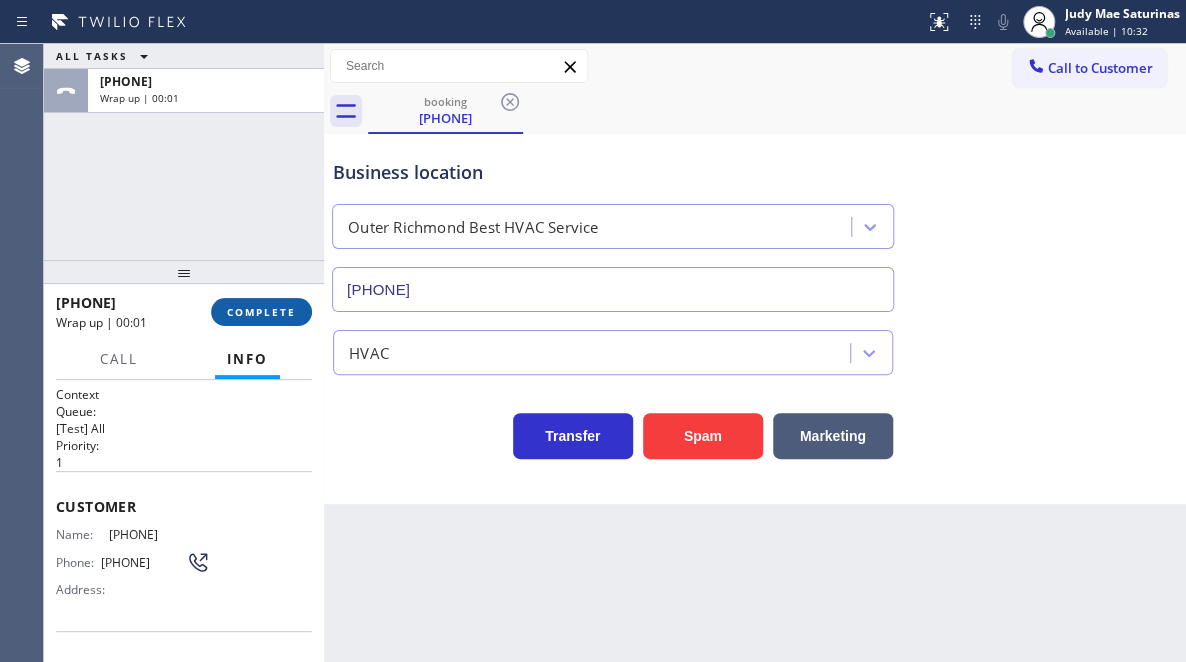 click on "COMPLETE" at bounding box center (261, 312) 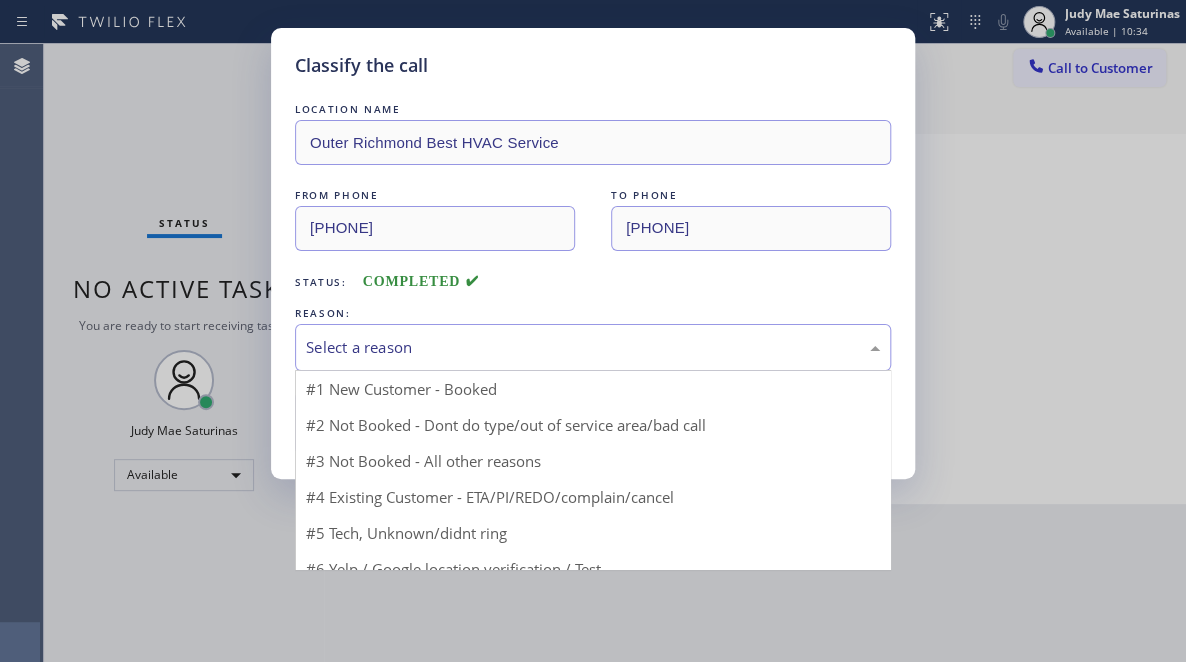 click on "Select a reason" at bounding box center [593, 347] 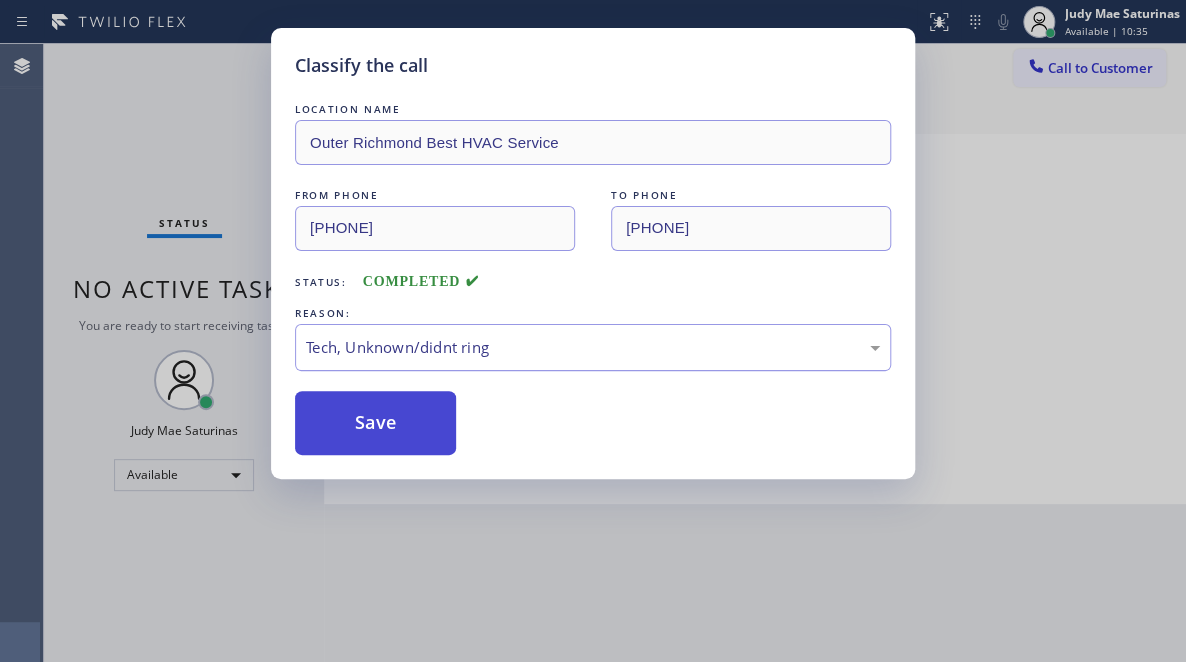 click on "Save" at bounding box center [375, 423] 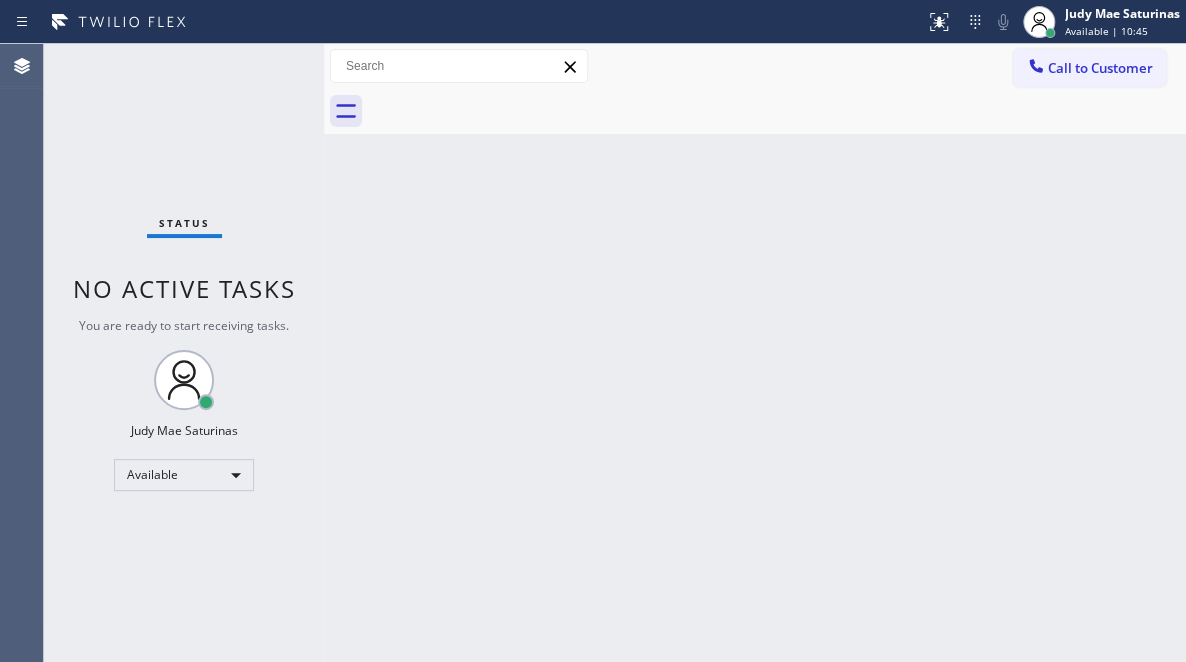 click on "Back to Dashboard Change Sender ID Customers Technicians Select a contact Outbound call Technician Search Technician Your caller id phone number Your caller id phone number Call Technician info Name   Phone none Address none Change Sender ID HVAC +1[PHONE] 5 Star Appliance +1[PHONE] Appliance Repair +1[PHONE] Plumbing +1[PHONE] Air Duct Cleaning +1[PHONE]  Electricians +1[PHONE] Cancel Change Check personal SMS Reset Change No tabs Call to Customer Outbound call Location Polan Electric Co Inc Your caller id phone number ([PHONE]) Customer number Call Outbound call Technician Search Technician Your caller id phone number Your caller id phone number Call" at bounding box center [755, 353] 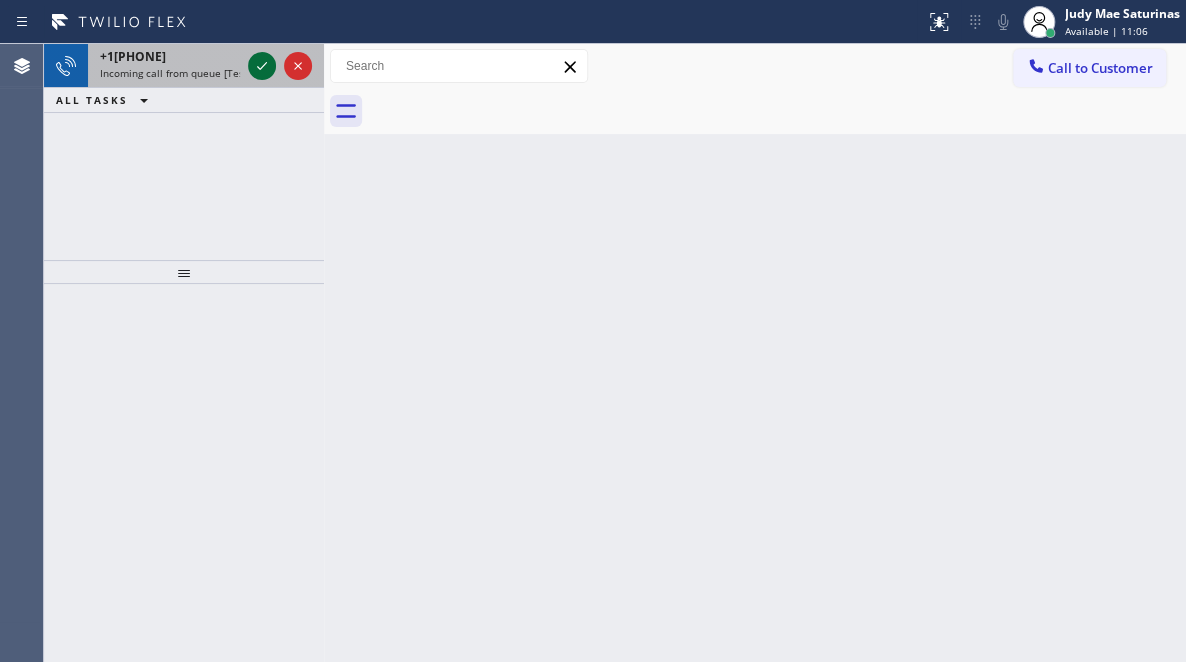 click 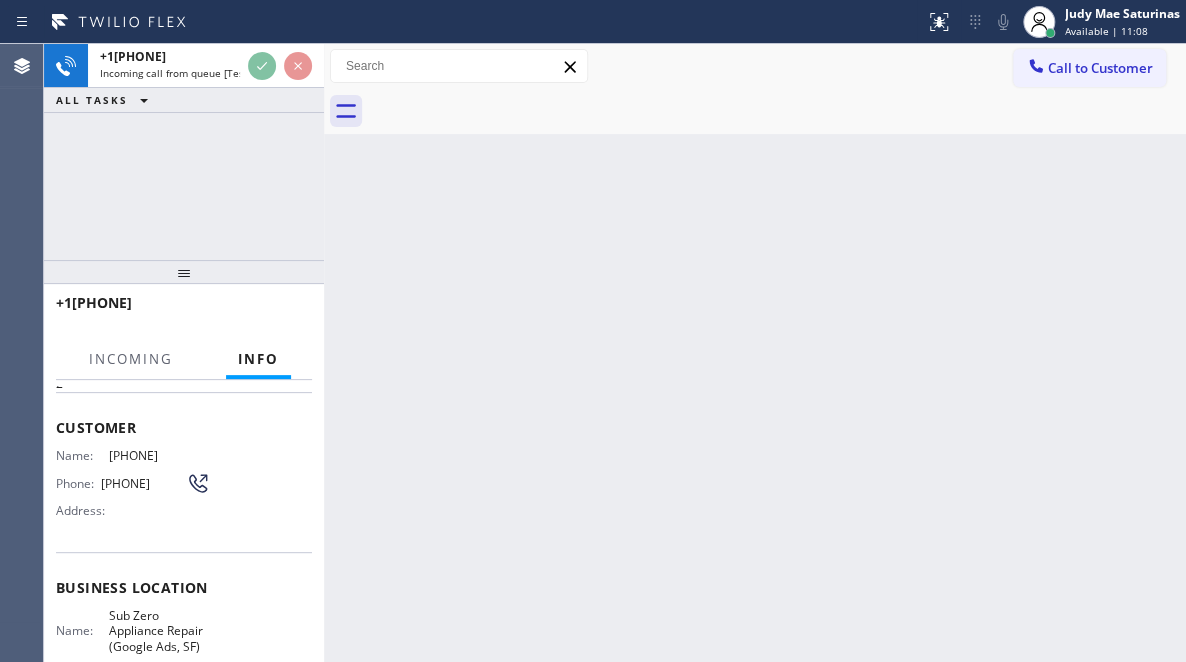 scroll, scrollTop: 100, scrollLeft: 0, axis: vertical 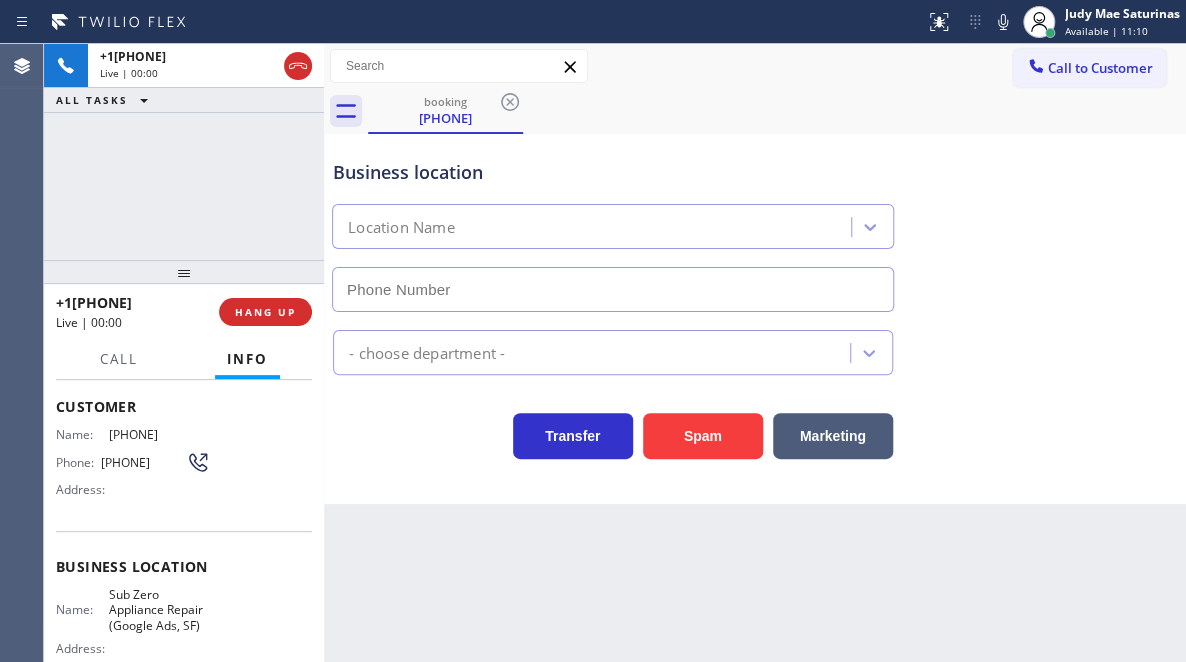 type on "[PHONE]" 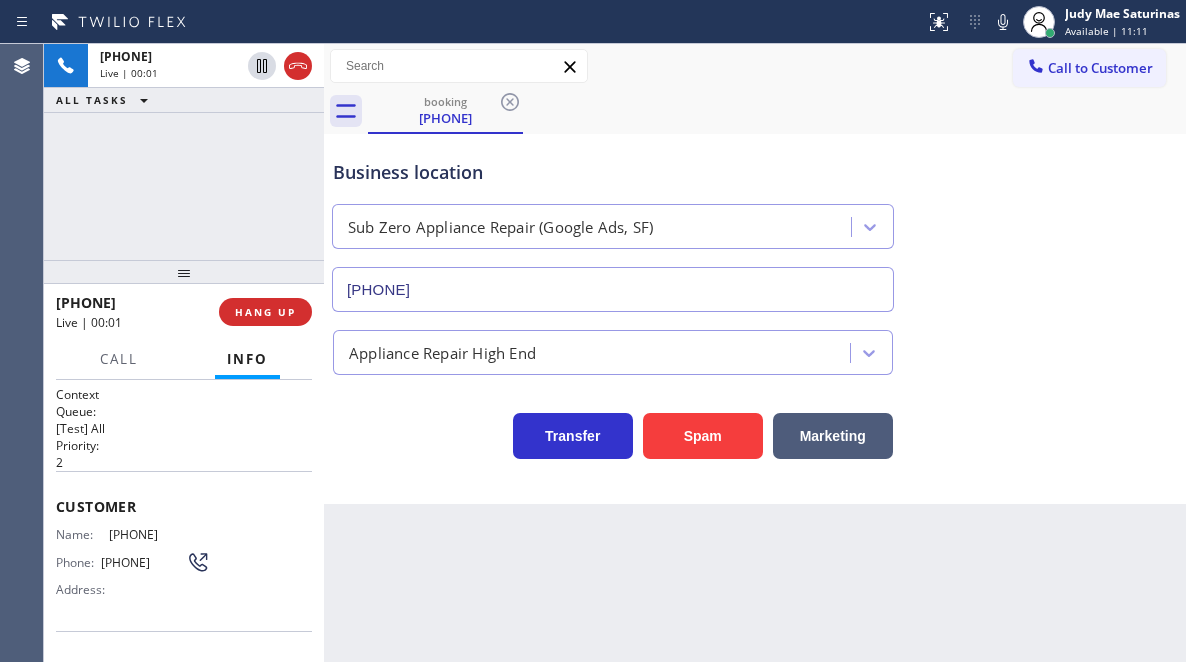 scroll, scrollTop: 0, scrollLeft: 0, axis: both 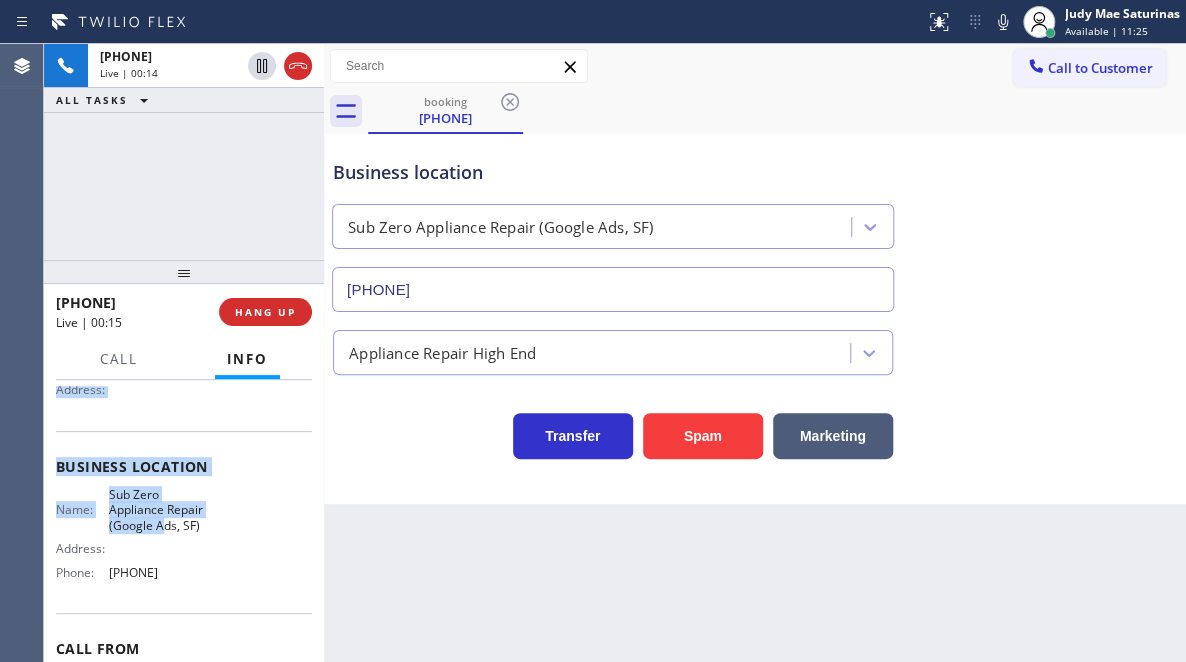 drag, startPoint x: 50, startPoint y: 491, endPoint x: 205, endPoint y: 587, distance: 182.32115 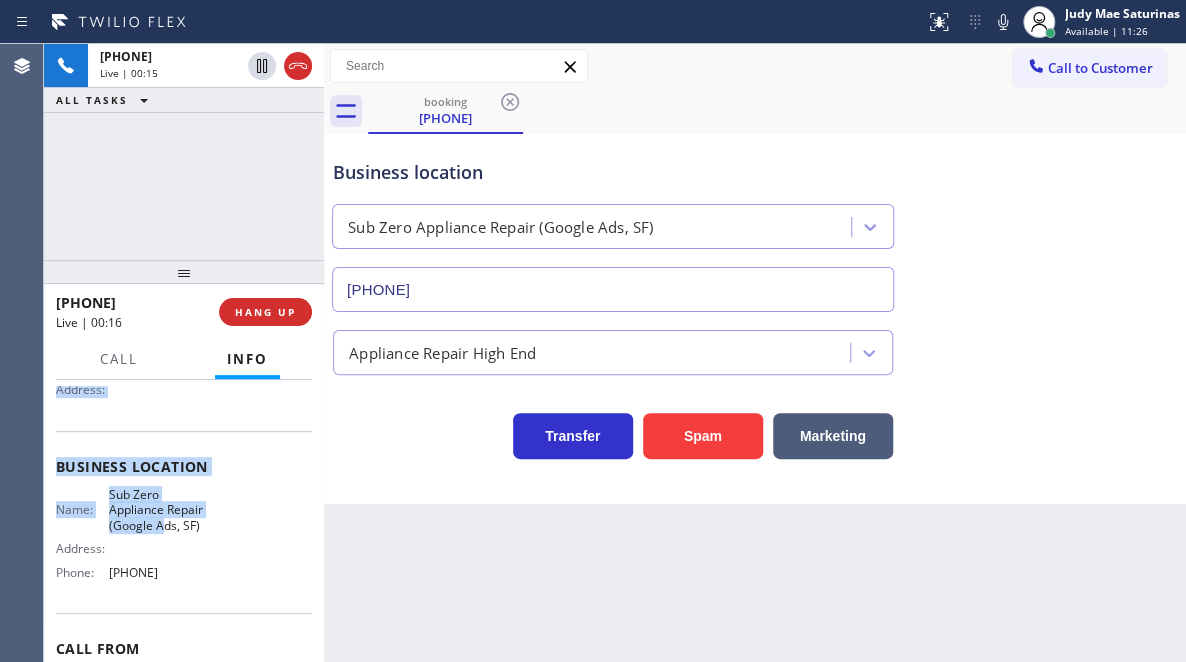 copy on "Customer Name: (415) 710-4247 Phone: (415) 710-4247 Address: Business location Name: Sub Zero Appliance Repair (Google Ads, SF) Address:   Phone: (415) 449-4821" 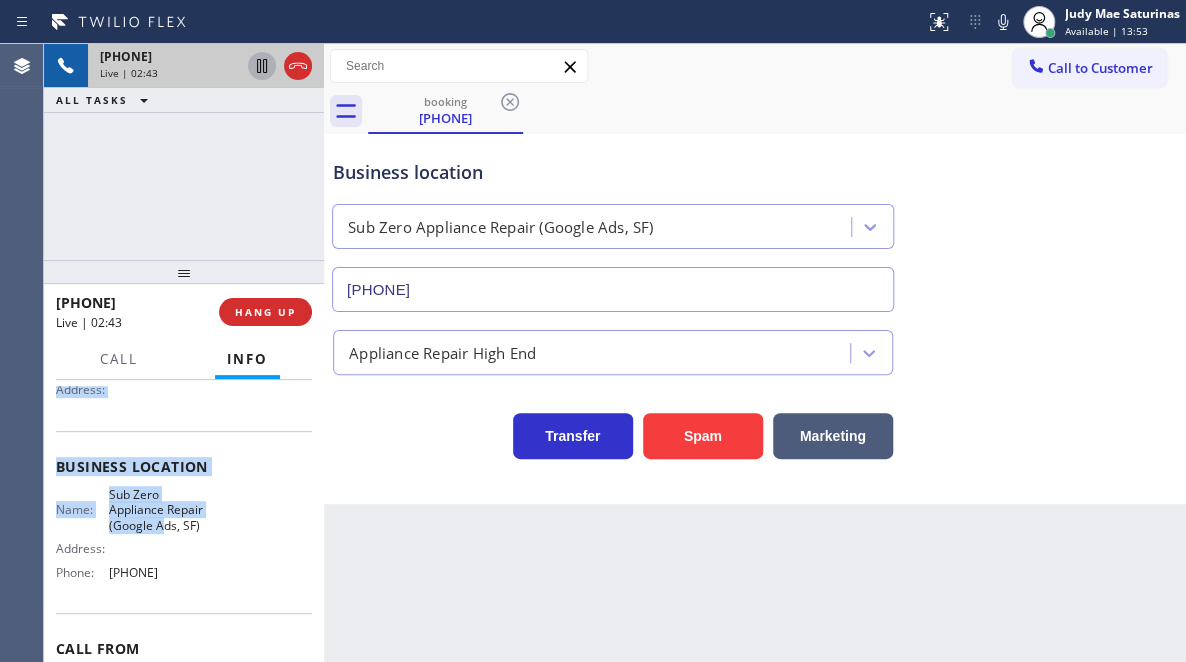 click 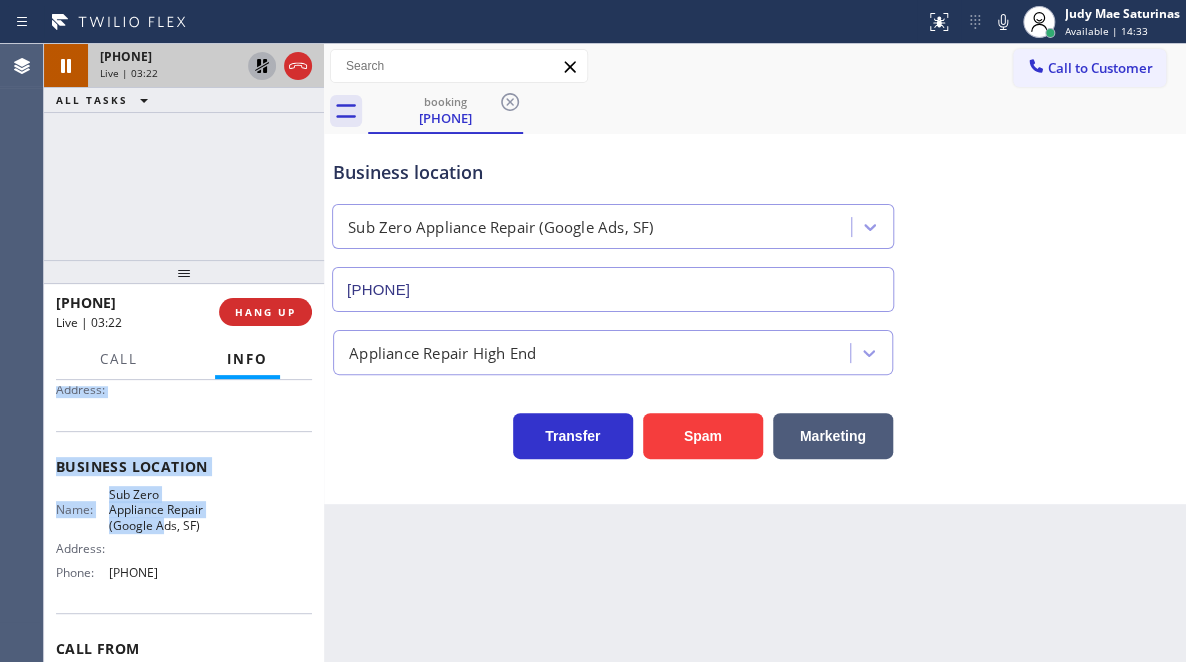 click 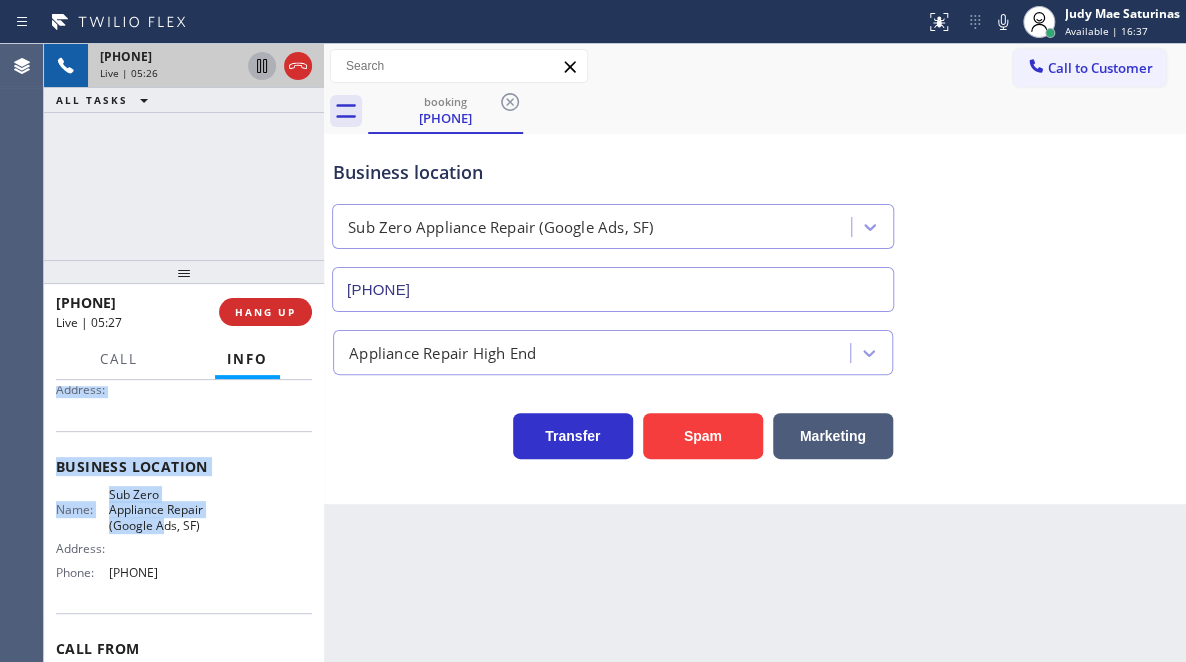 click 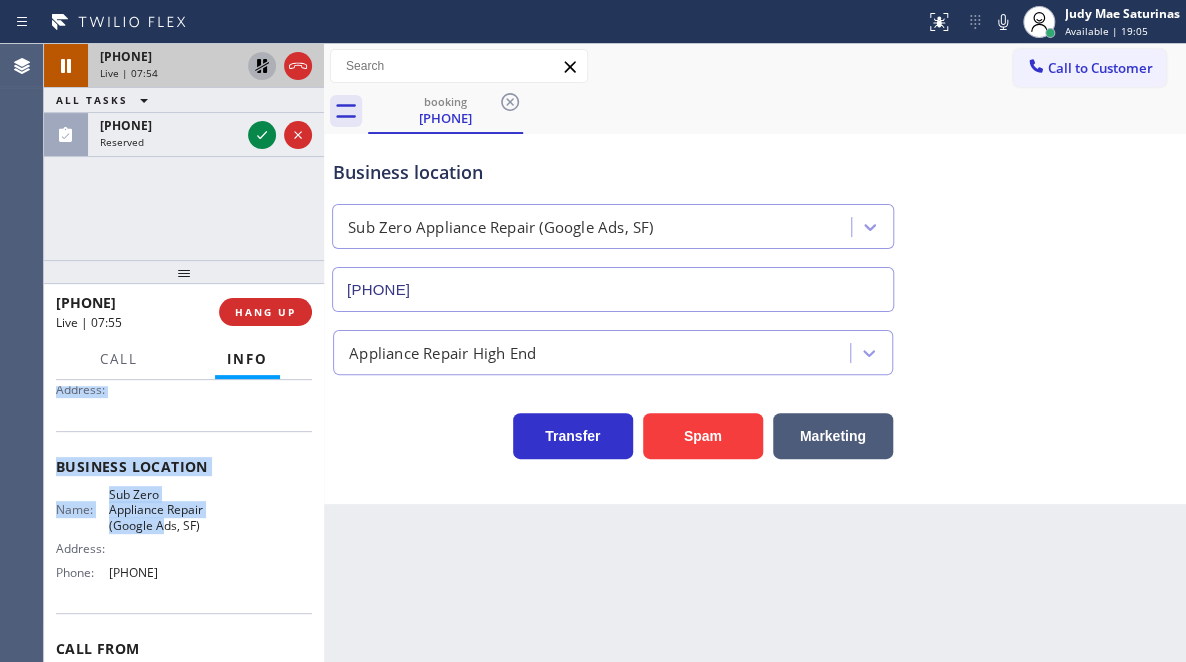 click 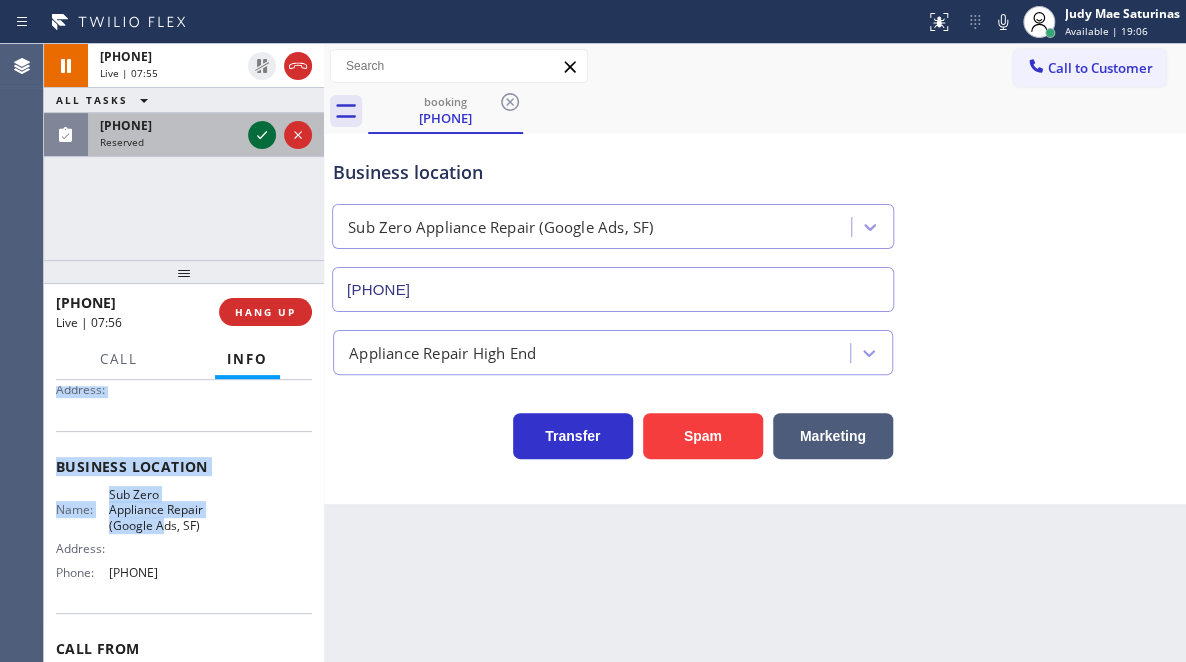 click 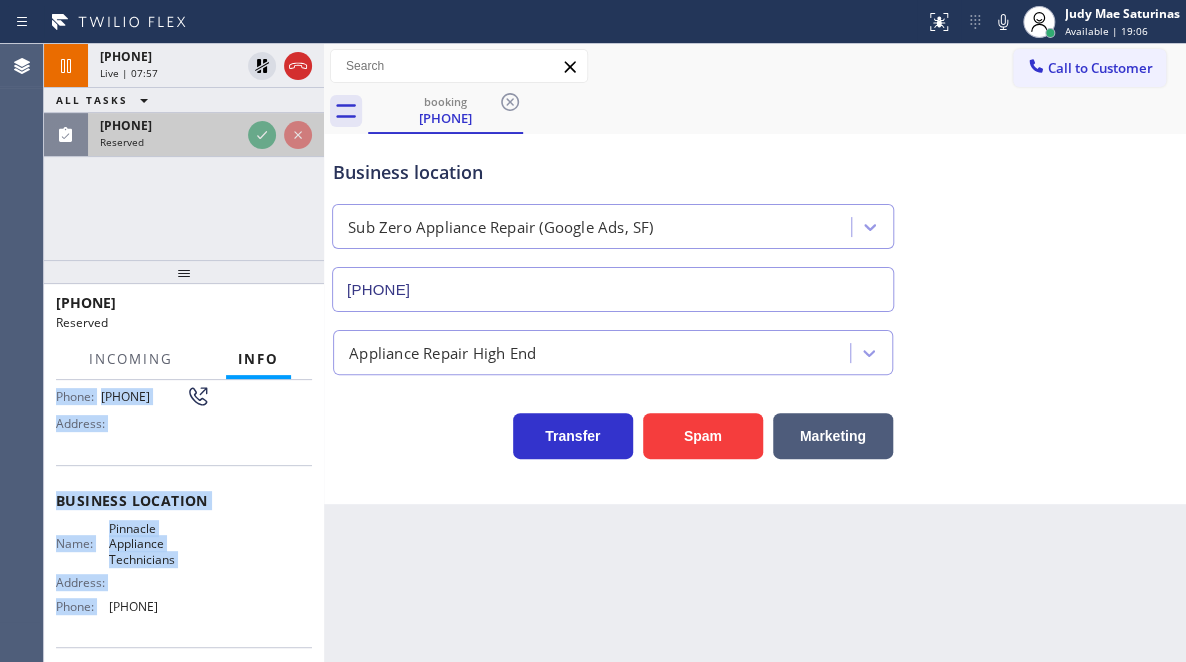 scroll, scrollTop: 232, scrollLeft: 0, axis: vertical 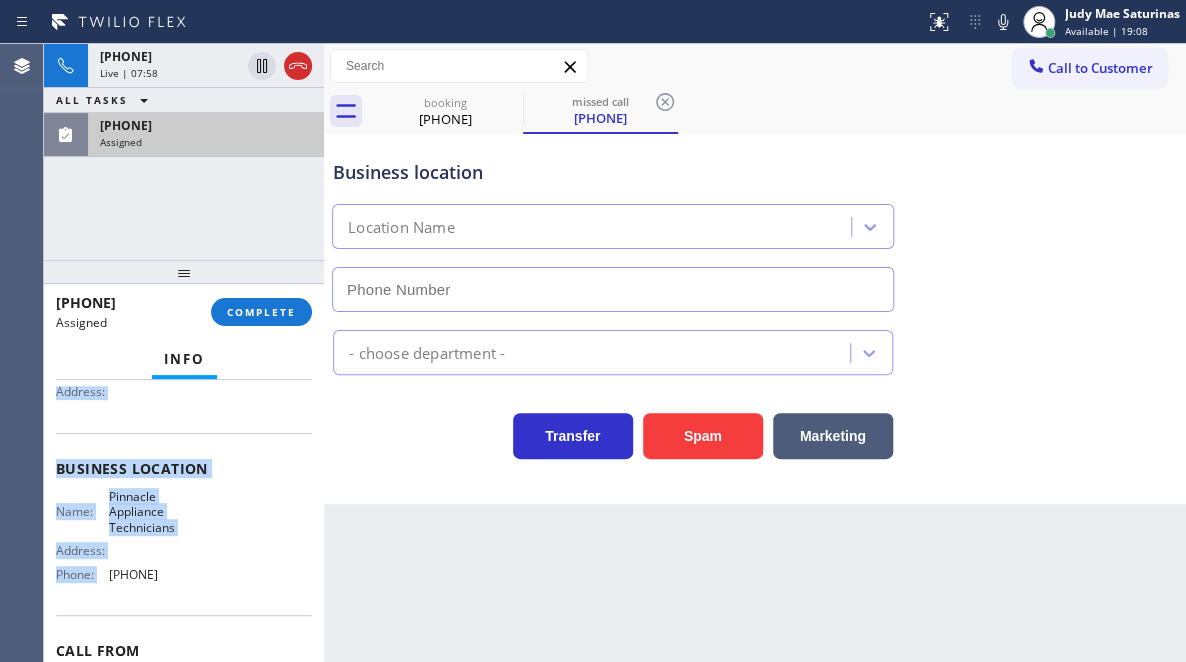 type on "(682) 204-2278" 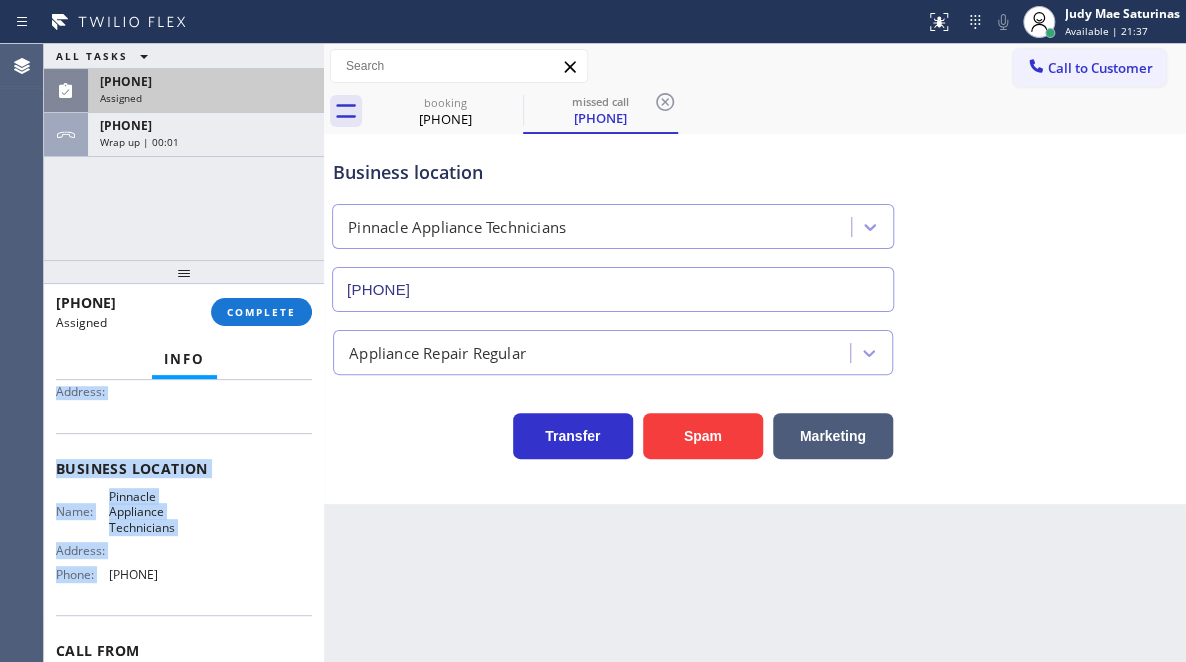 drag, startPoint x: 296, startPoint y: 74, endPoint x: 802, endPoint y: 204, distance: 522.4328 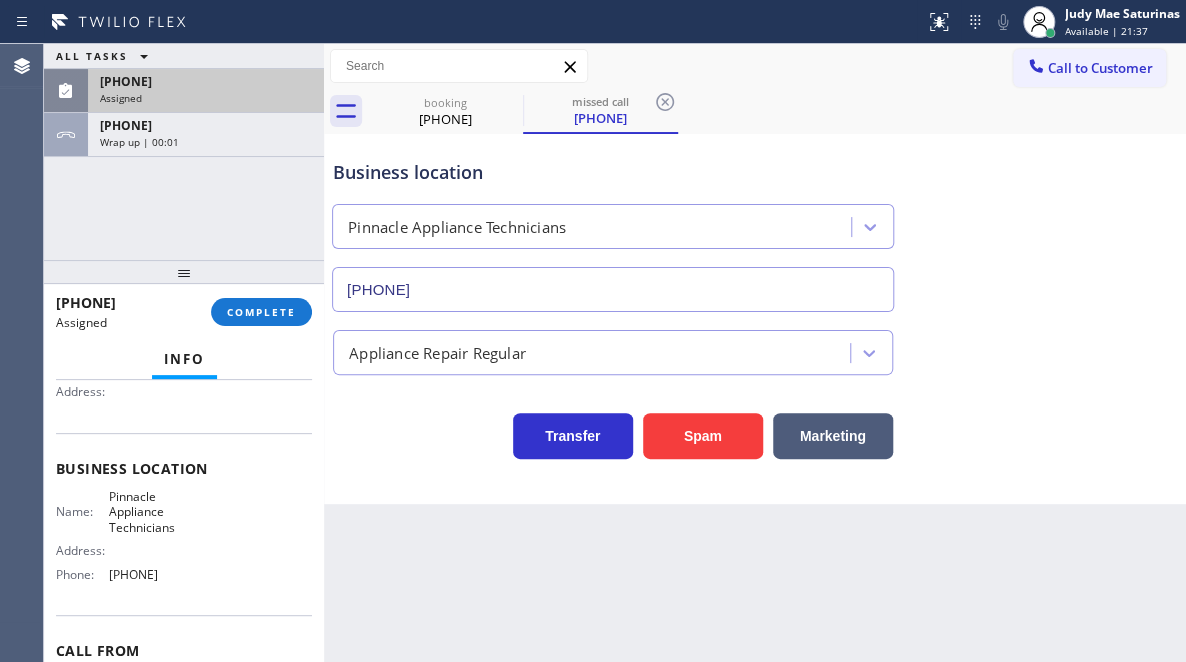 click on "booking (415) 710-4247 missed call (682) 245-6376" at bounding box center [777, 111] 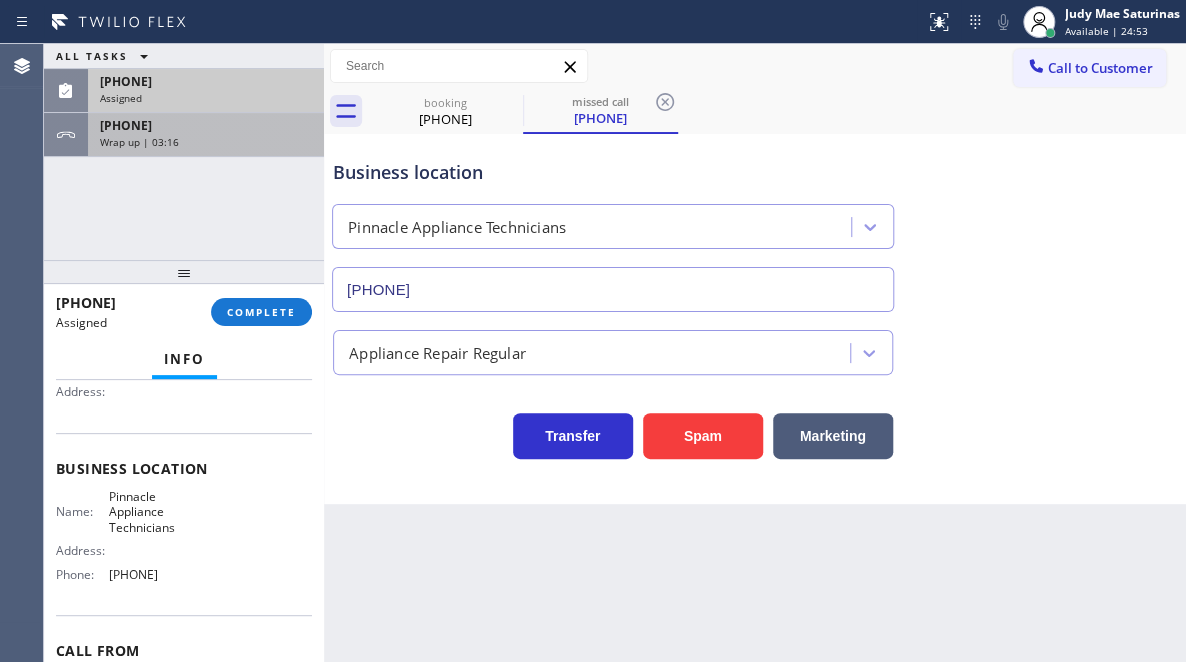 click on "Wrap up | 03:16" at bounding box center (206, 142) 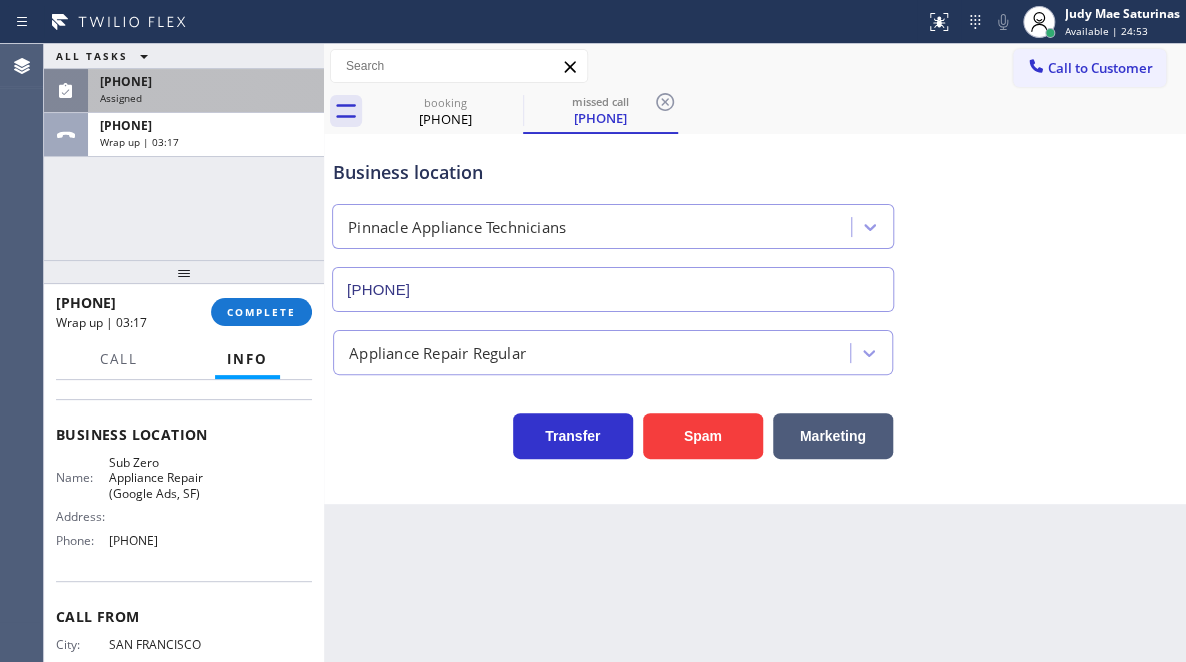scroll, scrollTop: 200, scrollLeft: 0, axis: vertical 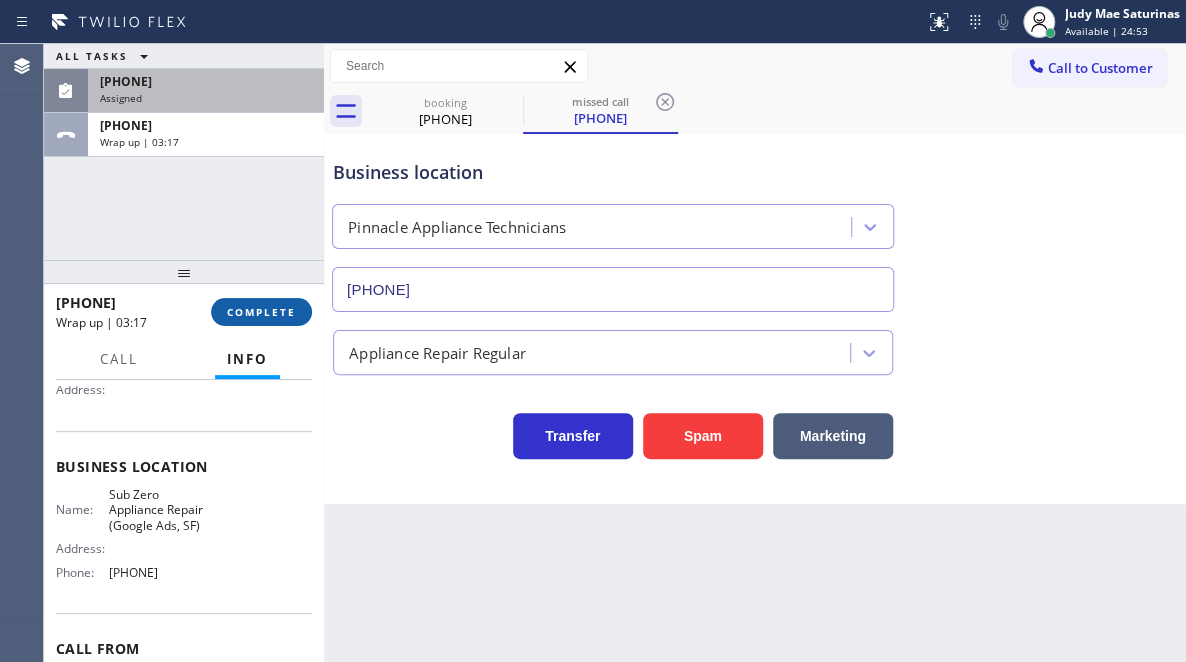 click on "COMPLETE" at bounding box center [261, 312] 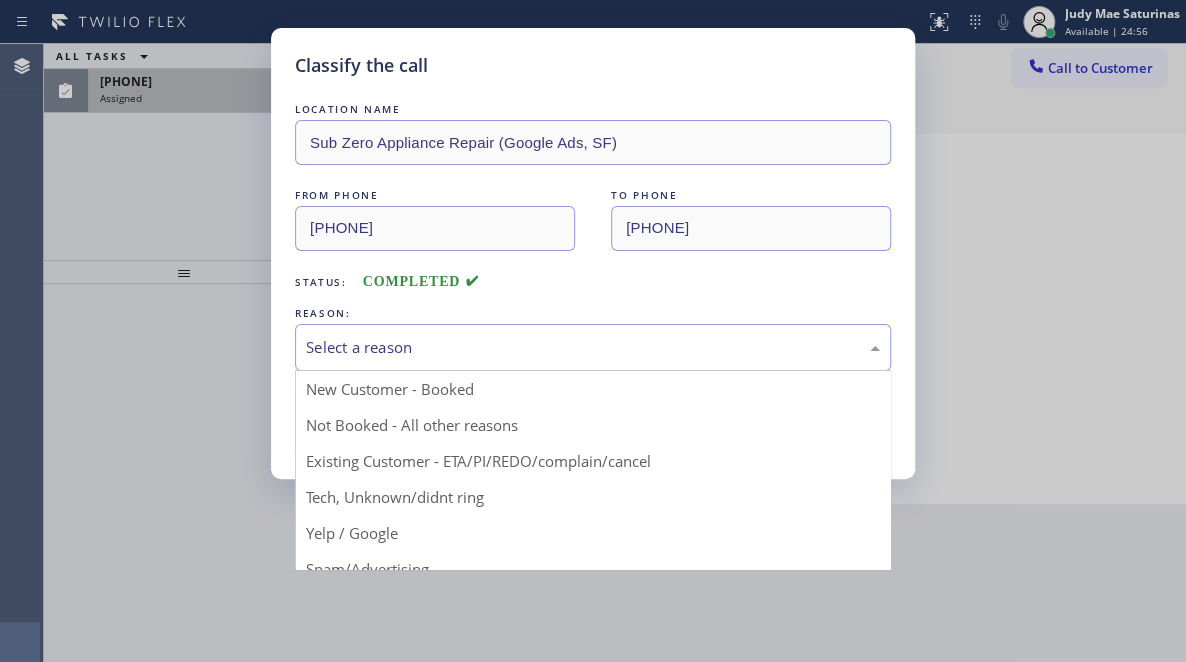 click on "Select a reason" at bounding box center (593, 347) 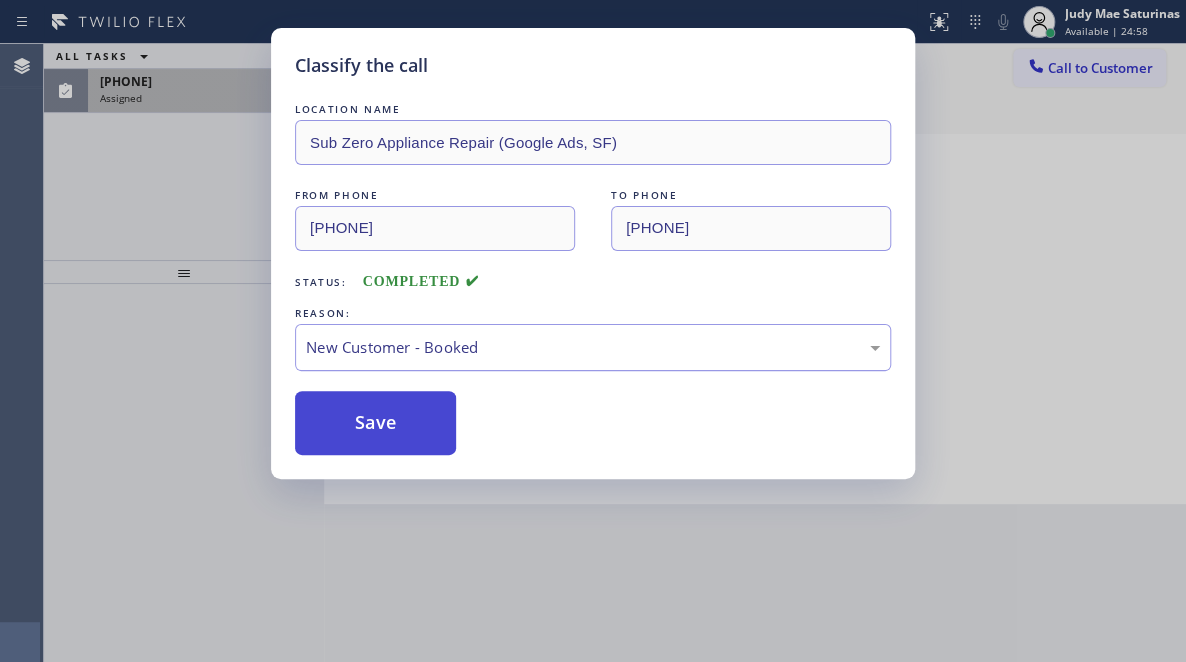 click on "Save" at bounding box center [375, 423] 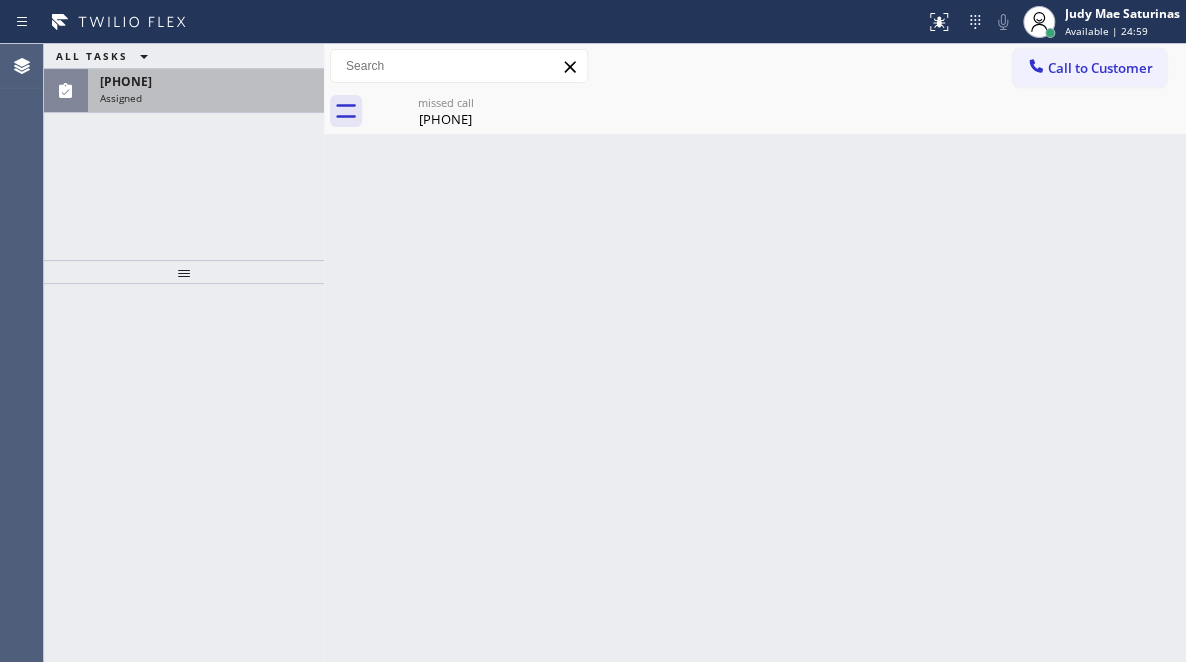 click on "Assigned" at bounding box center [206, 98] 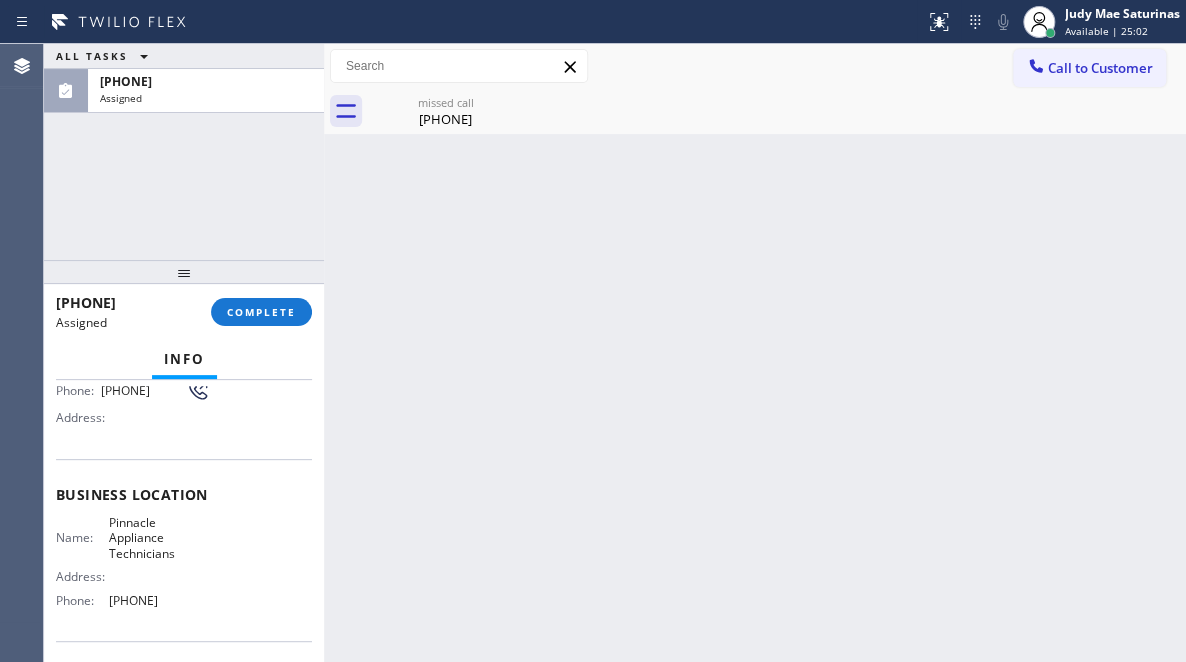 scroll, scrollTop: 300, scrollLeft: 0, axis: vertical 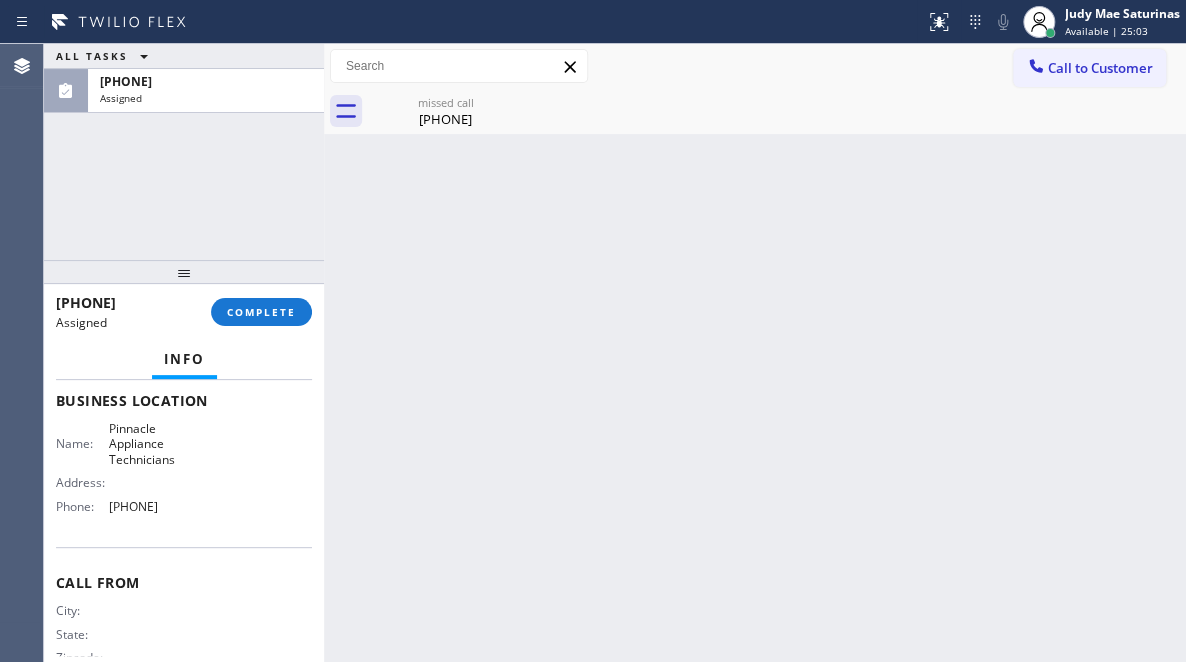 drag, startPoint x: 51, startPoint y: 534, endPoint x: 200, endPoint y: 529, distance: 149.08386 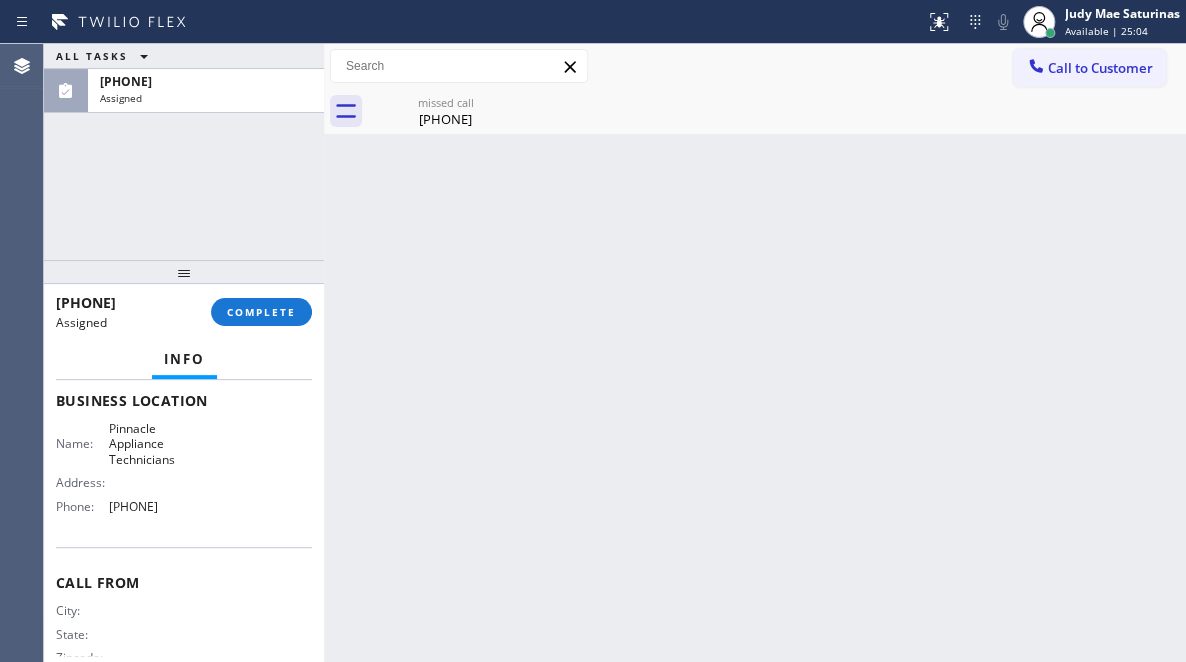 copy on "Customer Name: (682) 245-6376 Phone: (682) 245-6376 Address: Business location Name: Pinnacle Appliance Technicians Address:   Phone: (682) 204-2278" 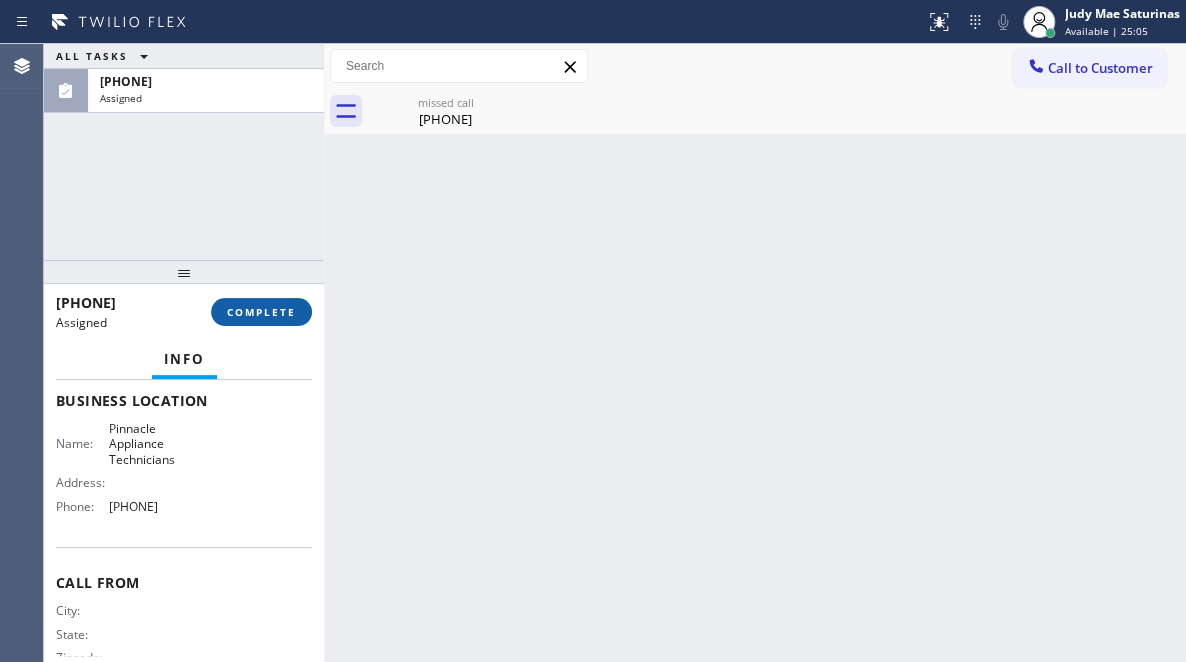 click on "COMPLETE" at bounding box center [261, 312] 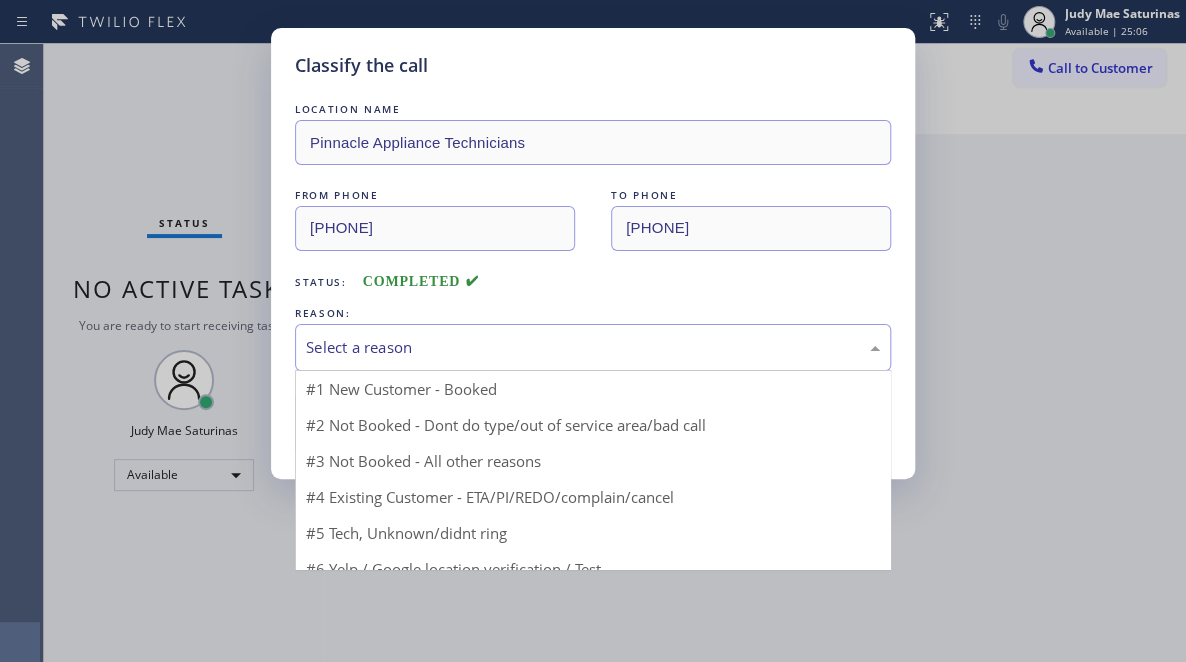click on "Select a reason" at bounding box center [593, 347] 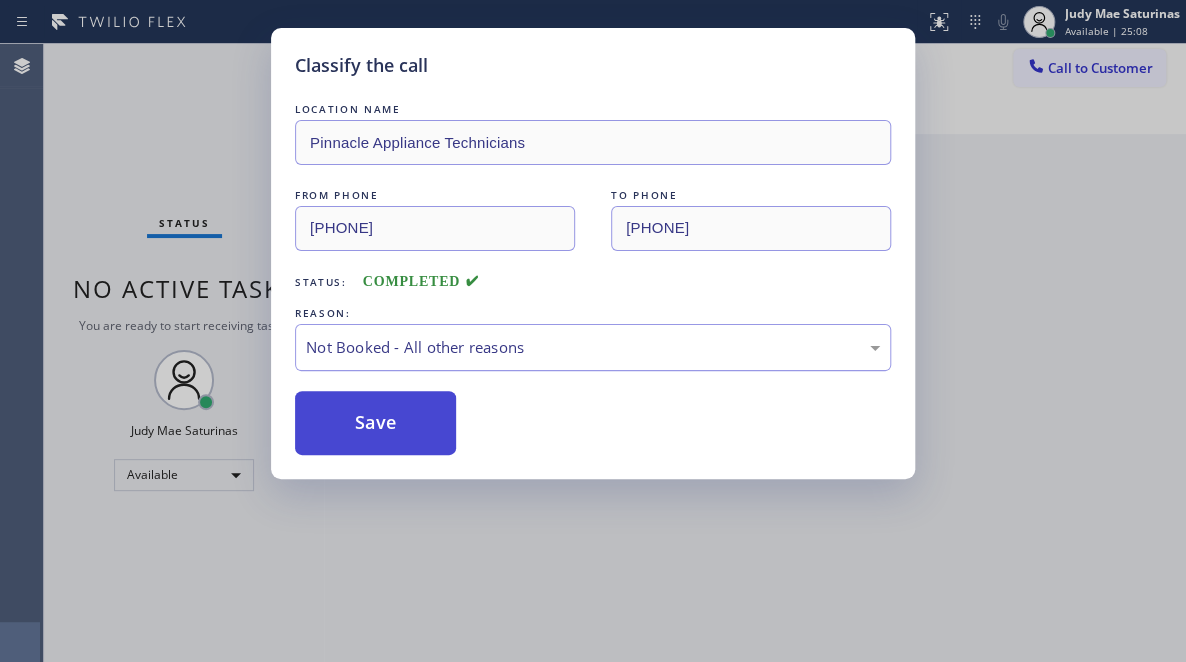 click on "Save" at bounding box center [375, 423] 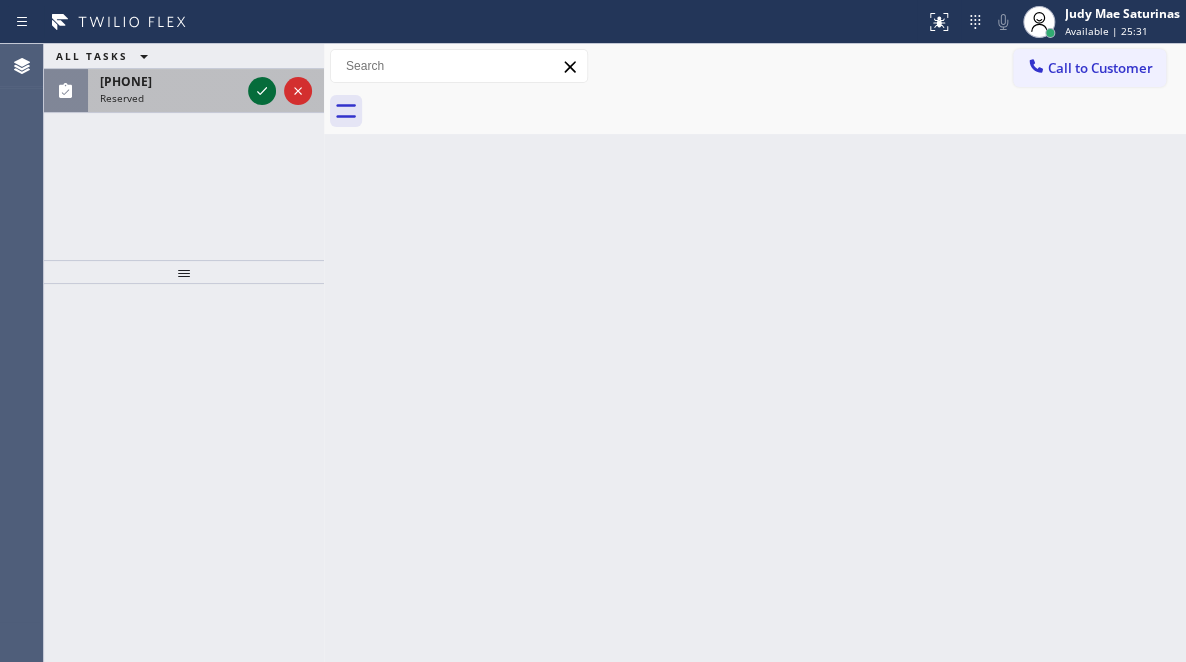 click 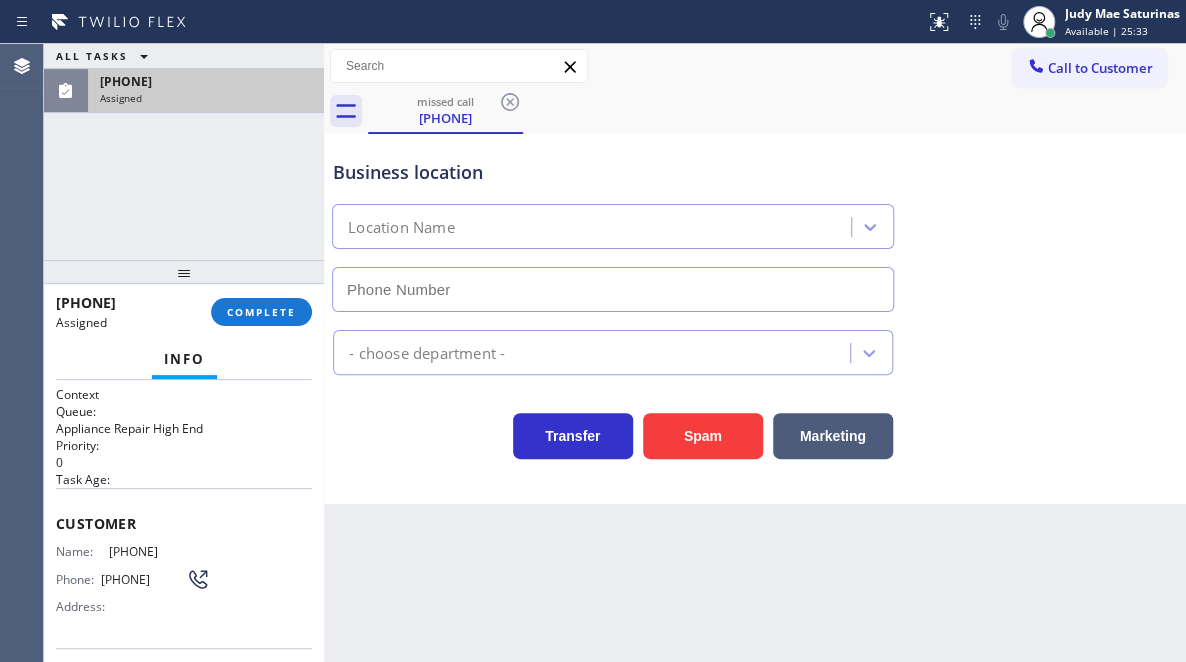 type on "(626) 313-4391" 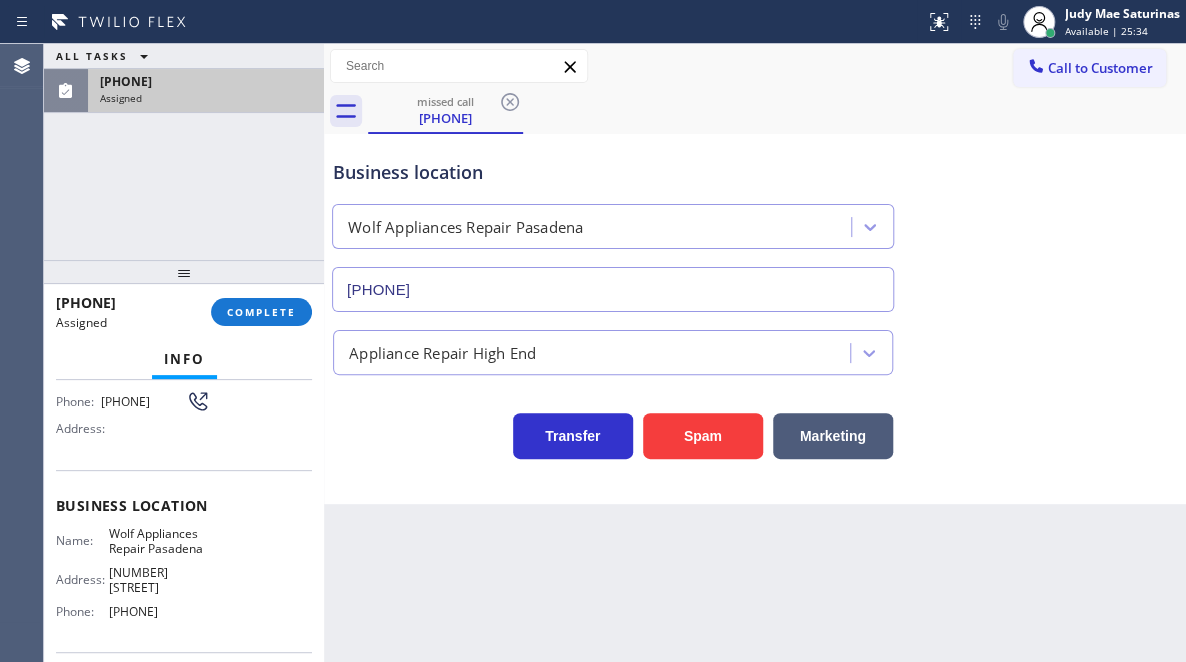 scroll, scrollTop: 200, scrollLeft: 0, axis: vertical 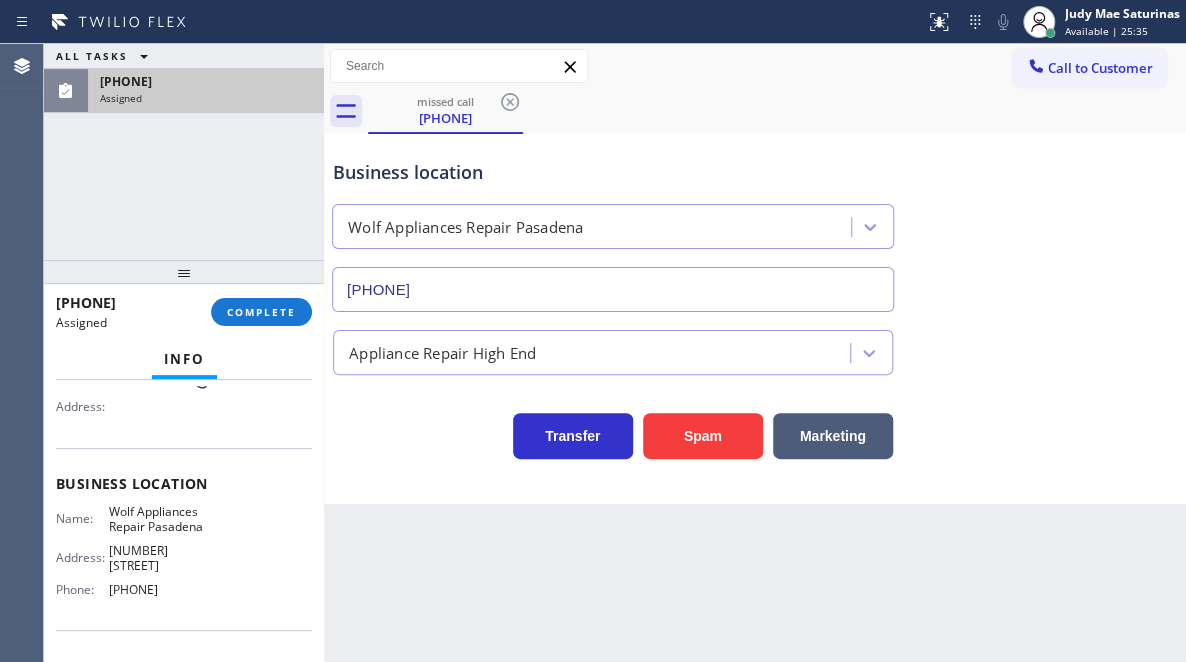 drag, startPoint x: 58, startPoint y: 511, endPoint x: 228, endPoint y: 598, distance: 190.96858 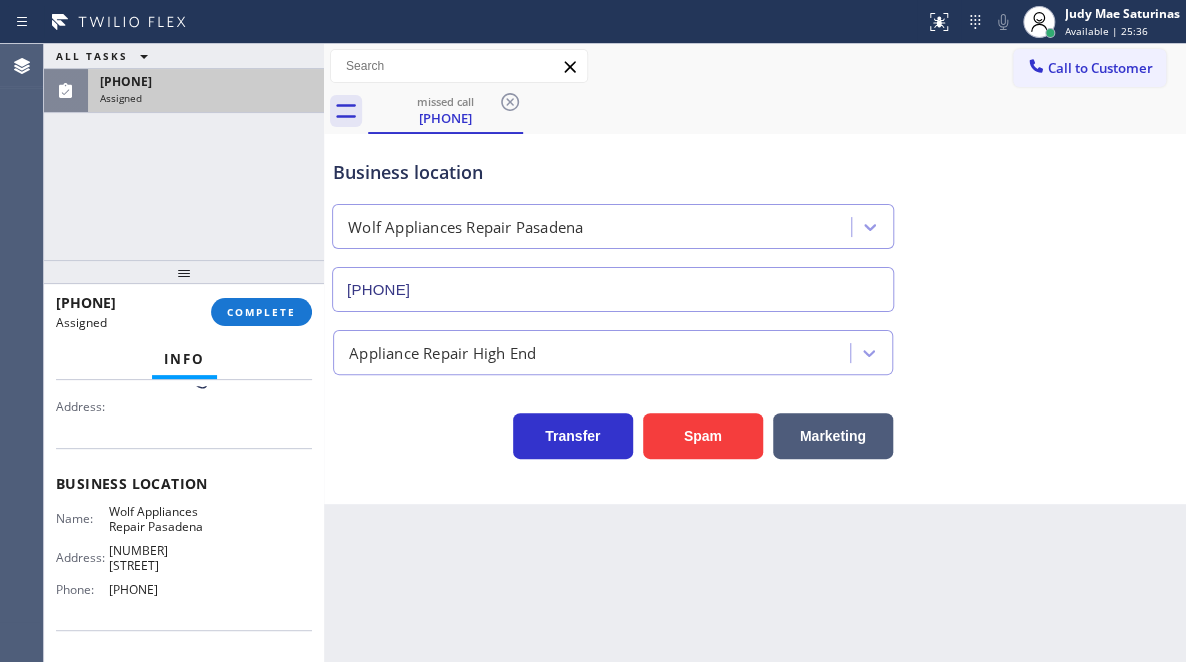 copy on "Customer Name: (713) 898-9100 Phone: (713) 898-9100 Address: Business location Name: Wolf Appliances Repair Pasadena Address: 456 E Orange Grove Blvd  Phone: (626) 313-4391" 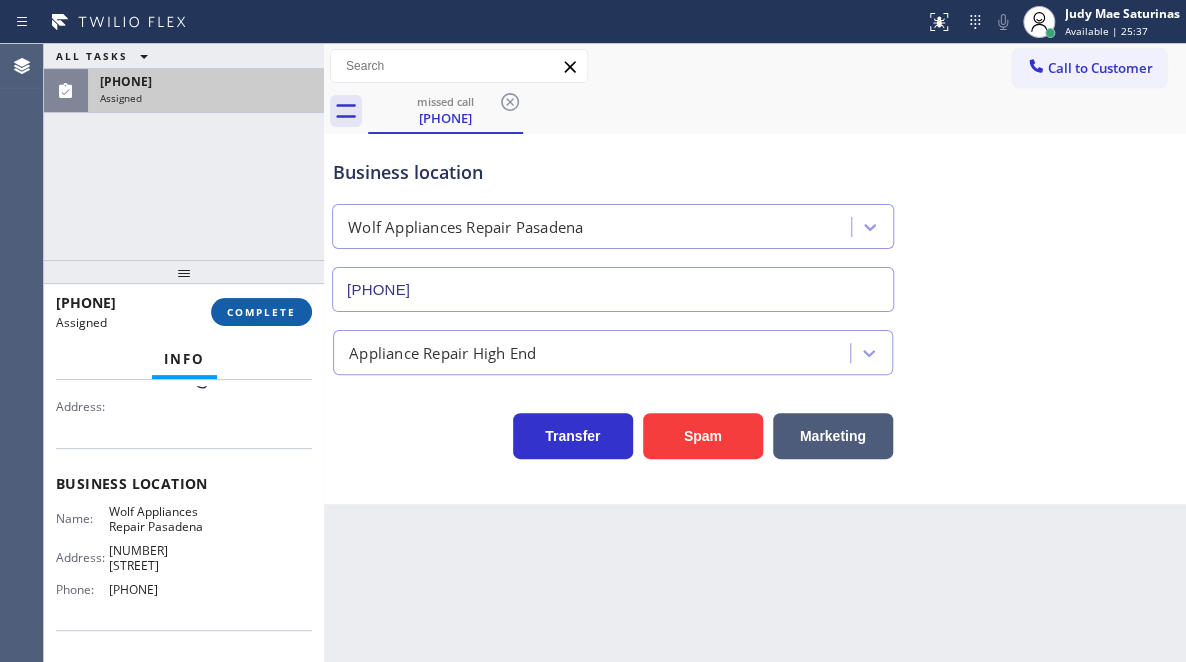 click on "COMPLETE" at bounding box center [261, 312] 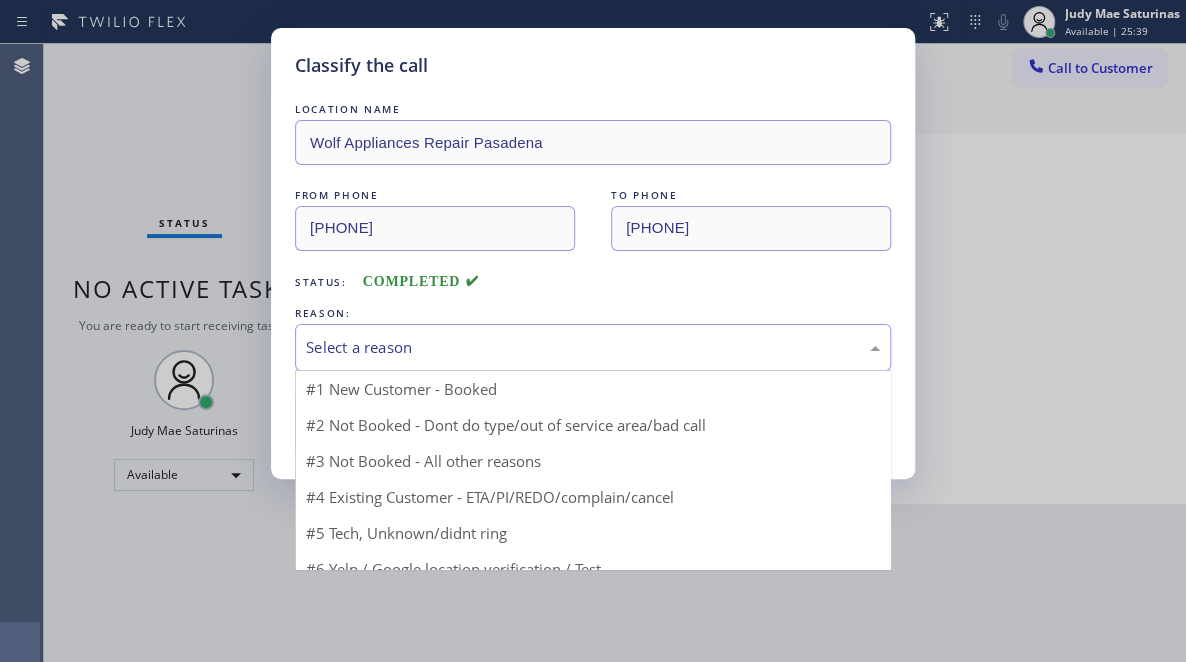 click on "Select a reason" at bounding box center [593, 347] 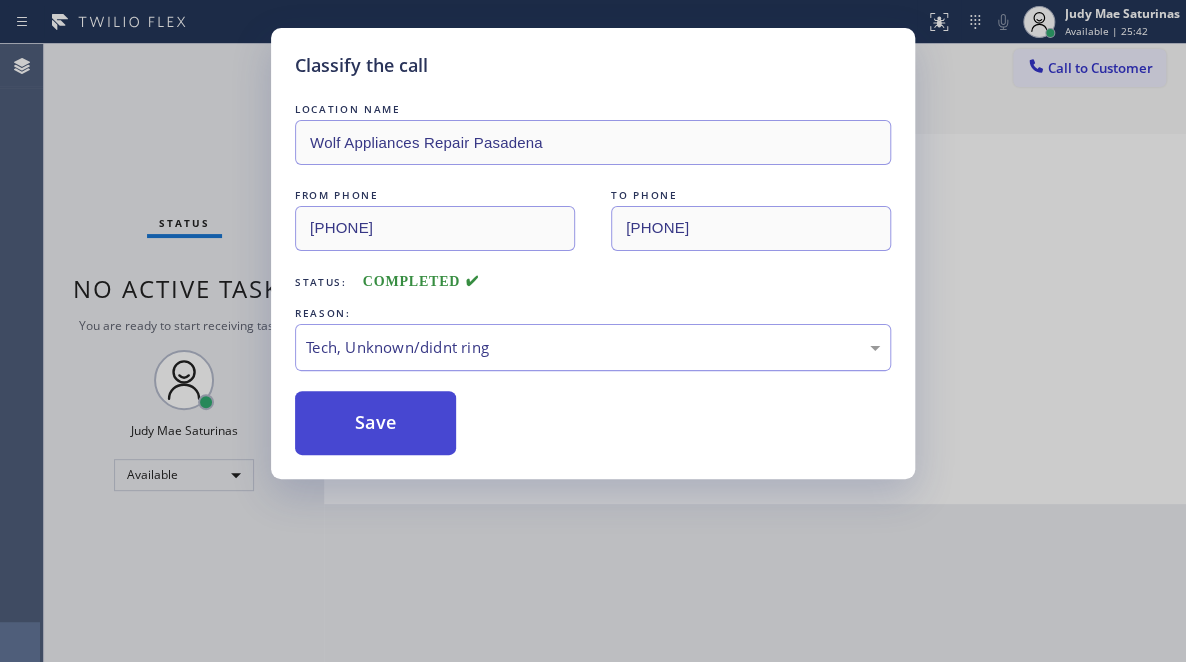 click on "Save" at bounding box center (375, 423) 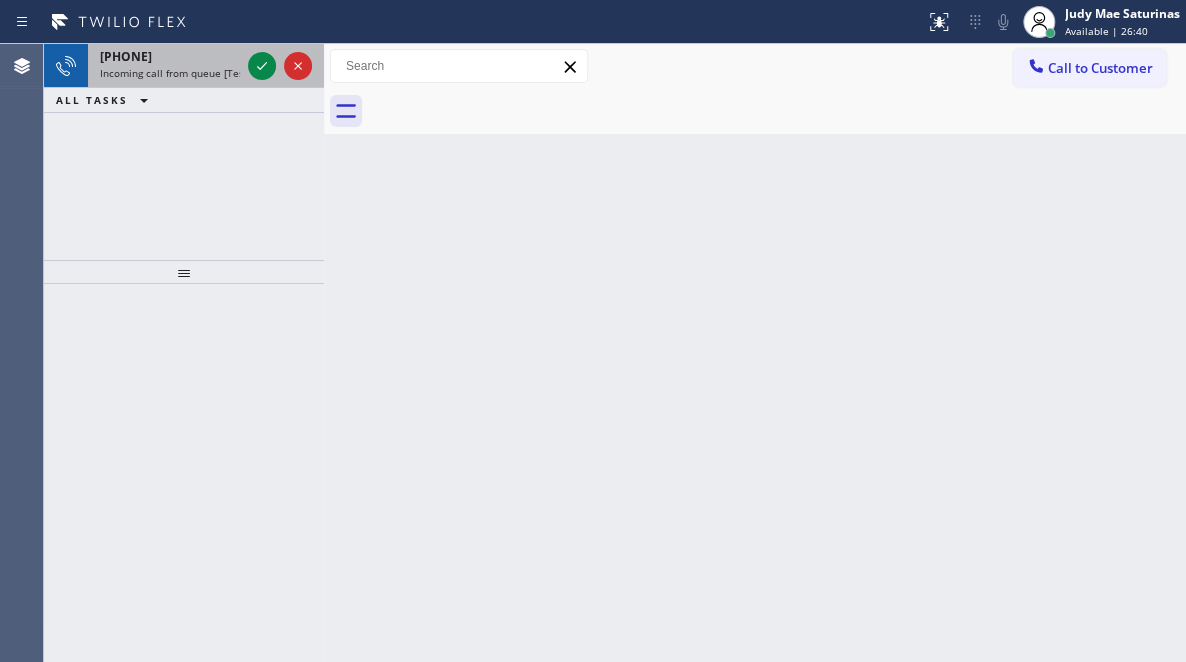click on "+19495944858" at bounding box center [126, 56] 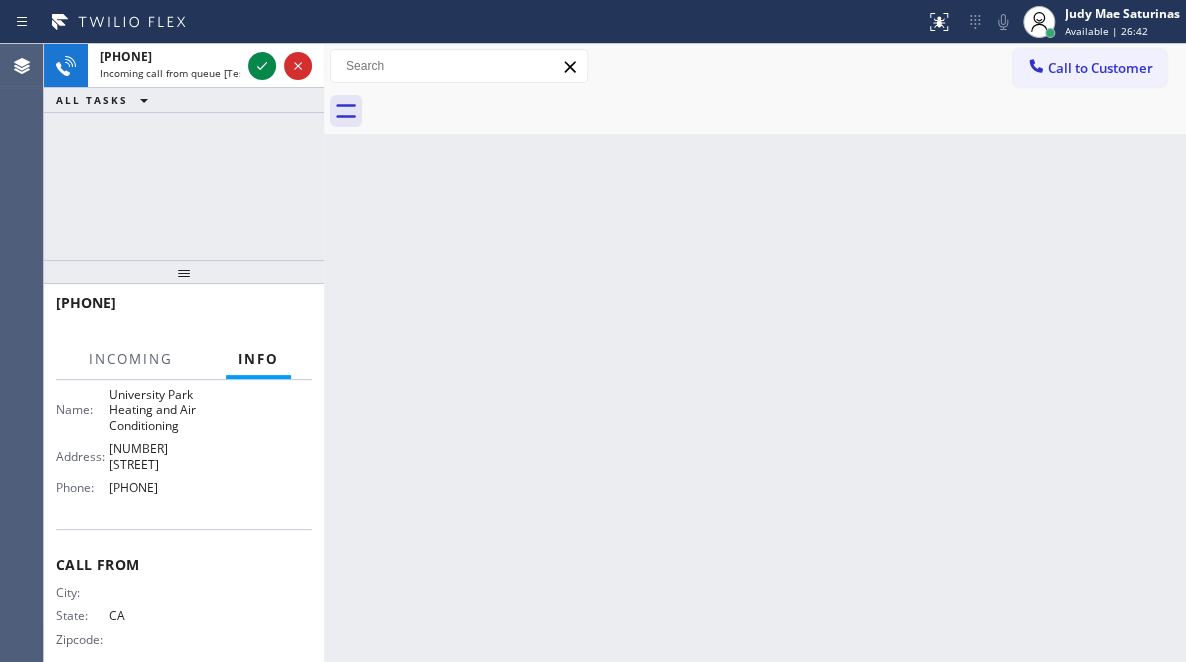 scroll, scrollTop: 200, scrollLeft: 0, axis: vertical 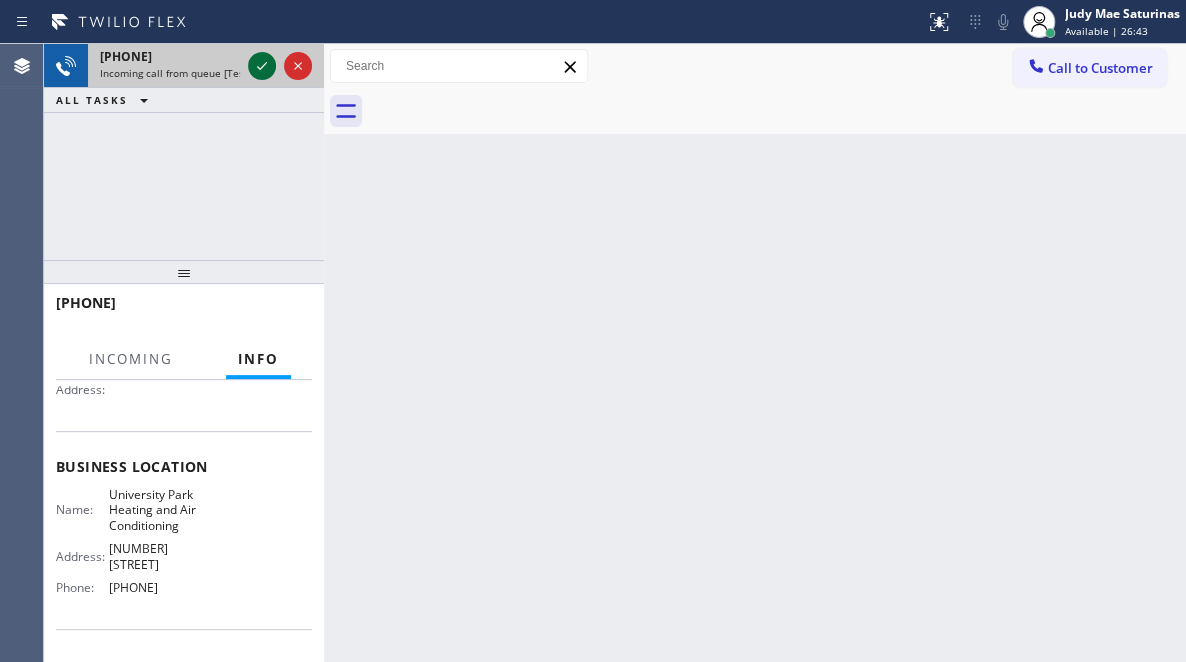 click 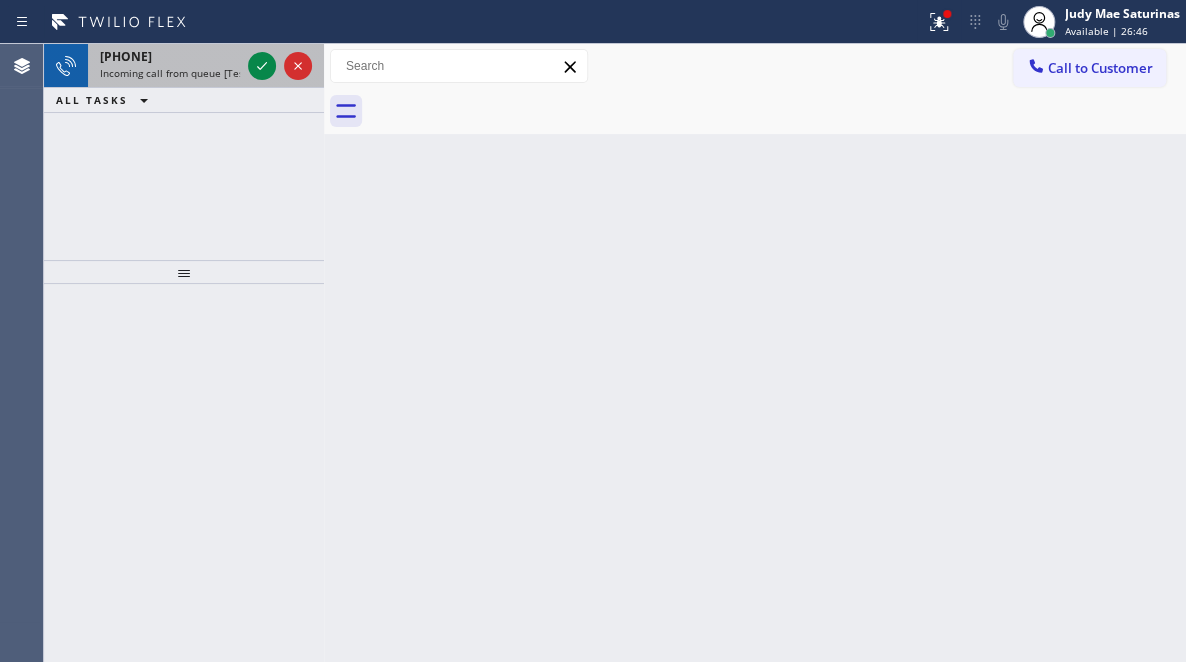 click on "+19495944858" at bounding box center [170, 56] 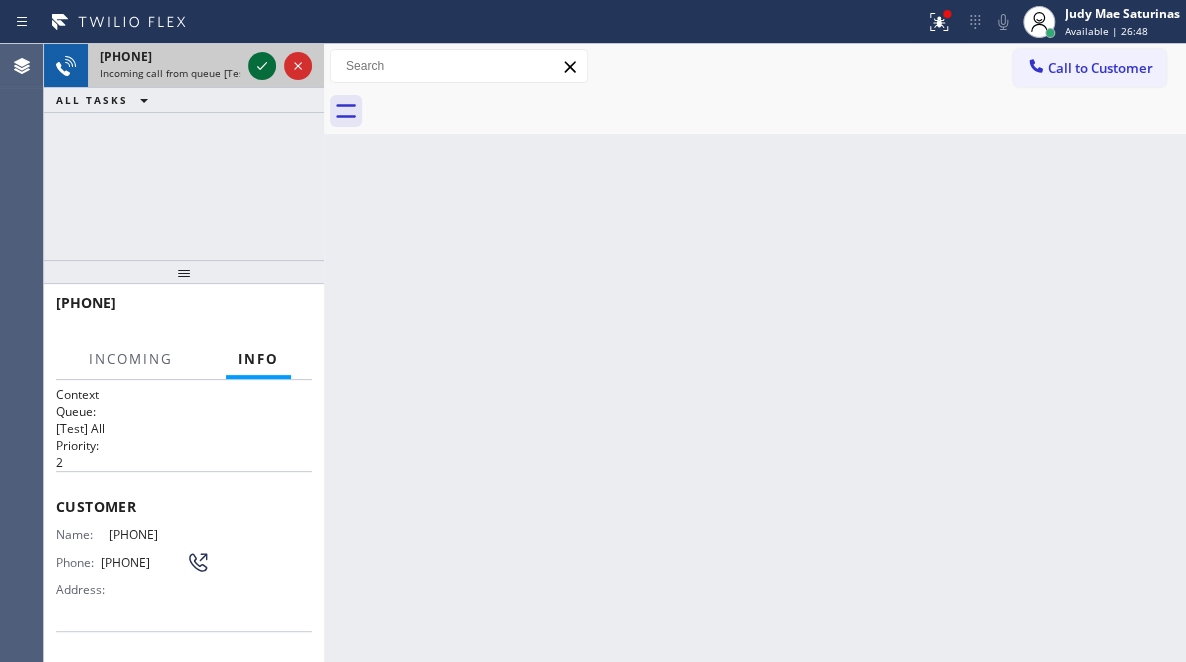 click 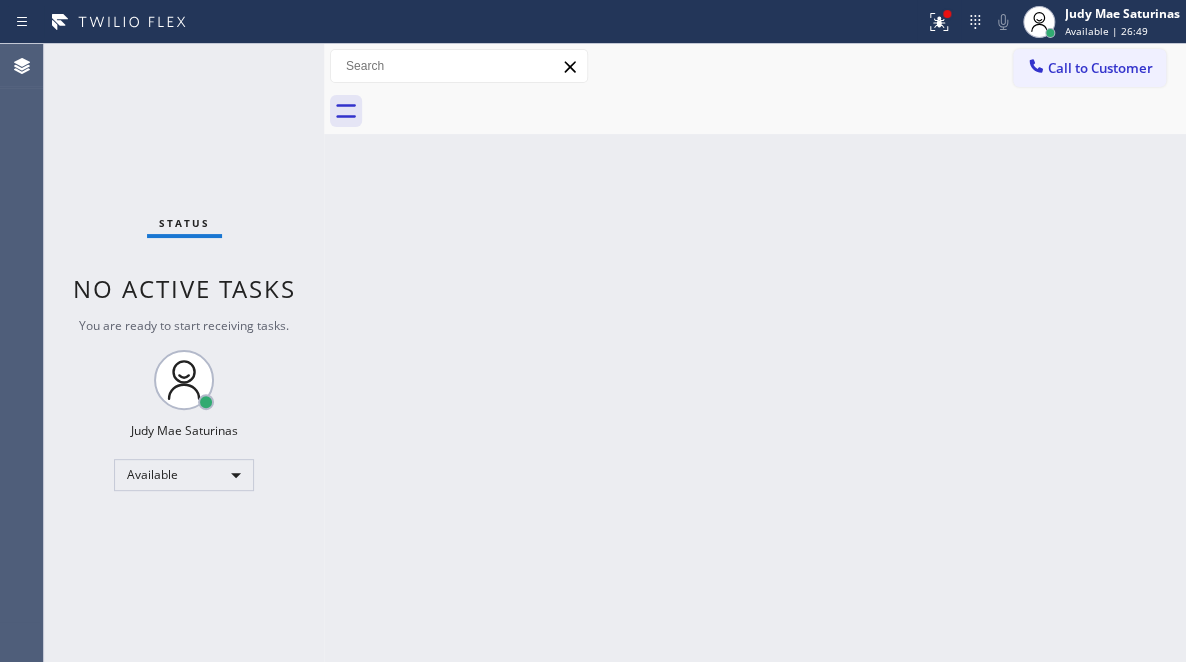 click on "Back to Dashboard Change Sender ID Customers Technicians Select a contact Outbound call Technician Search Technician Your caller id phone number Your caller id phone number Call Technician info Name   Phone none Address none Change Sender ID HVAC +1[PHONE] 5 Star Appliance +1[PHONE] Appliance Repair +1[PHONE] Plumbing +1[PHONE] Air Duct Cleaning +1[PHONE]  Electricians +1[PHONE] Cancel Change Check personal SMS Reset Change No tabs Call to Customer Outbound call Location Polan Electric Co Inc Your caller id phone number ([PHONE]) Customer number Call Outbound call Technician Search Technician Your caller id phone number Your caller id phone number Call" at bounding box center [755, 353] 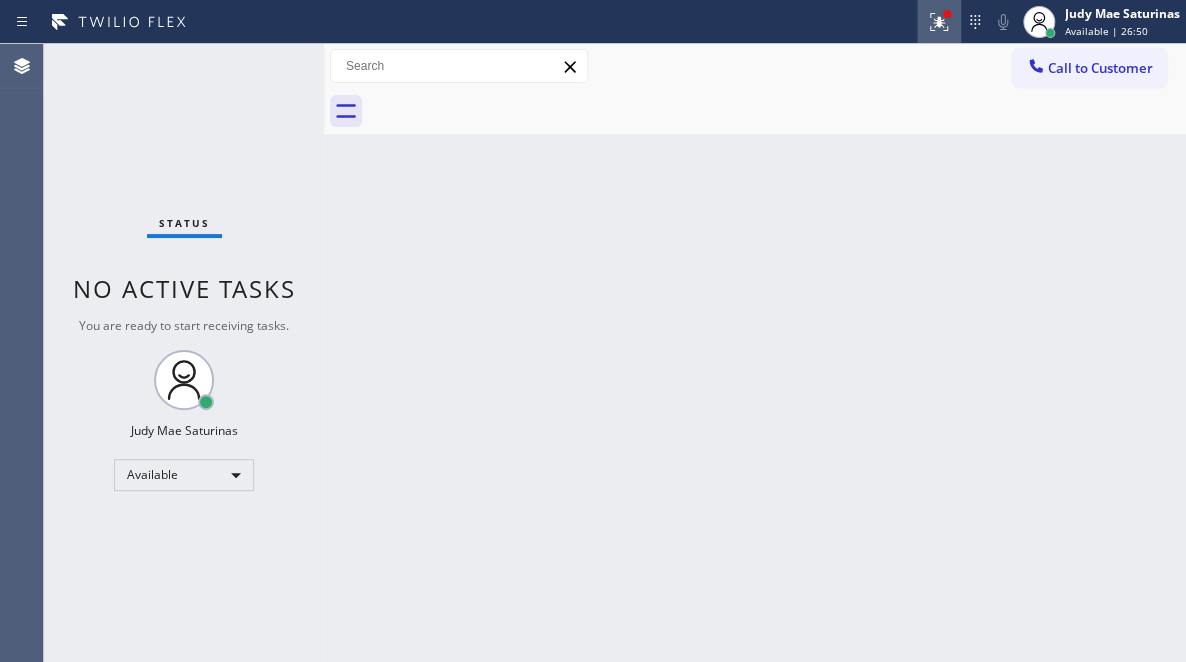 click 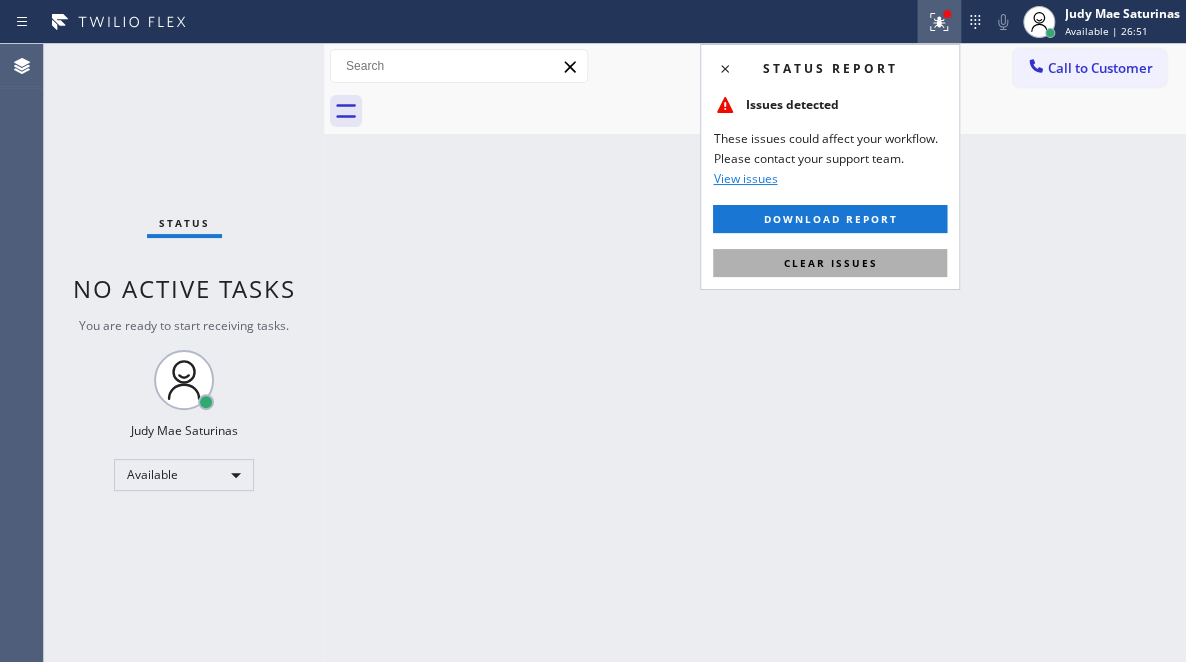 click on "Clear issues" at bounding box center (830, 263) 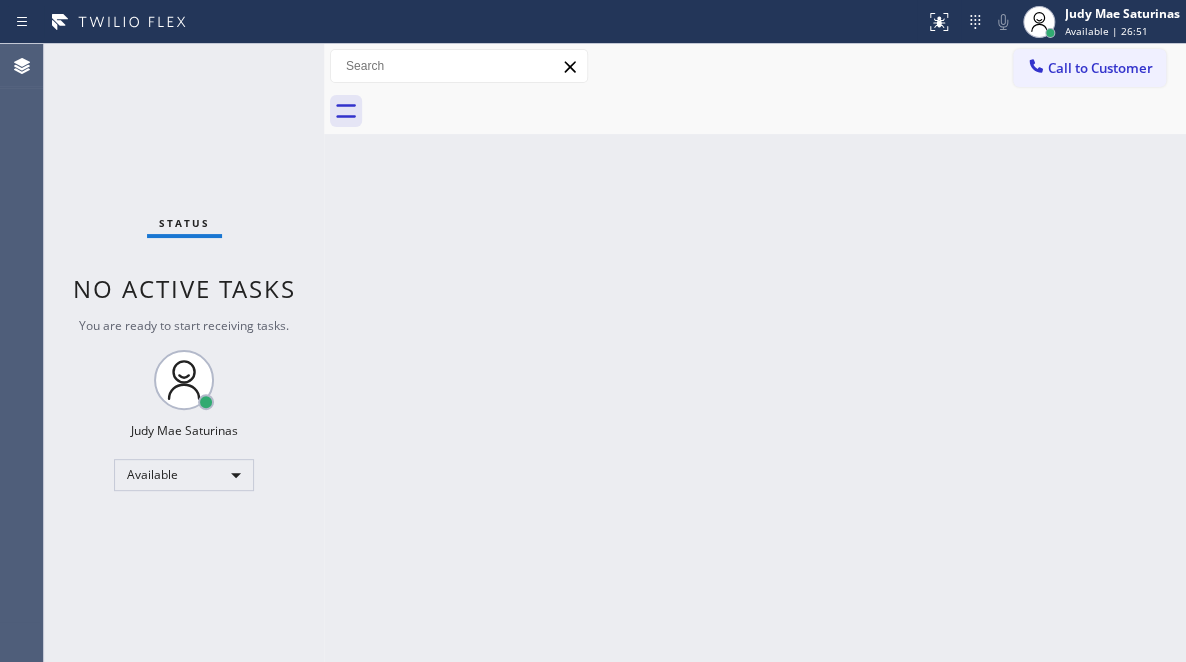 click on "Back to Dashboard Change Sender ID Customers Technicians Select a contact Outbound call Technician Search Technician Your caller id phone number Your caller id phone number Call Technician info Name   Phone none Address none Change Sender ID HVAC +1[PHONE] 5 Star Appliance +1[PHONE] Appliance Repair +1[PHONE] Plumbing +1[PHONE] Air Duct Cleaning +1[PHONE]  Electricians +1[PHONE] Cancel Change Check personal SMS Reset Change No tabs Call to Customer Outbound call Location Polan Electric Co Inc Your caller id phone number ([PHONE]) Customer number Call Outbound call Technician Search Technician Your caller id phone number Your caller id phone number Call" at bounding box center [755, 353] 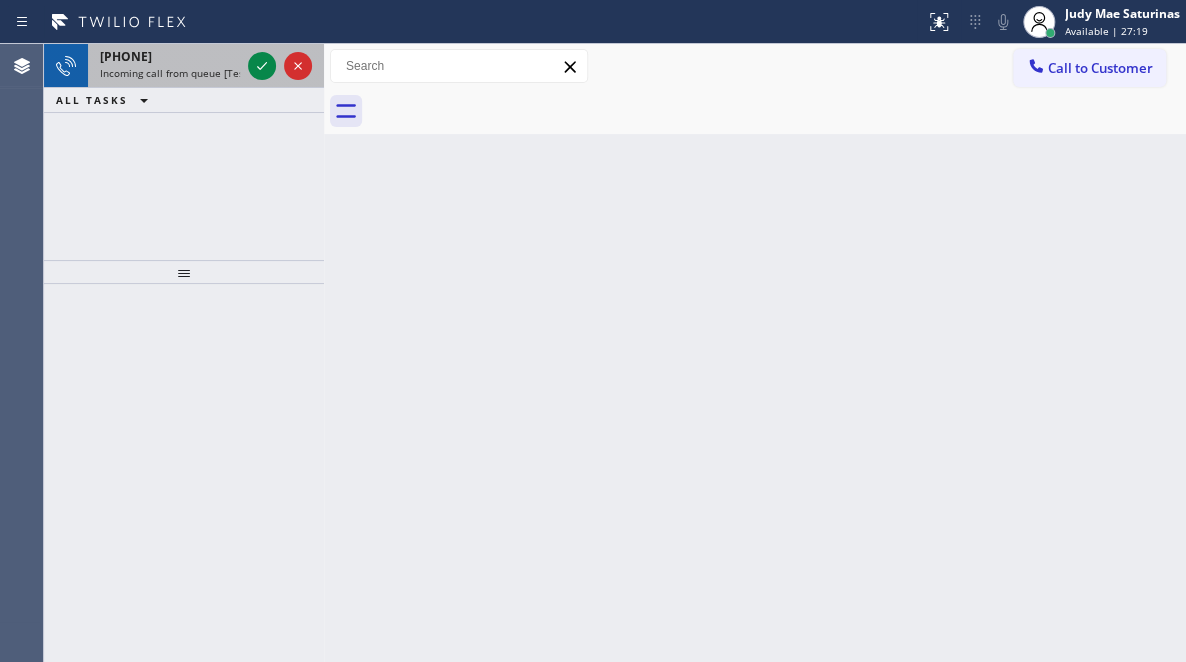 click on "Incoming call from queue [Test] All" at bounding box center (183, 73) 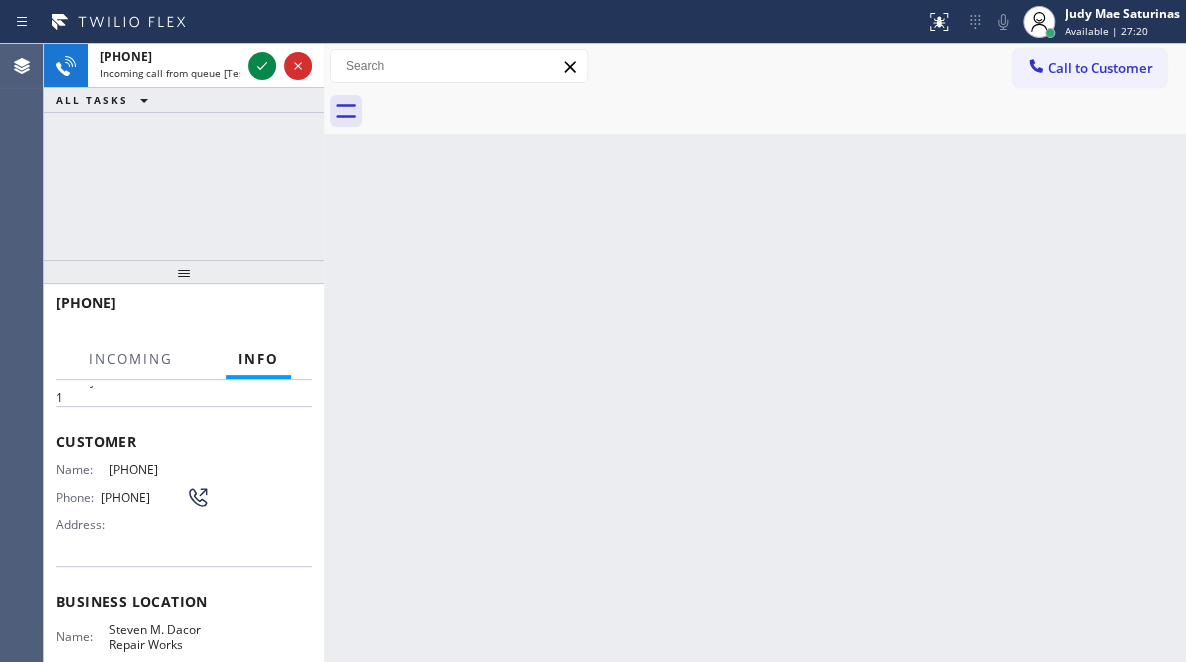 scroll, scrollTop: 100, scrollLeft: 0, axis: vertical 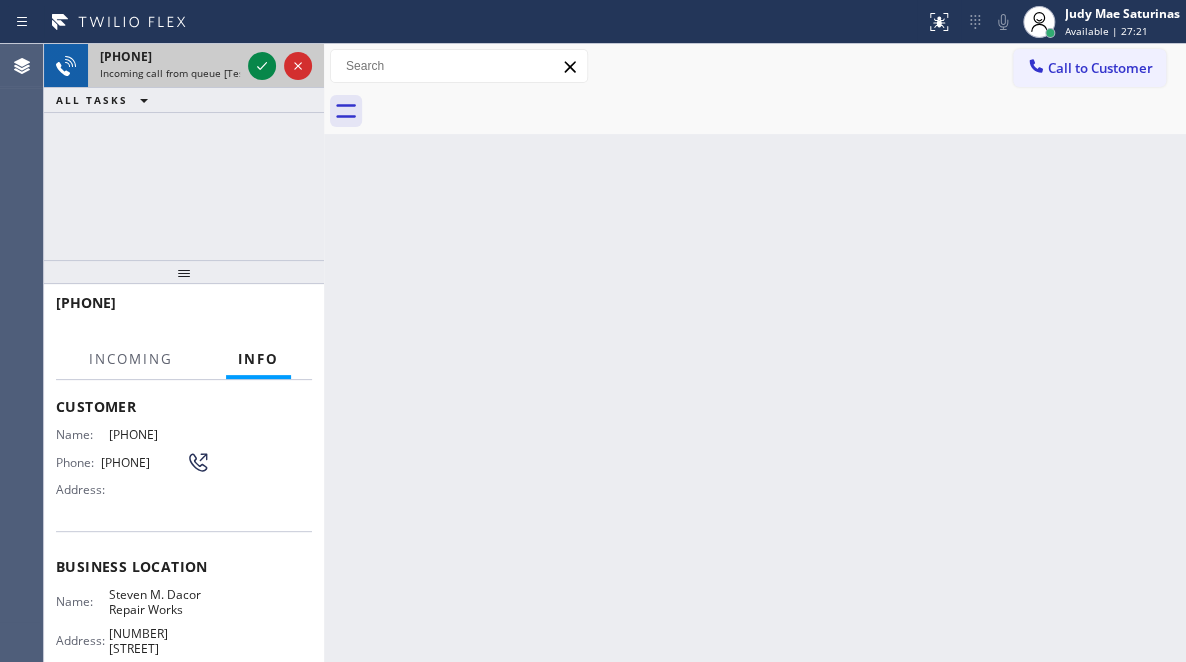 click at bounding box center [280, 66] 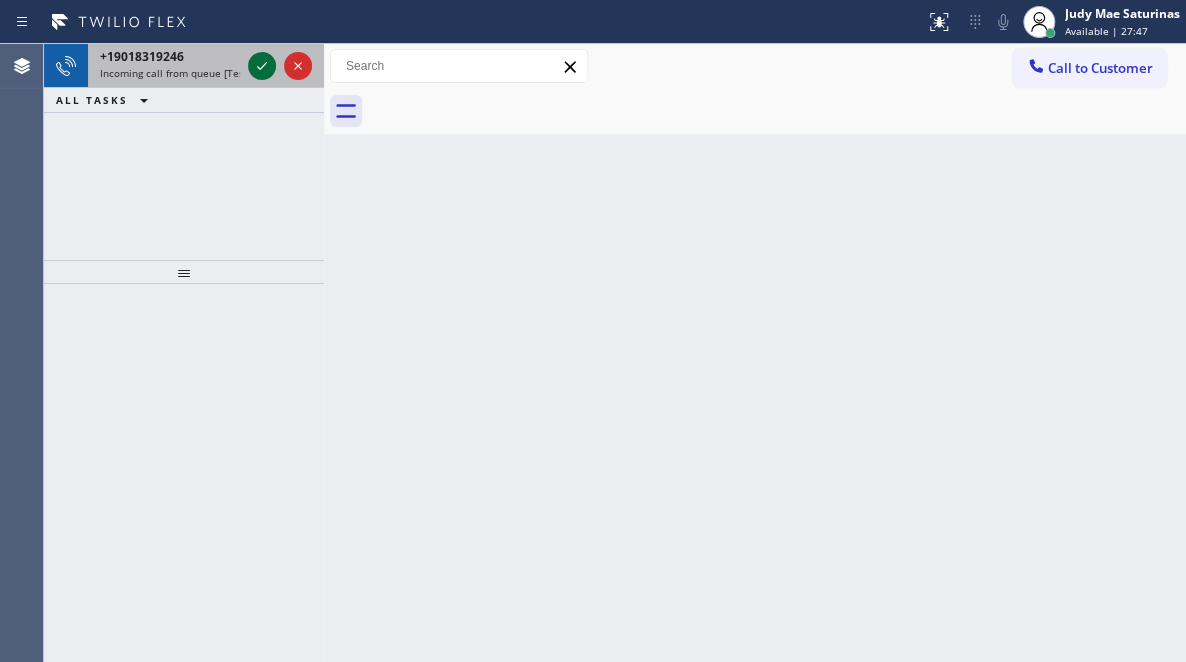 drag, startPoint x: 249, startPoint y: 71, endPoint x: 259, endPoint y: 67, distance: 10.770329 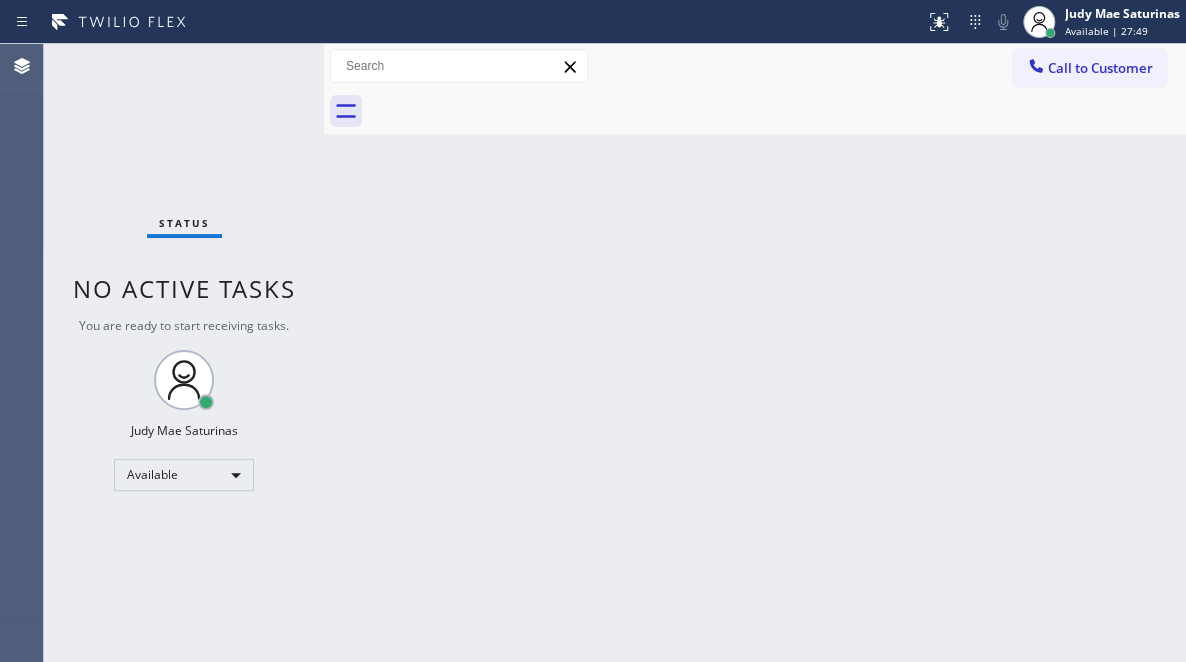 click on "Back to Dashboard Change Sender ID Customers Technicians Select a contact Outbound call Technician Search Technician Your caller id phone number Your caller id phone number Call Technician info Name   Phone none Address none Change Sender ID HVAC +1[PHONE] 5 Star Appliance +1[PHONE] Appliance Repair +1[PHONE] Plumbing +1[PHONE] Air Duct Cleaning +1[PHONE]  Electricians +1[PHONE] Cancel Change Check personal SMS Reset Change No tabs Call to Customer Outbound call Location Polan Electric Co Inc Your caller id phone number ([PHONE]) Customer number Call Outbound call Technician Search Technician Your caller id phone number Your caller id phone number Call" at bounding box center [755, 353] 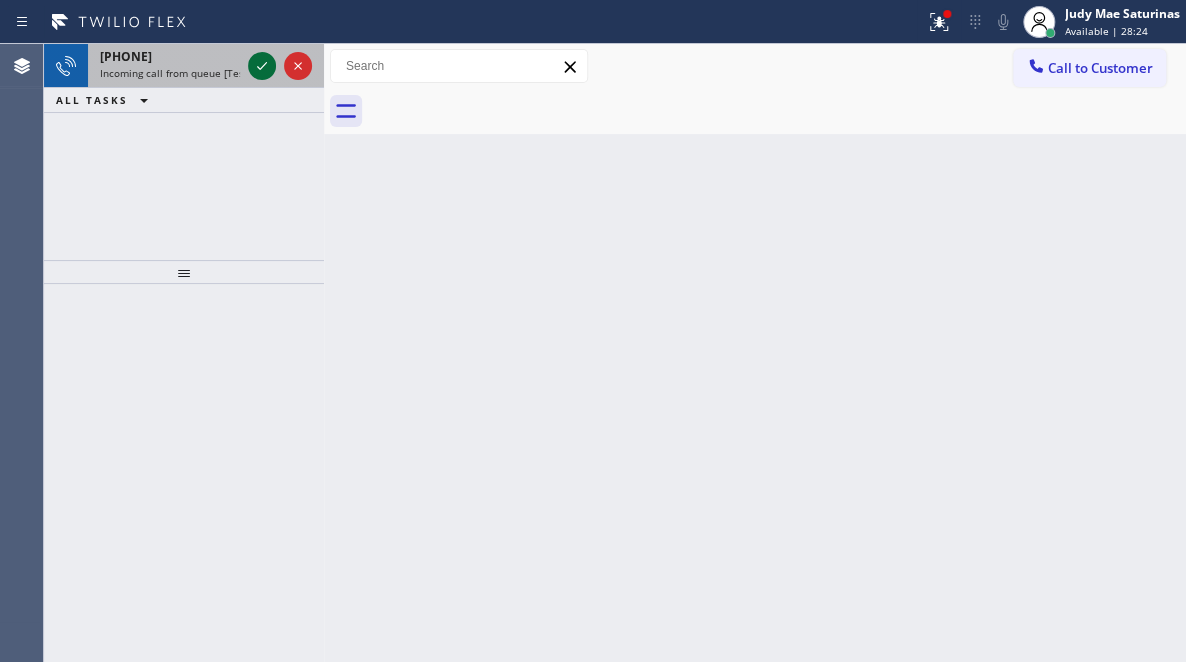 click 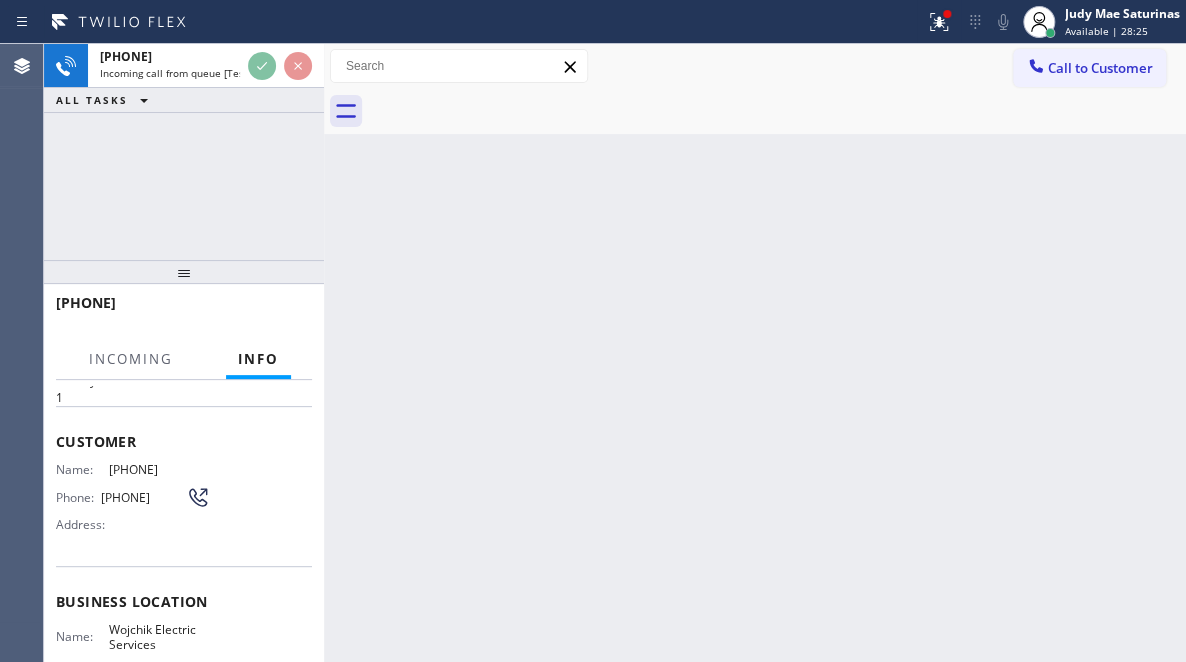 scroll, scrollTop: 0, scrollLeft: 0, axis: both 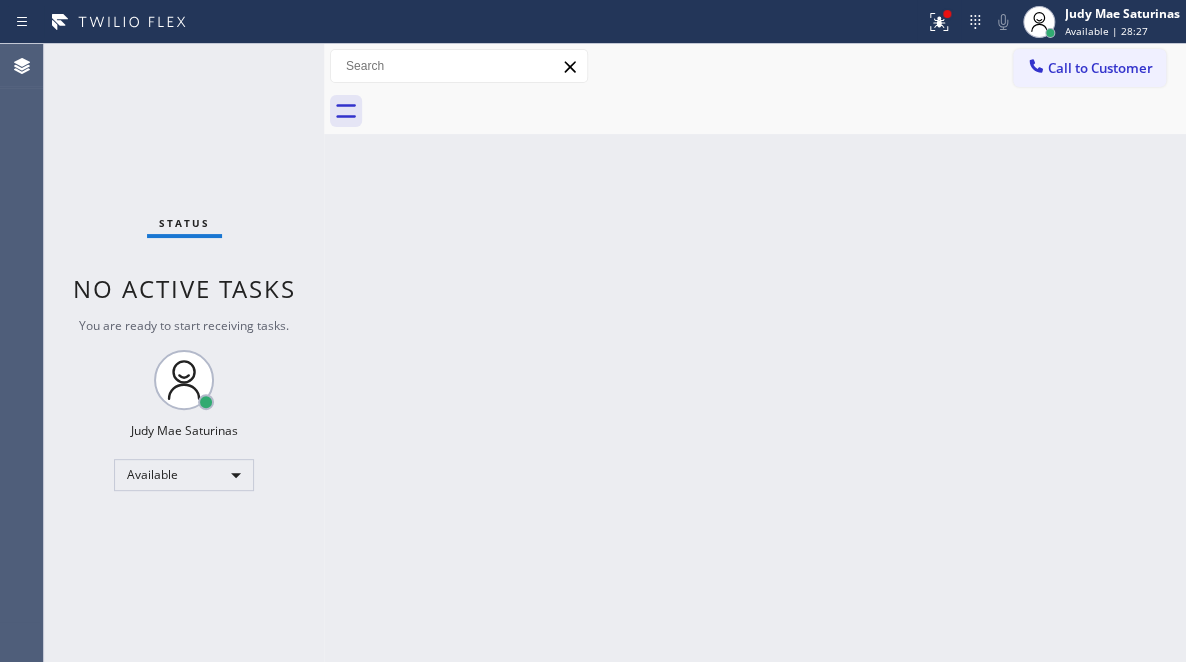 click on "Status   No active tasks     You are ready to start receiving tasks.   [FIRST] [LAST] Available" at bounding box center (184, 353) 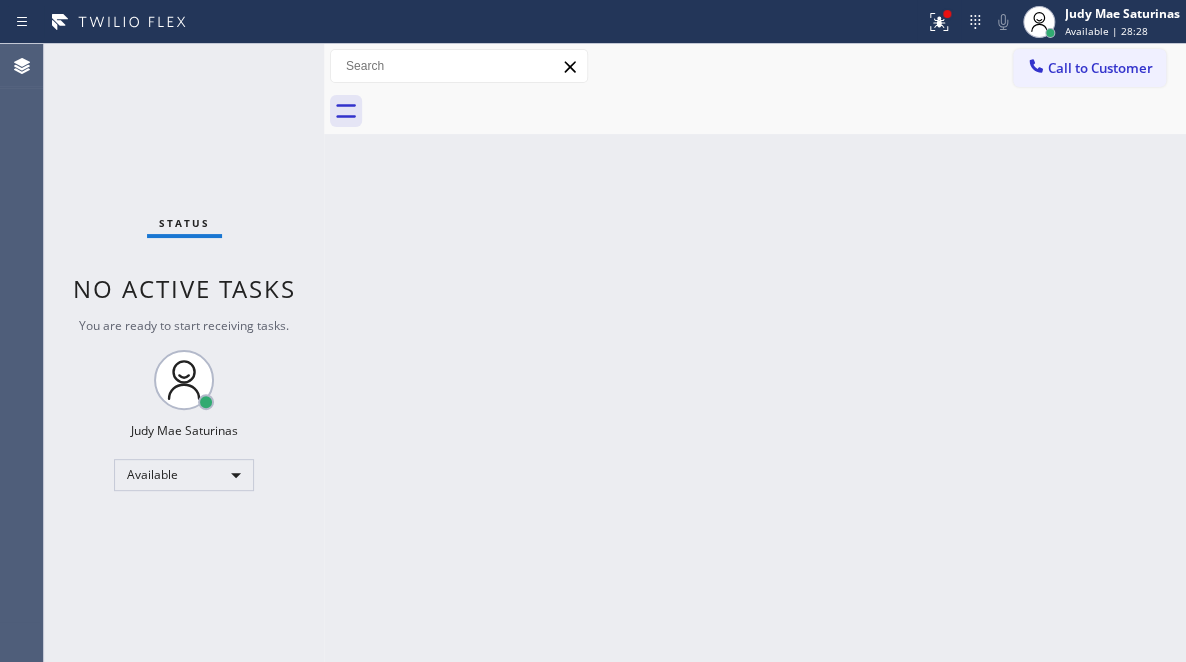 click on "Status   No active tasks     You are ready to start receiving tasks.   [FIRST] [LAST] Available" at bounding box center (184, 353) 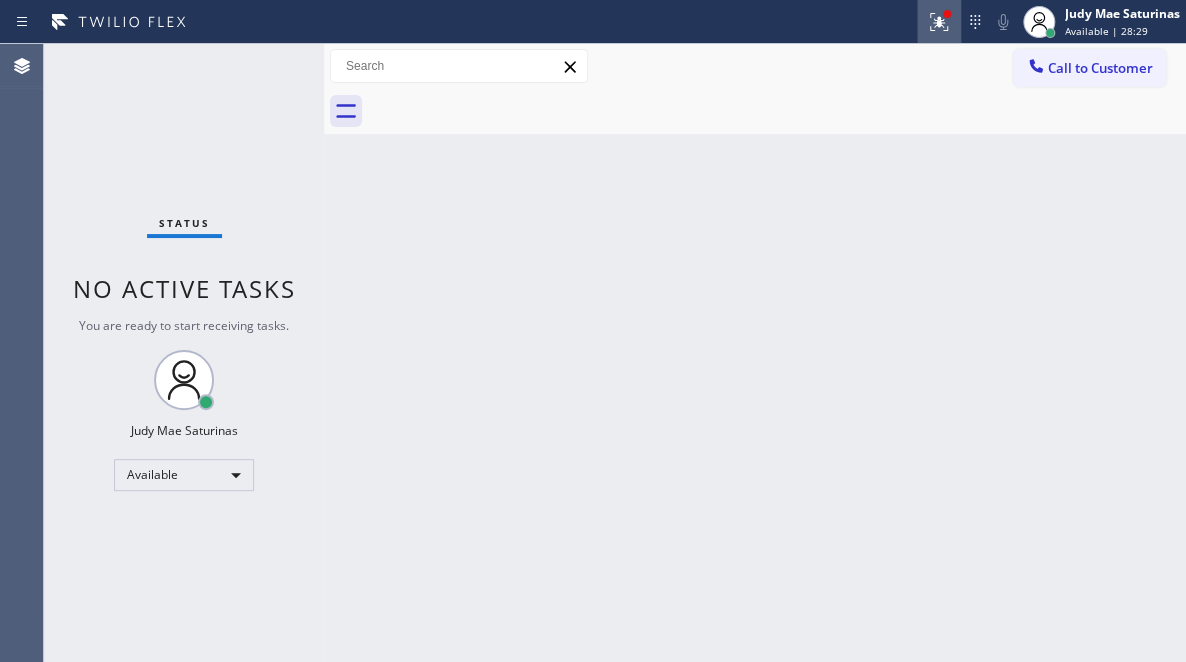 click at bounding box center (939, 22) 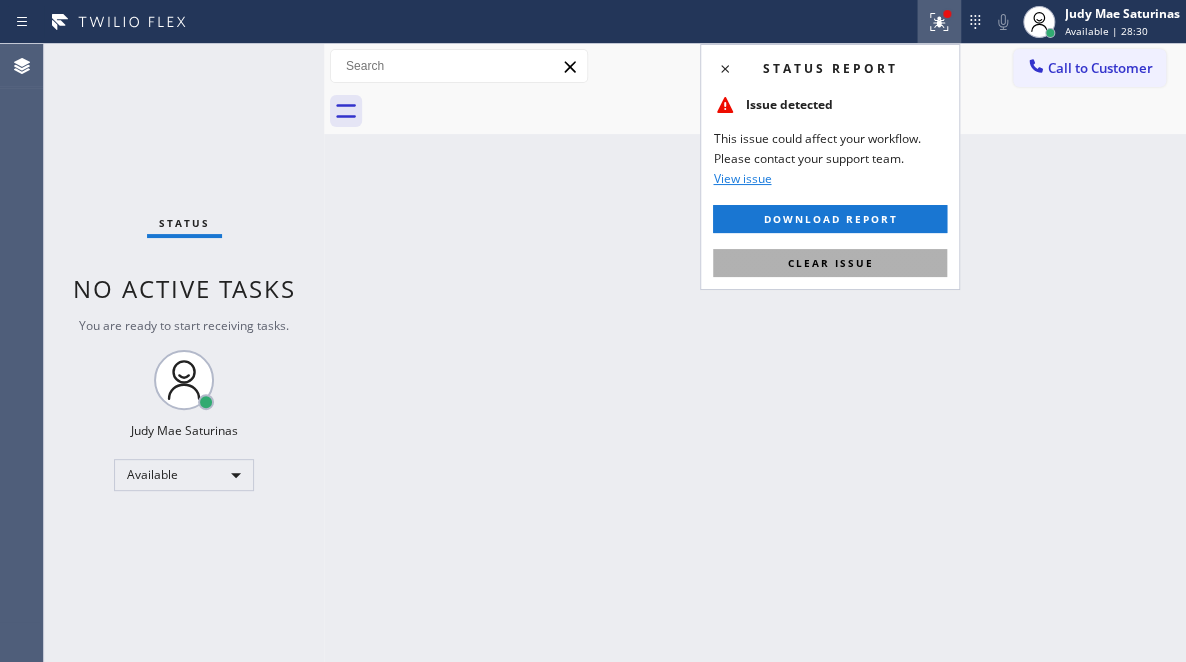 click on "Clear issue" at bounding box center (830, 263) 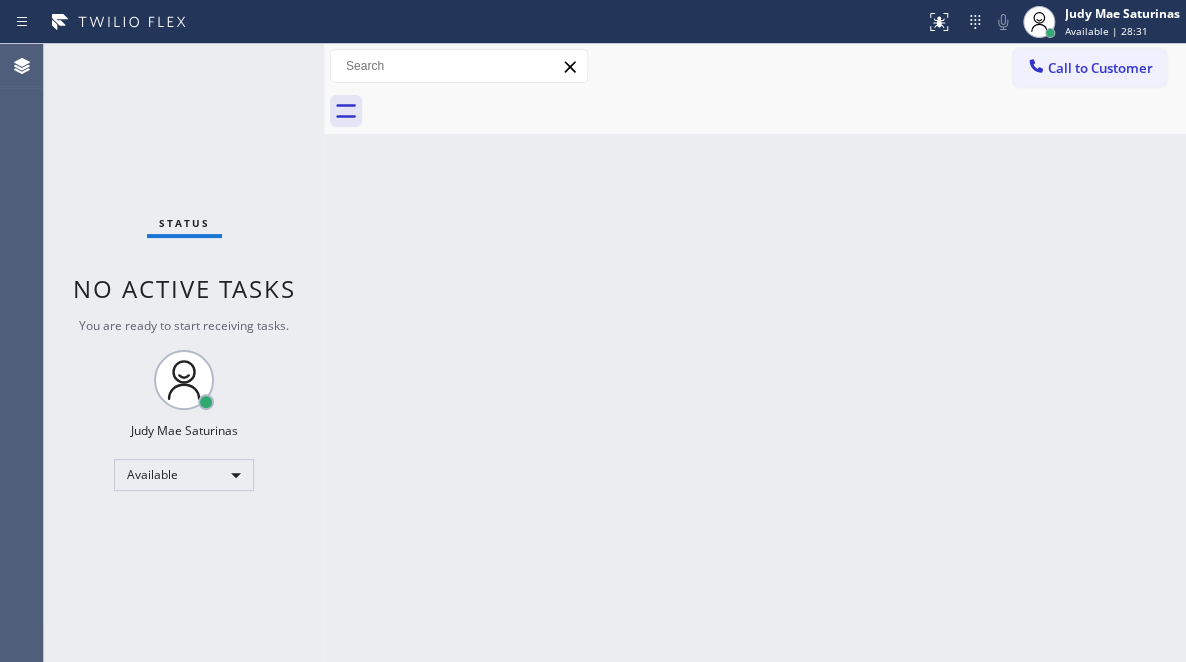 click on "Back to Dashboard Change Sender ID Customers Technicians Select a contact Outbound call Technician Search Technician Your caller id phone number Your caller id phone number Call Technician info Name   Phone none Address none Change Sender ID HVAC +1[PHONE] 5 Star Appliance +1[PHONE] Appliance Repair +1[PHONE] Plumbing +1[PHONE] Air Duct Cleaning +1[PHONE]  Electricians +1[PHONE] Cancel Change Check personal SMS Reset Change No tabs Call to Customer Outbound call Location Polan Electric Co Inc Your caller id phone number ([PHONE]) Customer number Call Outbound call Technician Search Technician Your caller id phone number Your caller id phone number Call" at bounding box center (755, 353) 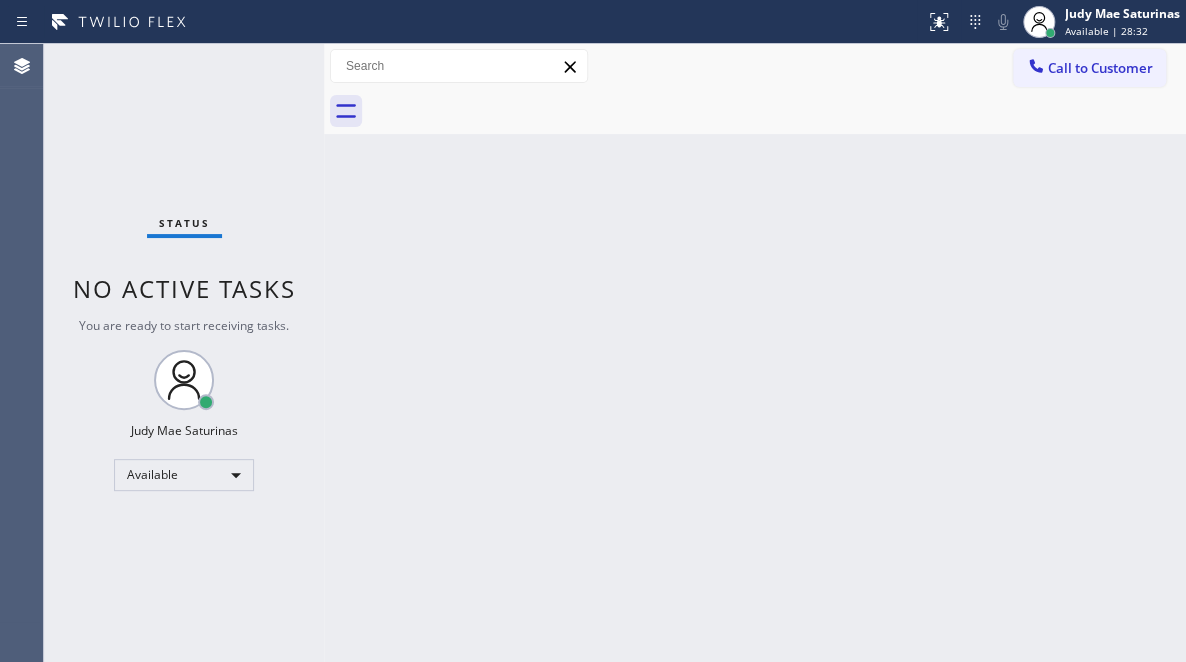 click on "Status   No active tasks     You are ready to start receiving tasks.   [FIRST] [LAST] Available" at bounding box center [184, 353] 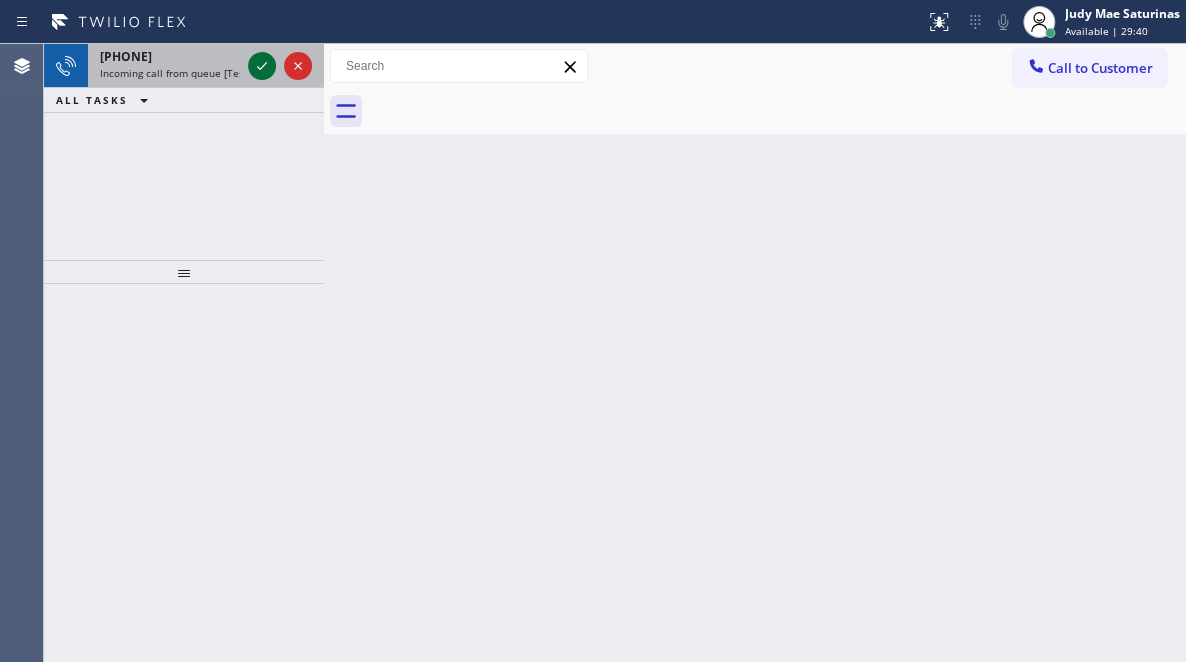 click 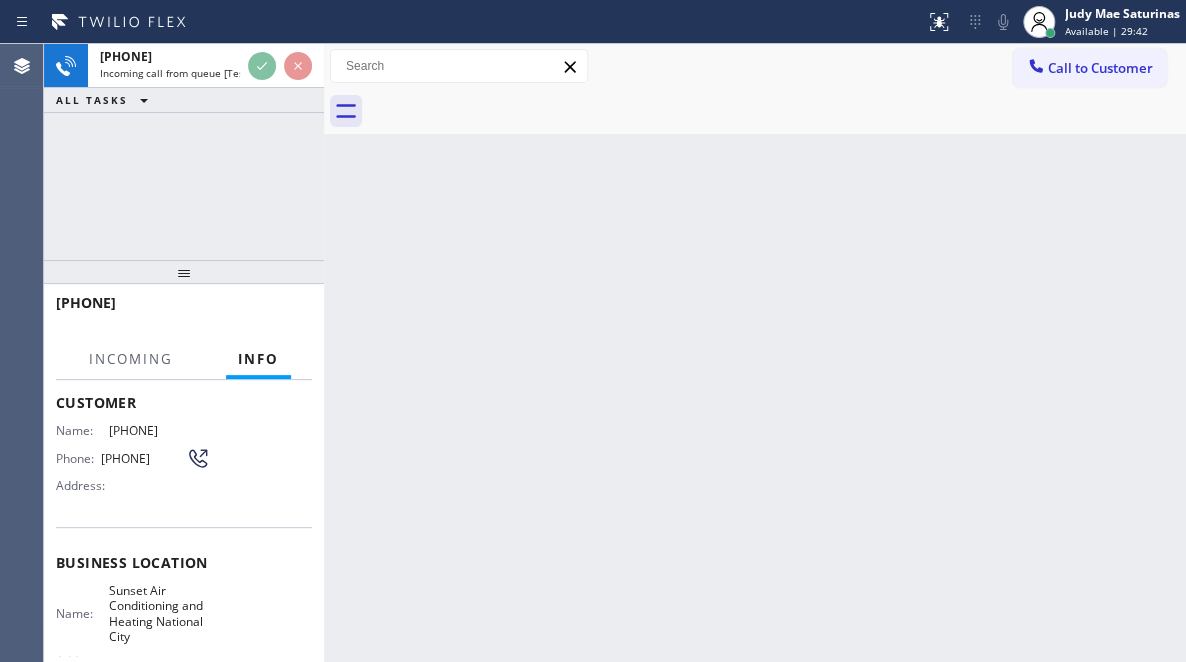 scroll, scrollTop: 200, scrollLeft: 0, axis: vertical 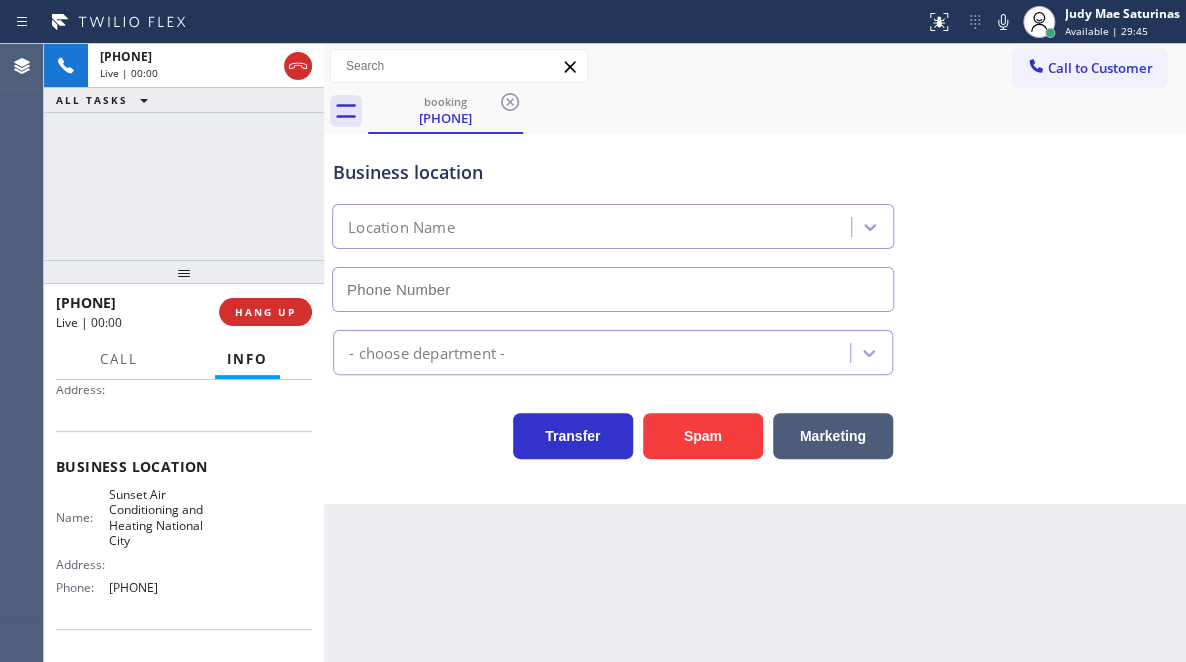 type on "(619) 566-1994" 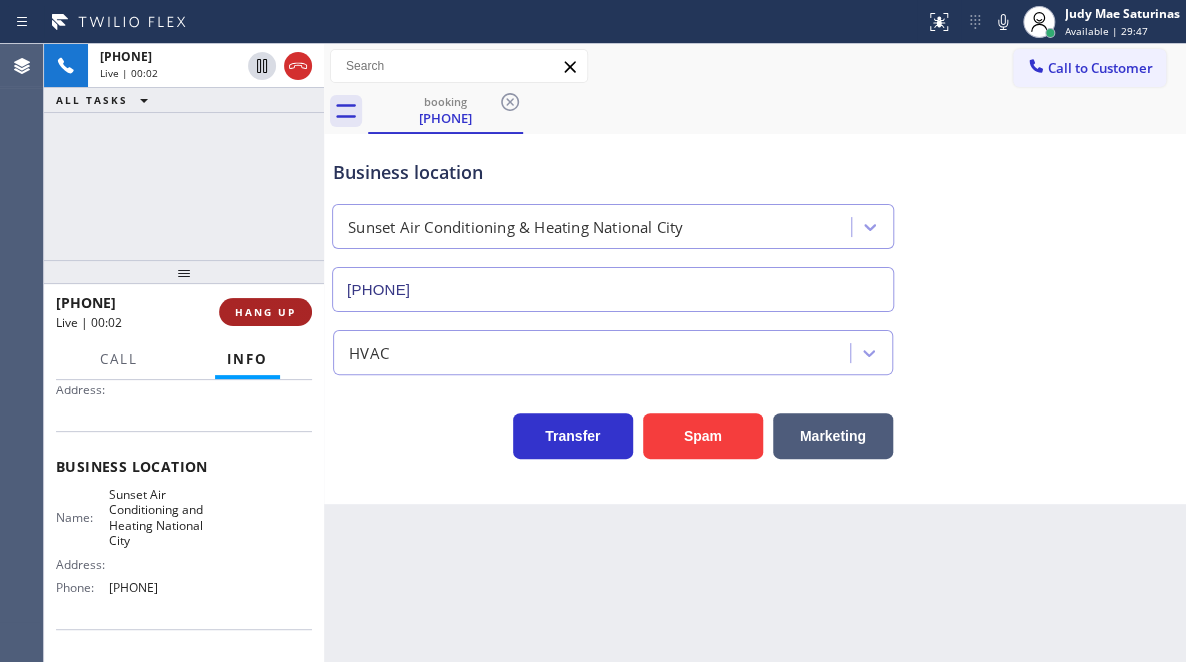click on "HANG UP" at bounding box center [265, 312] 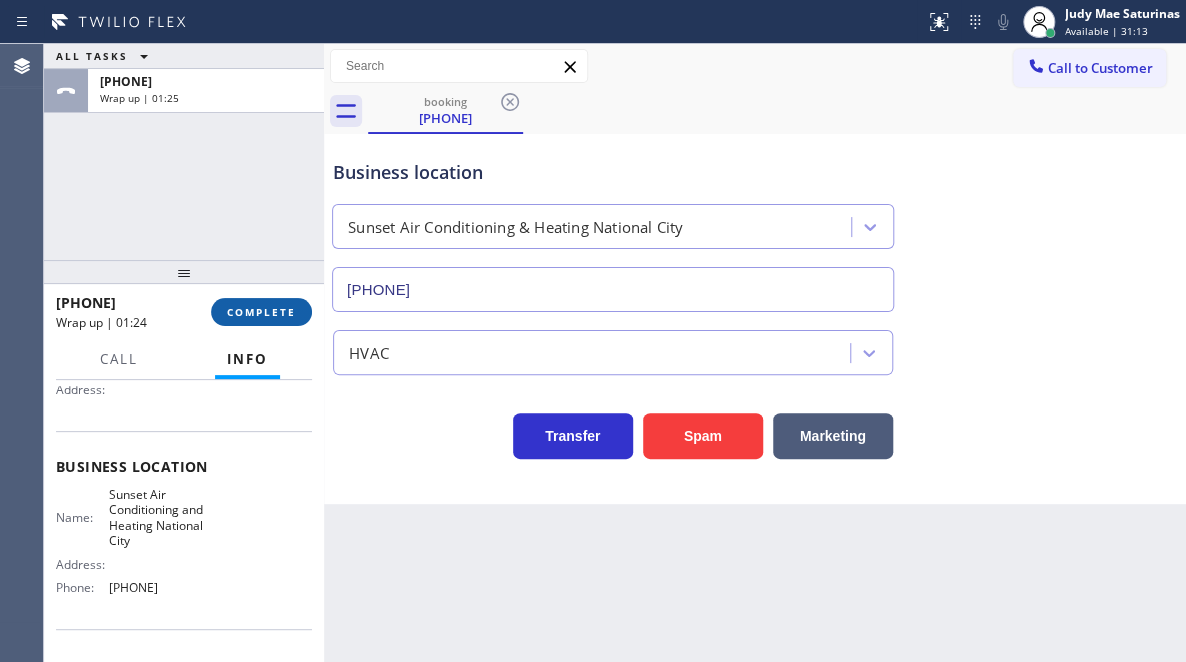 click on "COMPLETE" at bounding box center (261, 312) 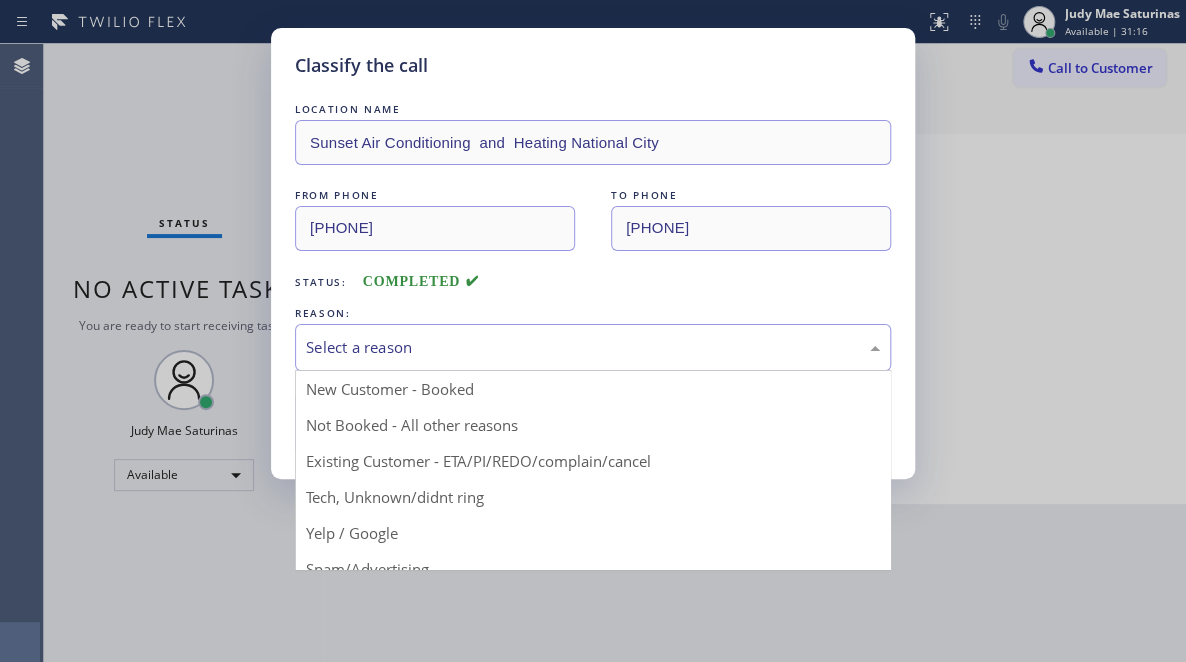 click on "Select a reason" at bounding box center [593, 347] 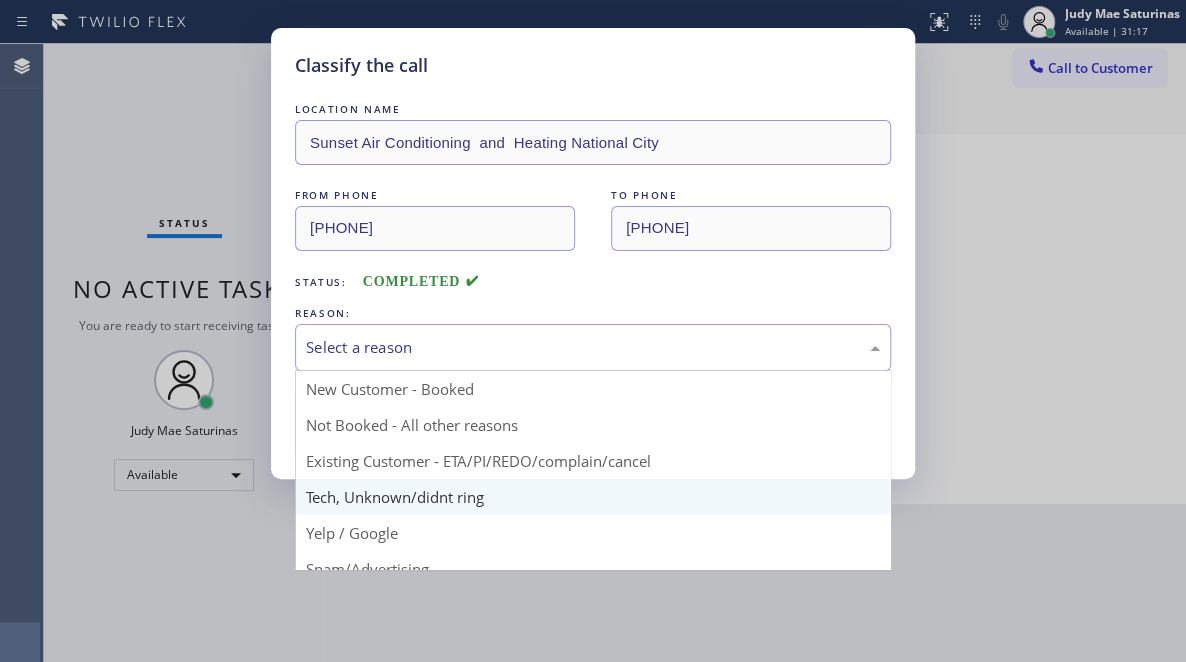 scroll, scrollTop: 100, scrollLeft: 0, axis: vertical 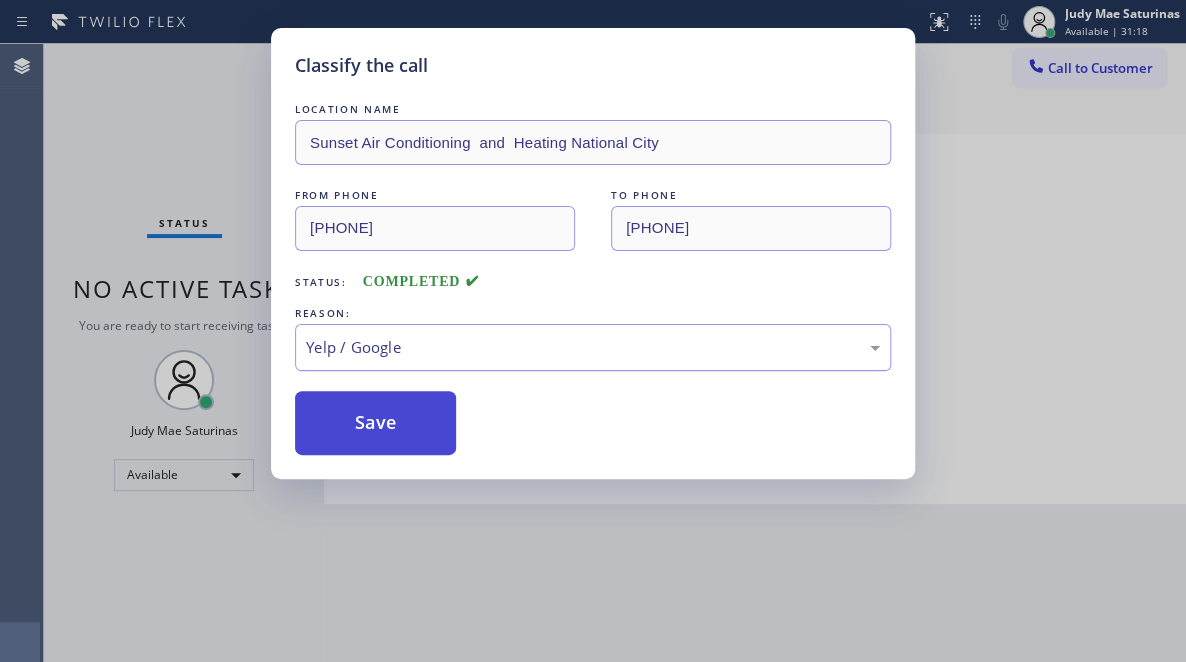 click on "Save" at bounding box center (375, 423) 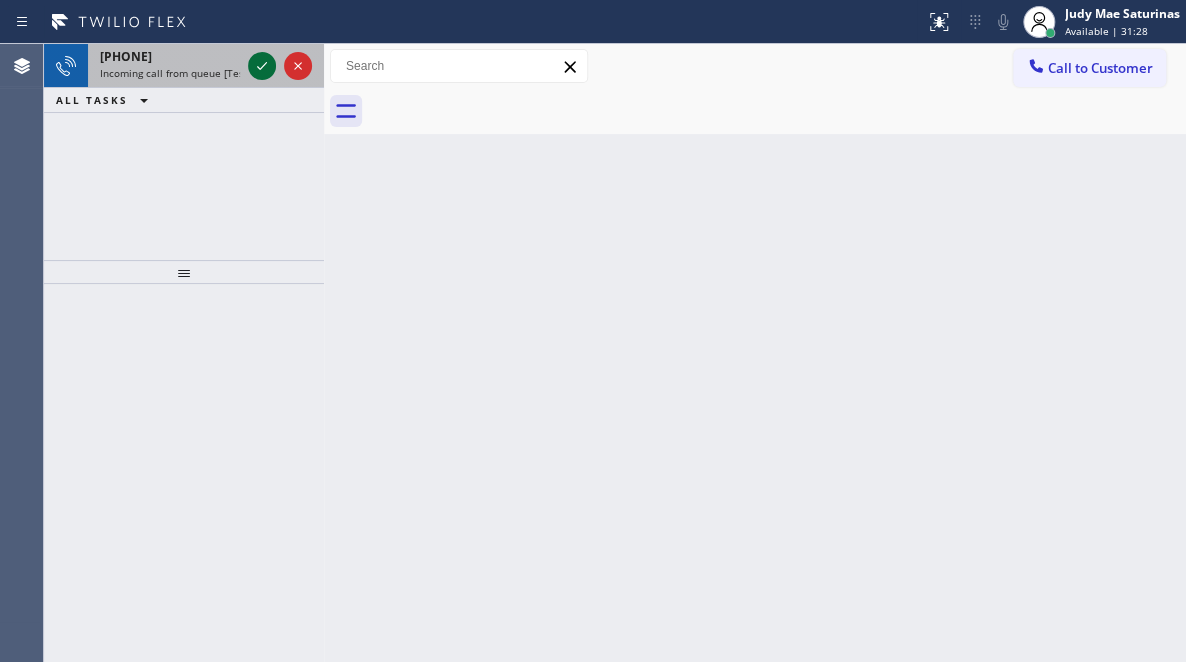 click 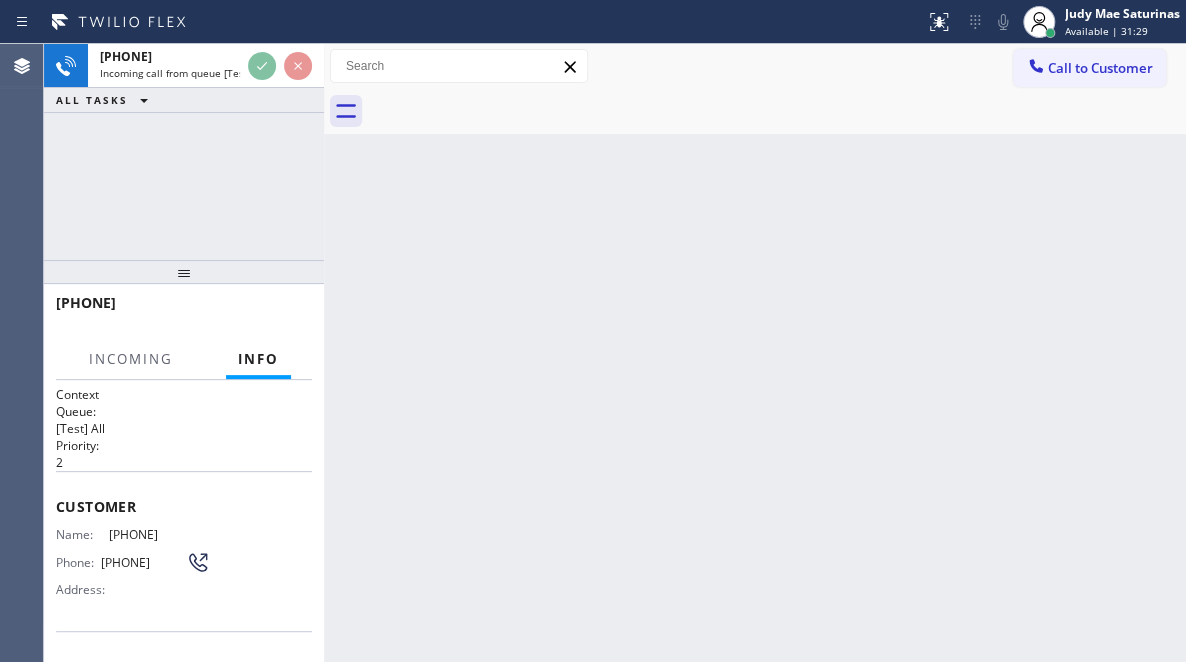 scroll, scrollTop: 200, scrollLeft: 0, axis: vertical 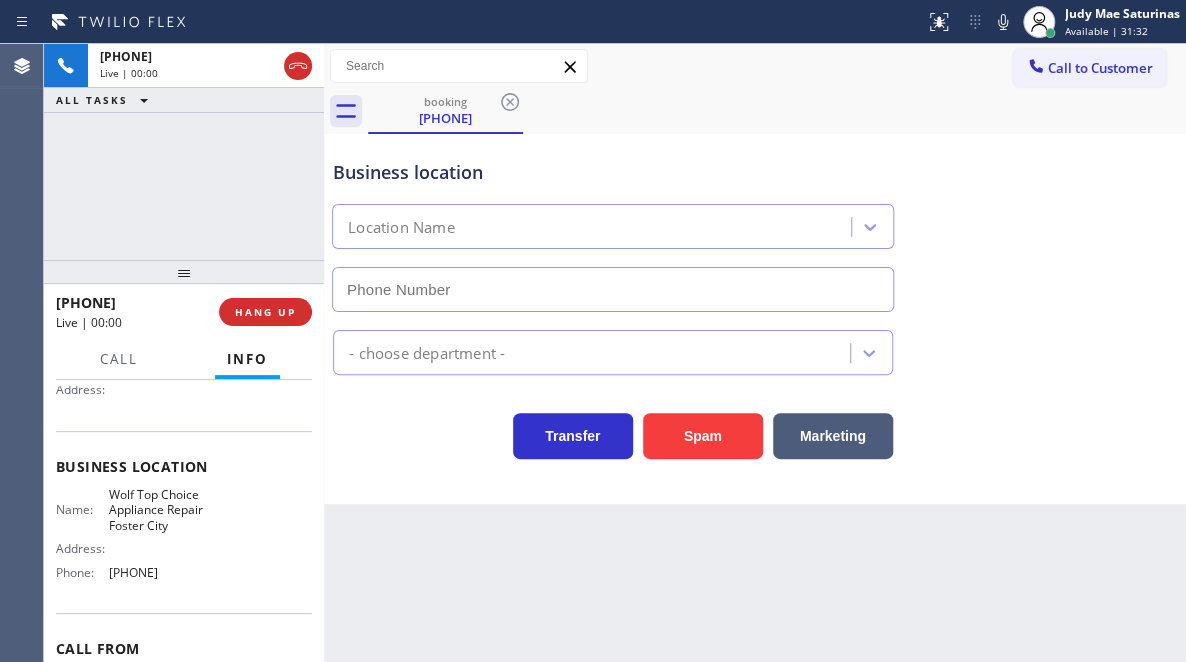 type on "(650) 879-4949" 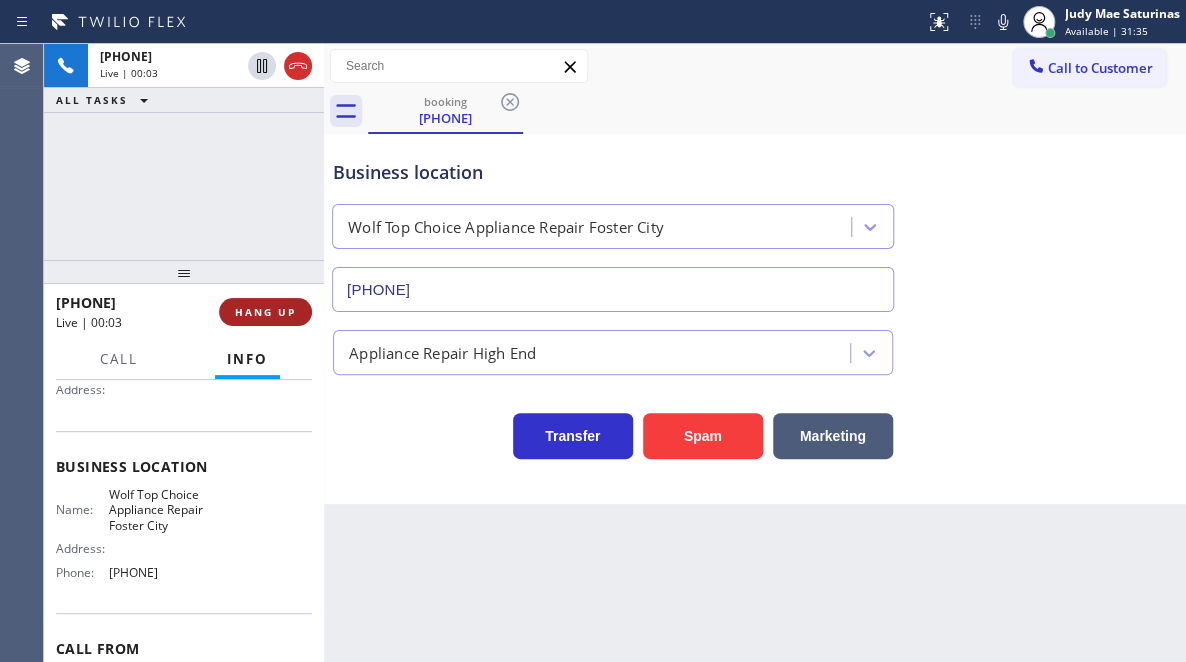 click on "HANG UP" at bounding box center (265, 312) 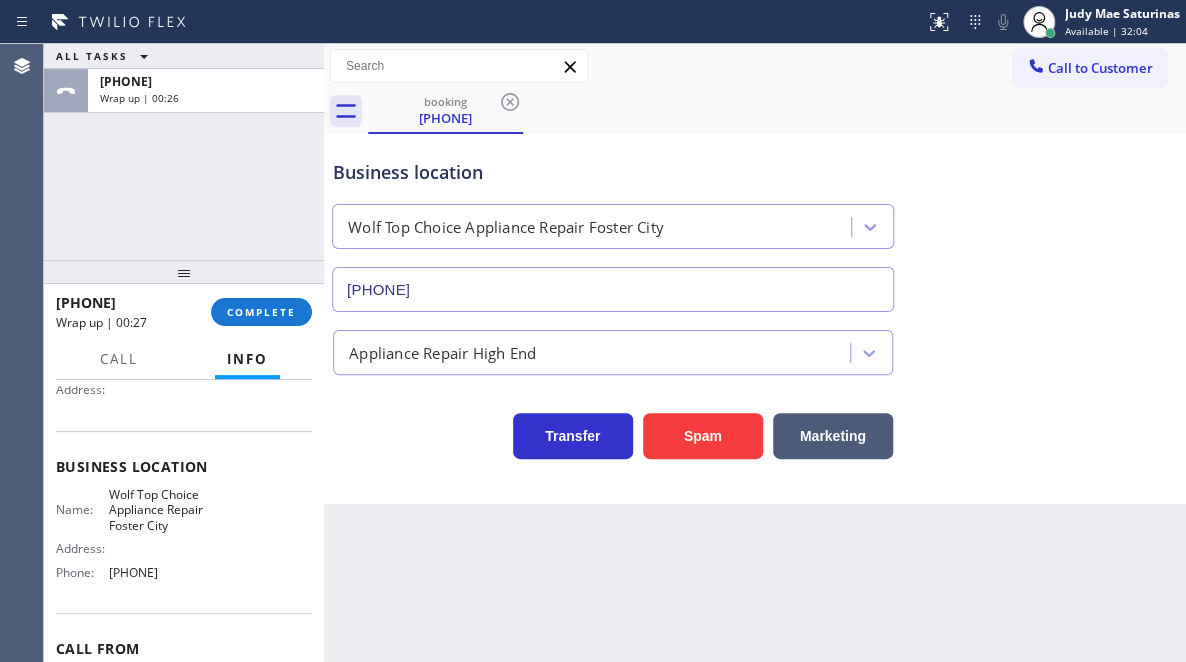 click on "Business location Wolf Top Choice Appliance Repair Foster City (650) 879-4949 Appliance Repair High End Transfer Spam Marketing" at bounding box center (755, 319) 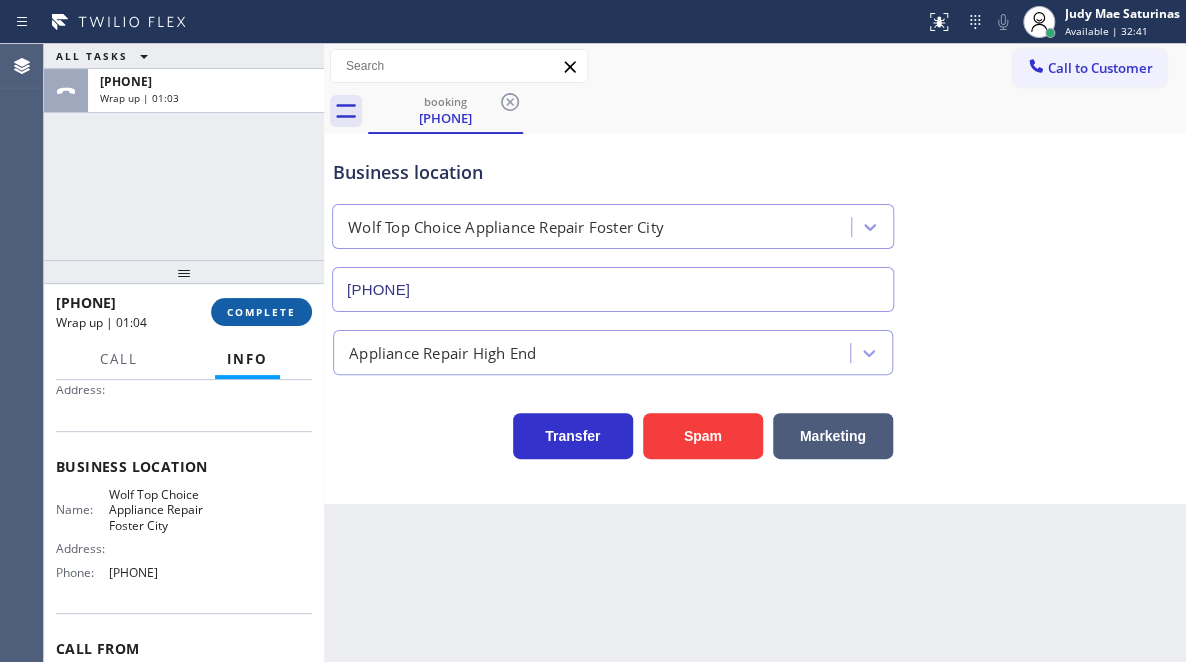 click on "COMPLETE" at bounding box center [261, 312] 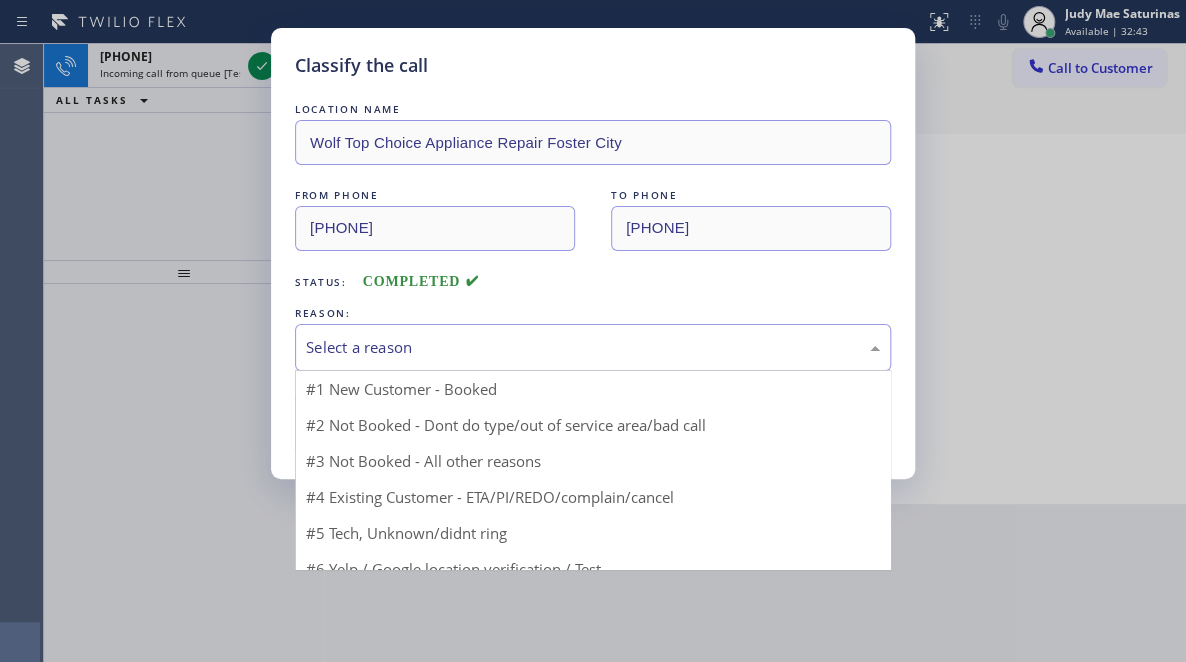click on "Select a reason" at bounding box center (593, 347) 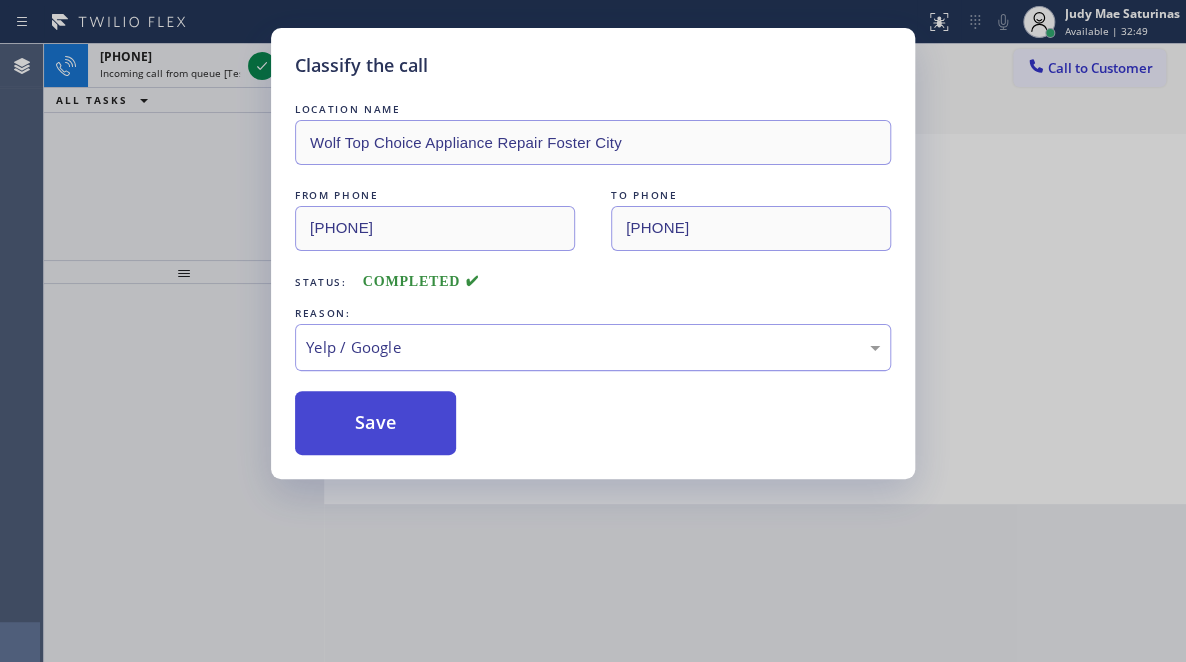 click on "Save" at bounding box center (375, 423) 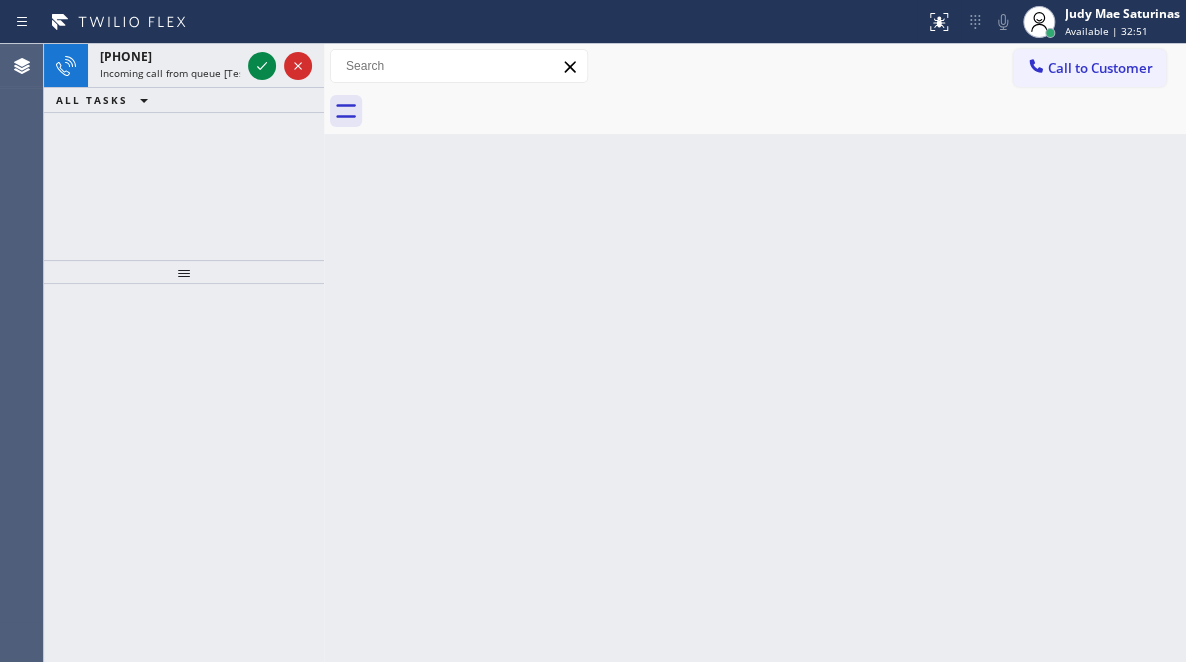 click on "Judy Mae Saturinas" at bounding box center (1122, 13) 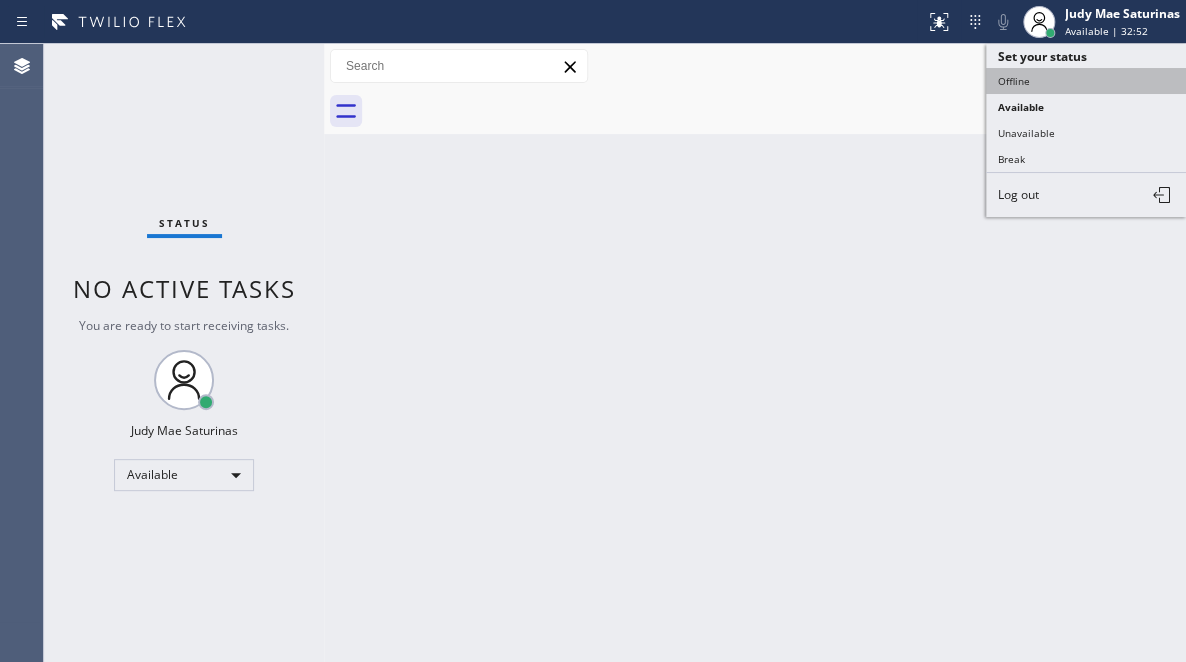 click on "Offline" at bounding box center [1086, 81] 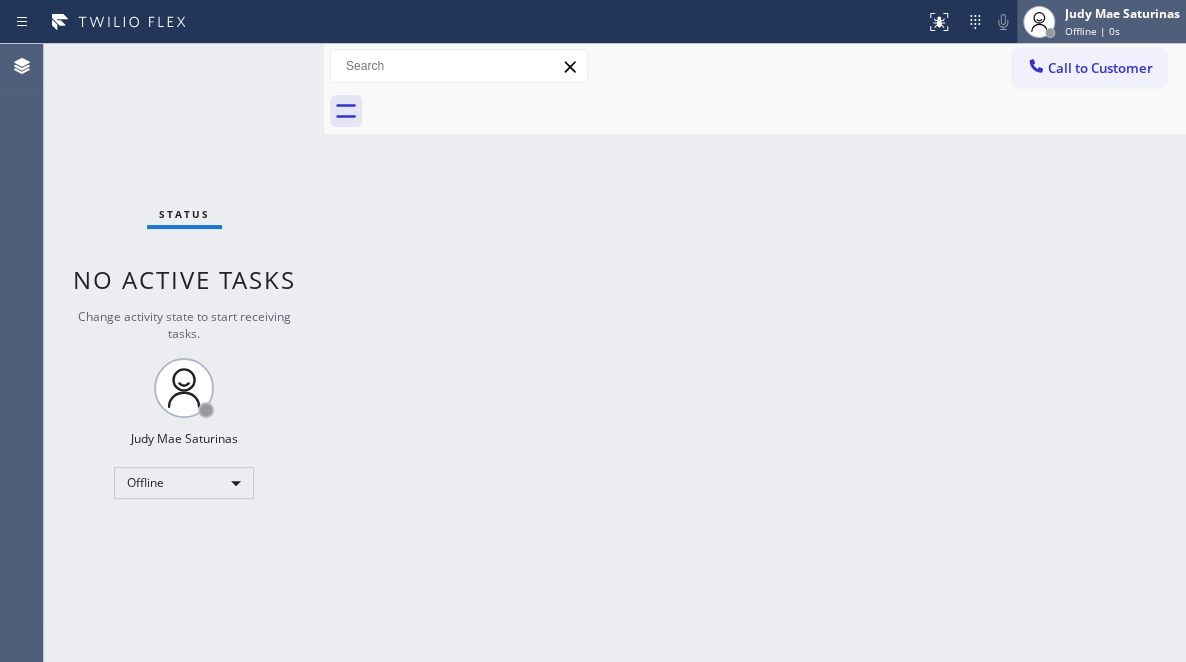 click on "Offline | 0s" at bounding box center [1092, 31] 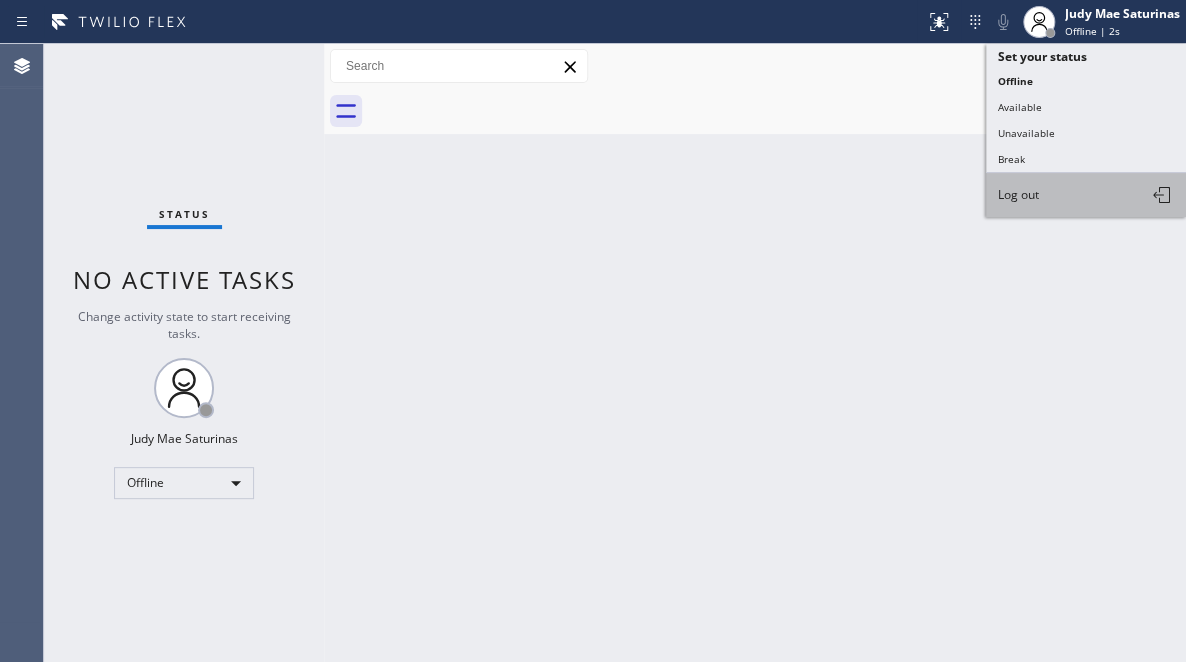 click on "Log out" at bounding box center [1018, 194] 